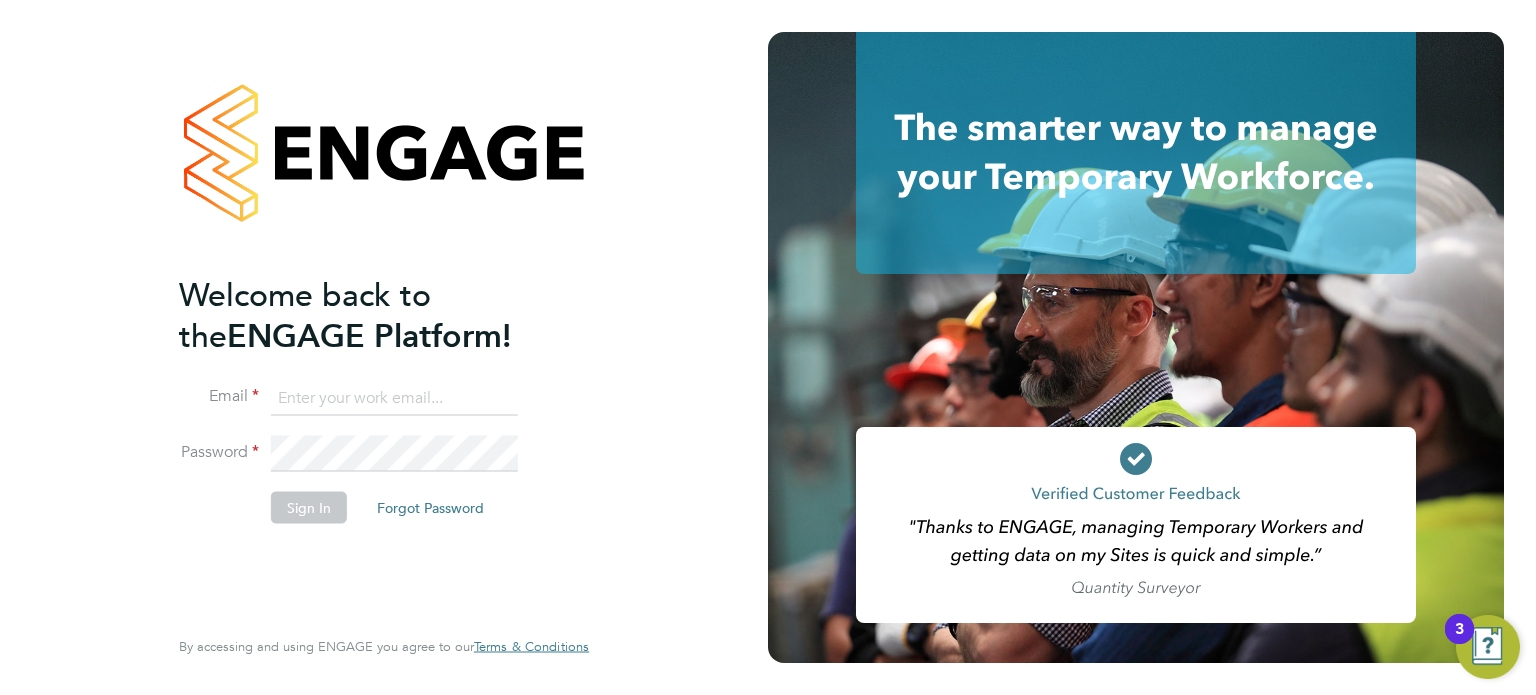scroll, scrollTop: 0, scrollLeft: 0, axis: both 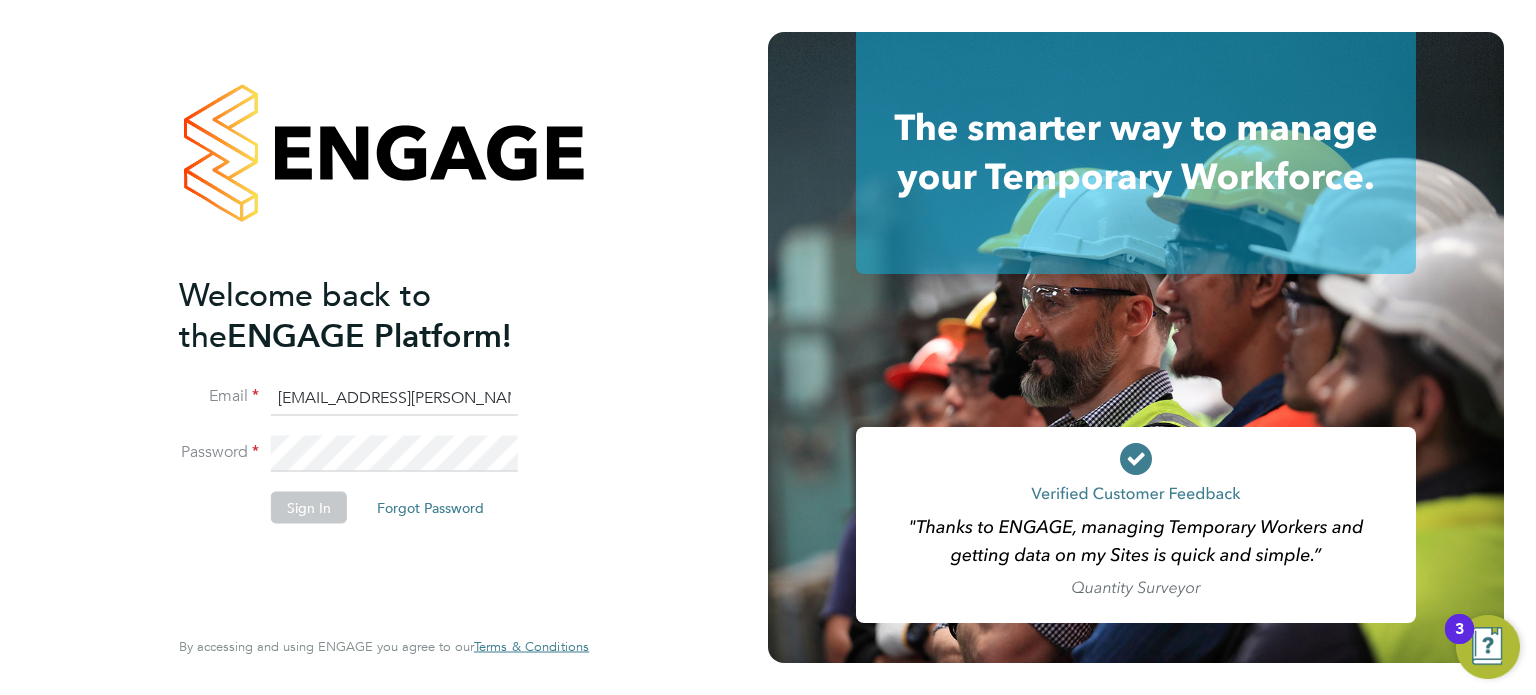 click on "emma.wells@randstad.co.uk" 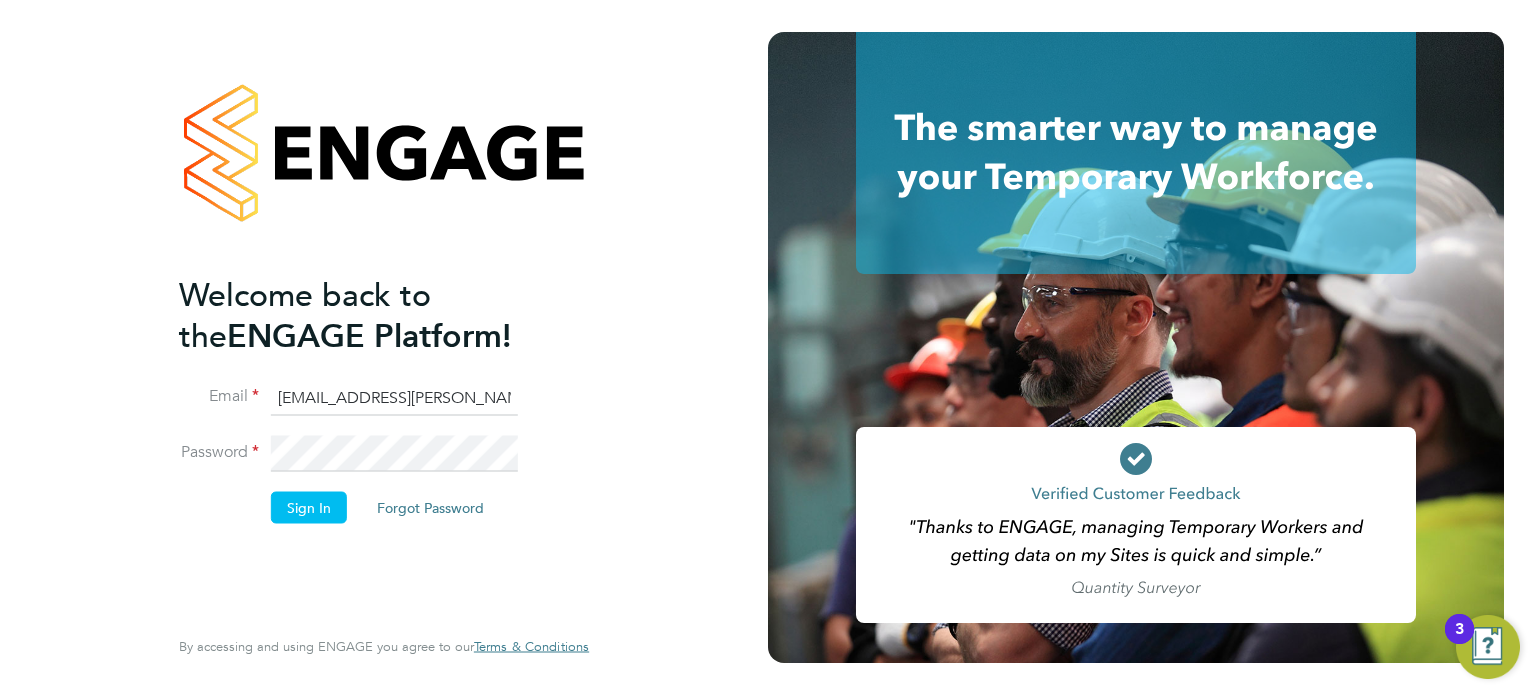 click on "emma.wells@randstad.co.uk" 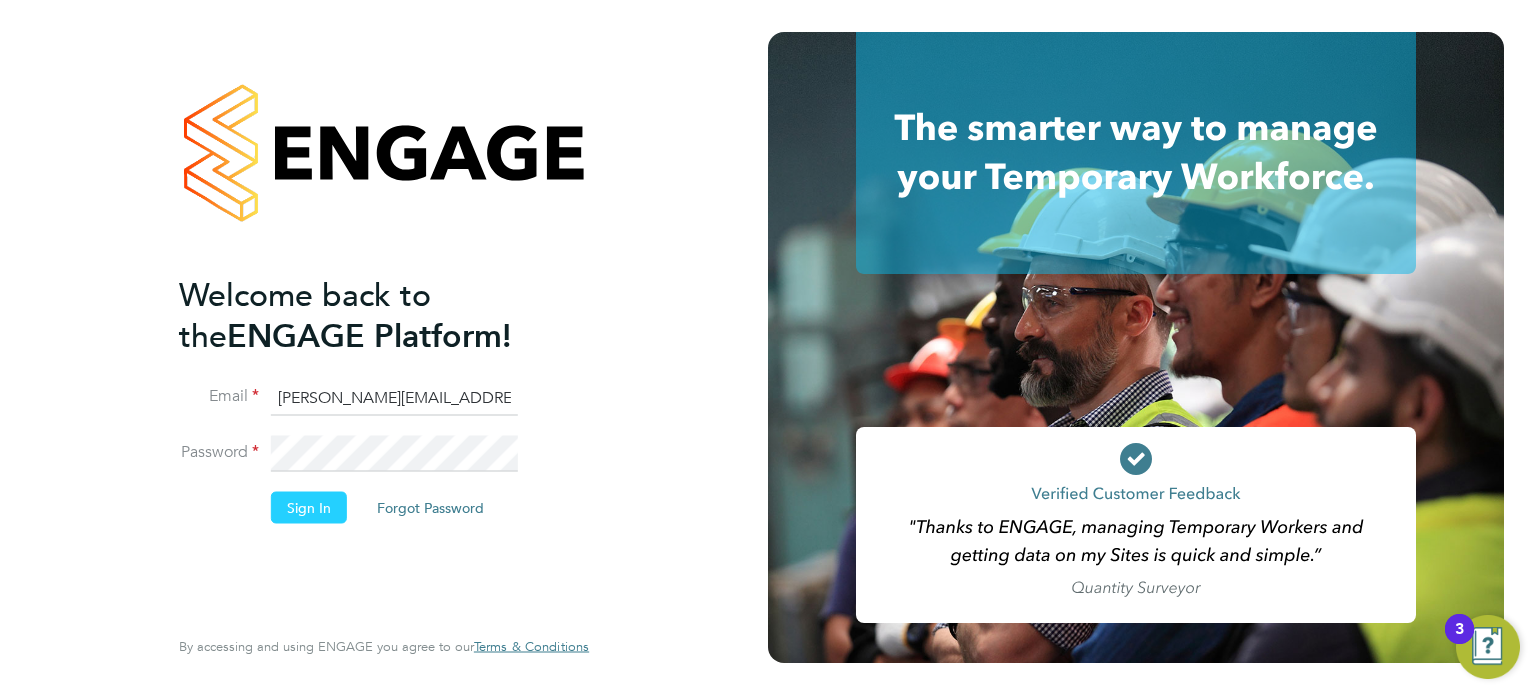 click on "Sign In" 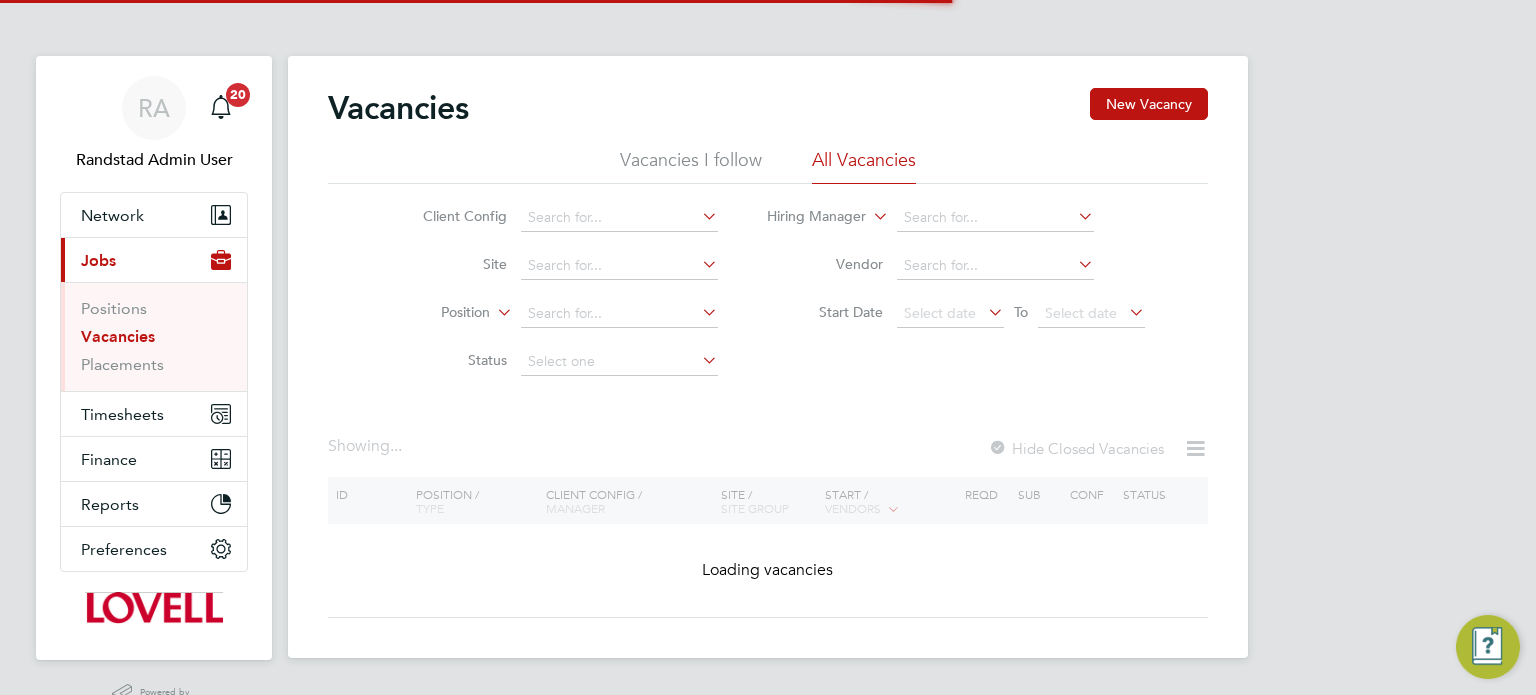 scroll, scrollTop: 0, scrollLeft: 0, axis: both 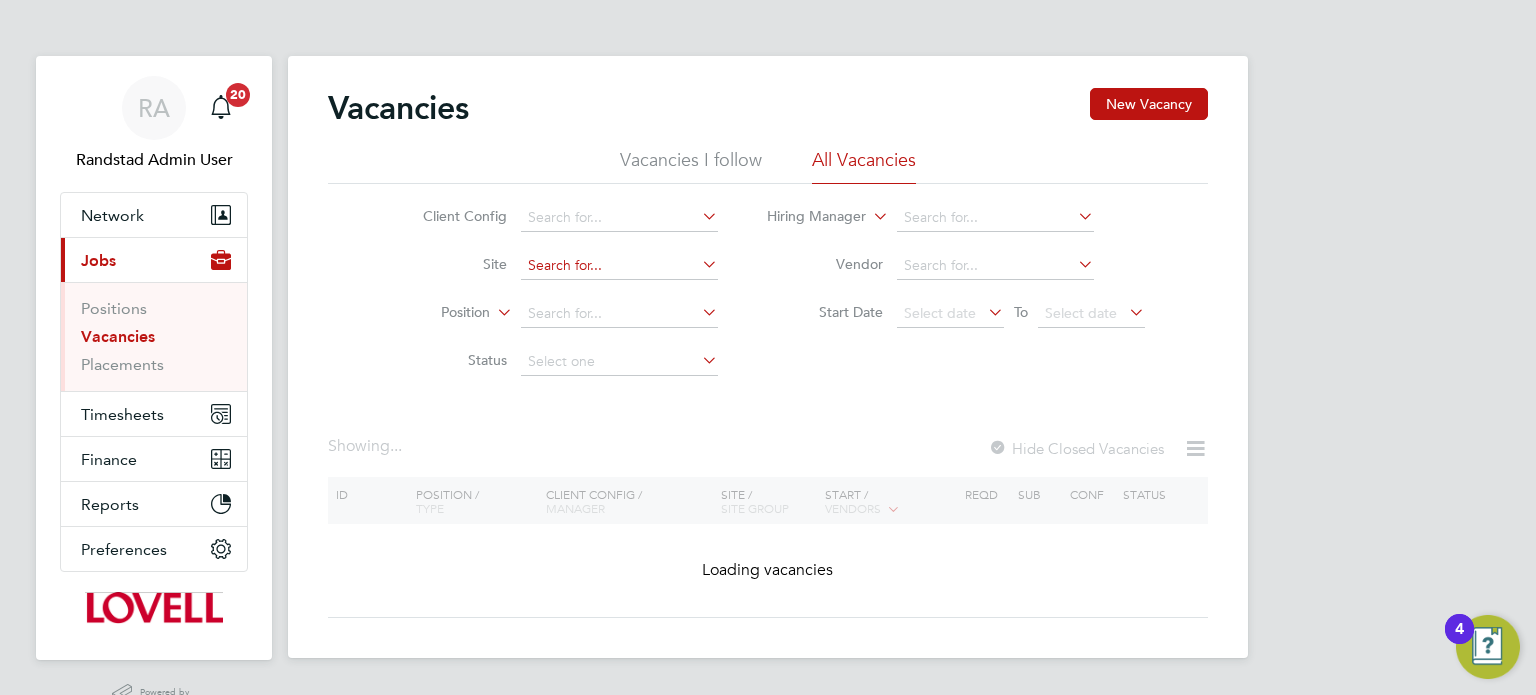 click 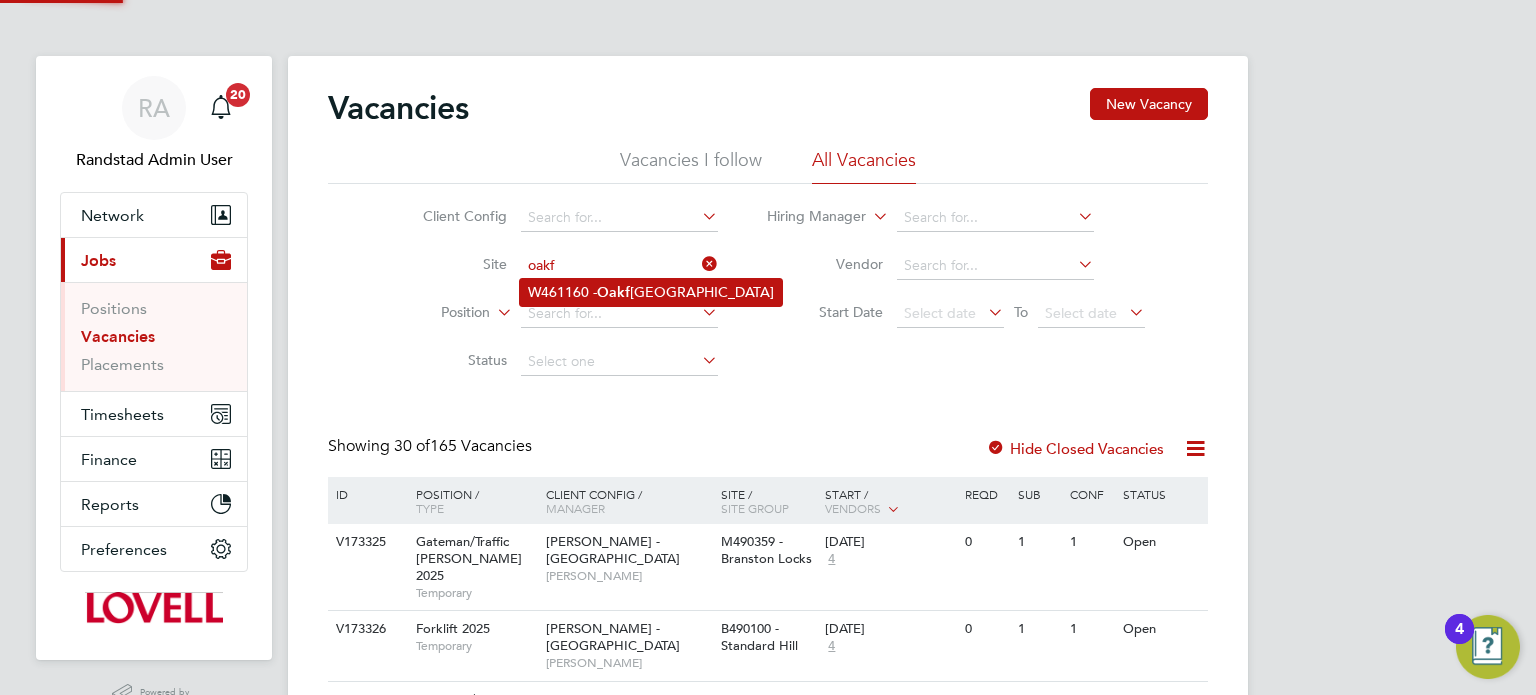 click on "Oakf" 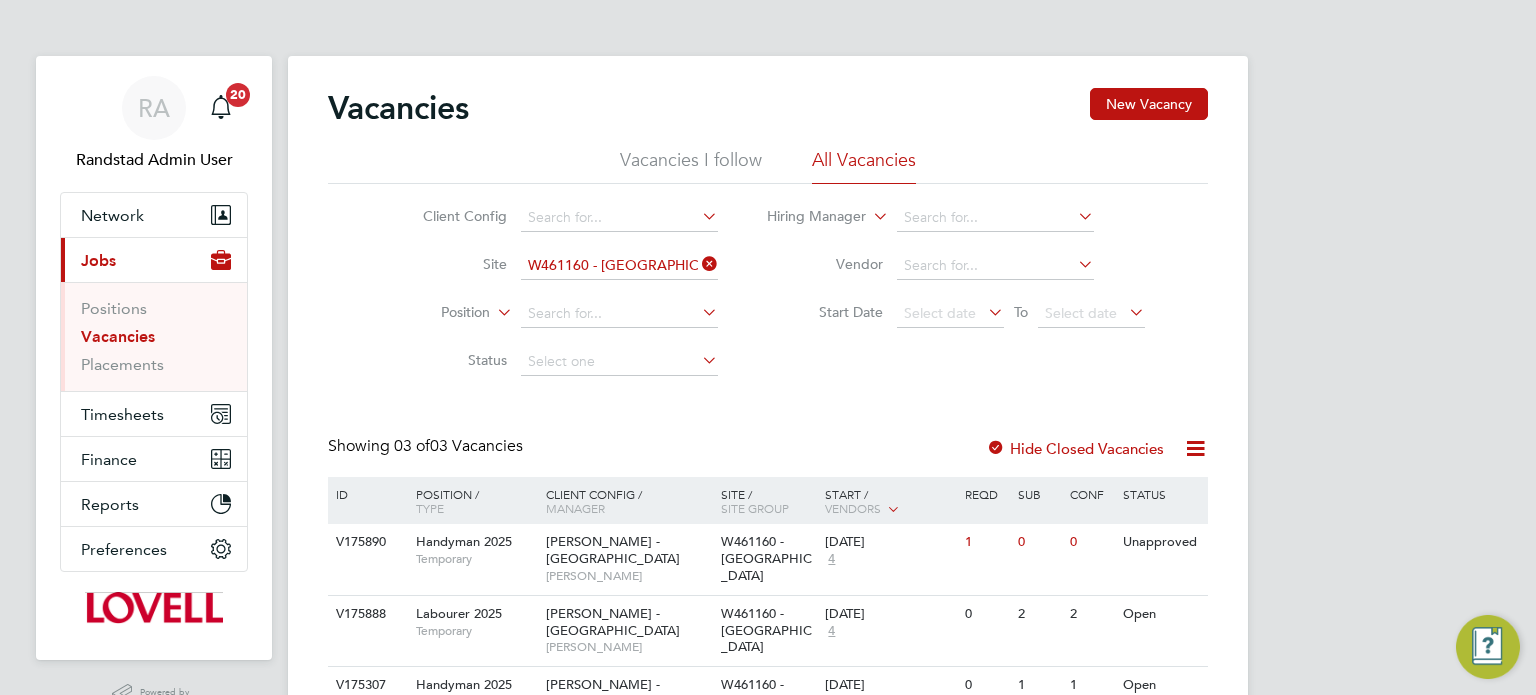scroll, scrollTop: 115, scrollLeft: 0, axis: vertical 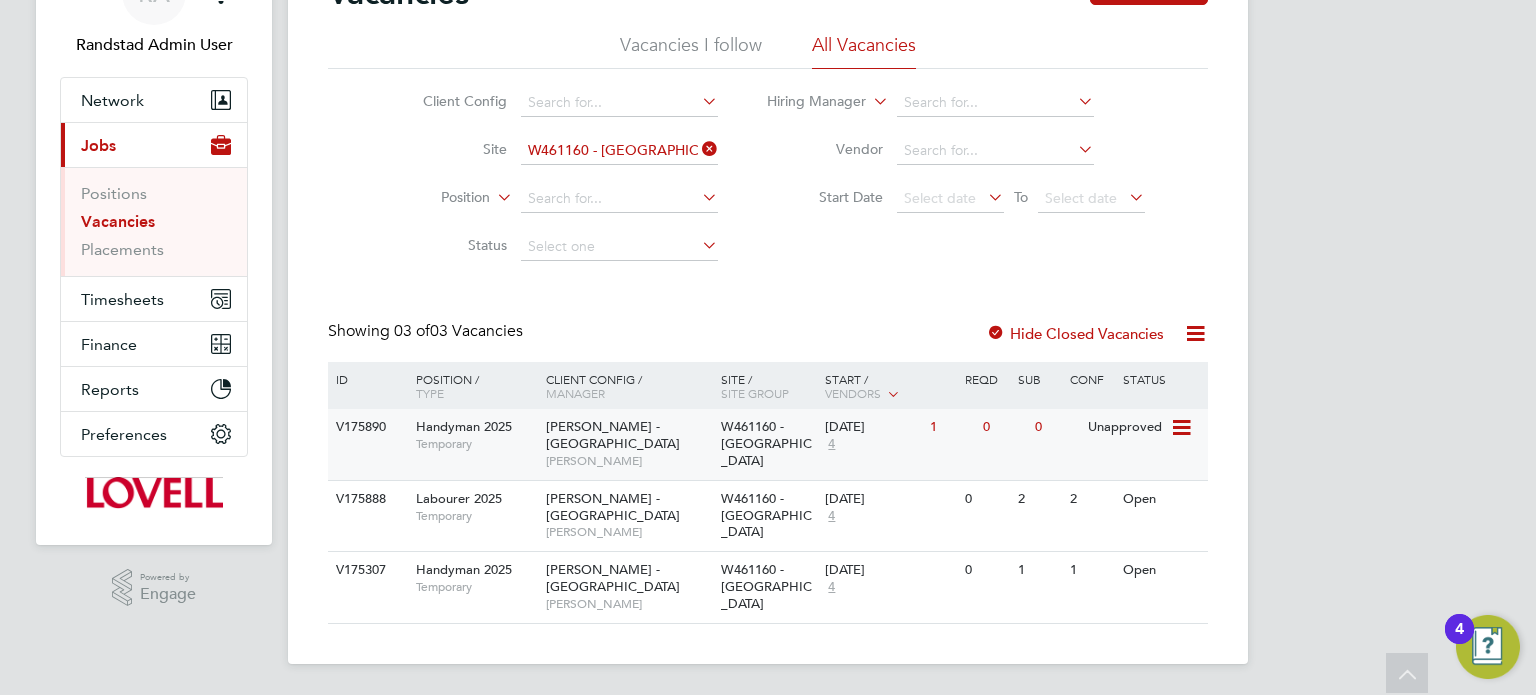 click on "1" 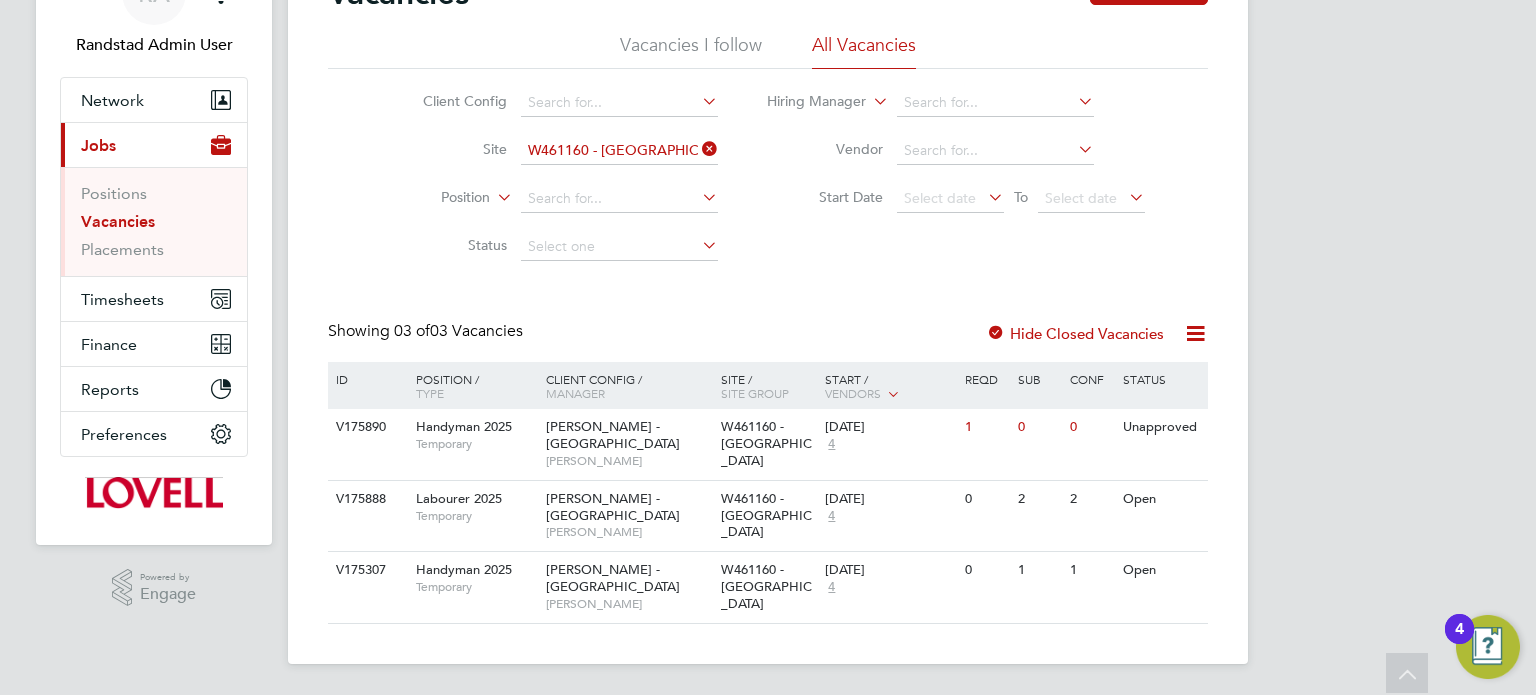 scroll, scrollTop: 0, scrollLeft: 0, axis: both 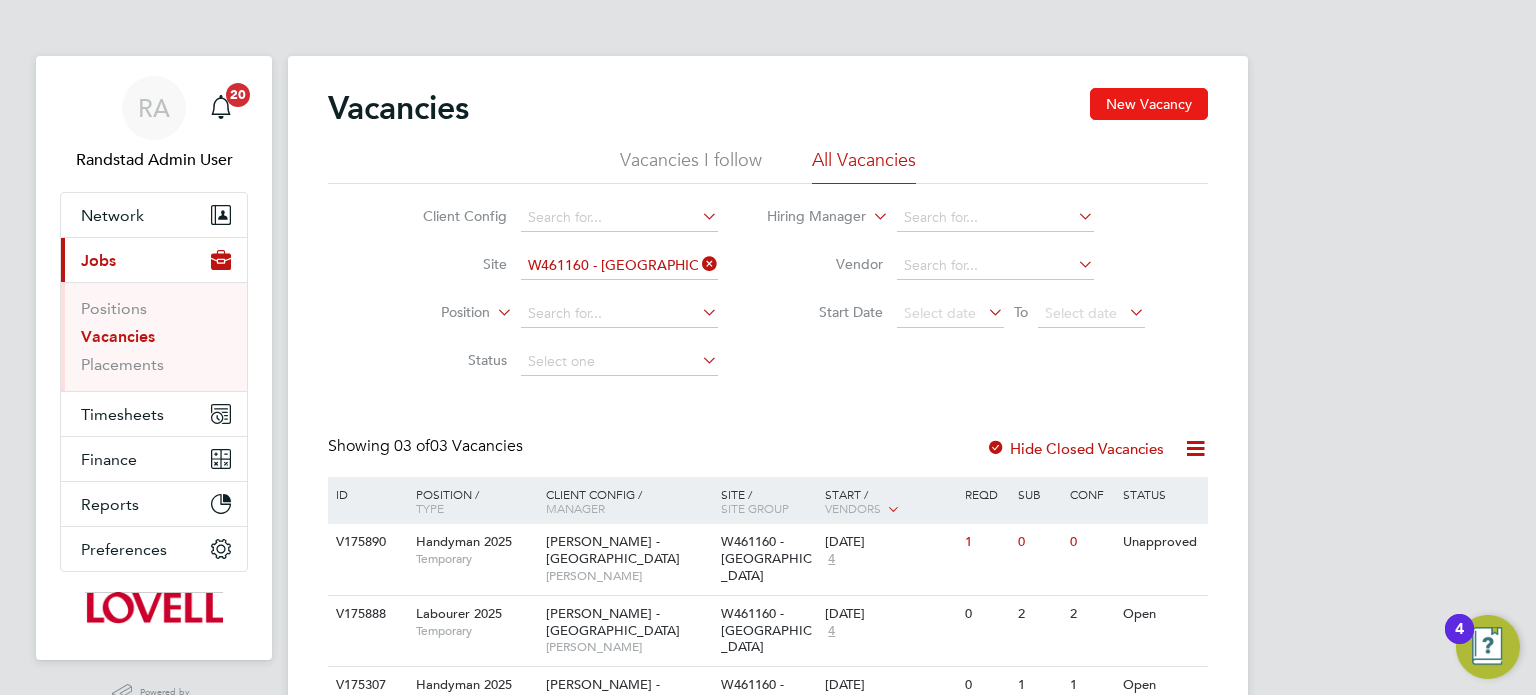click on "New Vacancy" 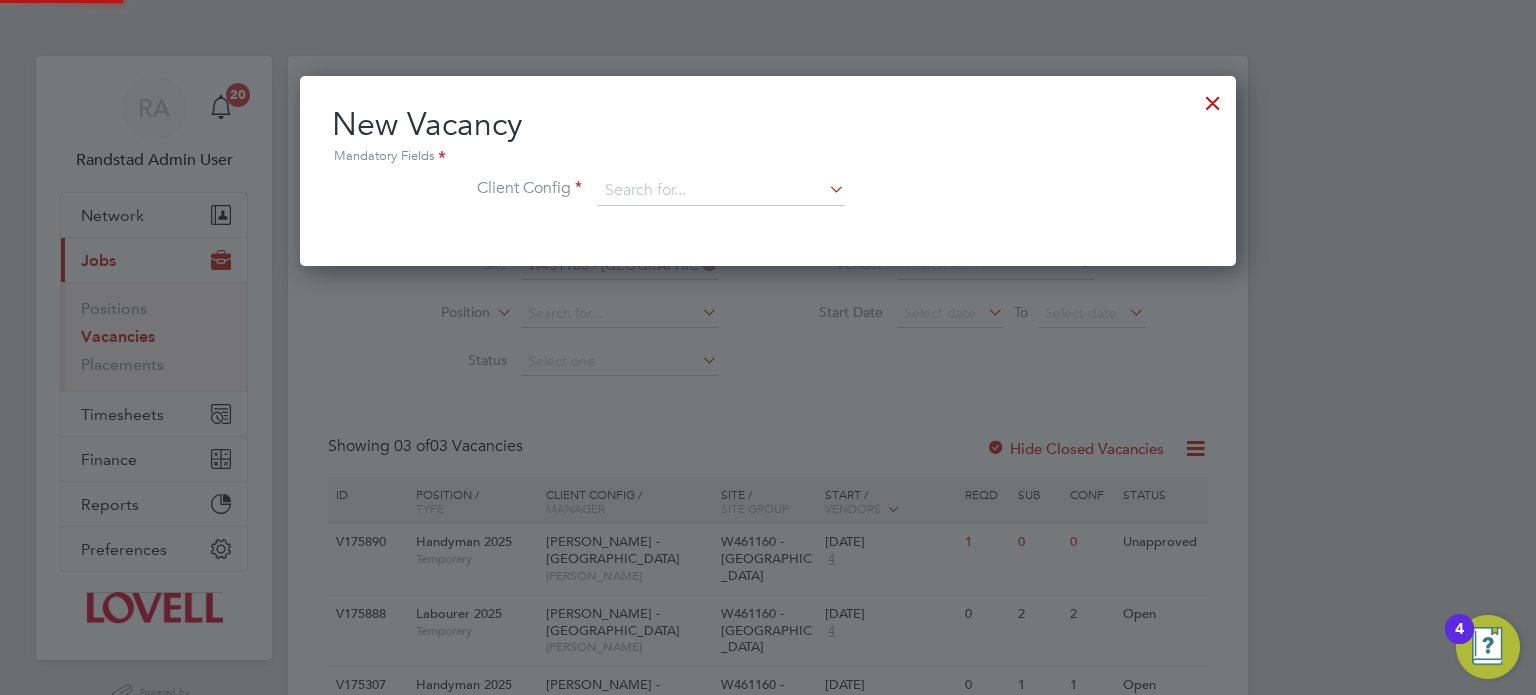 scroll, scrollTop: 10, scrollLeft: 10, axis: both 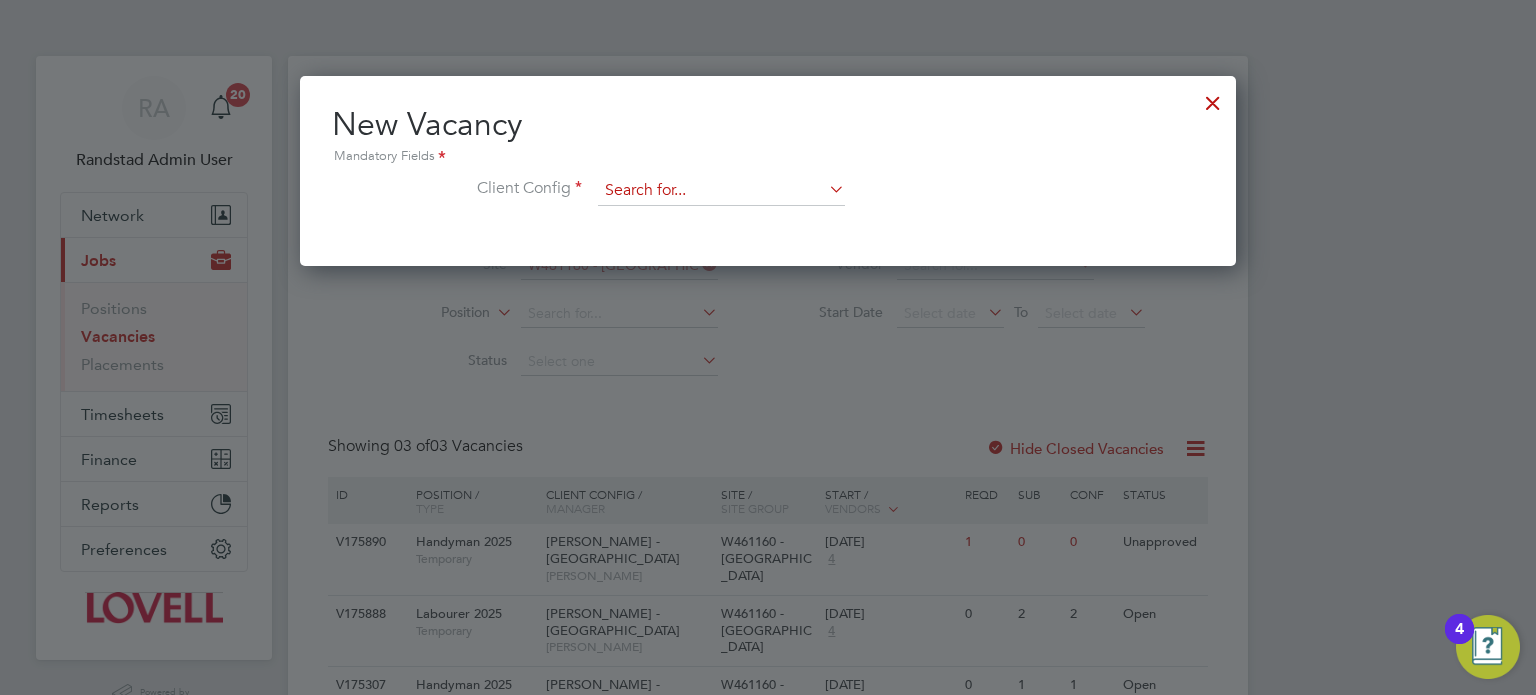 click at bounding box center (721, 191) 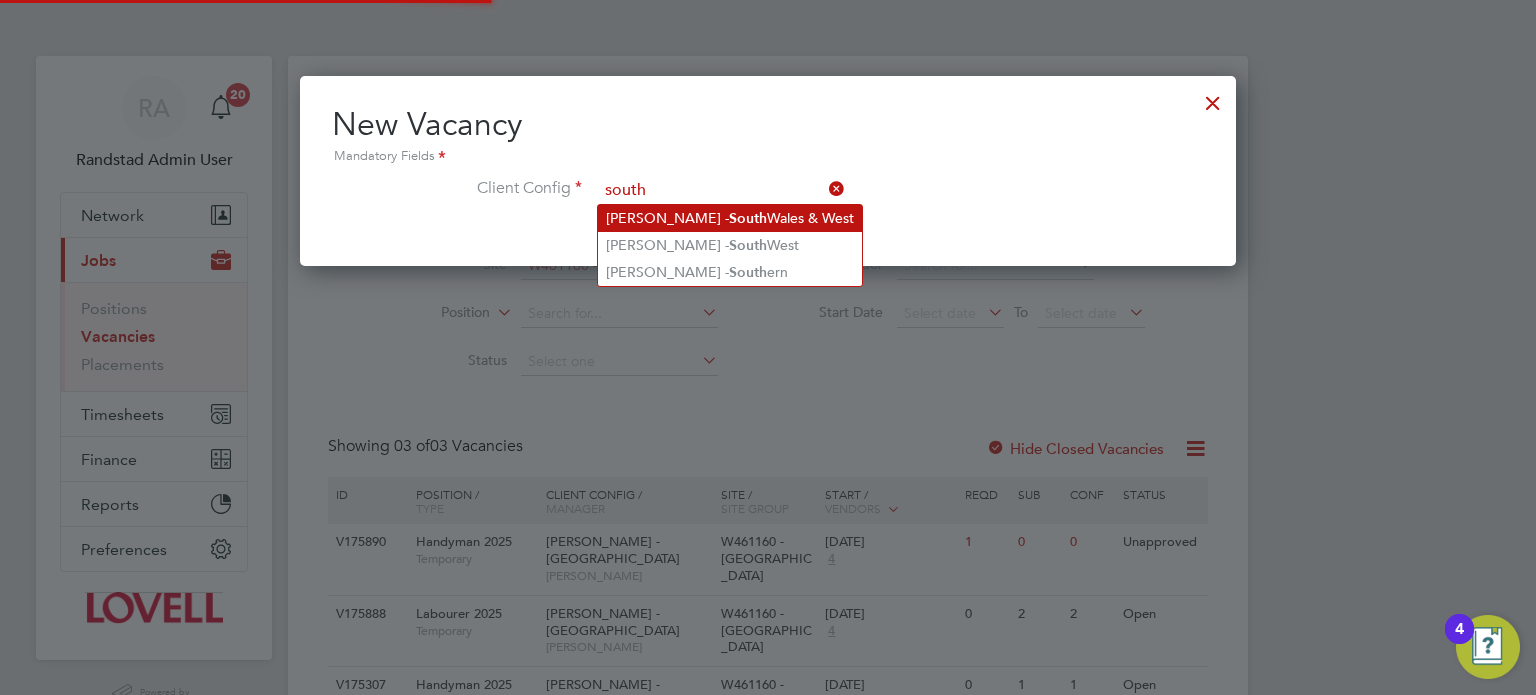 click on "Lovell -  South  Wales & West" 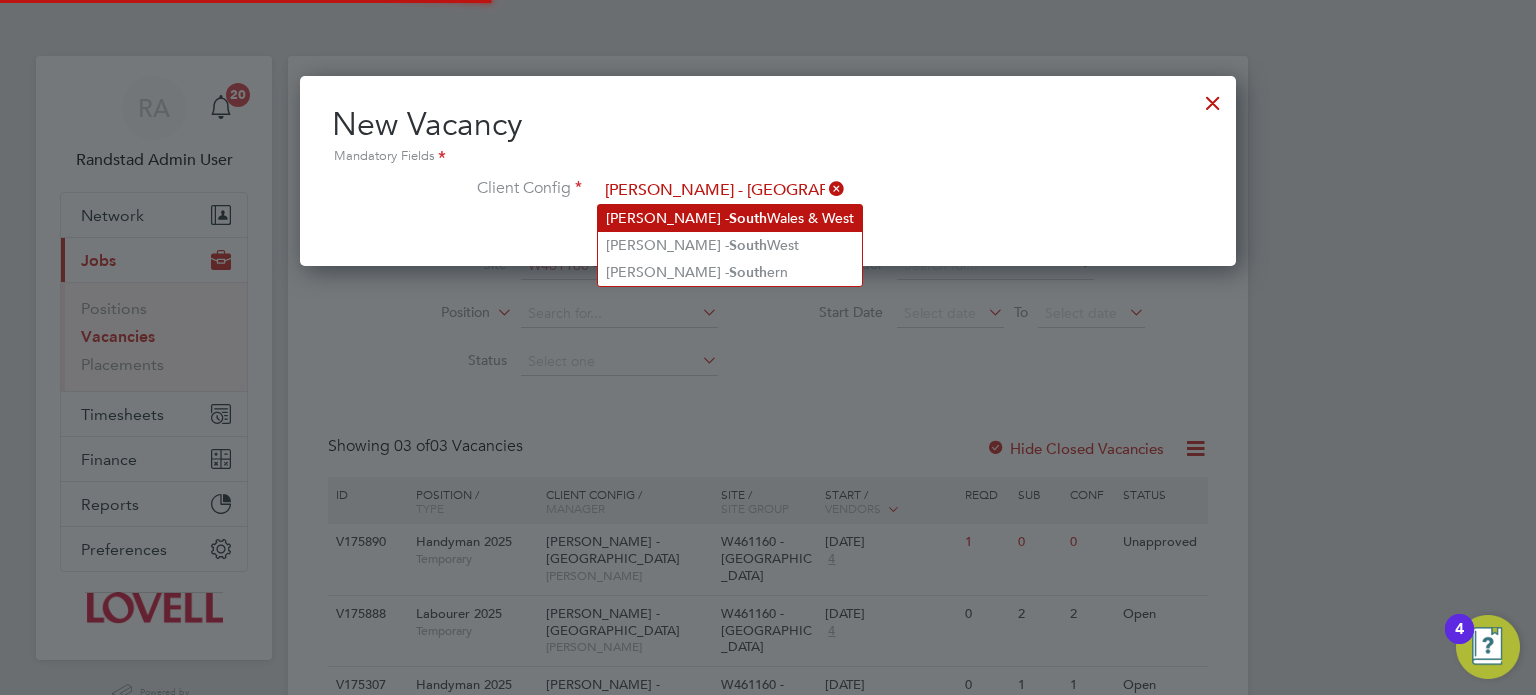 scroll, scrollTop: 11, scrollLeft: 10, axis: both 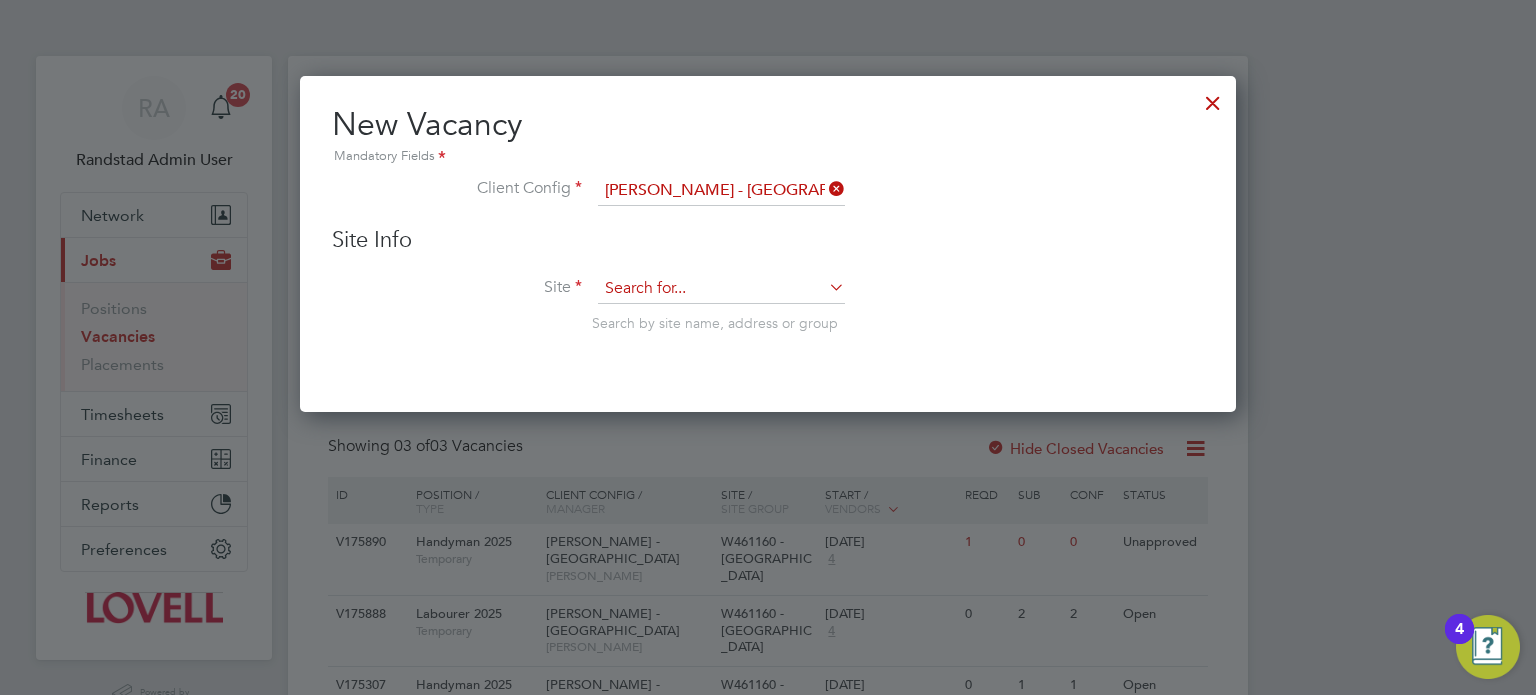 click at bounding box center (721, 289) 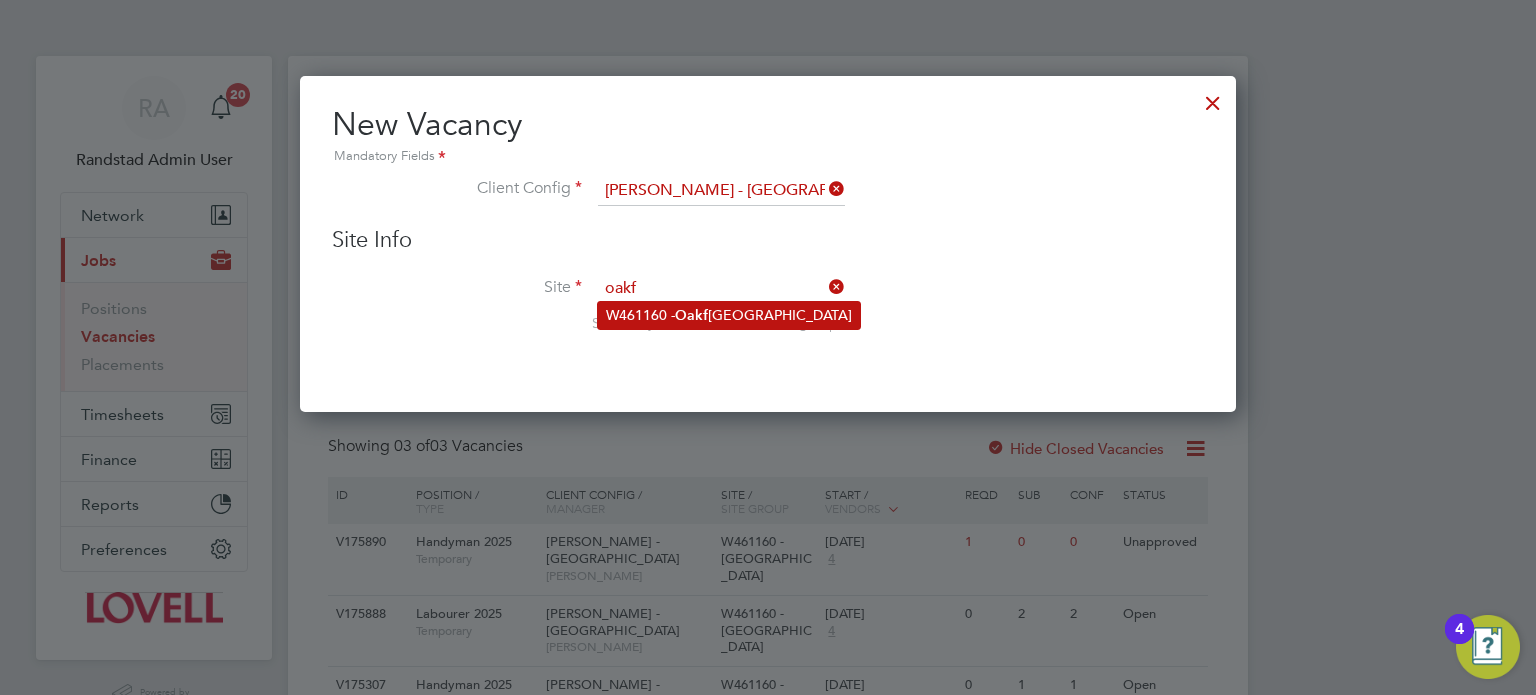 click on "W461160 -  Oakf ield Campus" 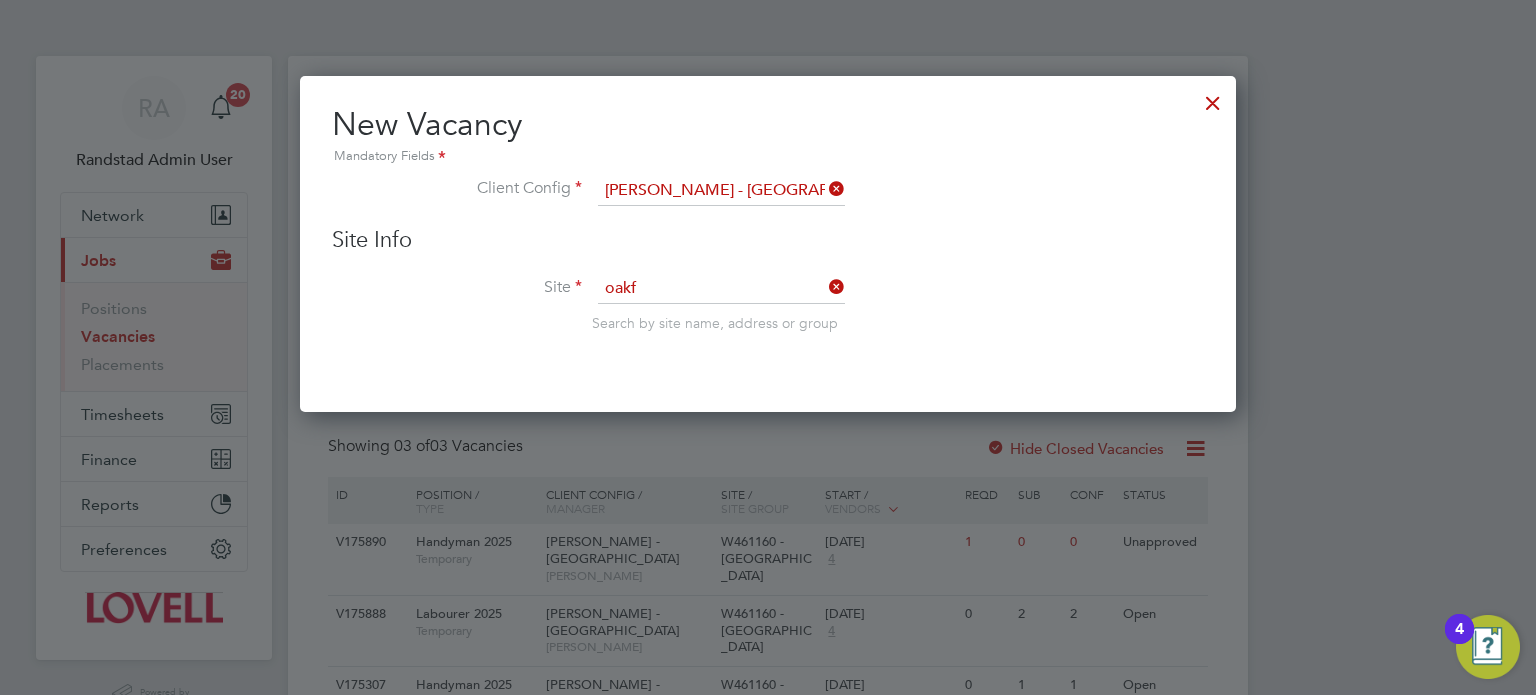 type on "W461160 - Oakfield Campus" 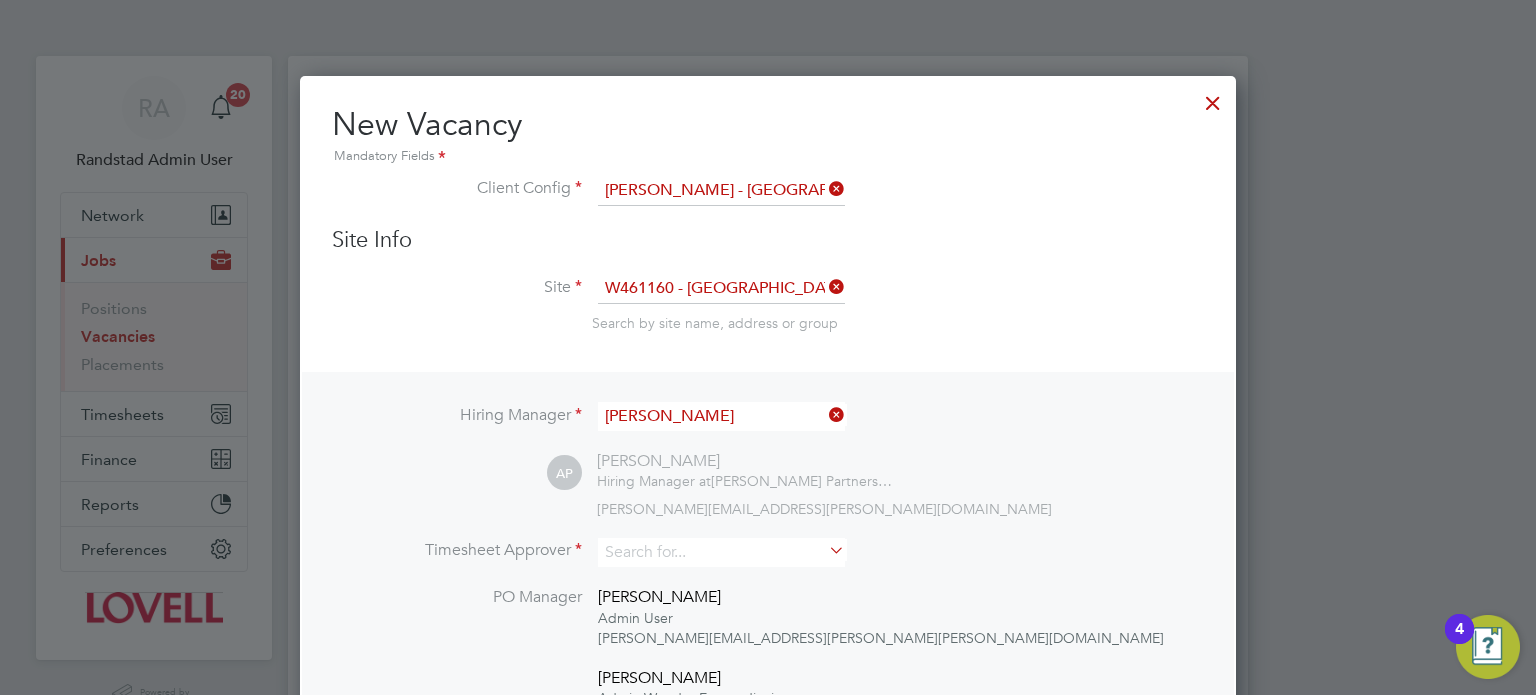 scroll, scrollTop: 10, scrollLeft: 10, axis: both 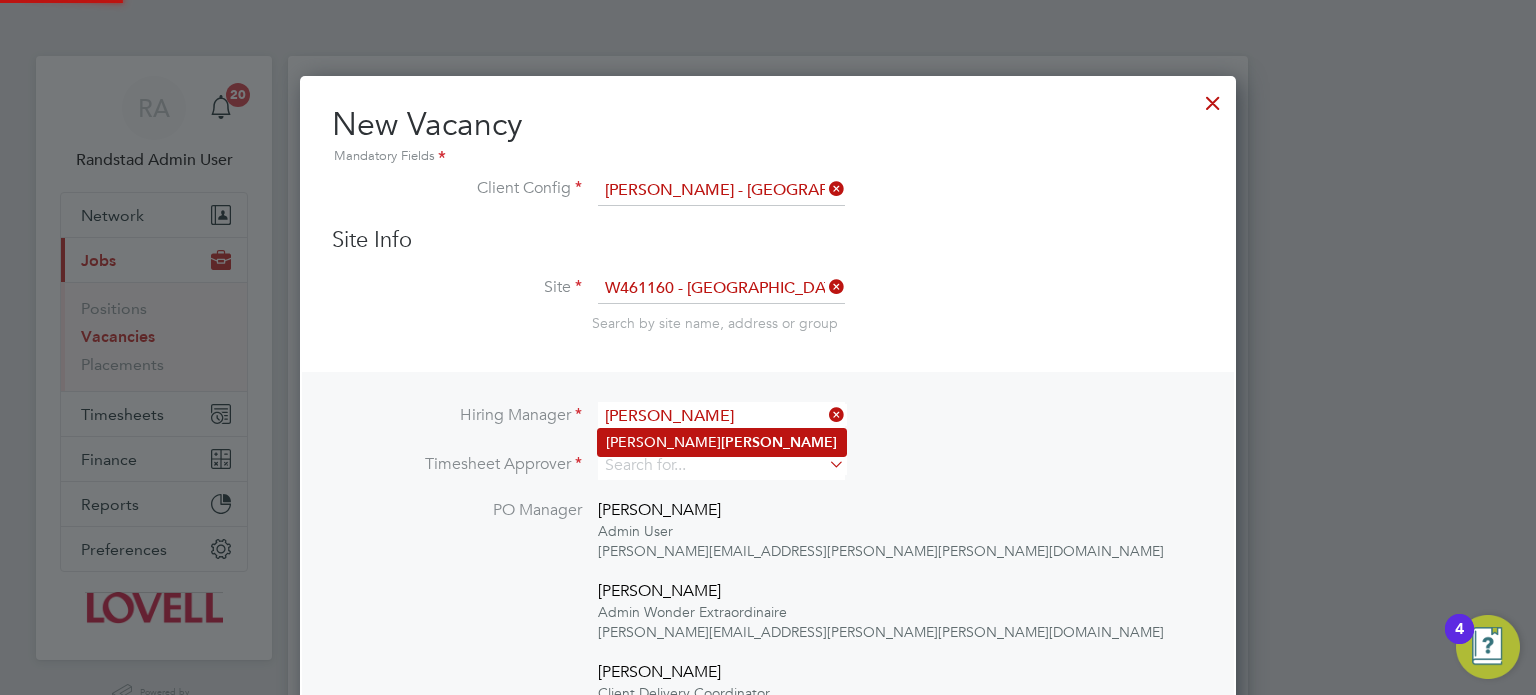 click on "Michael  Darcy" 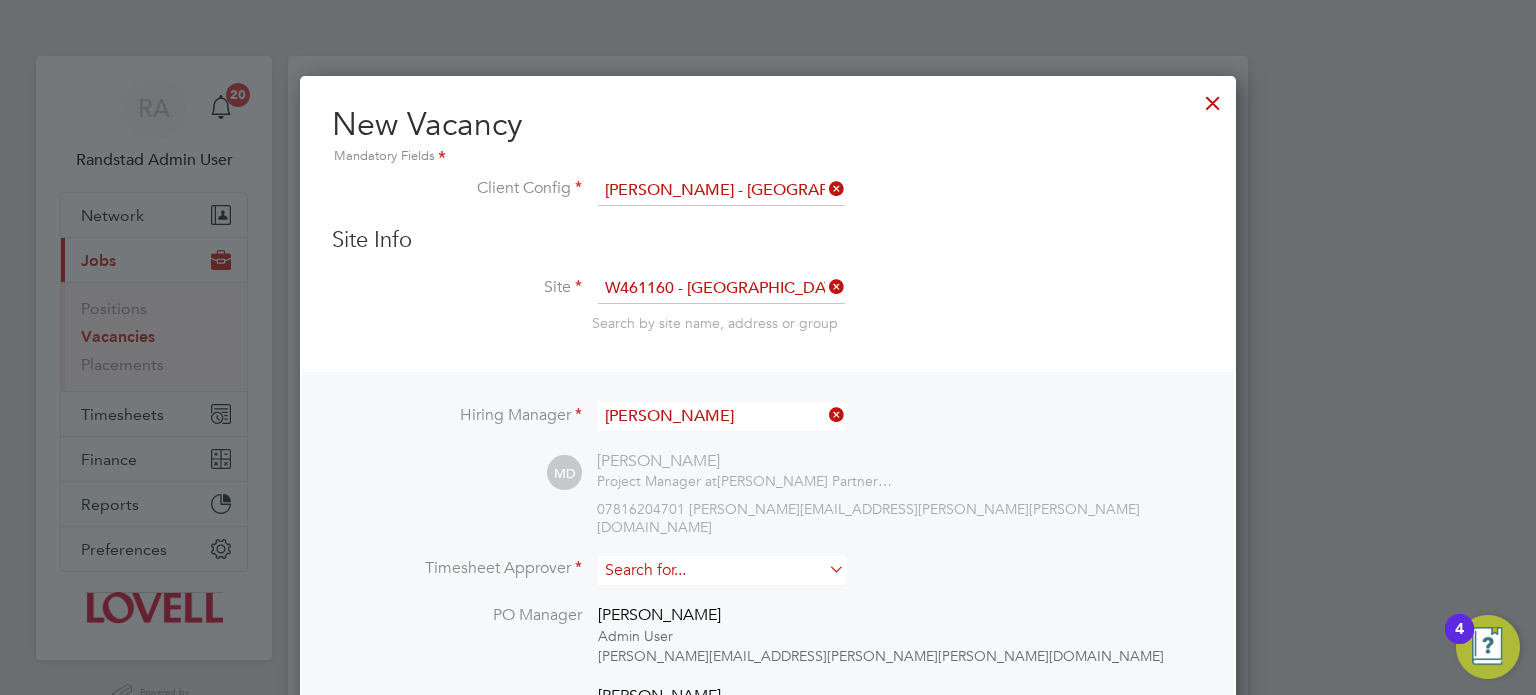 click at bounding box center [721, 570] 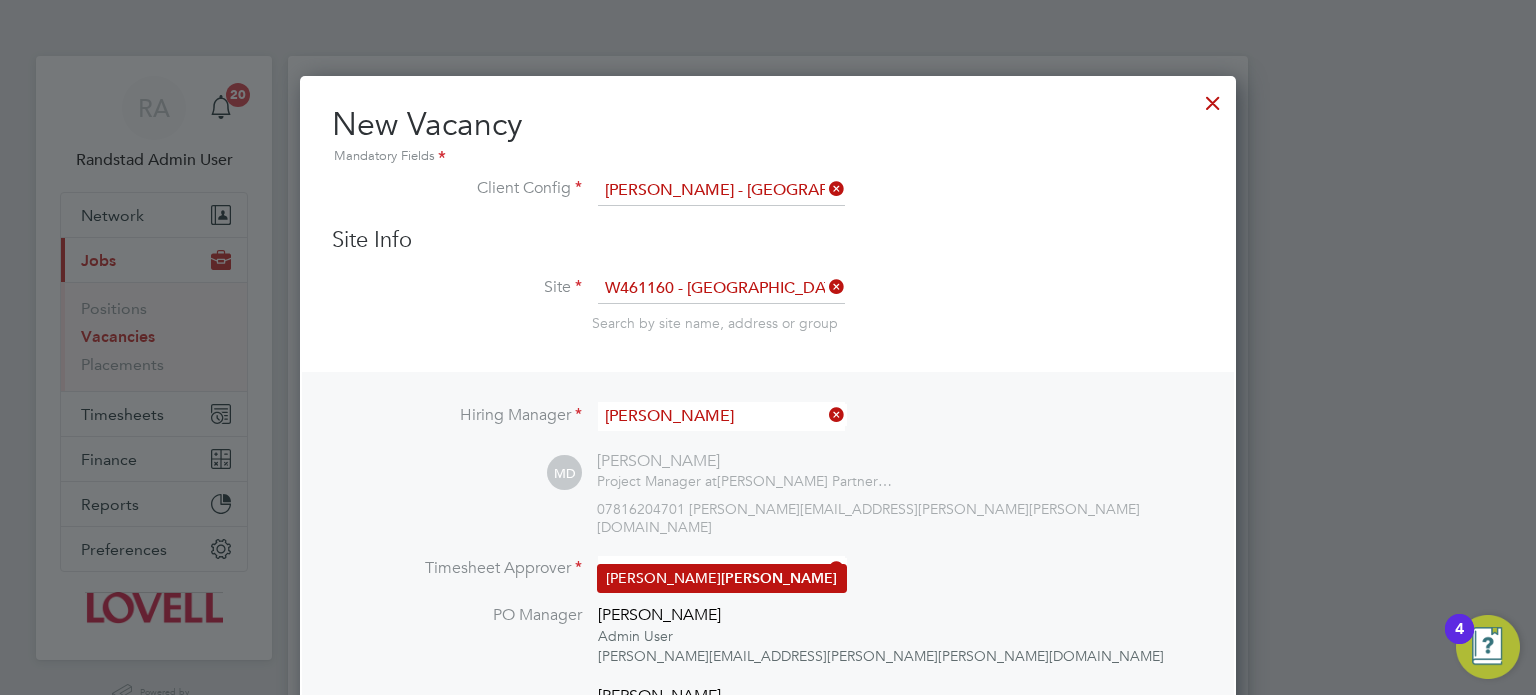 click on "Darcy" 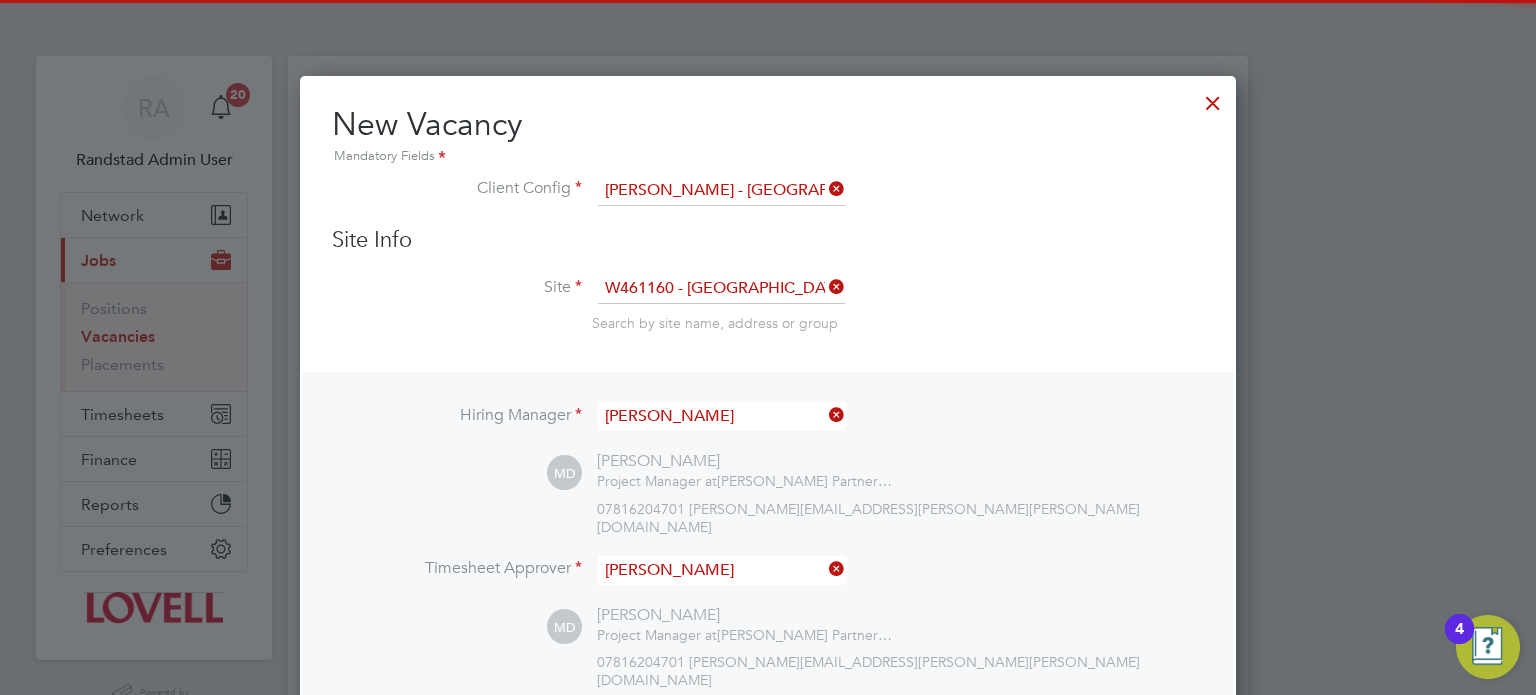 scroll, scrollTop: 1219, scrollLeft: 937, axis: both 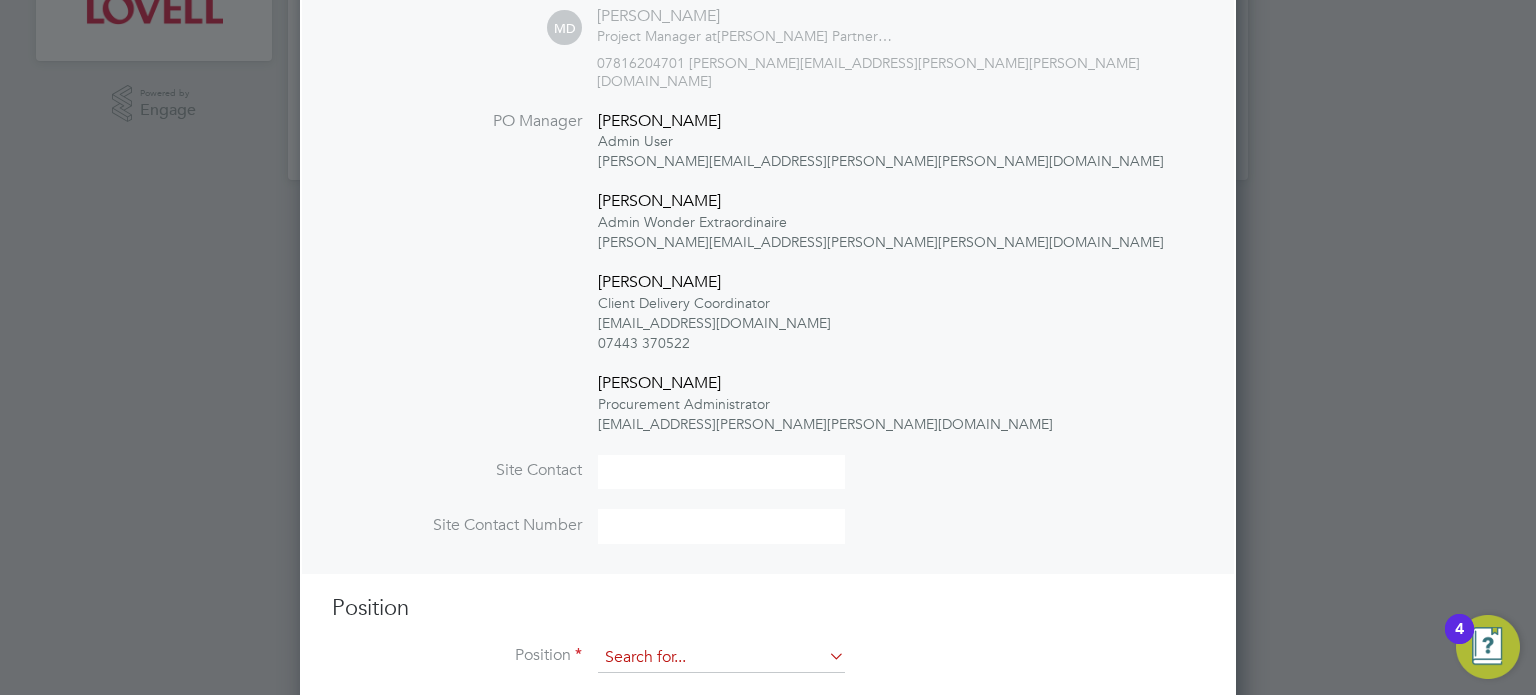 click at bounding box center (721, 658) 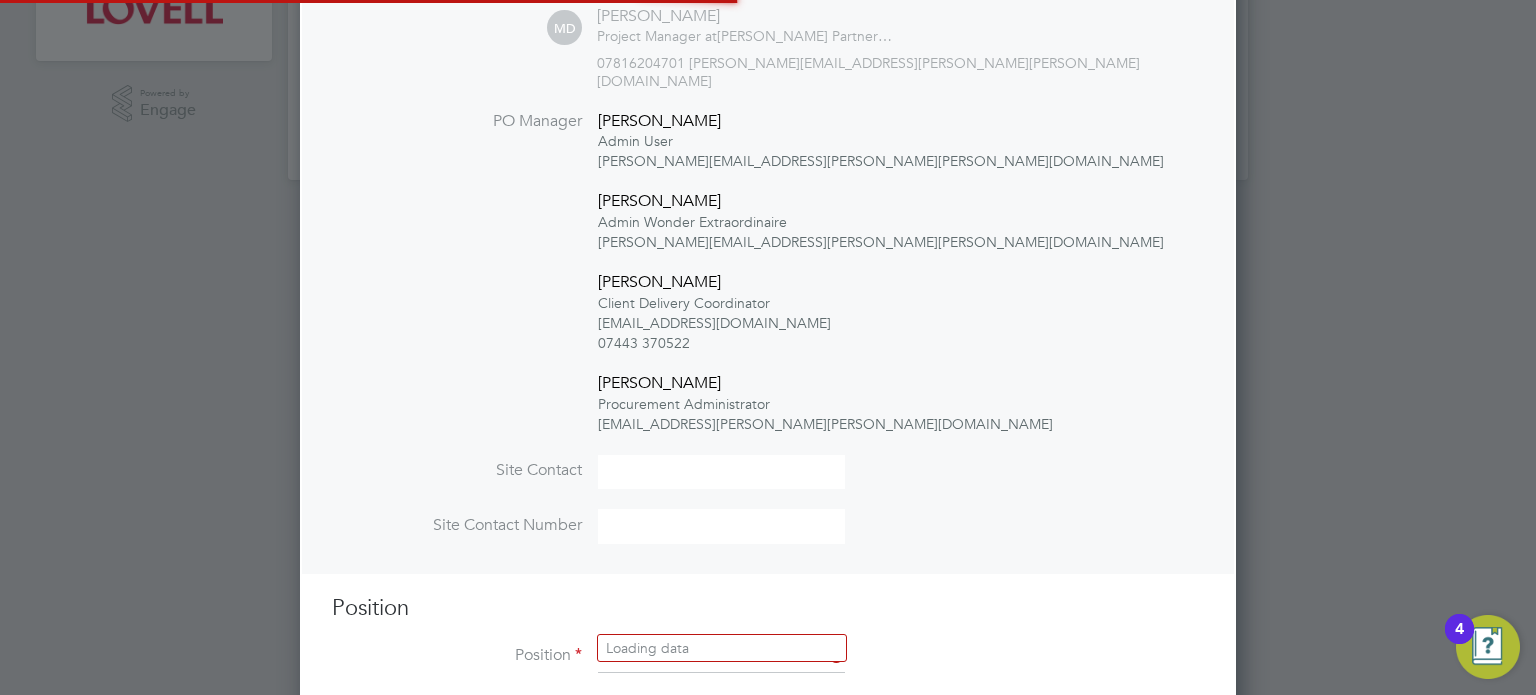 scroll, scrollTop: 10, scrollLeft: 10, axis: both 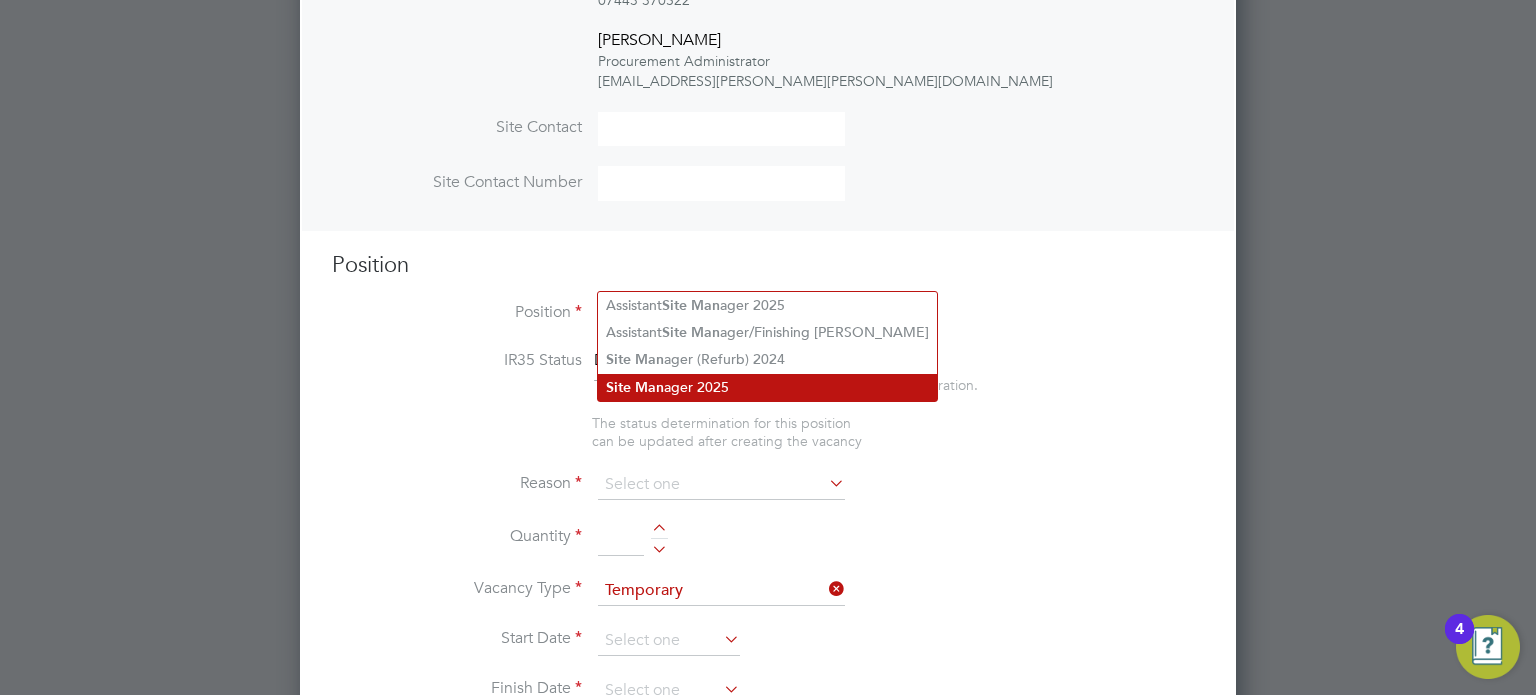 click on "Site   Man ager 2025" 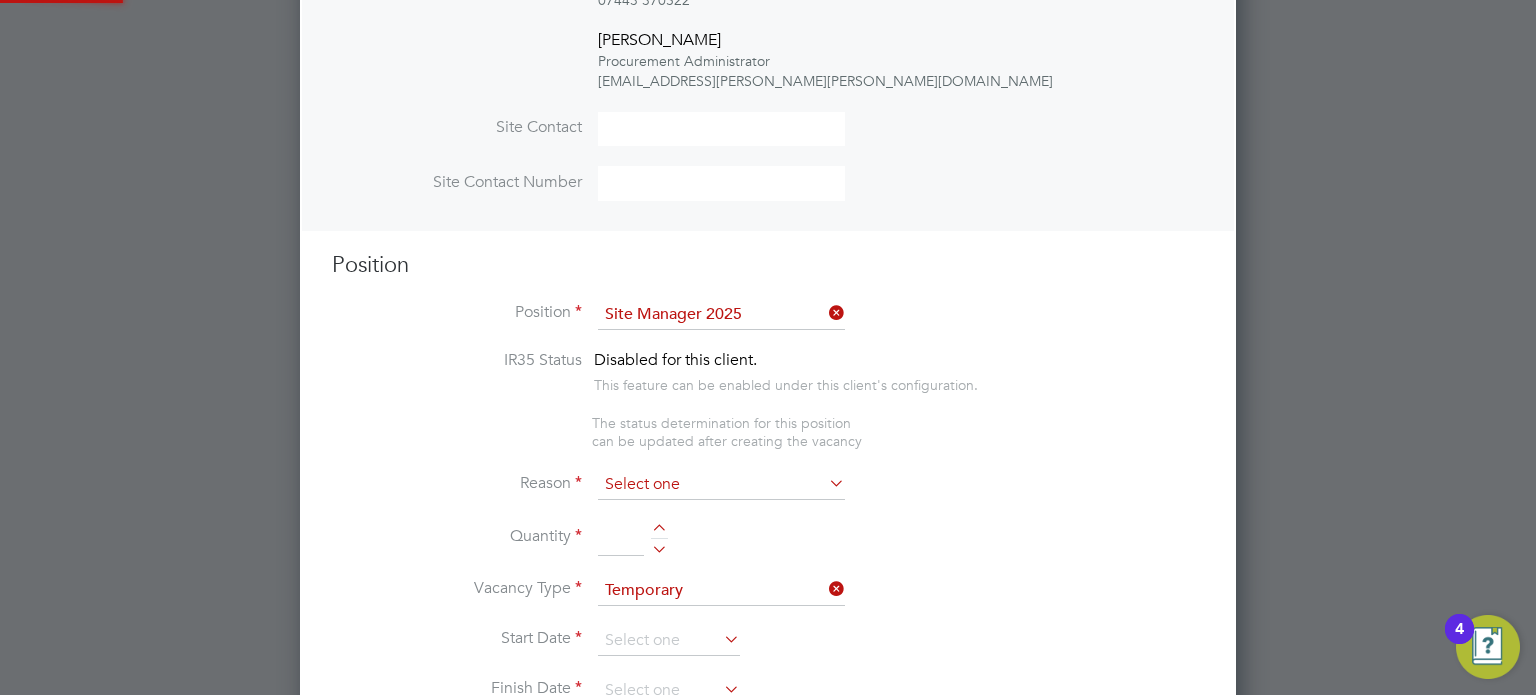 type on "Experienced in supervision of new build housing projects.
Full understanding of all aspects and responsibilities associated with the monitoring of safe execution of works in accordance with legislation and company procedures.
Knowledgeable of construction programmes / sequencing to organise company and subcontract resources accordingly.
Call-off and progress material supply and record deliveries.
Experienced in technical requirements and quality levels
to enable works to be monitored for compliance with designs
specifications and company quality/presentation expectations.
Commercial awareness to ensure site operations and
preliminaries remain within budget.
Excellent communication skills with site team, technical,
commercial, sales, customers / client and external agencies;
NHBC, Building Control, Highways and utility providers.
Problem solving skills. I
Ability to motivate others." 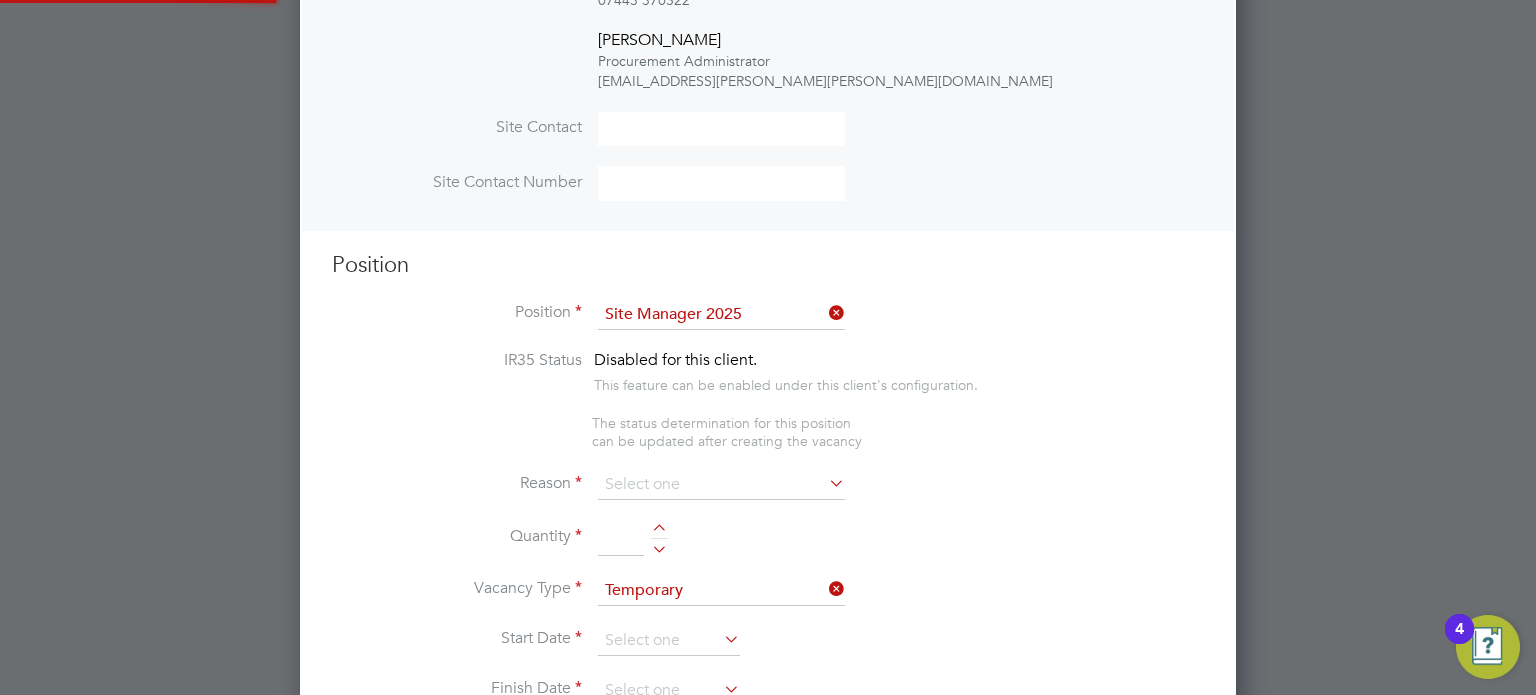 scroll, scrollTop: 10, scrollLeft: 10, axis: both 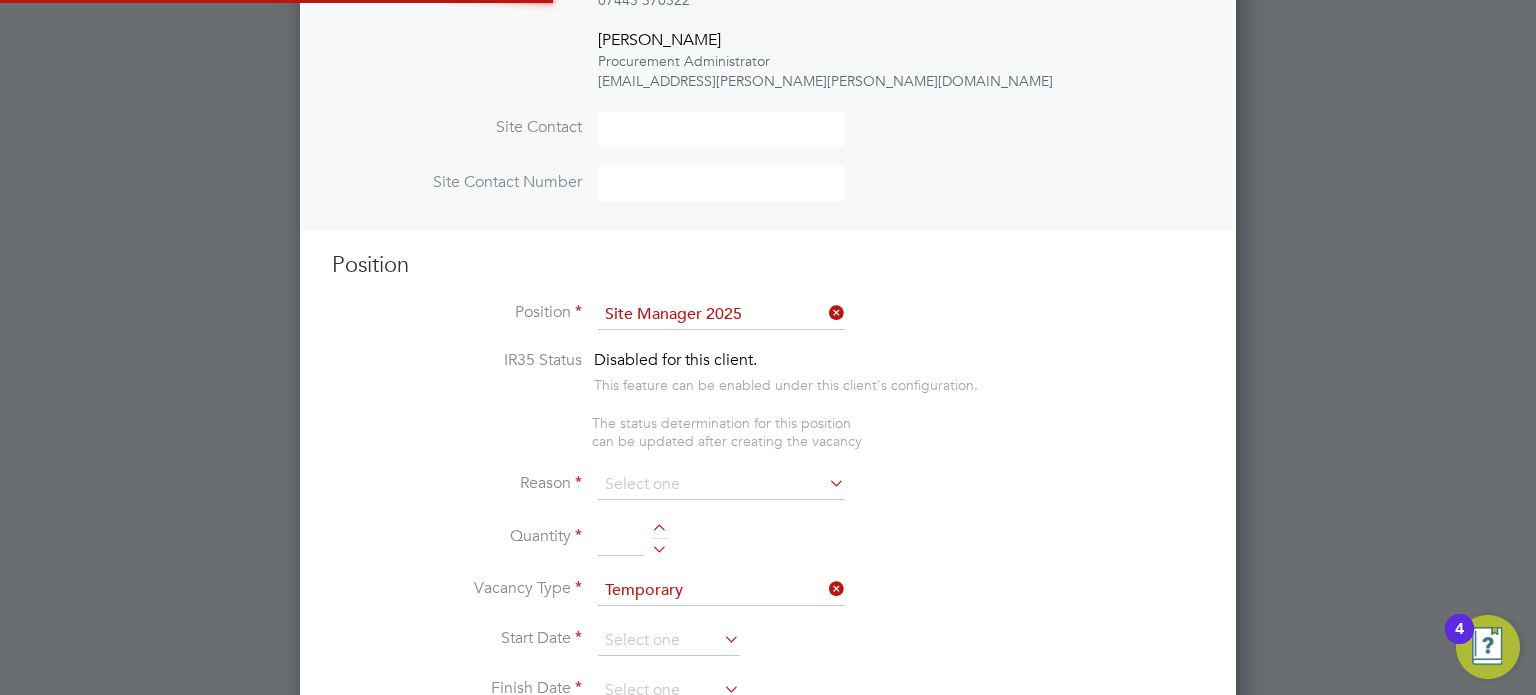click on "Reason" at bounding box center (768, 495) 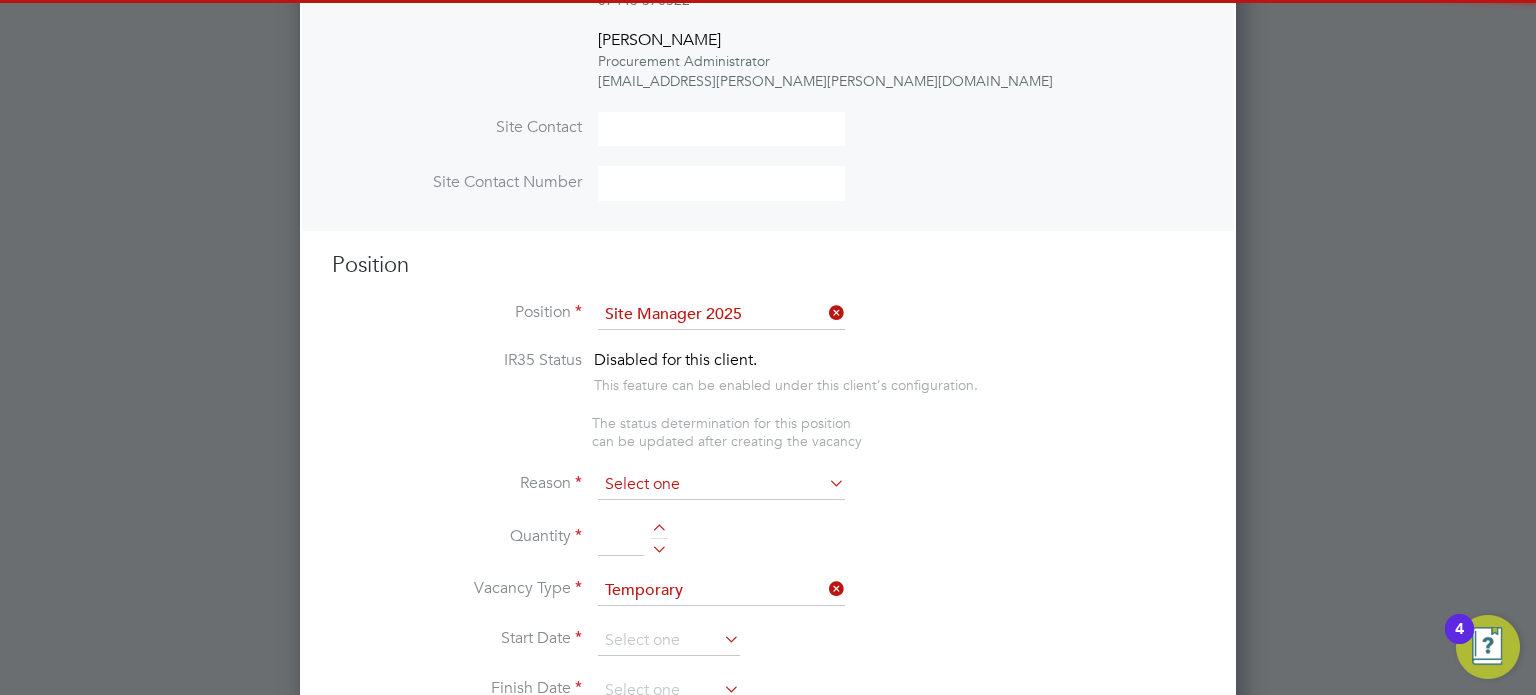 click at bounding box center [721, 485] 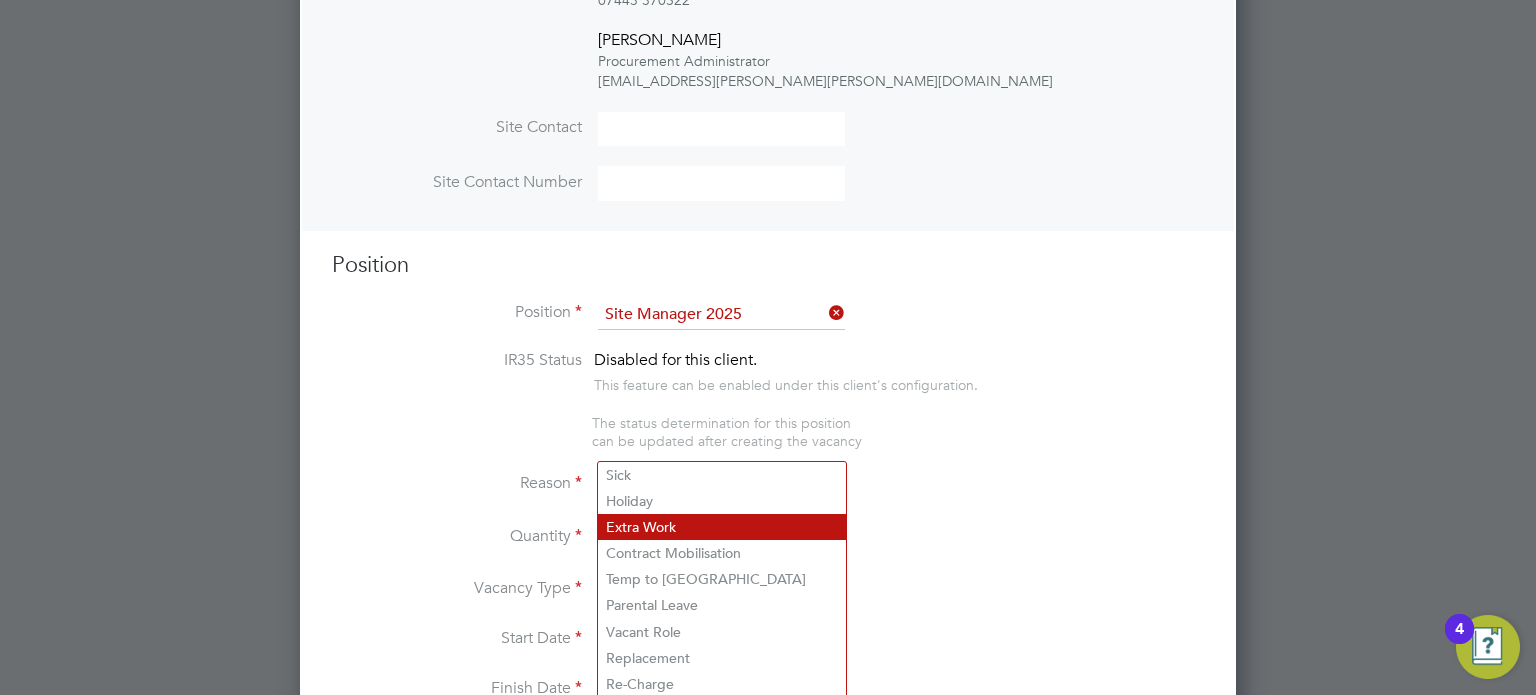 click on "Extra Work" 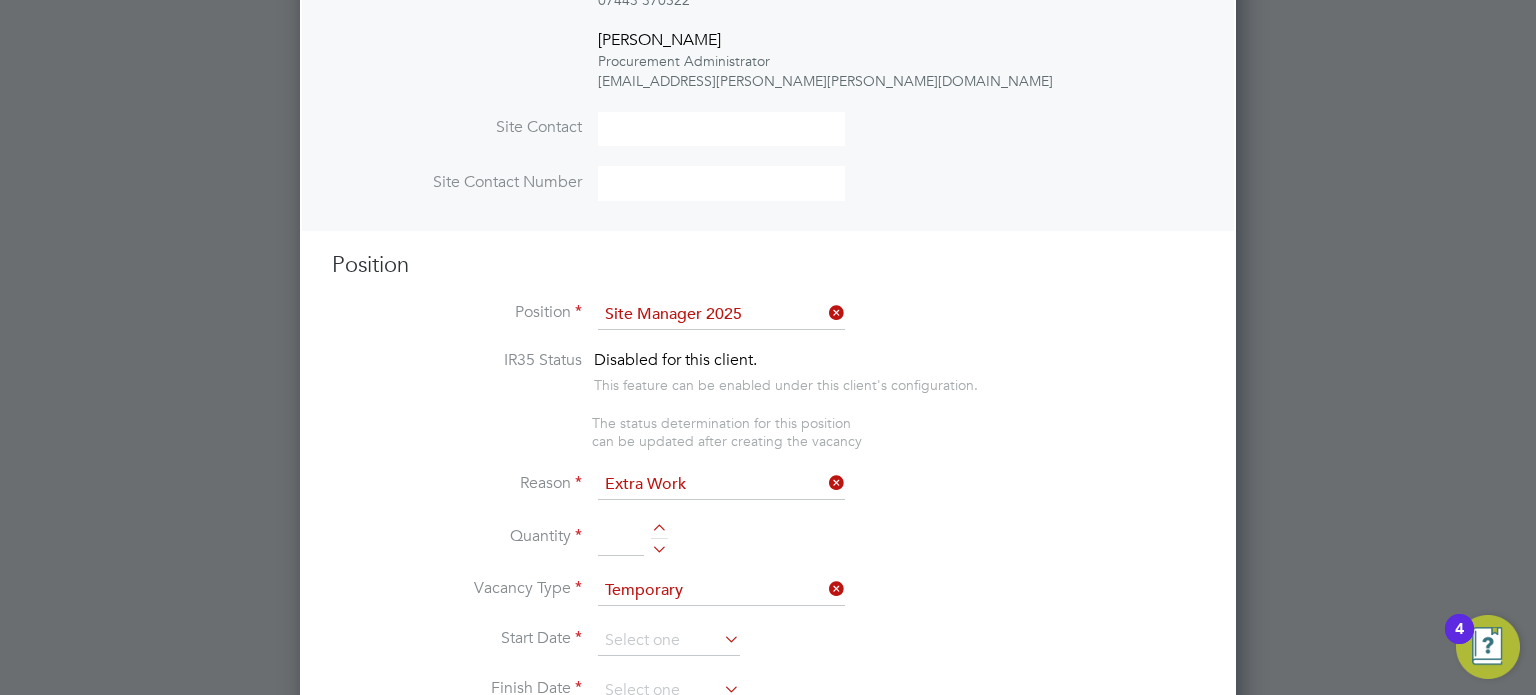click on "Extra Work" at bounding box center [721, 485] 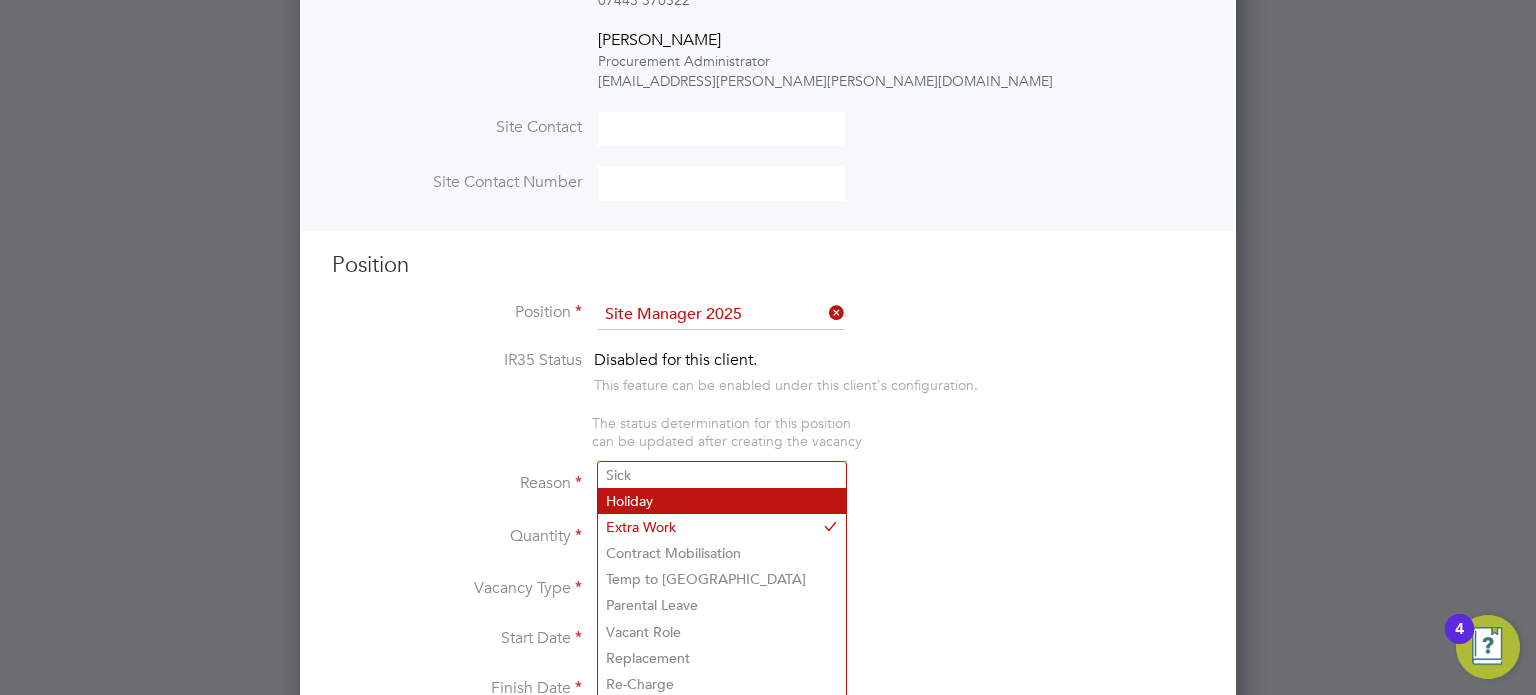 click on "Holiday" 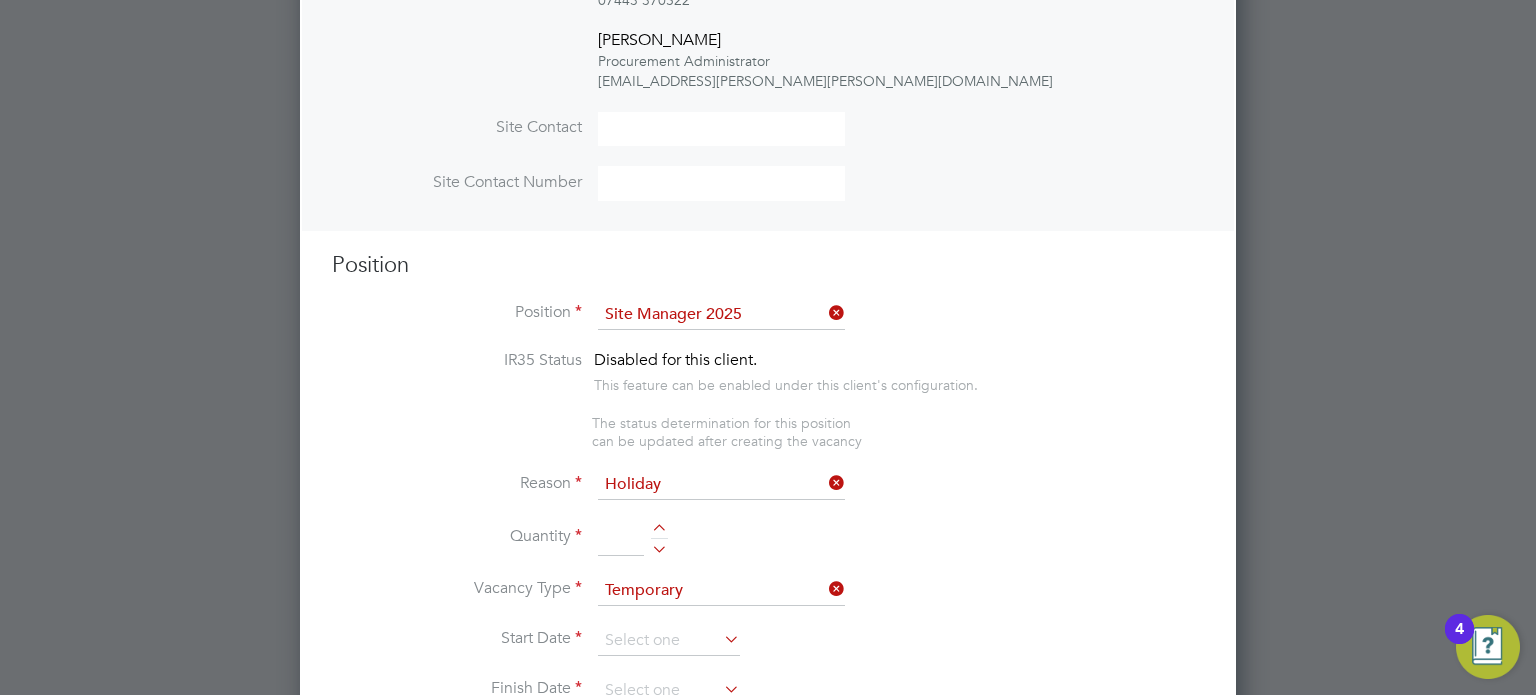 click at bounding box center [659, 546] 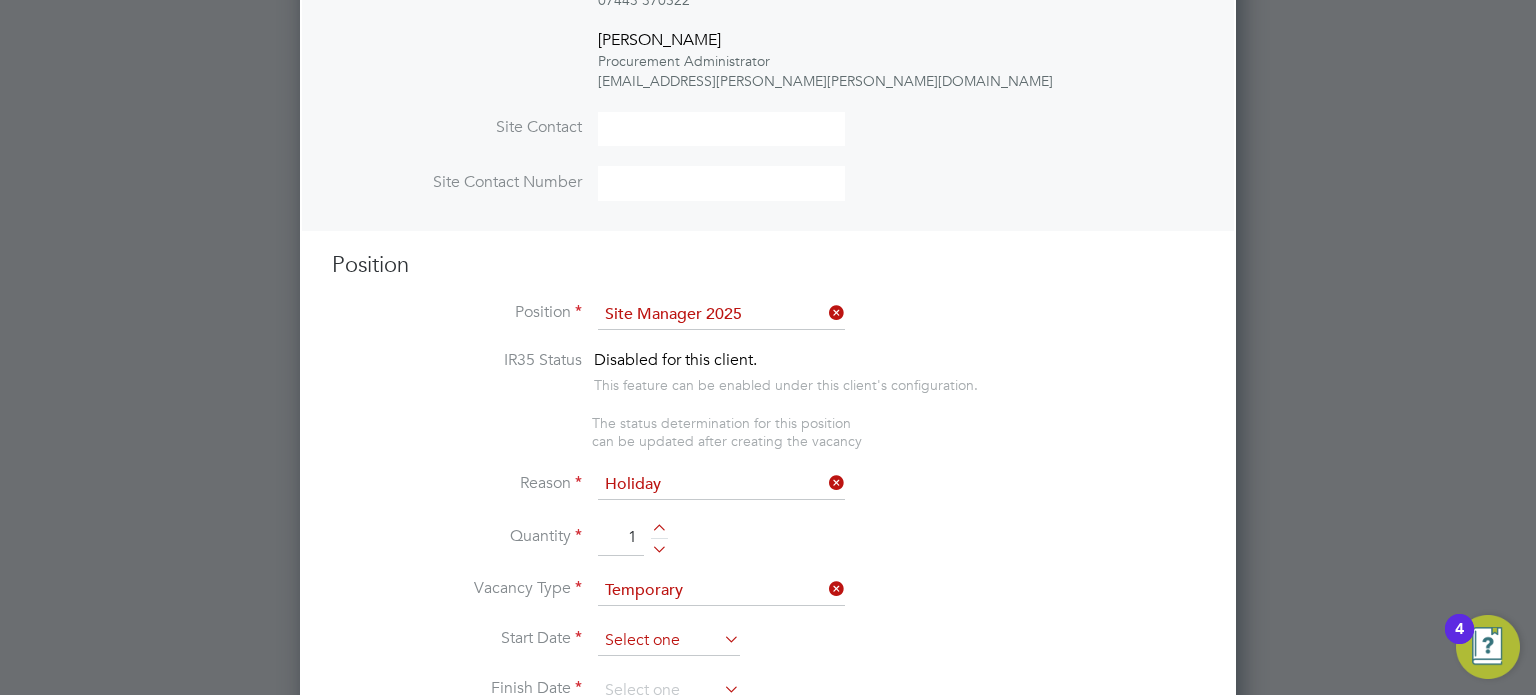 click at bounding box center [669, 641] 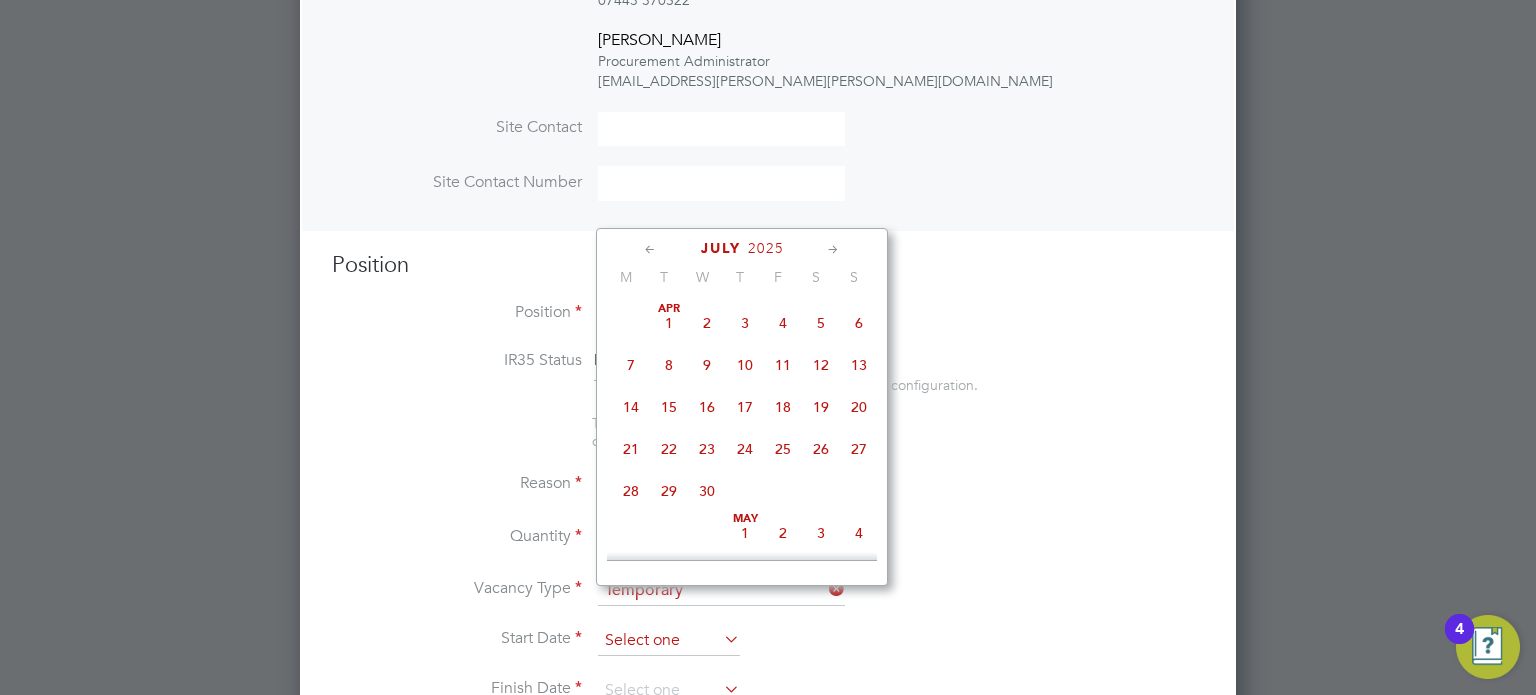 scroll, scrollTop: 666, scrollLeft: 0, axis: vertical 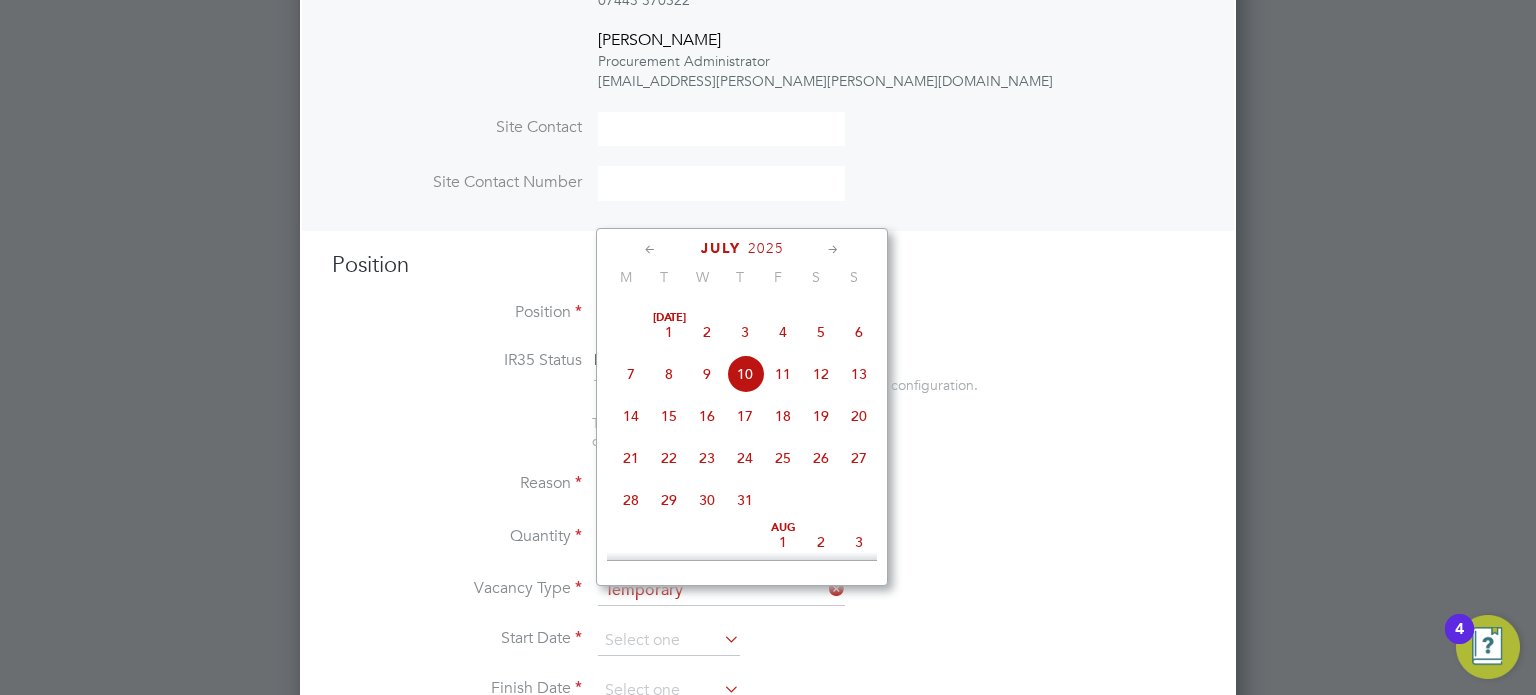 click on "10" 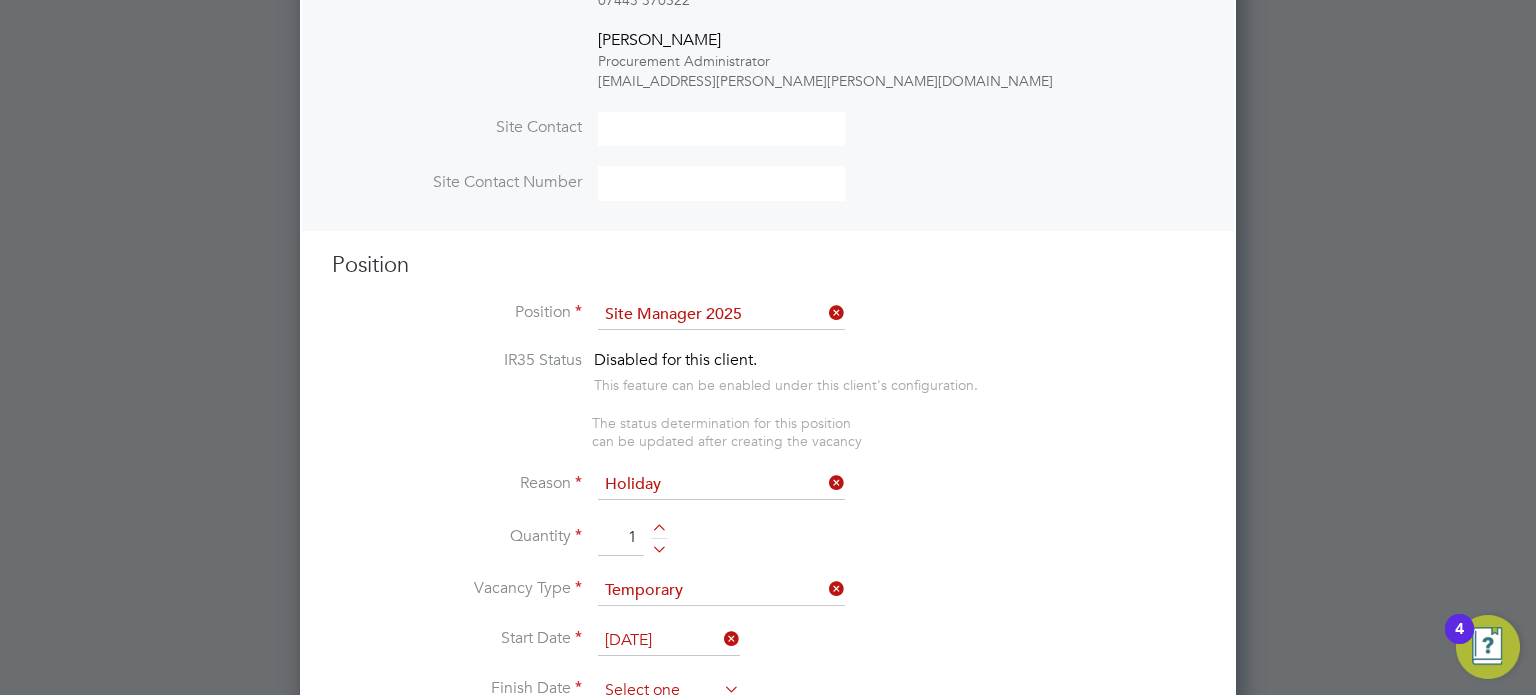 click at bounding box center (669, 691) 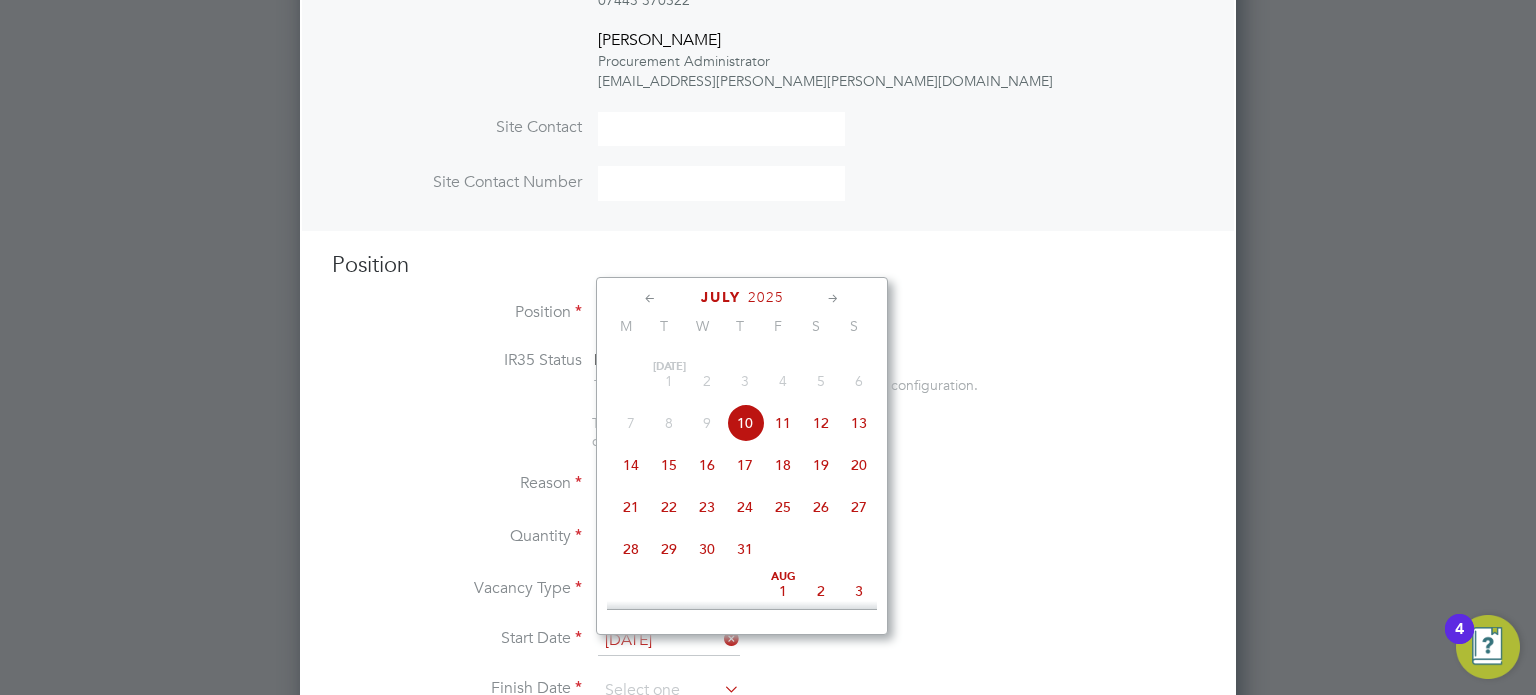 scroll, scrollTop: 684, scrollLeft: 0, axis: vertical 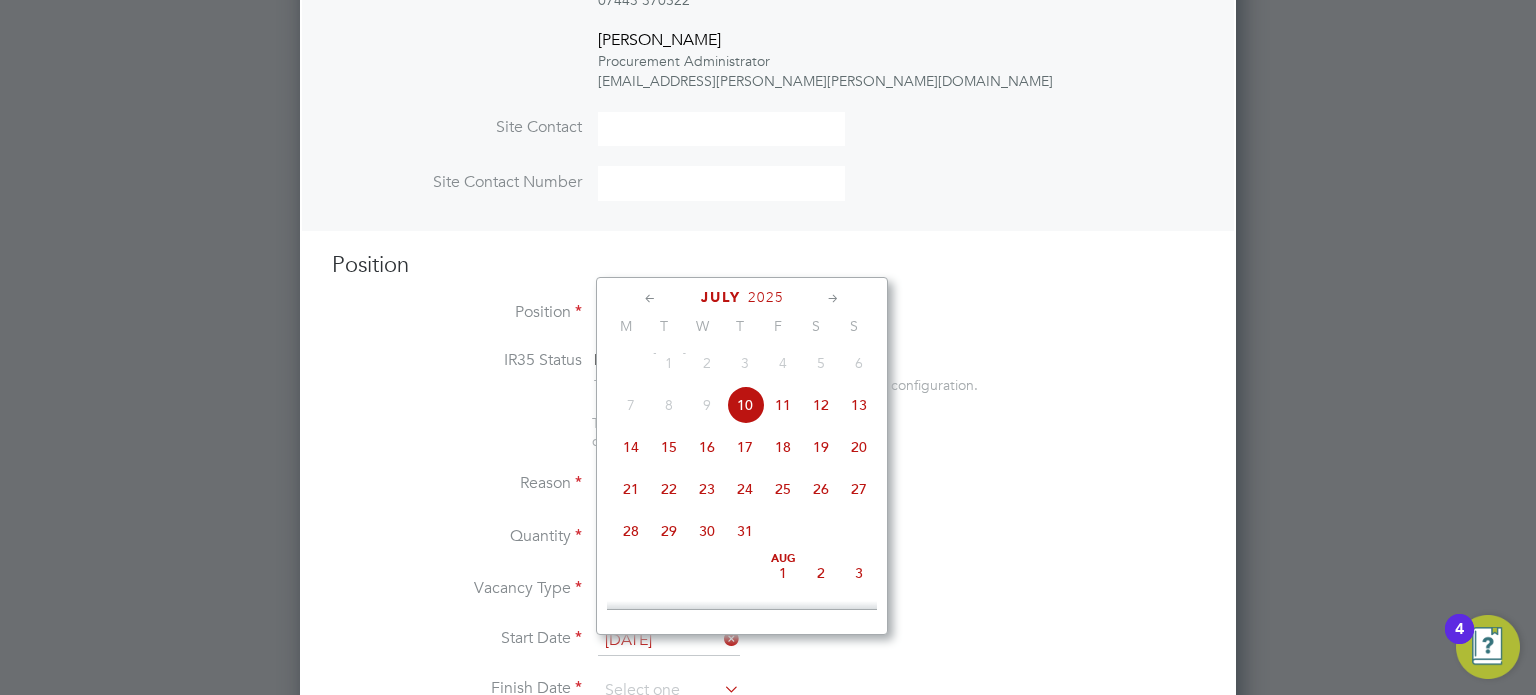 click 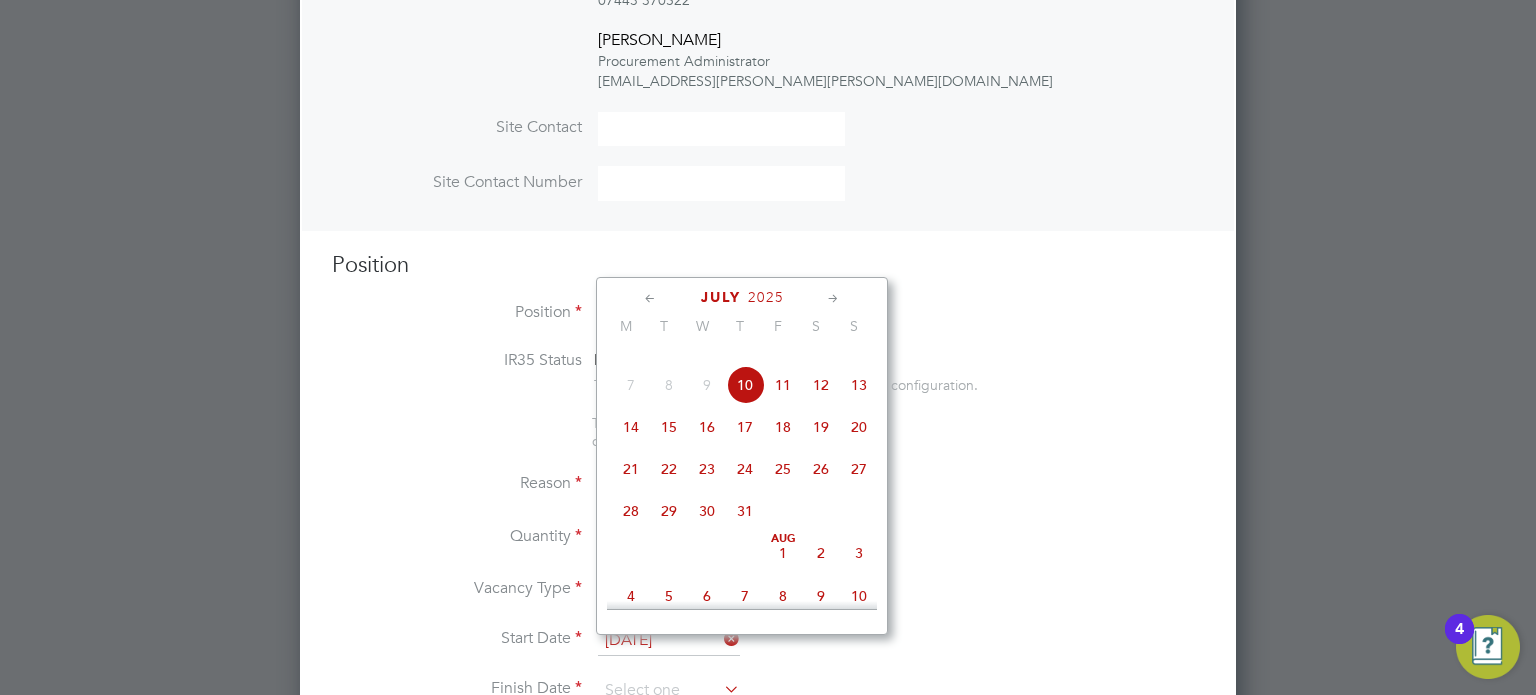 scroll, scrollTop: 708, scrollLeft: 0, axis: vertical 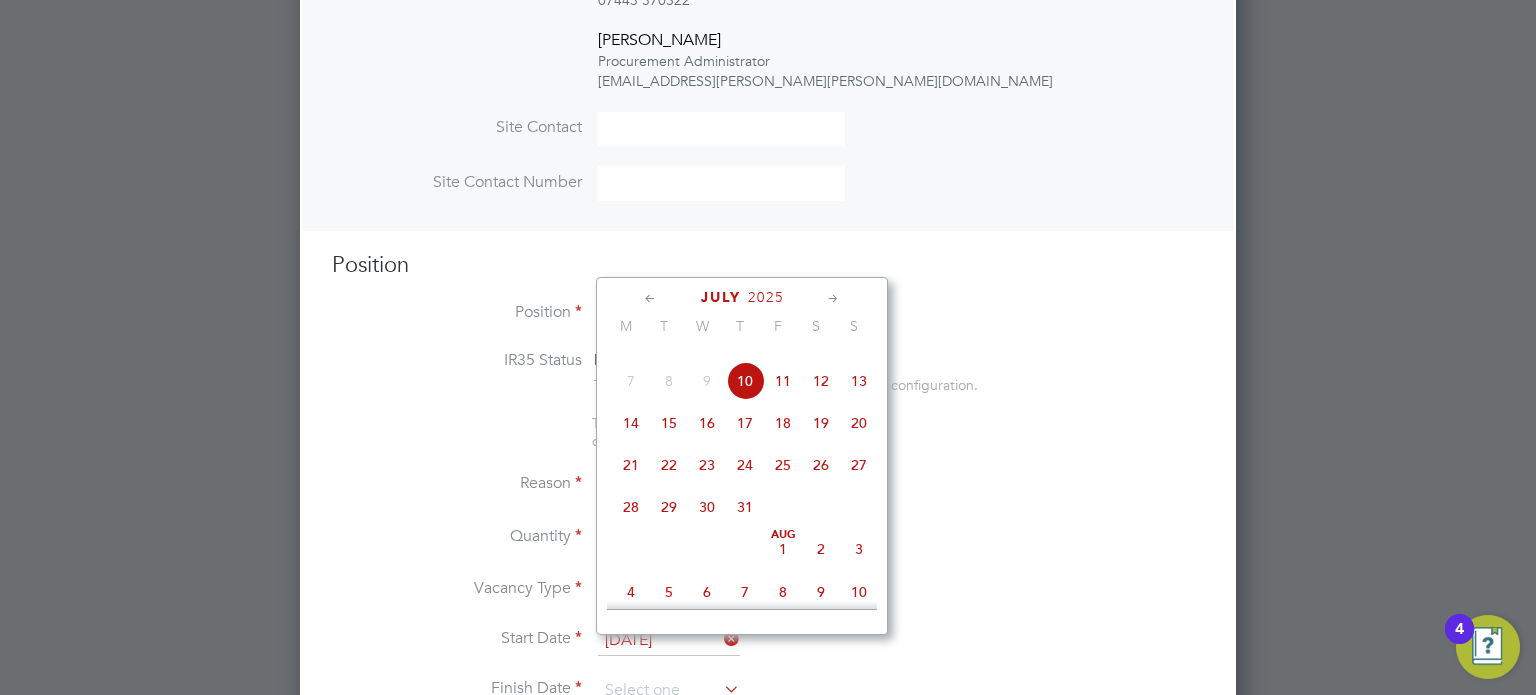click on "Aug" 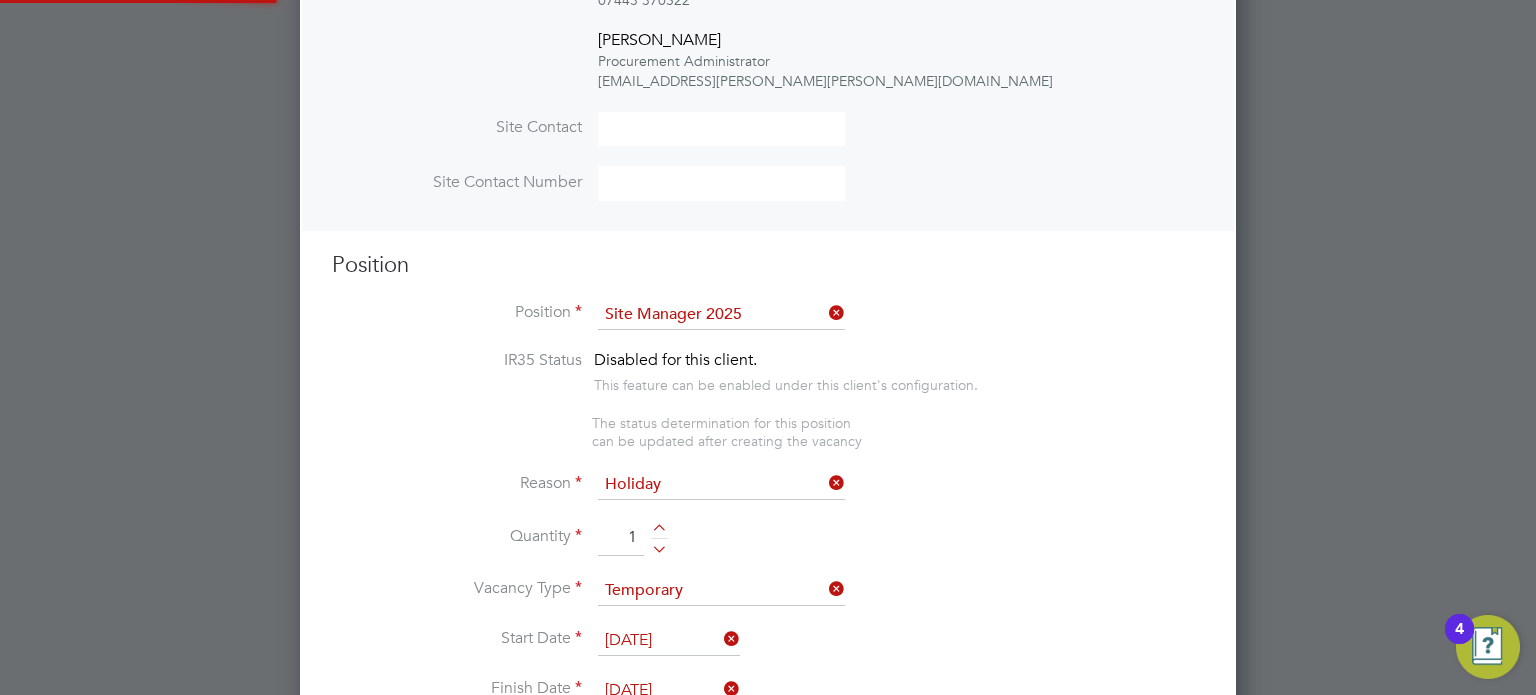 scroll 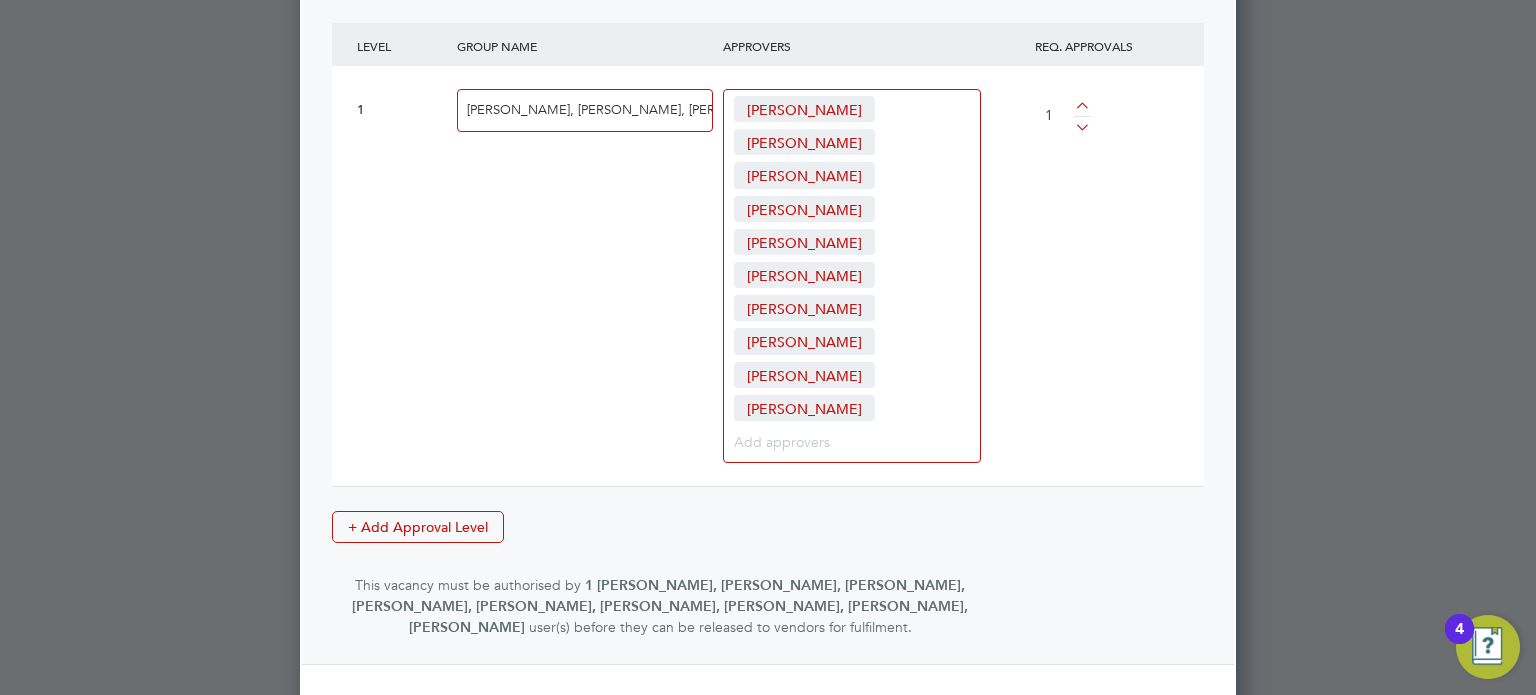 click on "Create Vacancy" at bounding box center [807, 721] 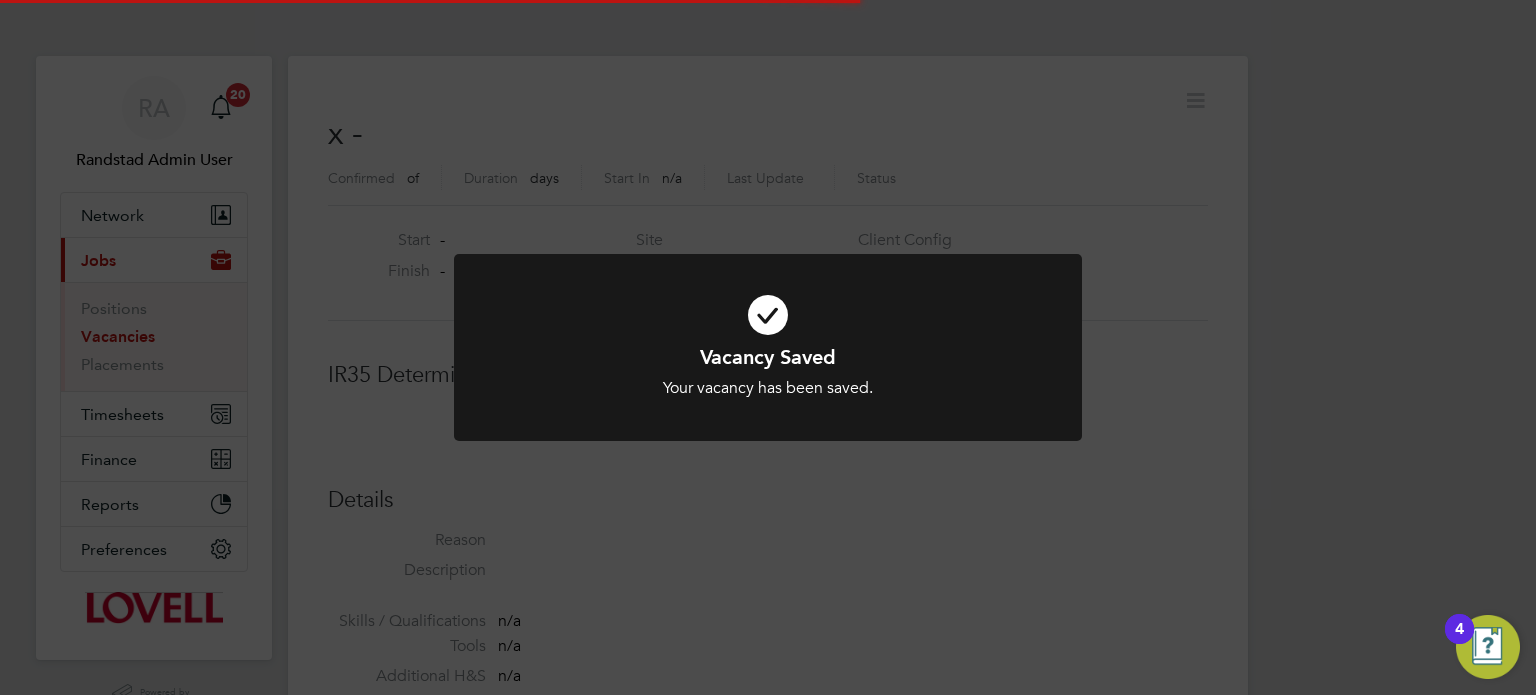 click on "Vacancy Saved Your vacancy has been saved. Cancel Okay" 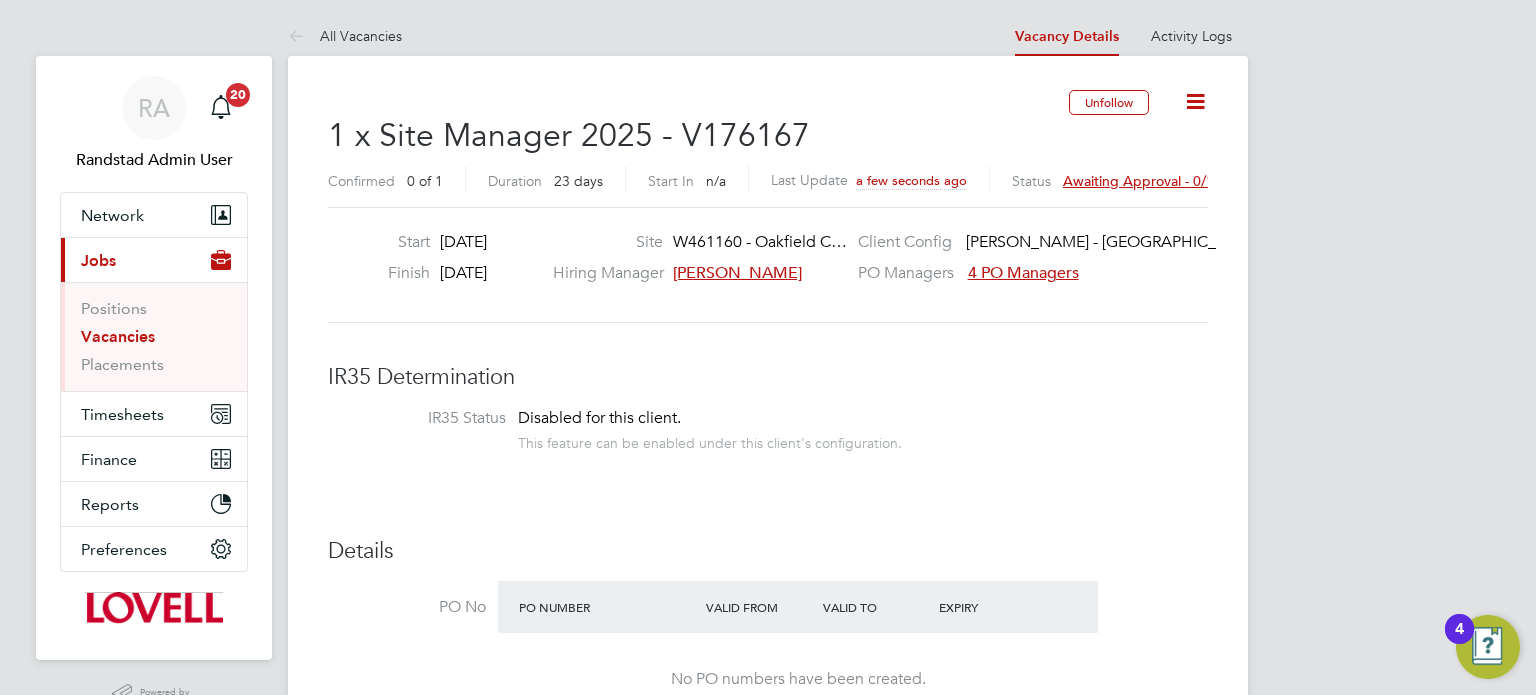 click on "Awaiting approval - 0/1" 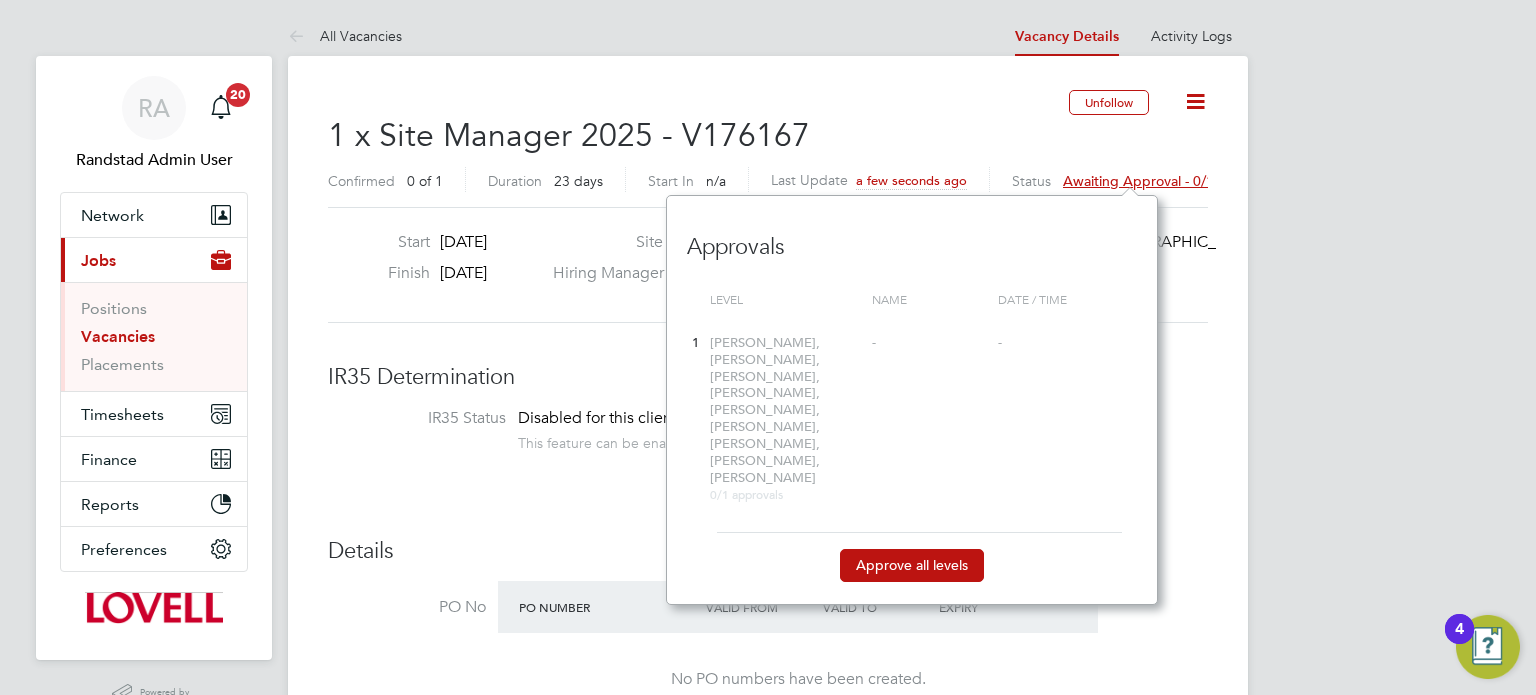 scroll, scrollTop: 12, scrollLeft: 12, axis: both 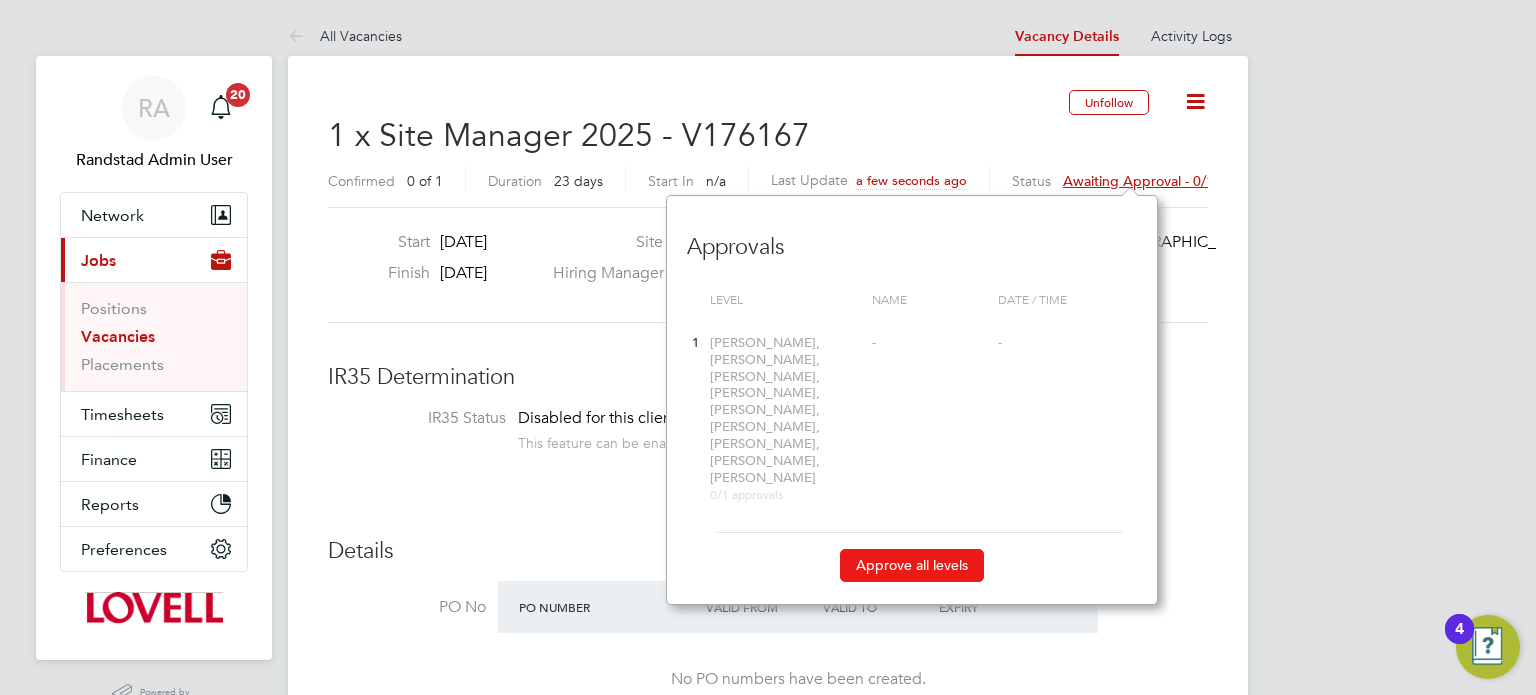 click on "Approve all levels" 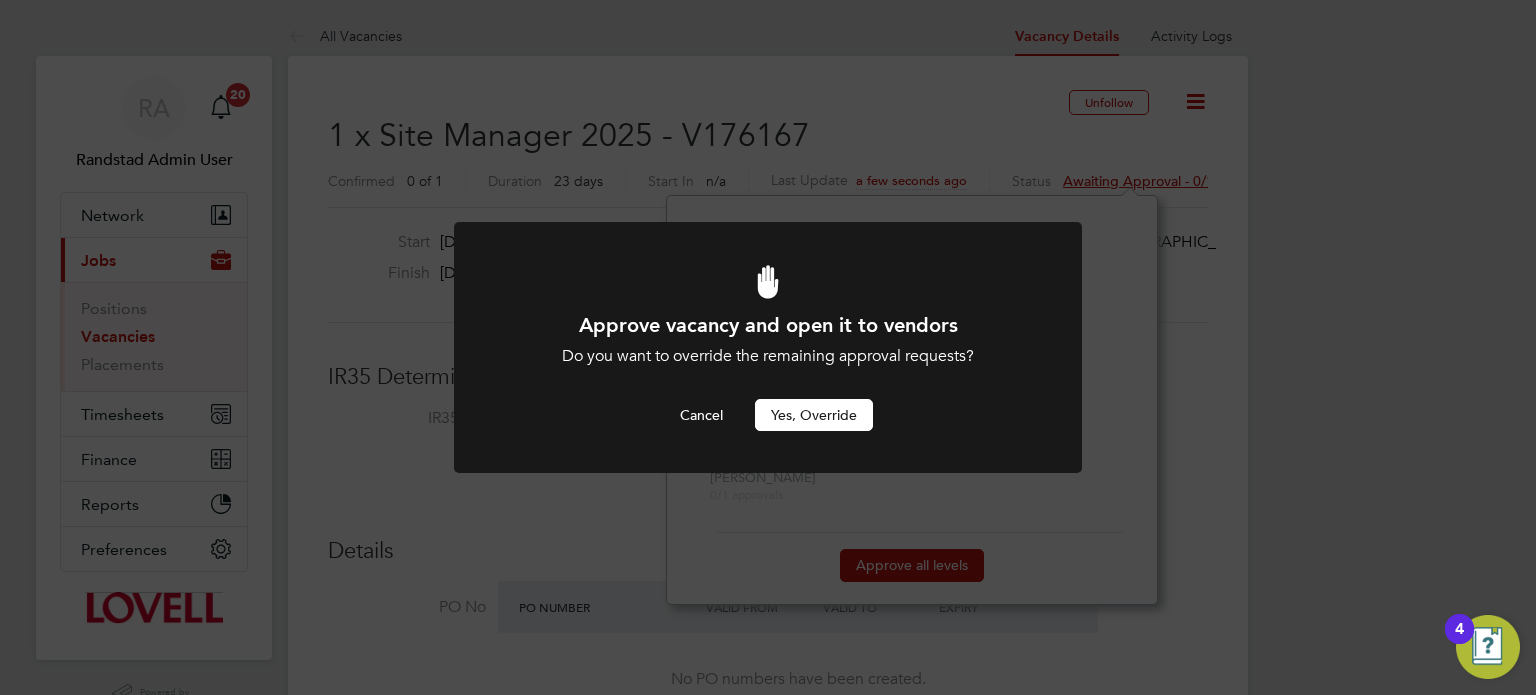 click on "Yes, Override" at bounding box center [814, 415] 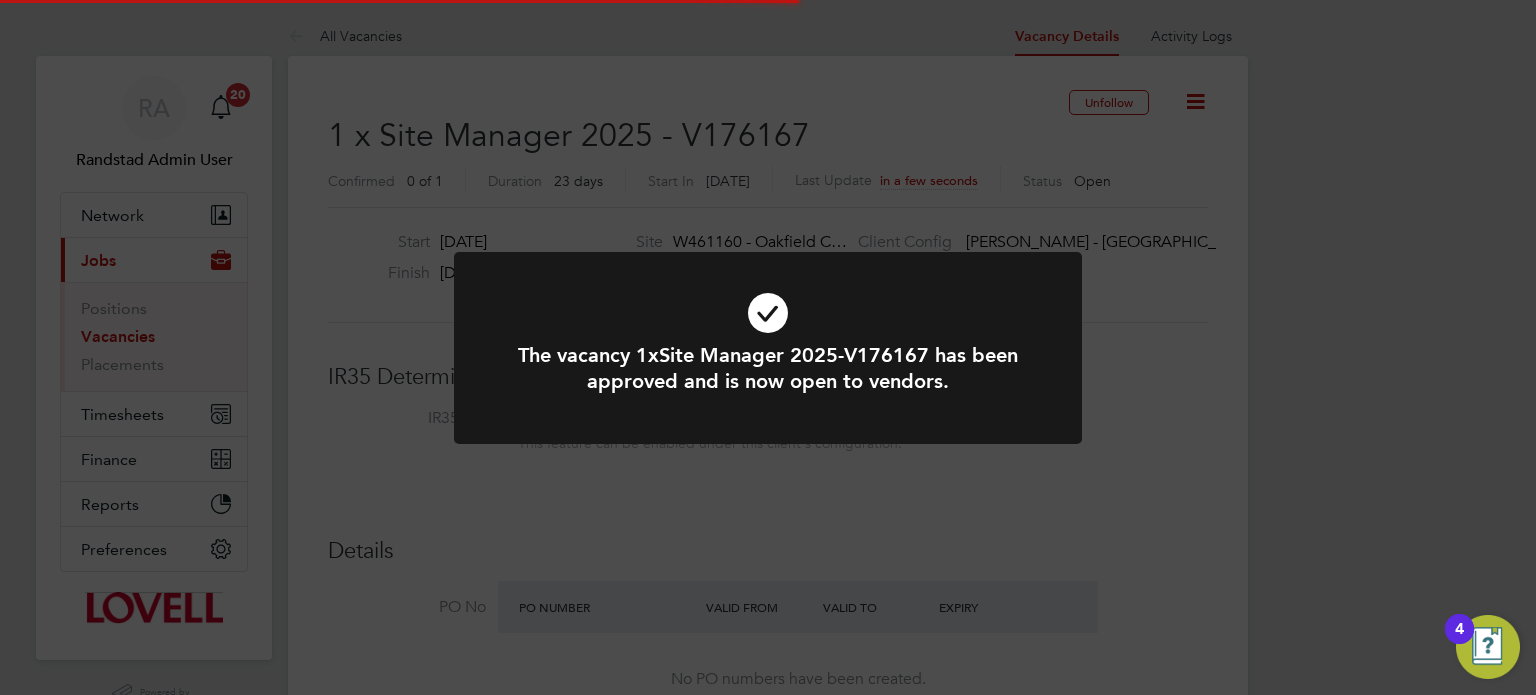 click on "The vacancy 1xSite Manager 2025-V176167 has been approved and is now open to vendors. Cancel Okay" 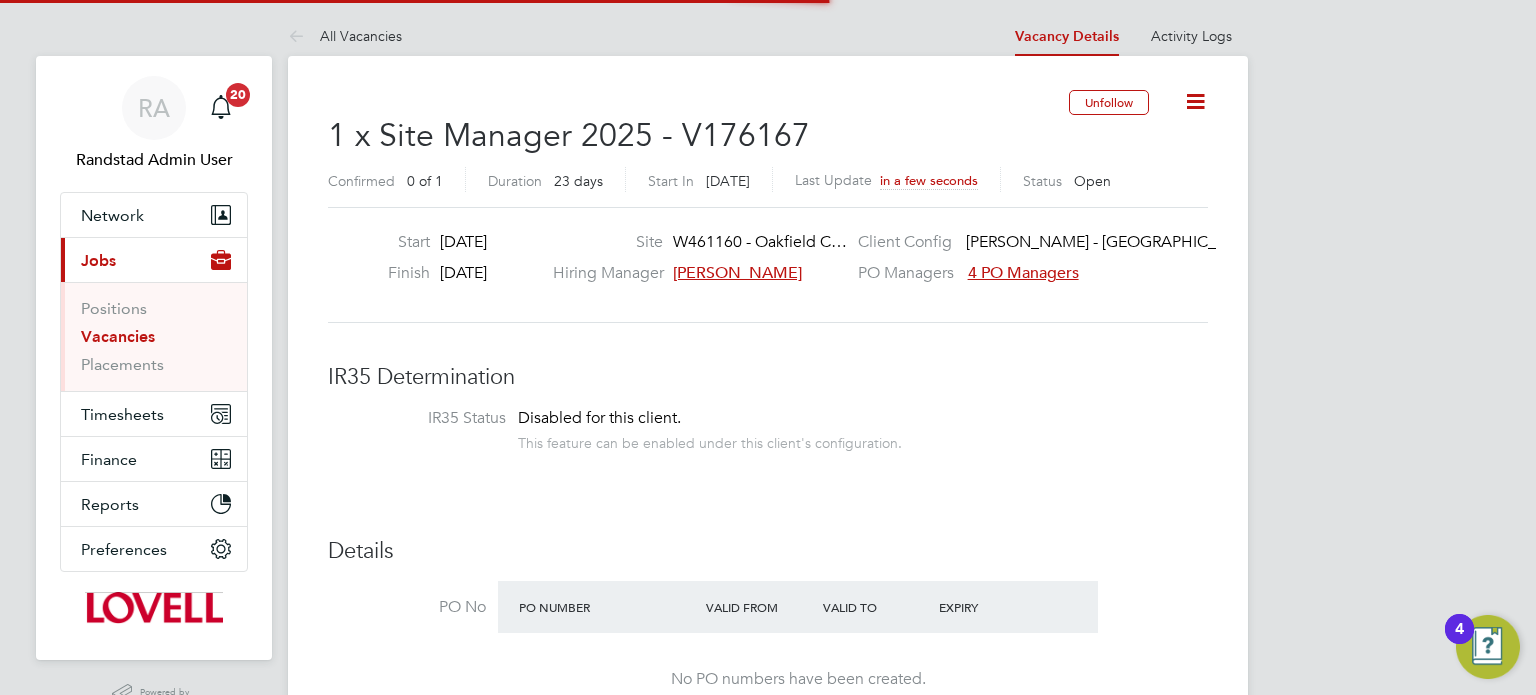 click on "Vacancies" at bounding box center [118, 336] 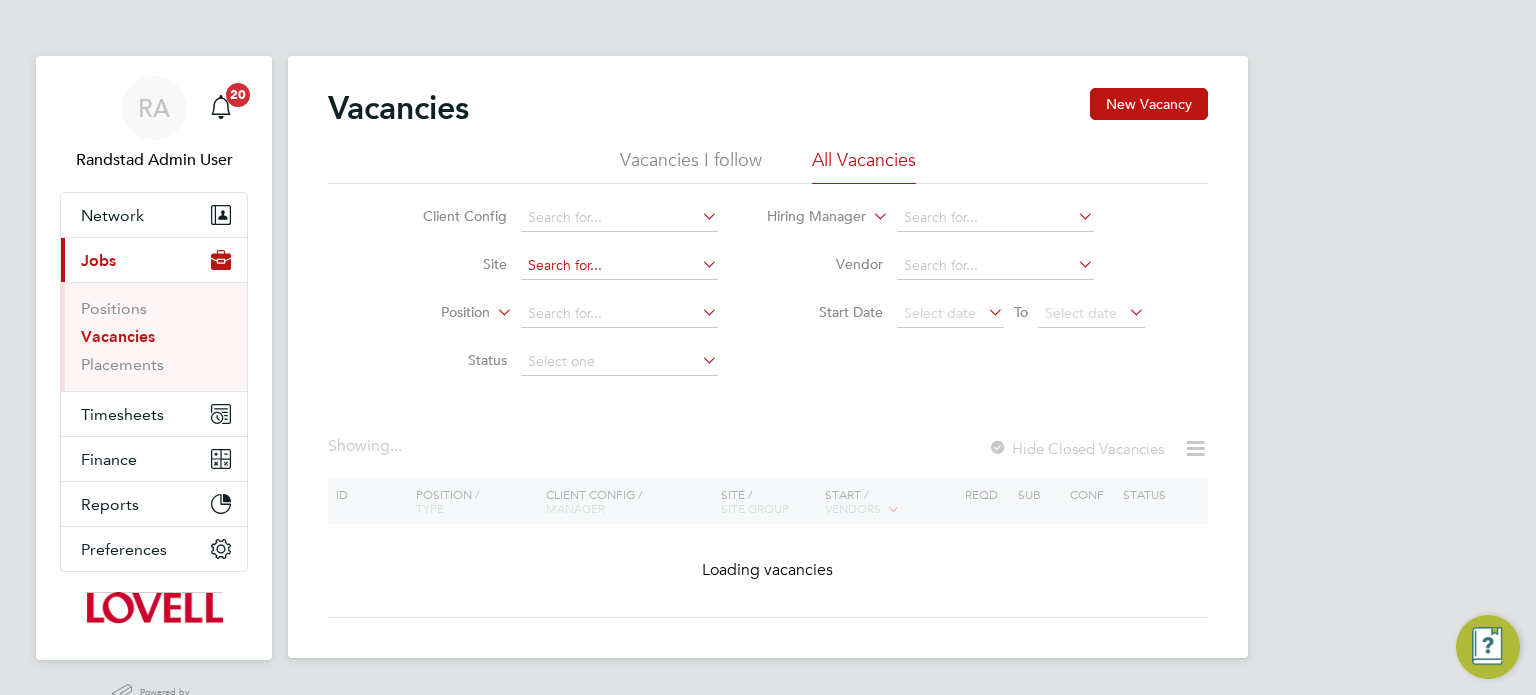 click 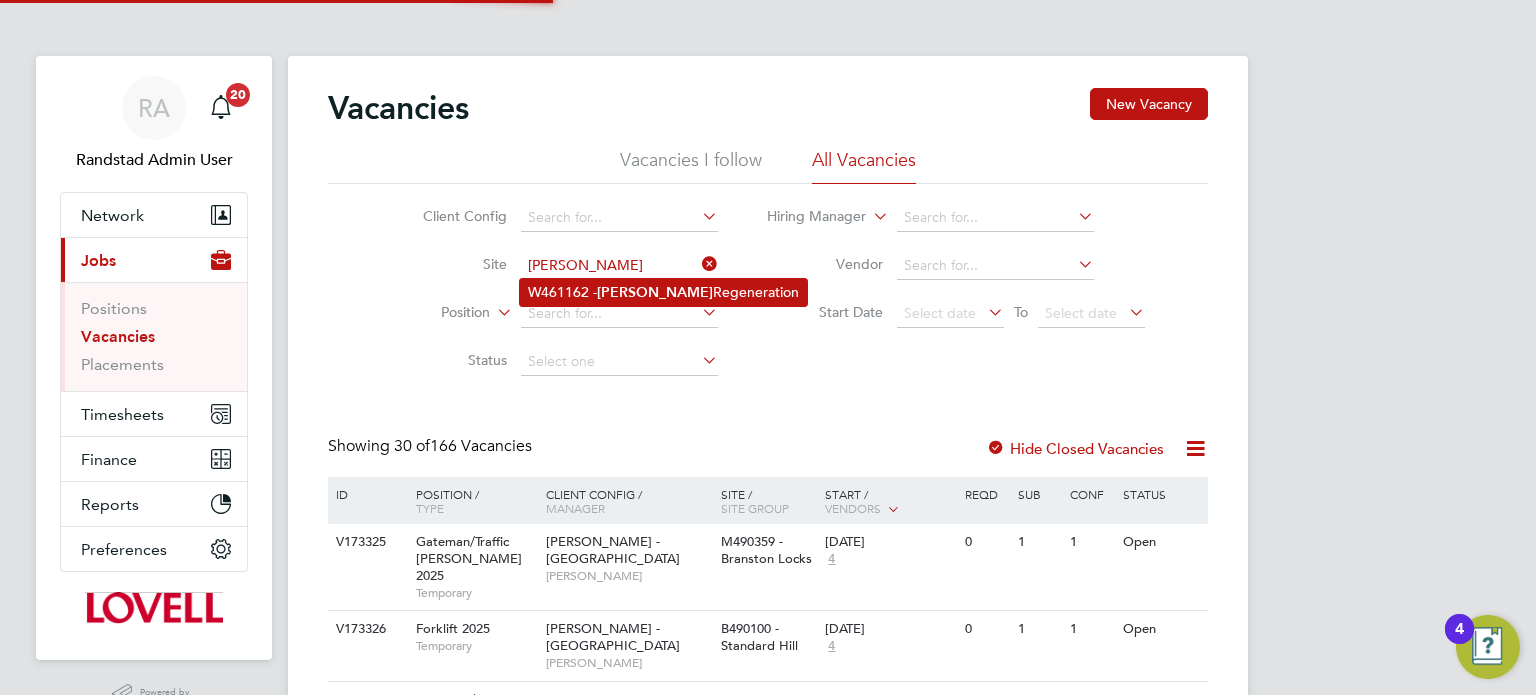 click on "Ringland" 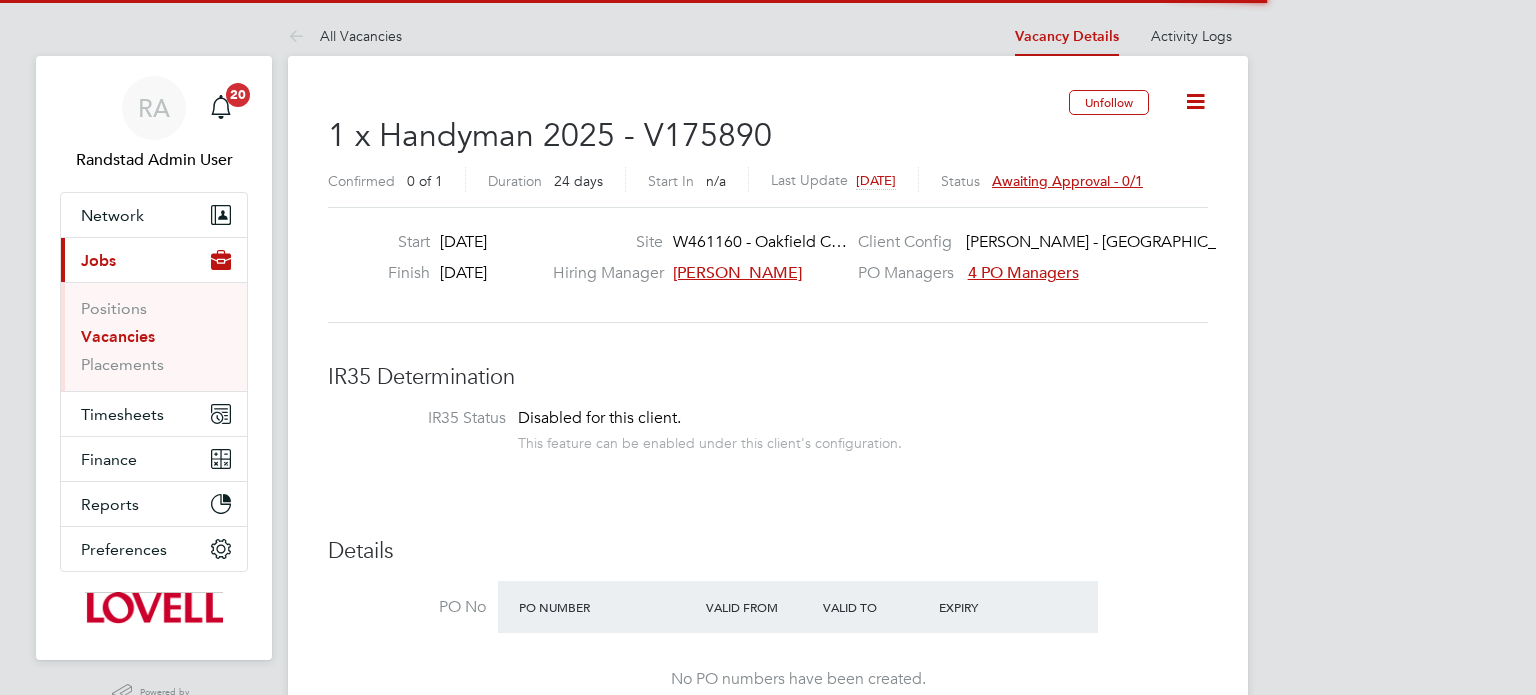 scroll, scrollTop: 0, scrollLeft: 0, axis: both 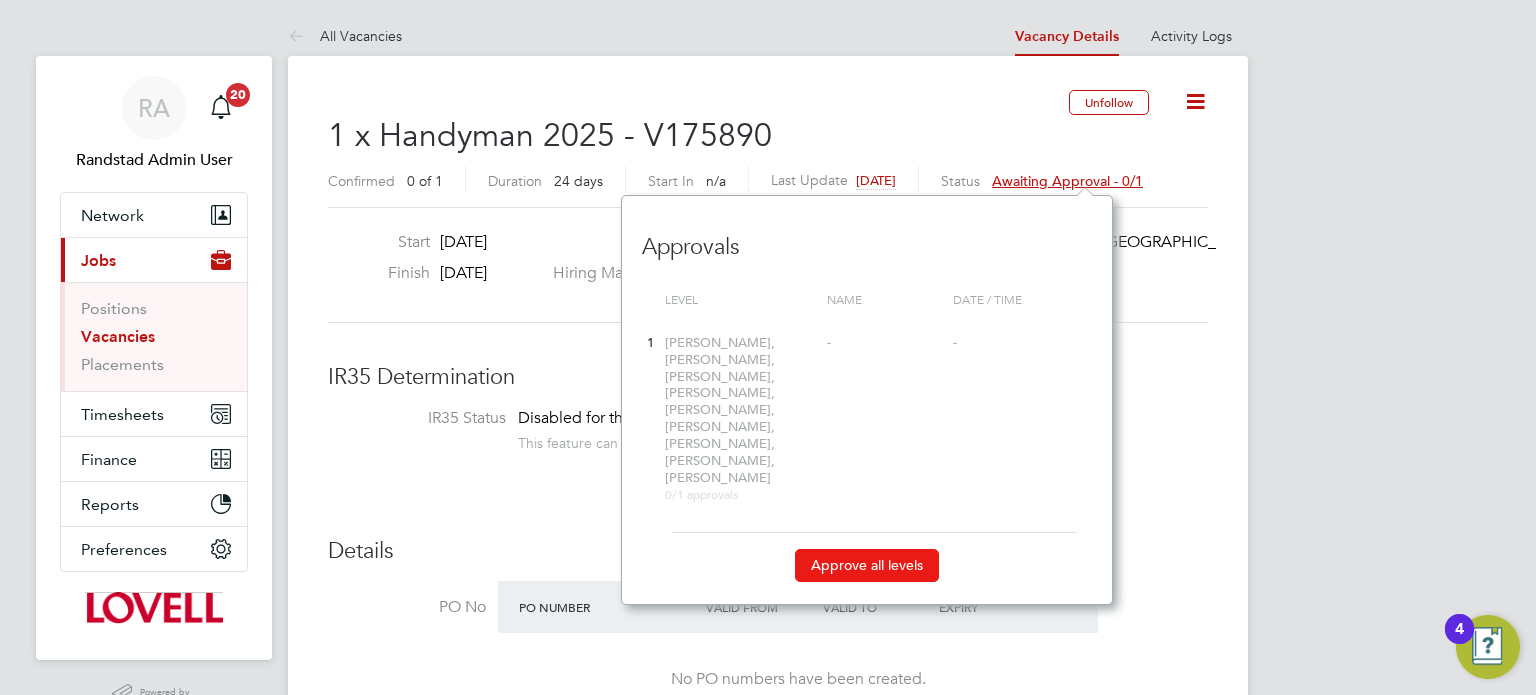 click on "Approve all levels" 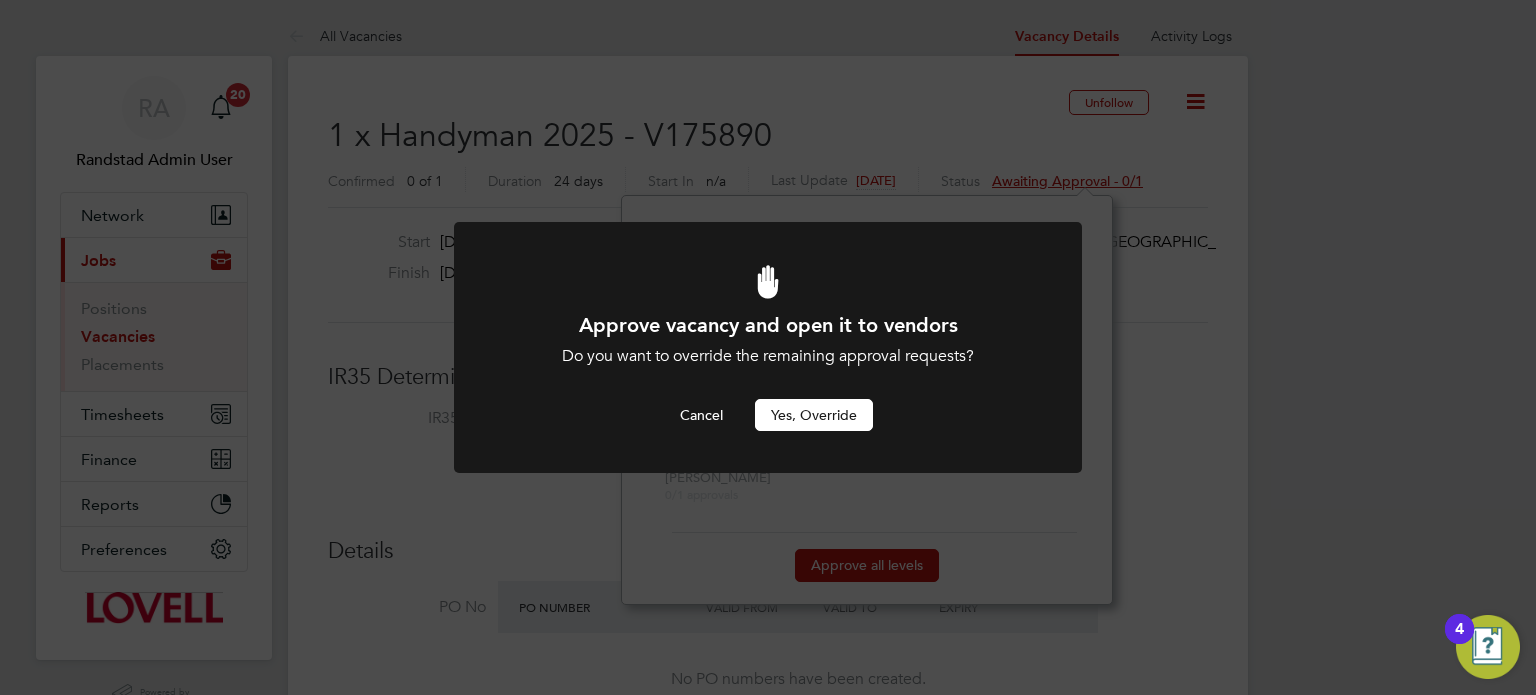 click at bounding box center (768, 347) 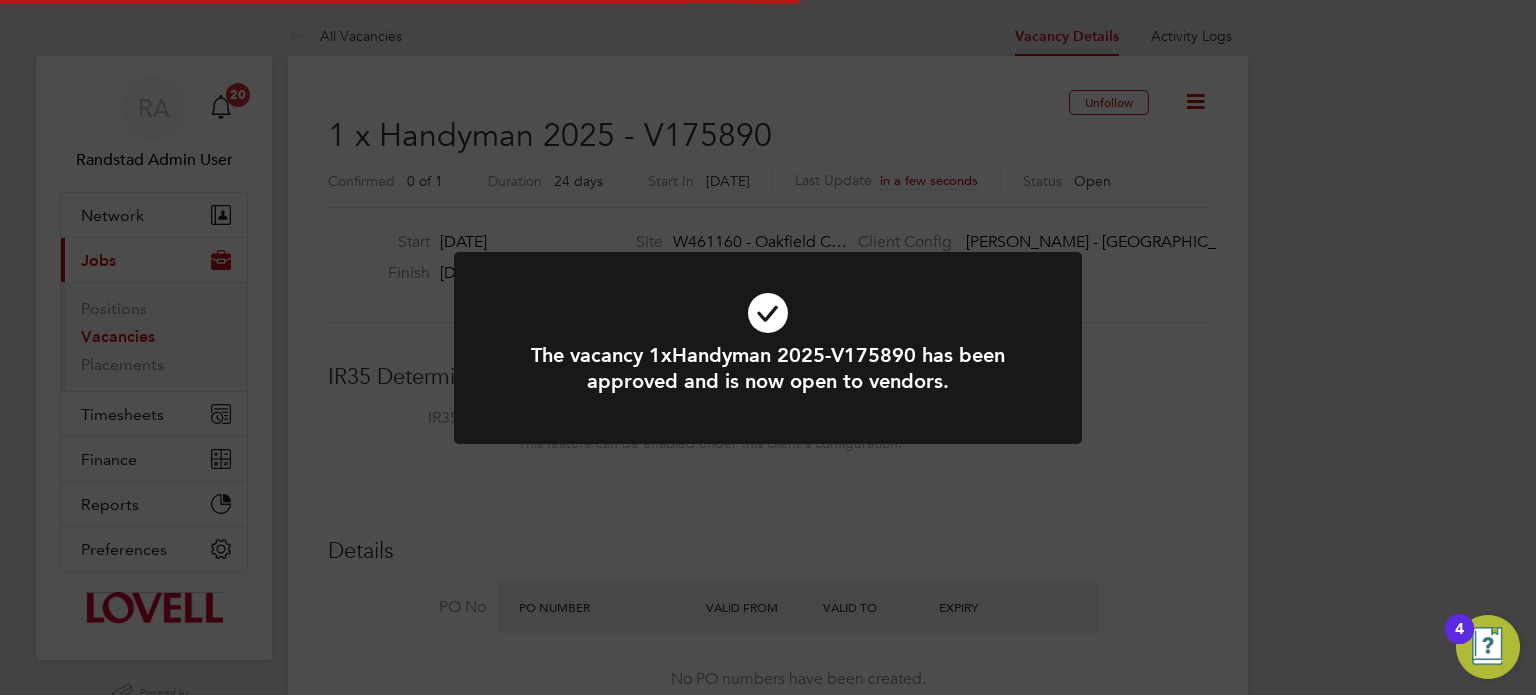 click on "The vacancy 1xHandyman 2025-V175890 has been approved and is now open to vendors. Cancel Okay" 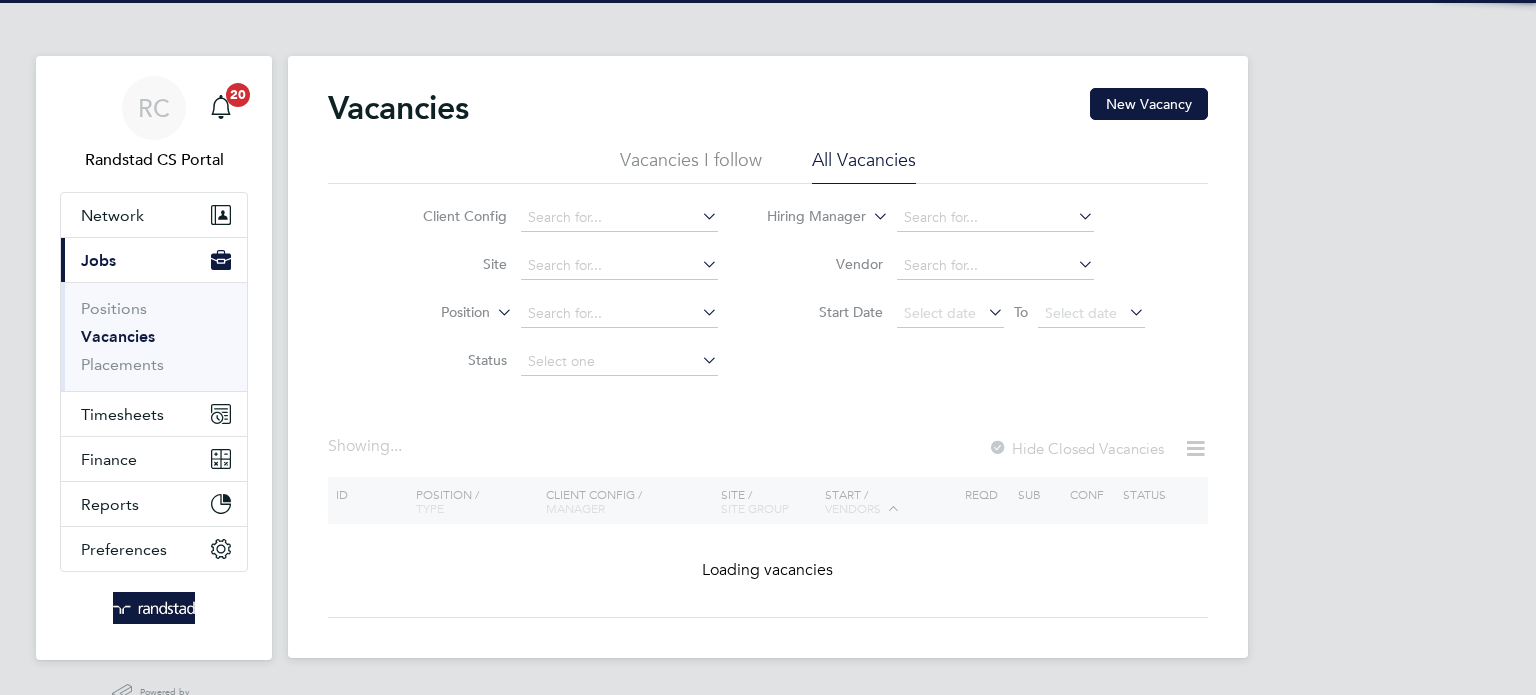 scroll, scrollTop: 0, scrollLeft: 0, axis: both 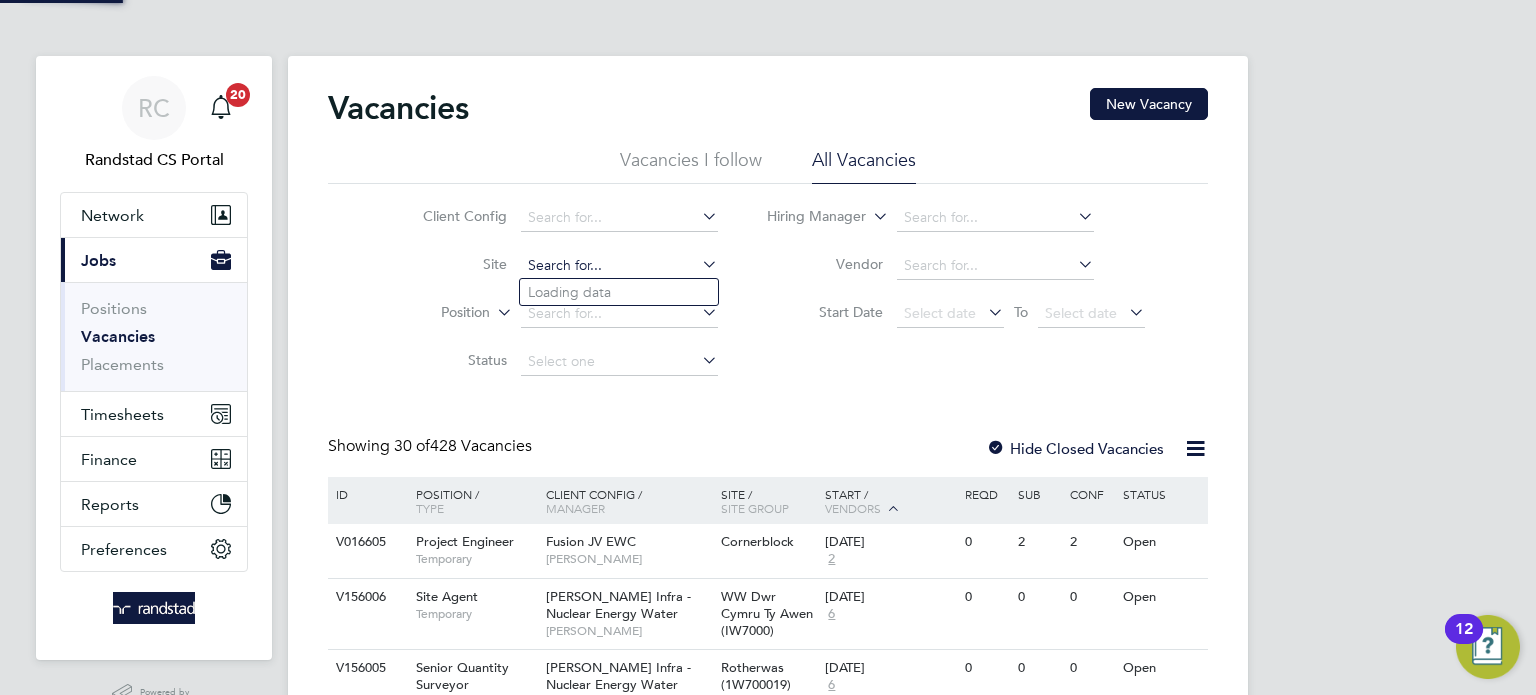 click 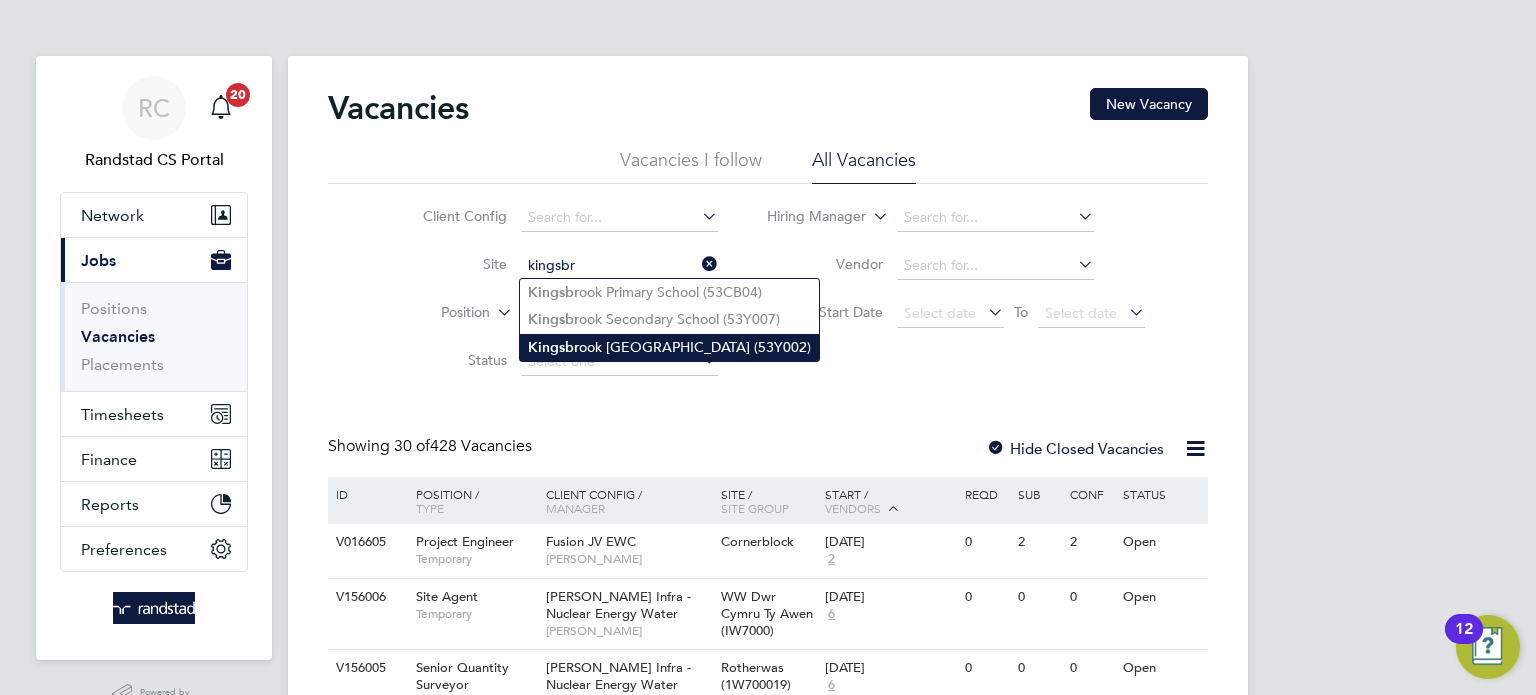 click on "[GEOGRAPHIC_DATA] (53Y002)" 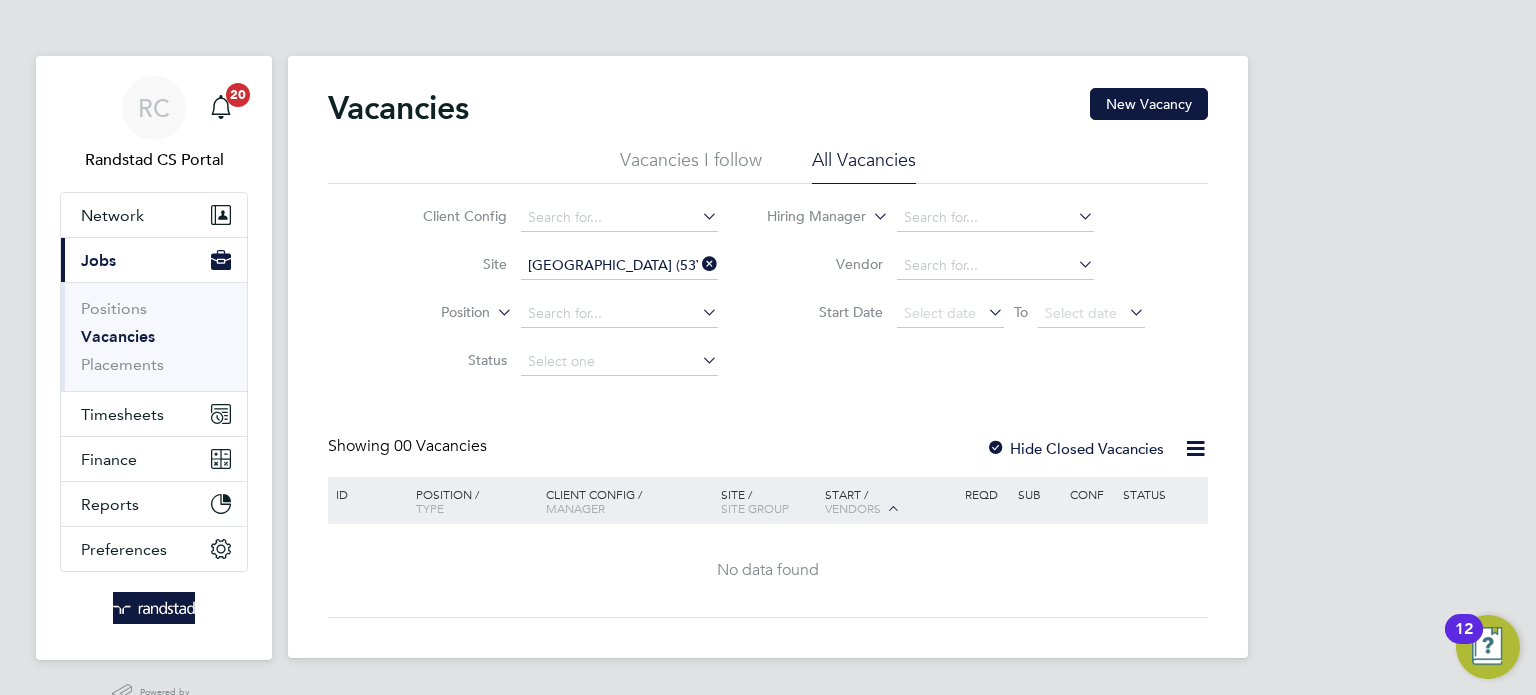 click 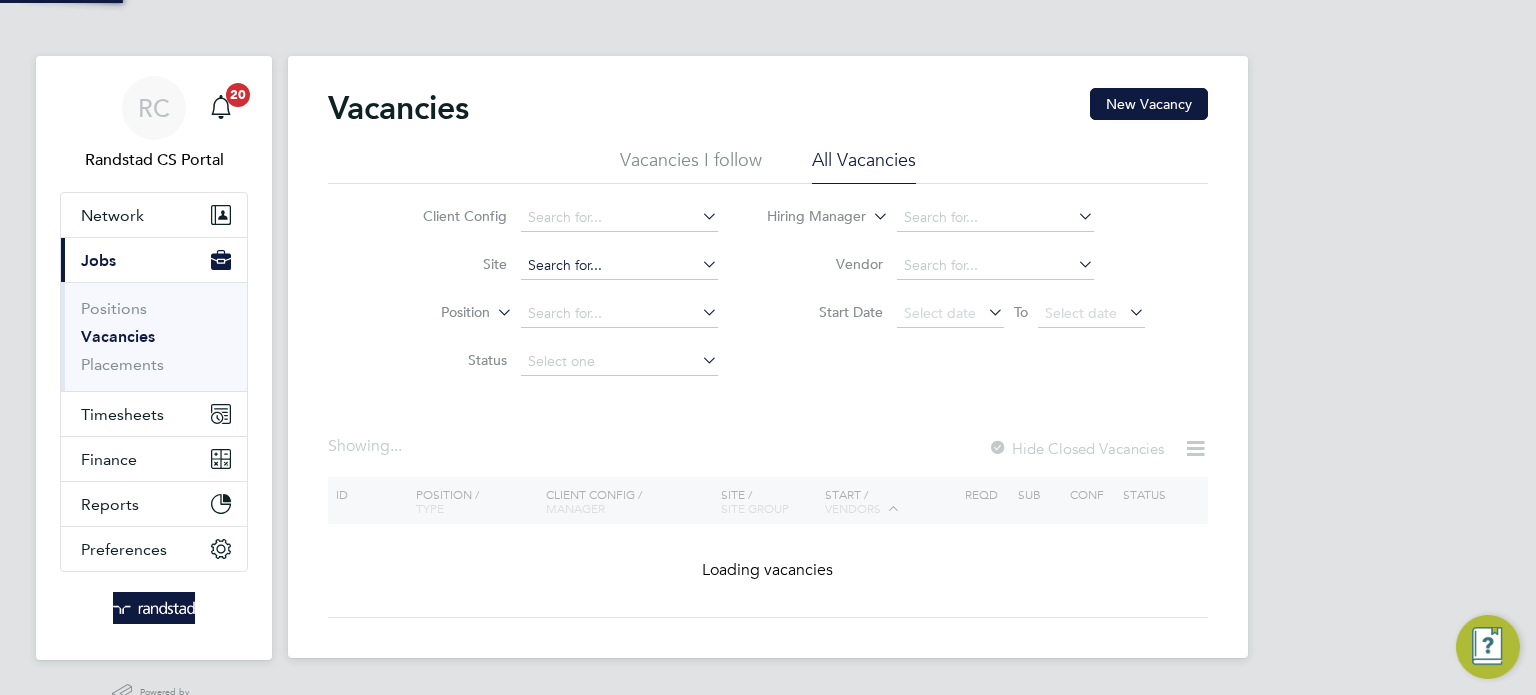 click 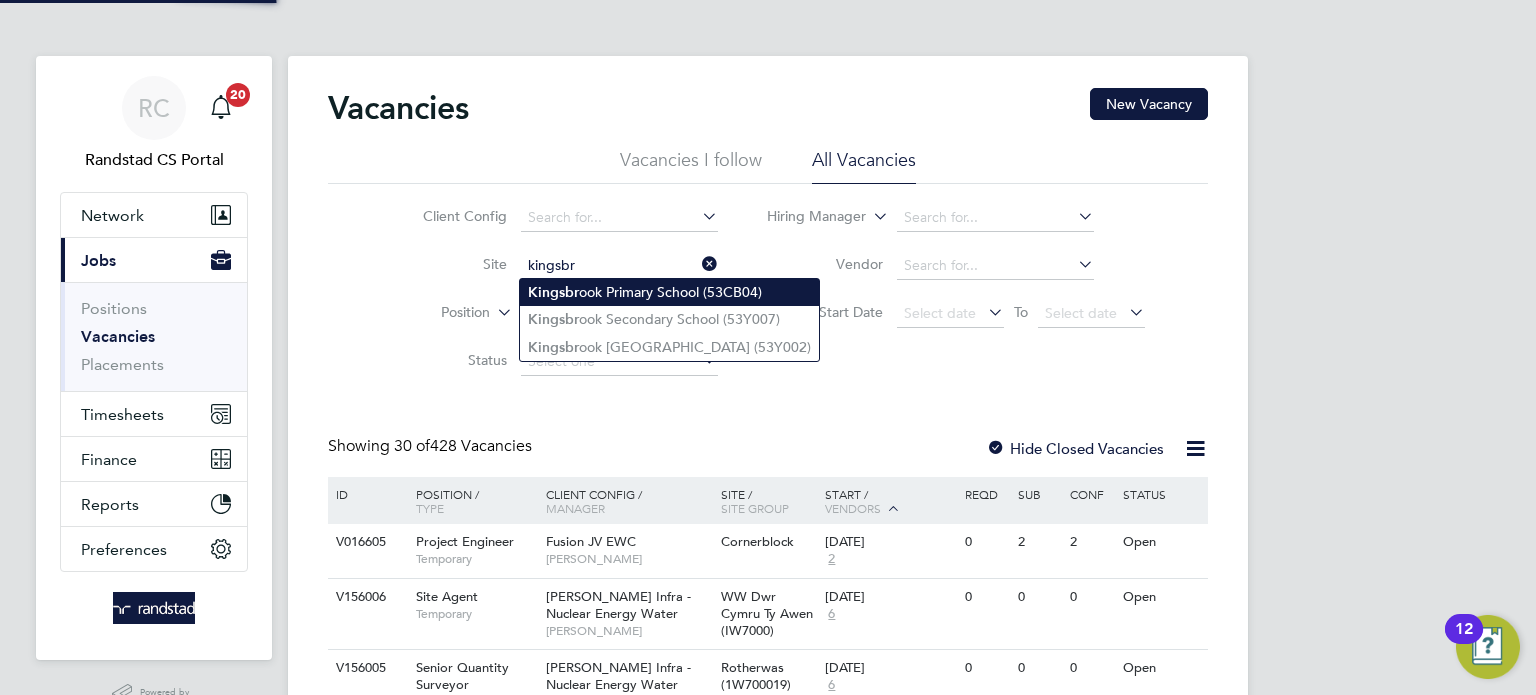 click on "Kingsbr ook Primary School (53CB04)" 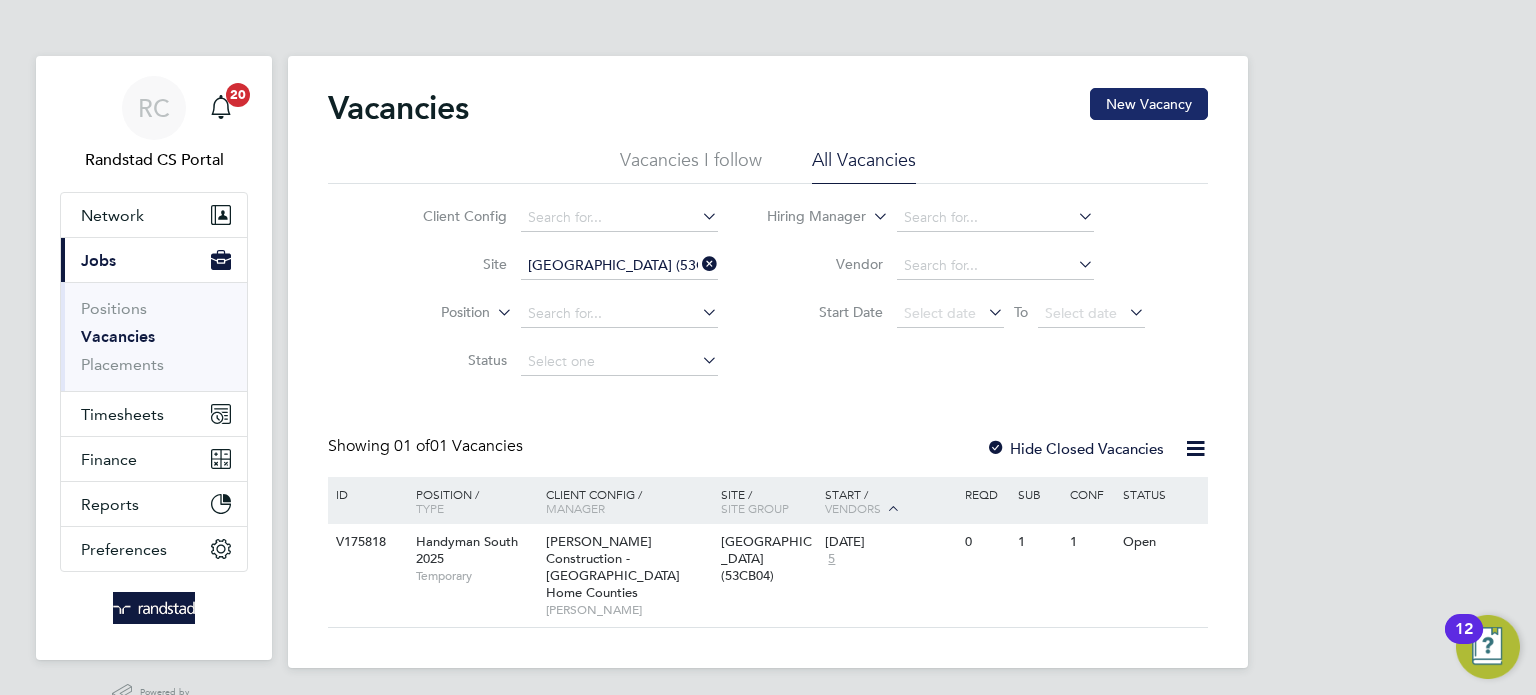 click on "New Vacancy" 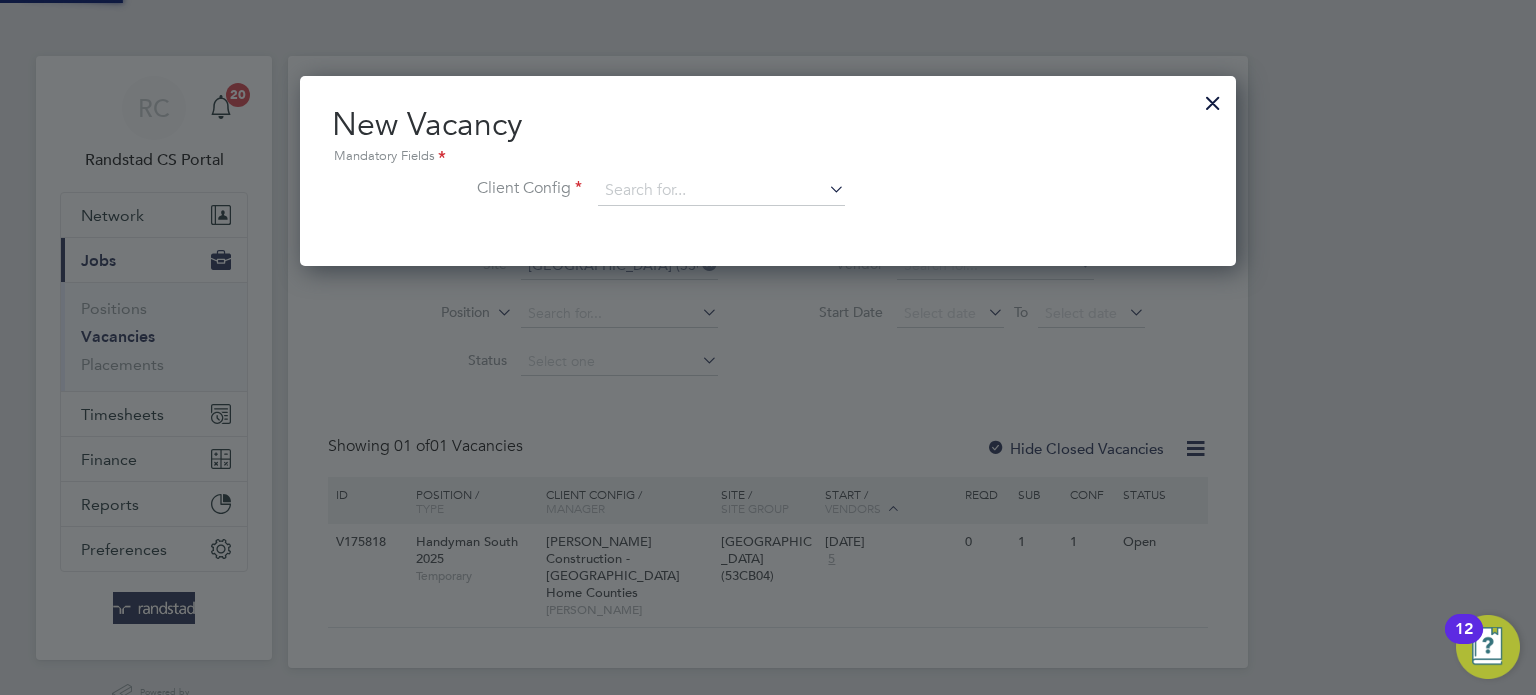 scroll, scrollTop: 10, scrollLeft: 10, axis: both 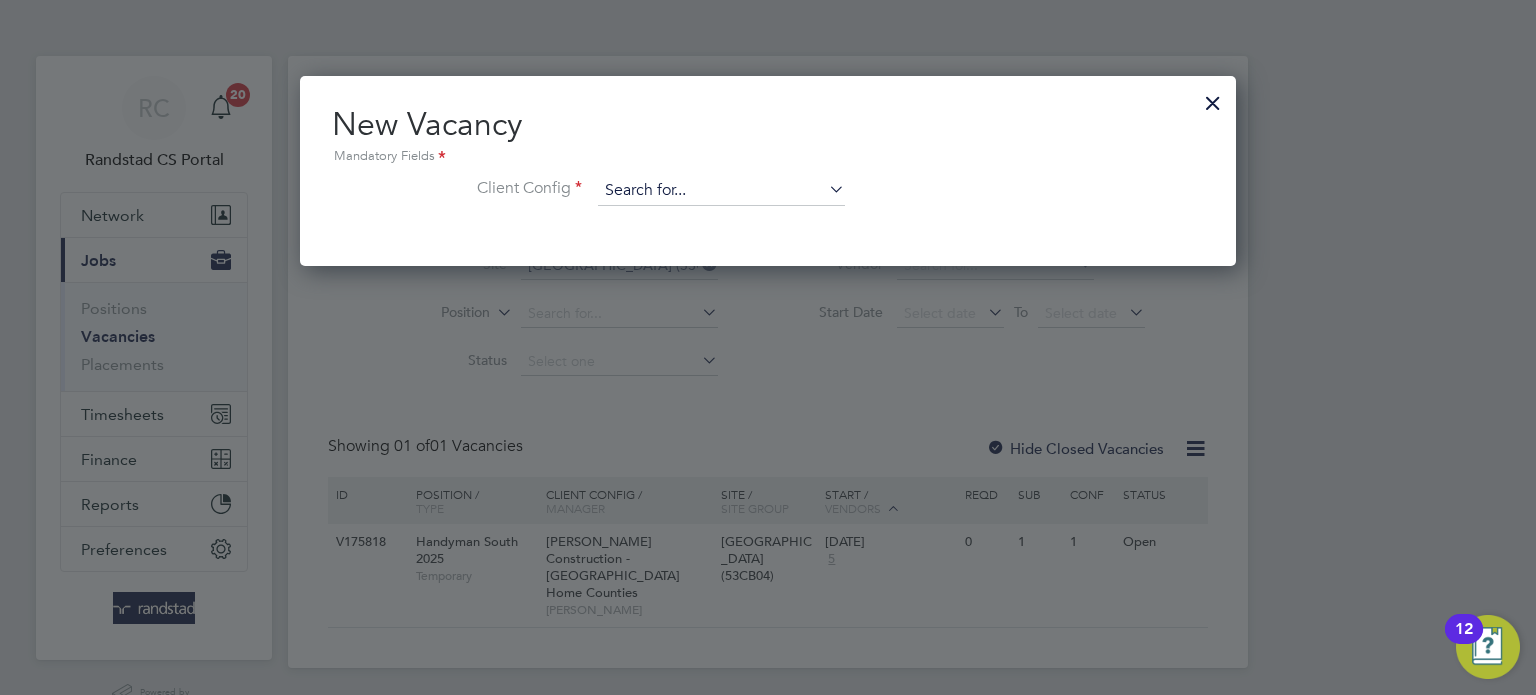 click at bounding box center (721, 191) 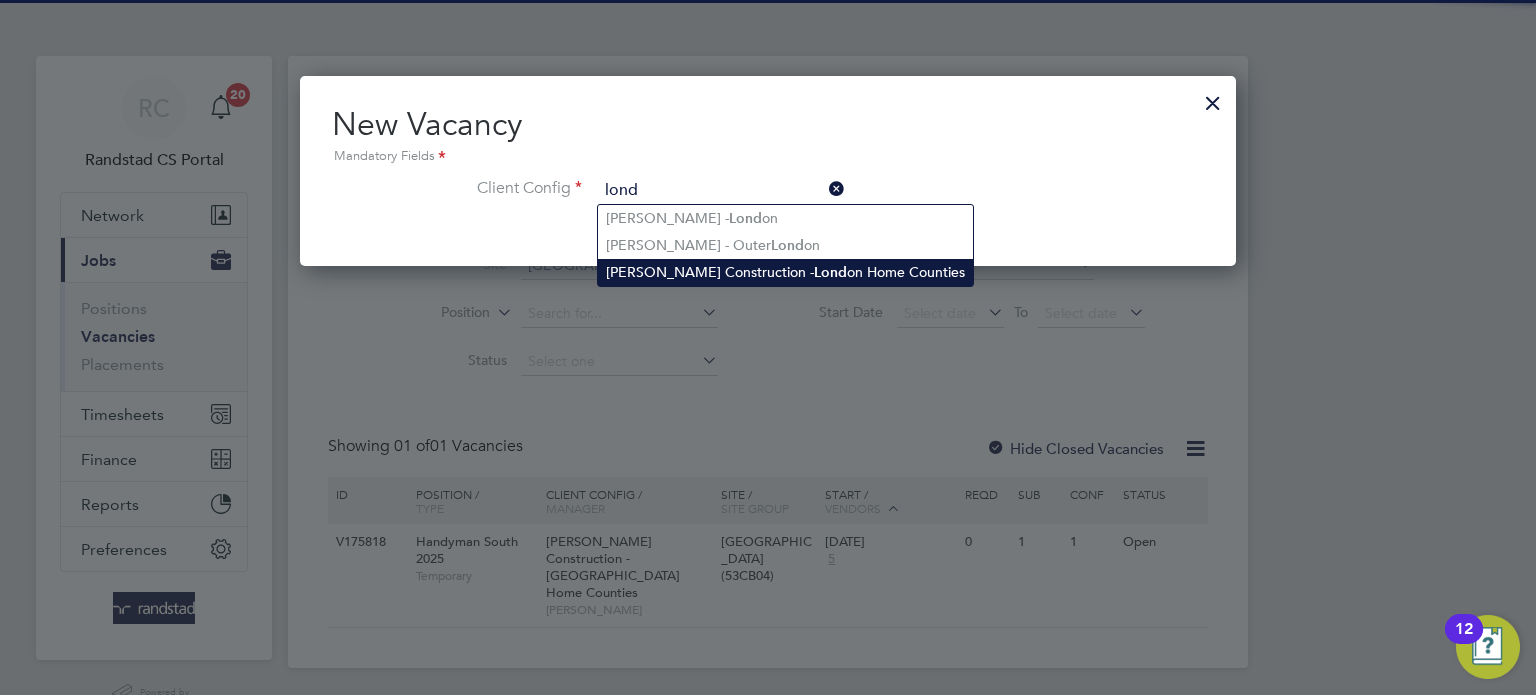 click on "Morgan Sindall Construction -  Lond on Home Counties" 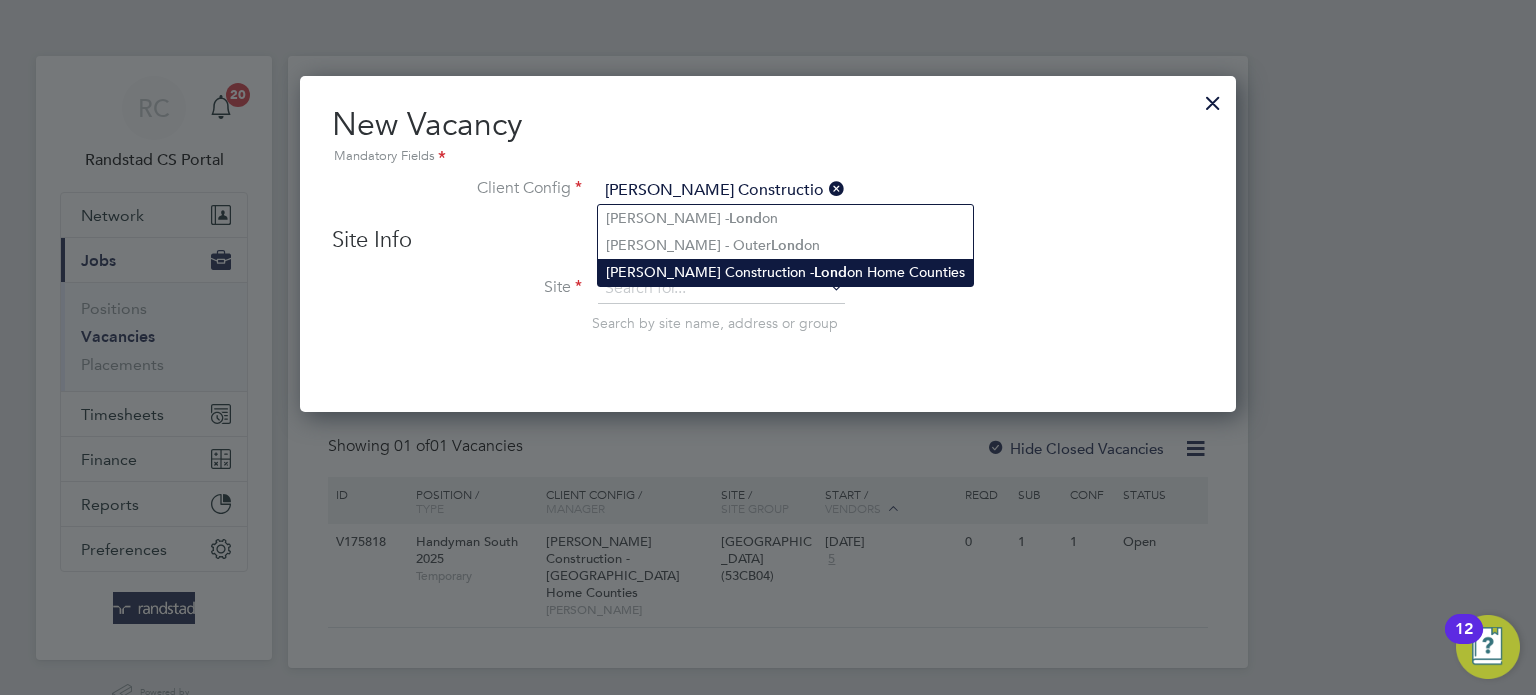 scroll, scrollTop: 11, scrollLeft: 10, axis: both 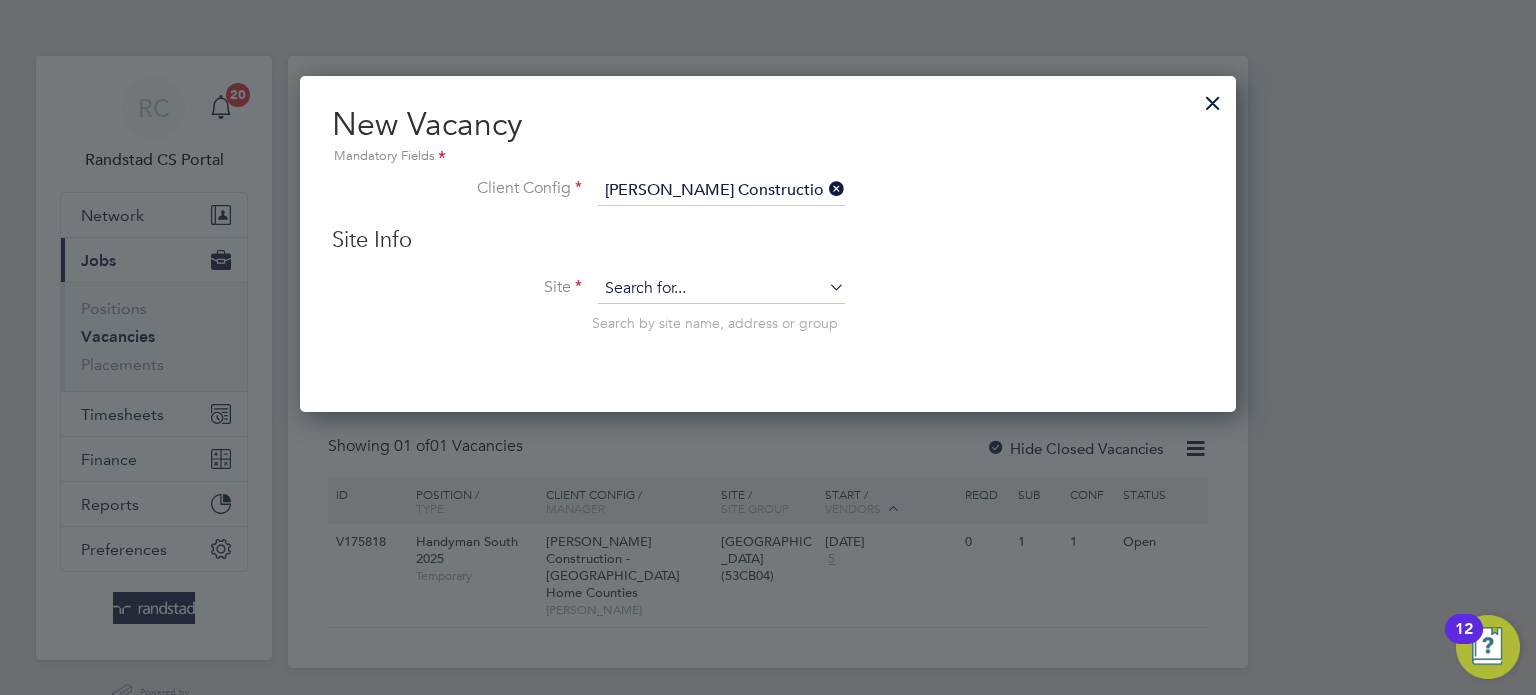 click at bounding box center [721, 289] 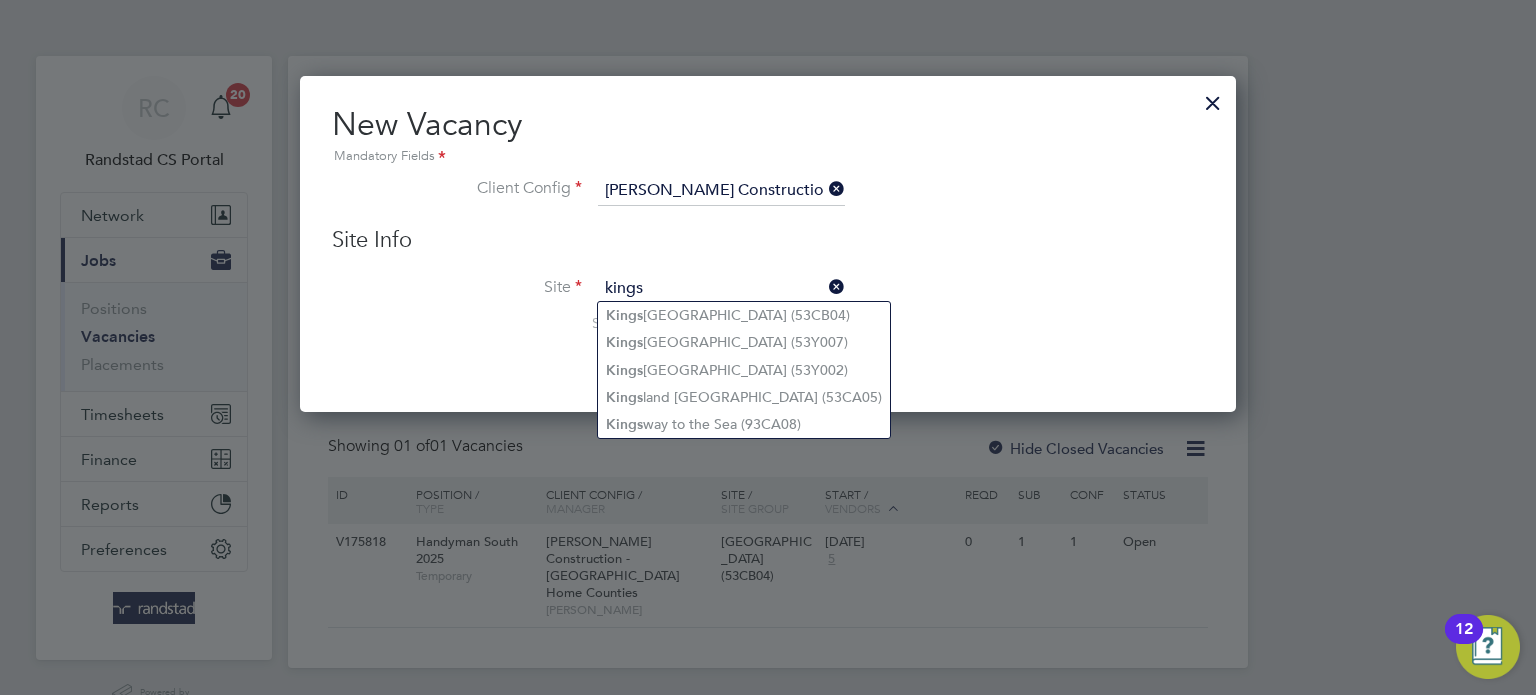 type on "kings" 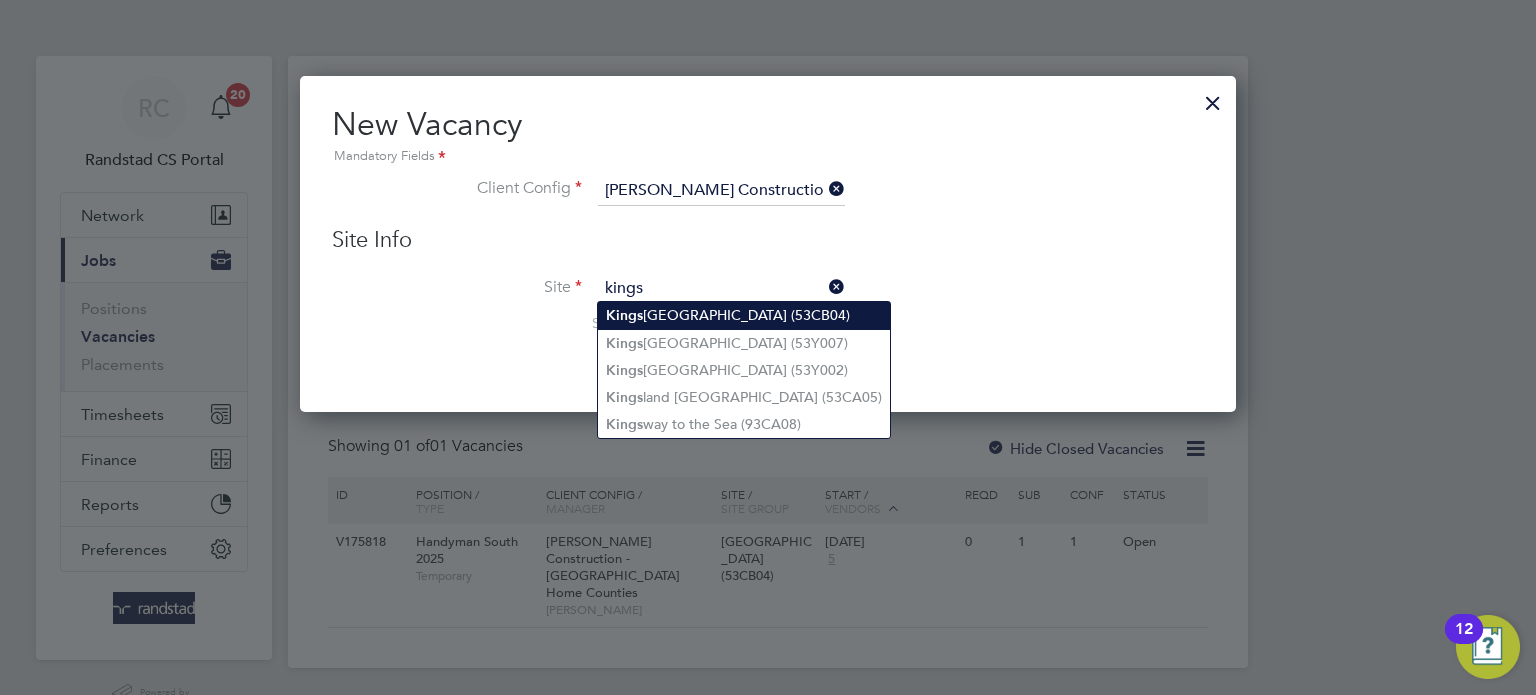 click on "Kings brook Primary School (53CB04)" 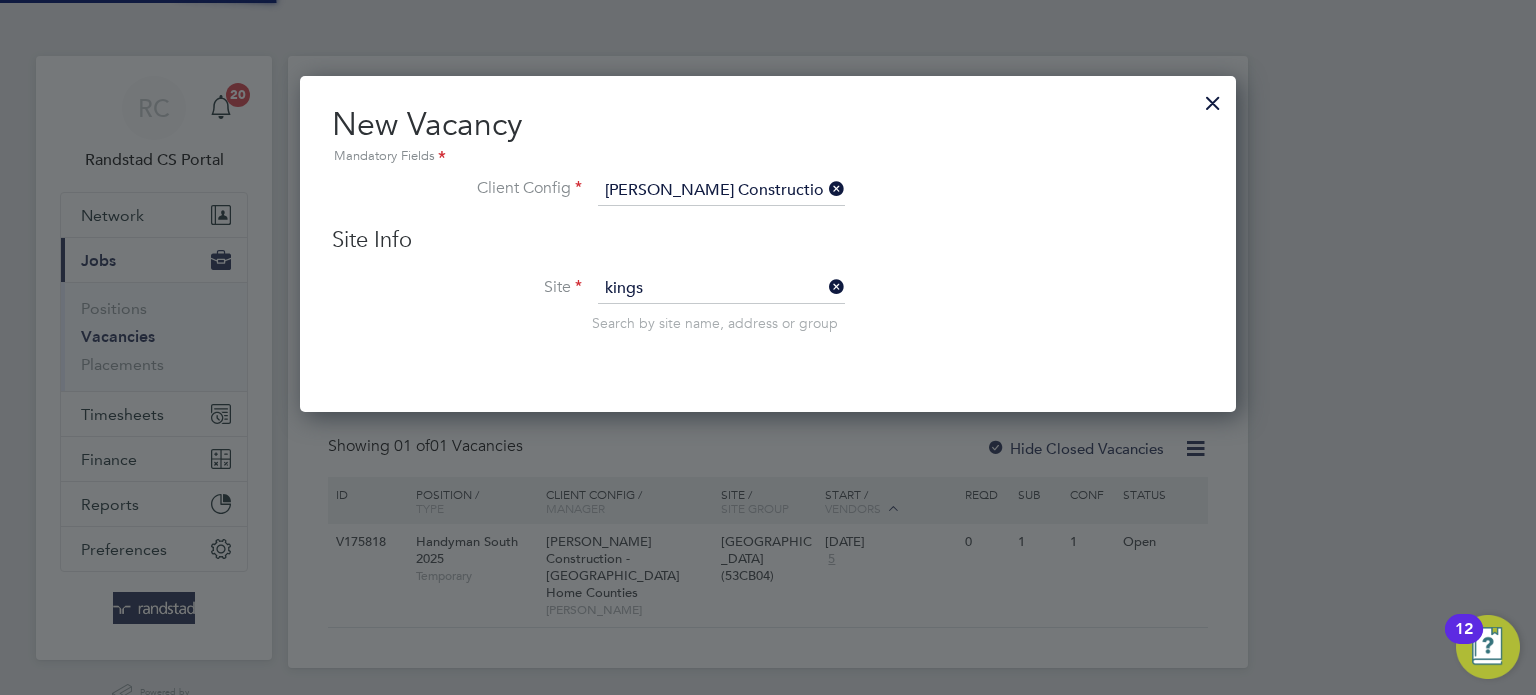 type on "Kingsbrook Primary School (53CB04)" 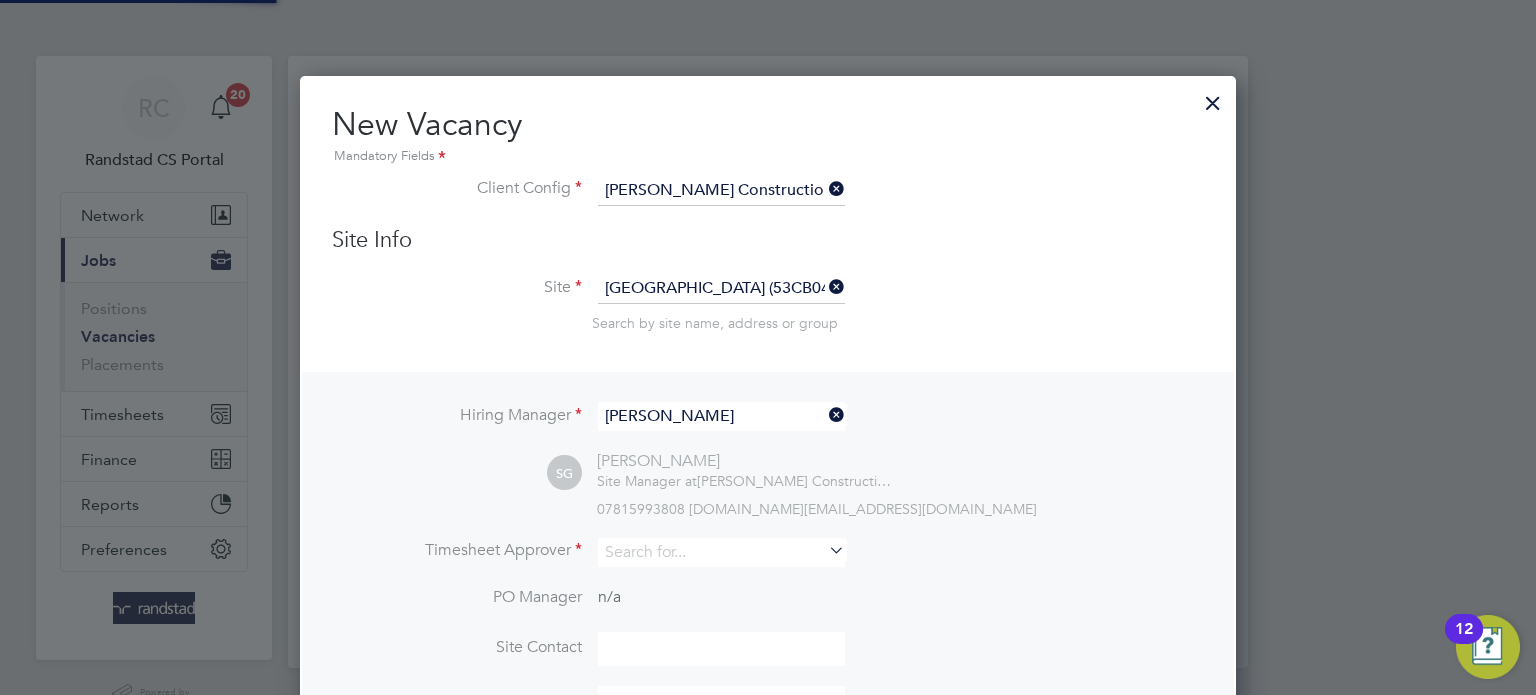 scroll, scrollTop: 10, scrollLeft: 10, axis: both 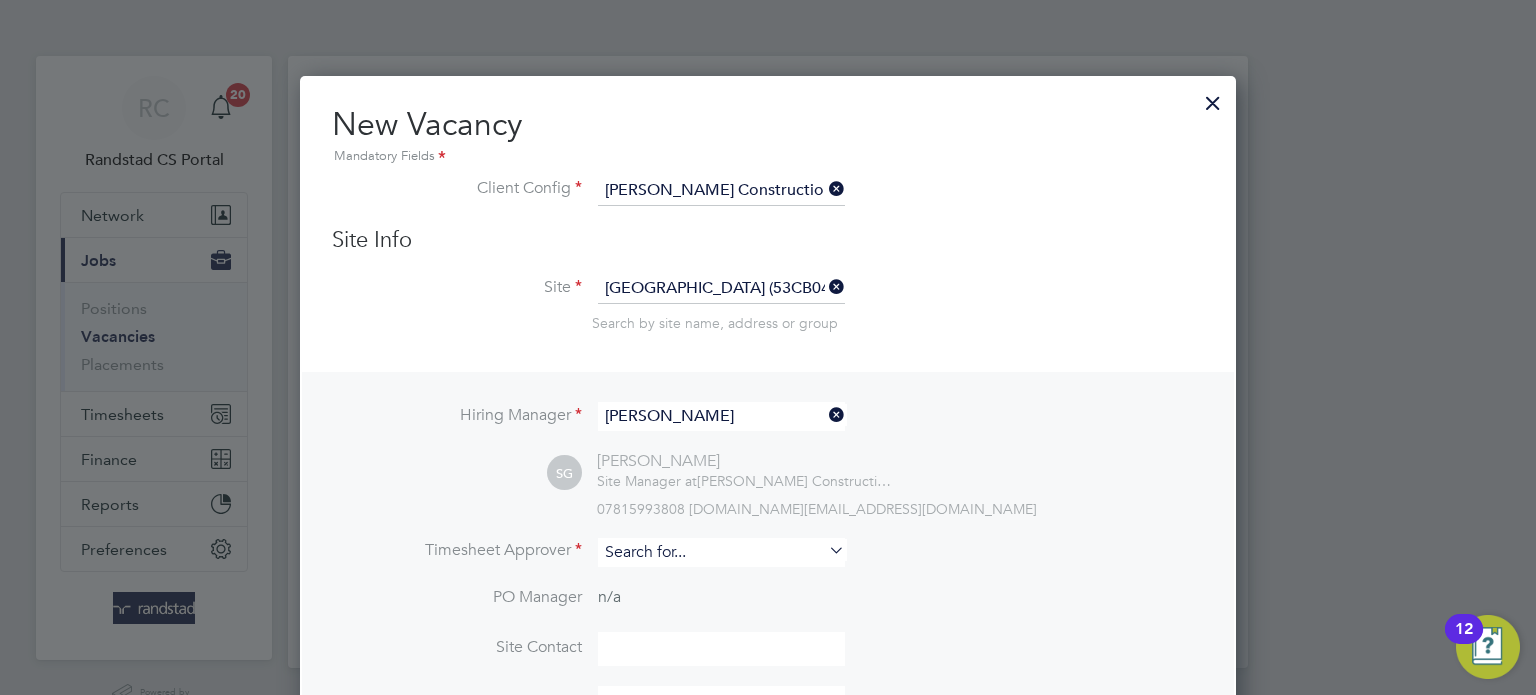 click at bounding box center (721, 552) 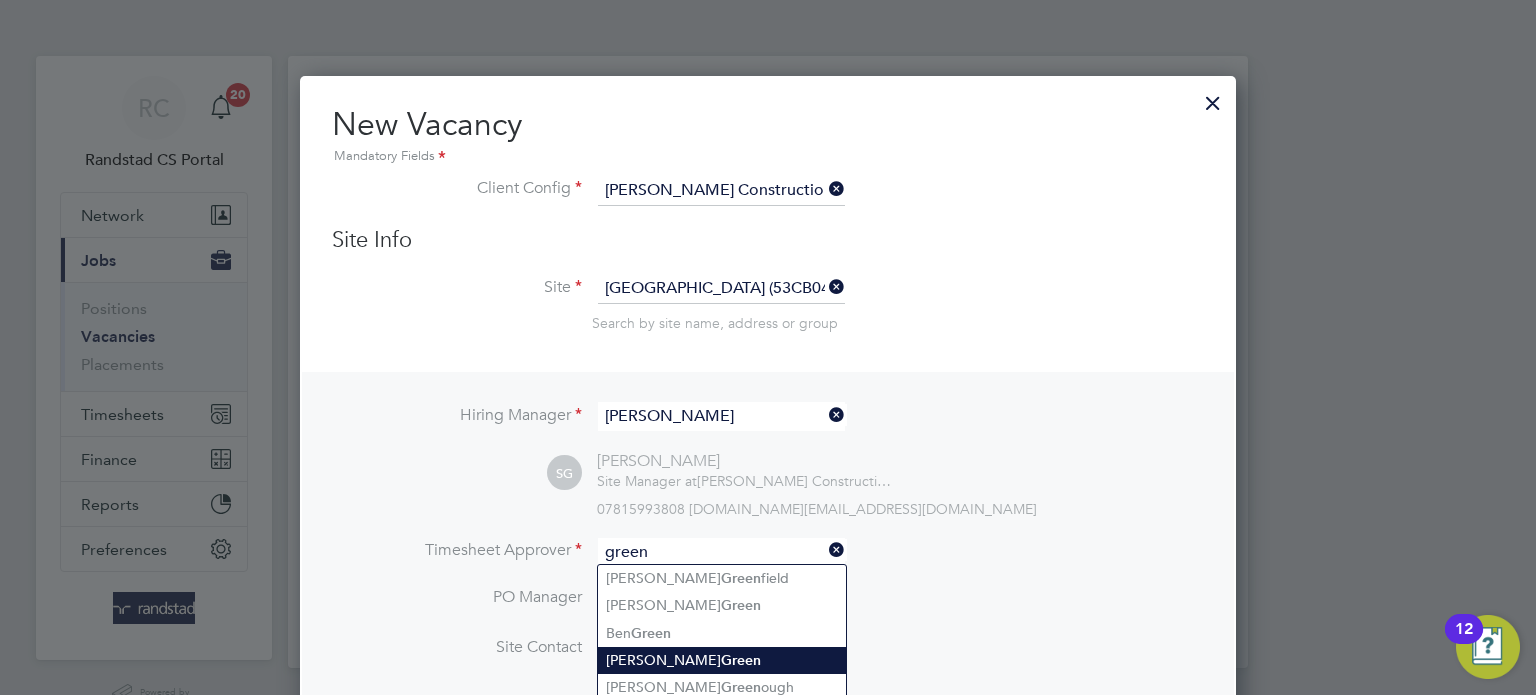 click on "Green" 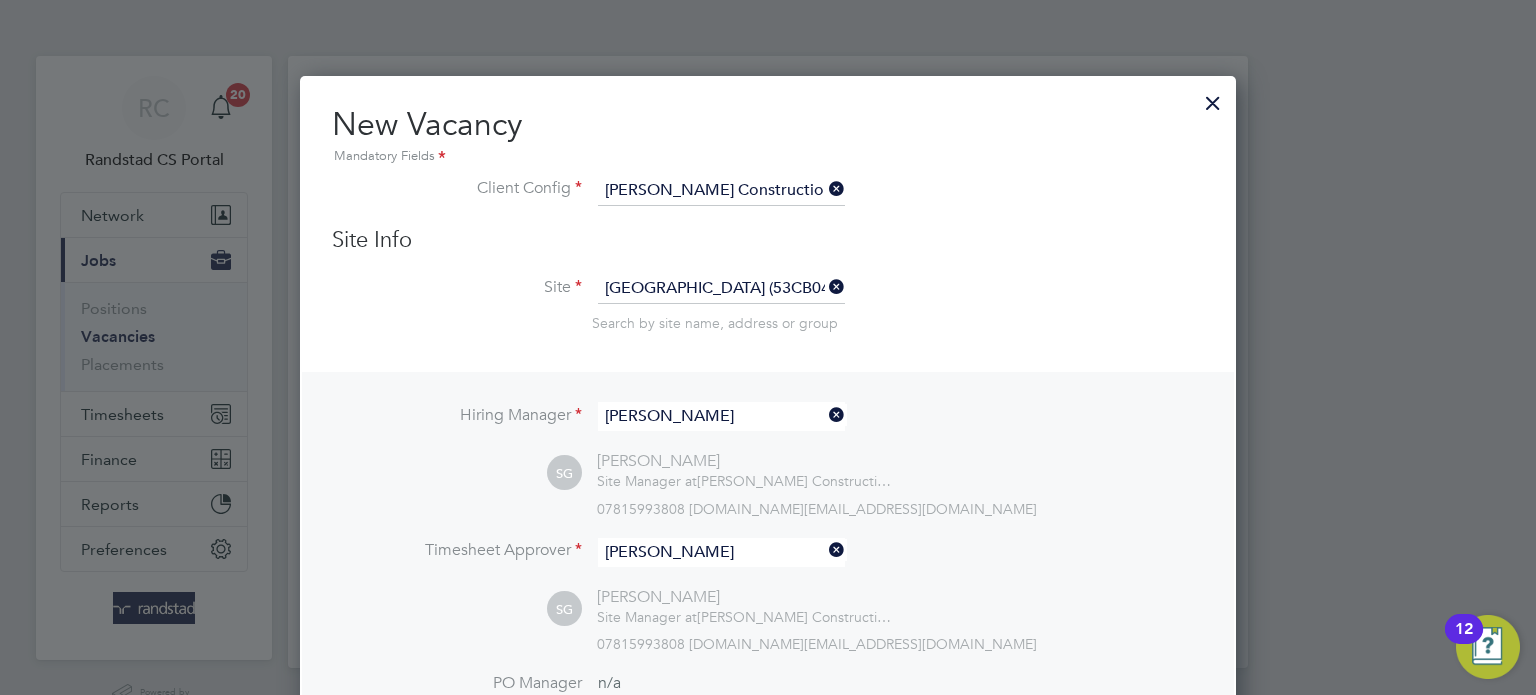 scroll, scrollTop: 10, scrollLeft: 10, axis: both 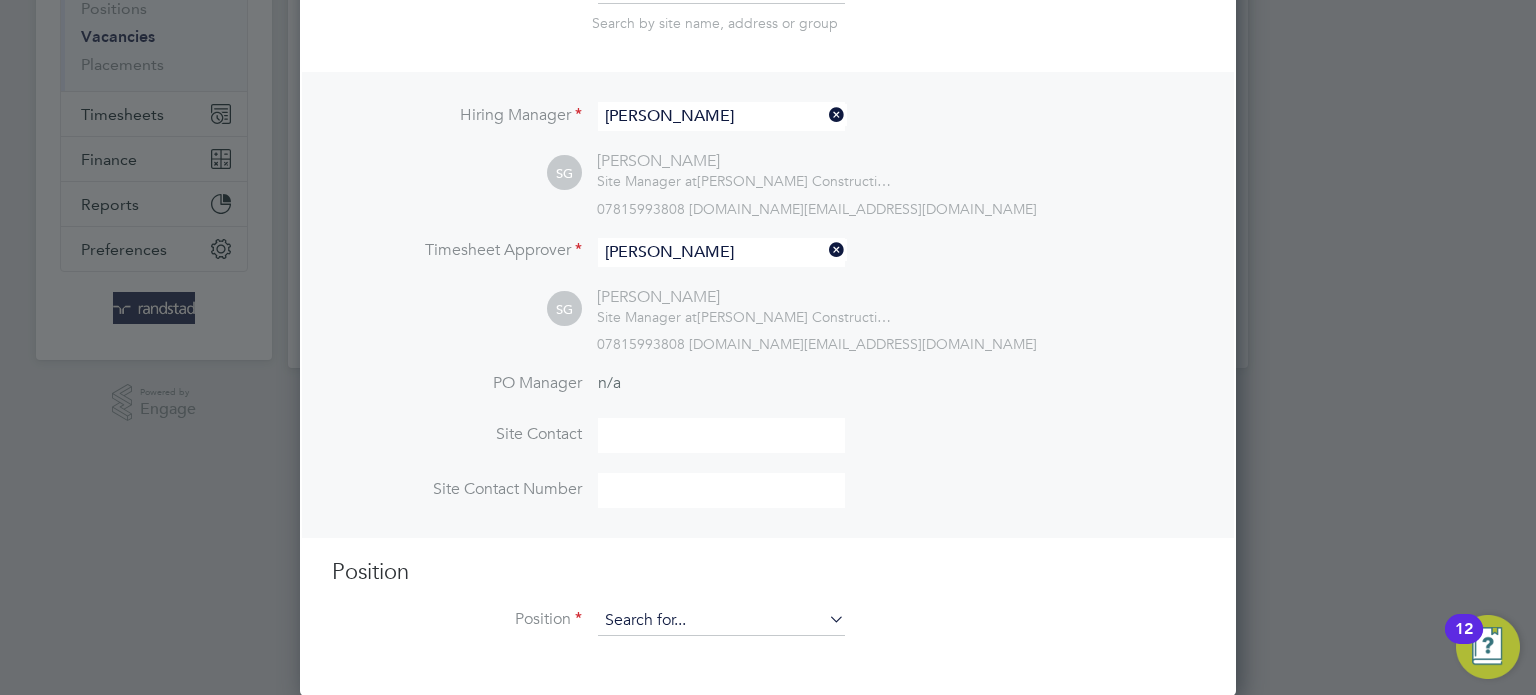 click at bounding box center (721, 621) 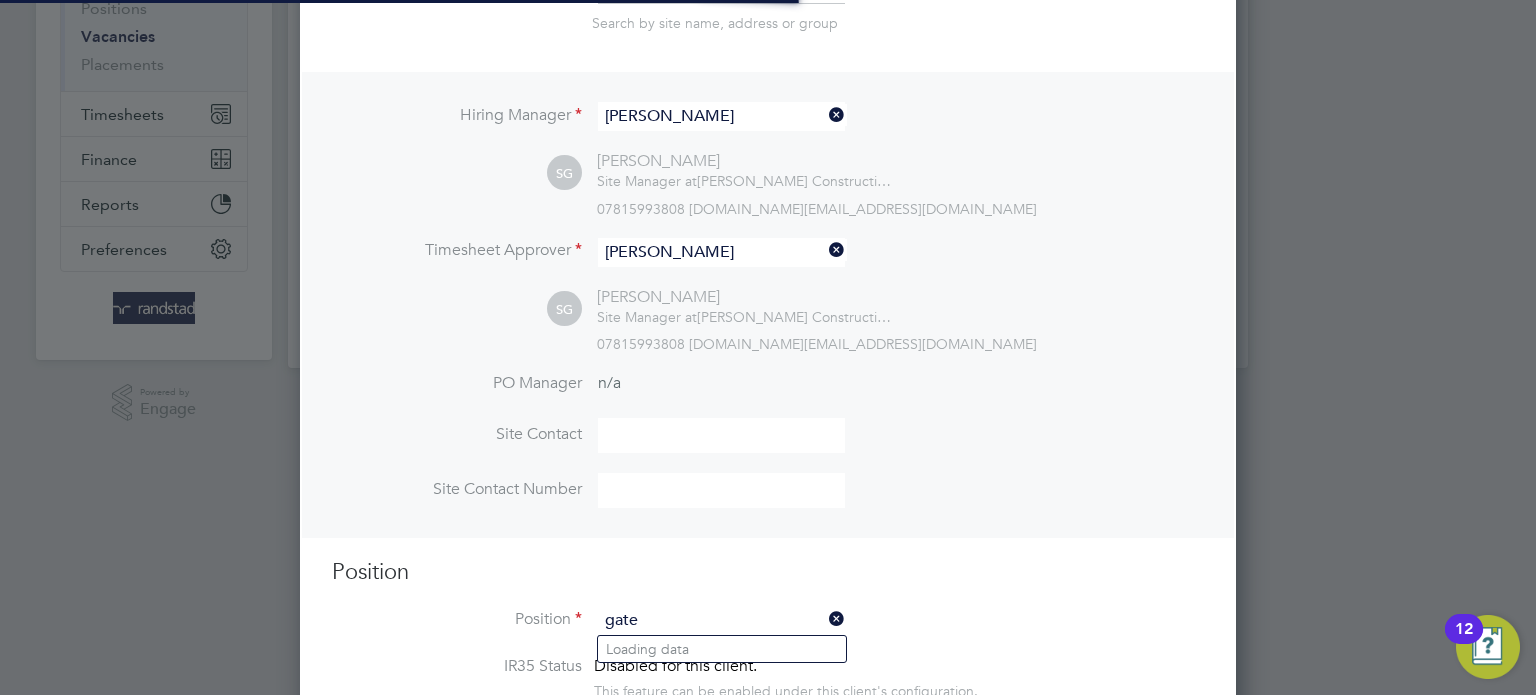 scroll, scrollTop: 9, scrollLeft: 10, axis: both 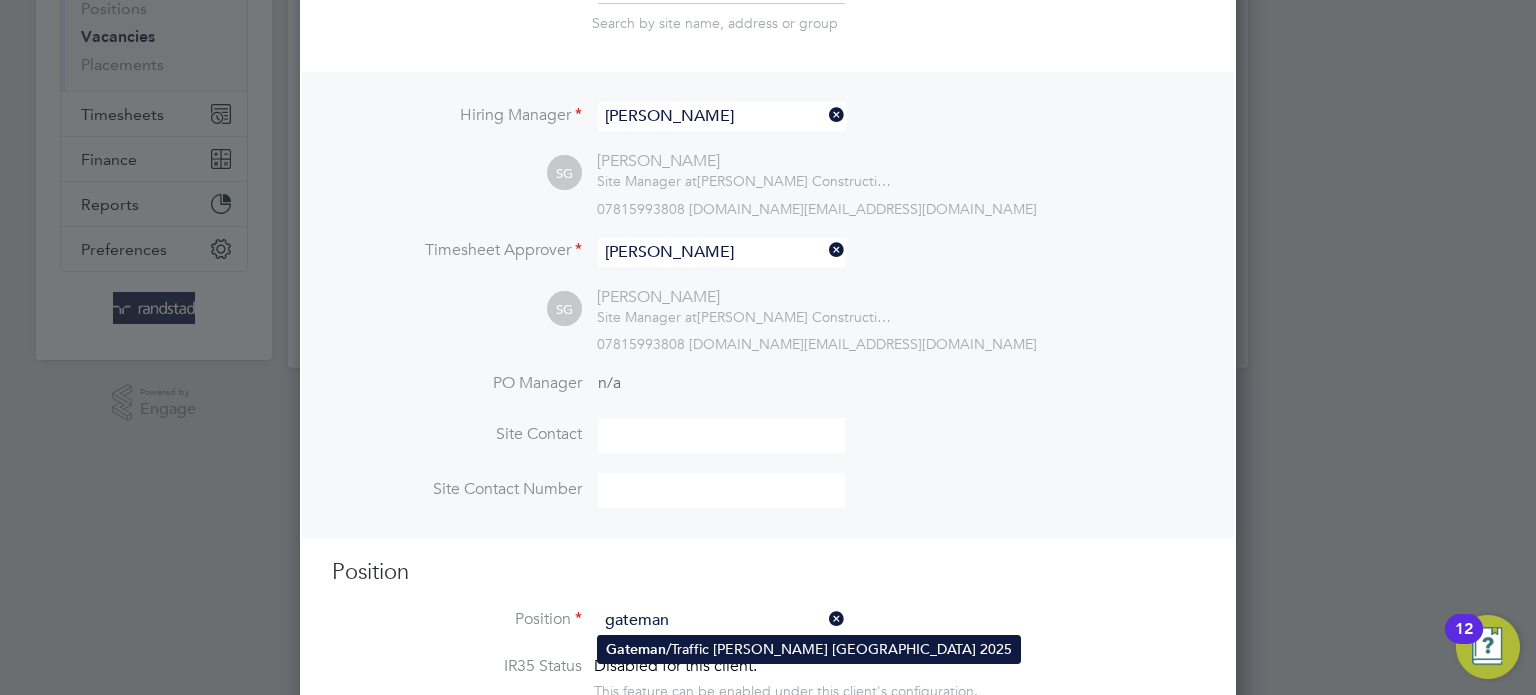 click on "Gateman /Traffic Marshall London 2025" 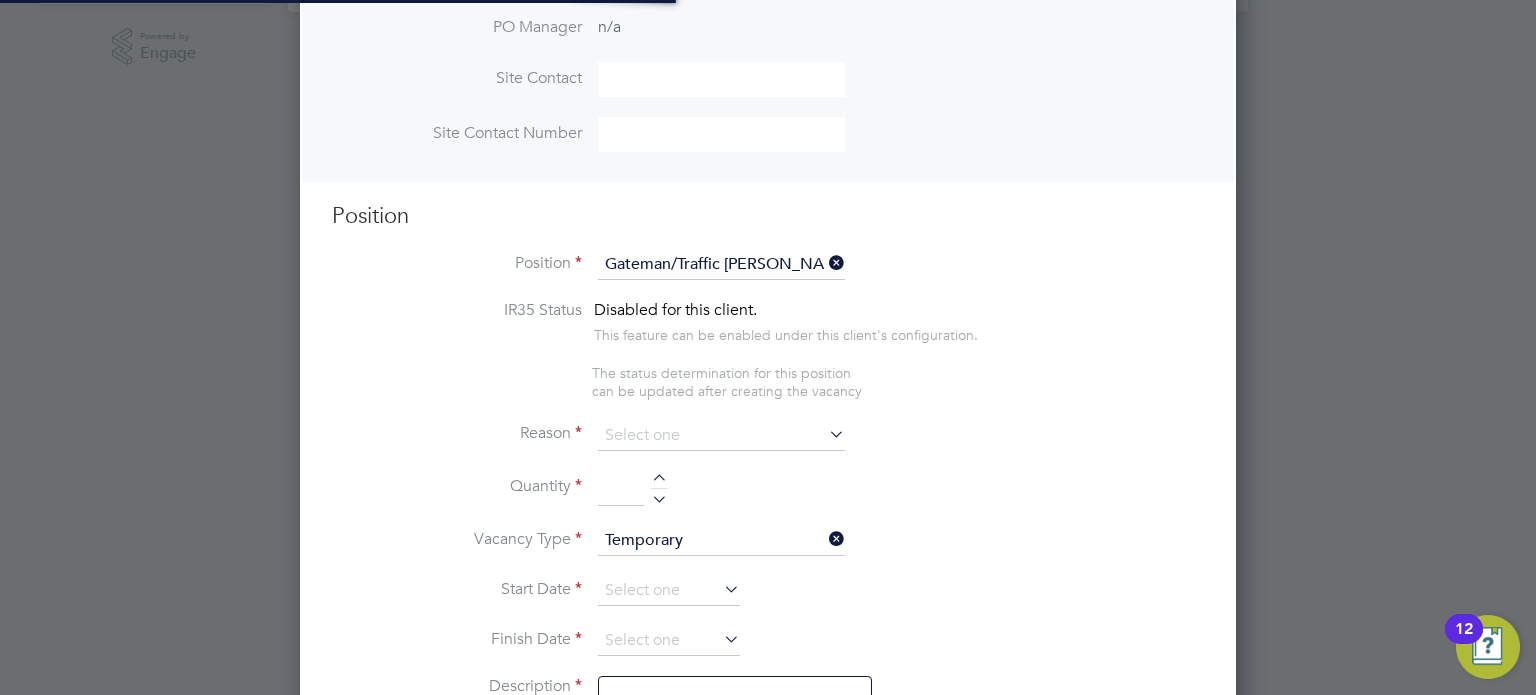 scroll, scrollTop: 700, scrollLeft: 0, axis: vertical 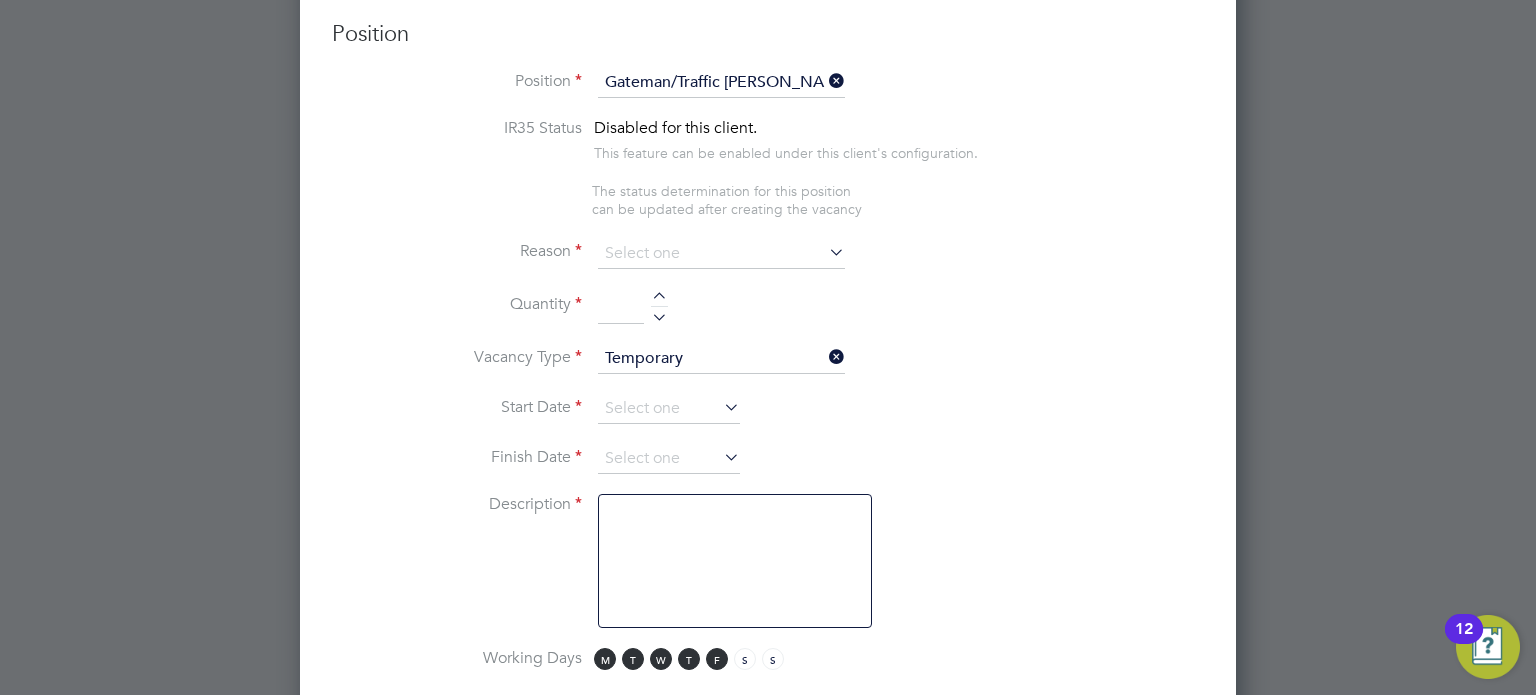 click on "Gateman/Traffic Marshall London 2025" at bounding box center [721, 83] 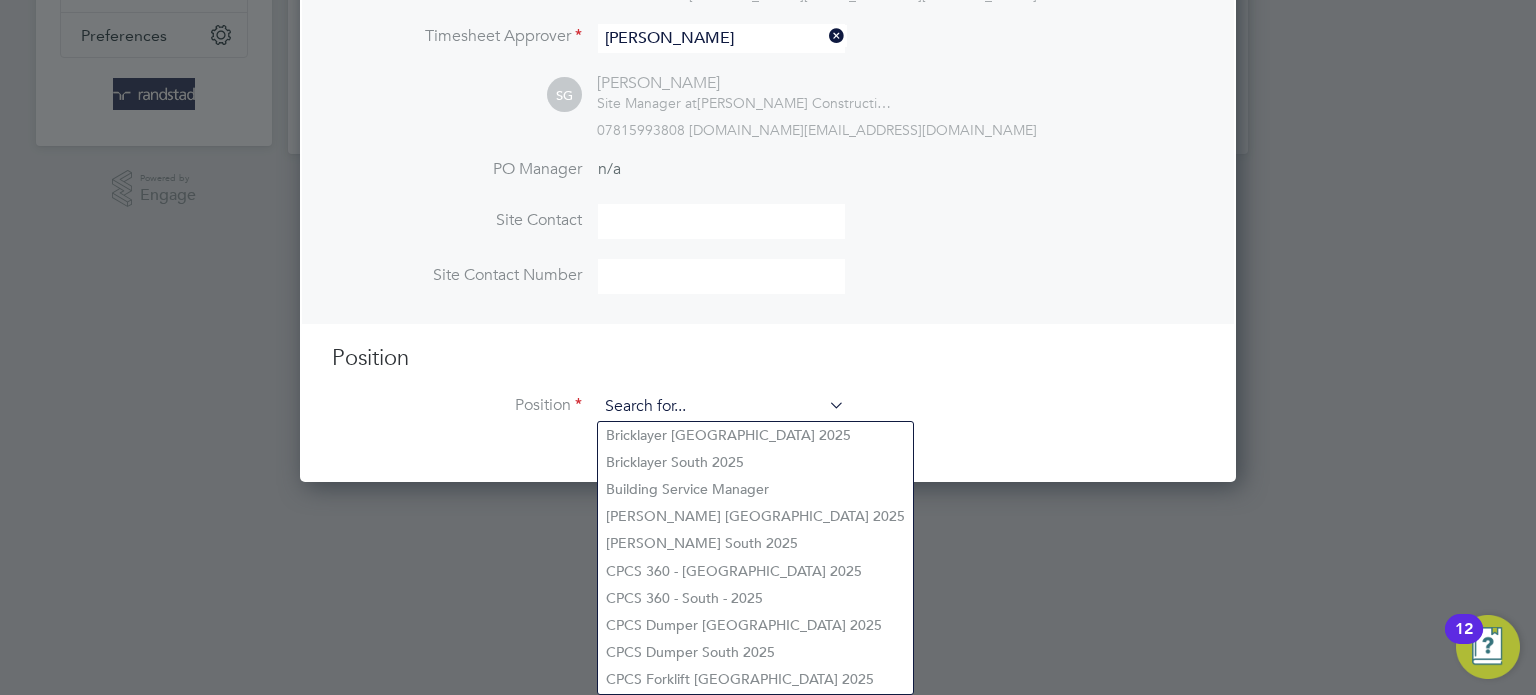 scroll, scrollTop: 503, scrollLeft: 0, axis: vertical 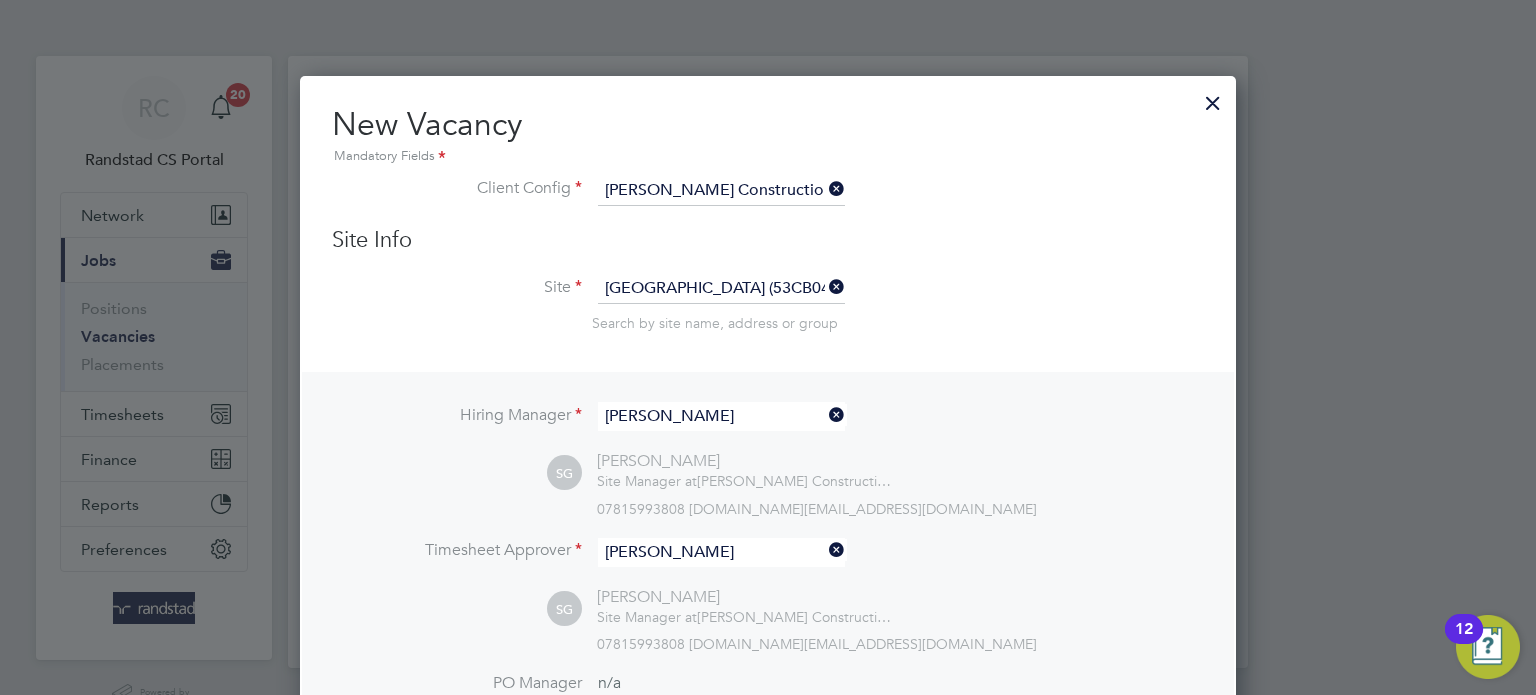 type on "ga" 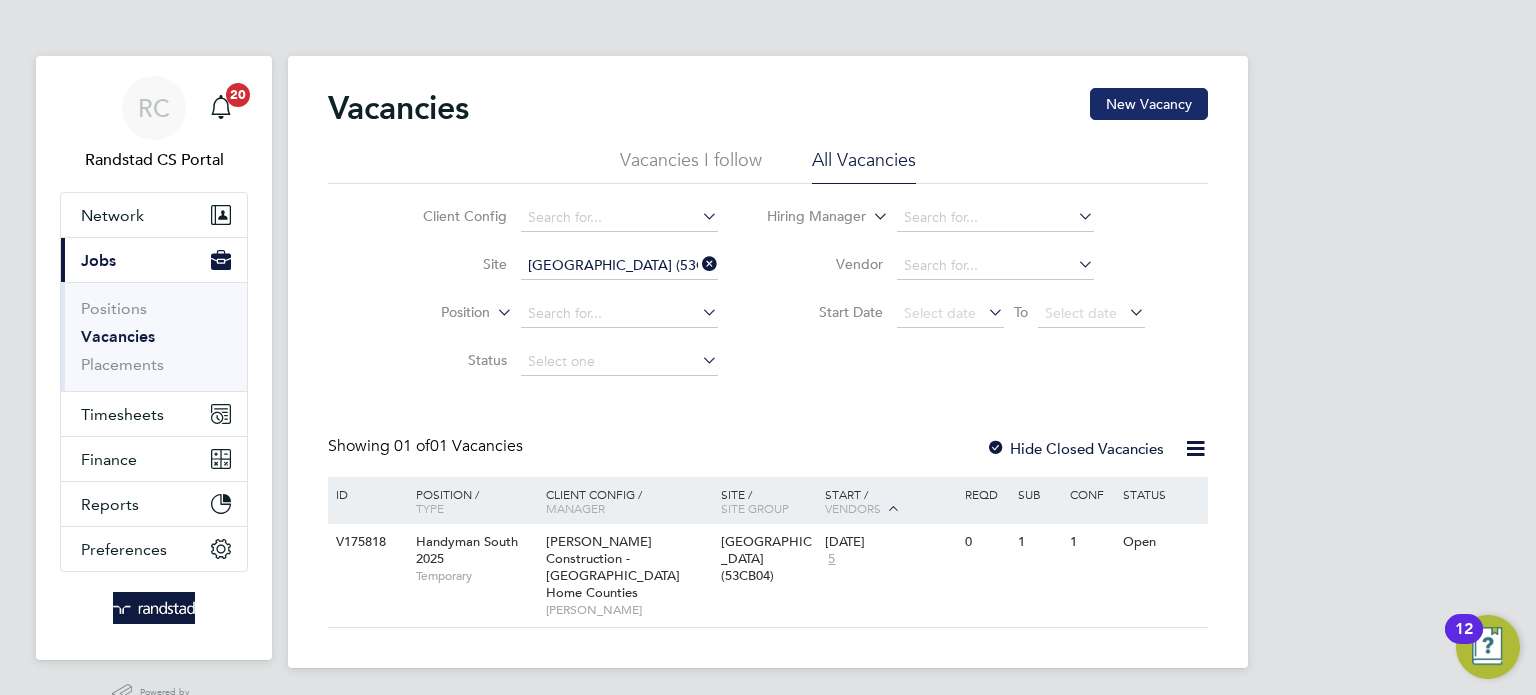 click on "New Vacancy" 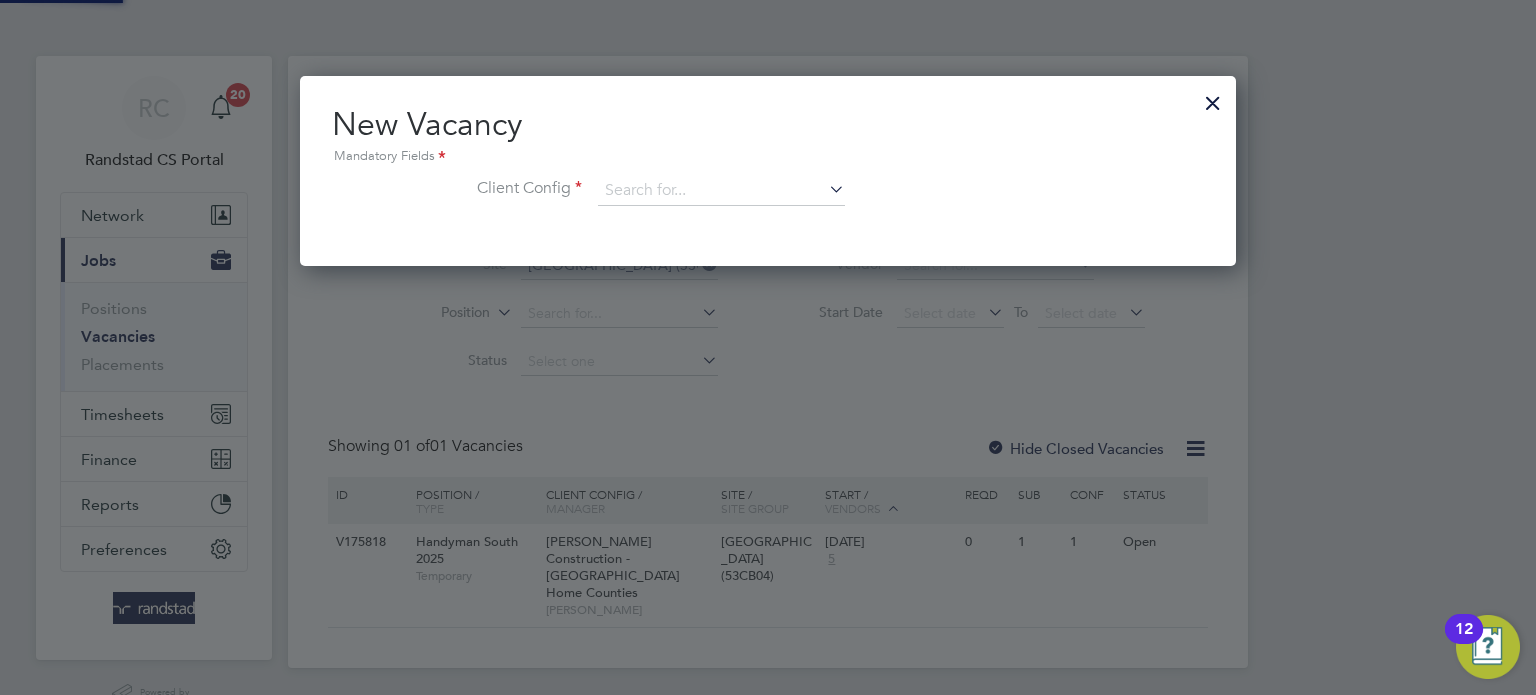 scroll, scrollTop: 10, scrollLeft: 10, axis: both 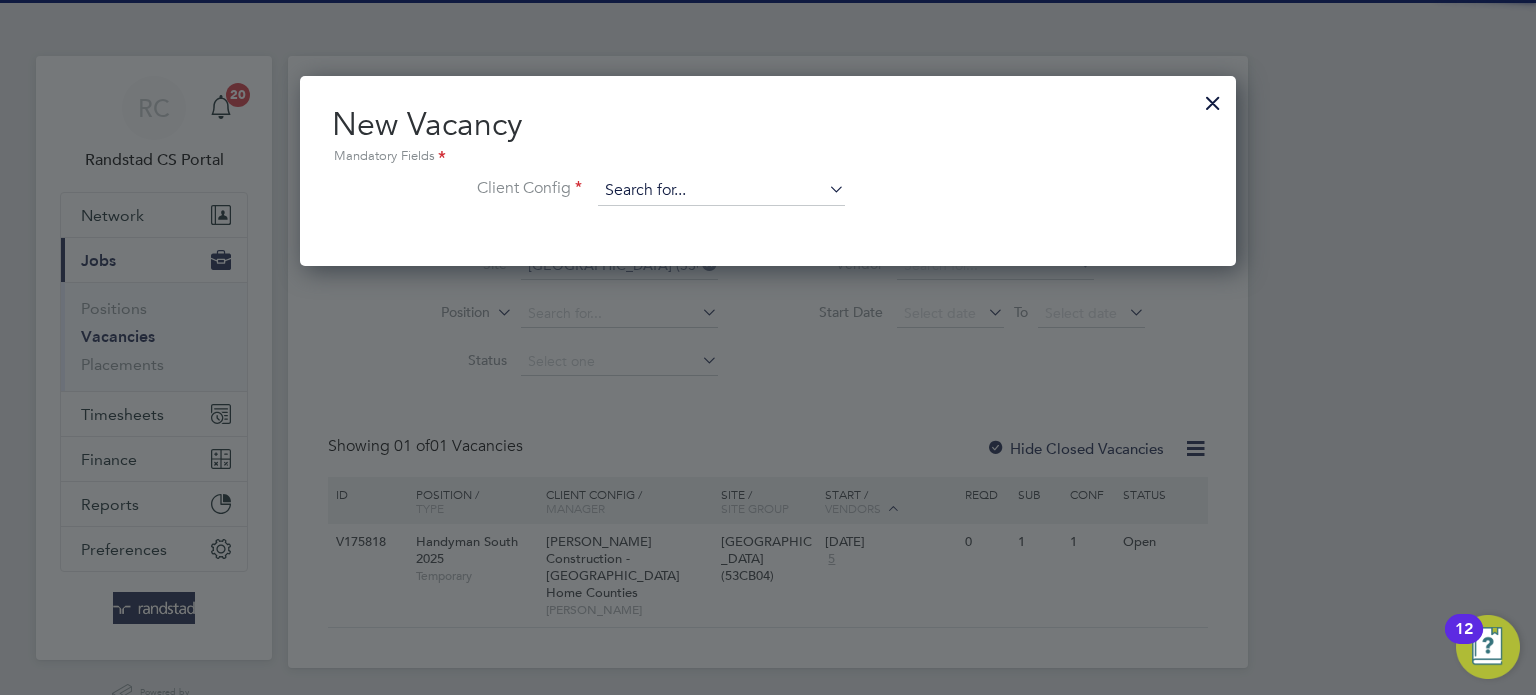 click at bounding box center [721, 191] 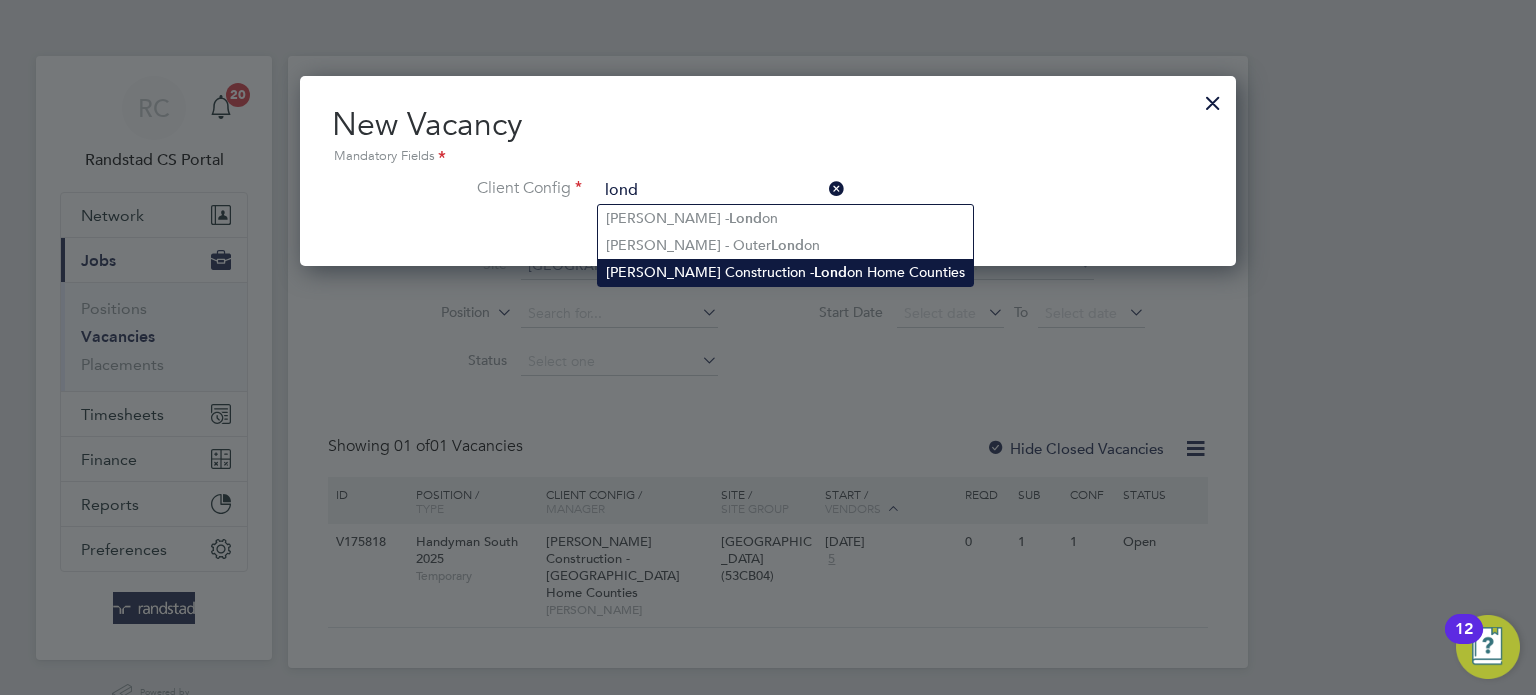 click on "Morgan Sindall Construction -  Lond on Home Counties" 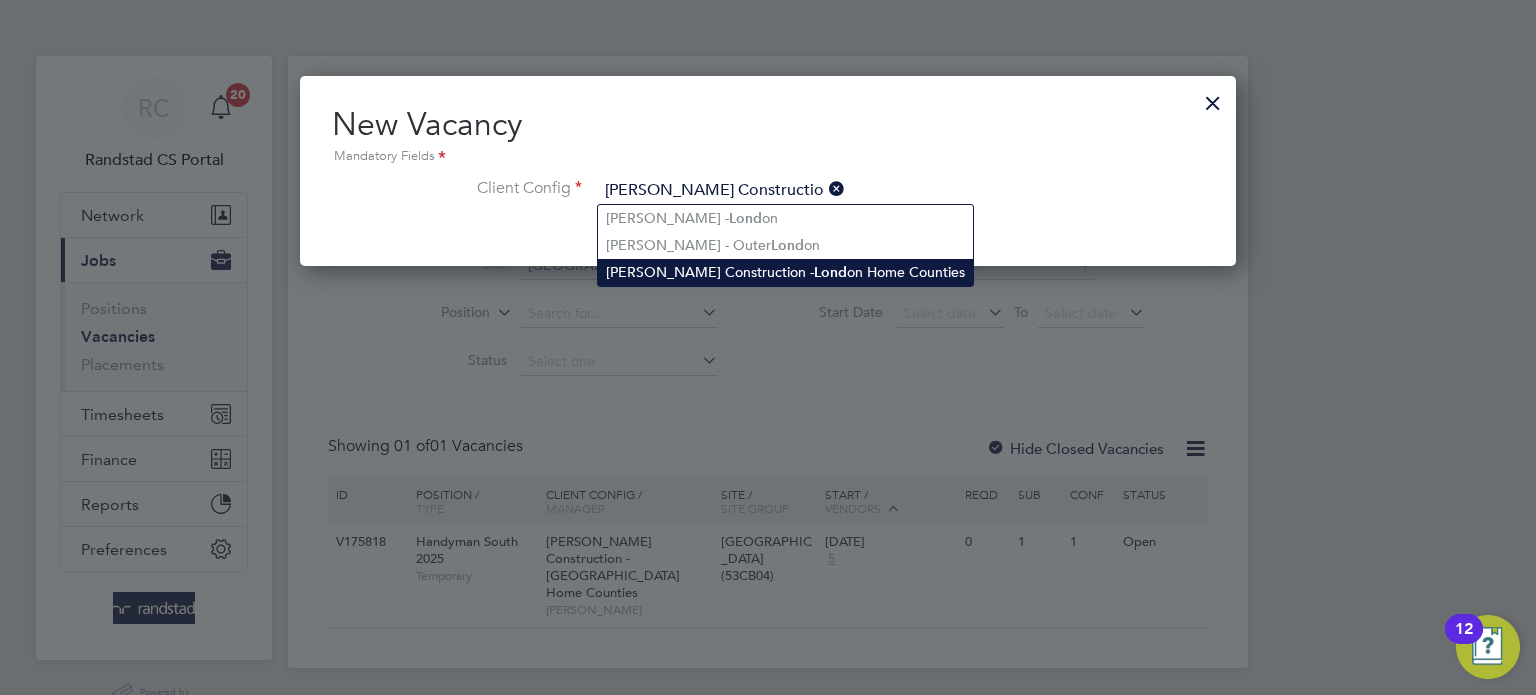 scroll, scrollTop: 11, scrollLeft: 10, axis: both 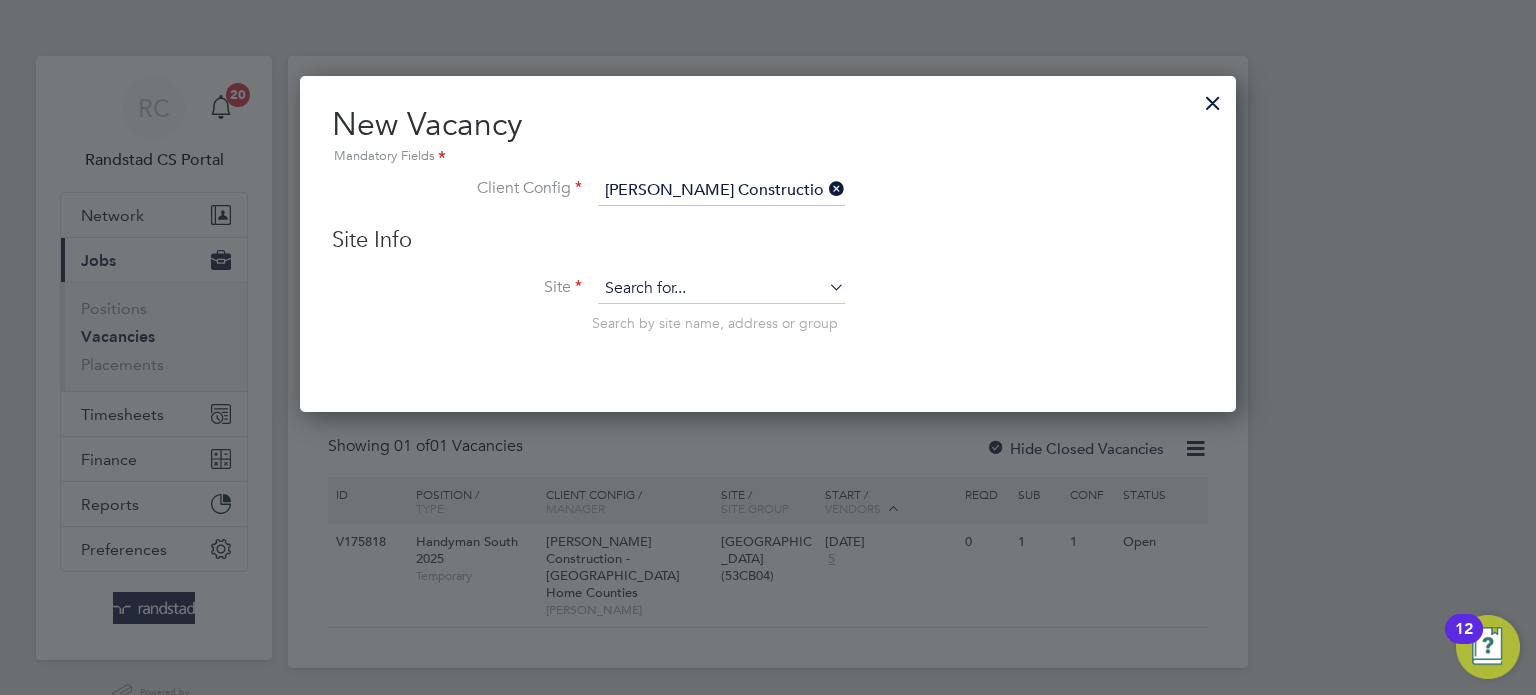 click at bounding box center [721, 289] 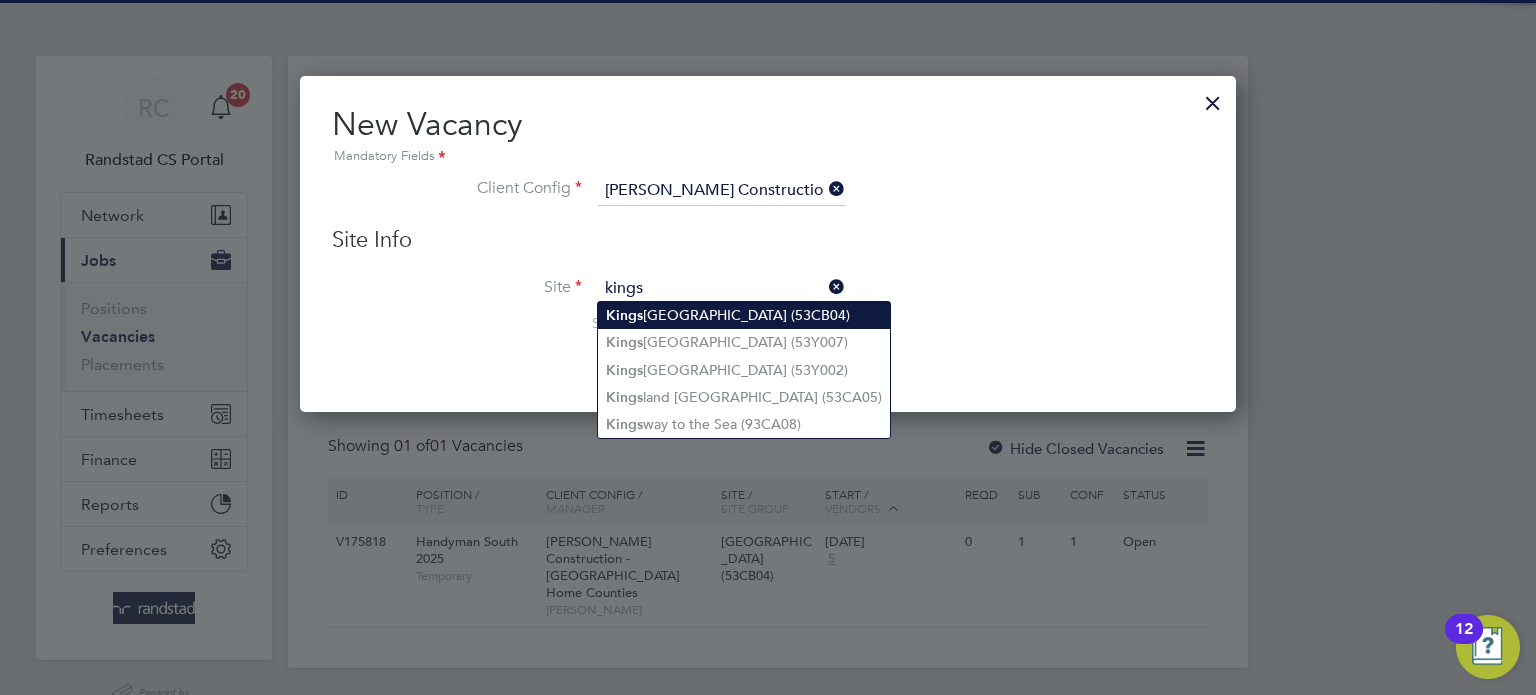 click on "Kings brook Primary School (53CB04)" 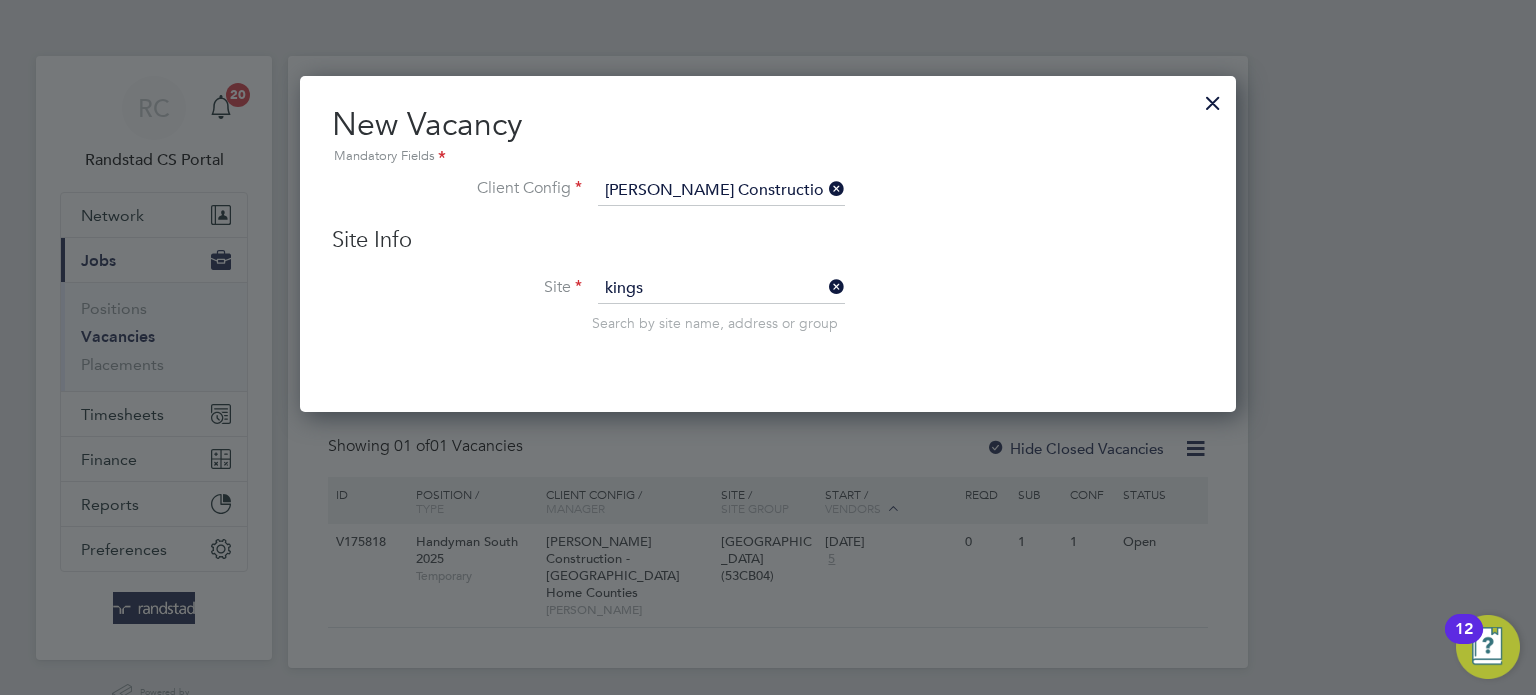 type on "Kingsbrook Primary School (53CB04)" 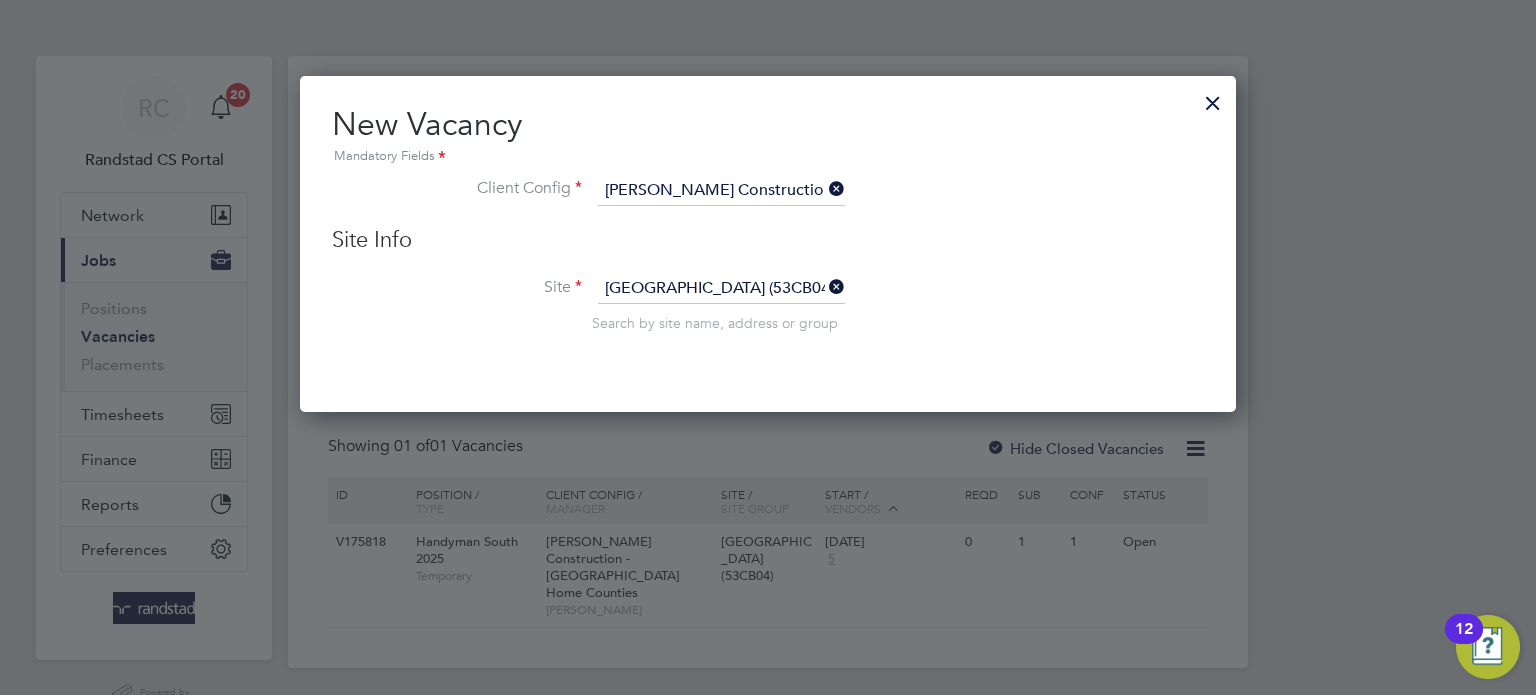 scroll, scrollTop: 10, scrollLeft: 10, axis: both 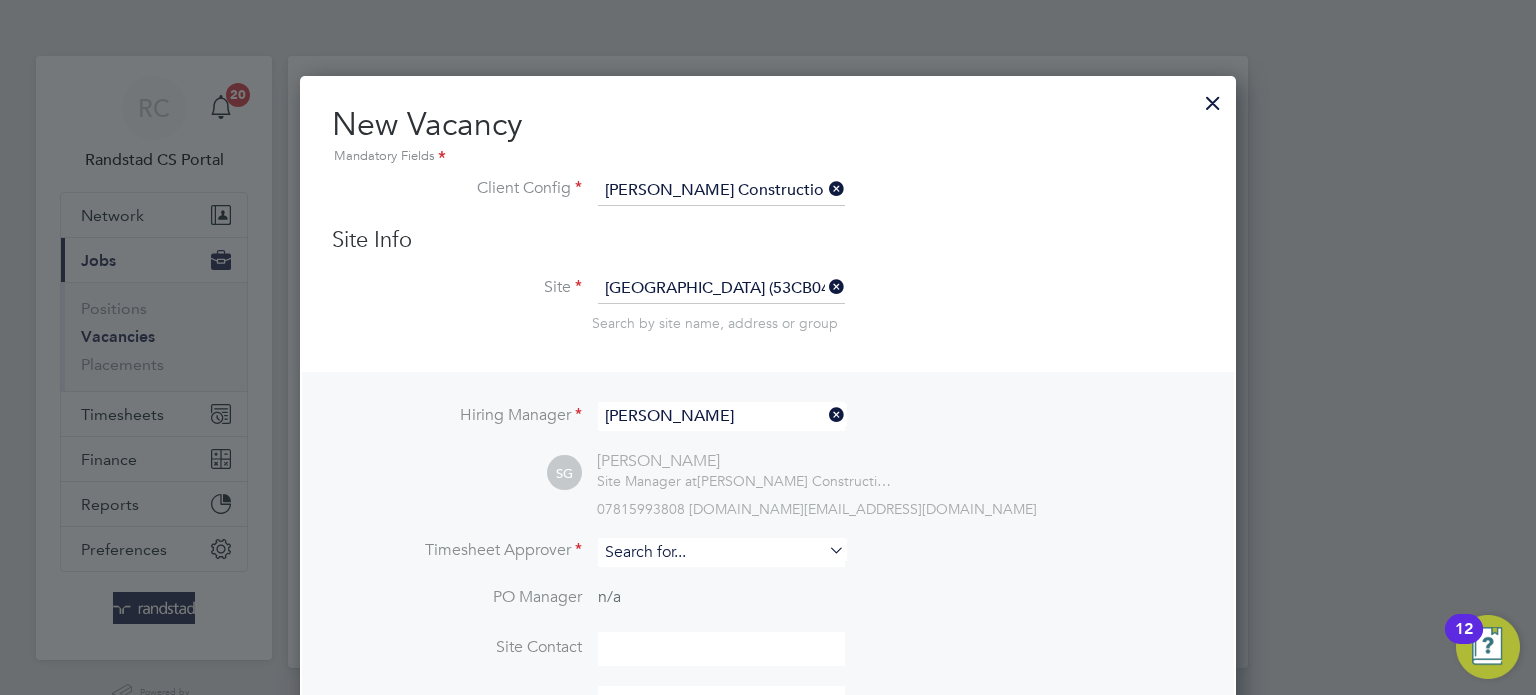 click at bounding box center [721, 552] 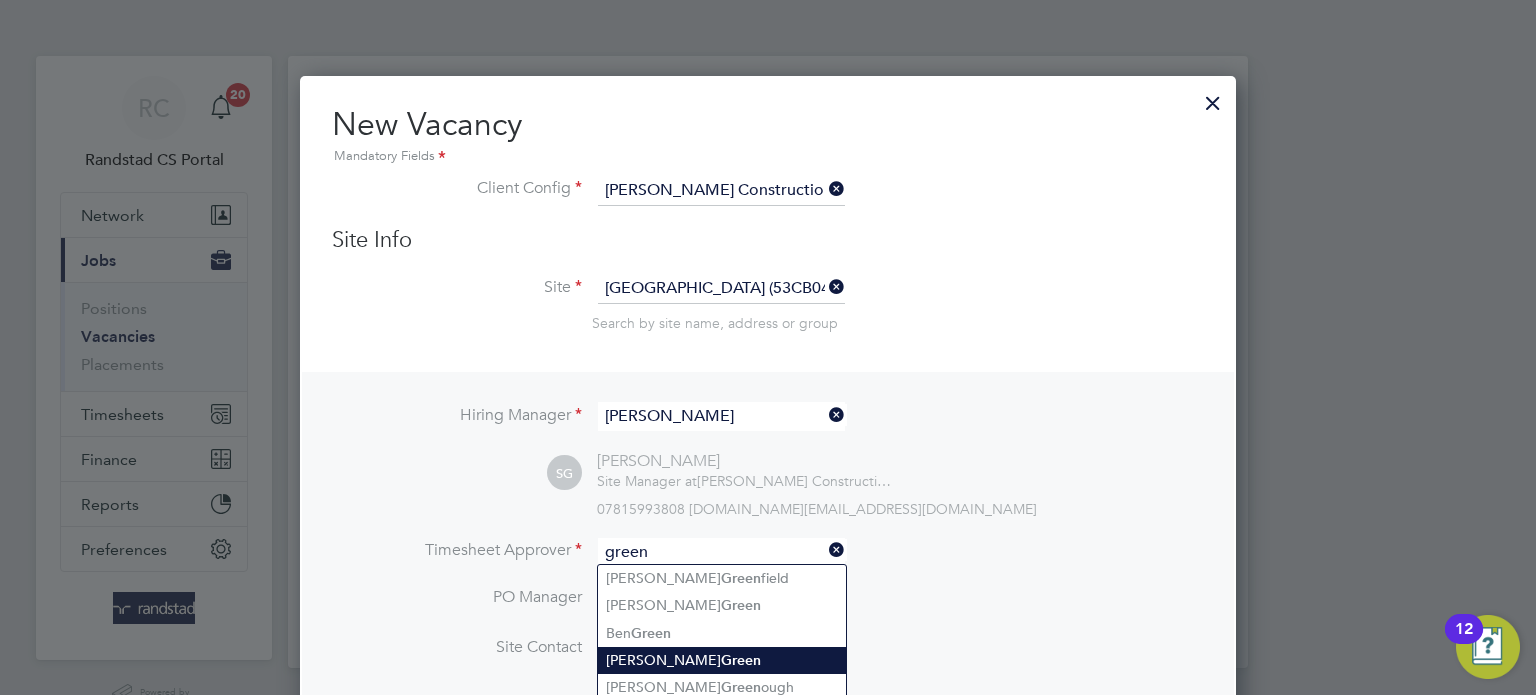 click on "Green" 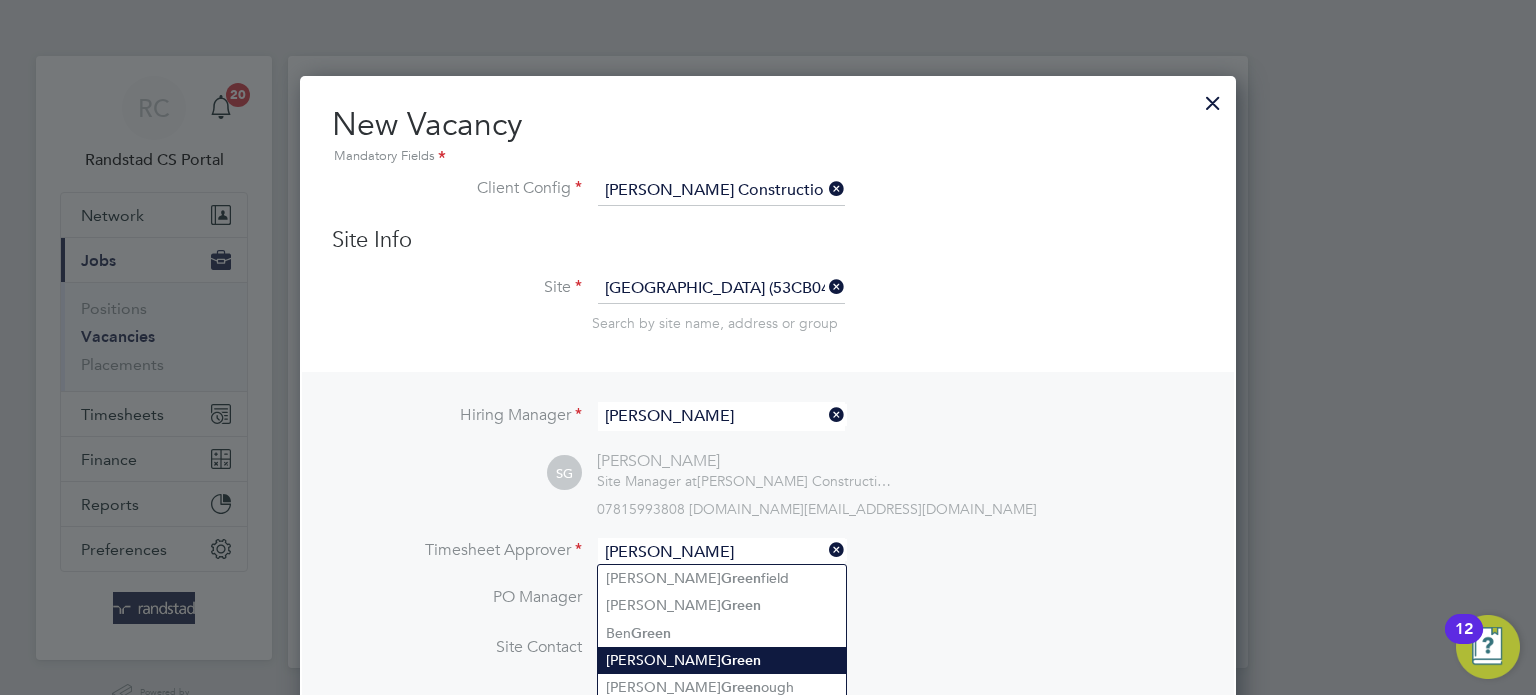 scroll, scrollTop: 10, scrollLeft: 10, axis: both 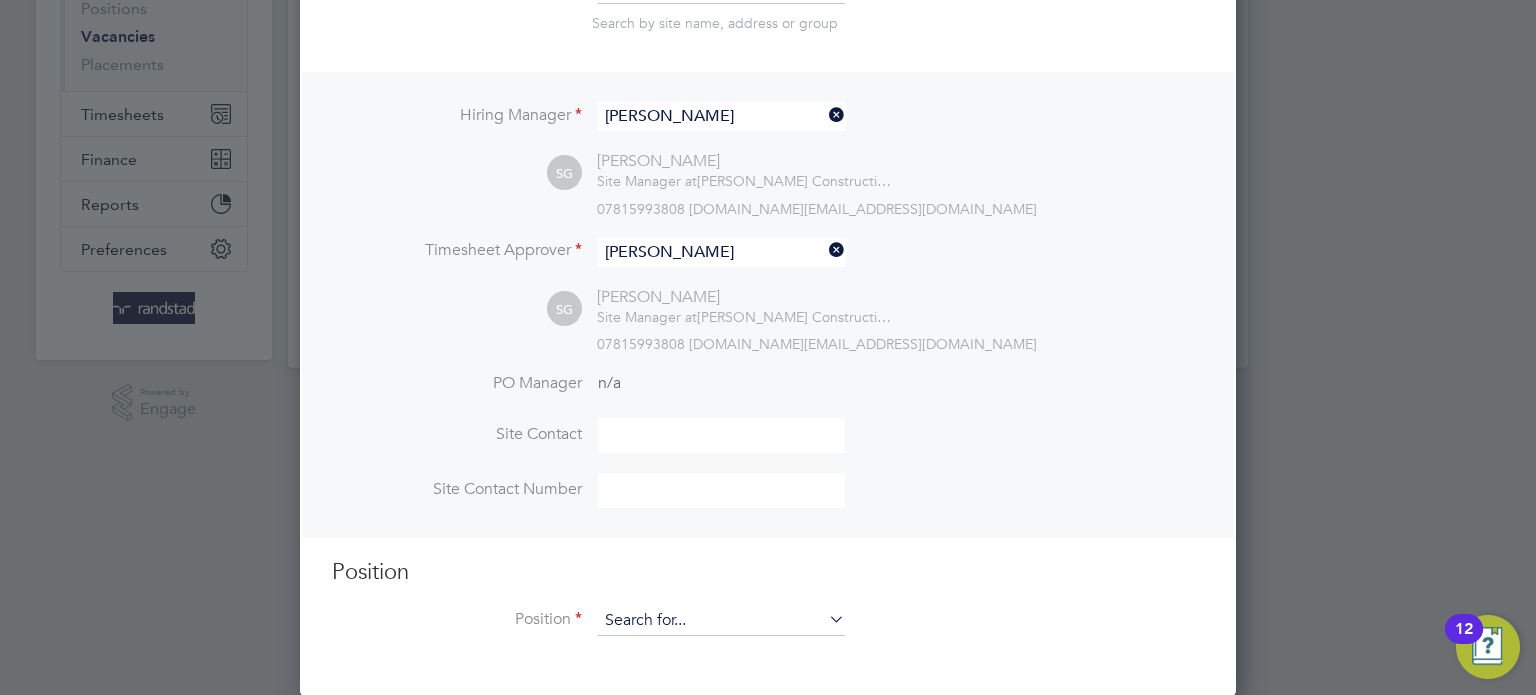 click at bounding box center (721, 621) 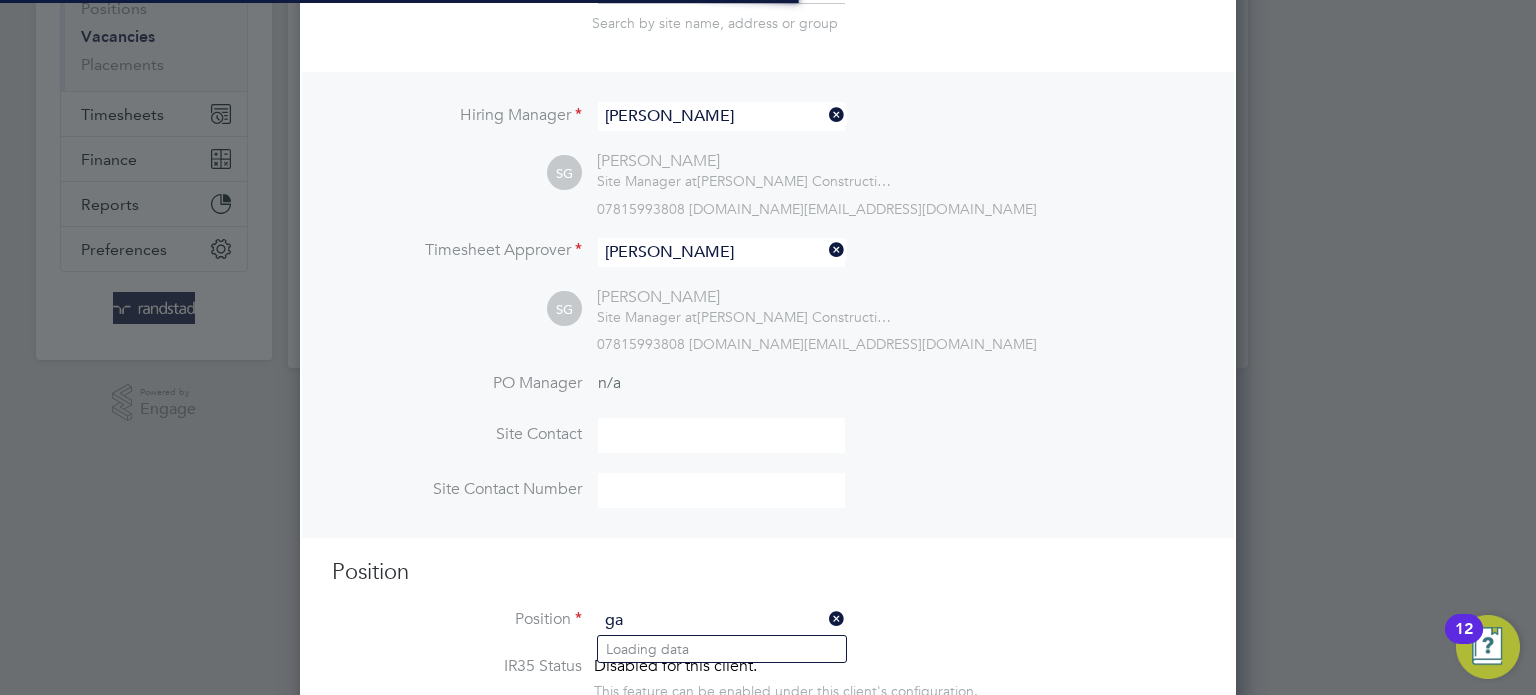 scroll, scrollTop: 9, scrollLeft: 10, axis: both 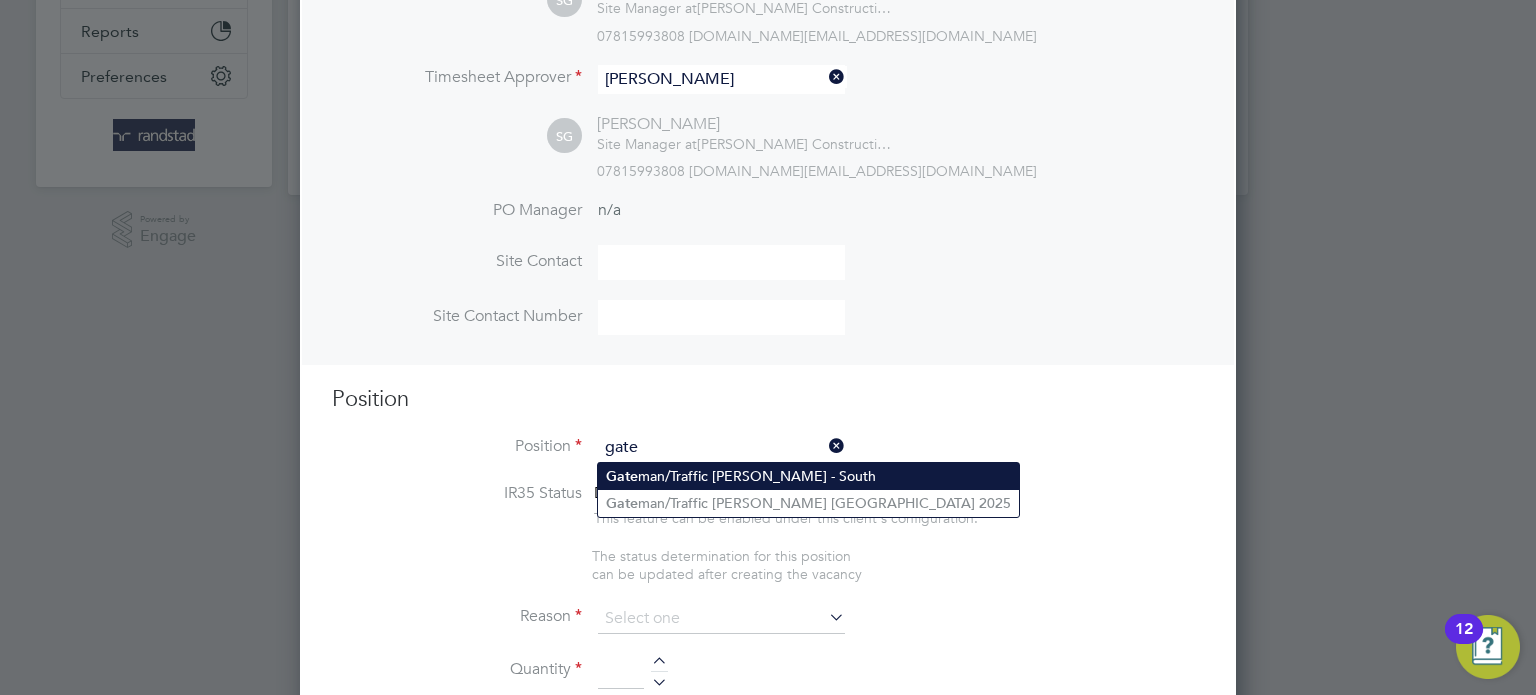 click on "Gate man/Traffic Marshall - South" 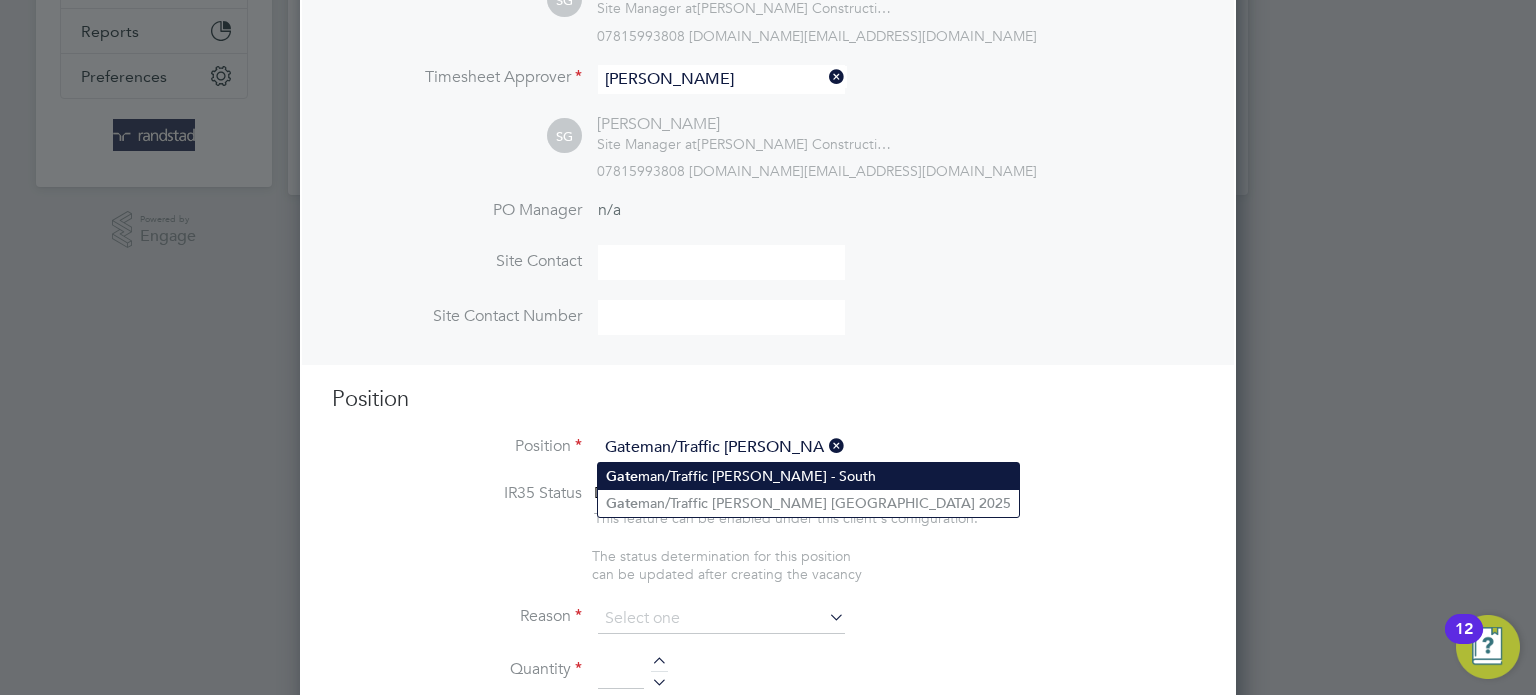 type on "." 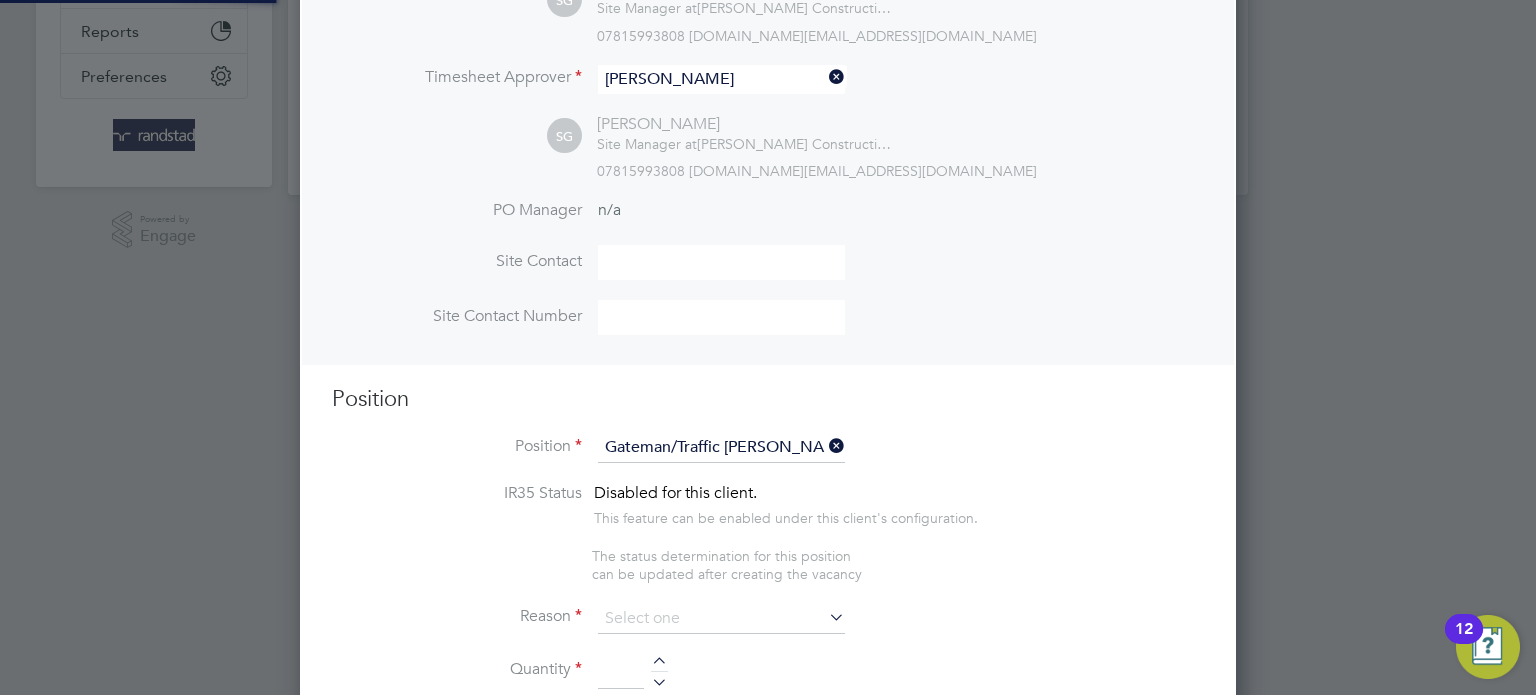 scroll, scrollTop: 10, scrollLeft: 10, axis: both 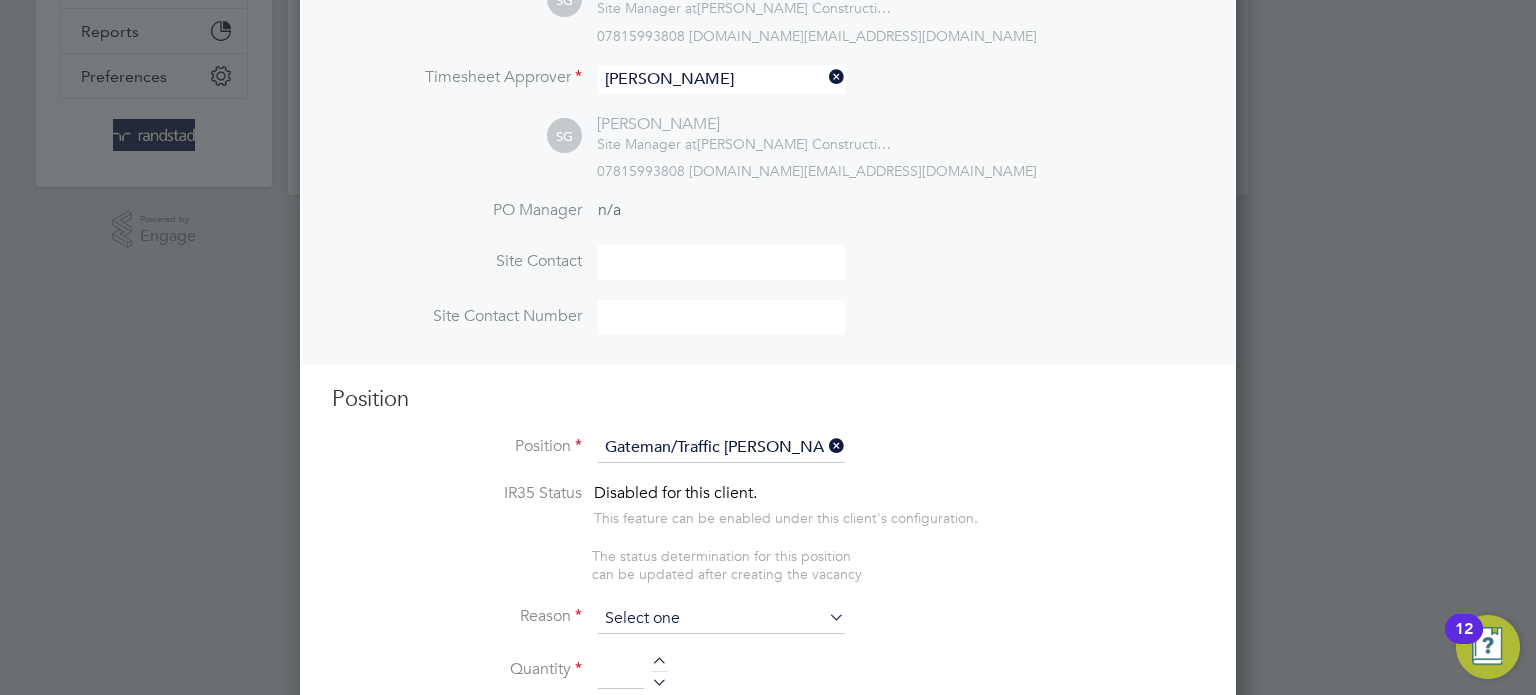 click at bounding box center (721, 619) 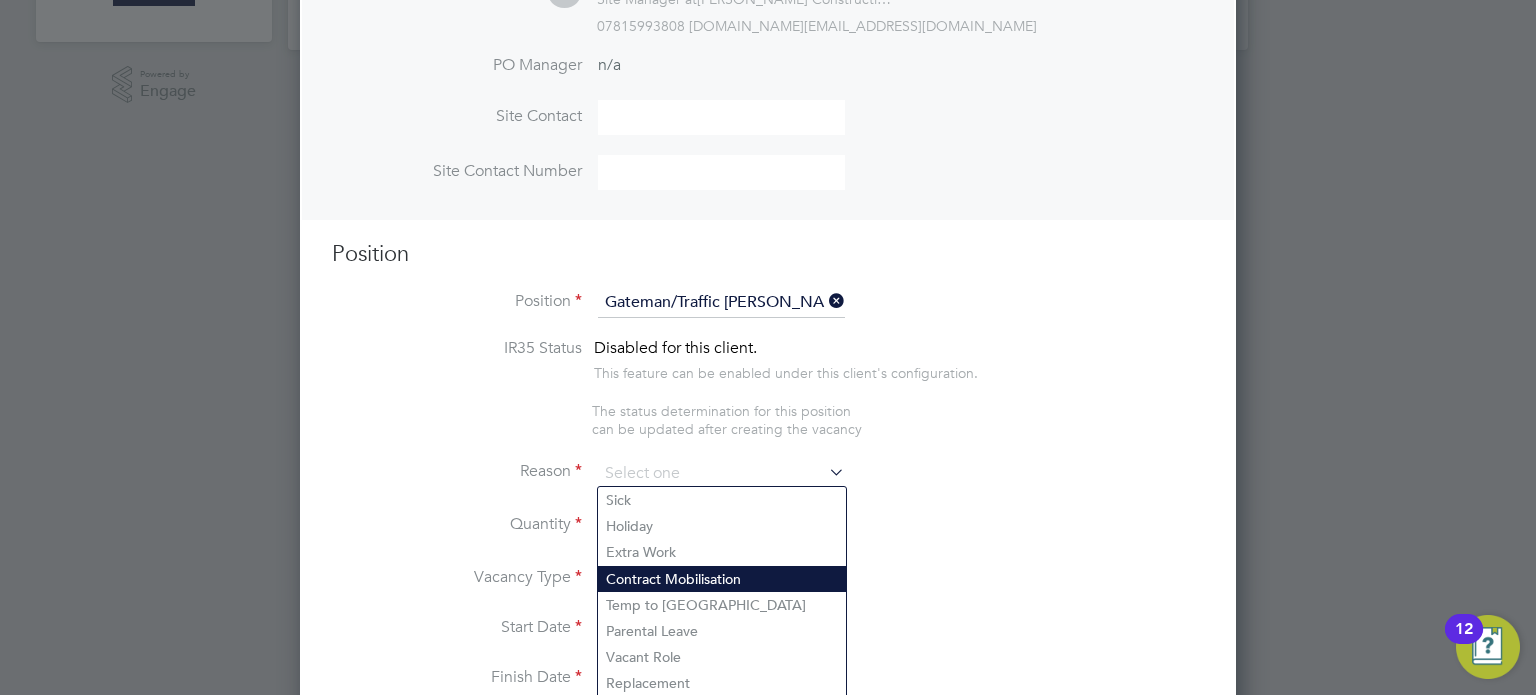 scroll, scrollTop: 628, scrollLeft: 0, axis: vertical 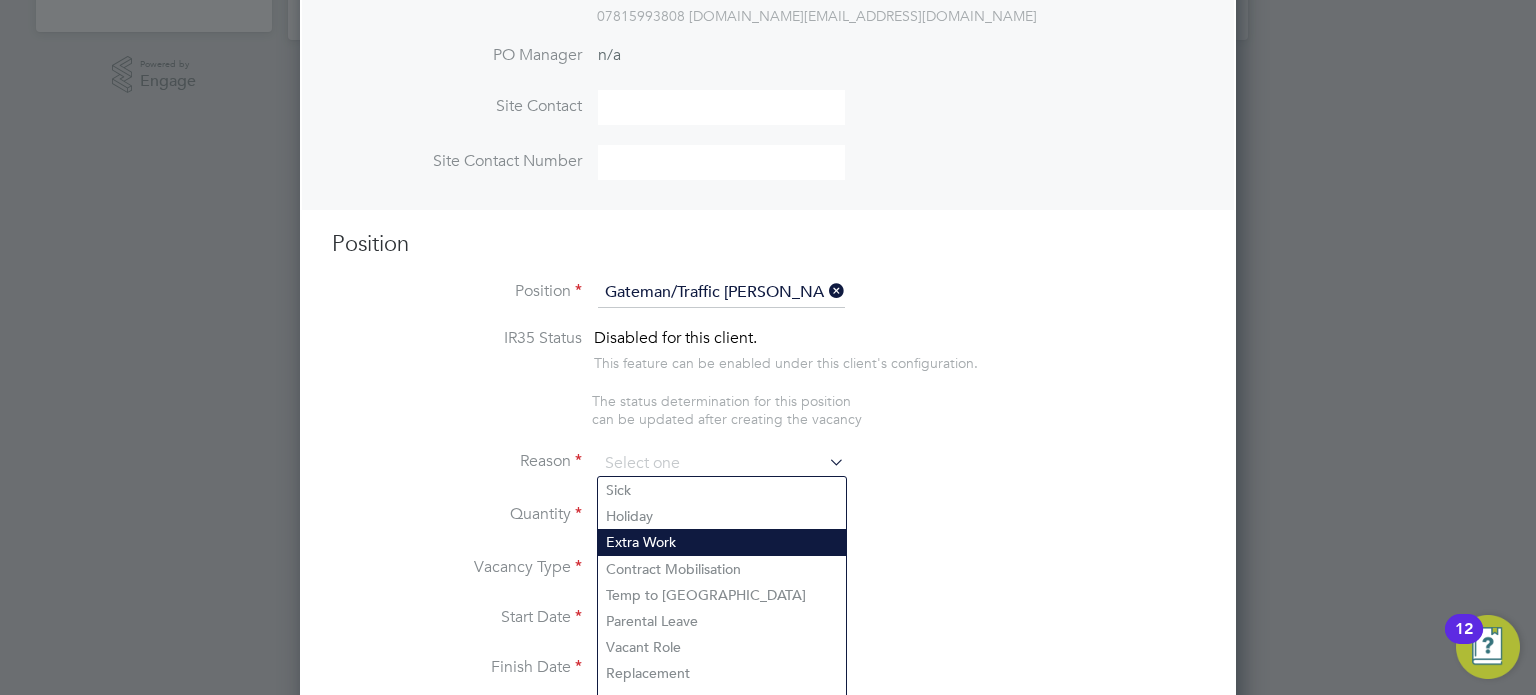 click on "Extra Work" 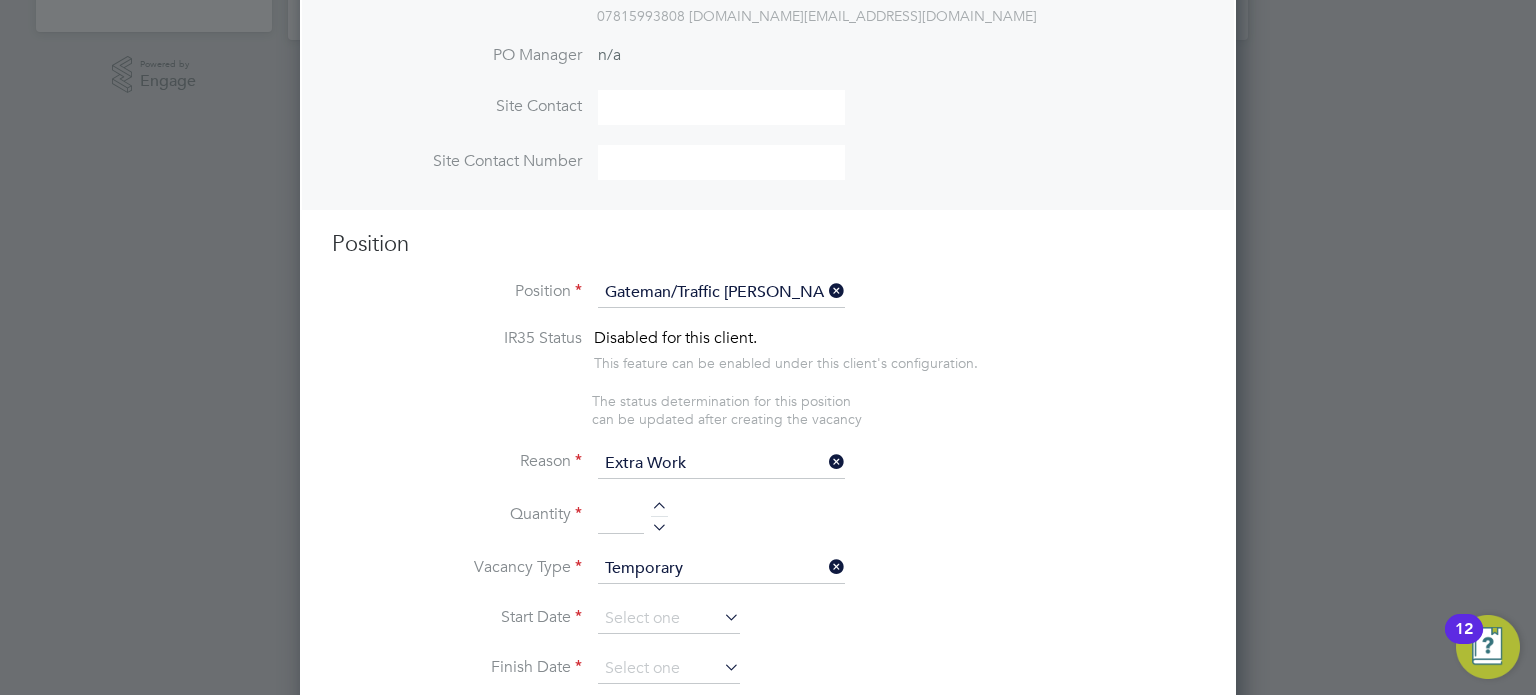 click at bounding box center (659, 524) 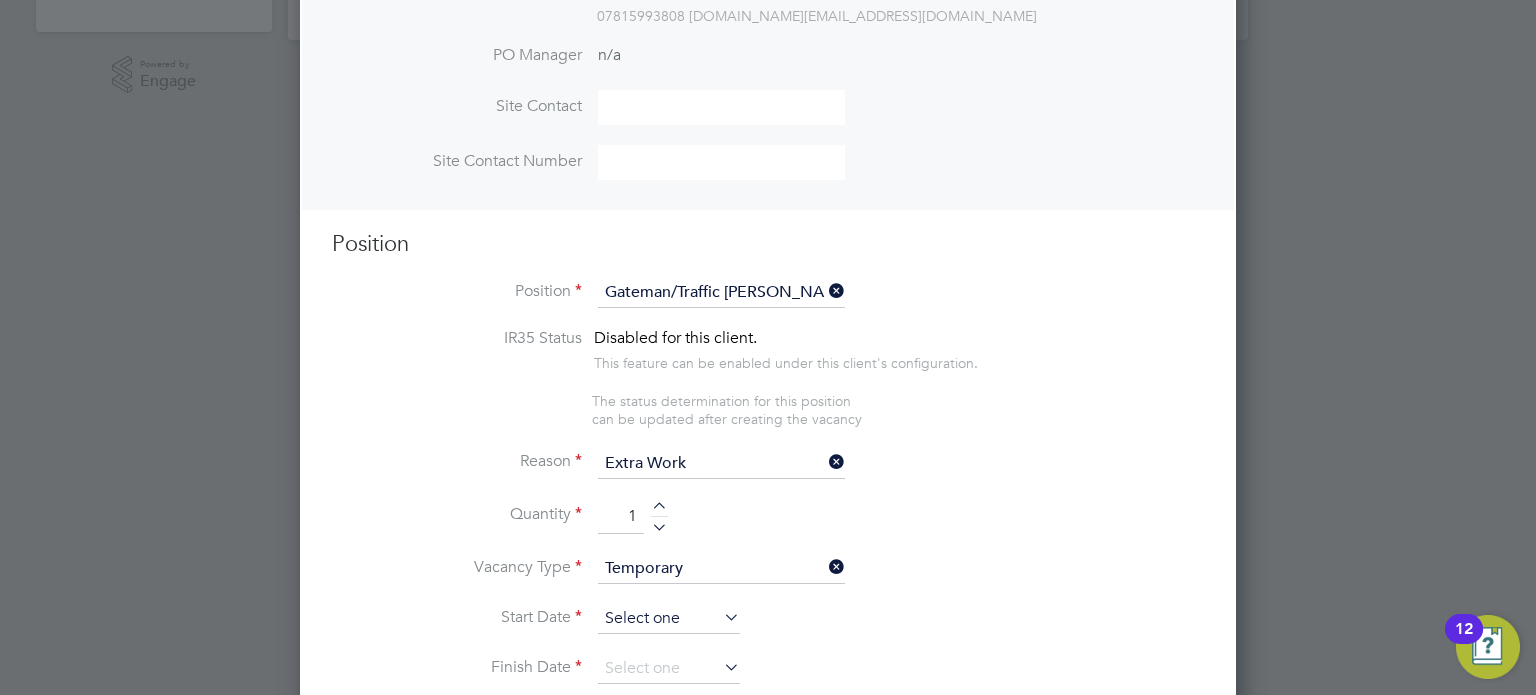 click at bounding box center [669, 619] 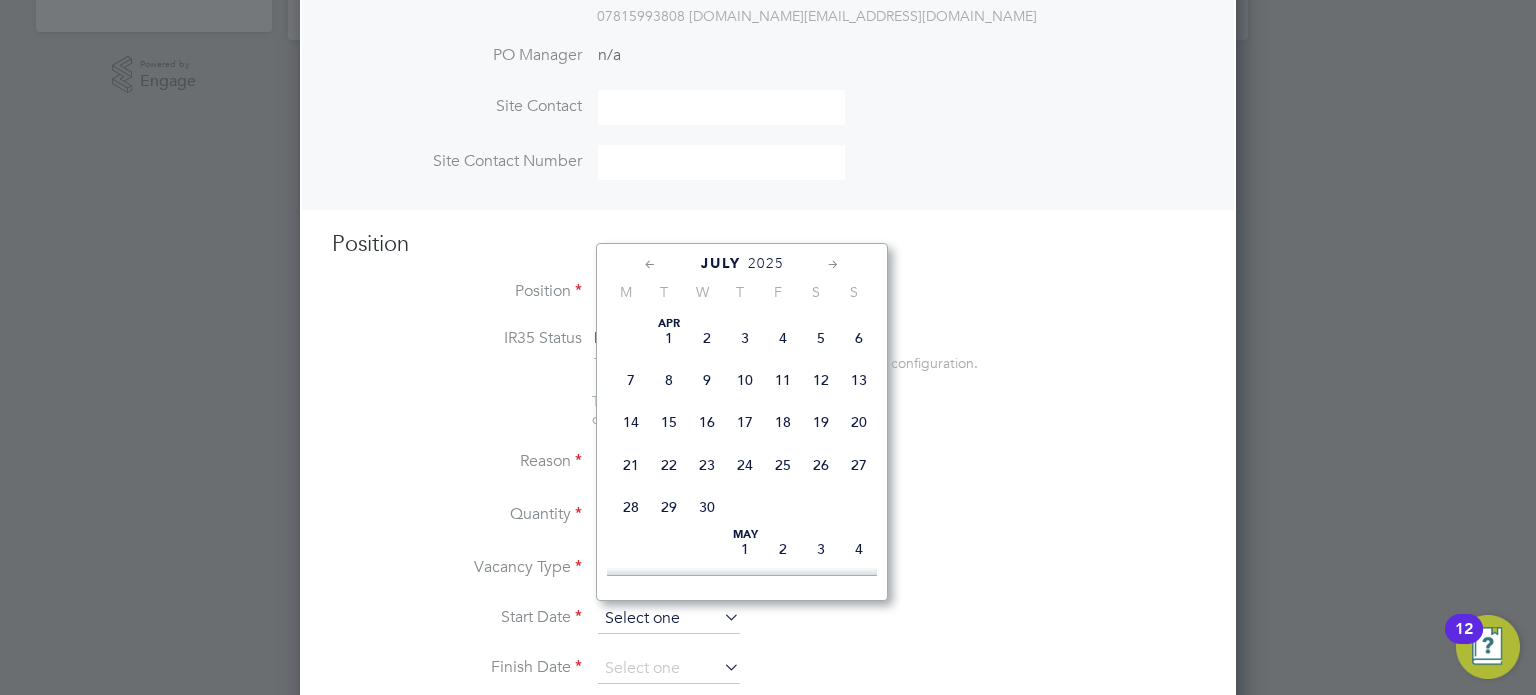 scroll, scrollTop: 666, scrollLeft: 0, axis: vertical 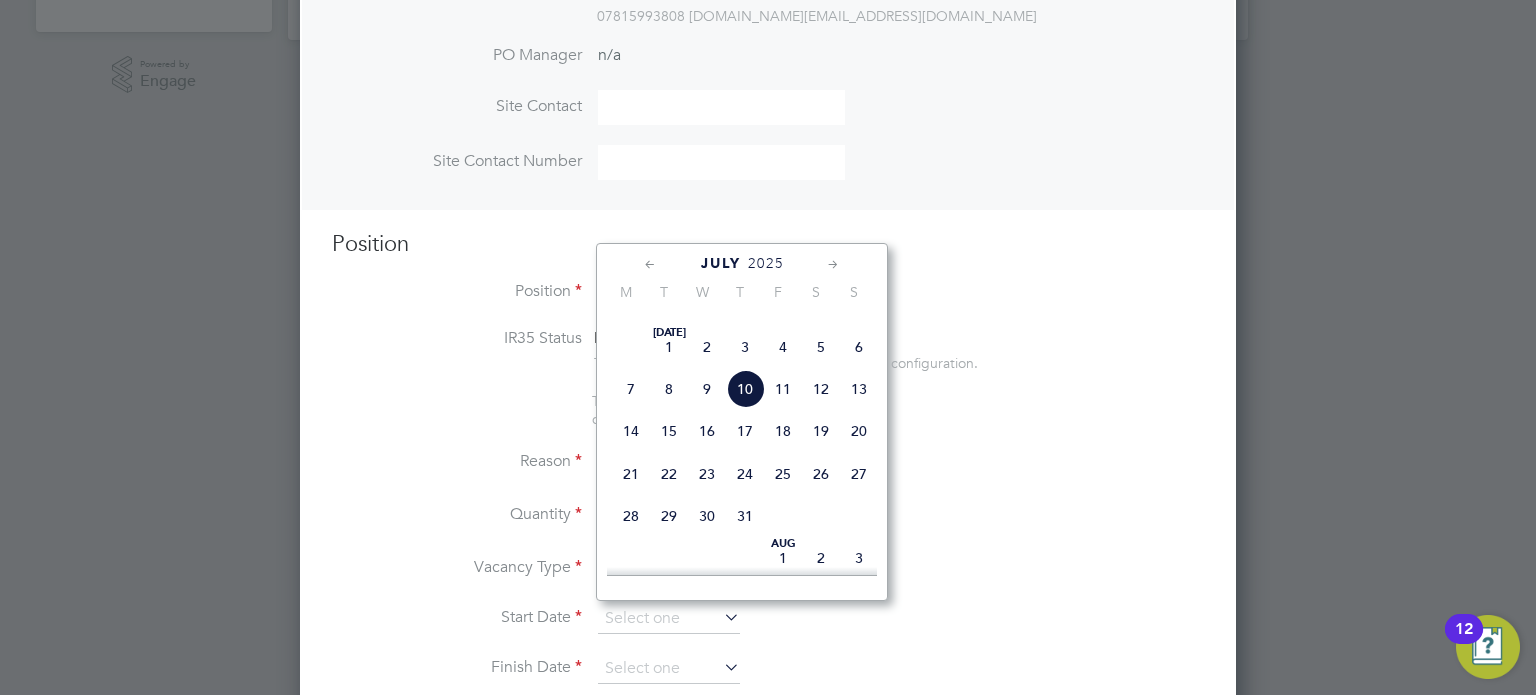 click on "9" 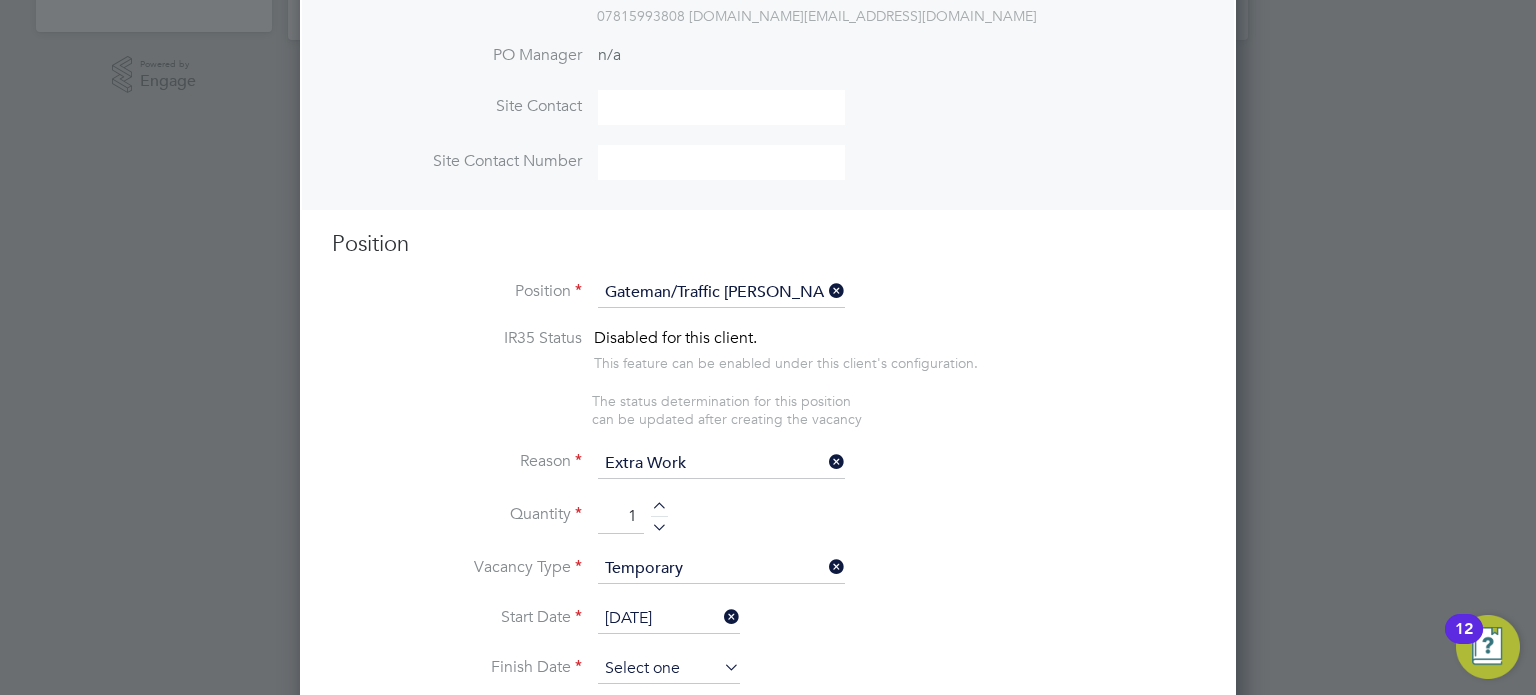 click at bounding box center (669, 669) 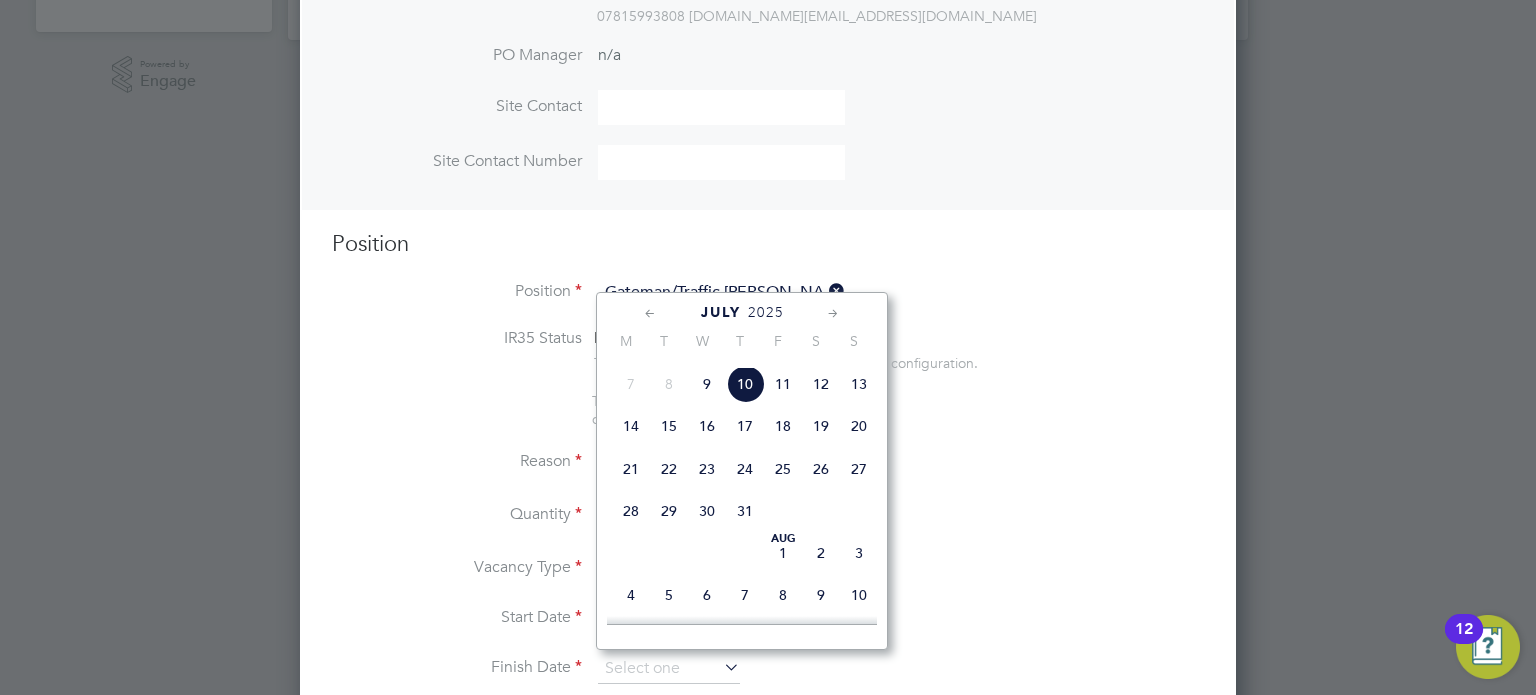scroll, scrollTop: 740, scrollLeft: 0, axis: vertical 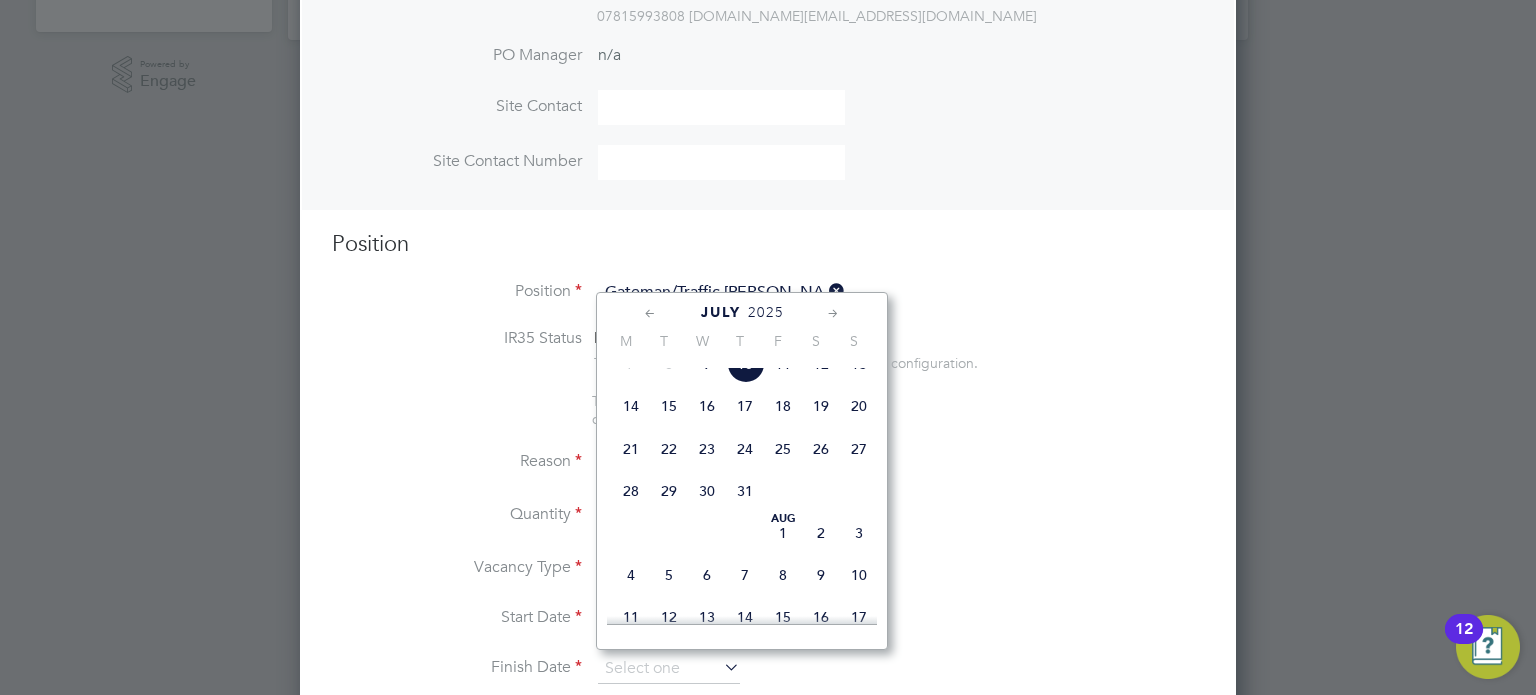 click on "Aug 1" 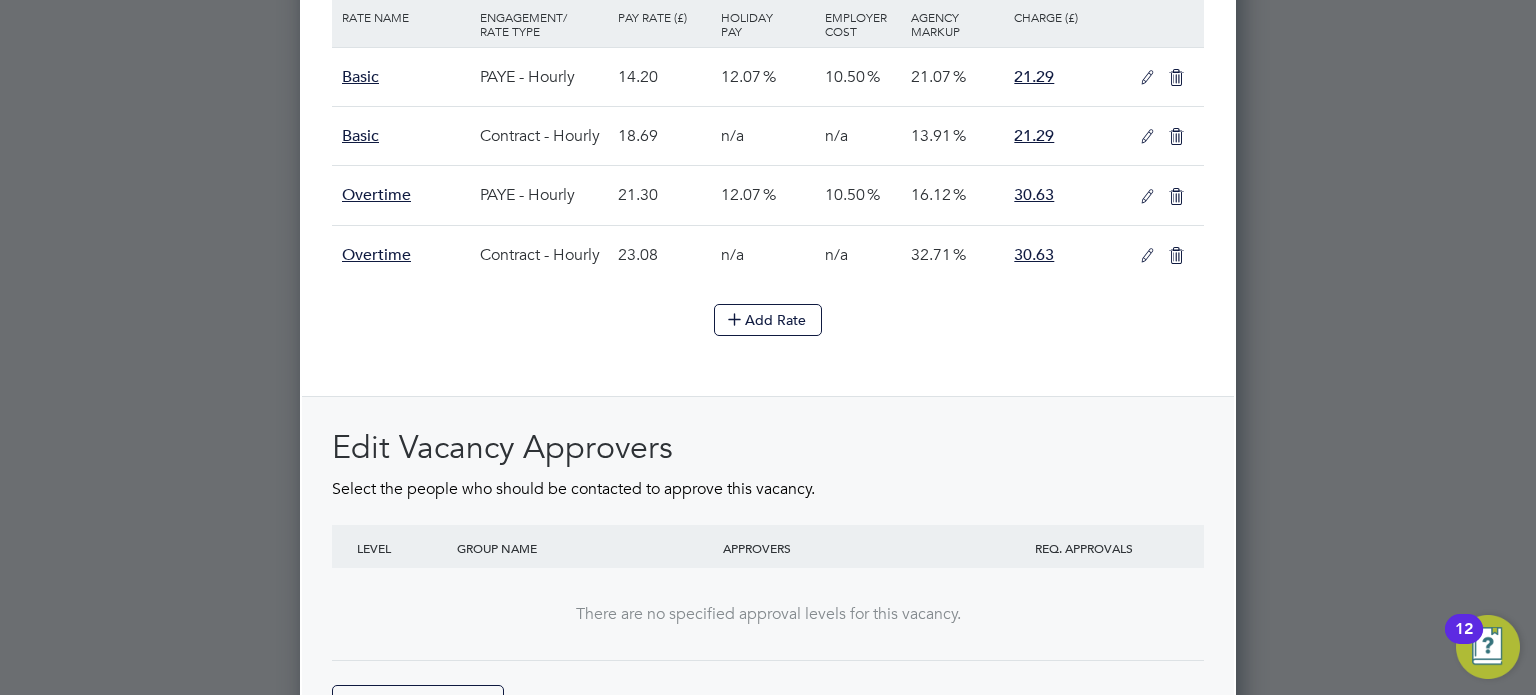 scroll, scrollTop: 2329, scrollLeft: 0, axis: vertical 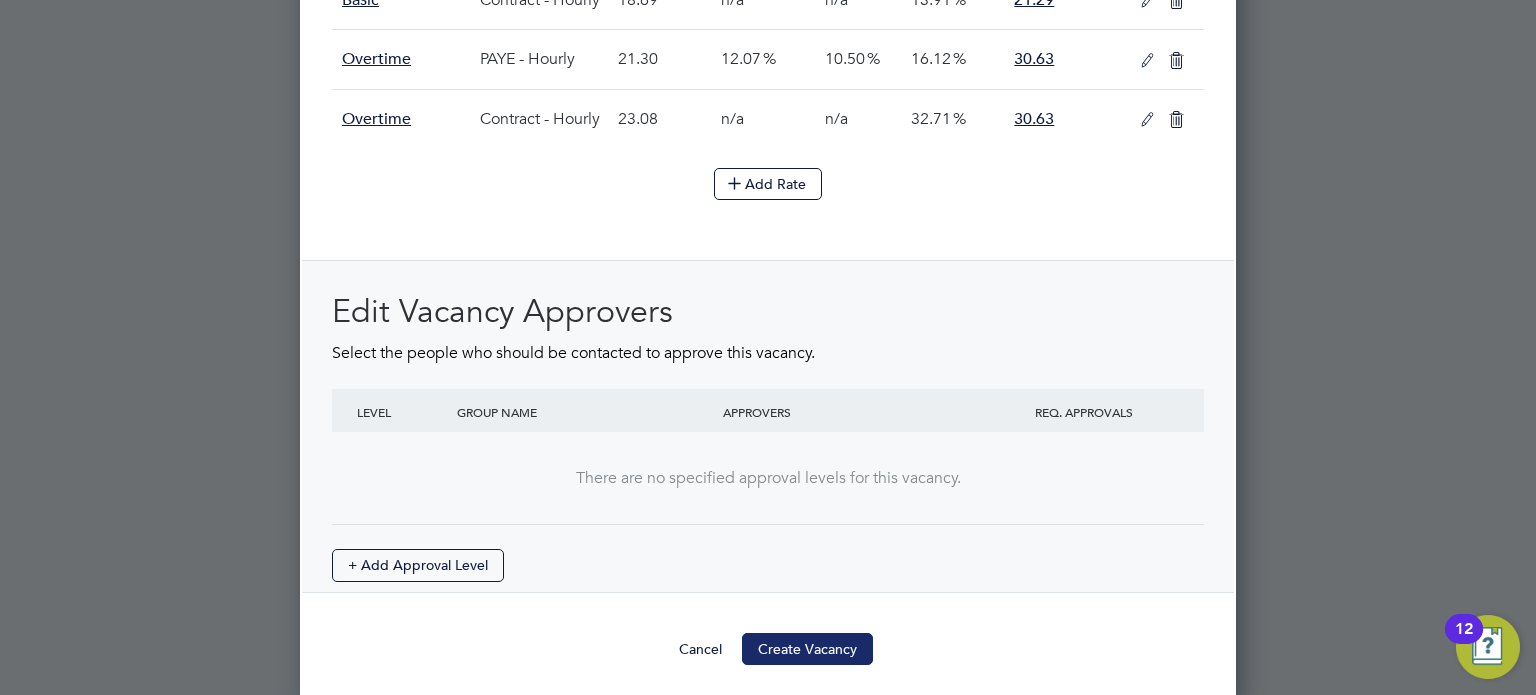 click on "Create Vacancy" at bounding box center (807, 649) 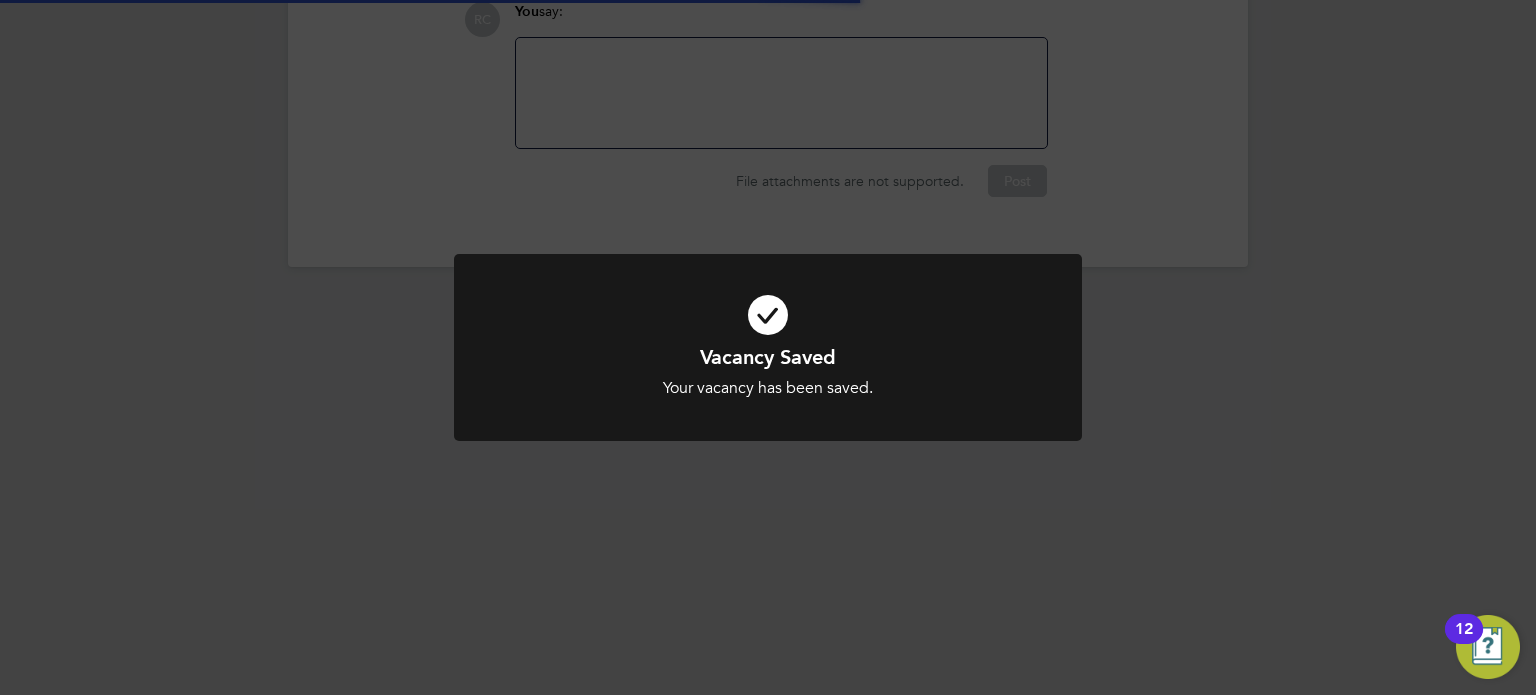 scroll, scrollTop: 1106, scrollLeft: 0, axis: vertical 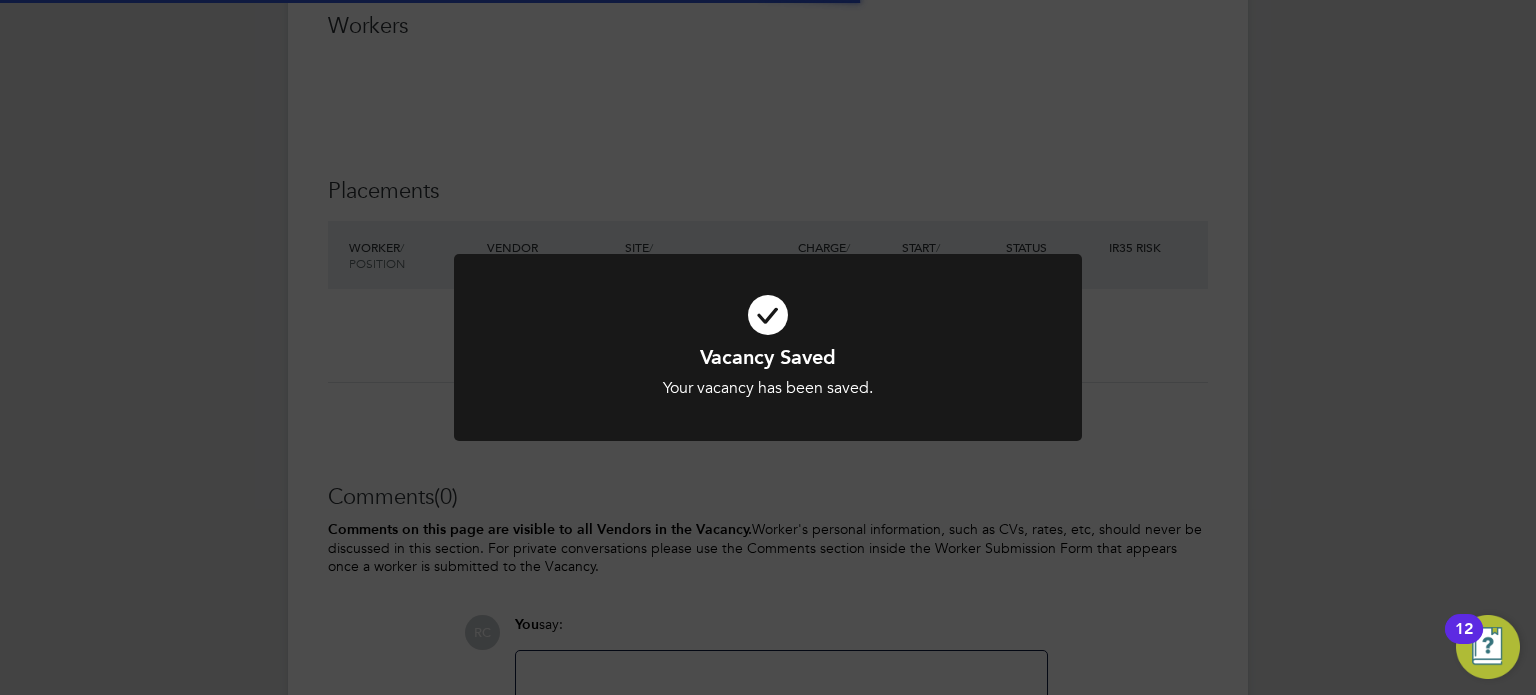 click on "Vacancy Saved Your vacancy has been saved. Cancel Okay" 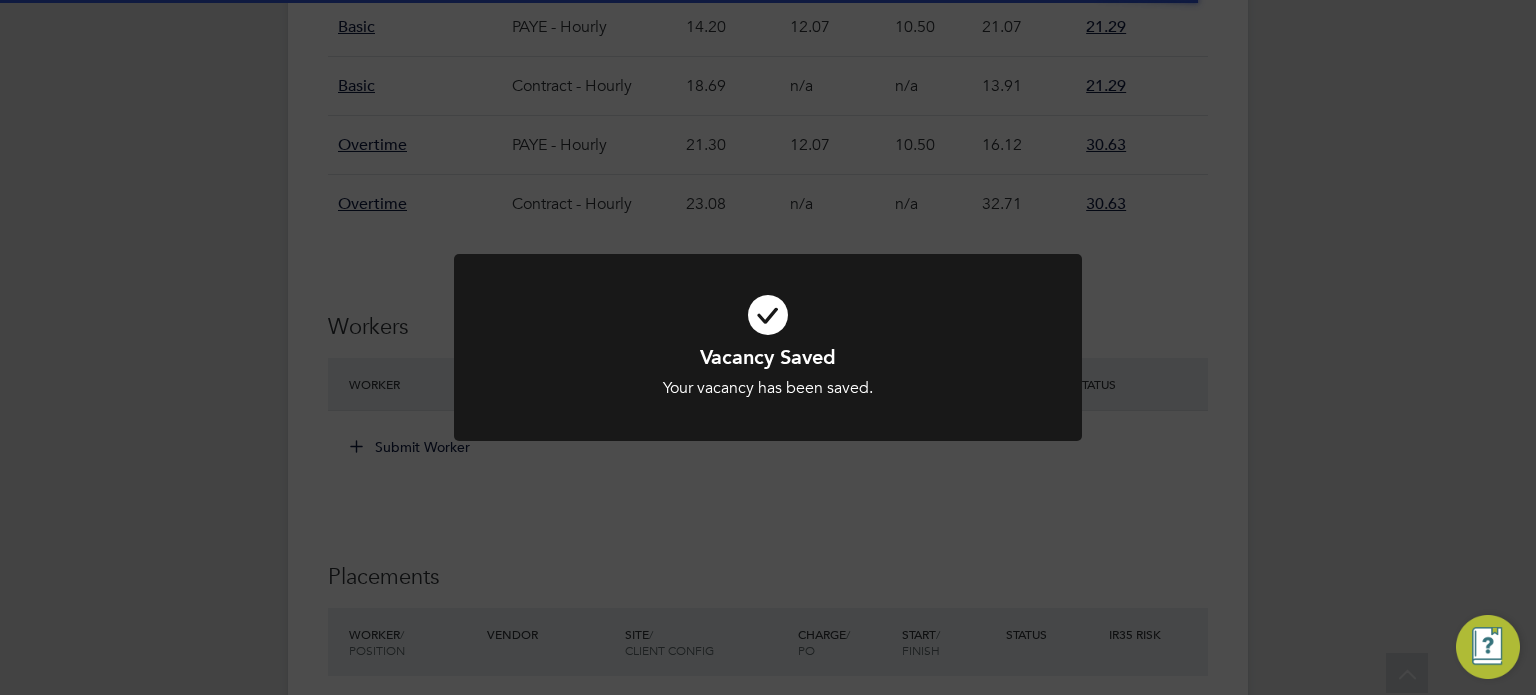 scroll, scrollTop: 10, scrollLeft: 10, axis: both 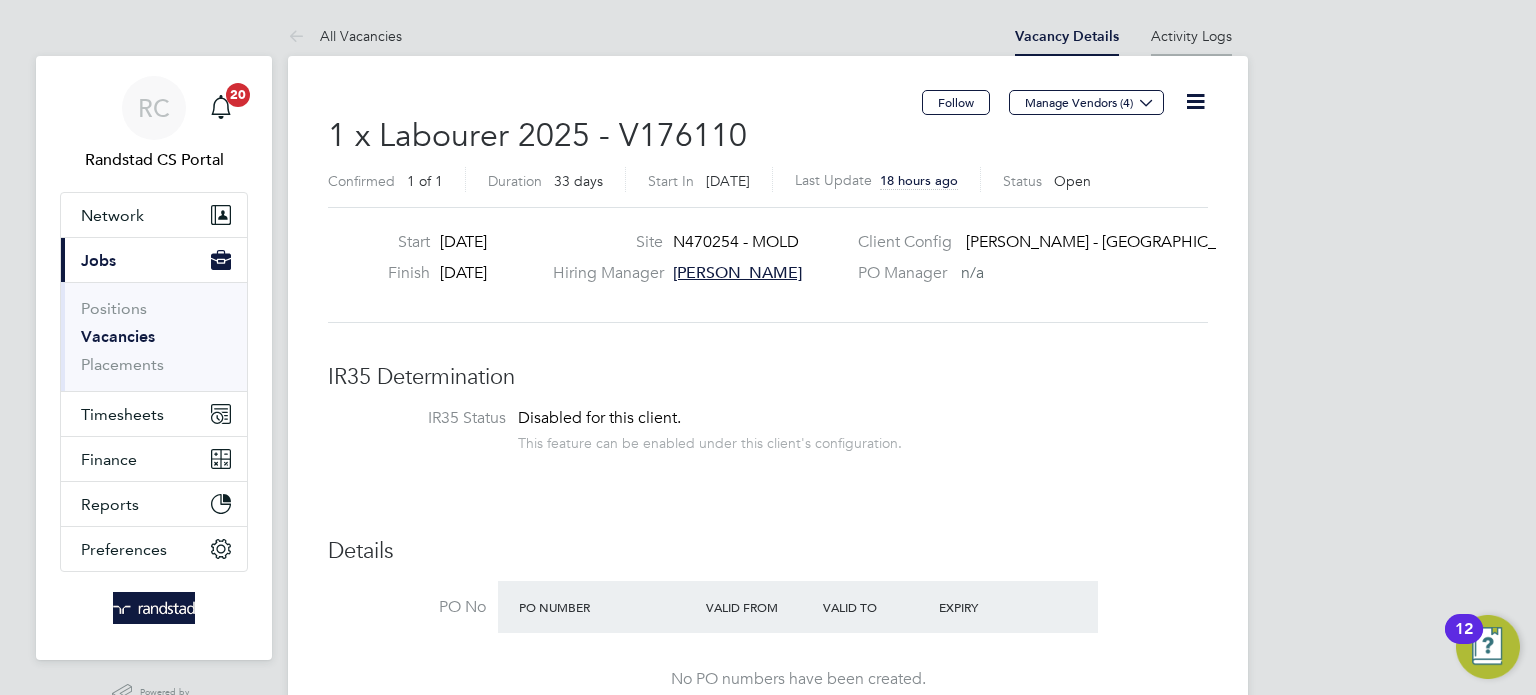 click on "Activity Logs" at bounding box center (1191, 36) 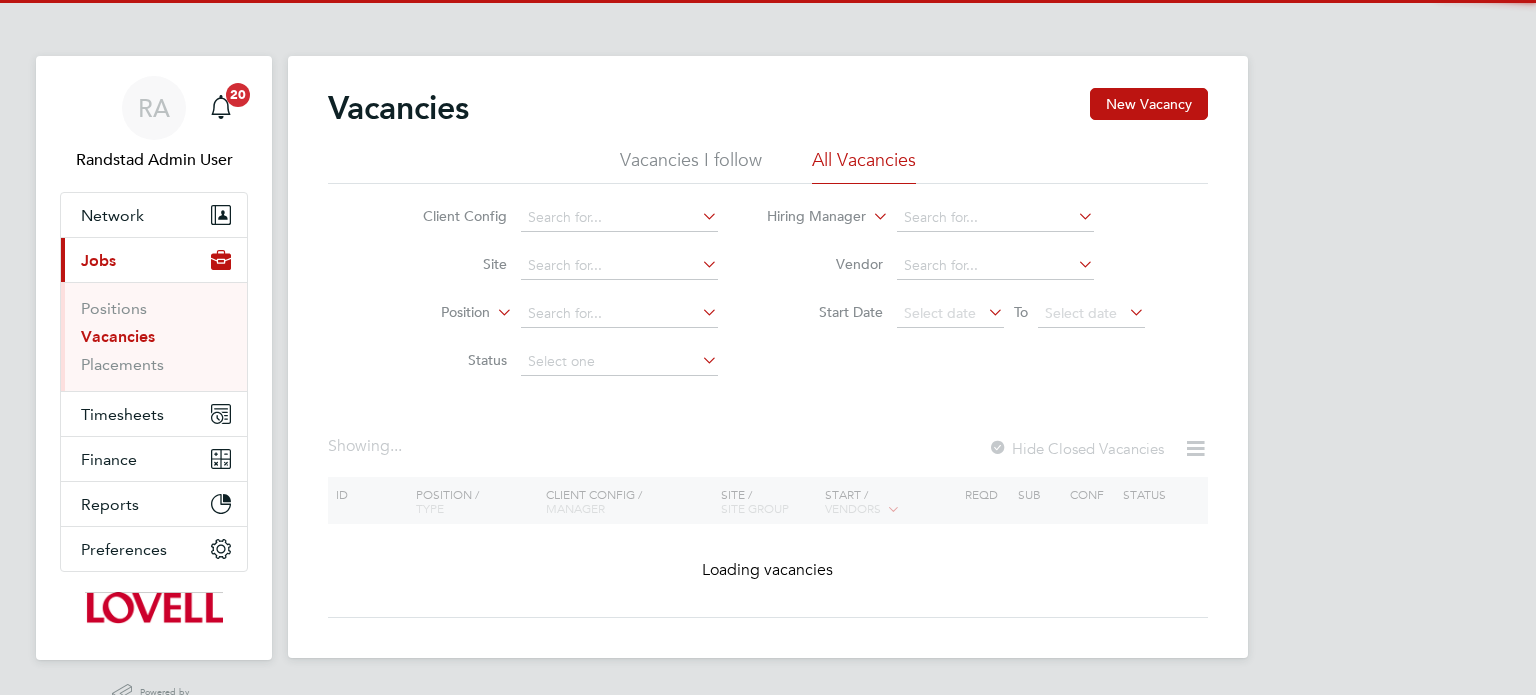 scroll, scrollTop: 0, scrollLeft: 0, axis: both 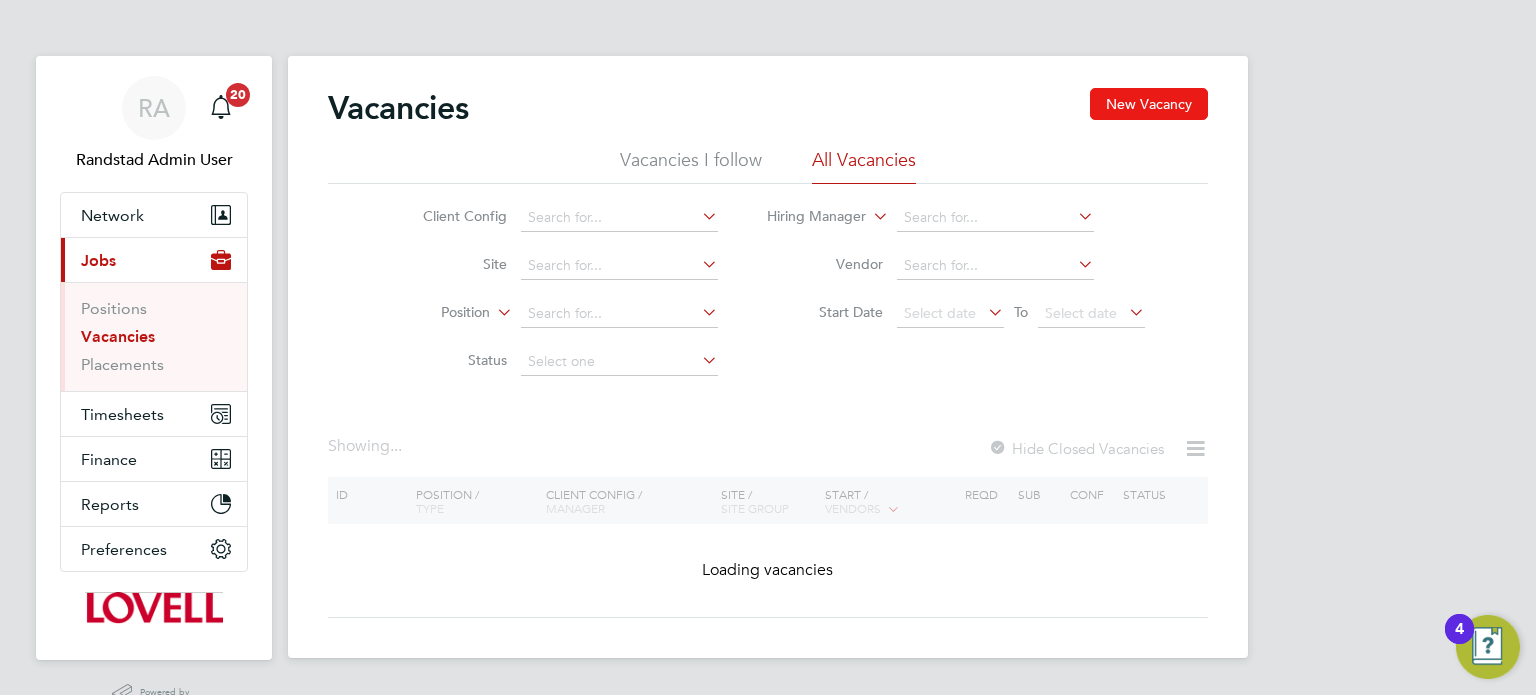 click on "New Vacancy" 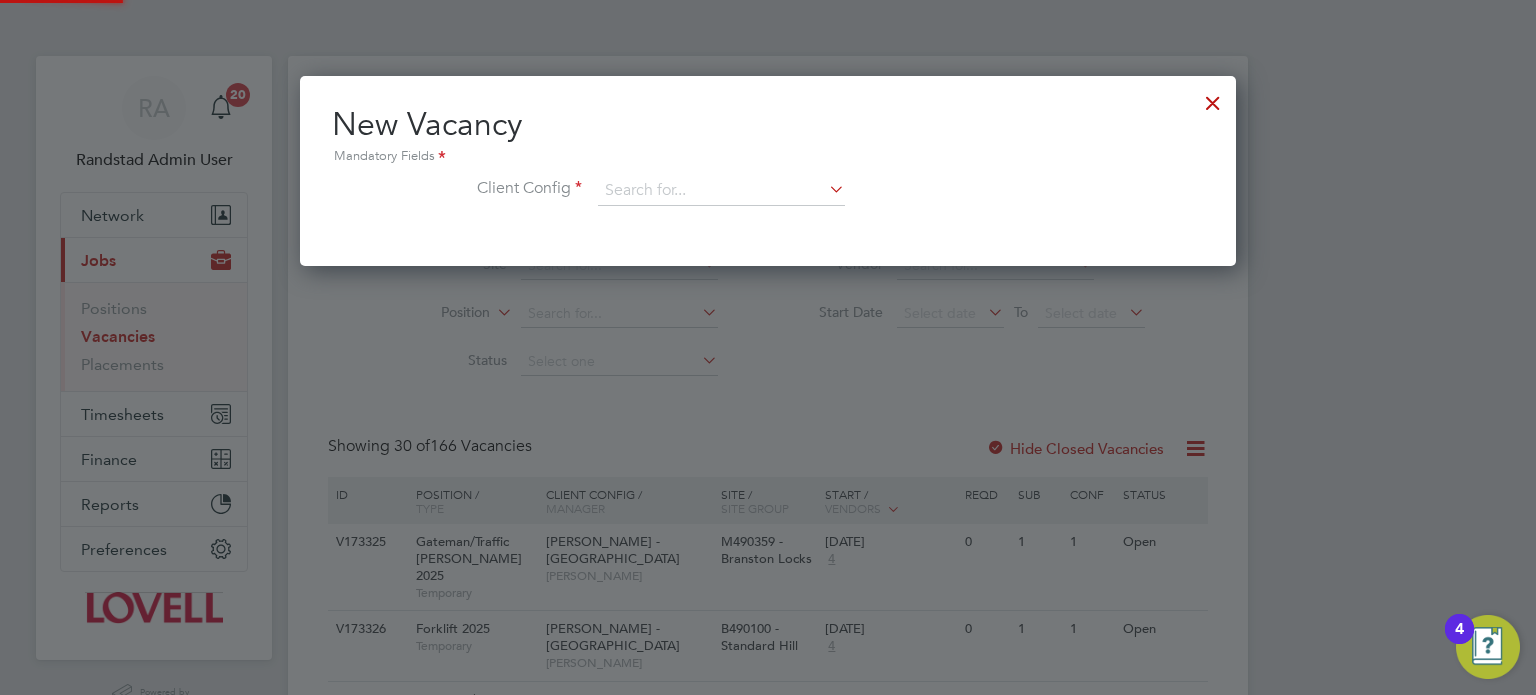 scroll, scrollTop: 10, scrollLeft: 10, axis: both 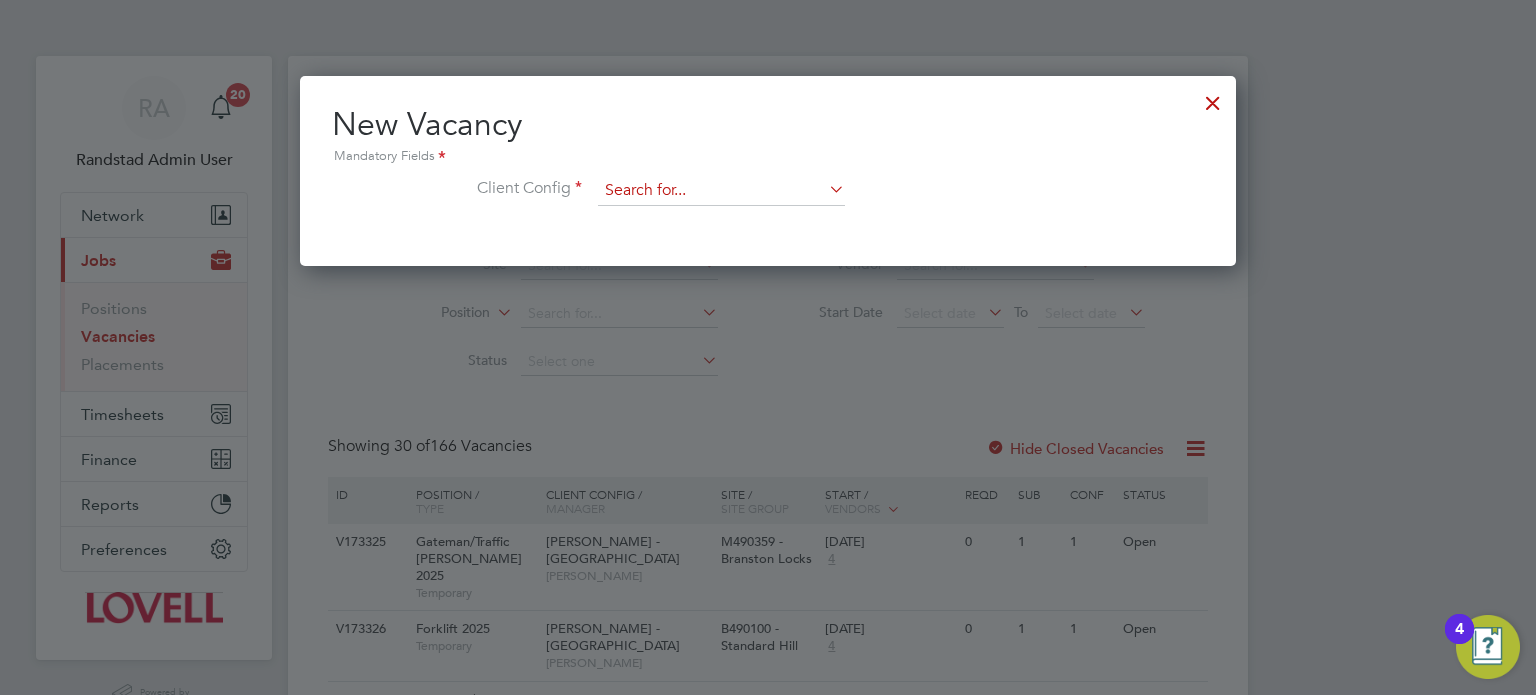 click at bounding box center [721, 191] 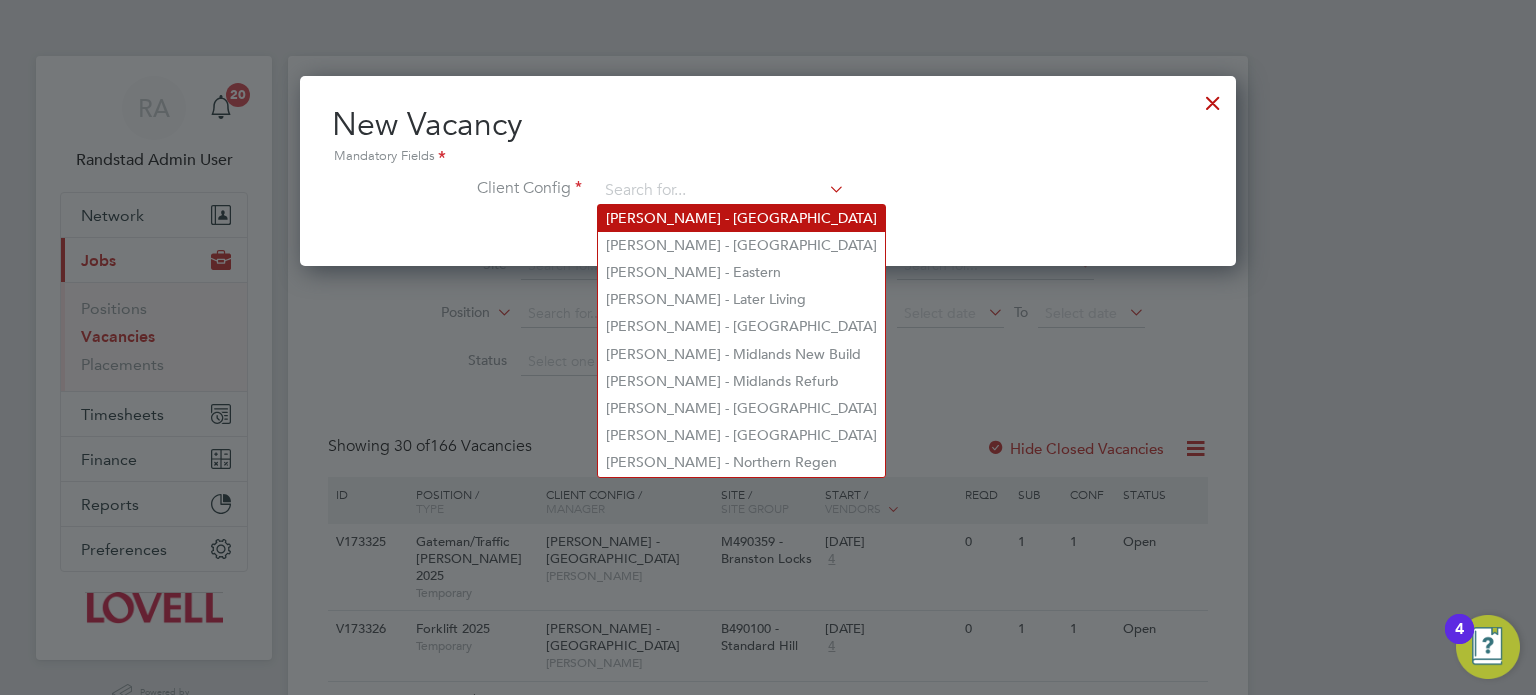 click on "[PERSON_NAME] - [GEOGRAPHIC_DATA]" 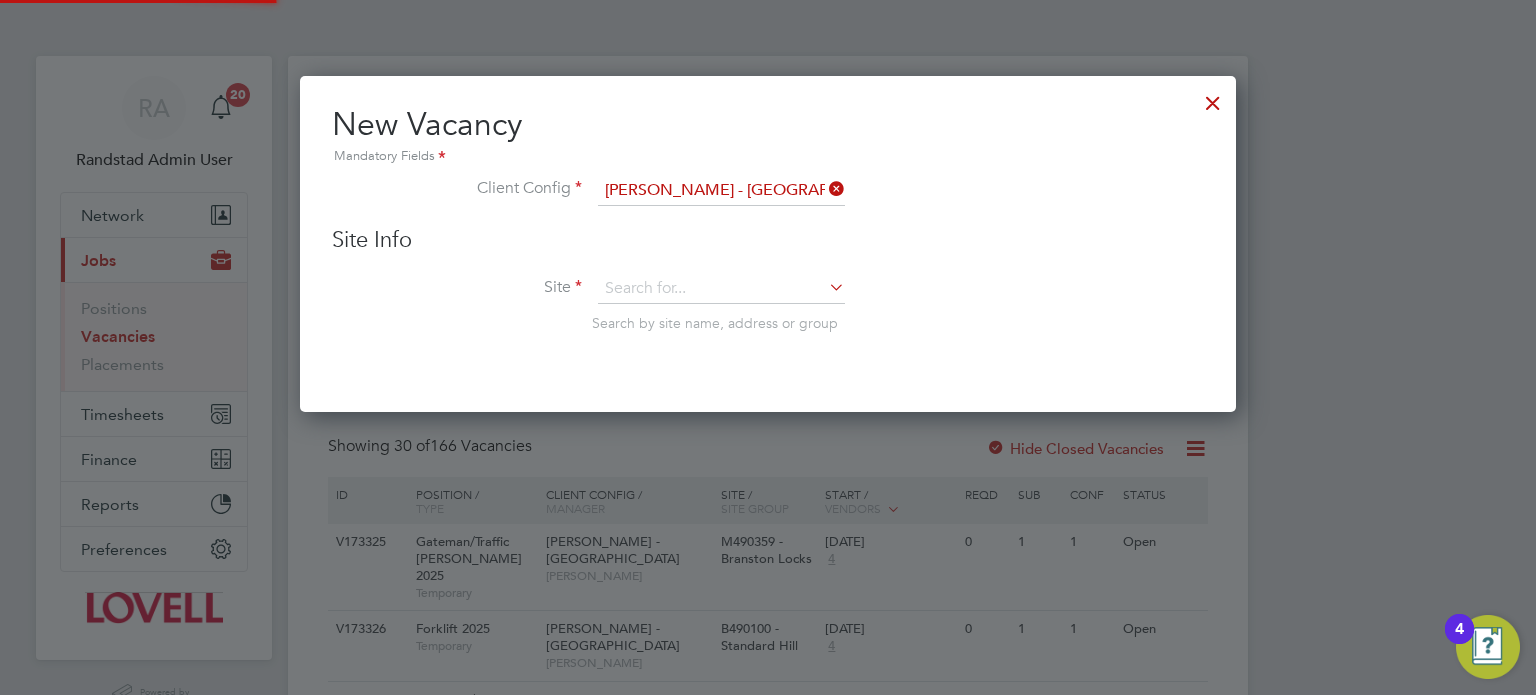 scroll, scrollTop: 11, scrollLeft: 10, axis: both 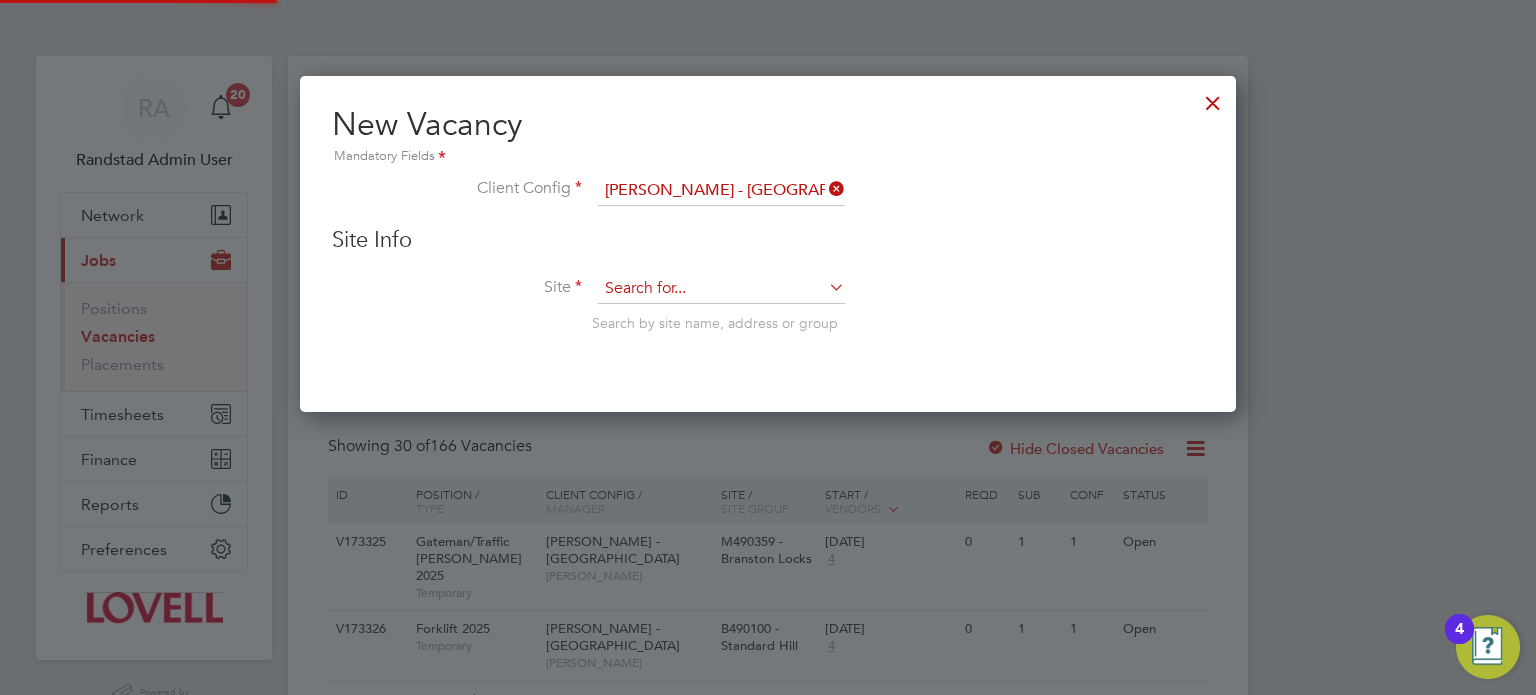 click at bounding box center (721, 289) 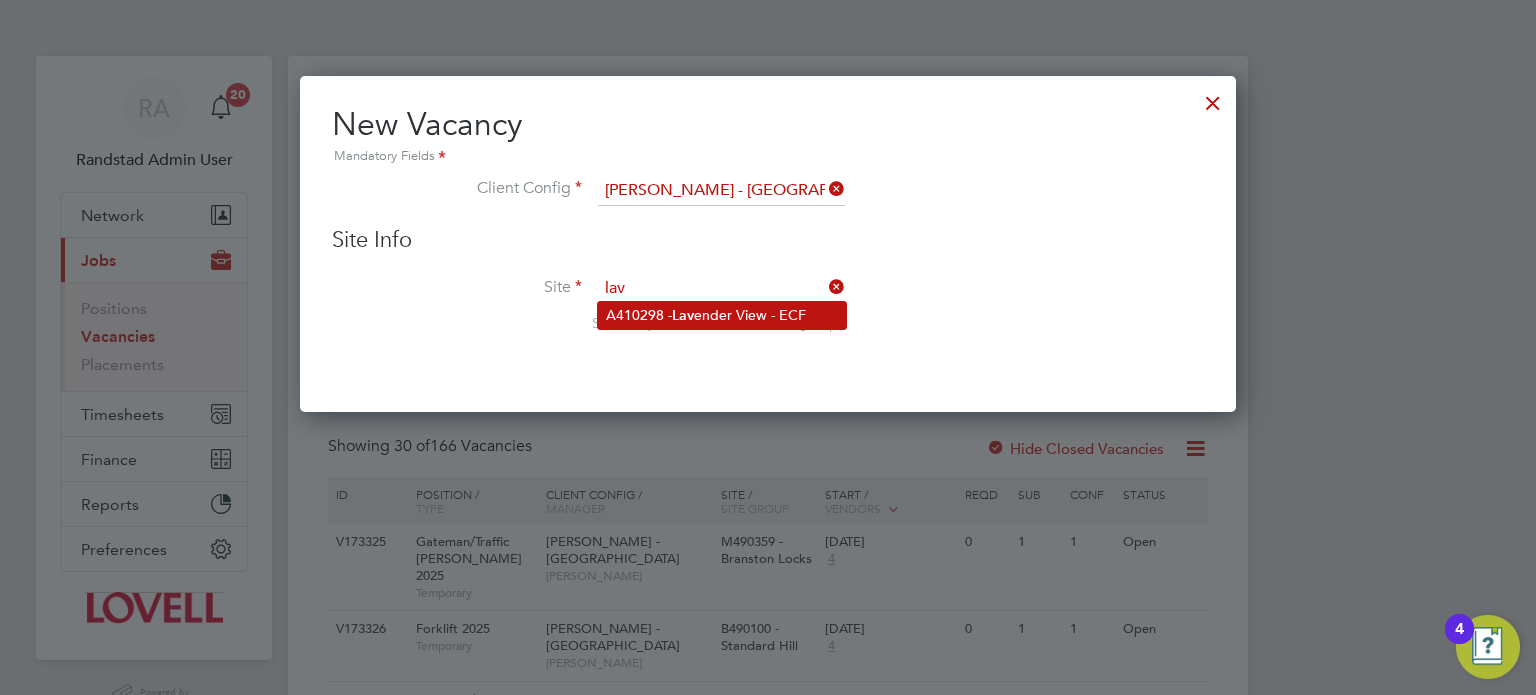 click on "A410298 -  Lav ender View - ECF" 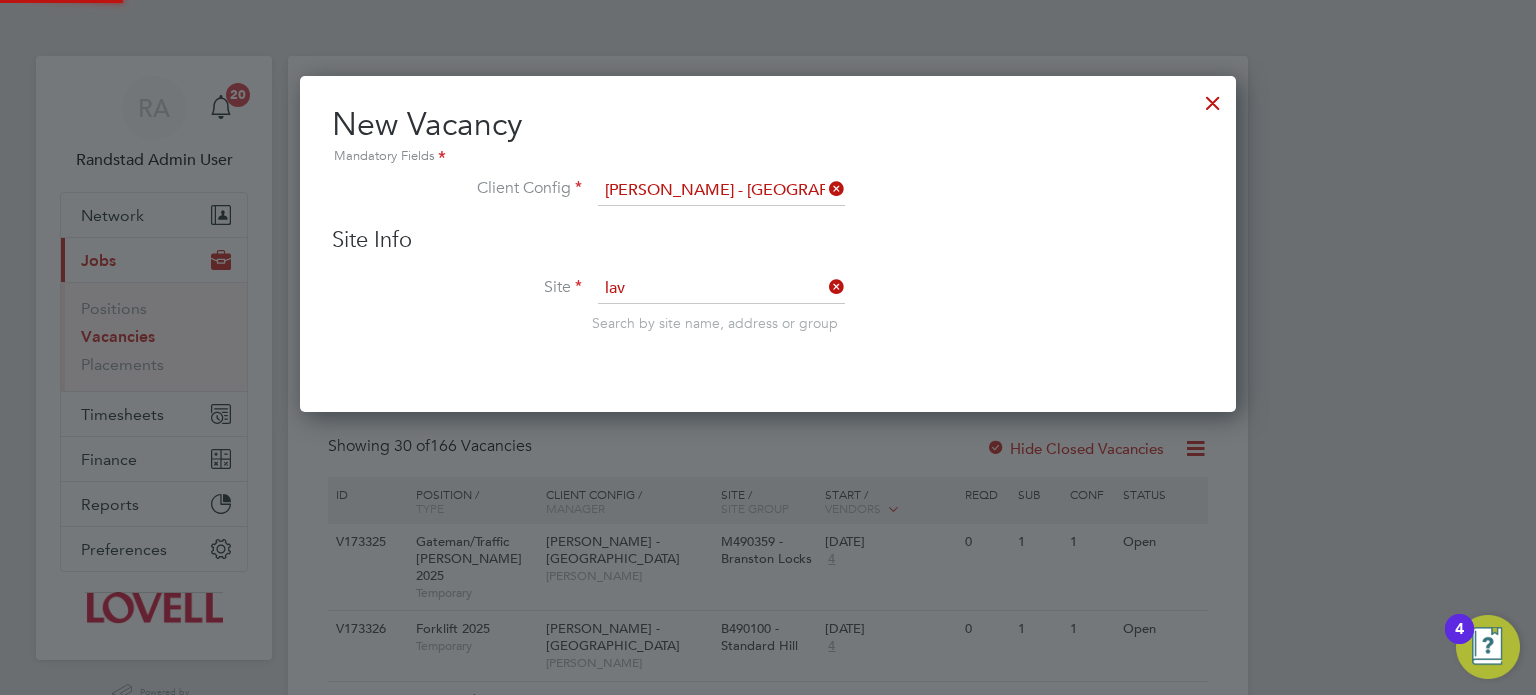 type on "A410298 - Lavender View - ECF" 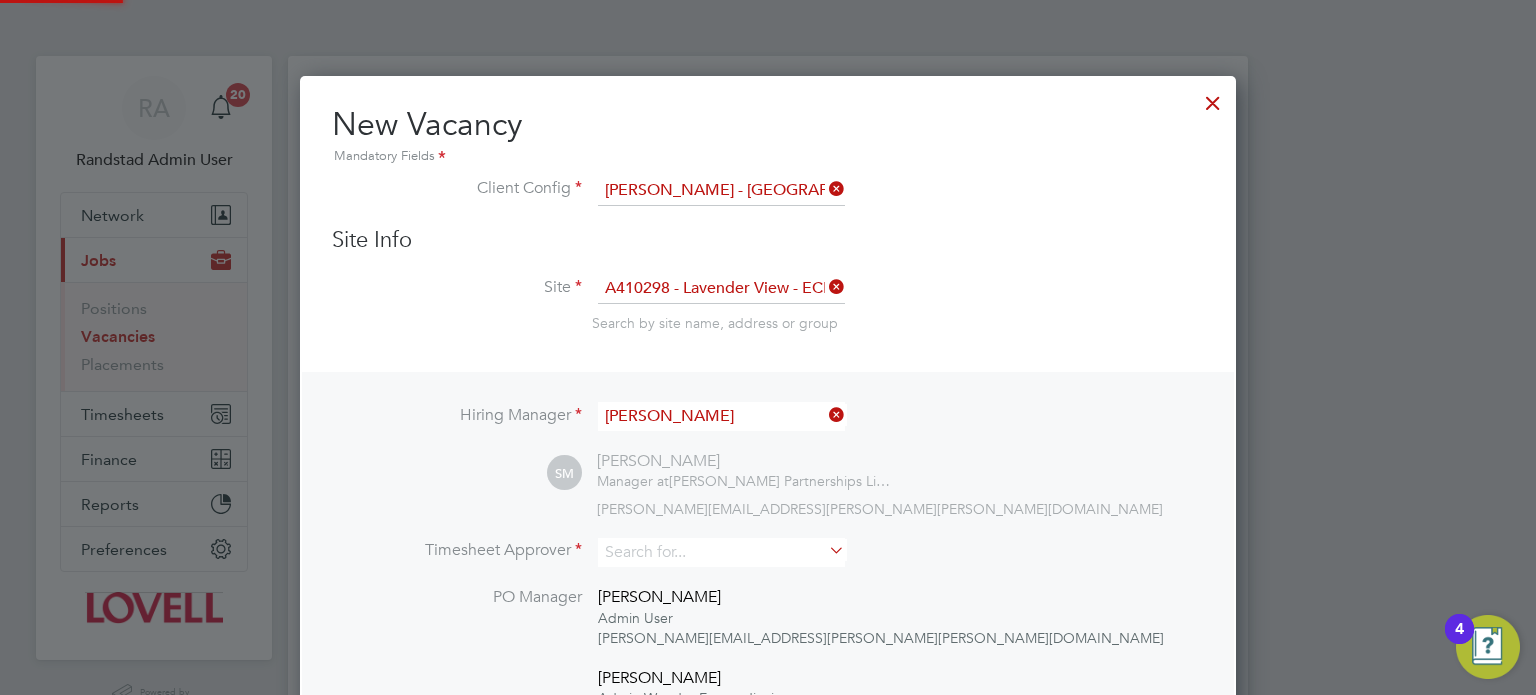 scroll, scrollTop: 10, scrollLeft: 10, axis: both 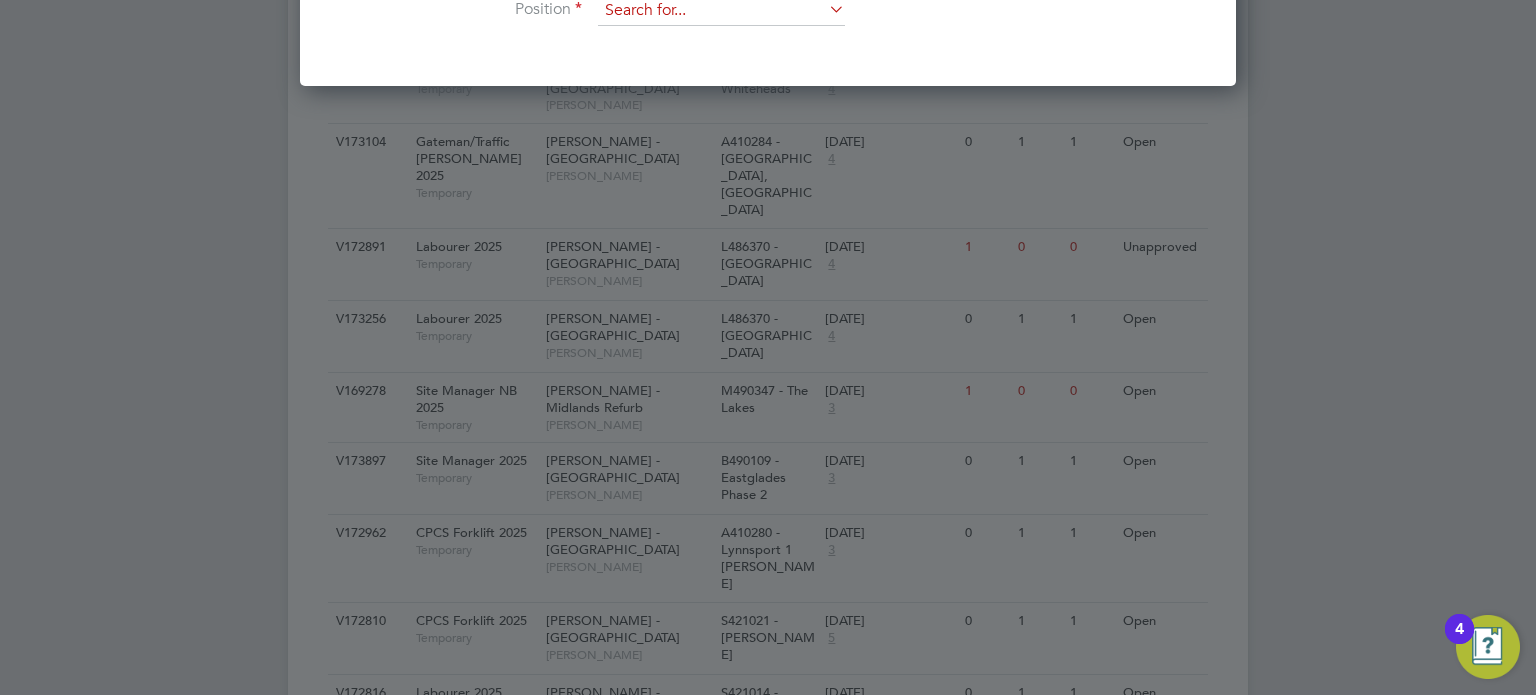 click at bounding box center (721, 11) 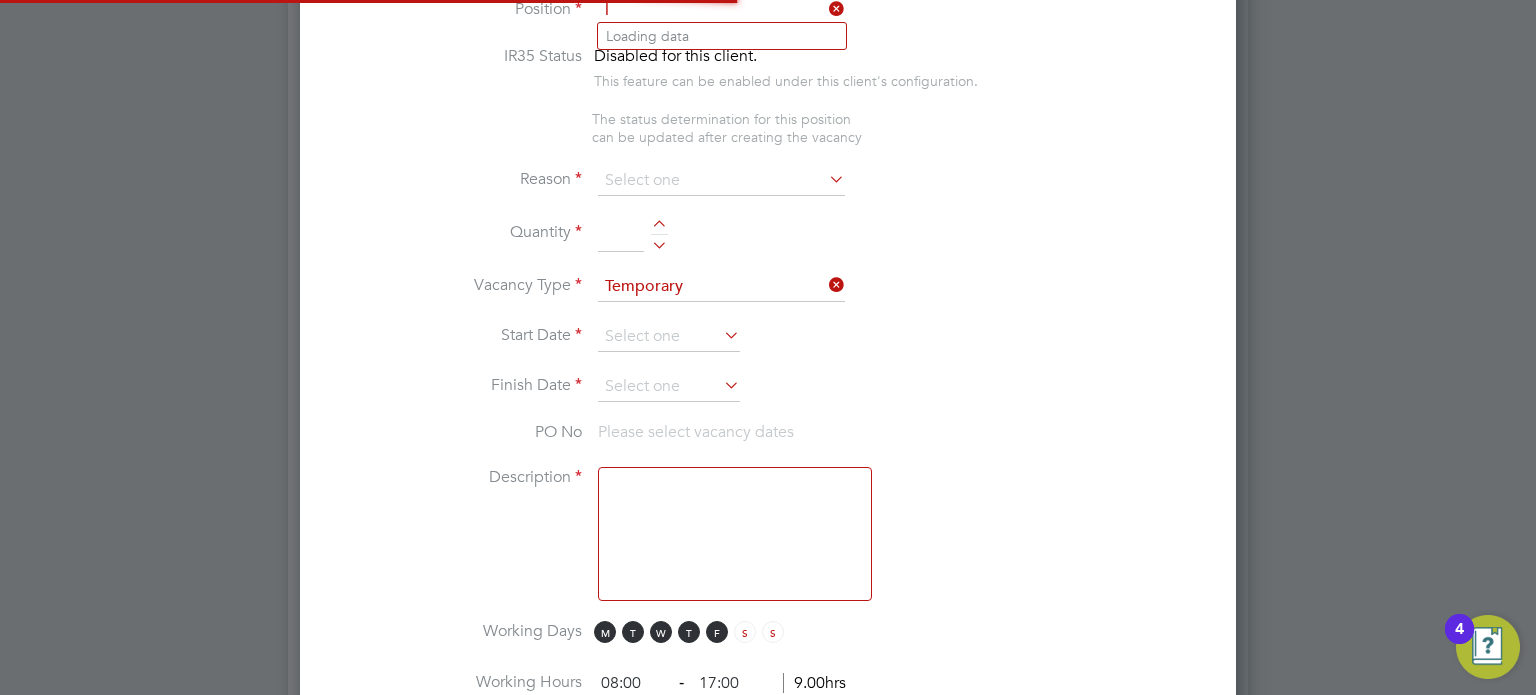 scroll, scrollTop: 1120, scrollLeft: 0, axis: vertical 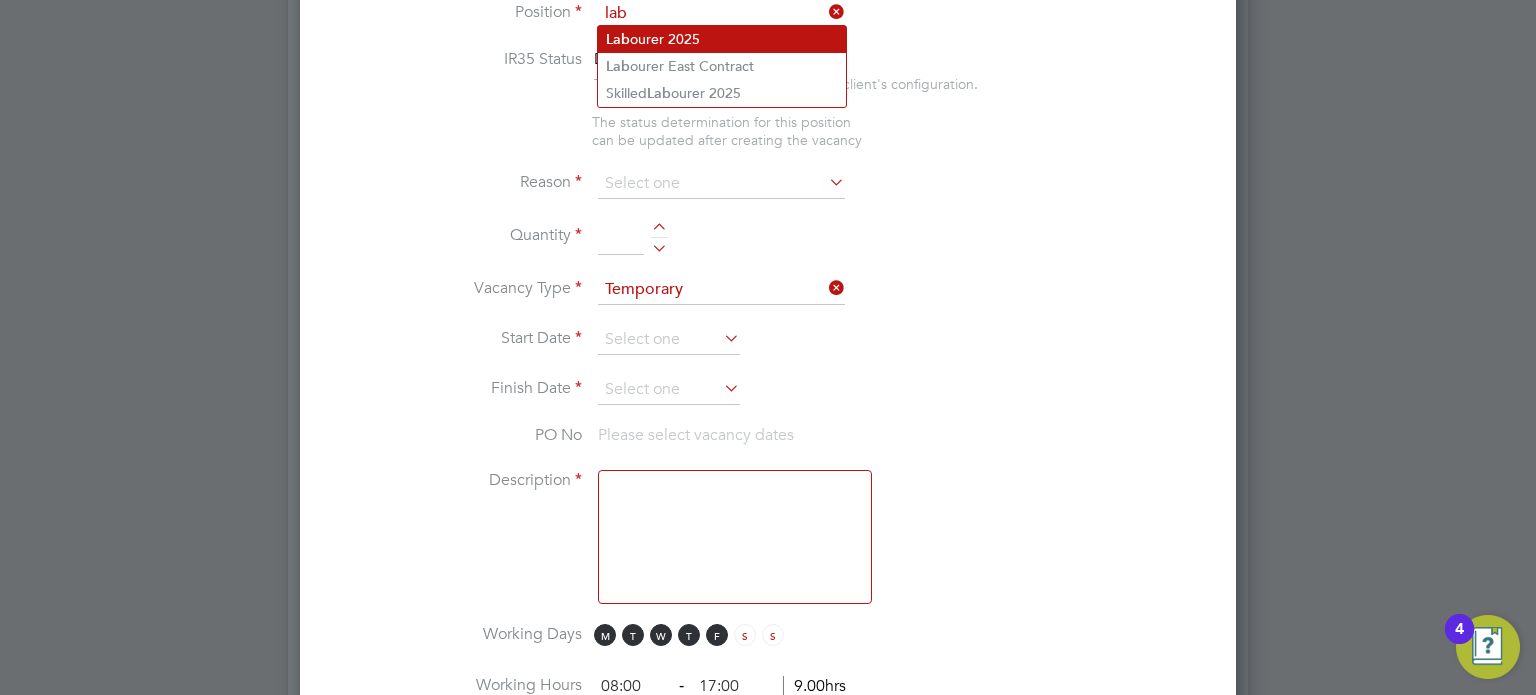 click on "Lab ourer 2025" 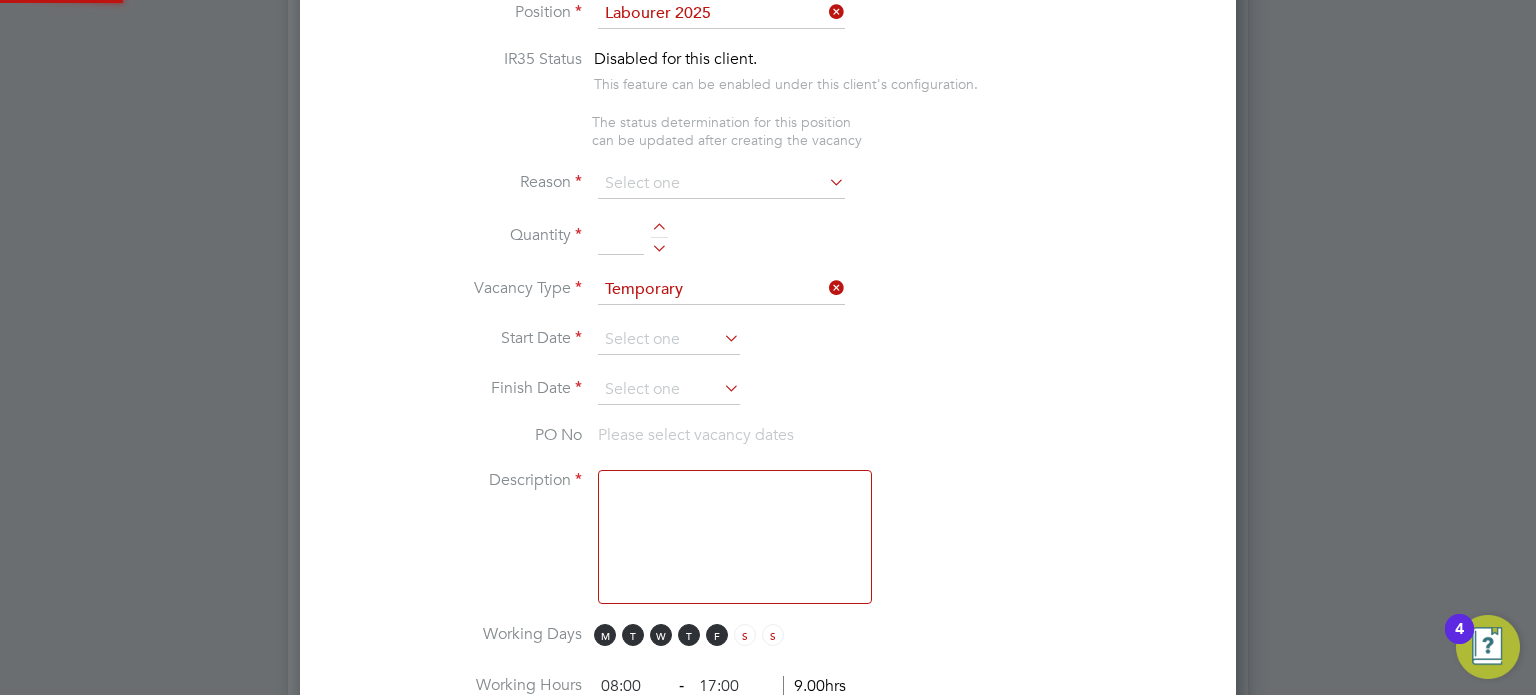 type on "Sweeping site, removing rubbish, unloading and transporting material, equipment etc. under close supervision." 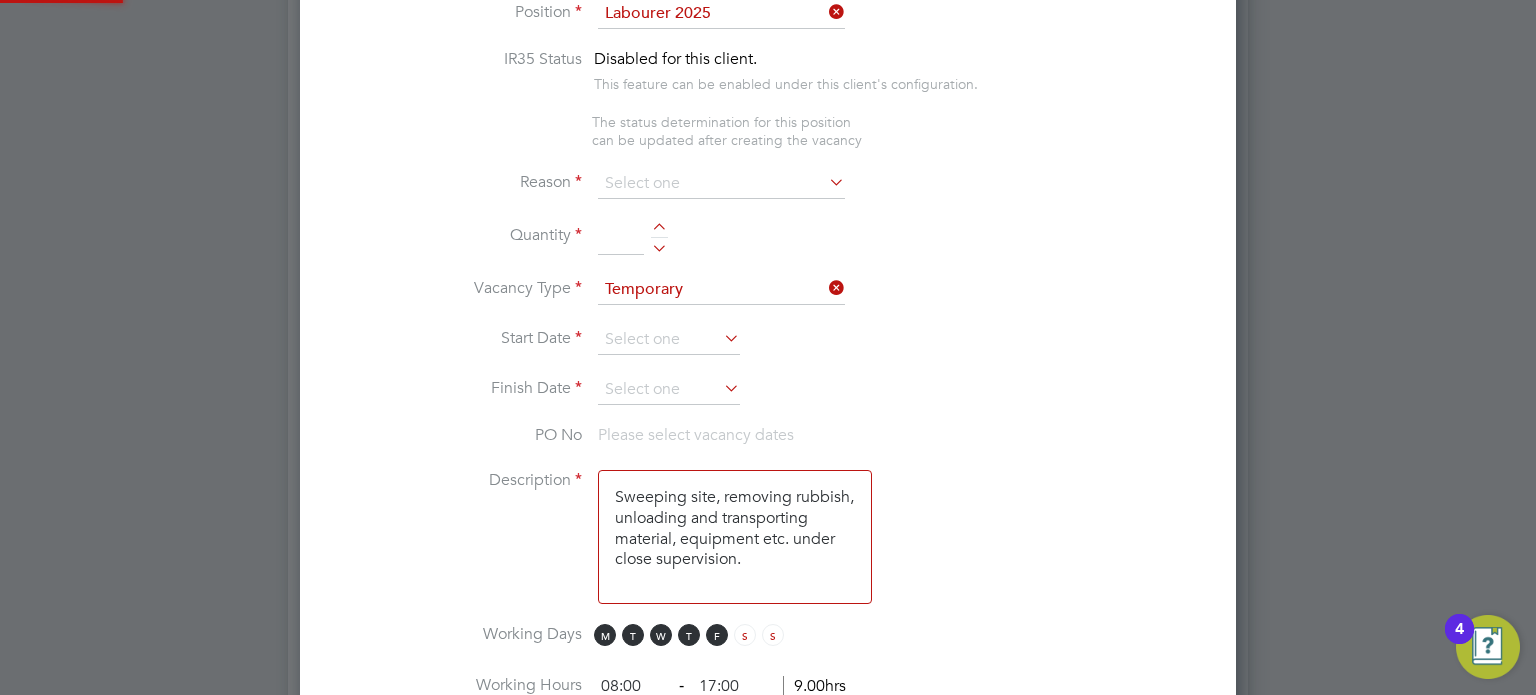 scroll, scrollTop: 9, scrollLeft: 10, axis: both 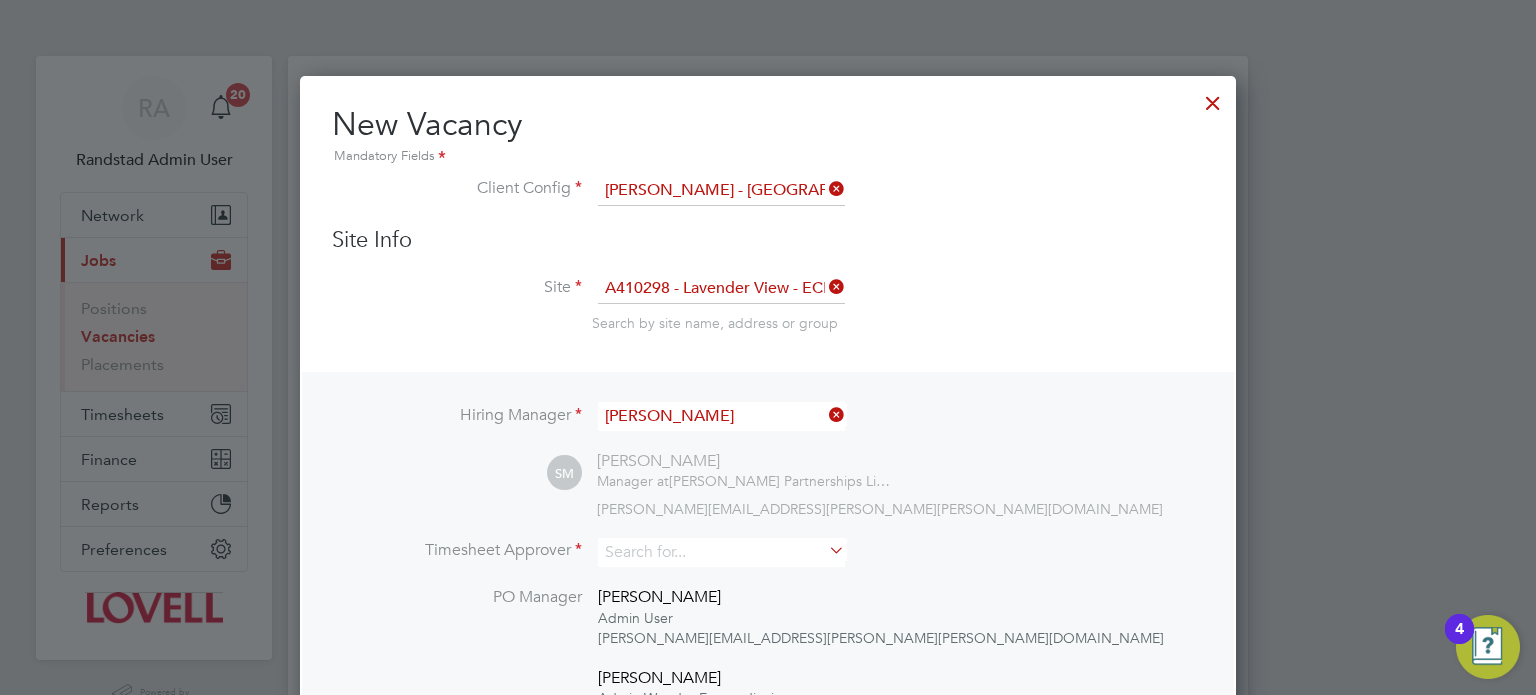 click on "[PERSON_NAME] - [GEOGRAPHIC_DATA]" at bounding box center [721, 191] 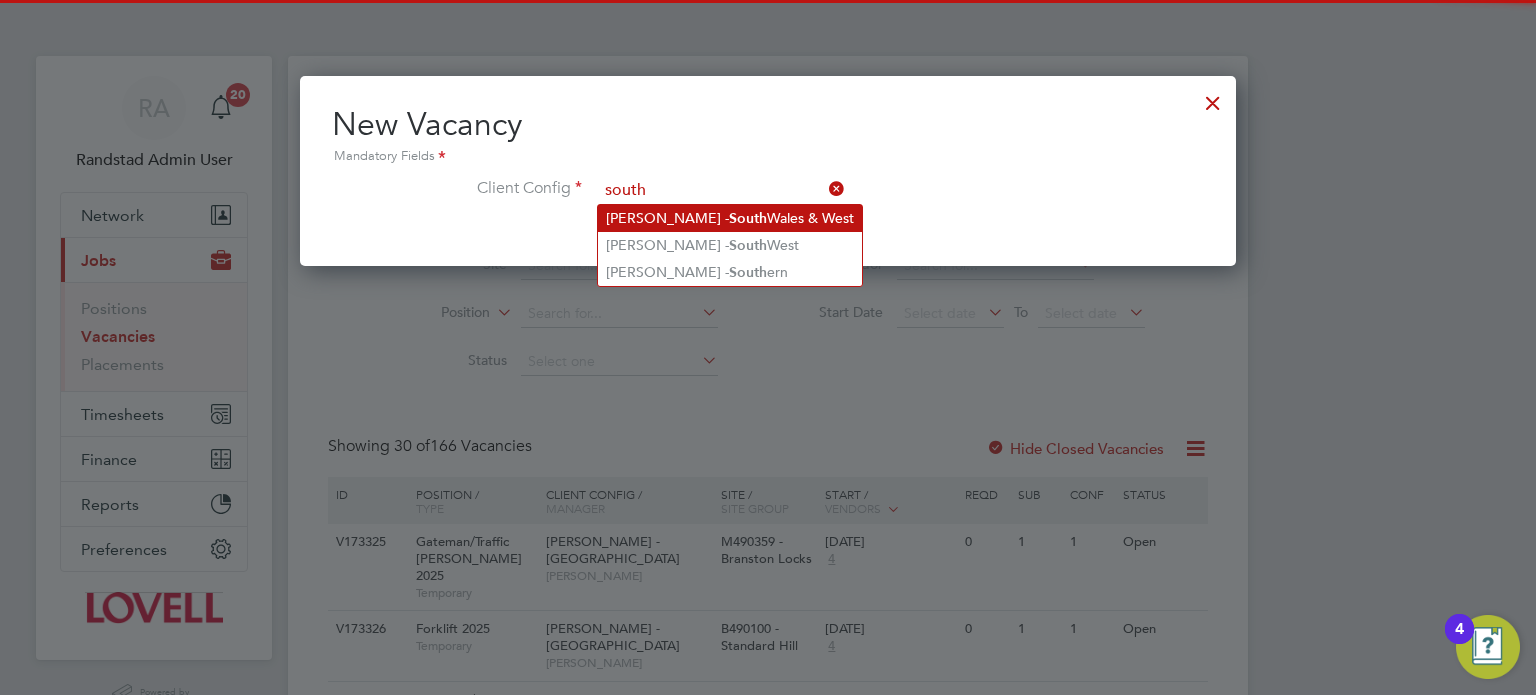click on "Lovell -  South  Wales & West" 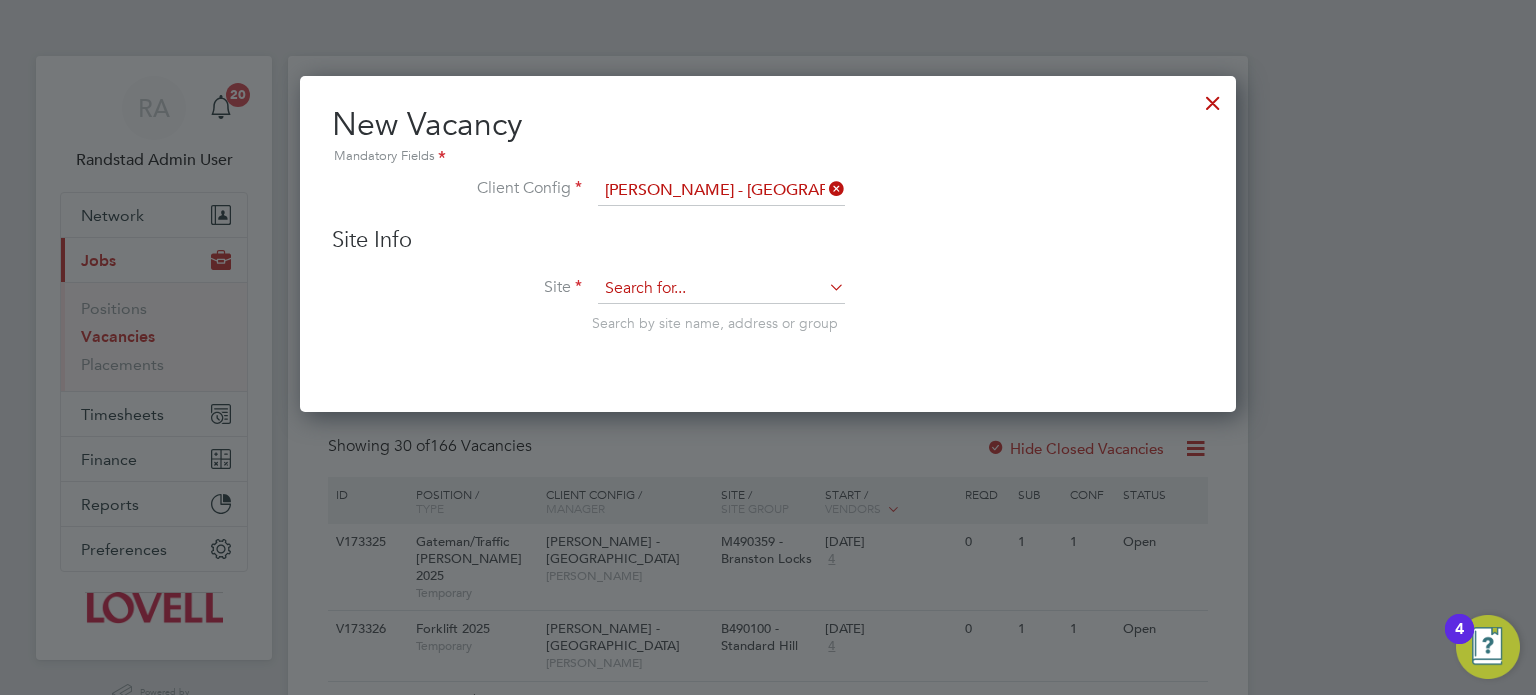 click at bounding box center [721, 289] 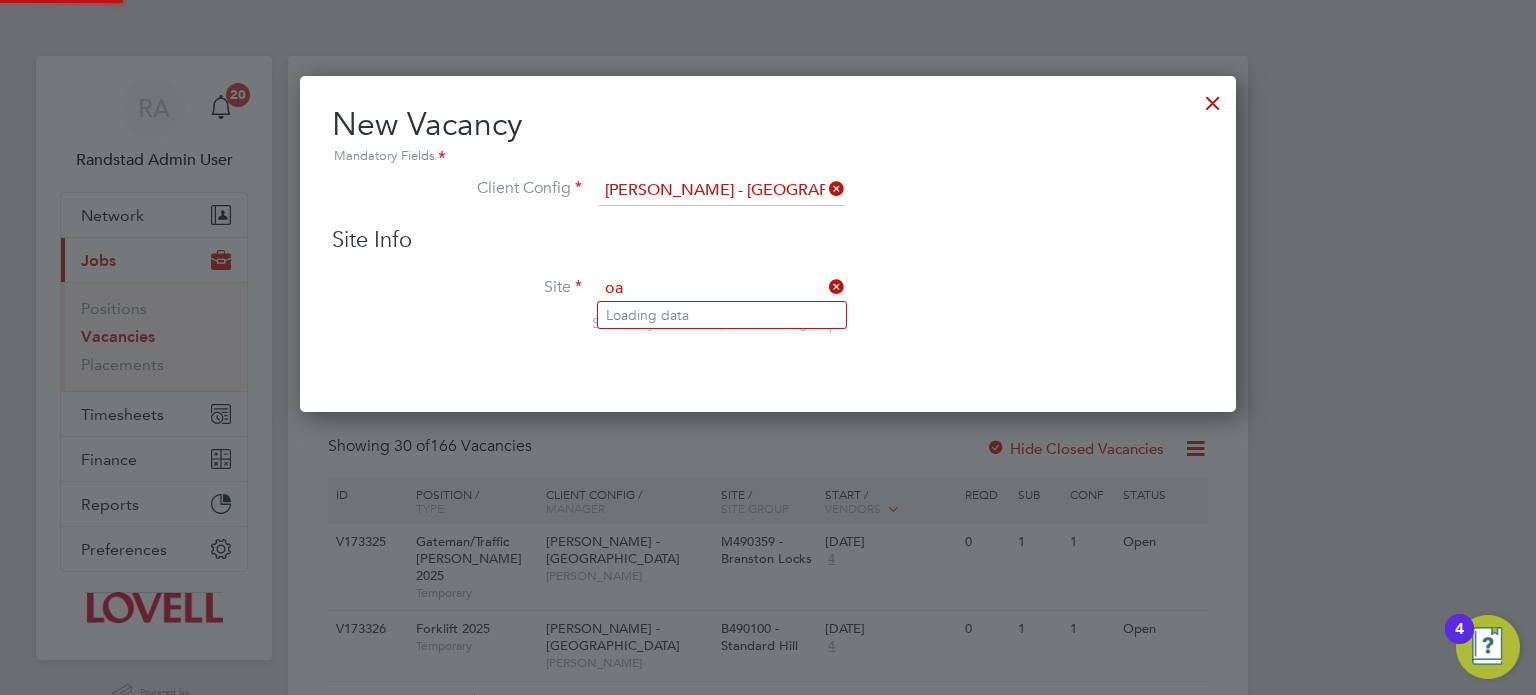 type on "o" 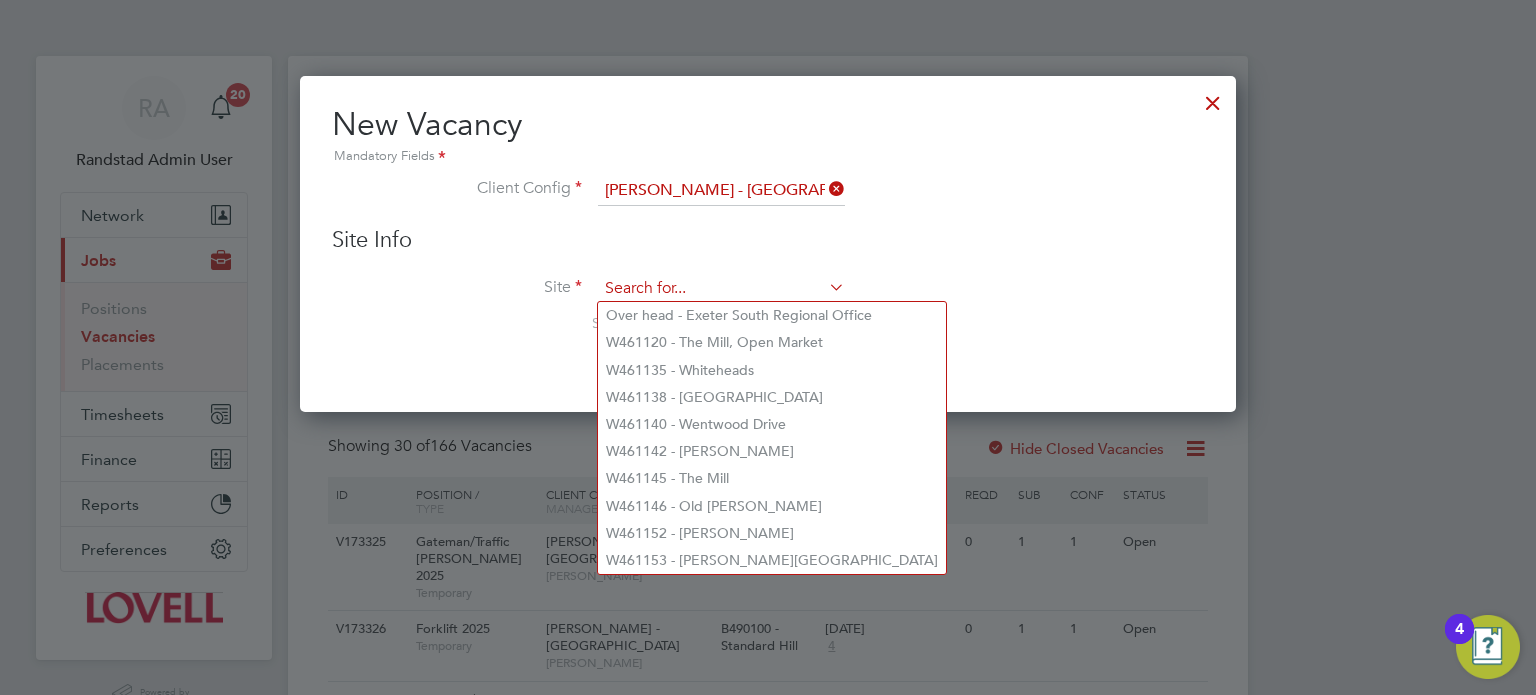 type on "a" 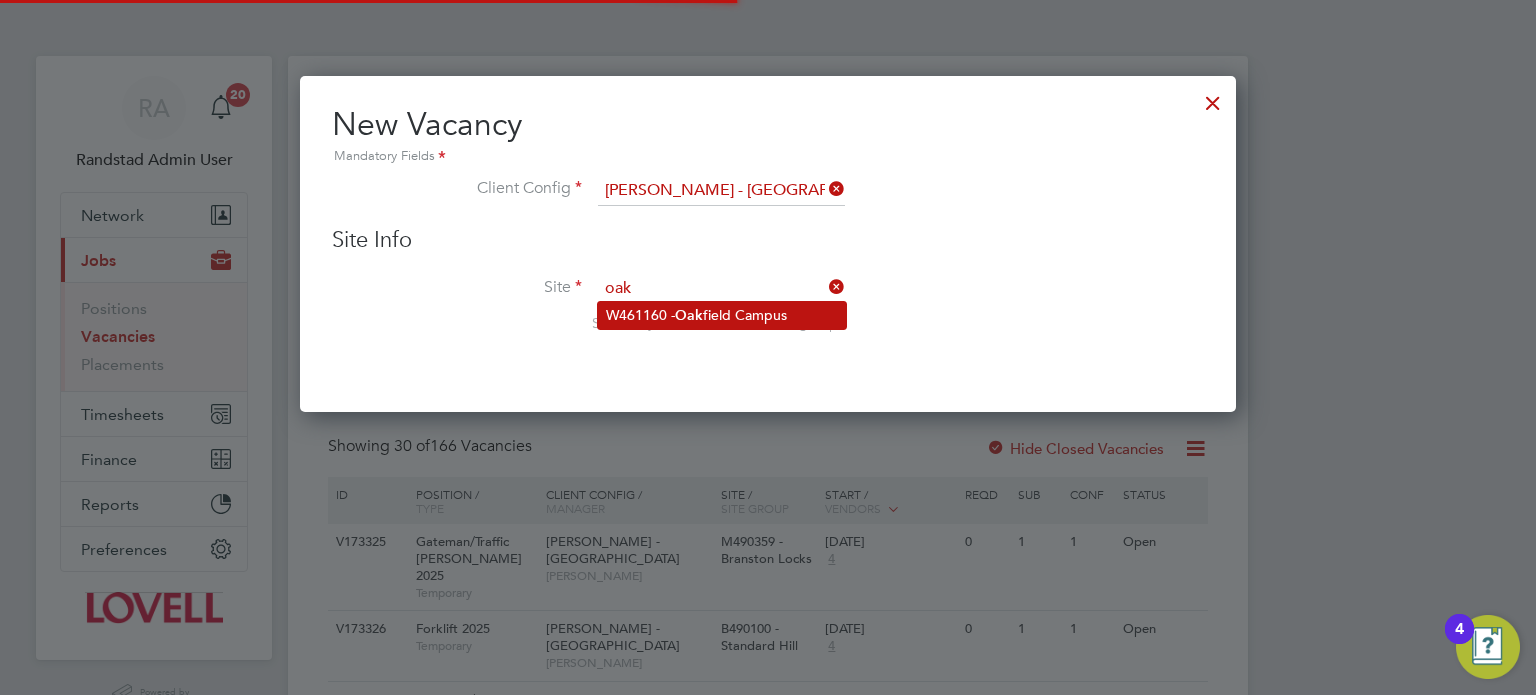 click on "W461160 -  Oak field Campus" 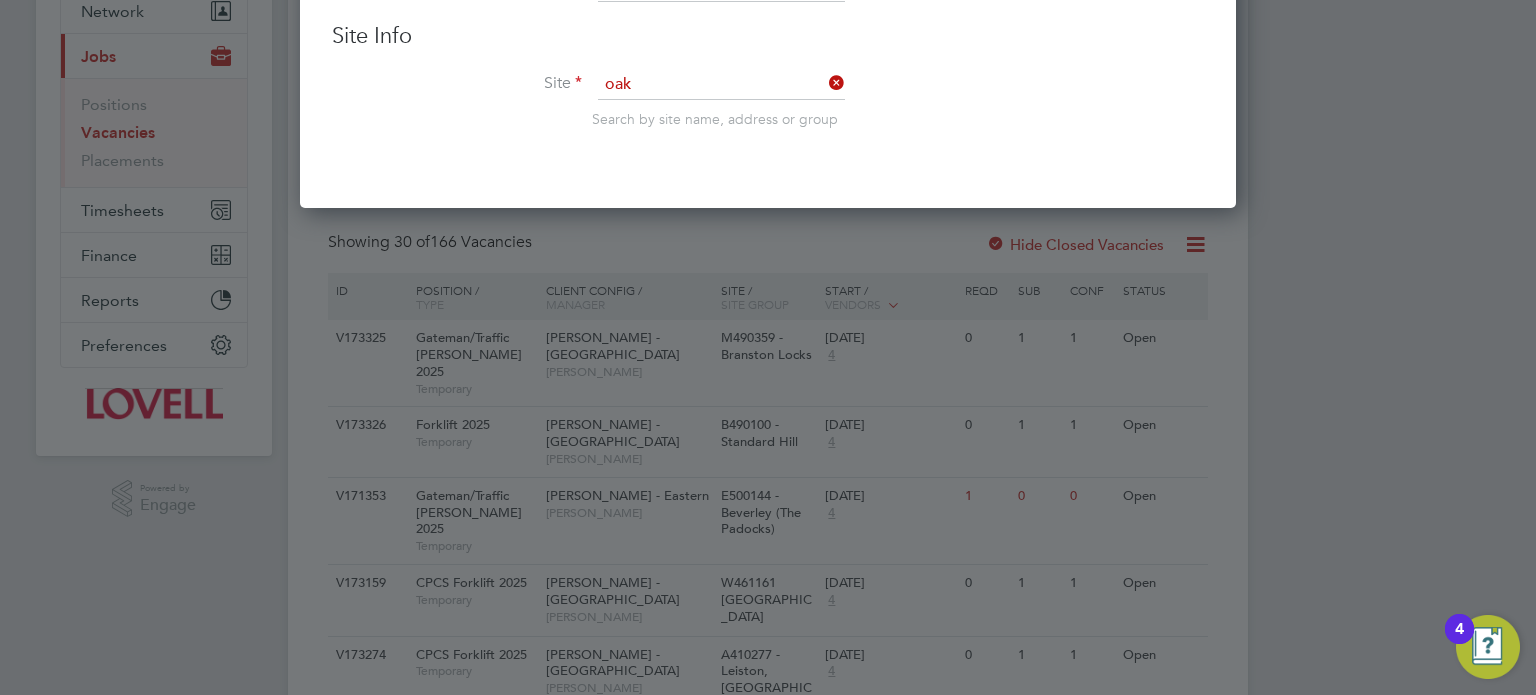 type on "W461160 - Oakfield Campus" 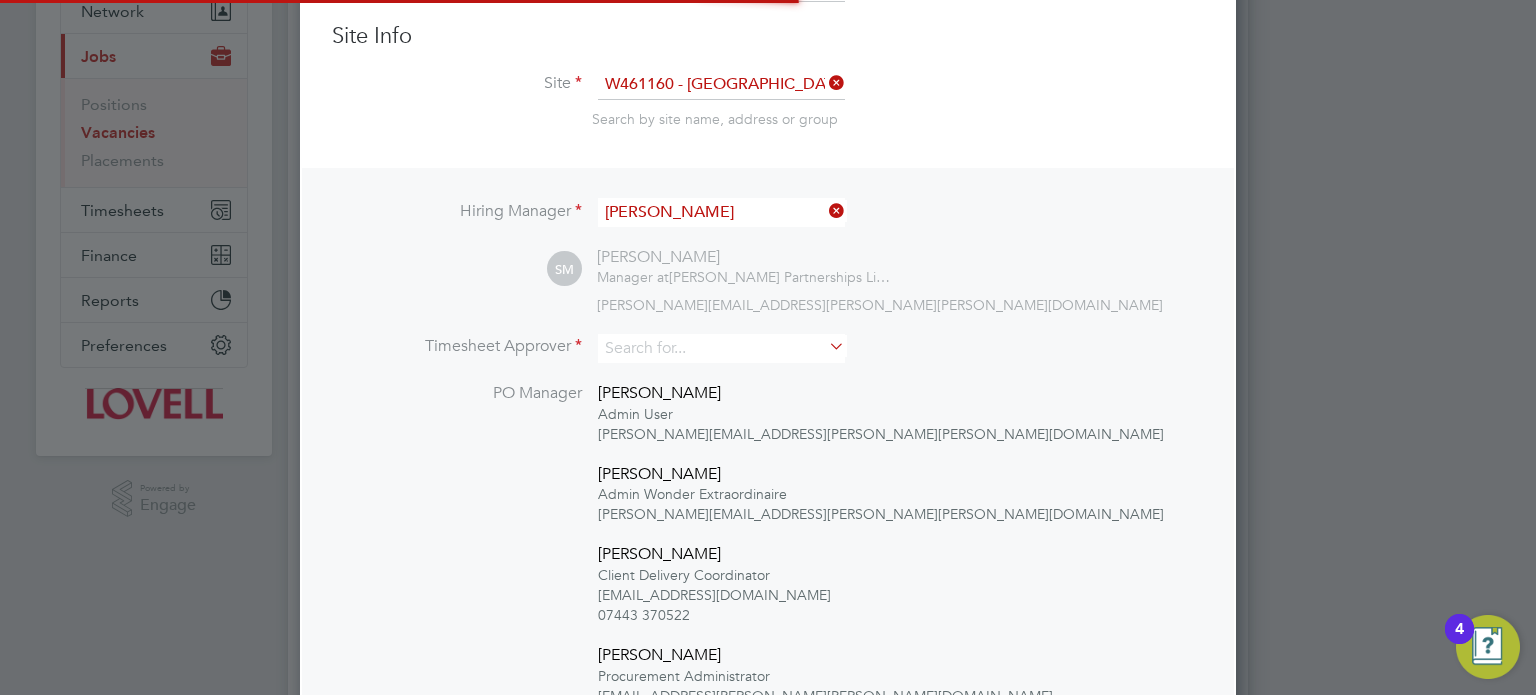 scroll, scrollTop: 249, scrollLeft: 0, axis: vertical 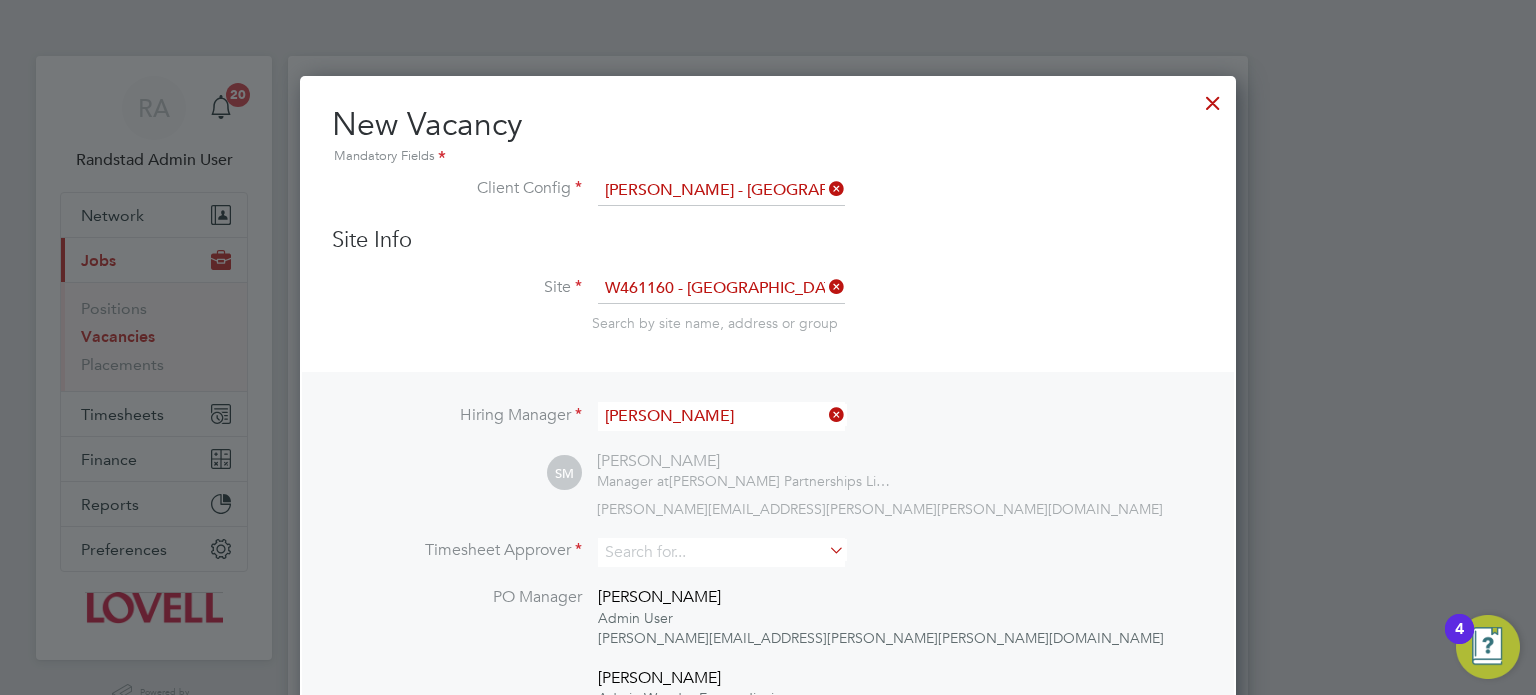 click at bounding box center (1213, 98) 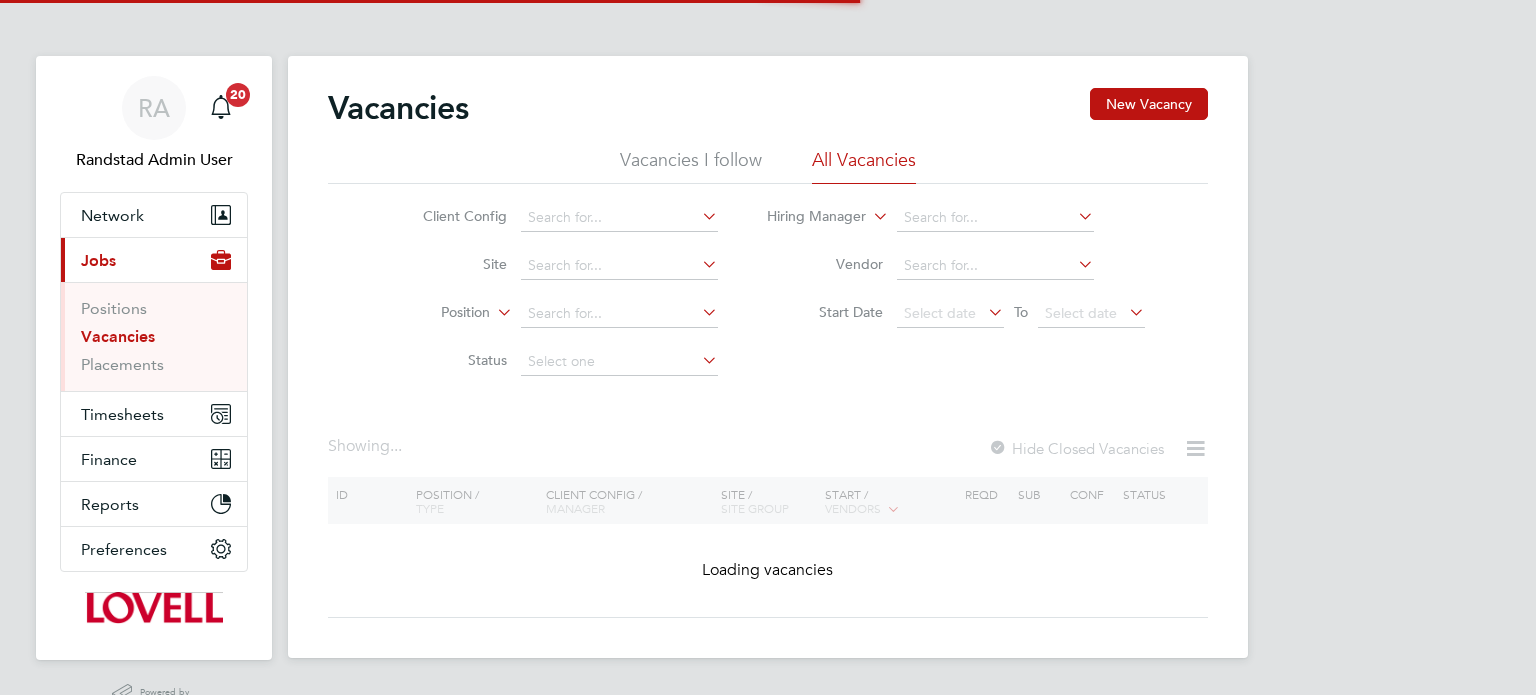 scroll, scrollTop: 0, scrollLeft: 0, axis: both 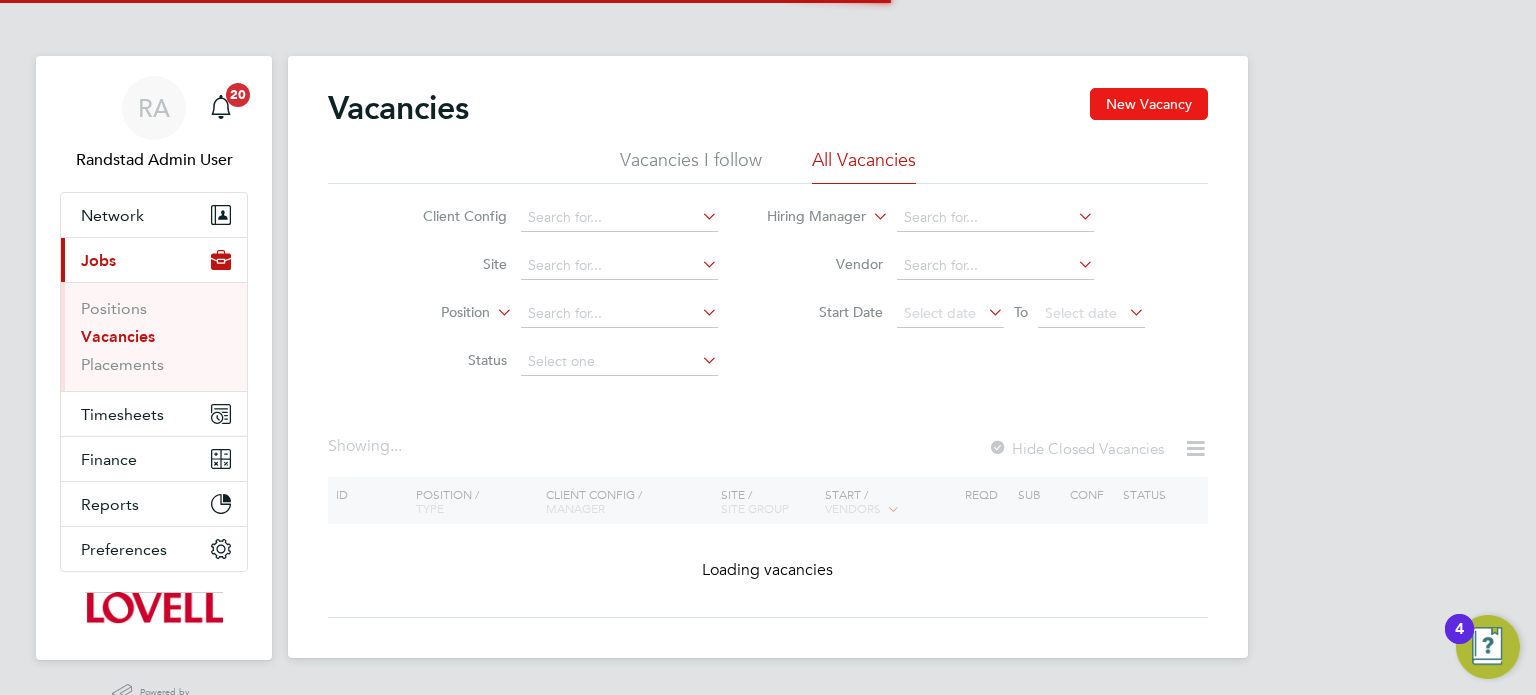click on "New Vacancy" 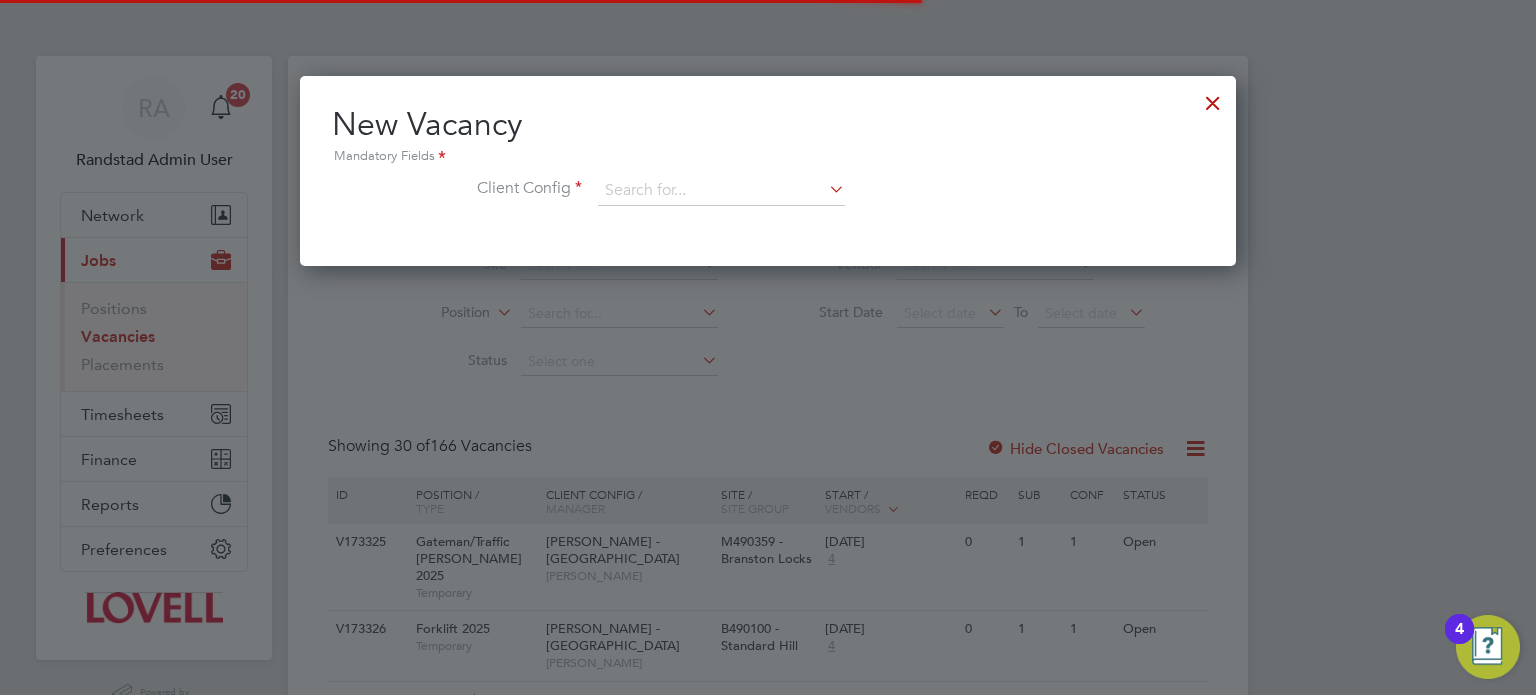 scroll, scrollTop: 10, scrollLeft: 10, axis: both 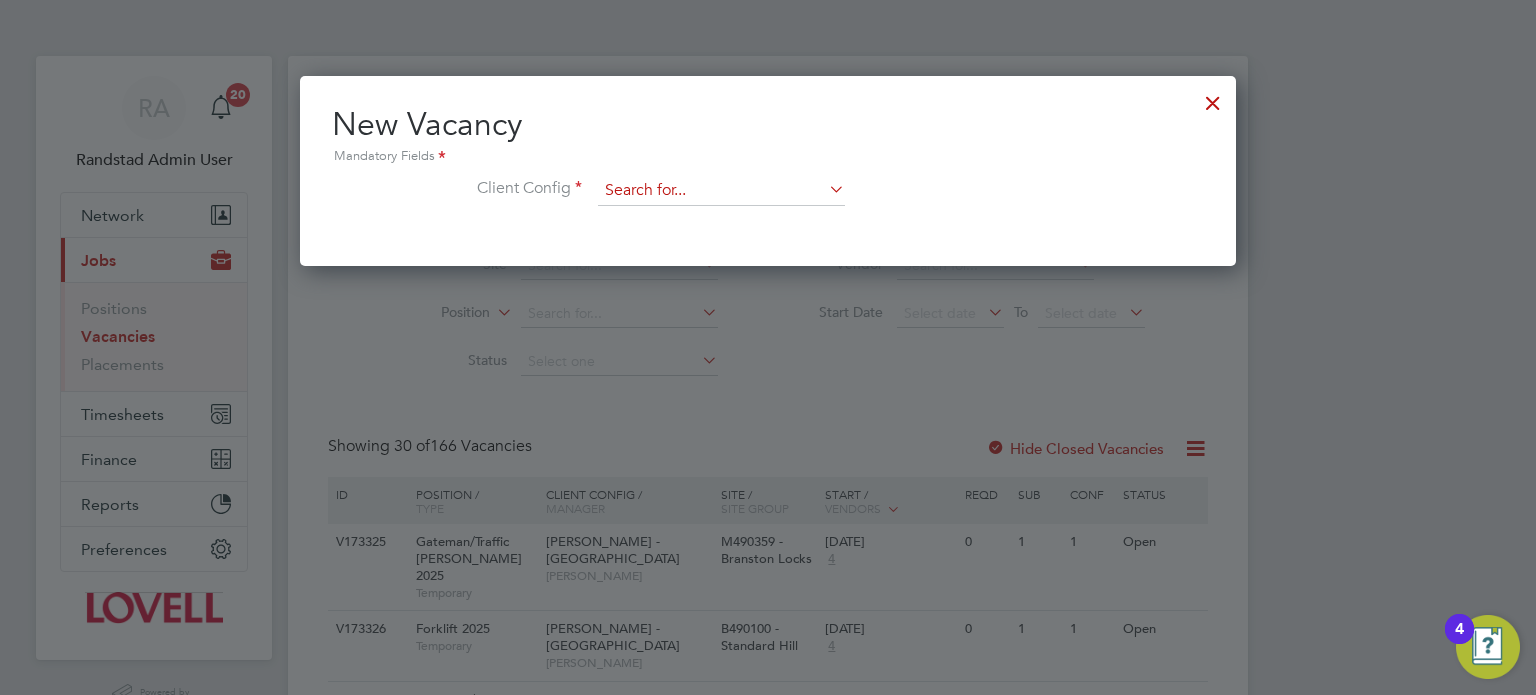 click at bounding box center (721, 191) 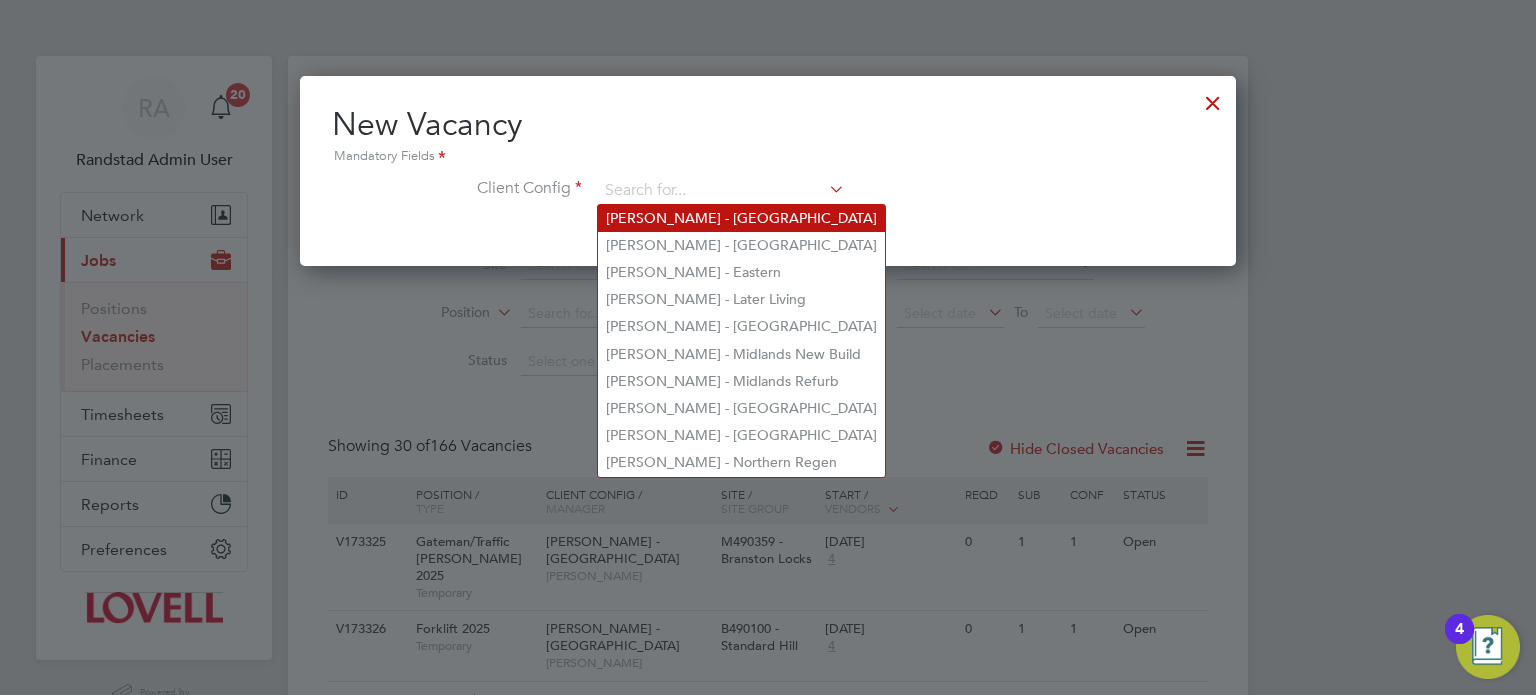 click on "[PERSON_NAME] - [GEOGRAPHIC_DATA]" 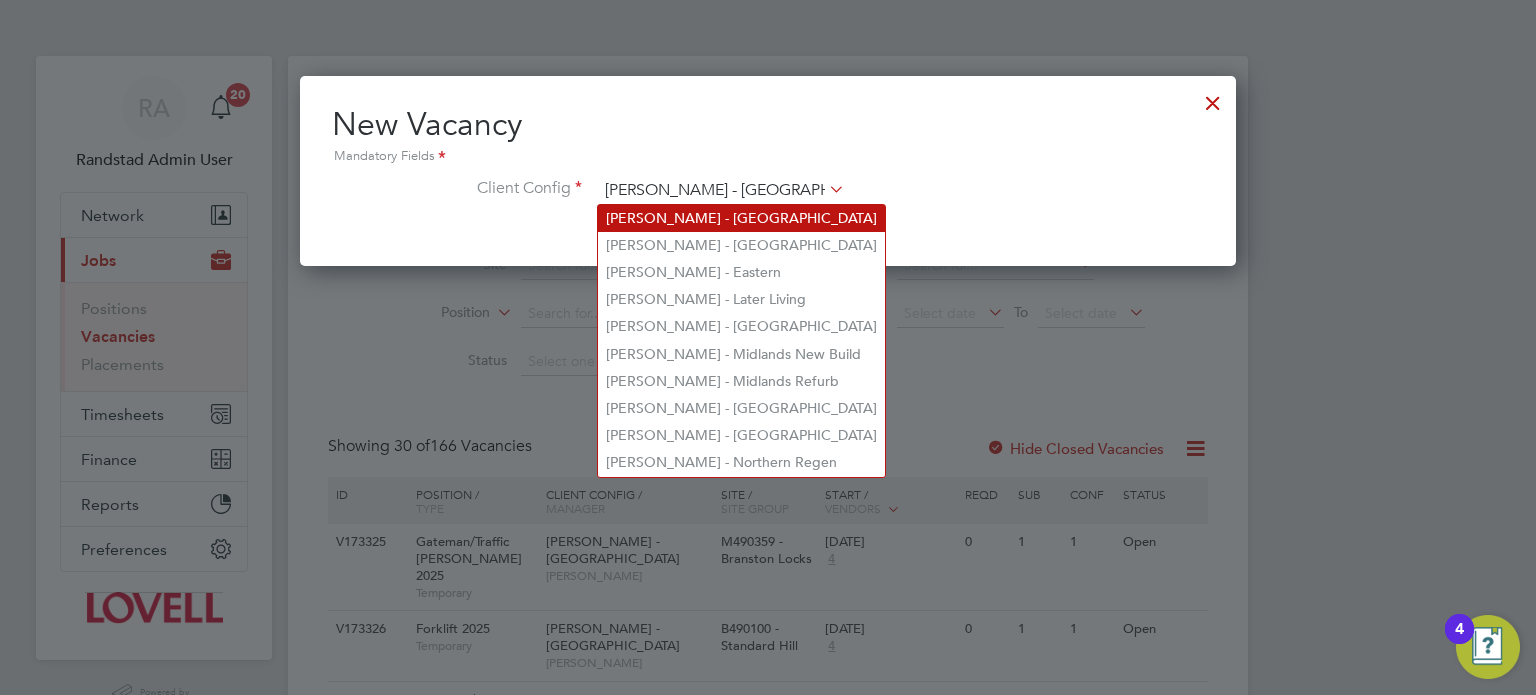 scroll, scrollTop: 11, scrollLeft: 10, axis: both 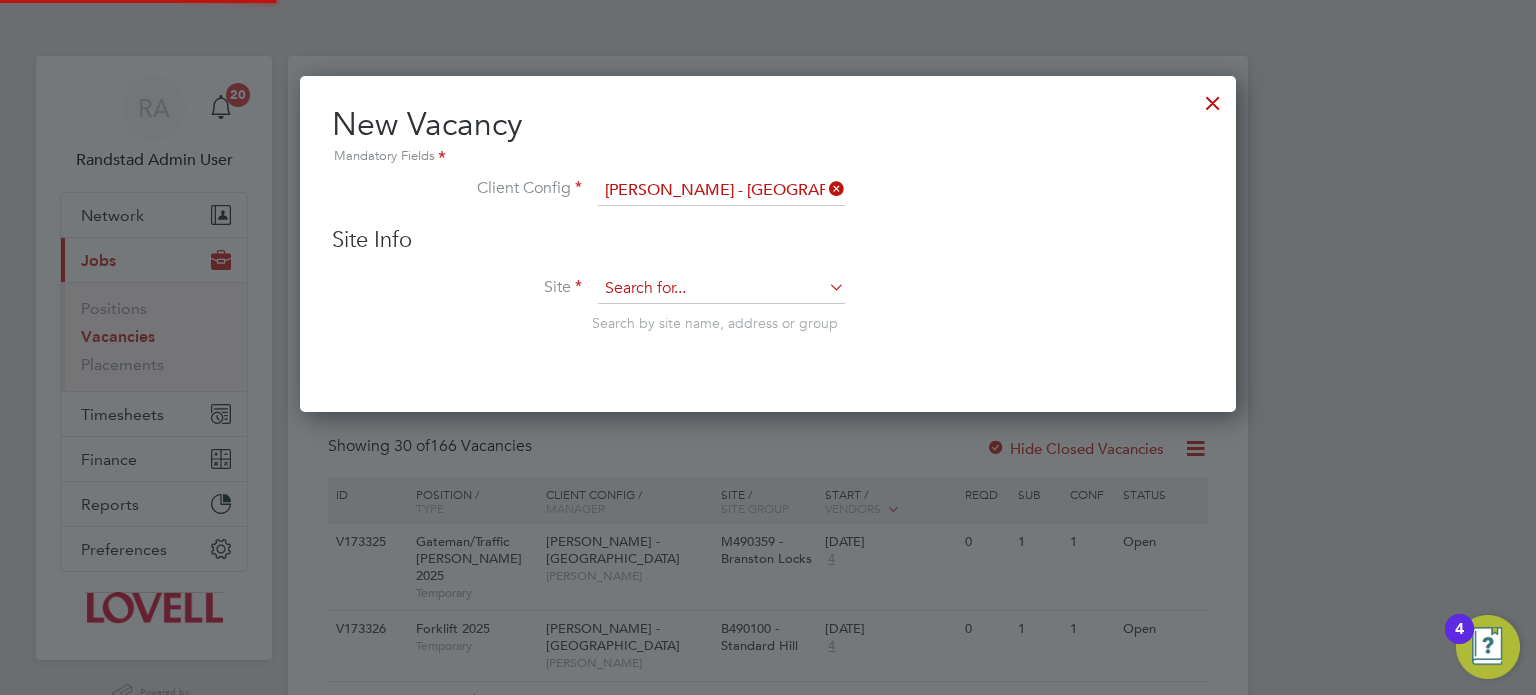 click at bounding box center (721, 289) 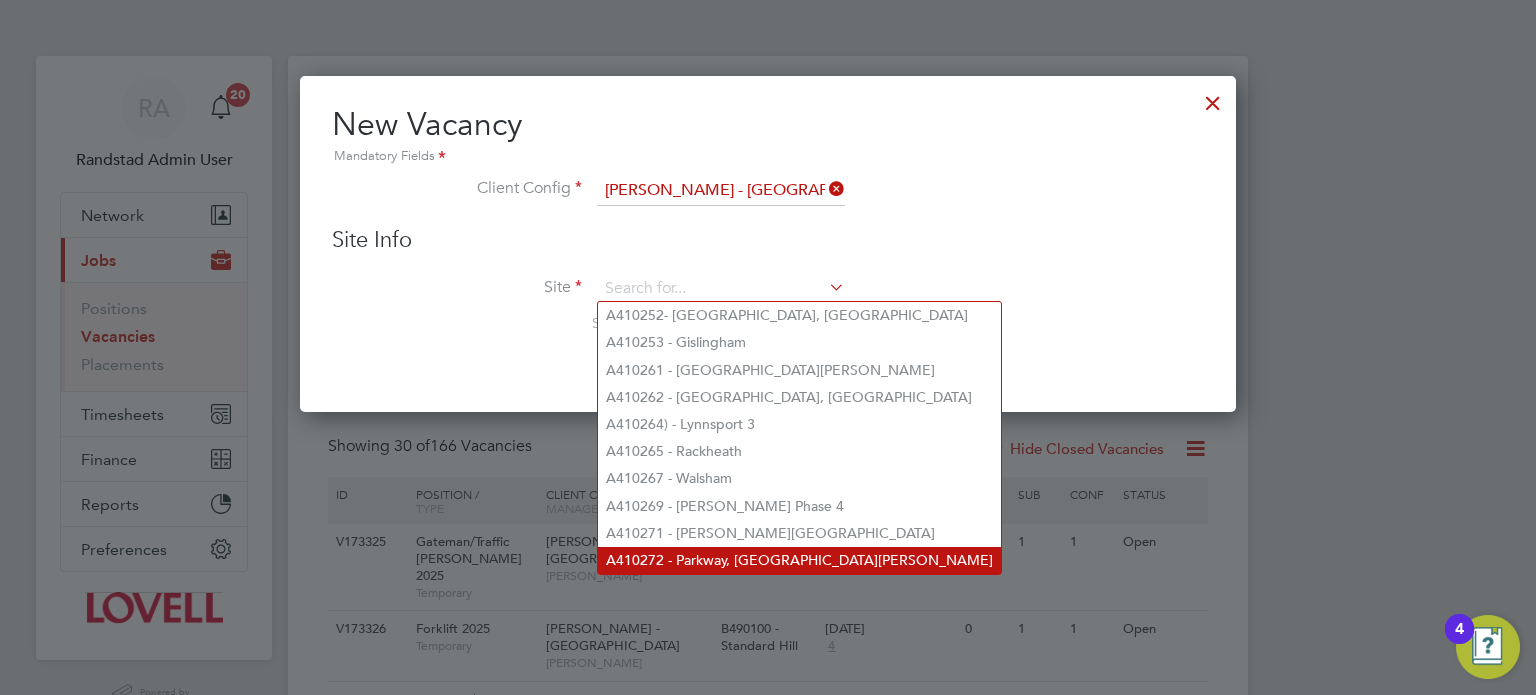 click on "A410272 - Parkway, Kings Lynn" 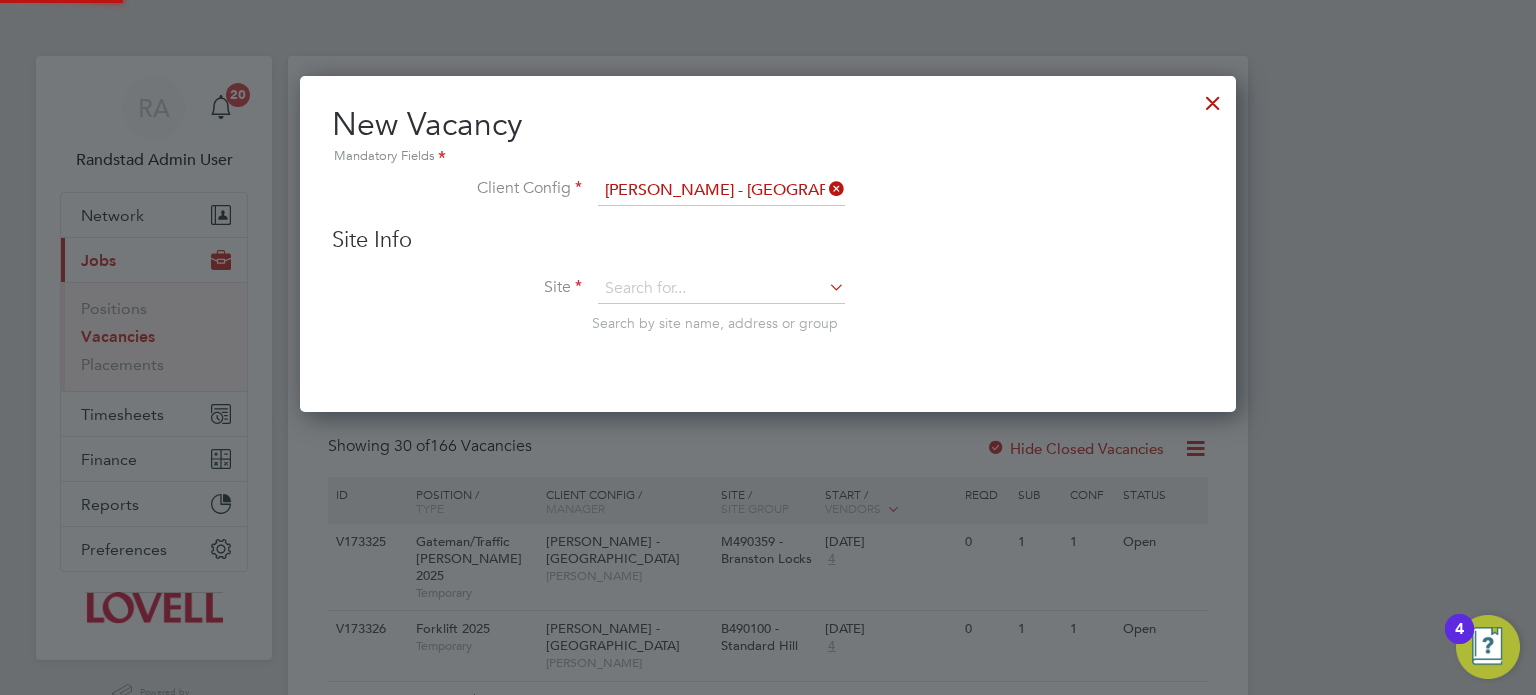 type on "A410272 - Parkway, Kings Lynn" 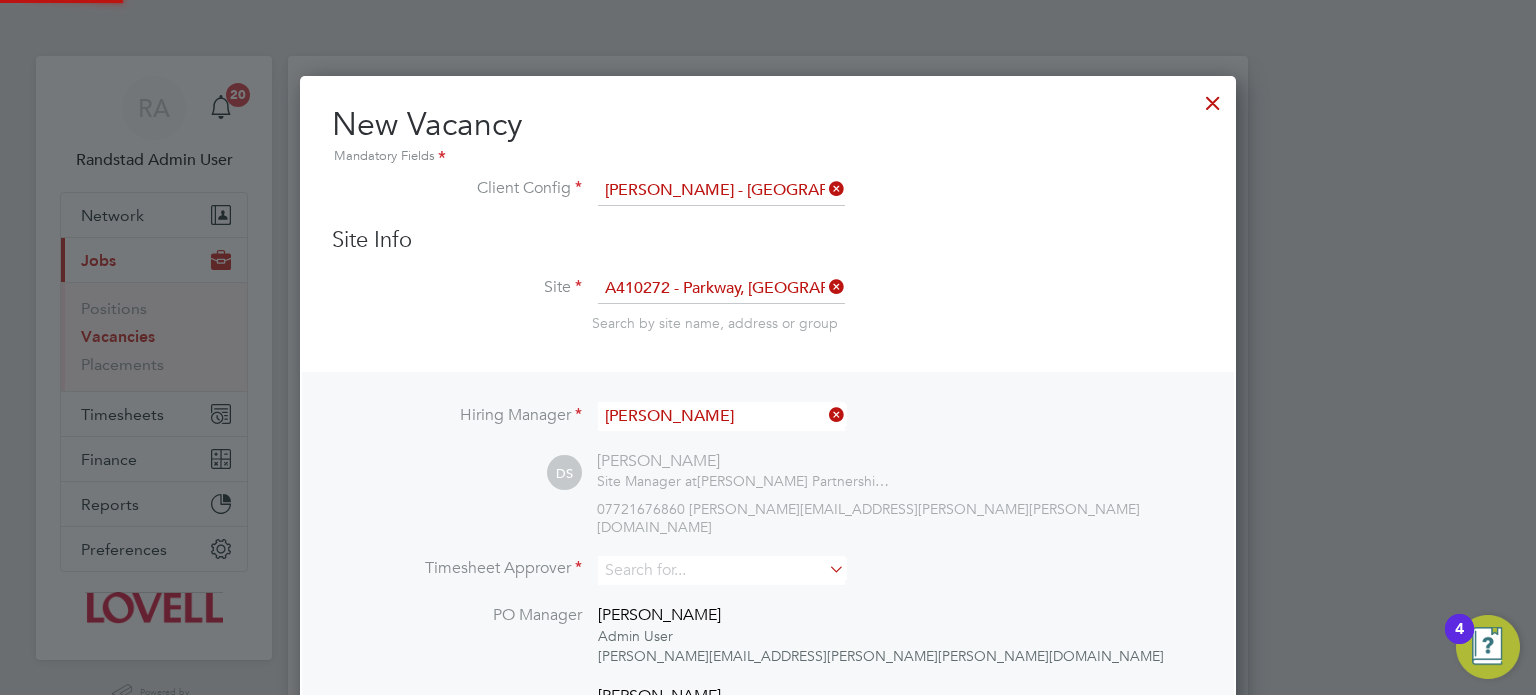 scroll, scrollTop: 10, scrollLeft: 10, axis: both 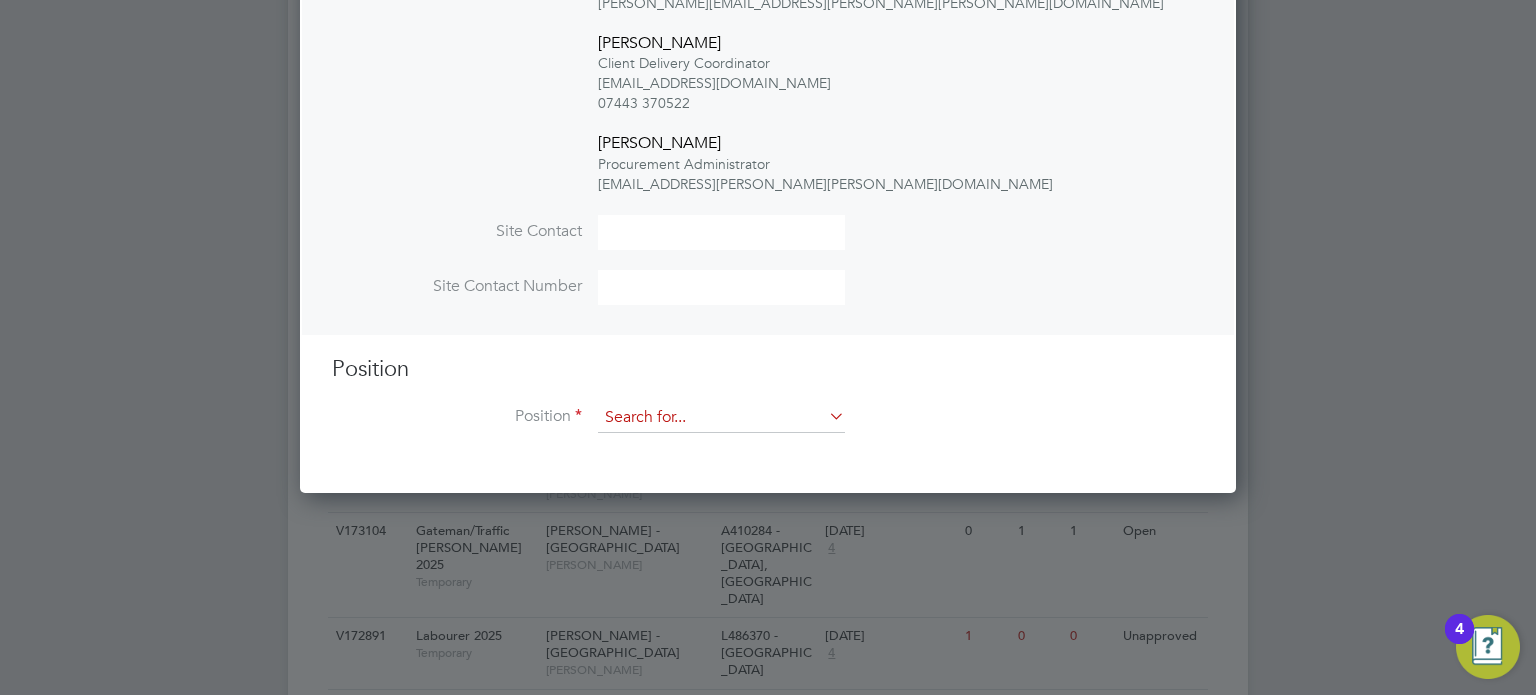 click at bounding box center (721, 418) 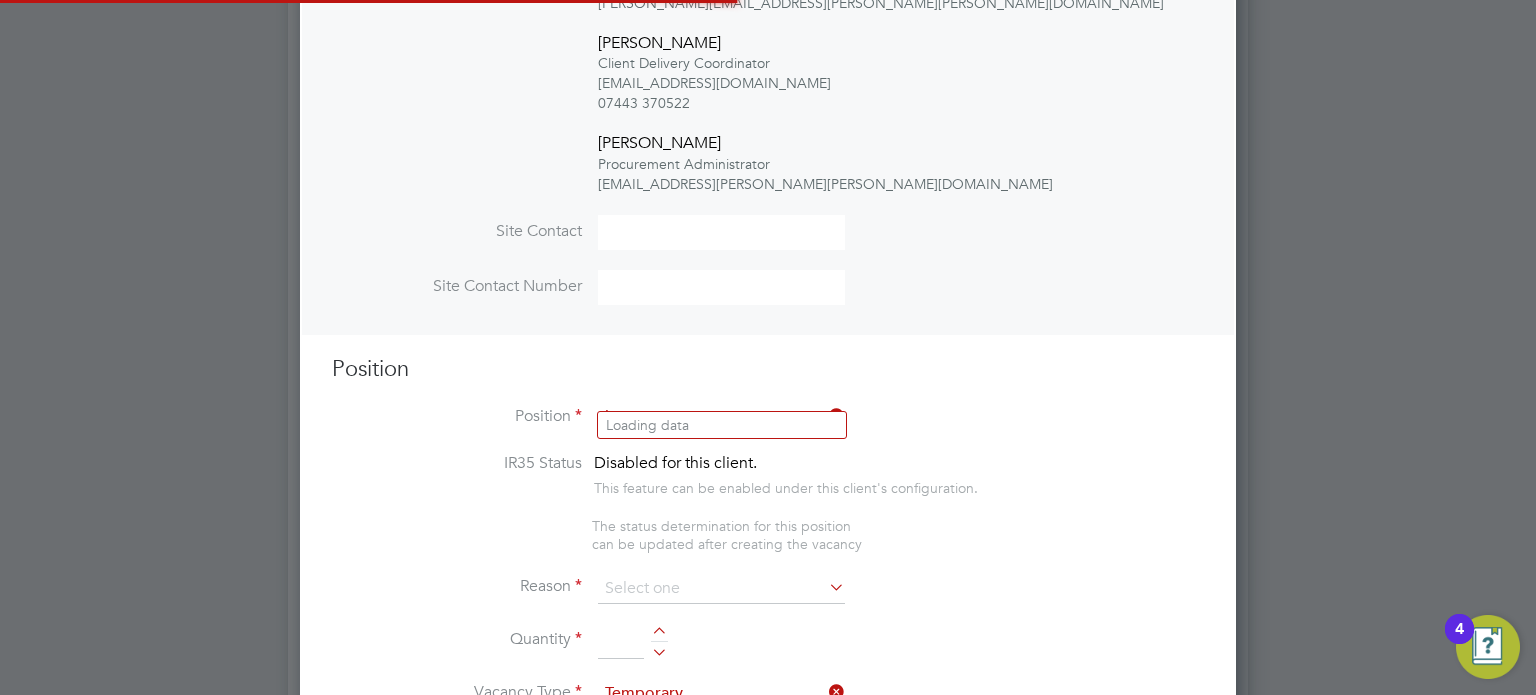 scroll, scrollTop: 9, scrollLeft: 10, axis: both 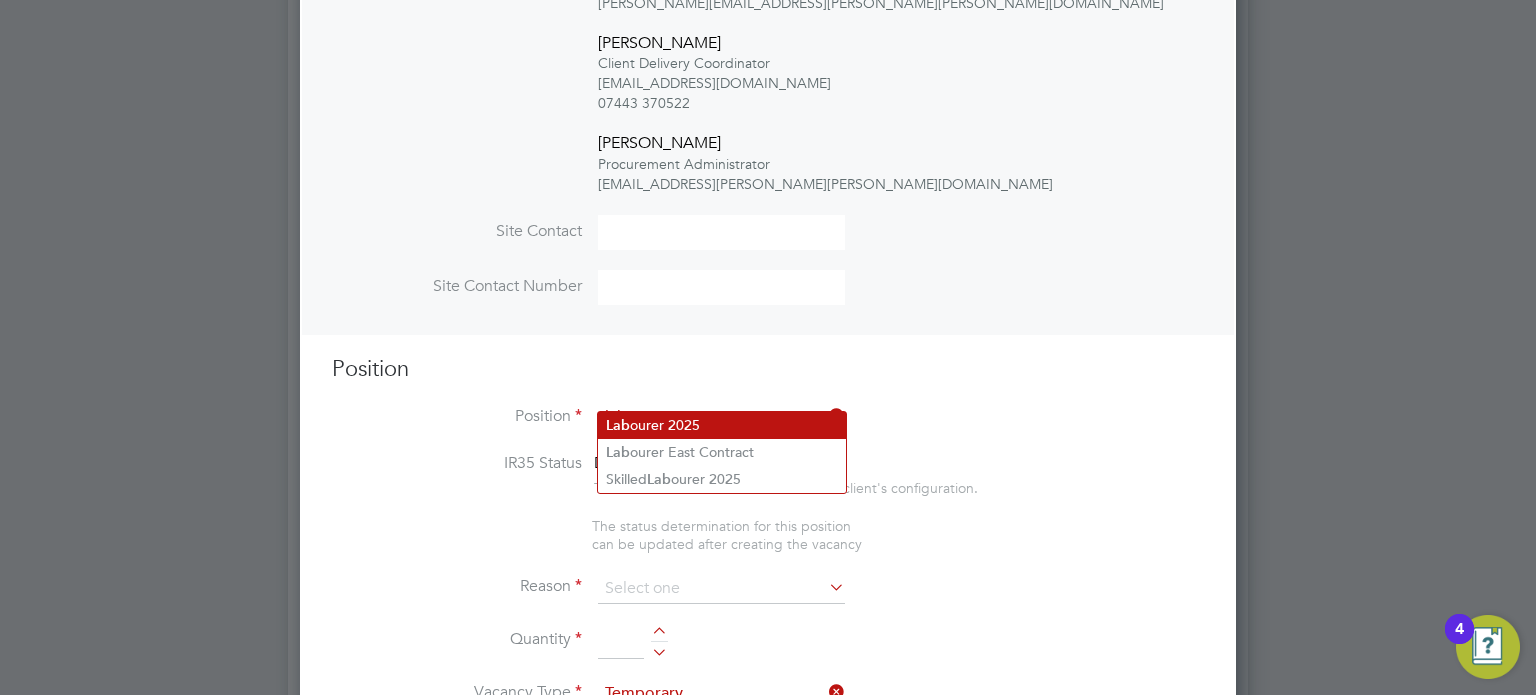 click on "Lab ourer 2025" 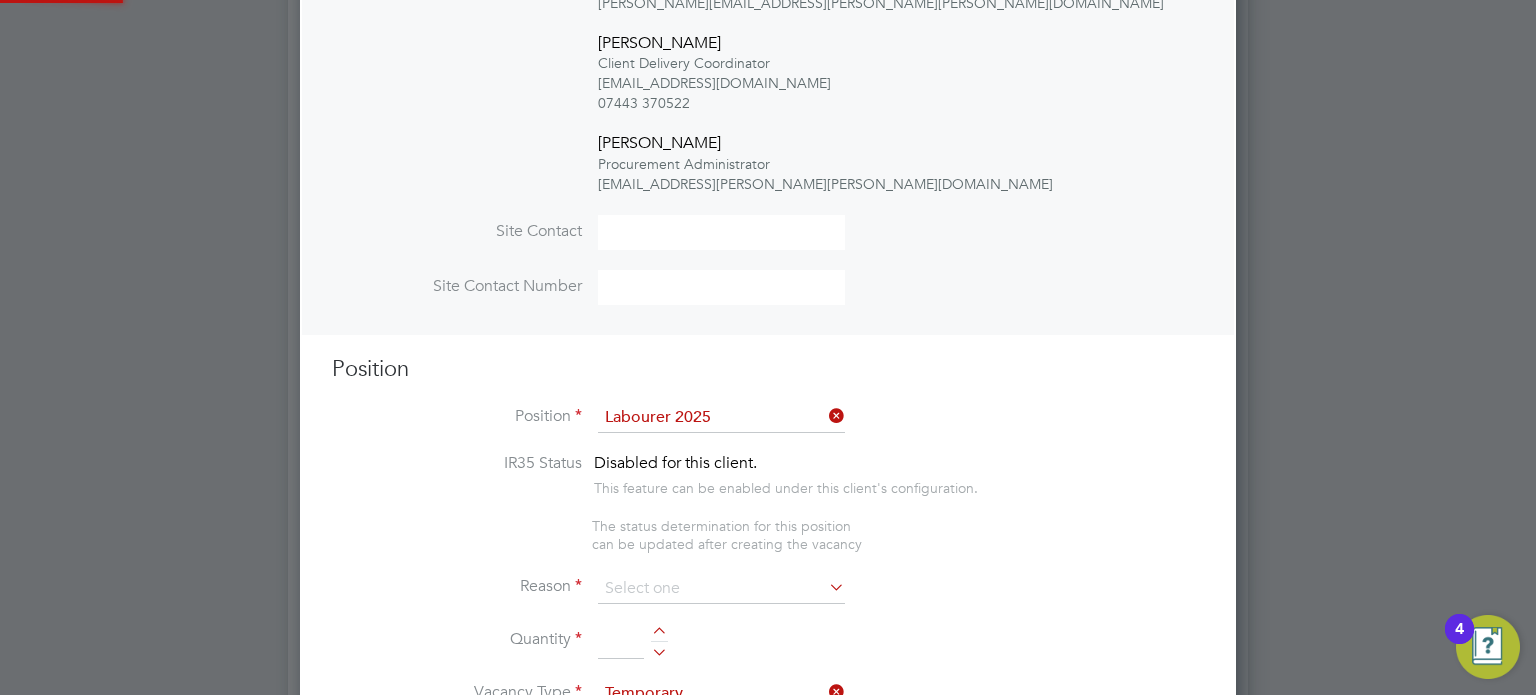 type on "Sweeping site, removing rubbish, unloading and transporting material, equipment etc. under close supervision." 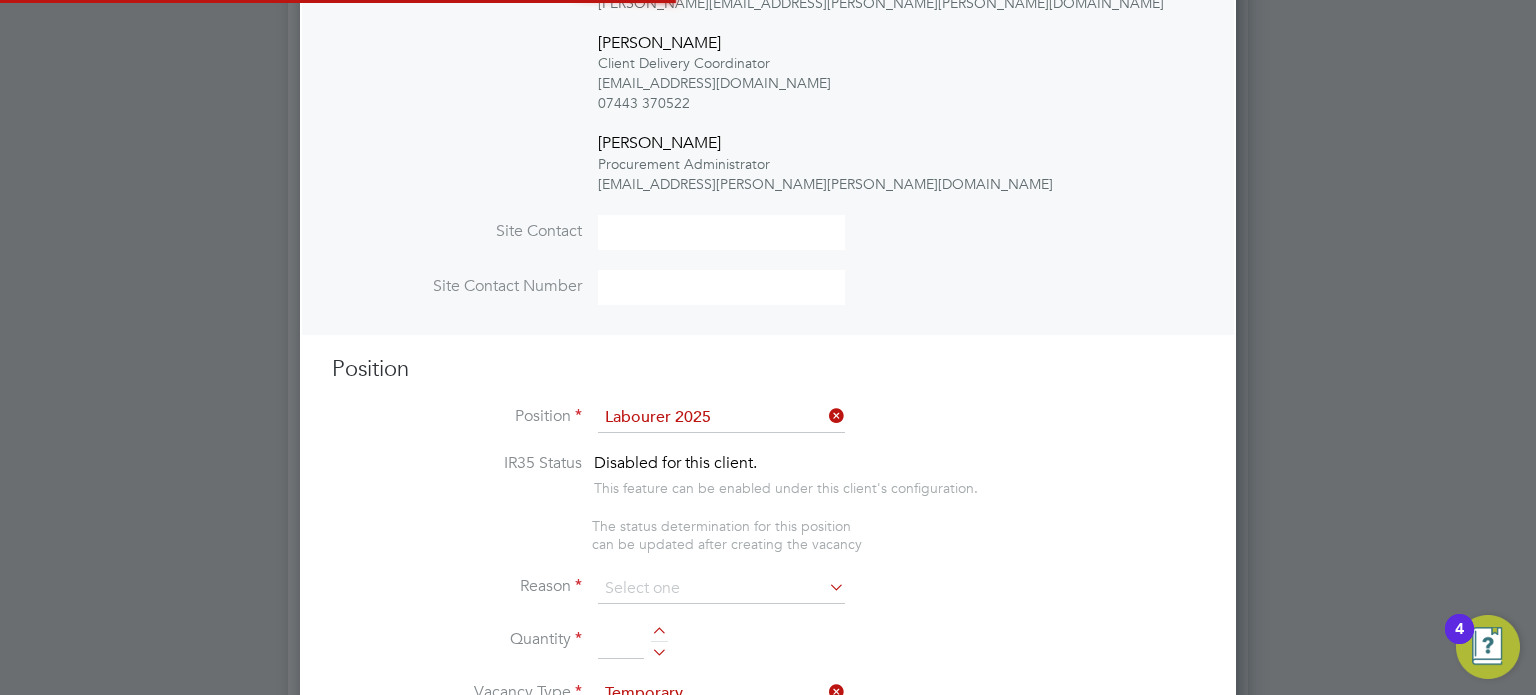 scroll, scrollTop: 10, scrollLeft: 10, axis: both 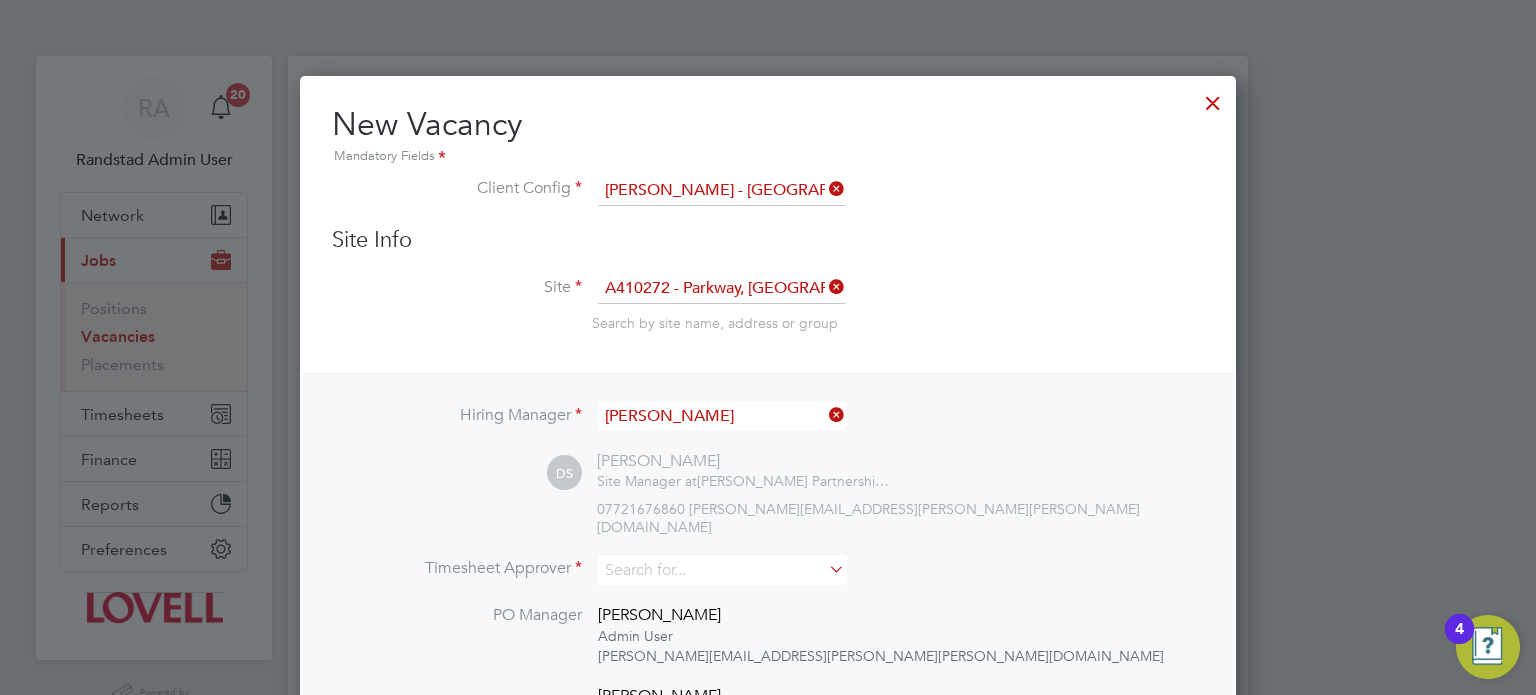 click at bounding box center [1213, 98] 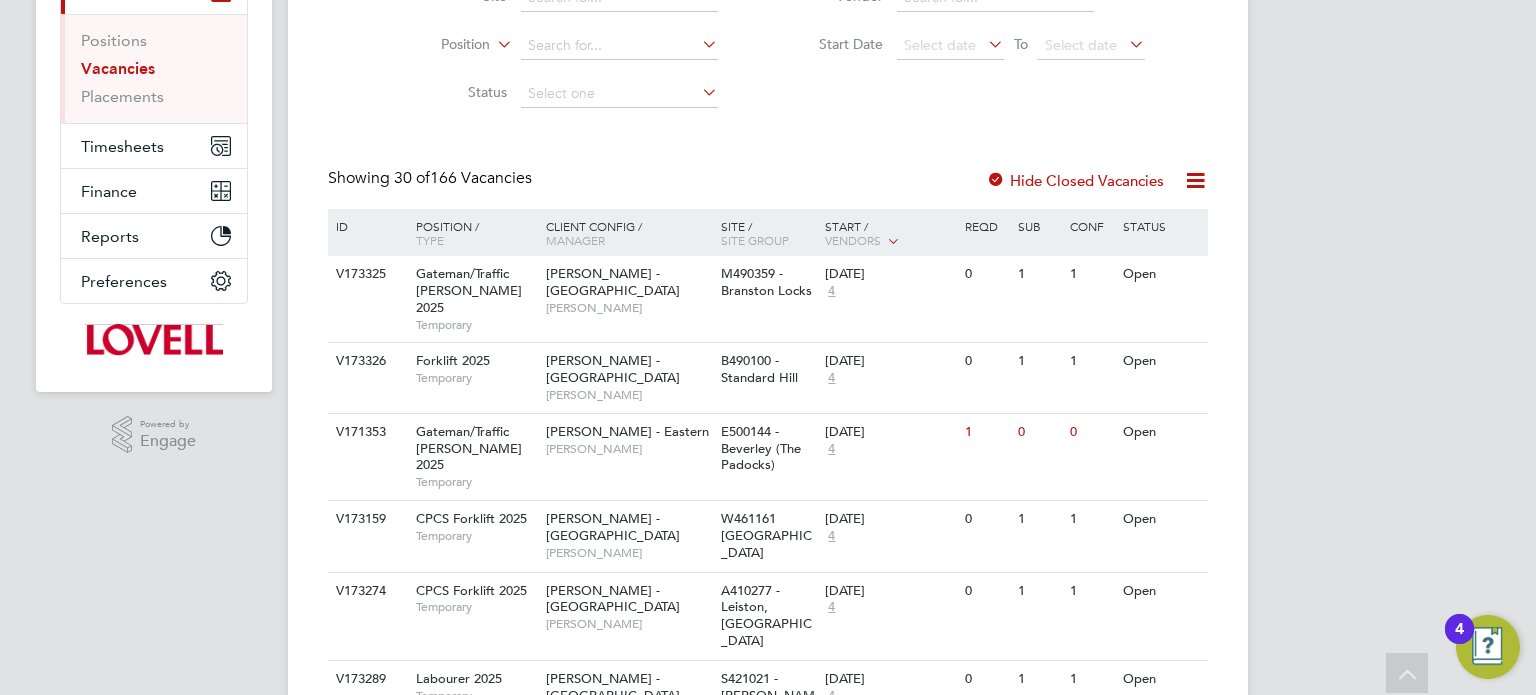 scroll, scrollTop: 0, scrollLeft: 0, axis: both 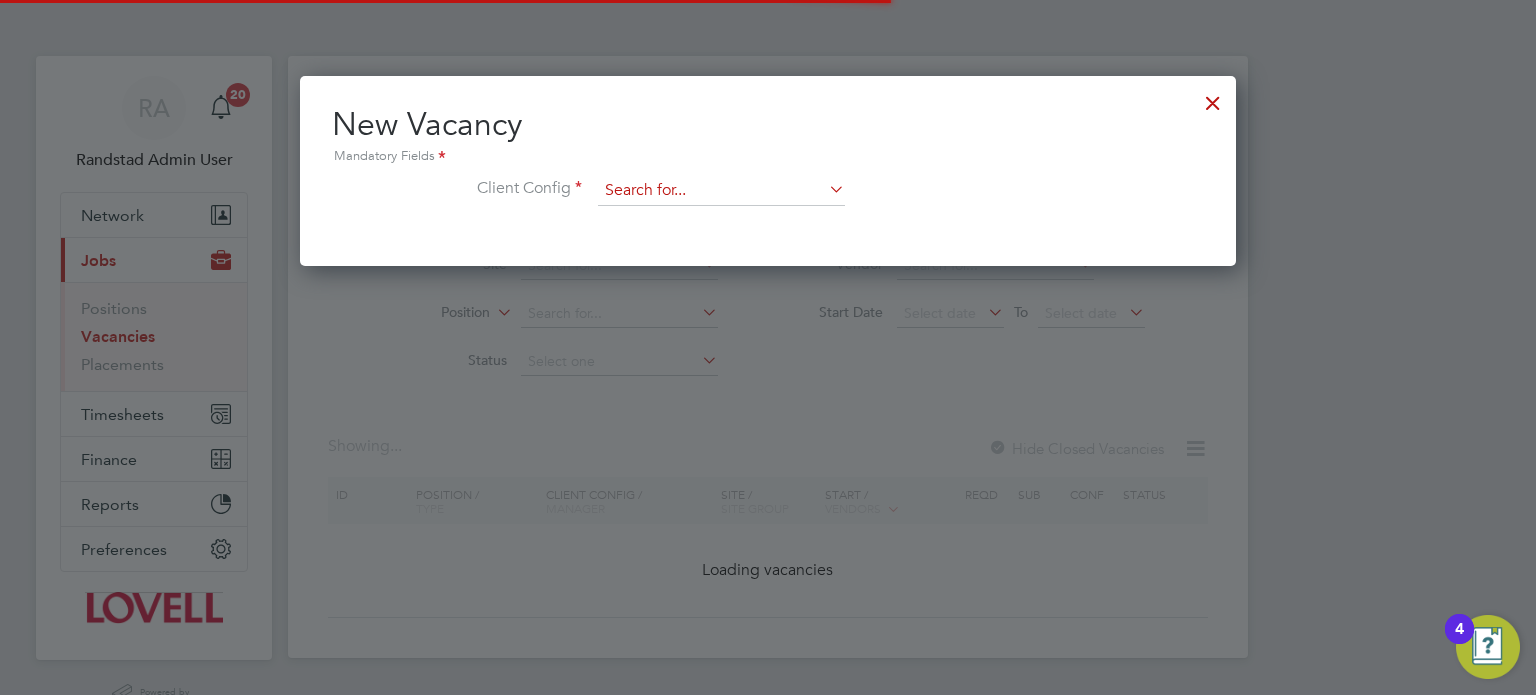 click at bounding box center (721, 191) 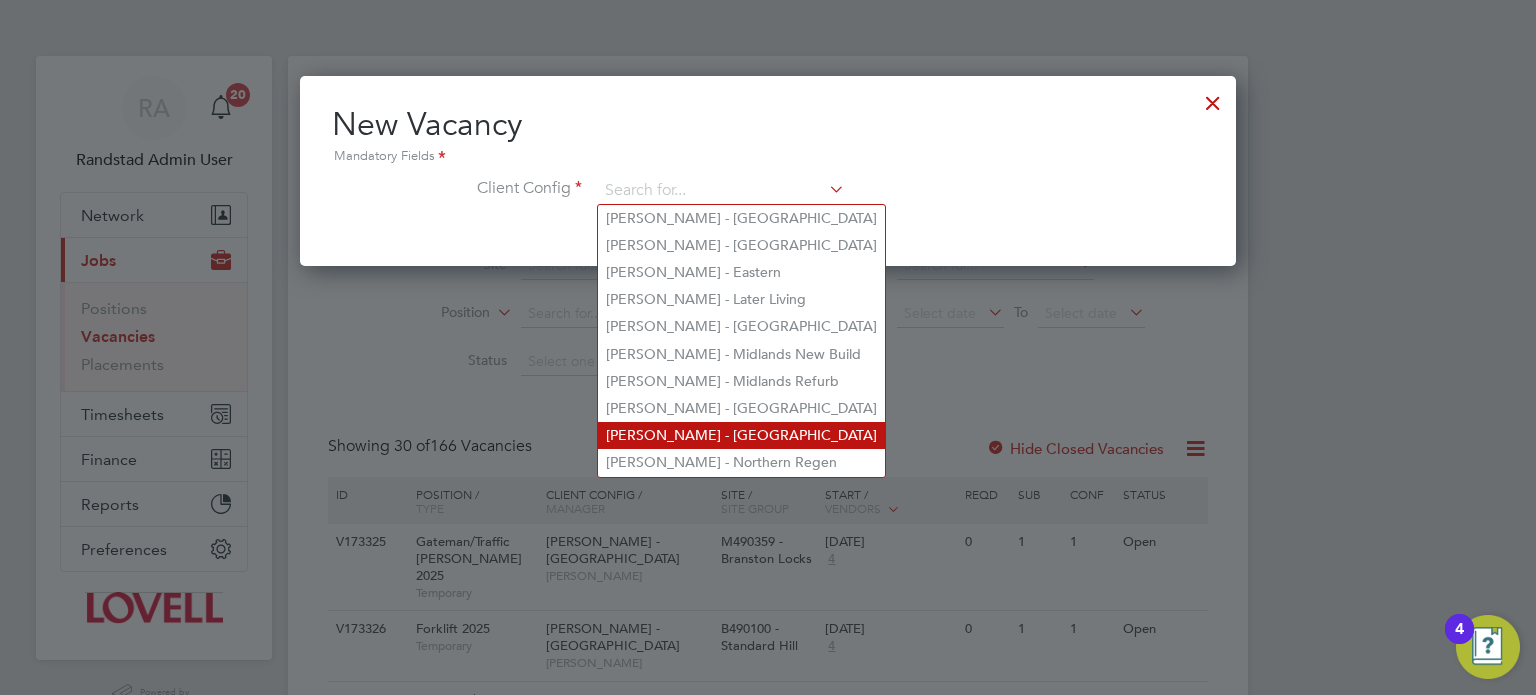 click on "[PERSON_NAME] - [GEOGRAPHIC_DATA]" 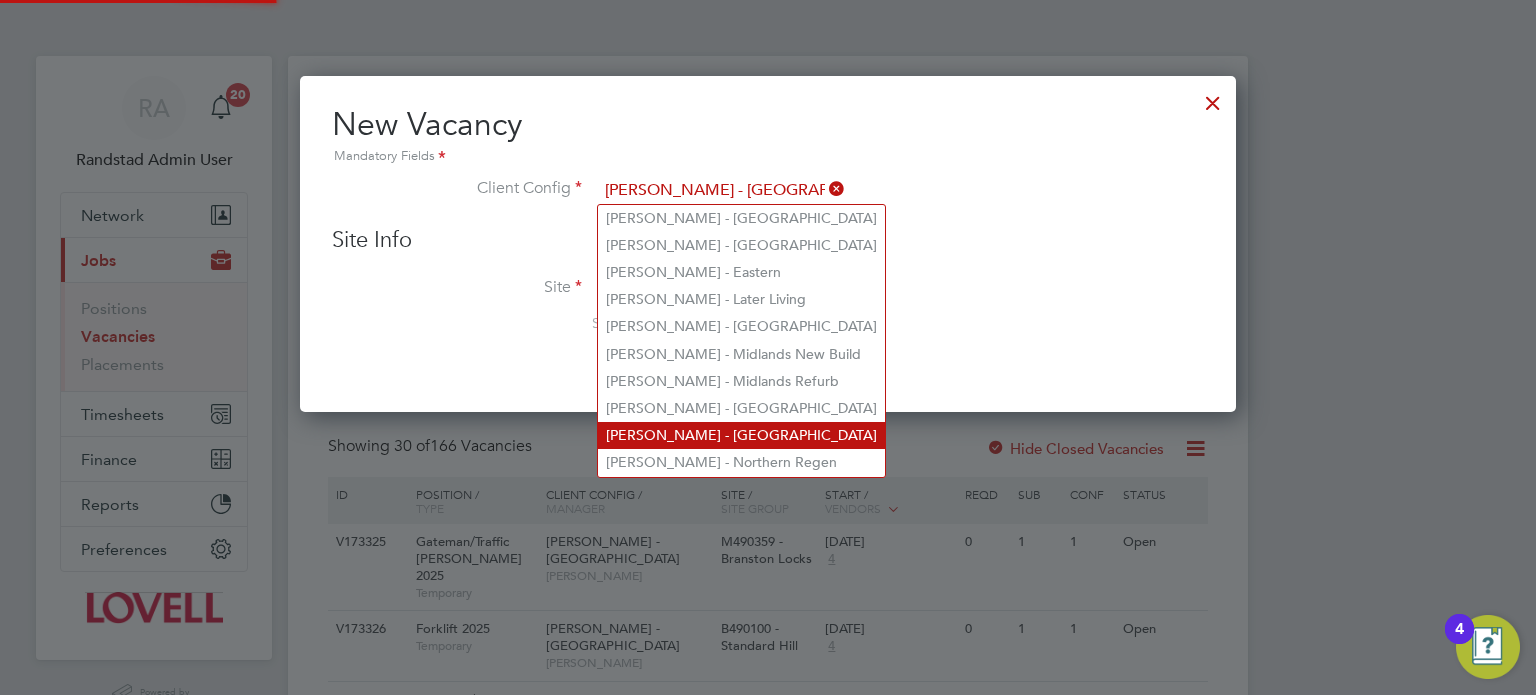 scroll, scrollTop: 11, scrollLeft: 10, axis: both 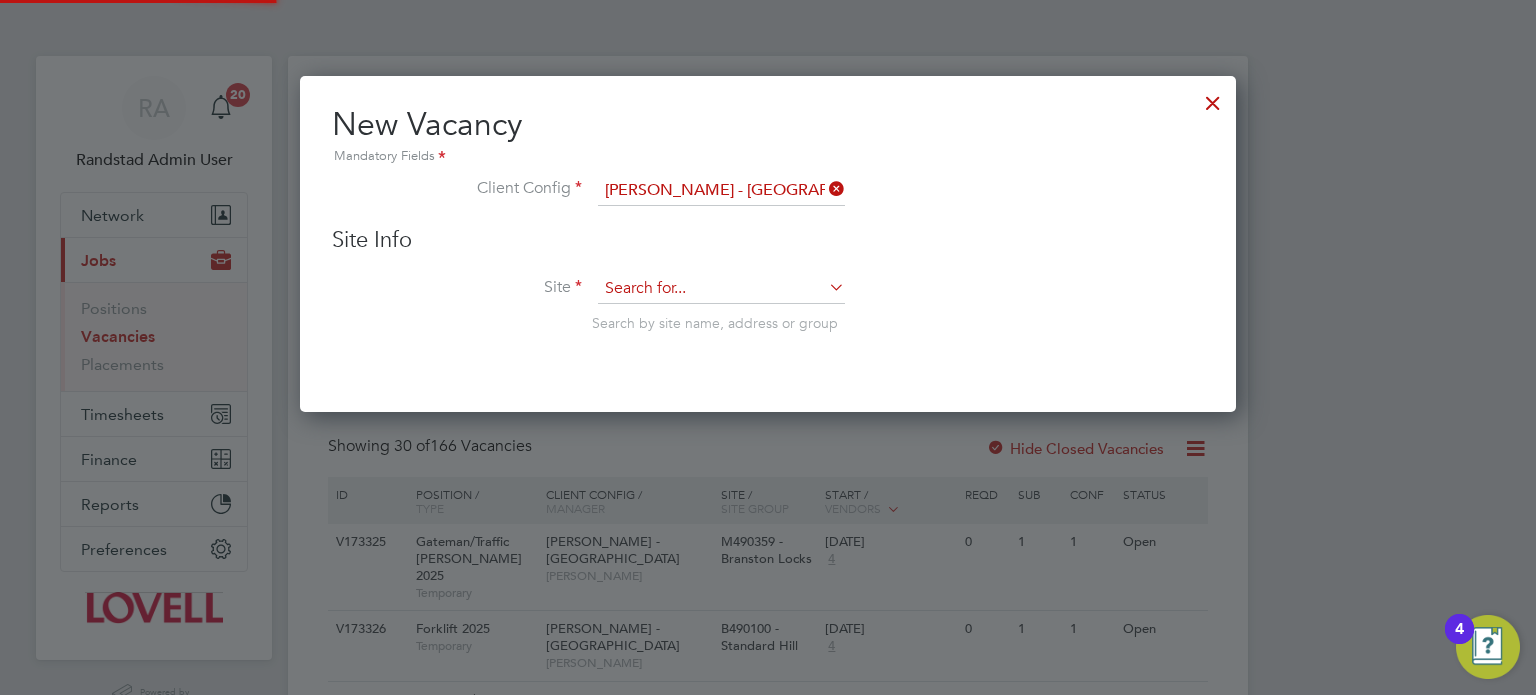 click at bounding box center (721, 289) 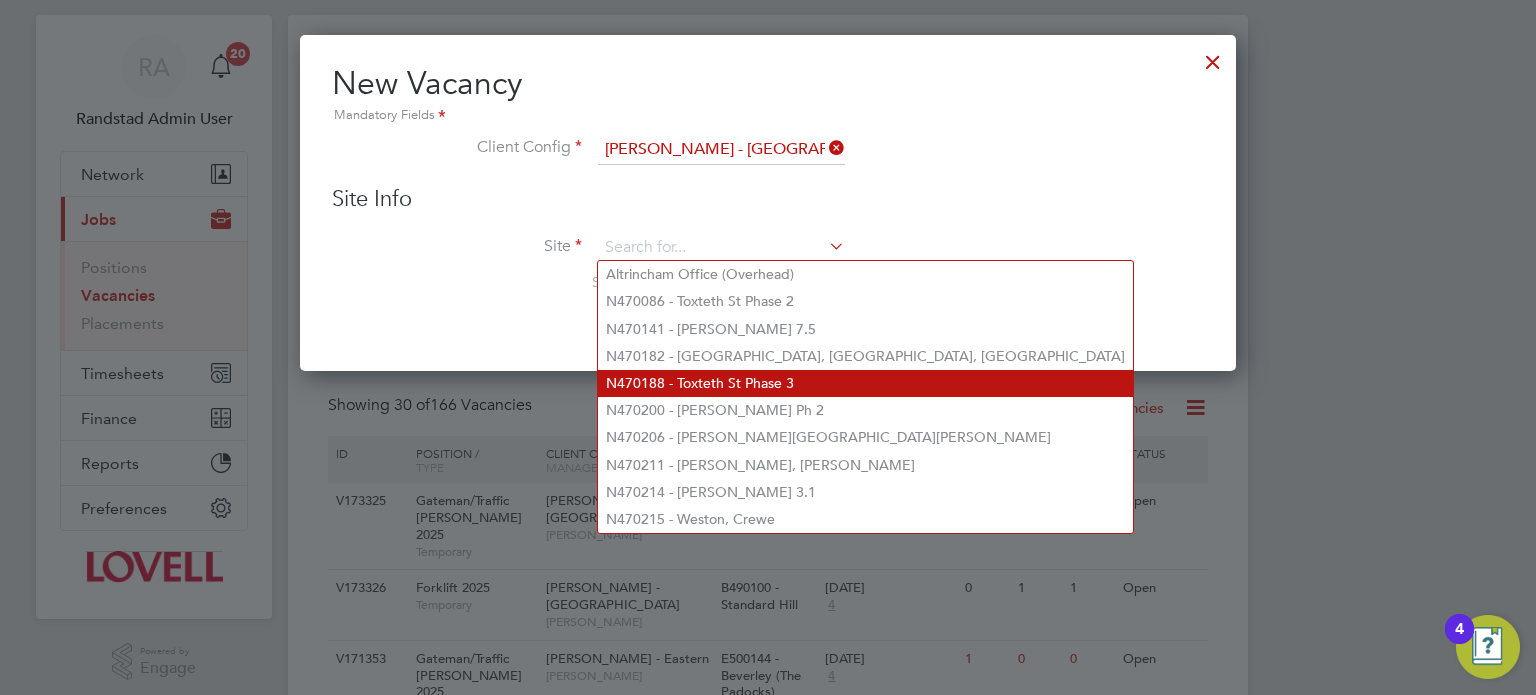 scroll, scrollTop: 0, scrollLeft: 0, axis: both 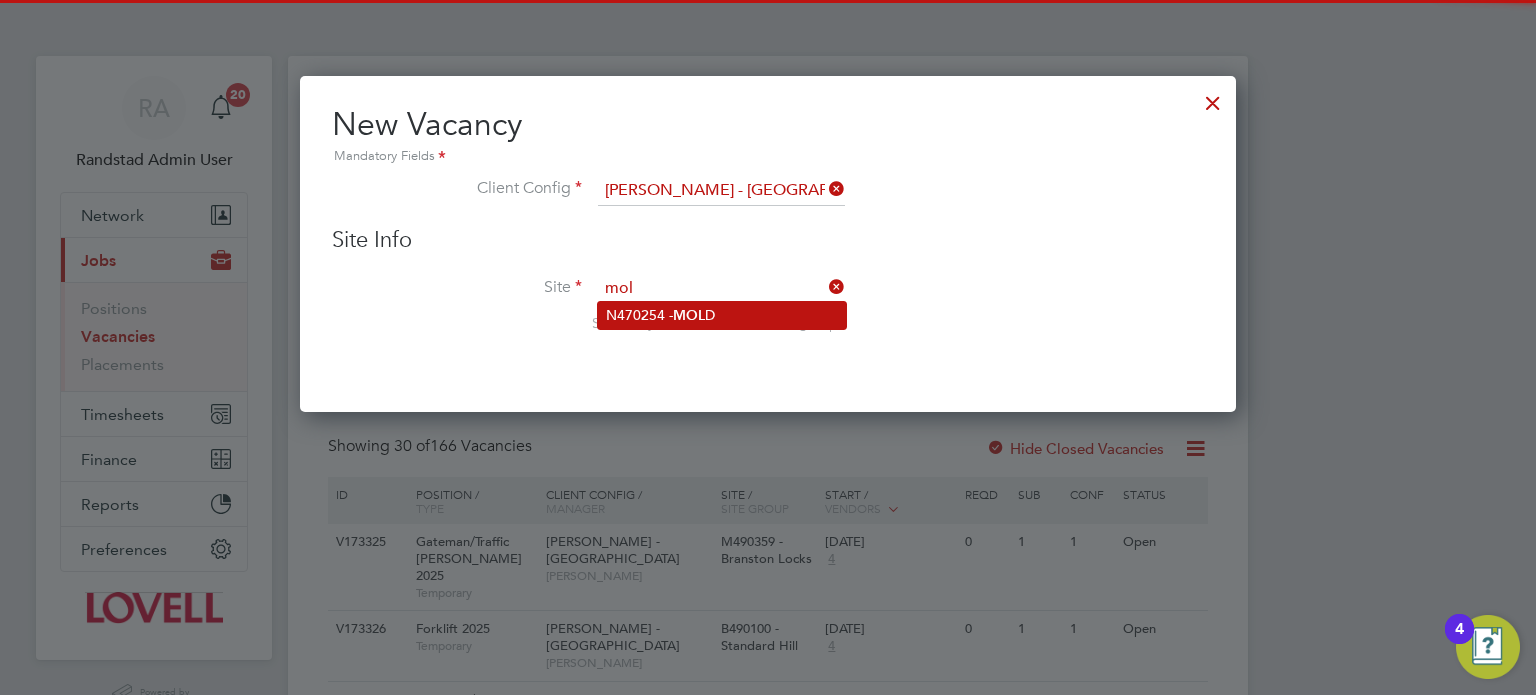 click on "N470254 -  MOL D" 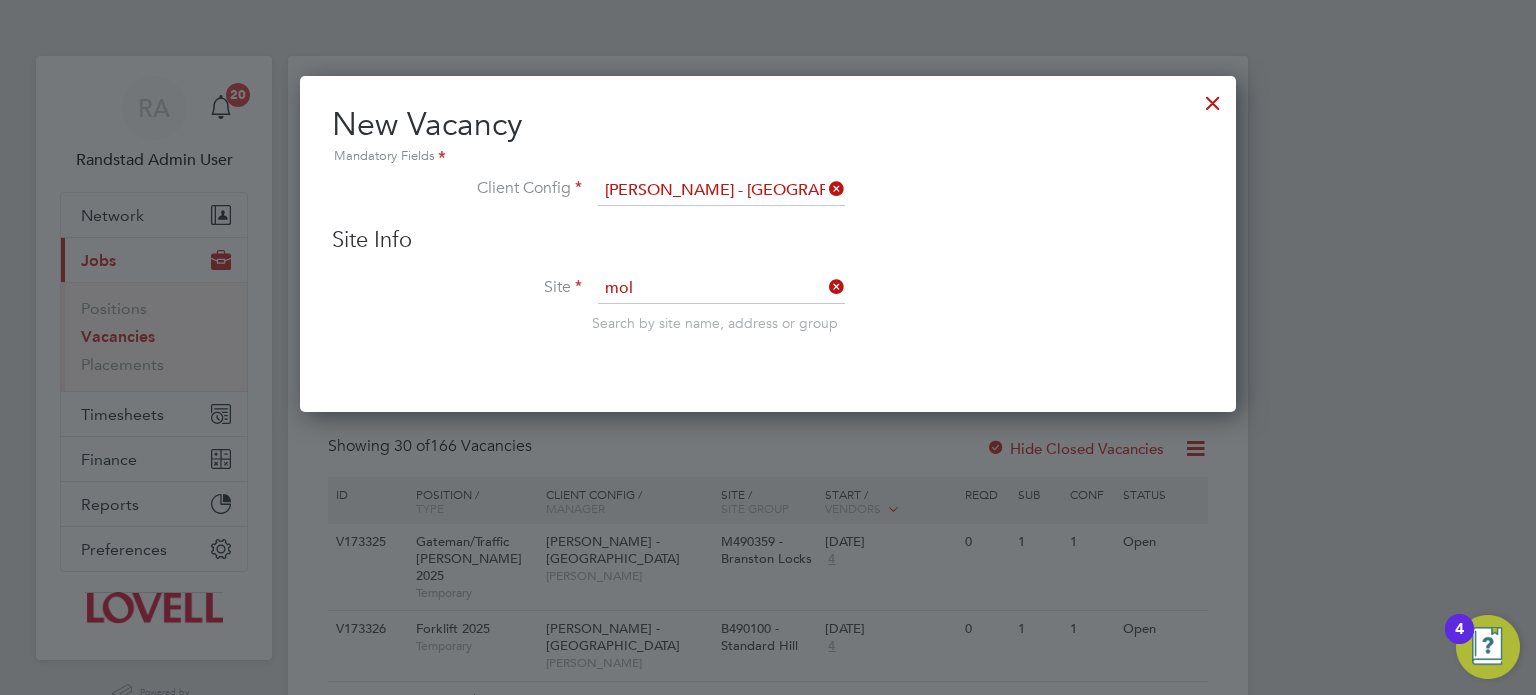 type on "N470254 - MOLD" 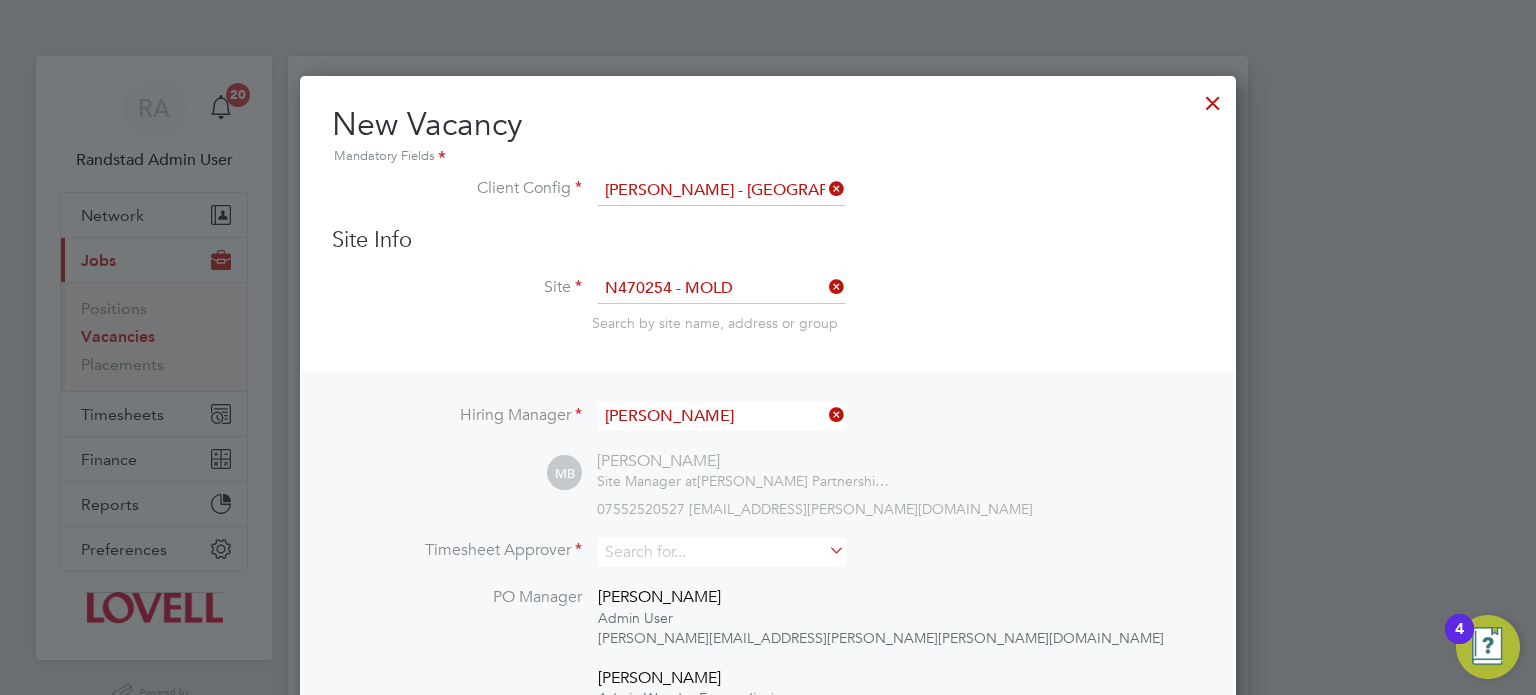 scroll, scrollTop: 10, scrollLeft: 10, axis: both 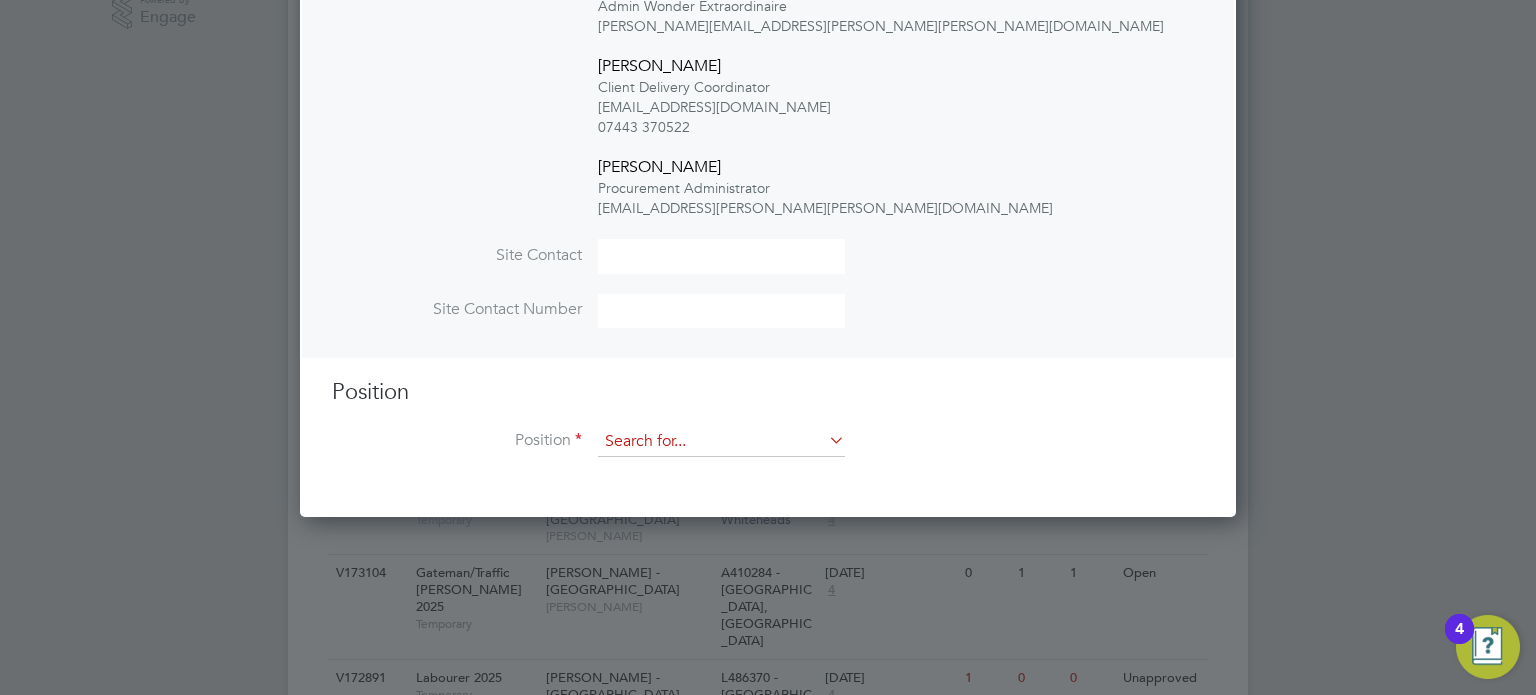 click at bounding box center [721, 442] 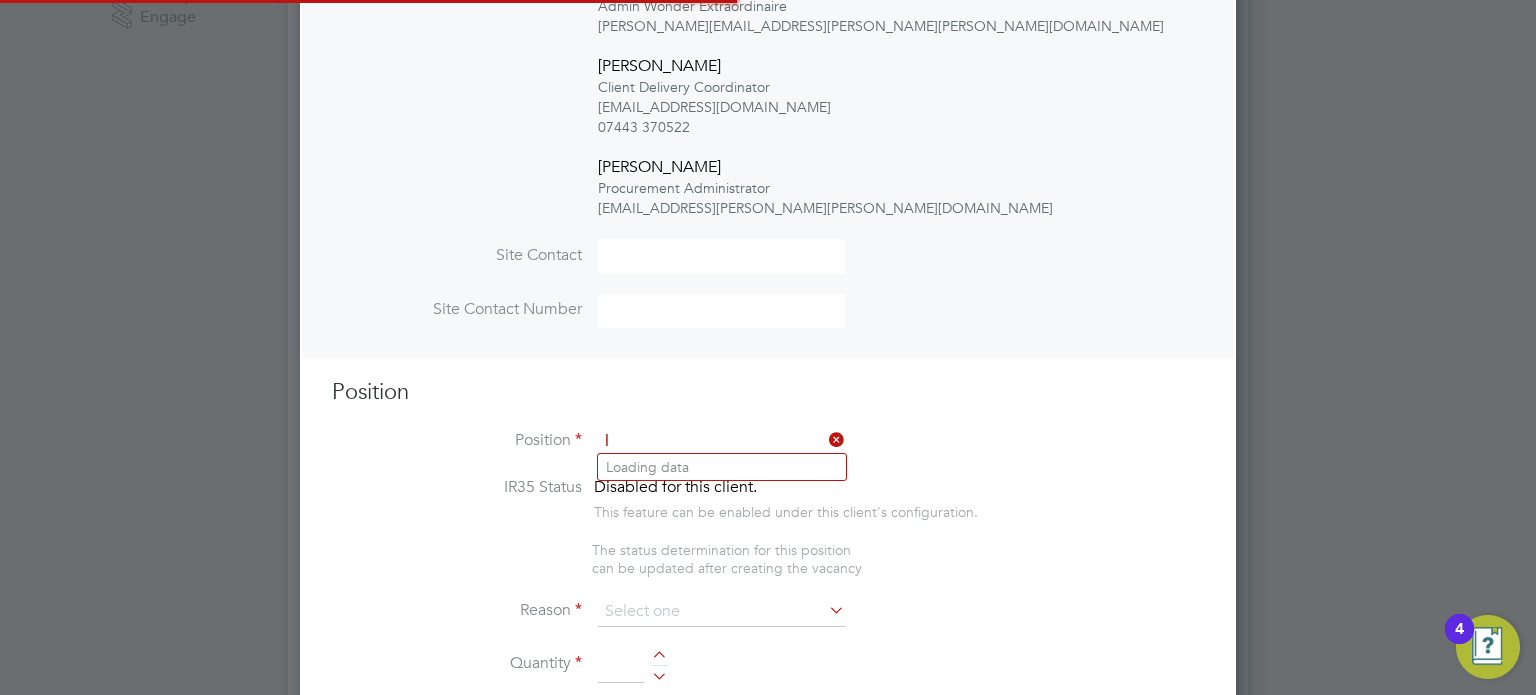 scroll, scrollTop: 10, scrollLeft: 10, axis: both 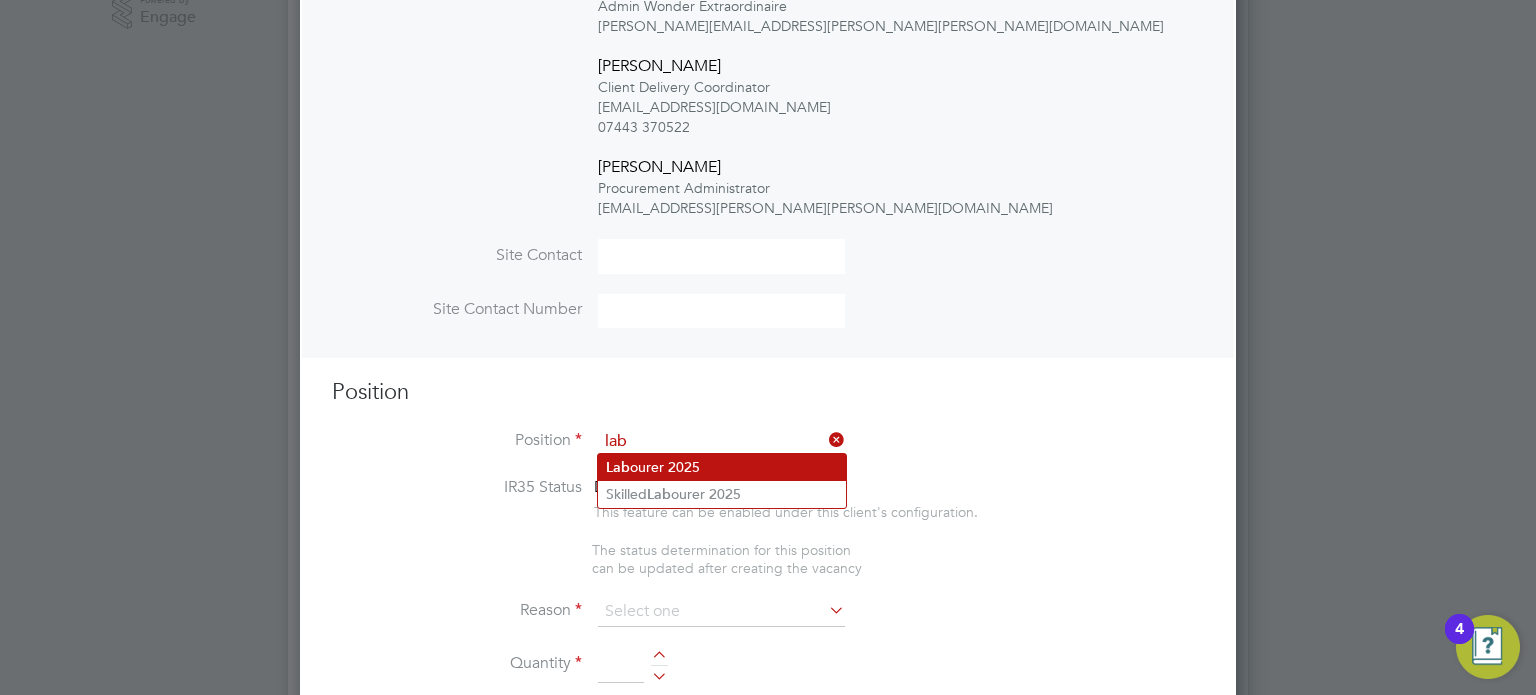 click on "Lab ourer 2025" 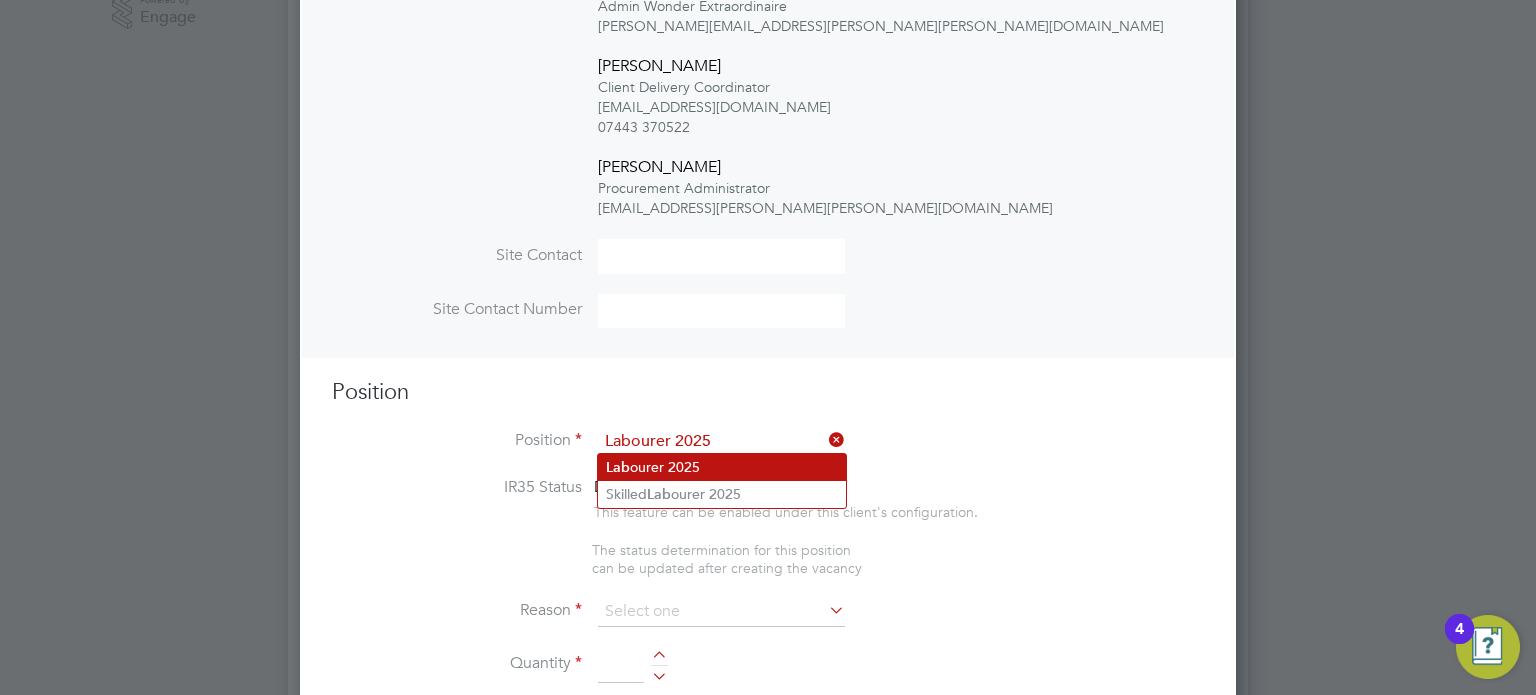 type on "Sweeping site, removing rubbish, unloading and transporting material, equipment etc. under close supervision." 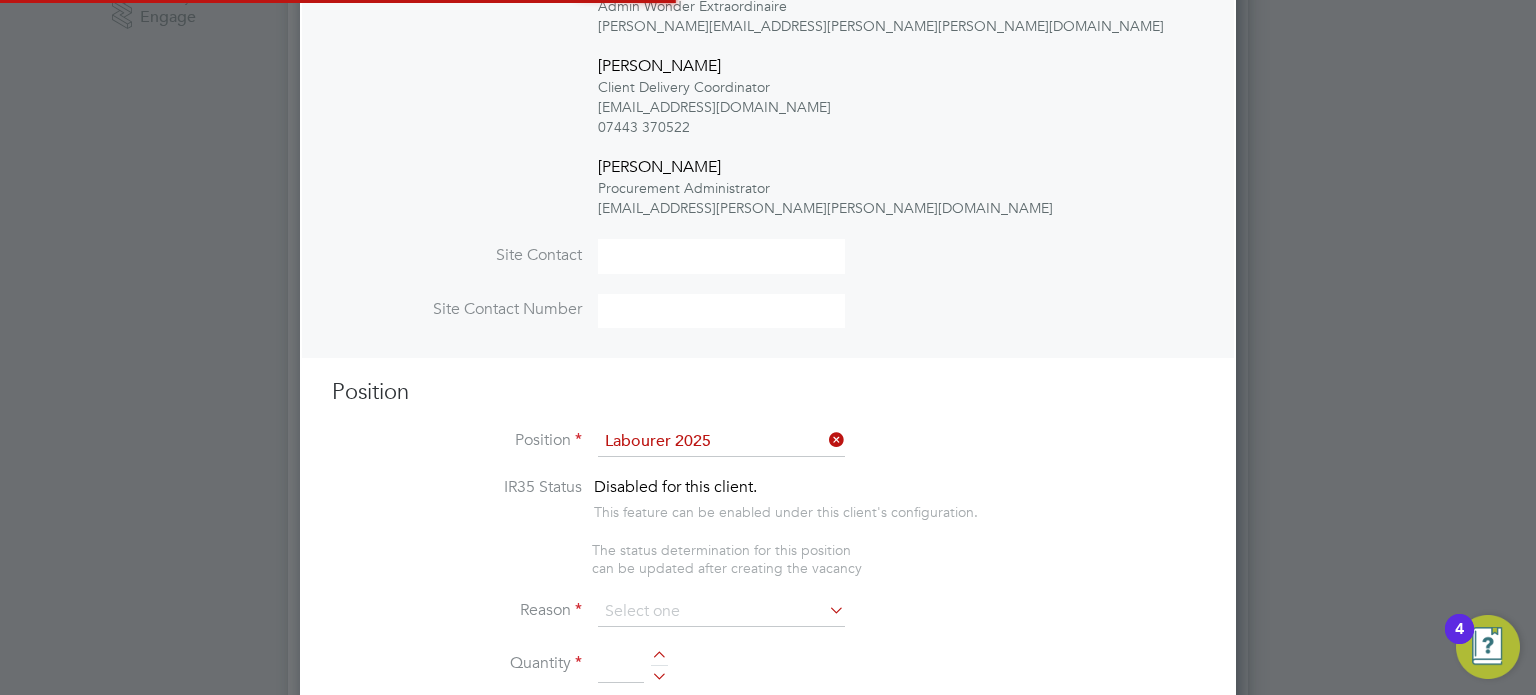 scroll, scrollTop: 10, scrollLeft: 10, axis: both 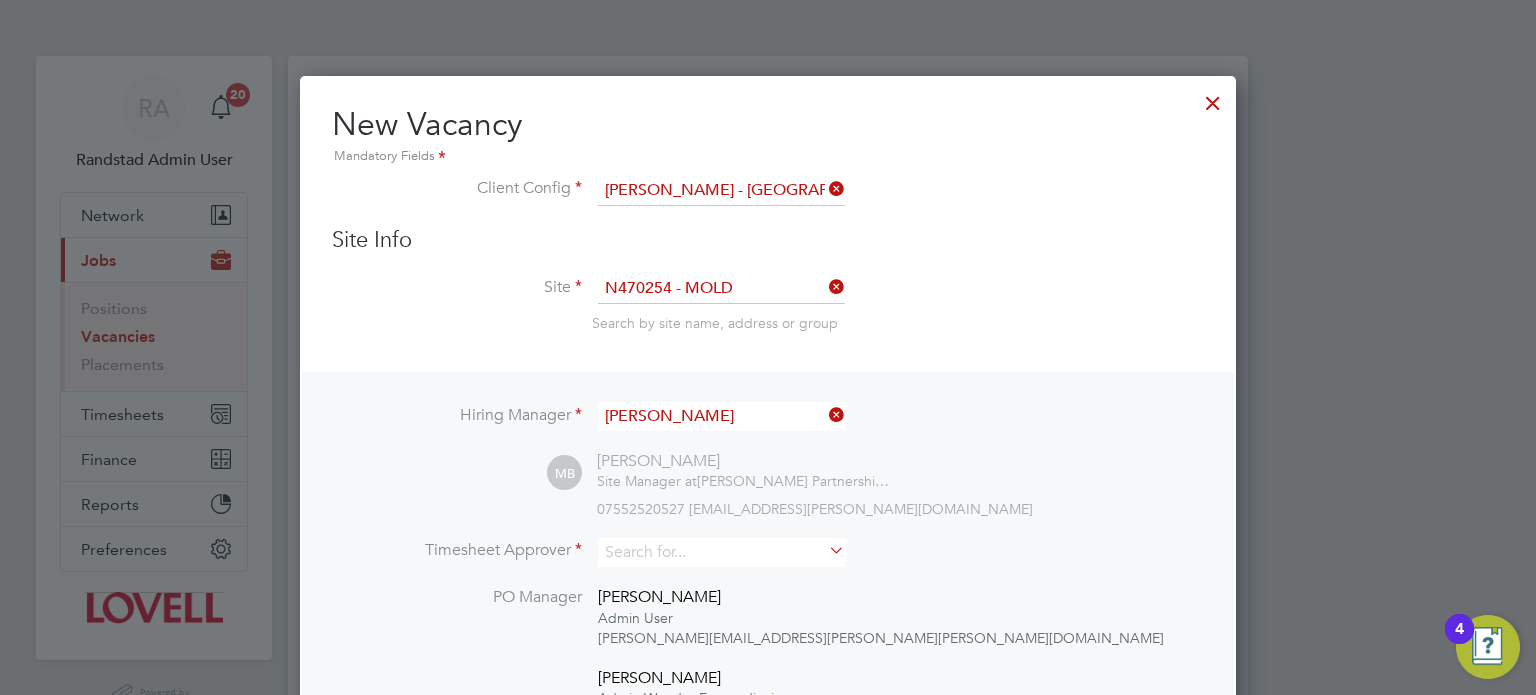 click at bounding box center [1213, 98] 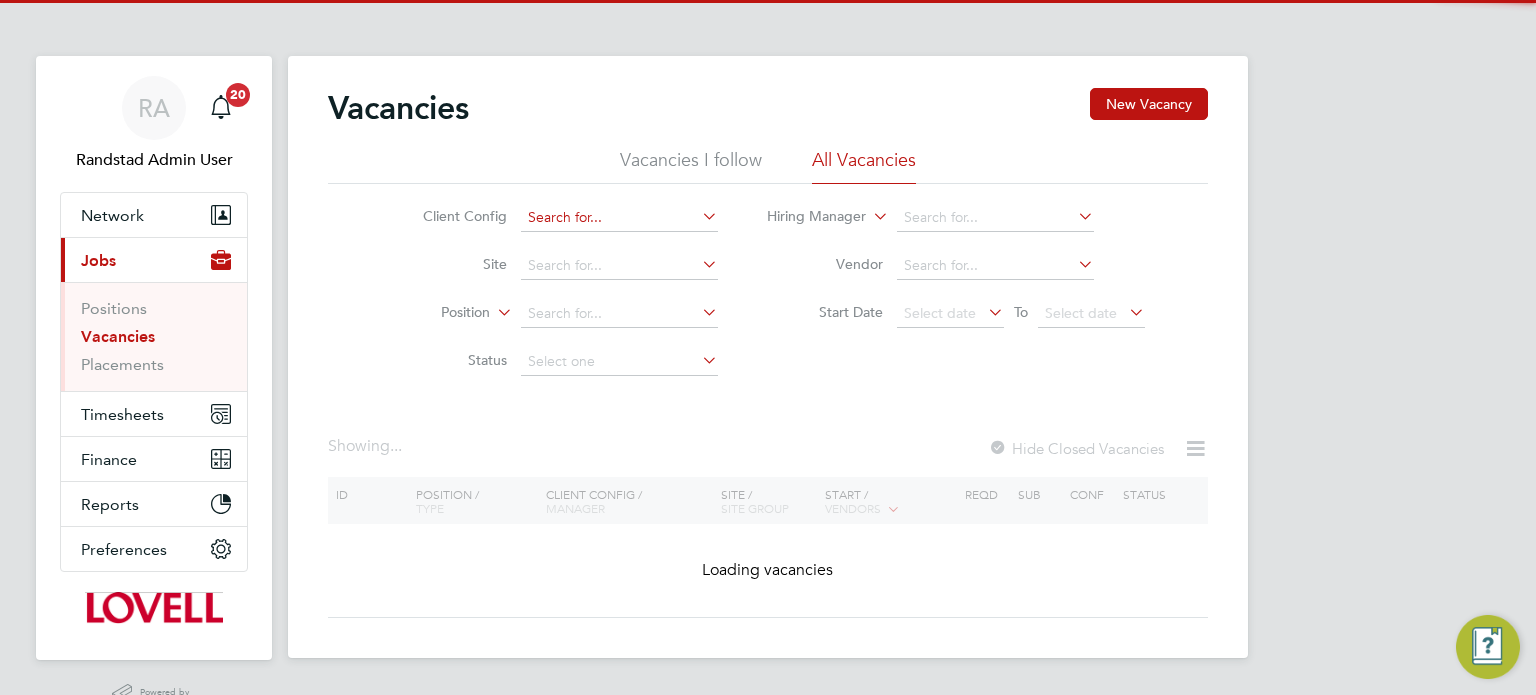 scroll, scrollTop: 0, scrollLeft: 0, axis: both 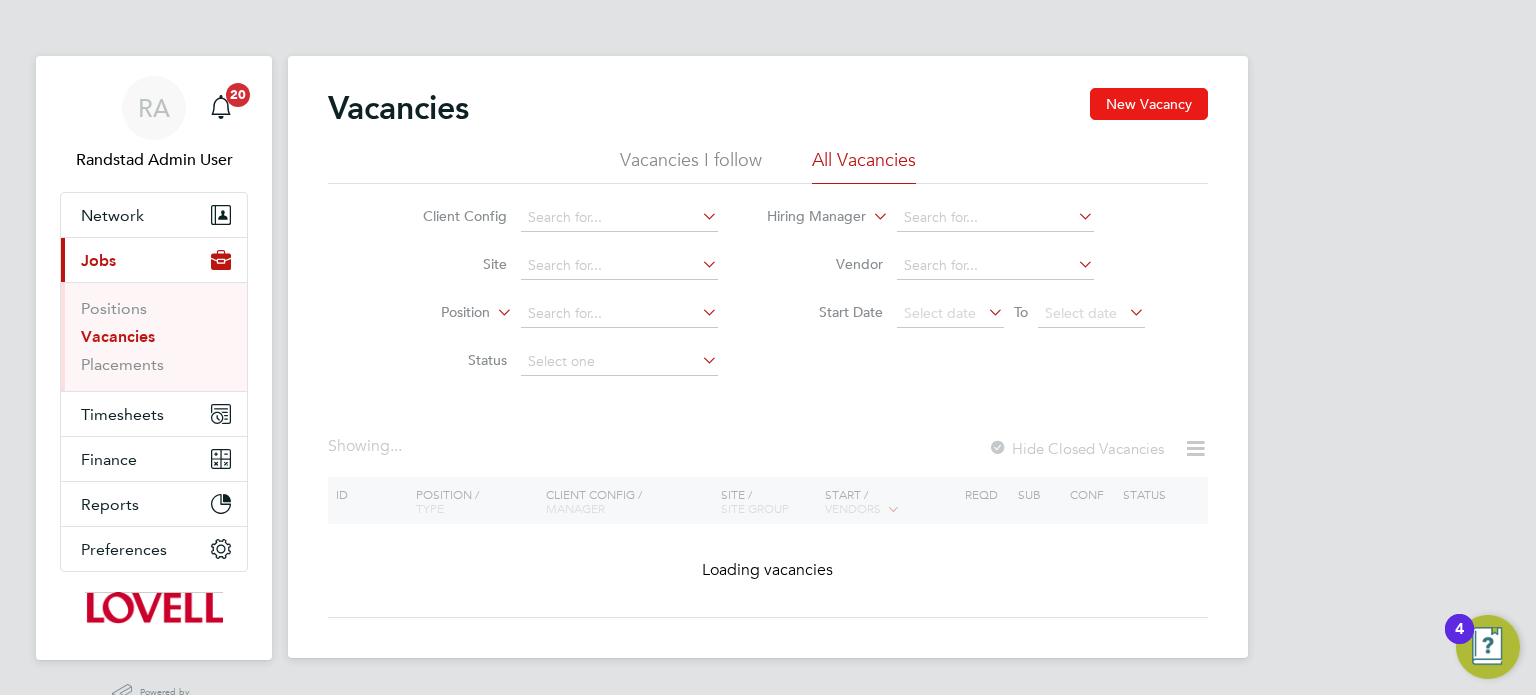 click on "New Vacancy" 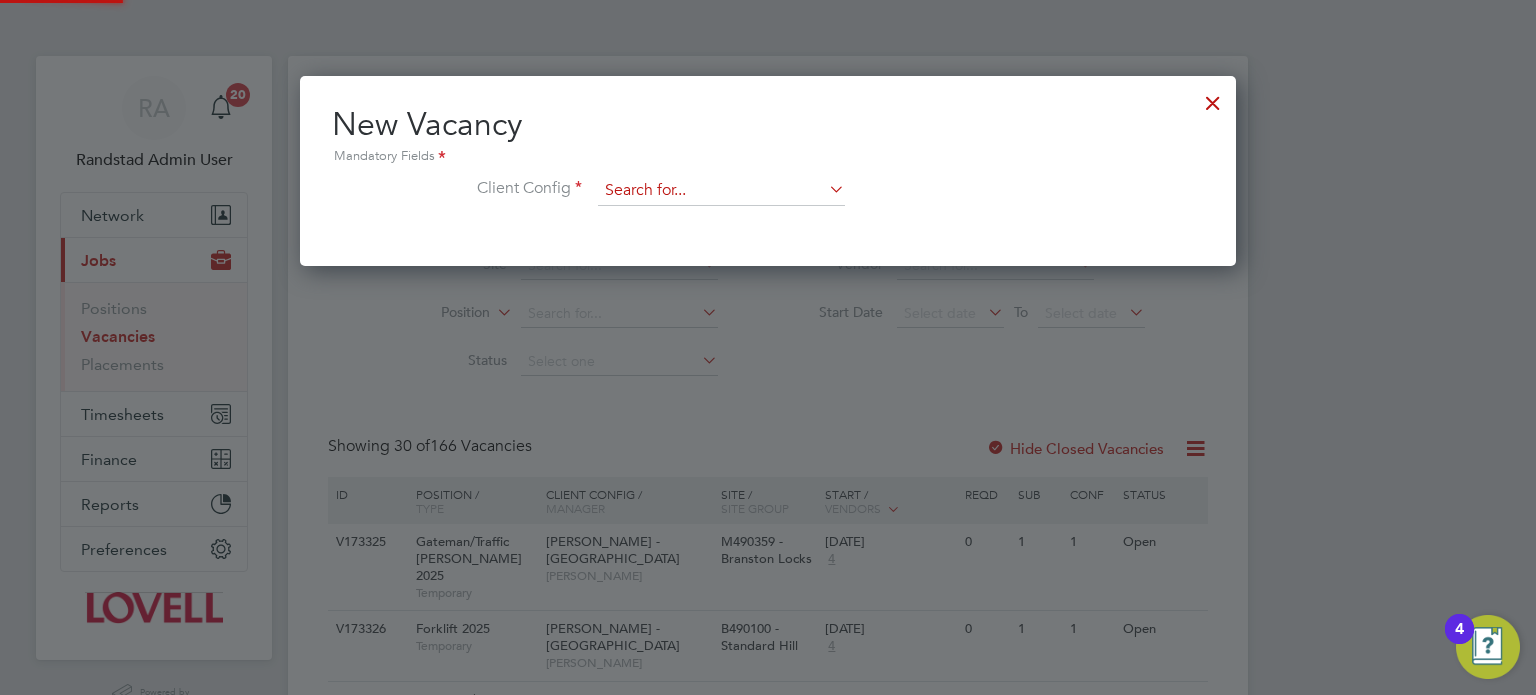 scroll, scrollTop: 10, scrollLeft: 10, axis: both 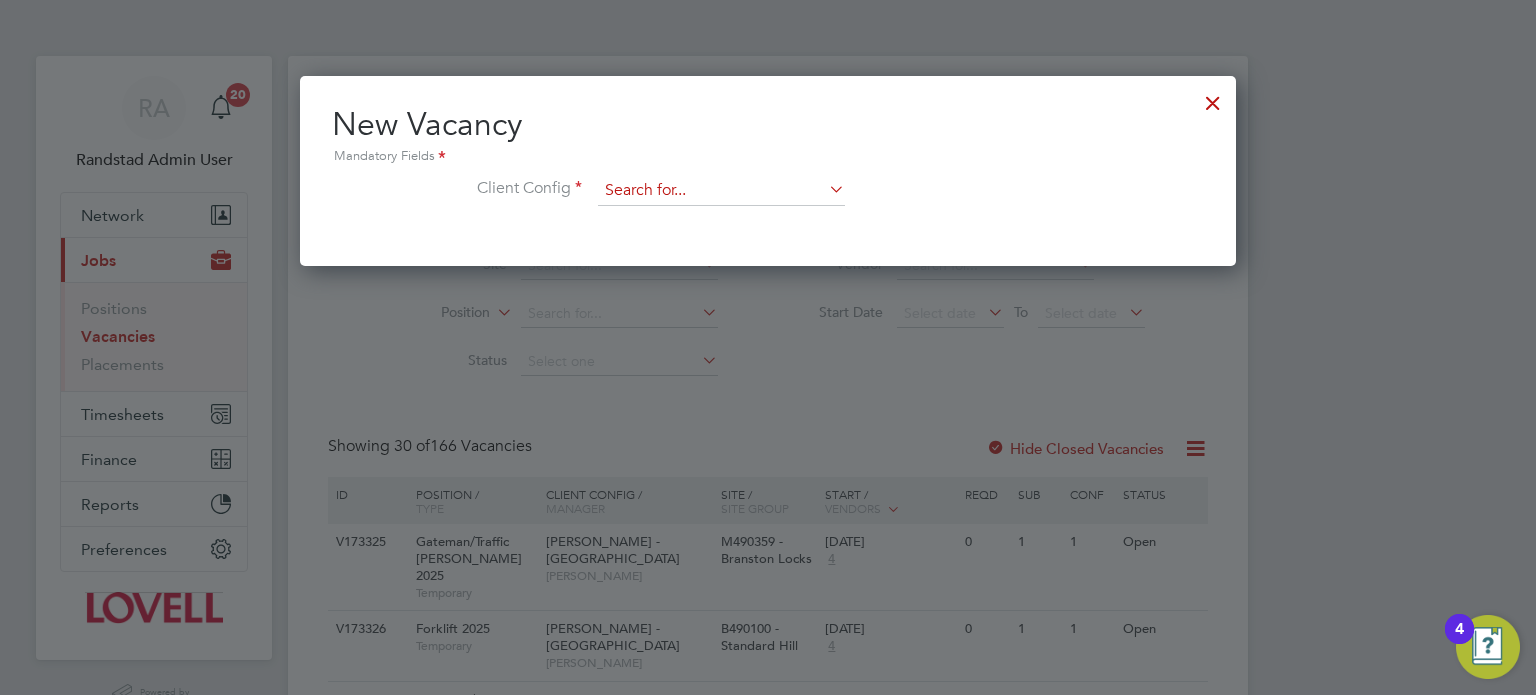 click at bounding box center [721, 191] 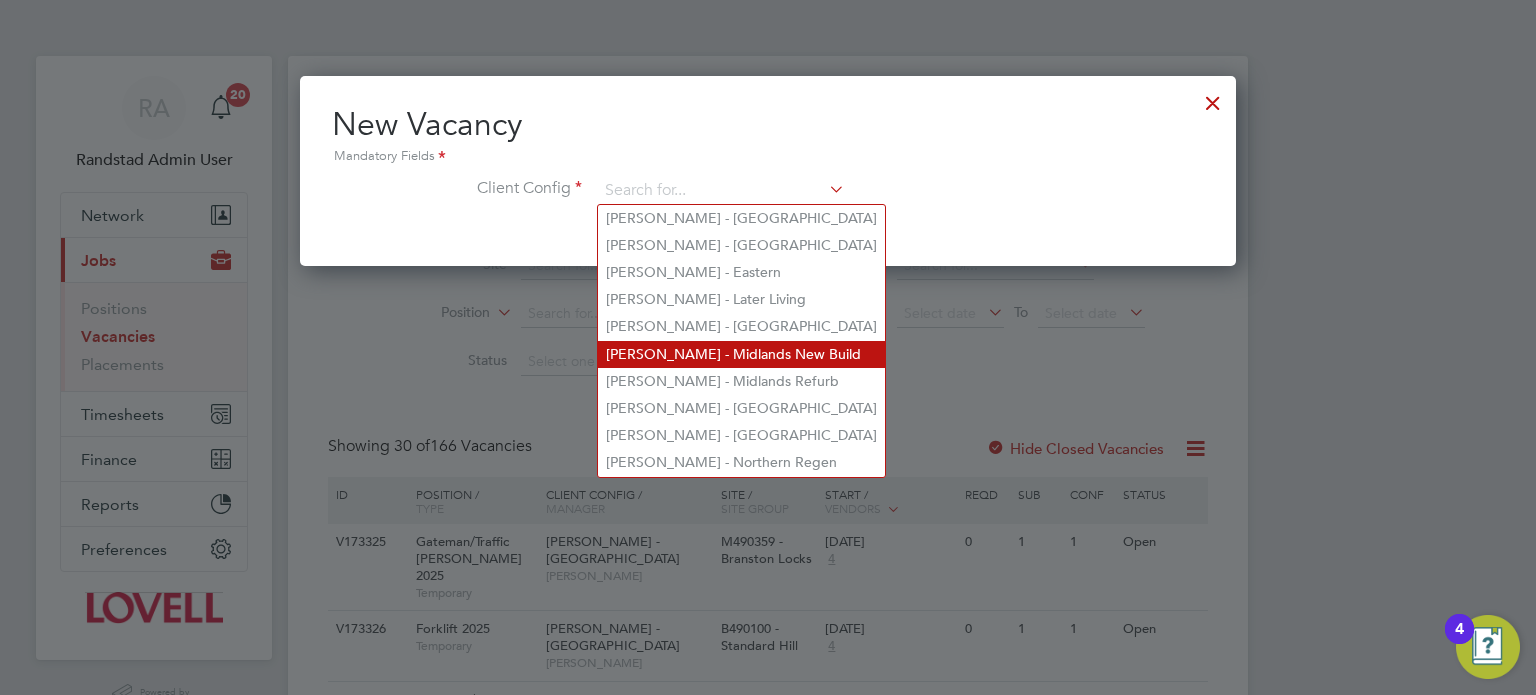click on "[PERSON_NAME] - Midlands New Build" 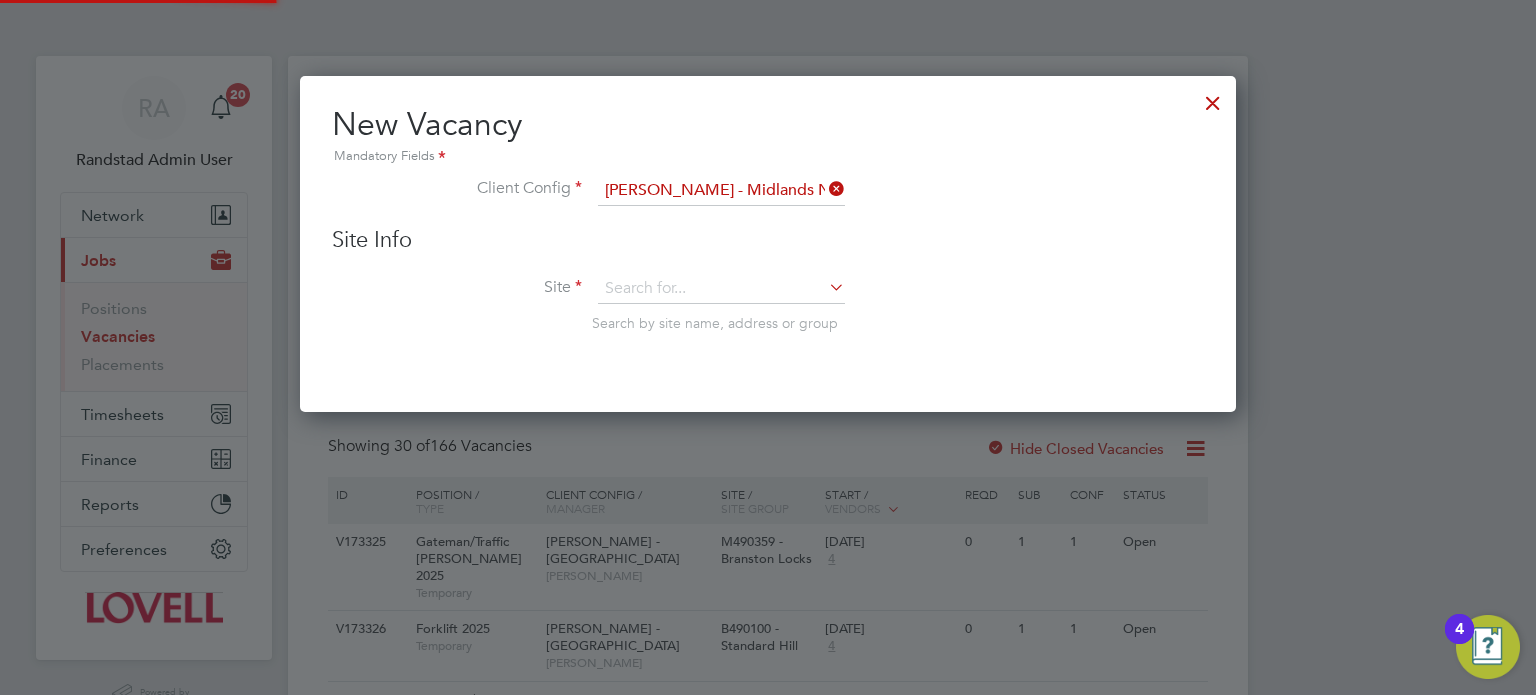 scroll, scrollTop: 11, scrollLeft: 10, axis: both 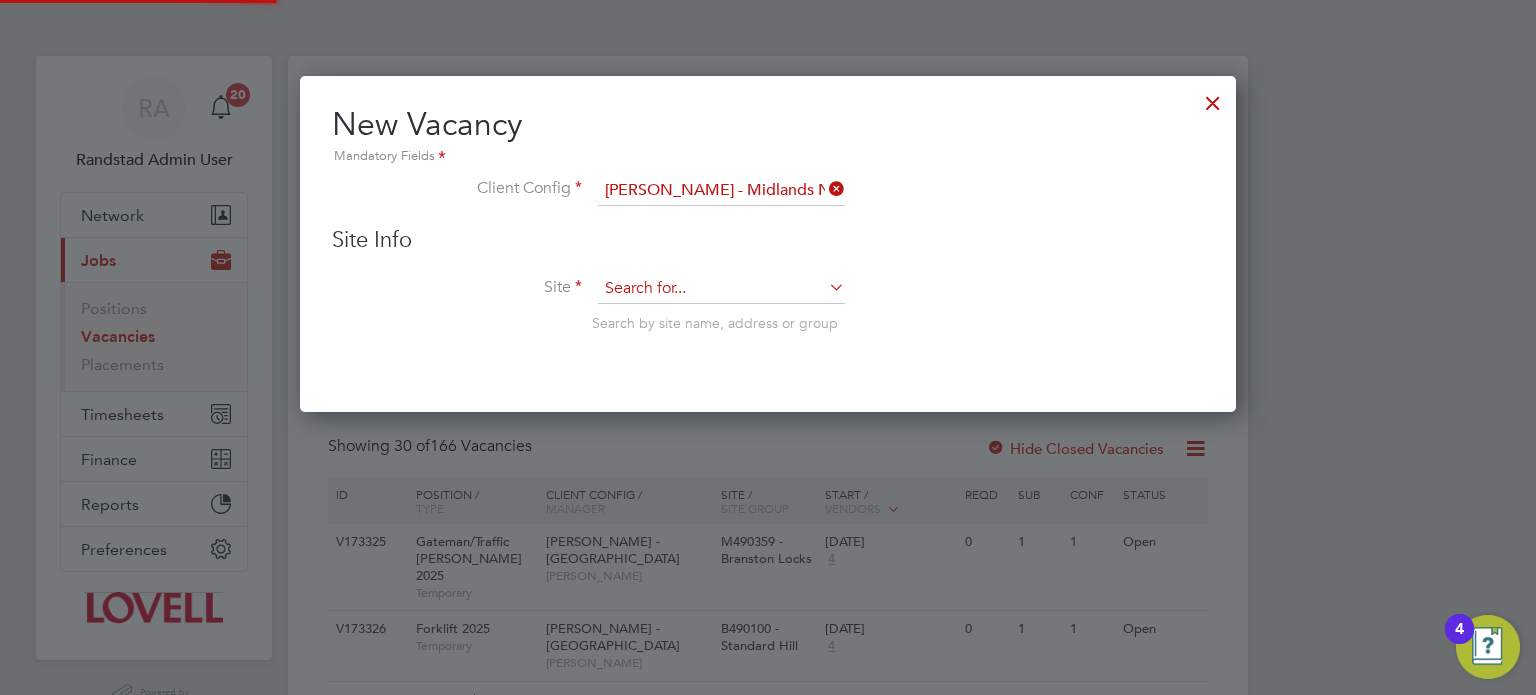 click at bounding box center [721, 289] 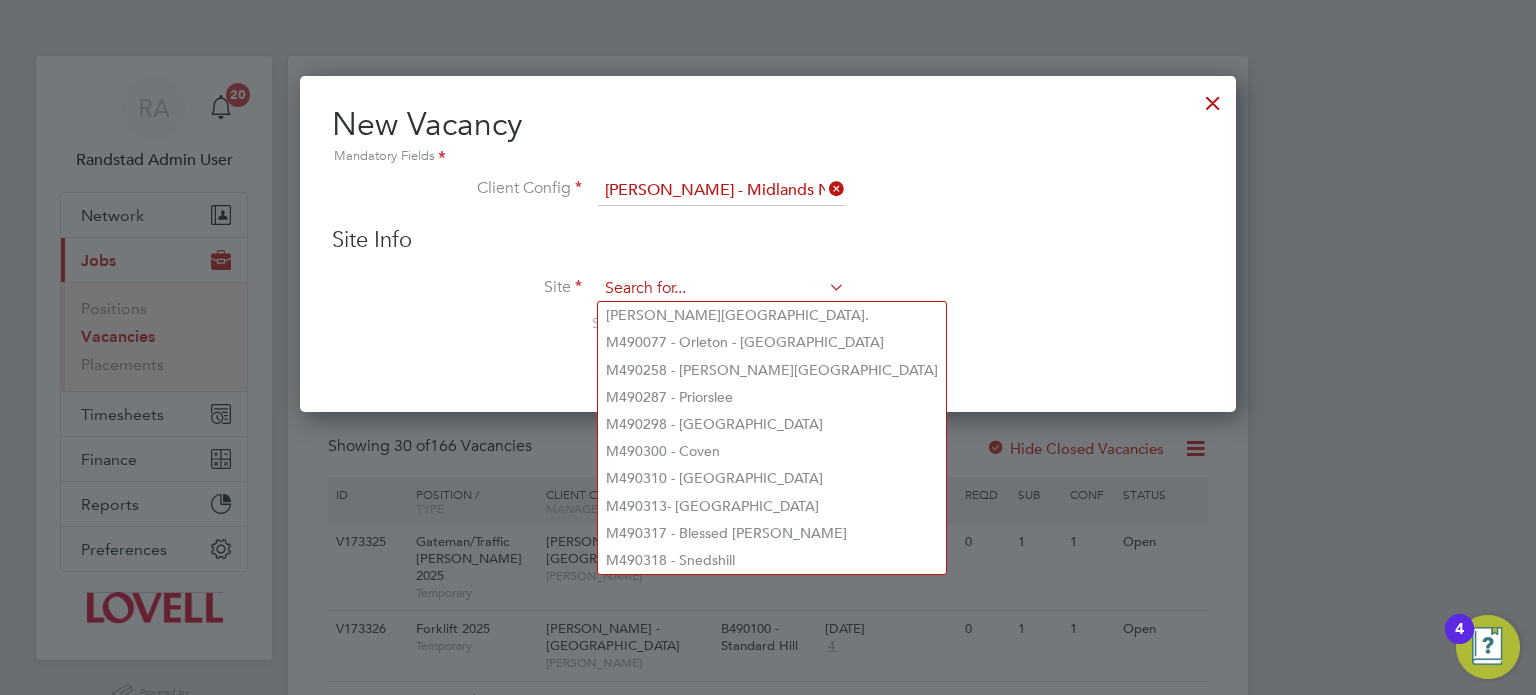 type on "d" 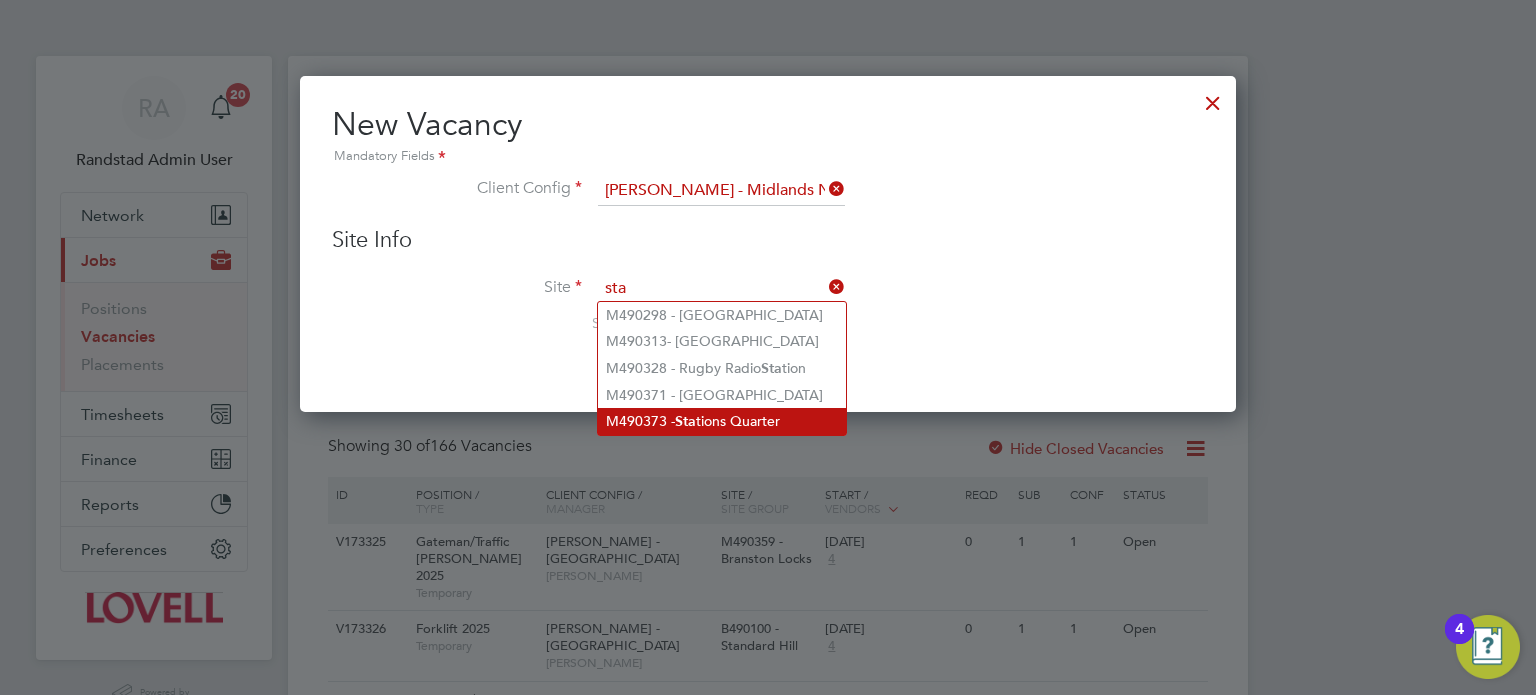 click on "M490373 -  Sta tions Quarter" 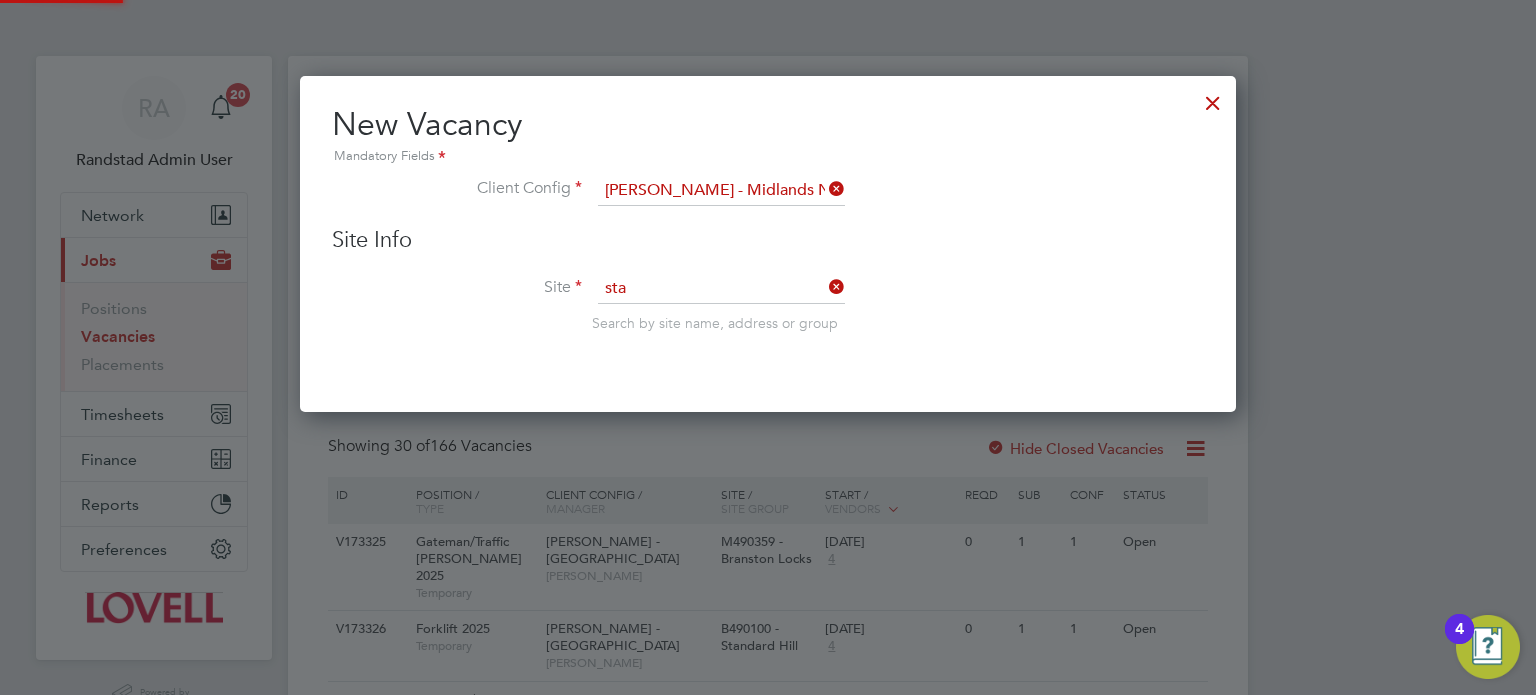type on "M490373 - Stations Quarter" 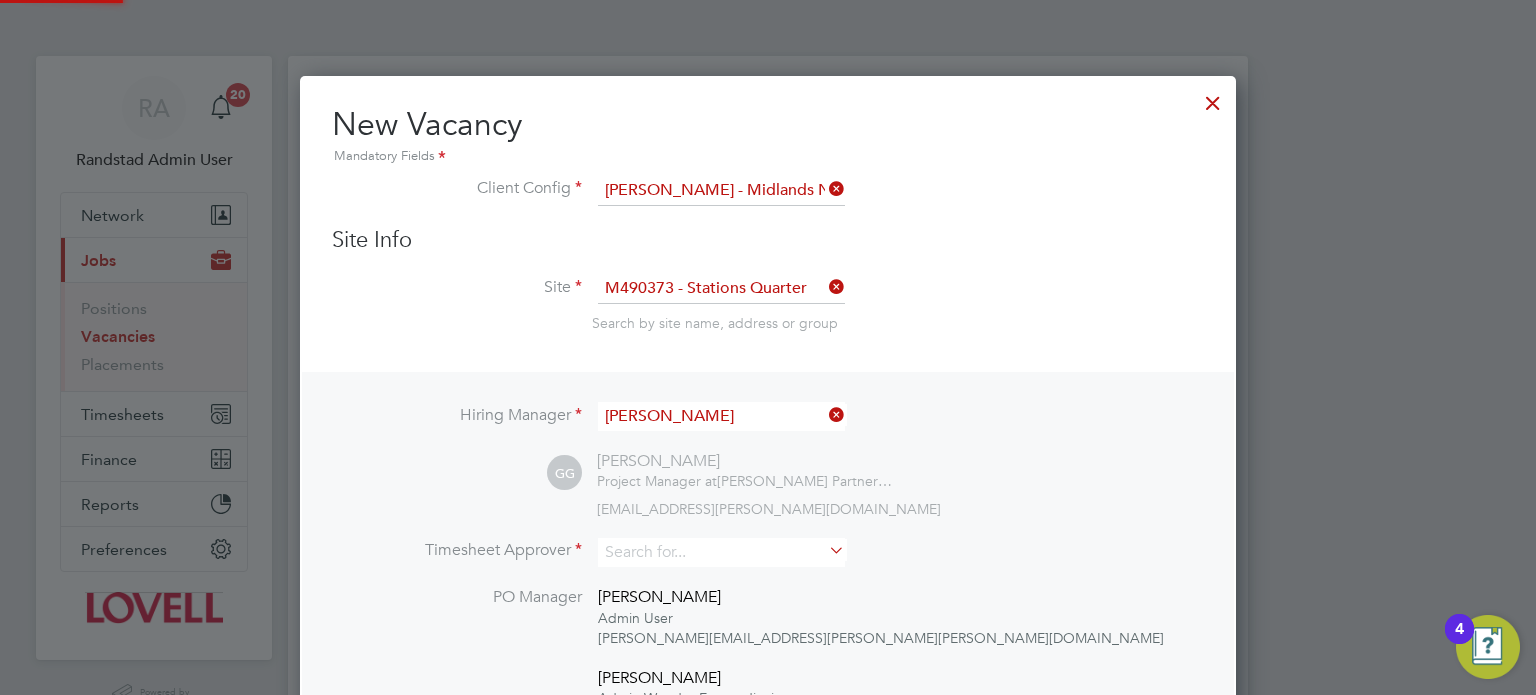 scroll, scrollTop: 10, scrollLeft: 10, axis: both 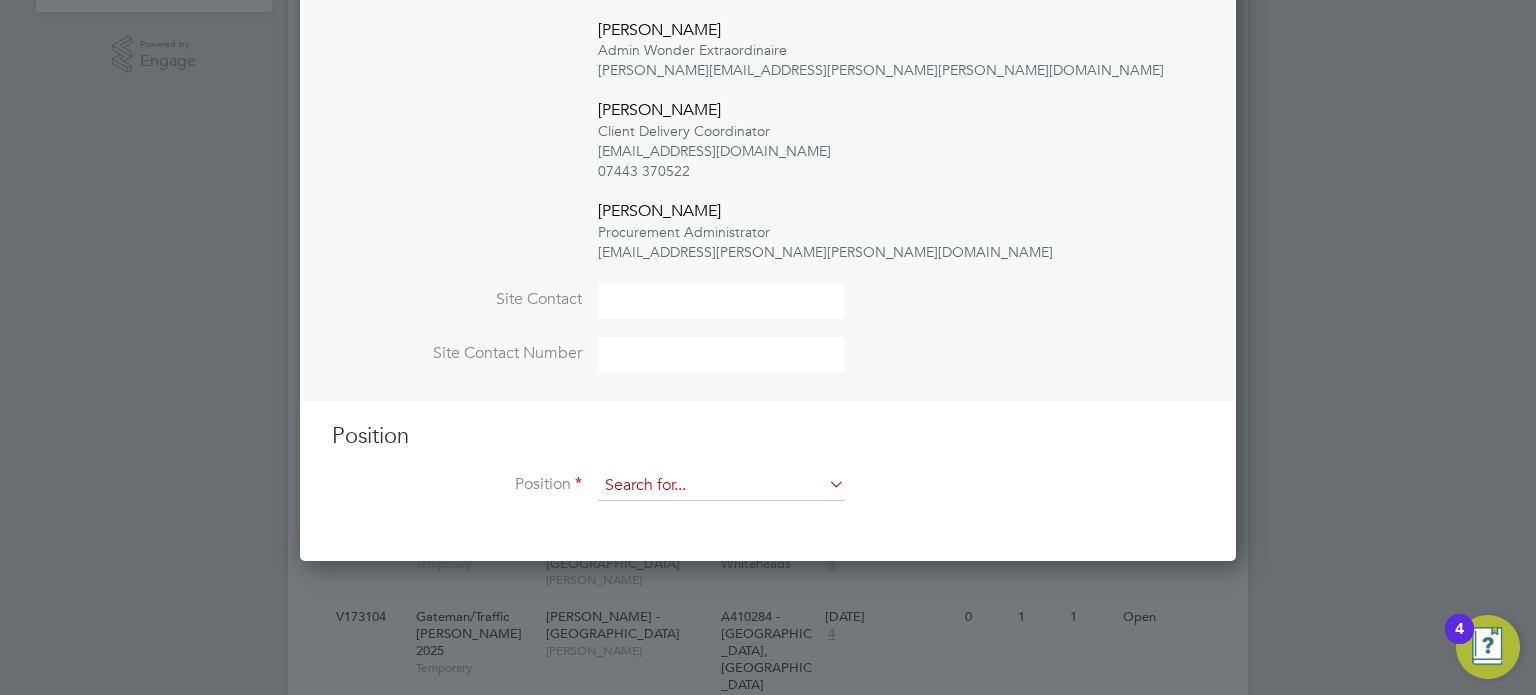 click at bounding box center [721, 486] 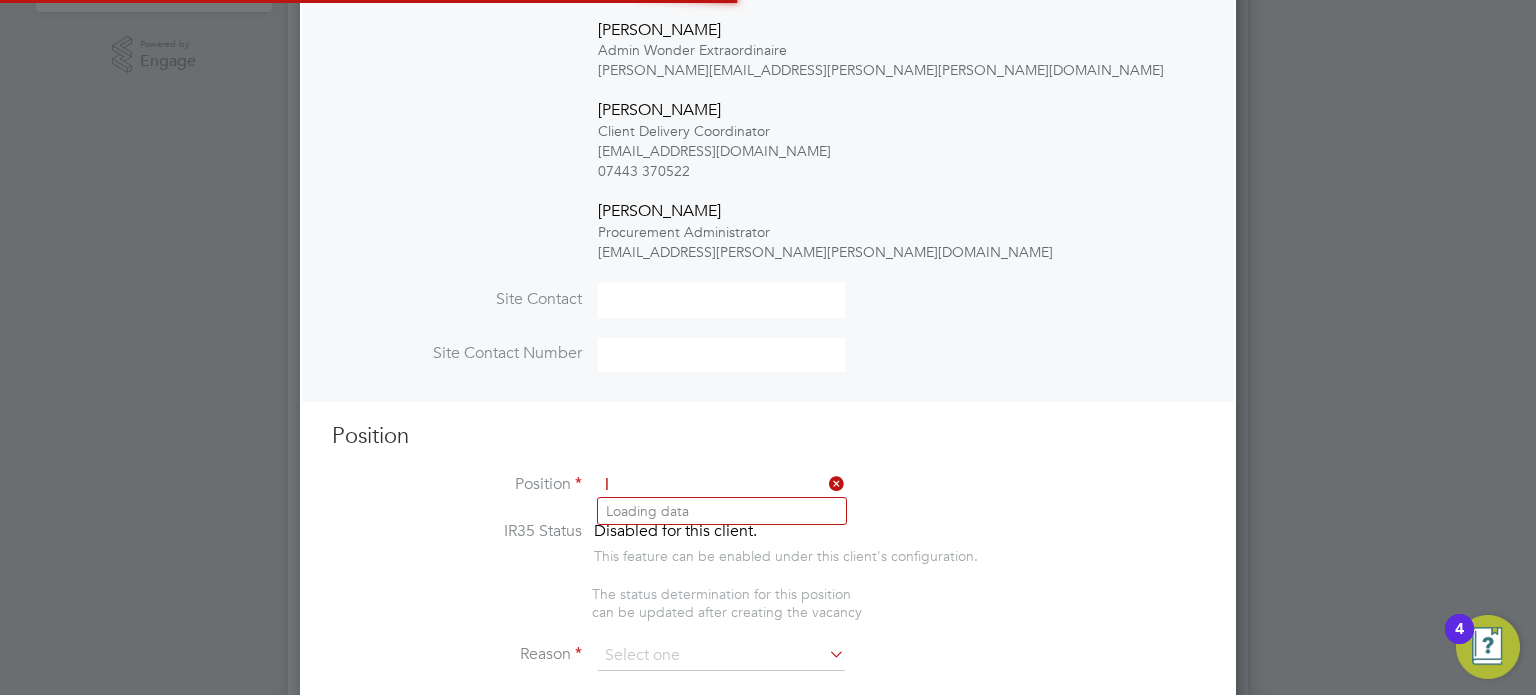 scroll, scrollTop: 10, scrollLeft: 10, axis: both 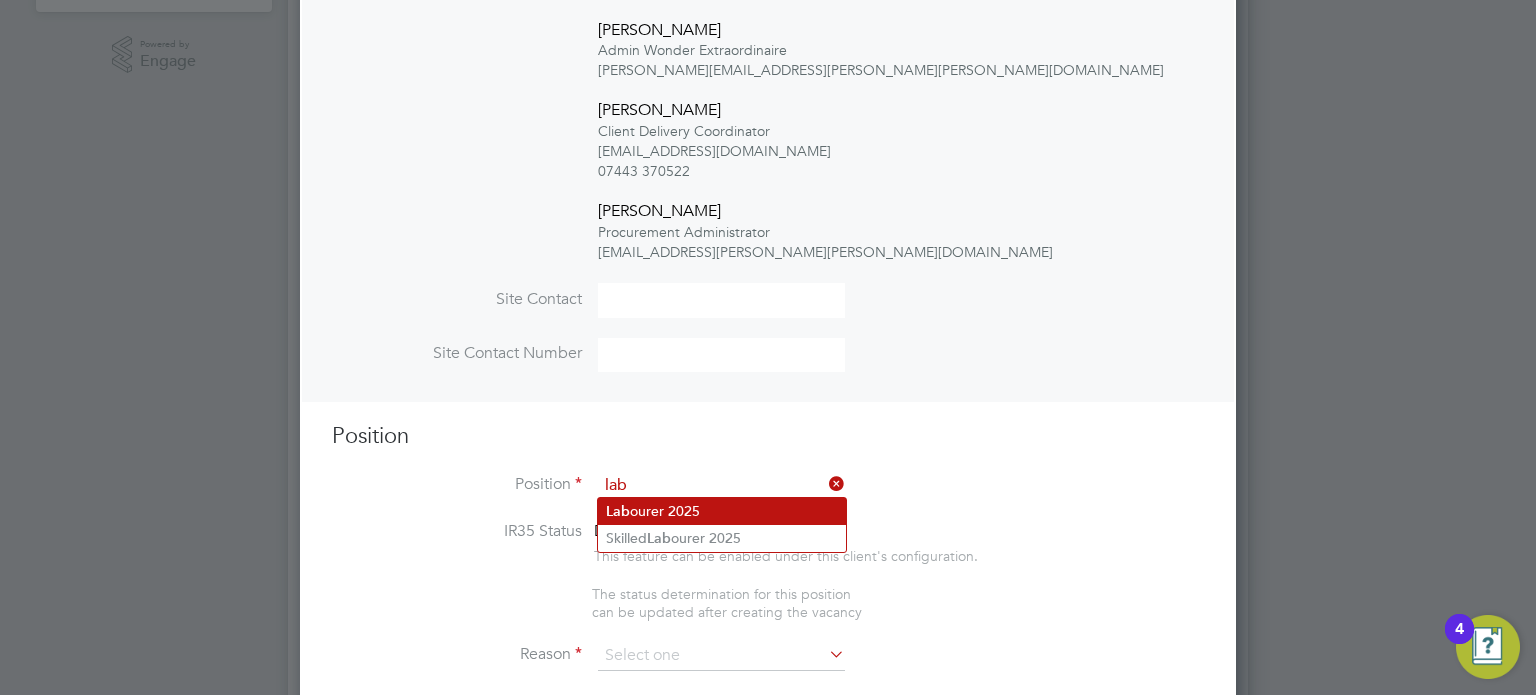 click on "Lab ourer 2025" 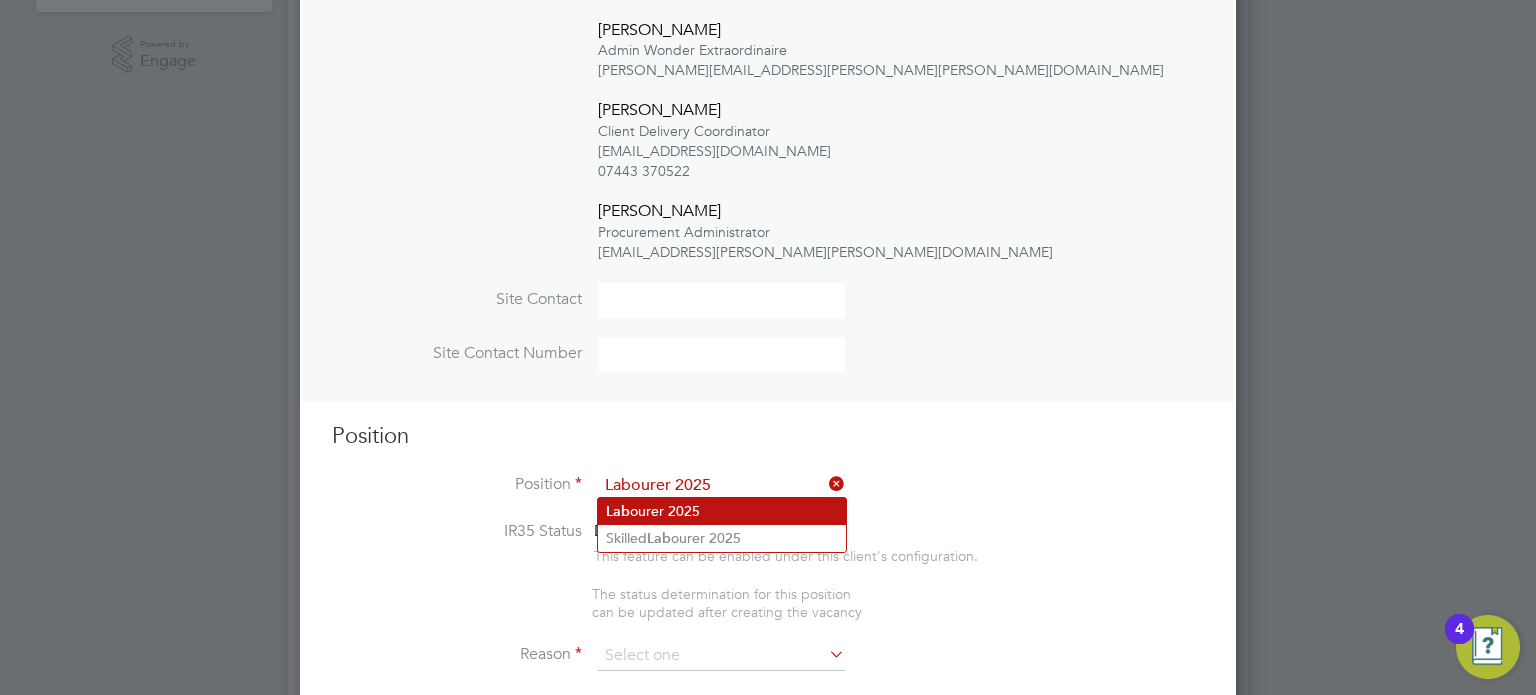 type on "Sweeping site, removing rubbish, unloading and transporting material, equipment etc. under close supervision." 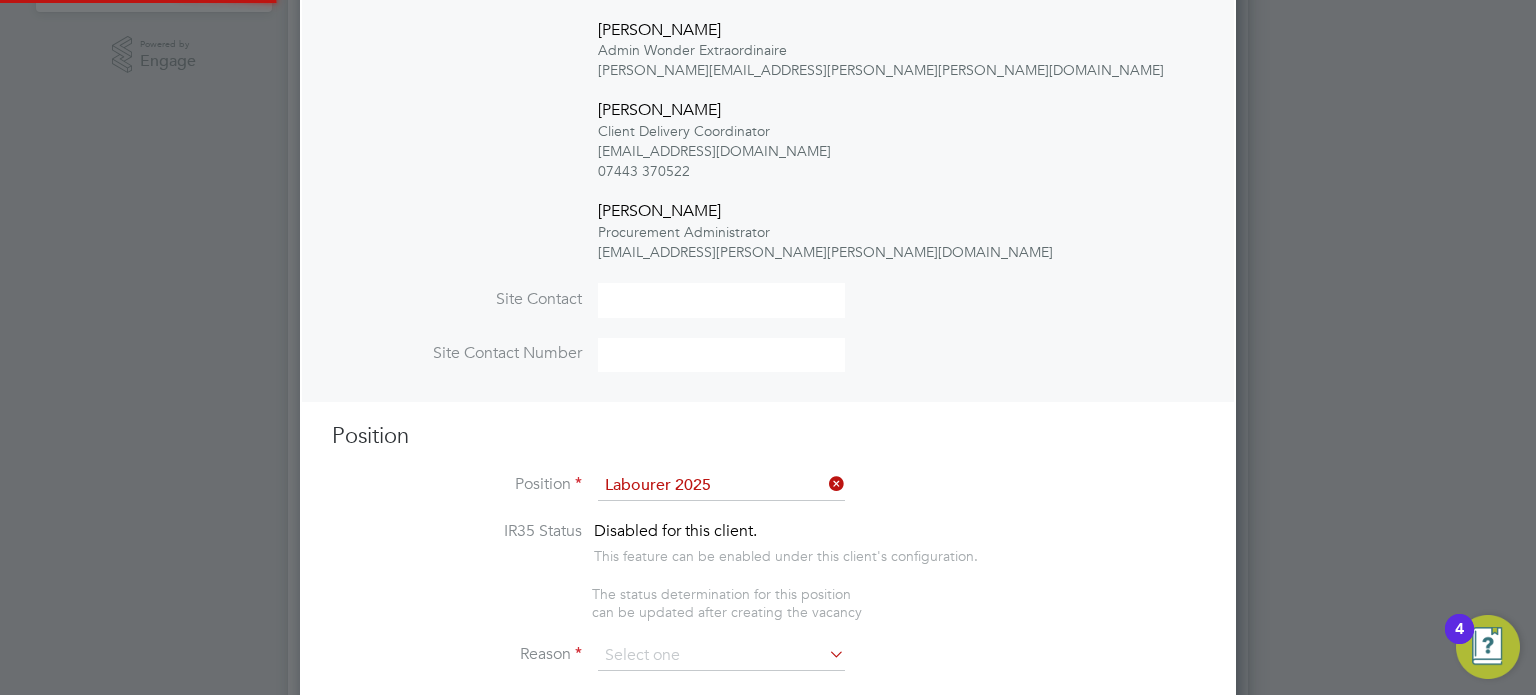 scroll, scrollTop: 10, scrollLeft: 10, axis: both 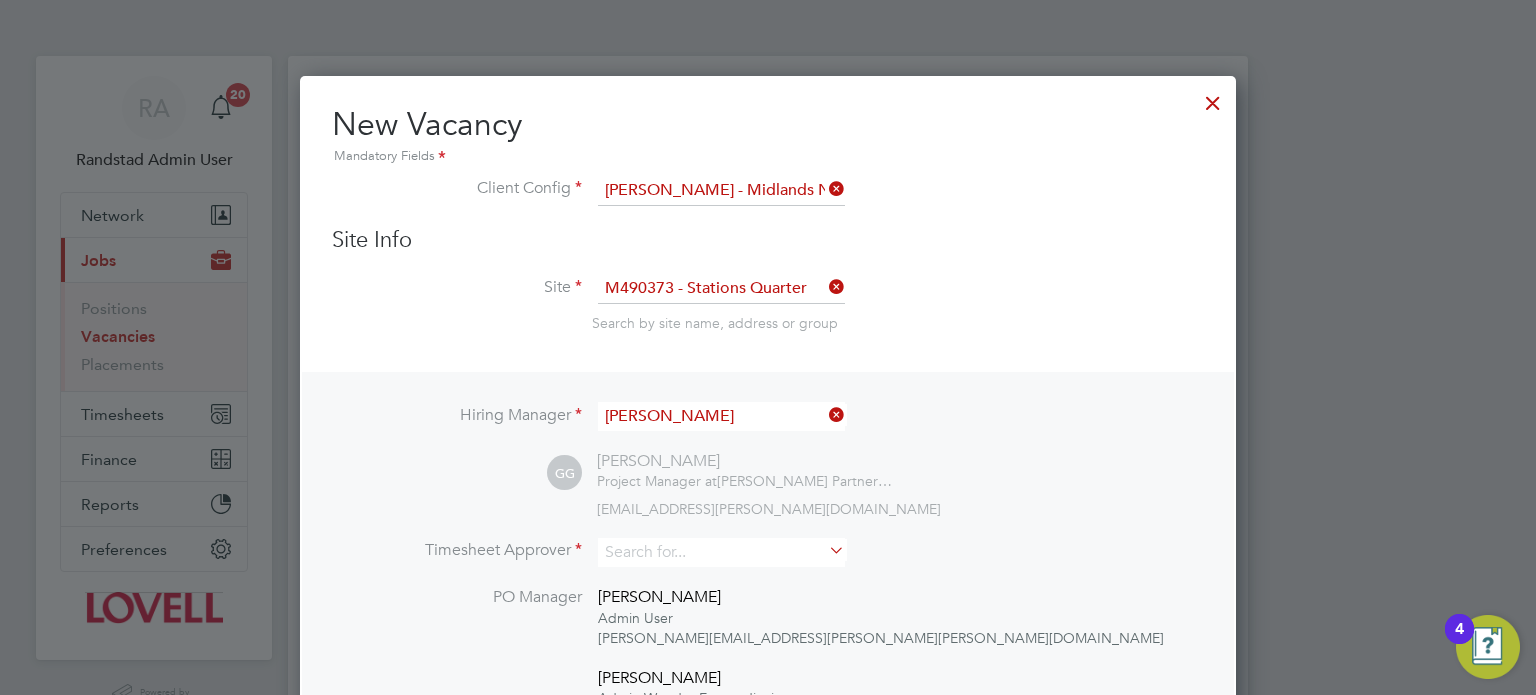 click on "M490373 - Stations Quarter" at bounding box center [721, 289] 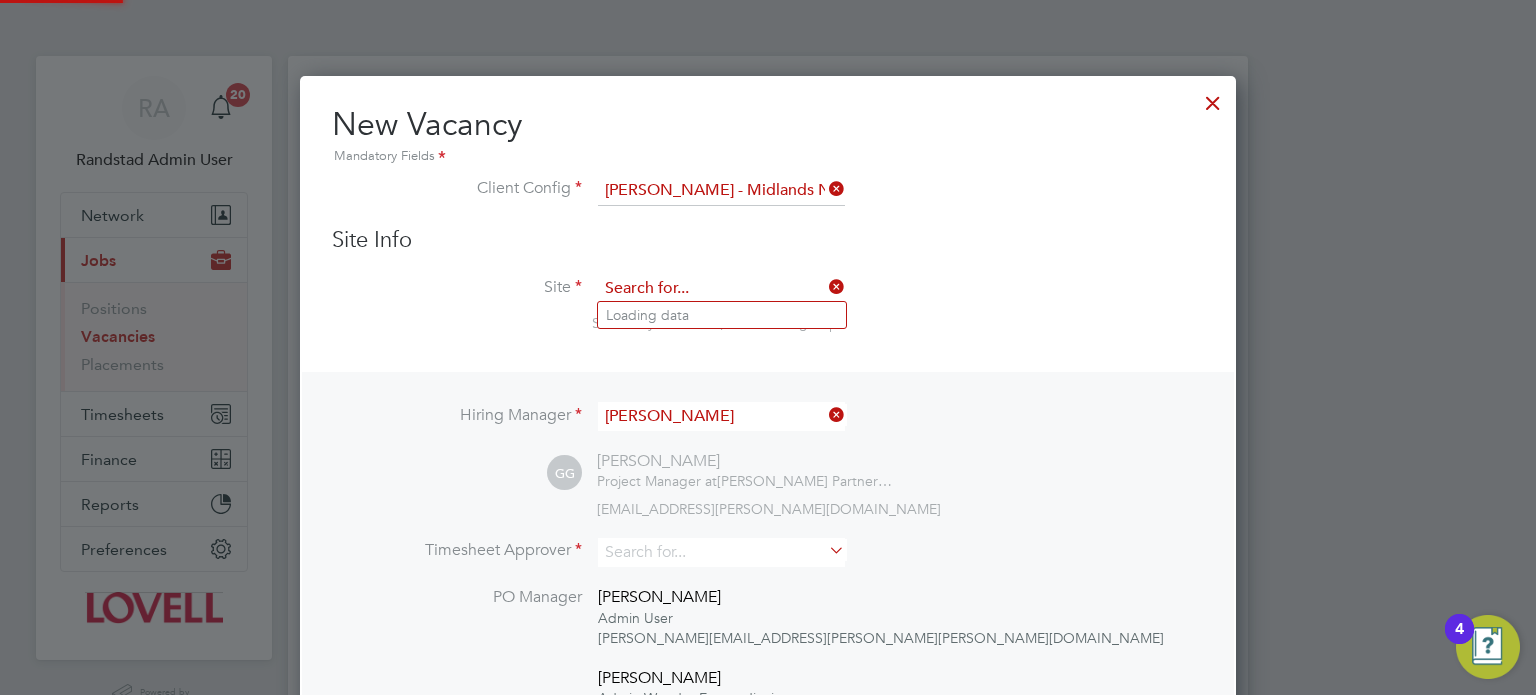 scroll, scrollTop: 336, scrollLeft: 937, axis: both 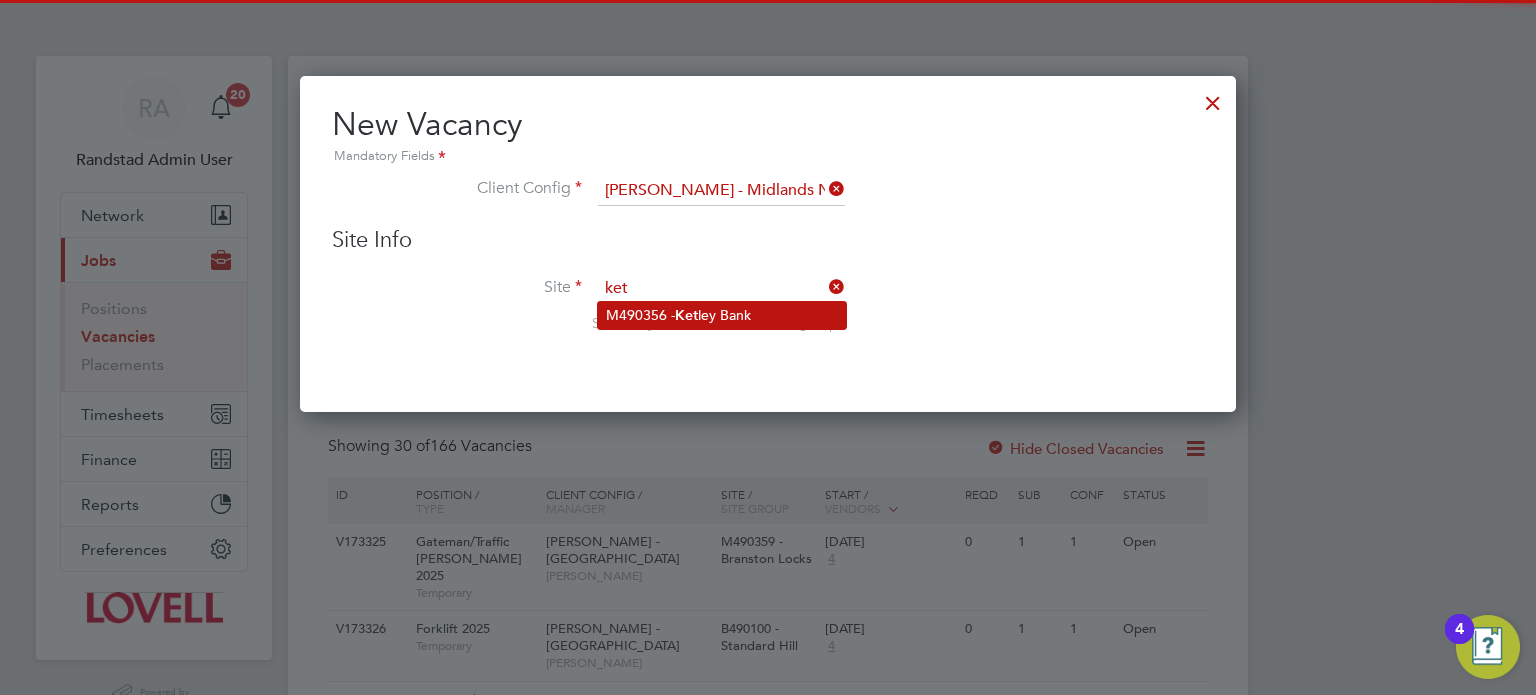 click on "M490356 -  Ket ley Bank" 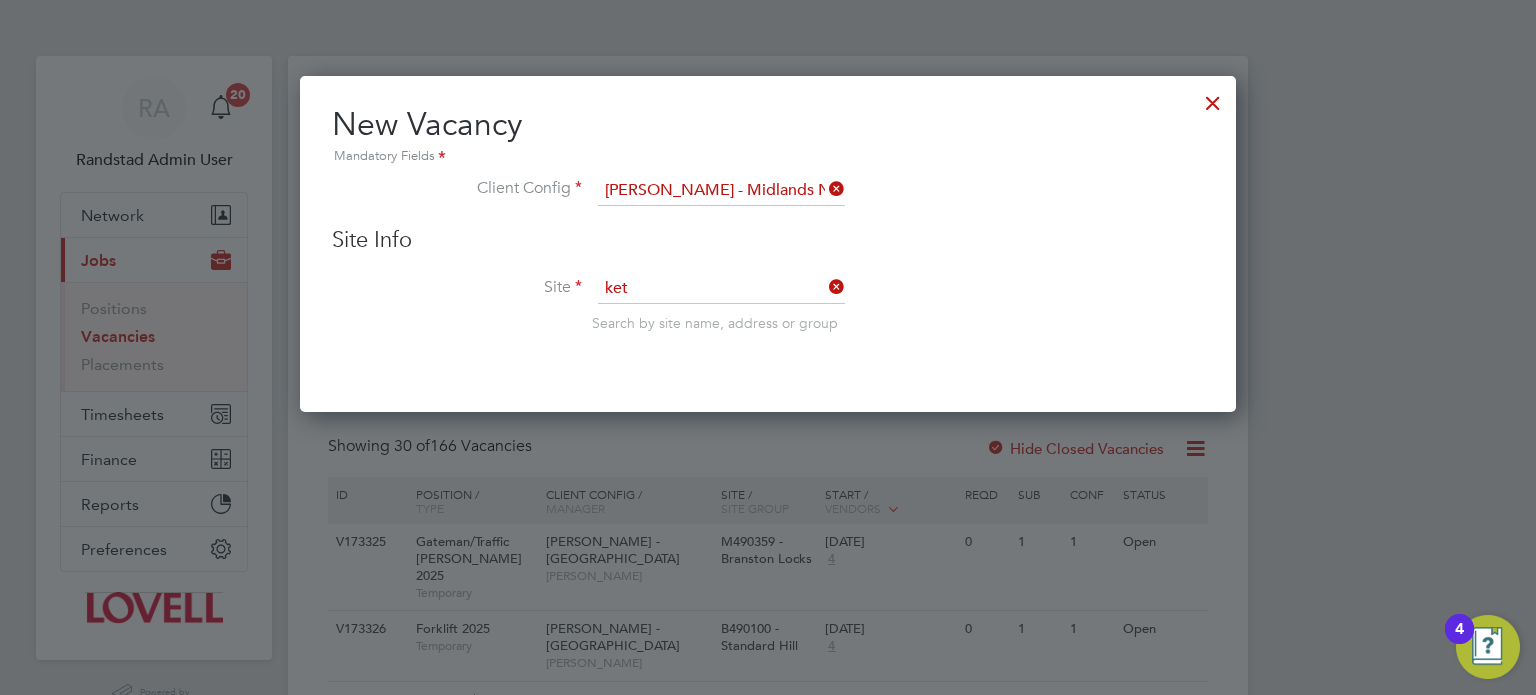 type on "M490356 - Ketley Bank" 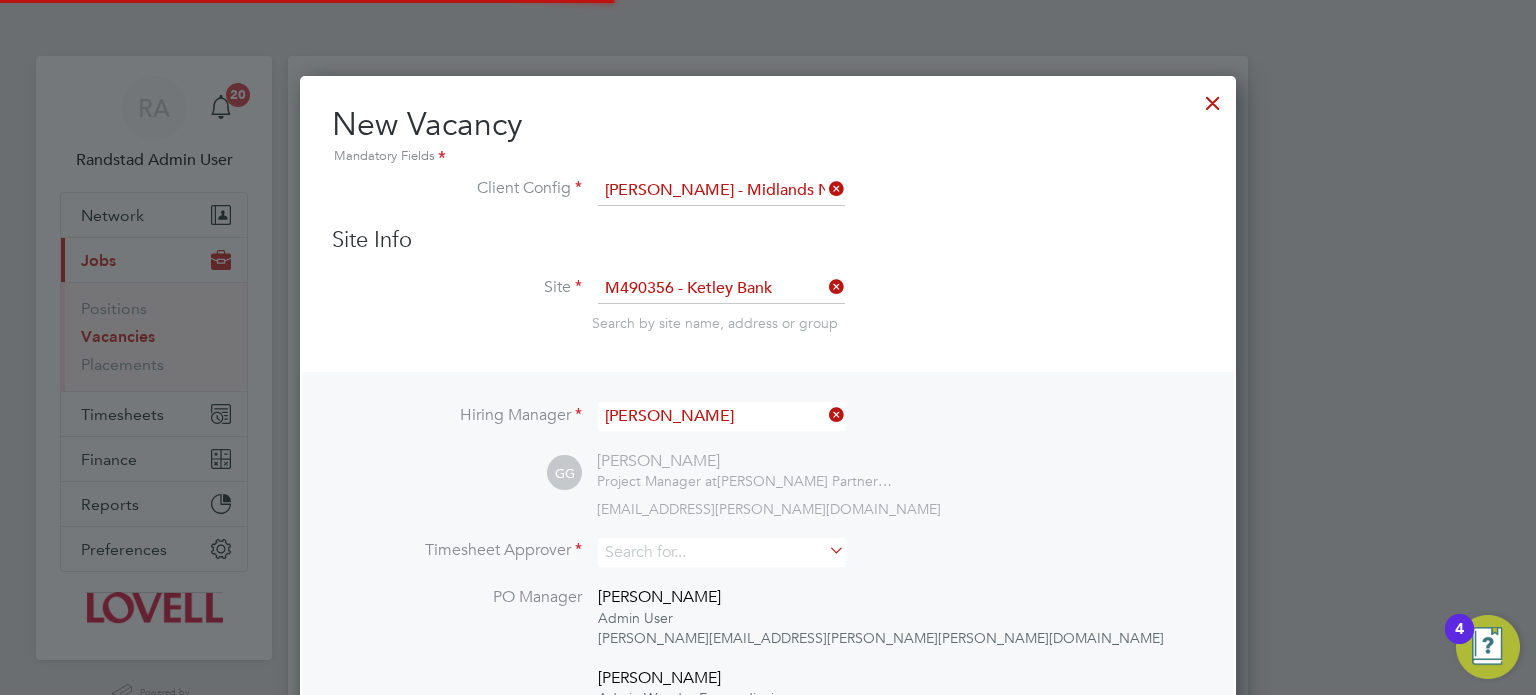 scroll, scrollTop: 10, scrollLeft: 10, axis: both 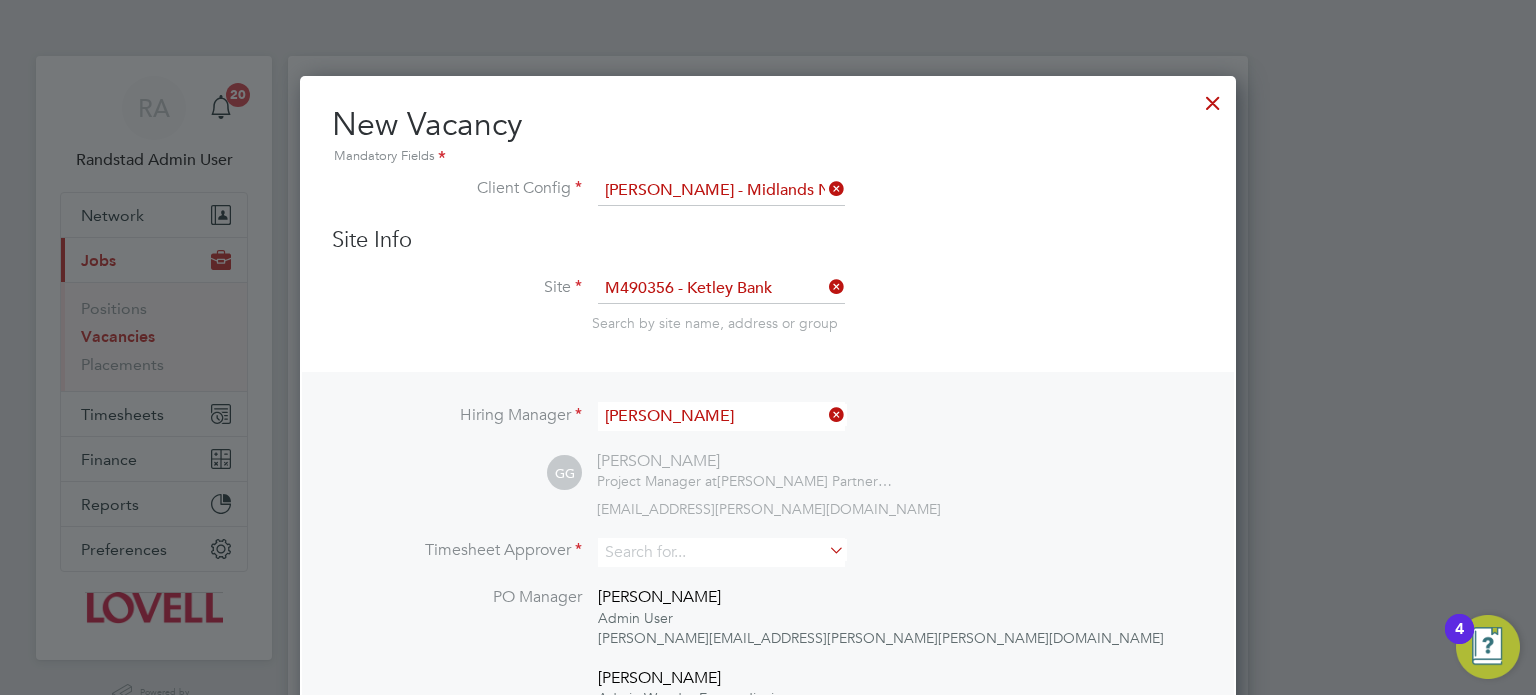 click at bounding box center [1213, 98] 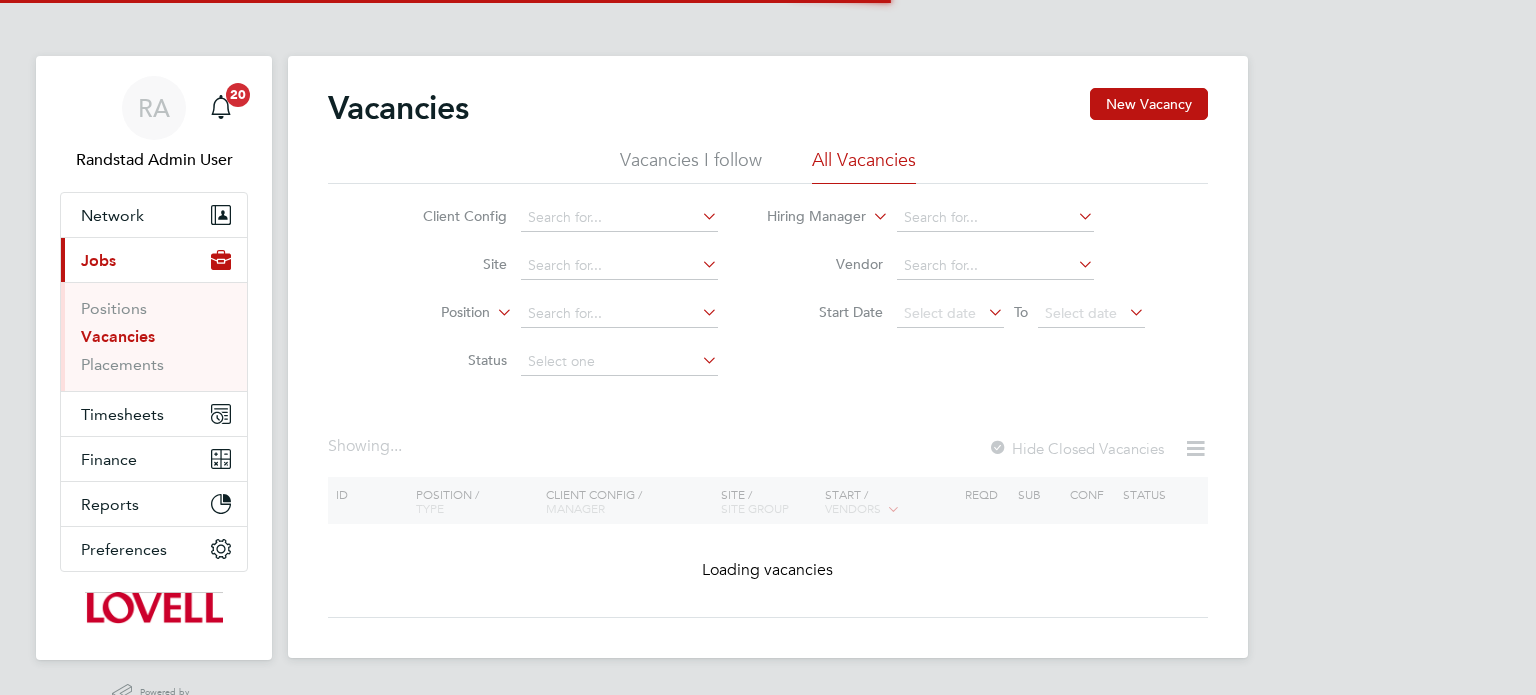scroll, scrollTop: 0, scrollLeft: 0, axis: both 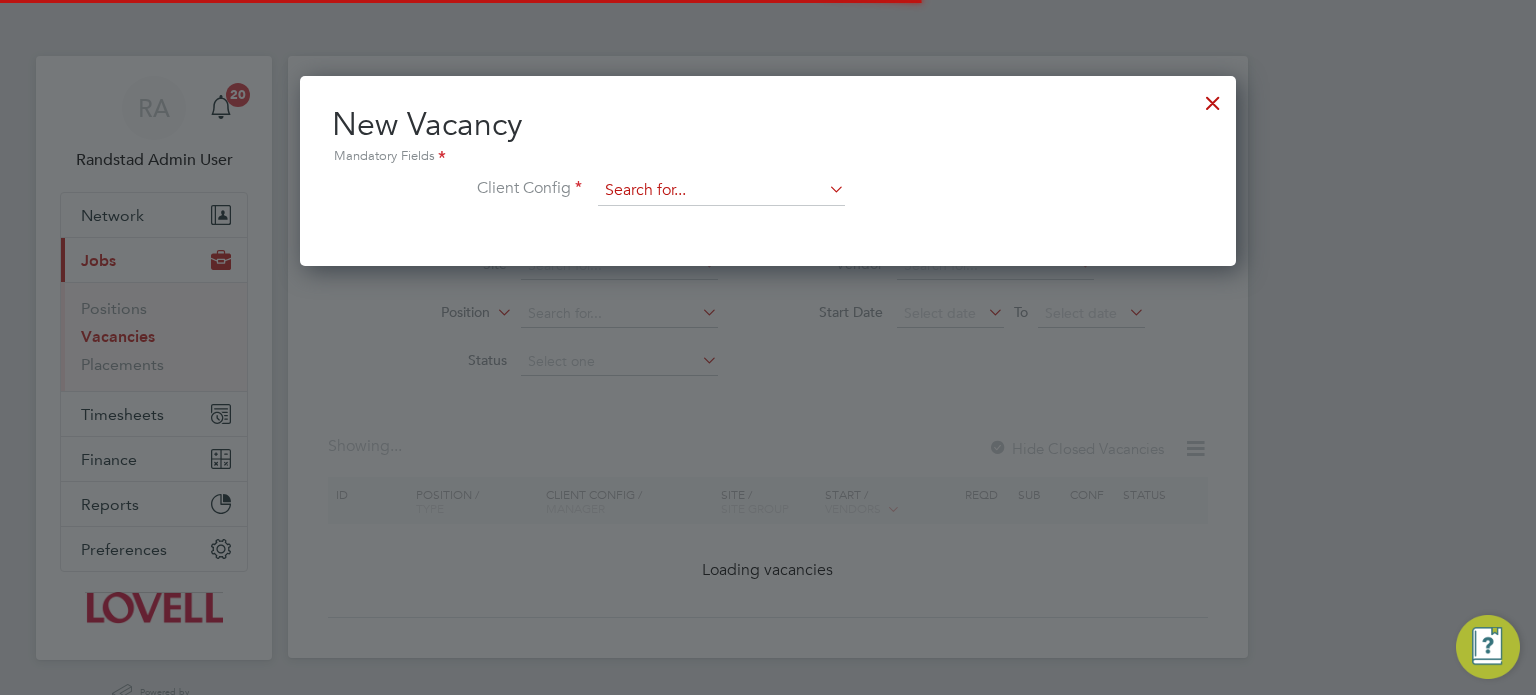 click at bounding box center (721, 191) 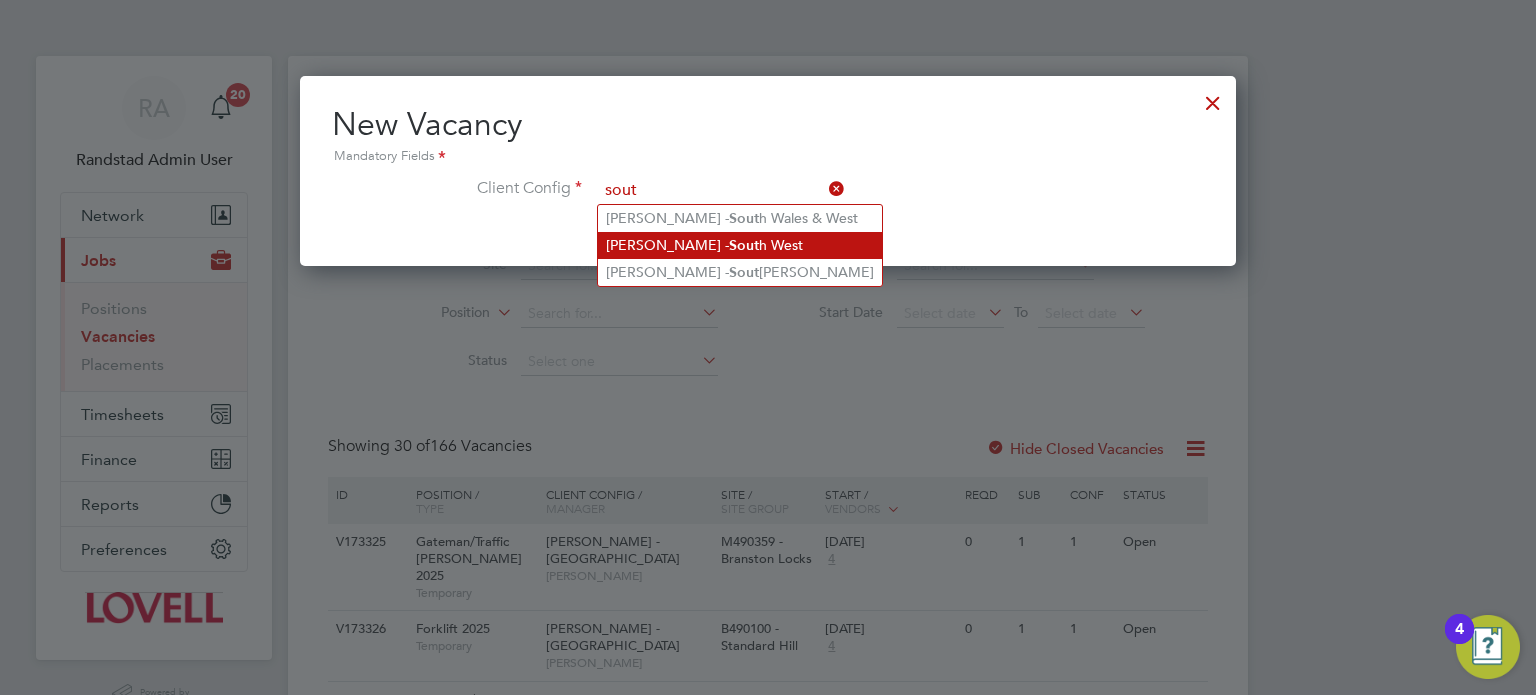 click on "[PERSON_NAME] -  Sout h West" 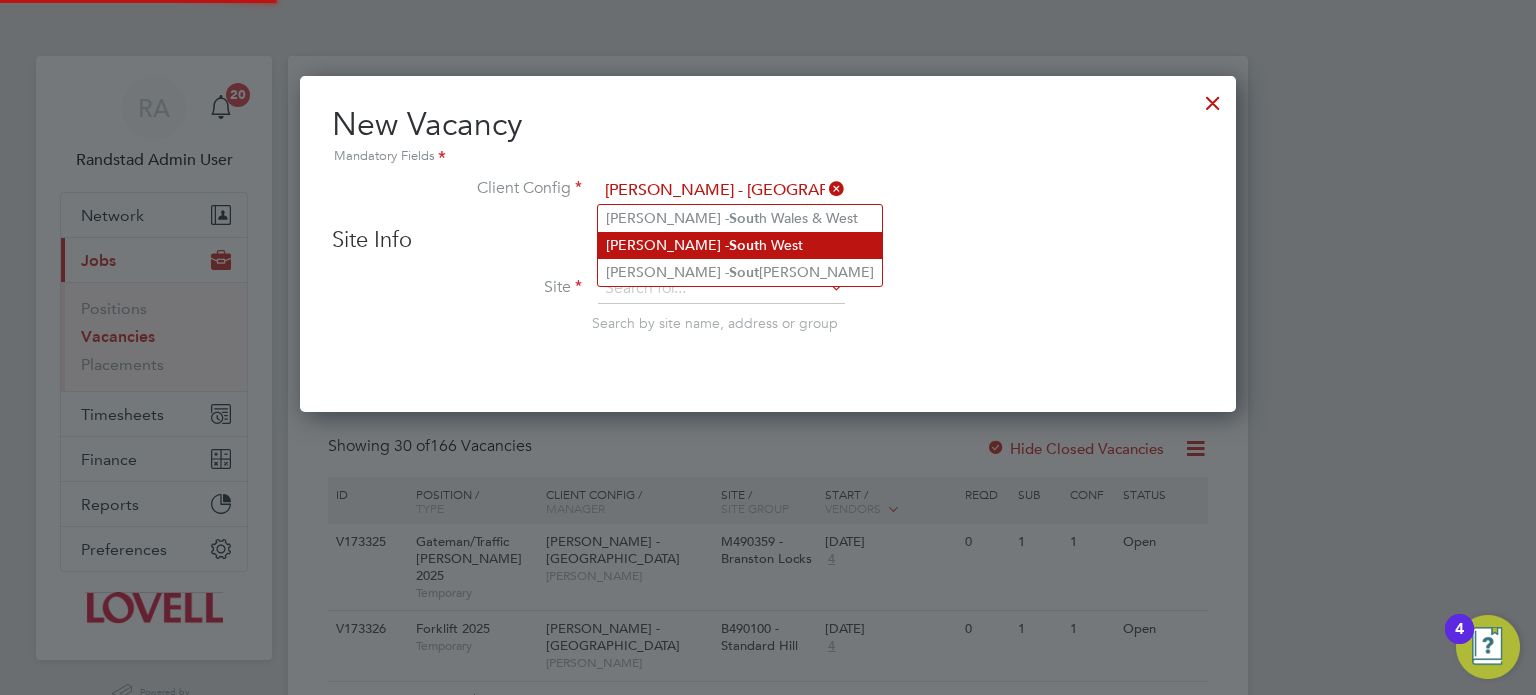 scroll, scrollTop: 11, scrollLeft: 10, axis: both 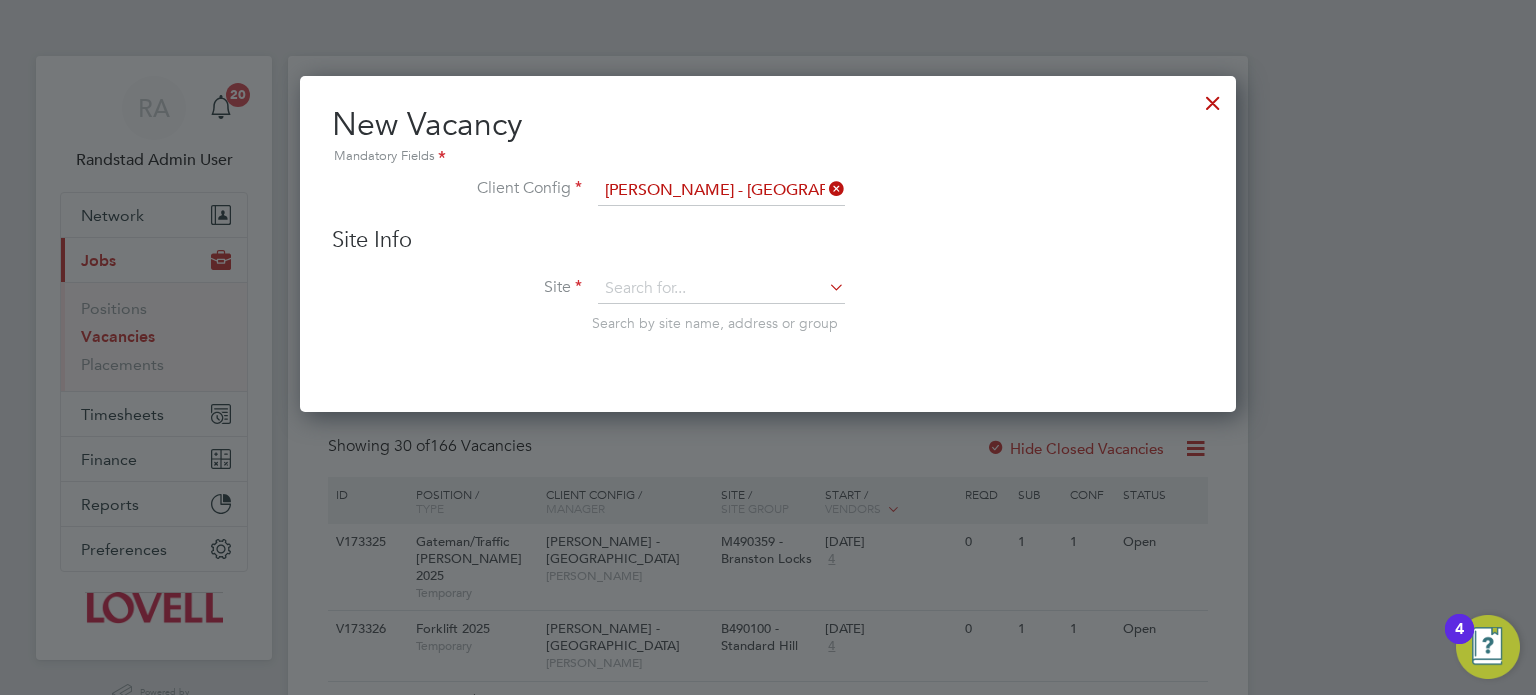 click at bounding box center (825, 189) 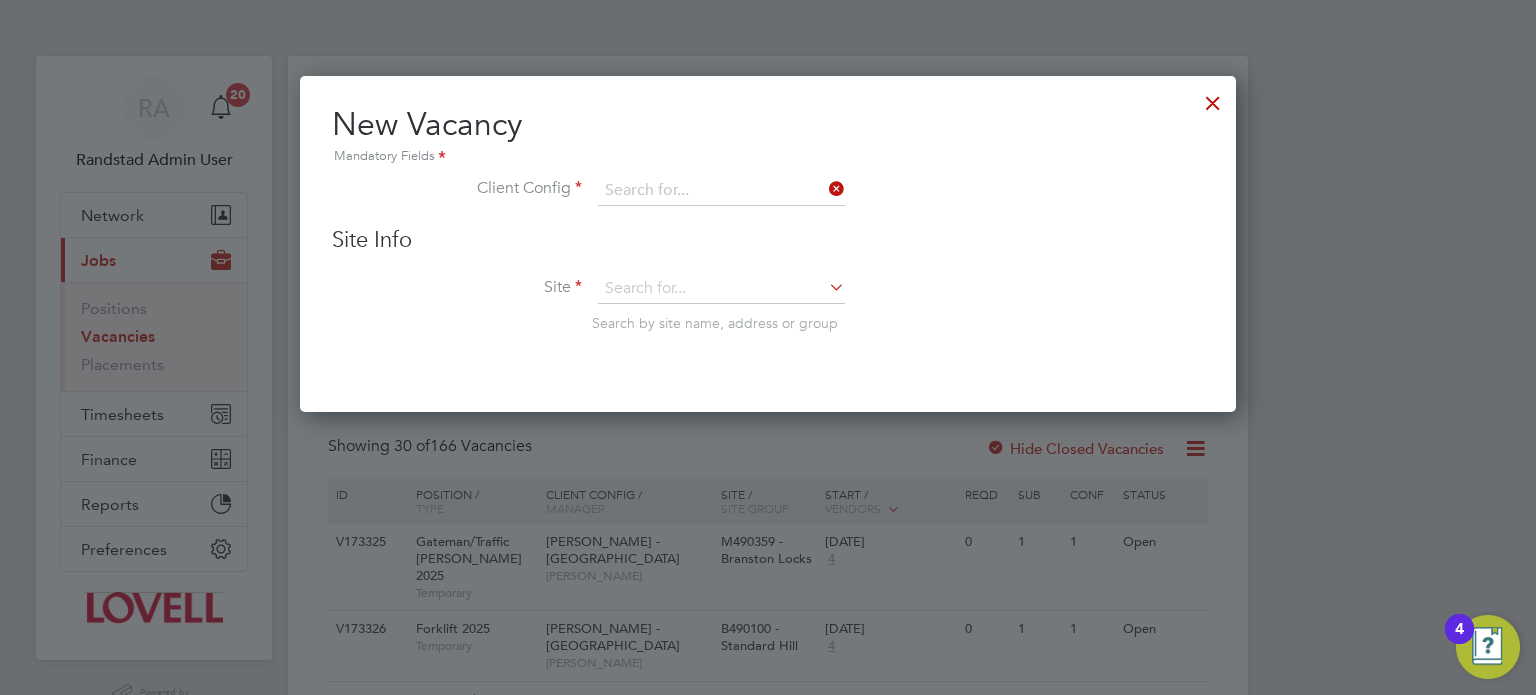 scroll, scrollTop: 189, scrollLeft: 937, axis: both 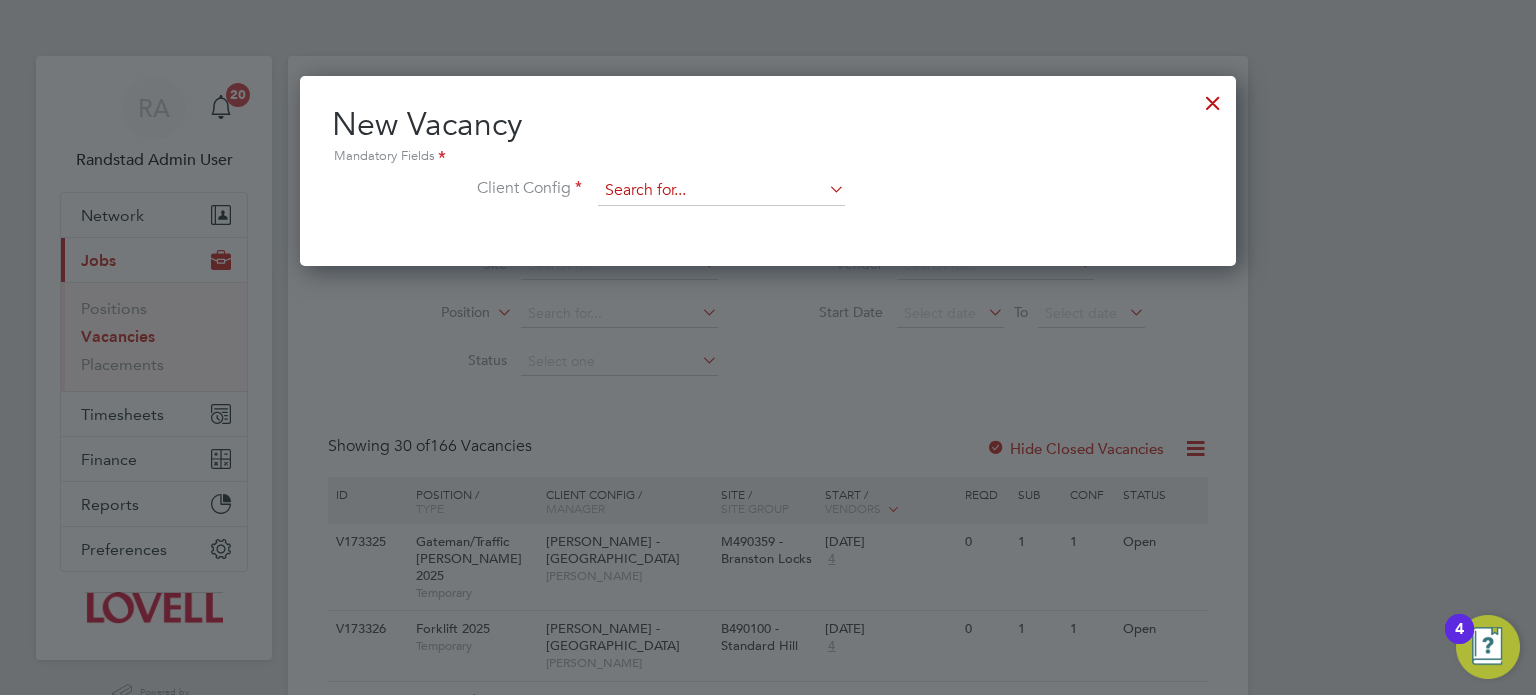 click at bounding box center (721, 191) 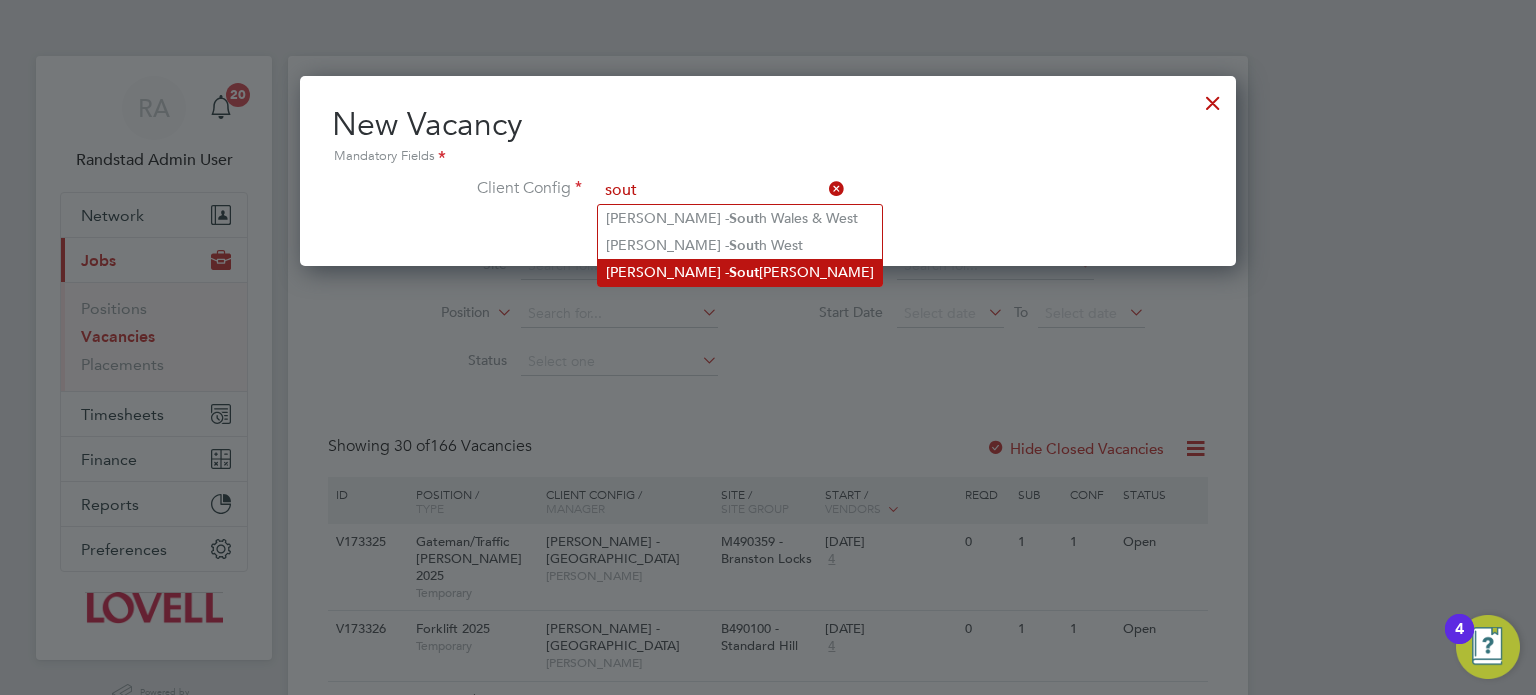 click on "[PERSON_NAME] -  Sout [PERSON_NAME]" 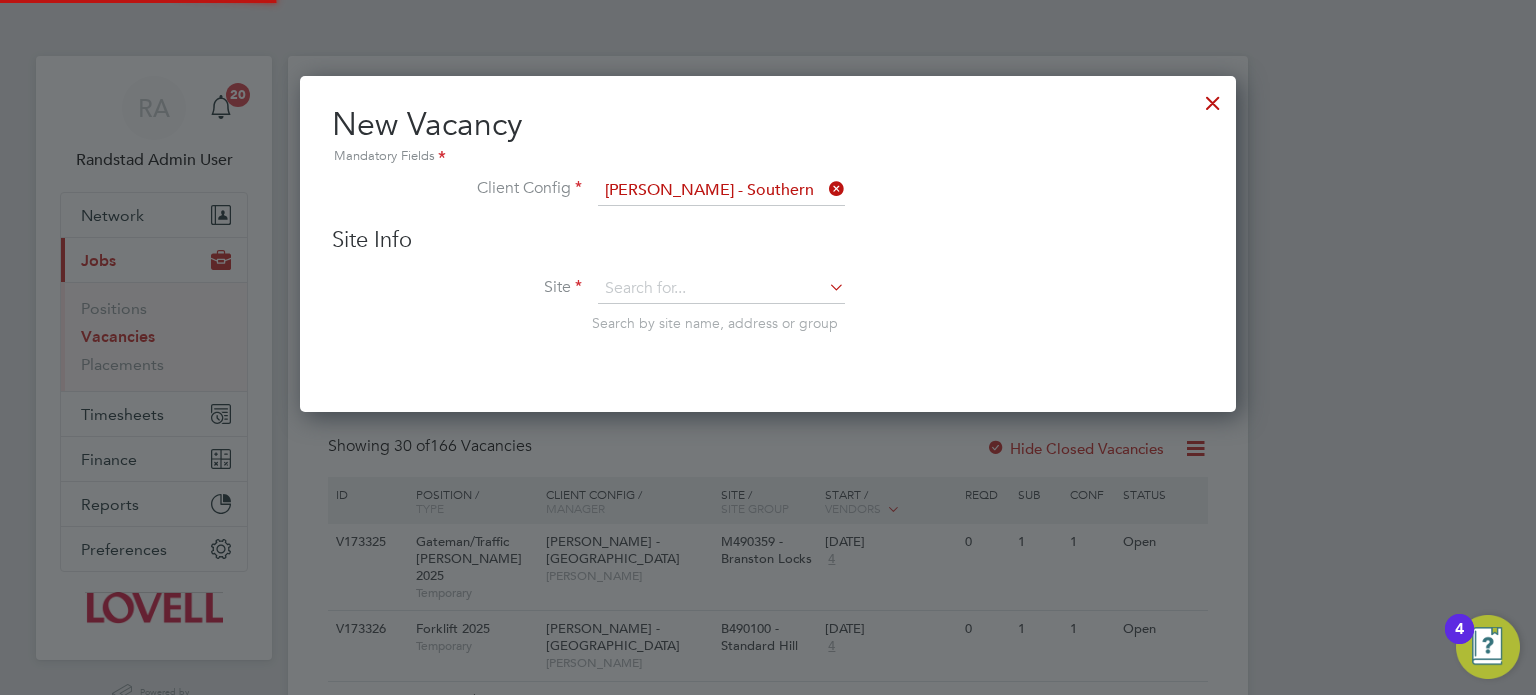 scroll, scrollTop: 11, scrollLeft: 10, axis: both 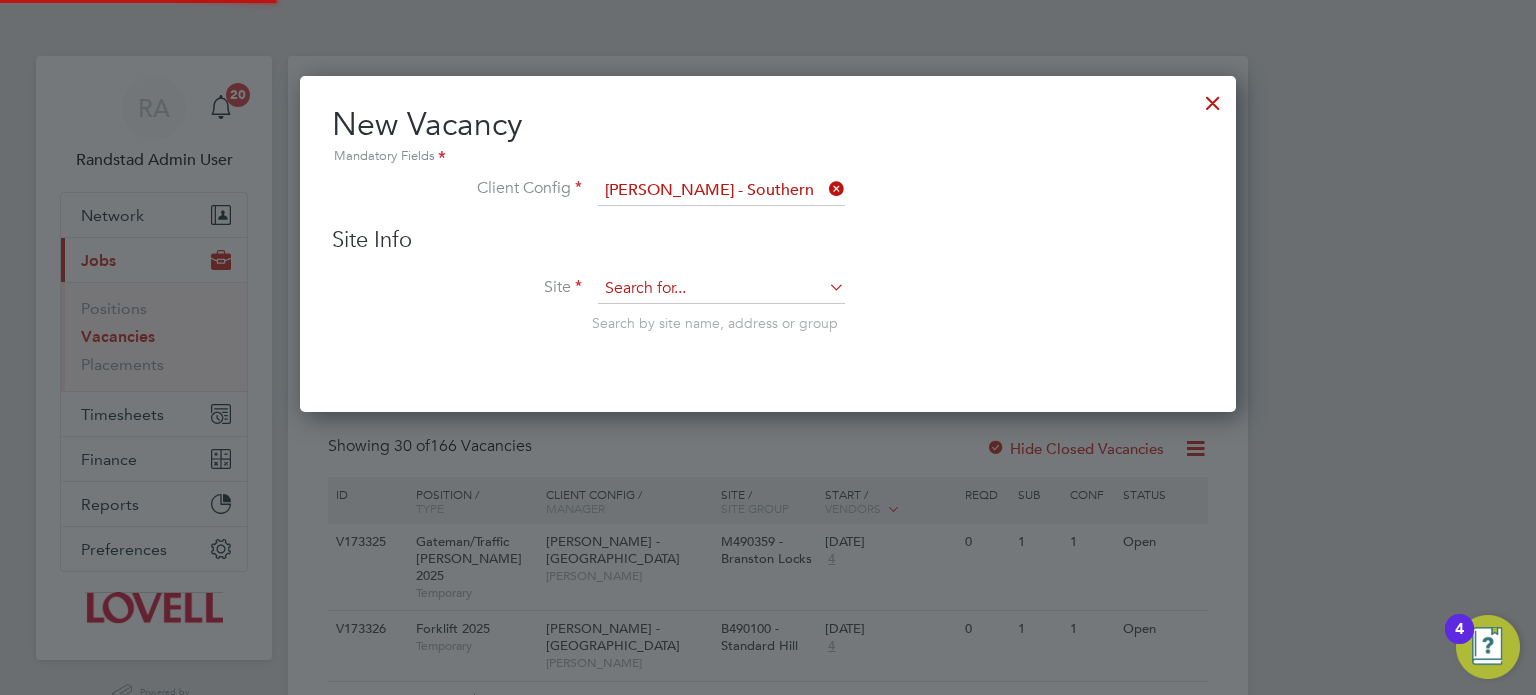 click at bounding box center [721, 289] 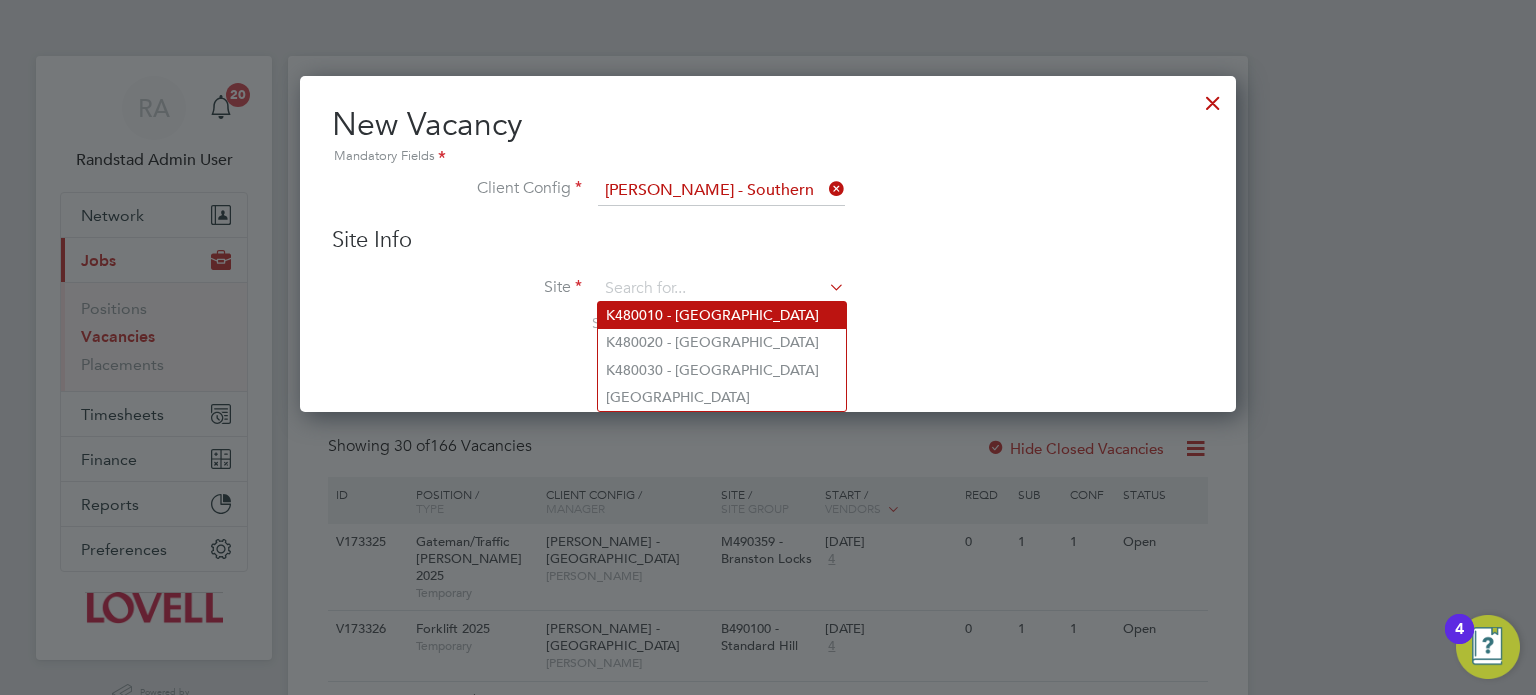 click on "K480010 - [GEOGRAPHIC_DATA]" 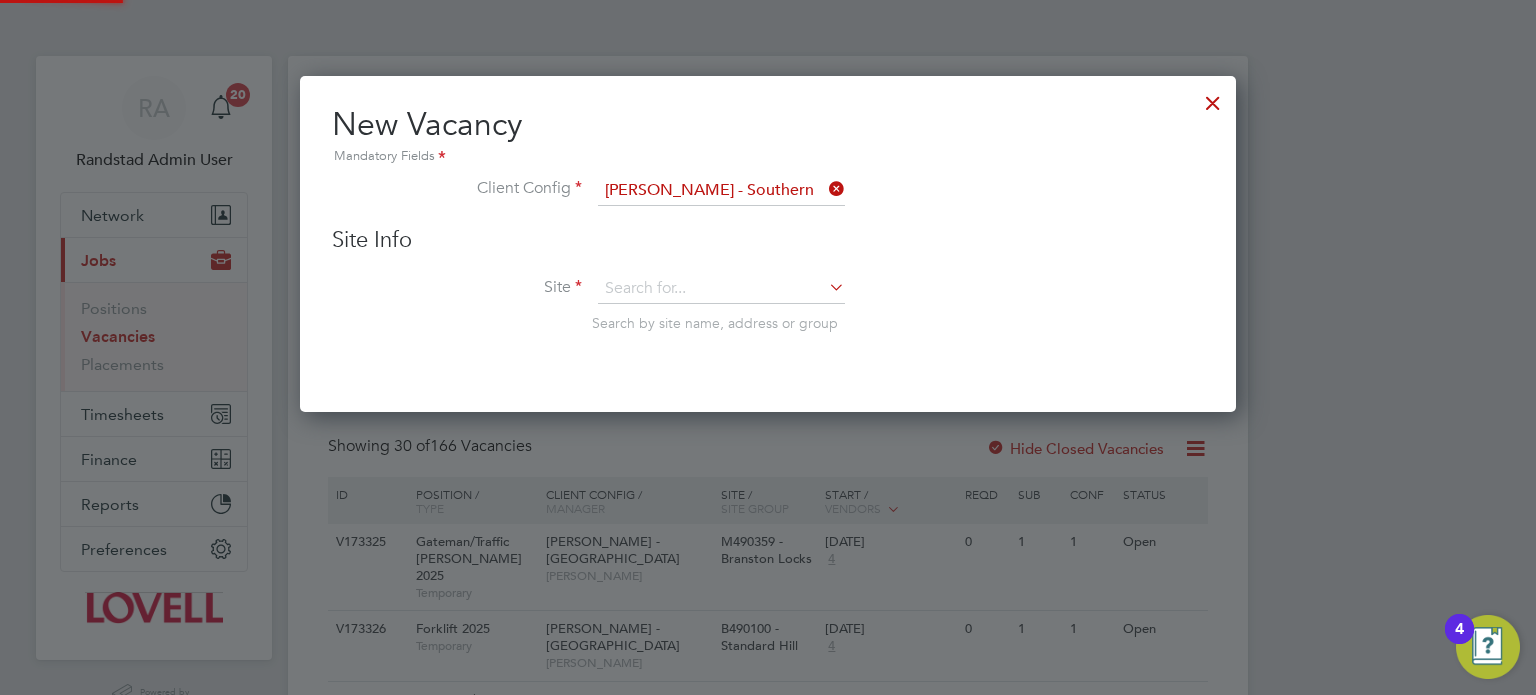 type on "K480010 - [GEOGRAPHIC_DATA]" 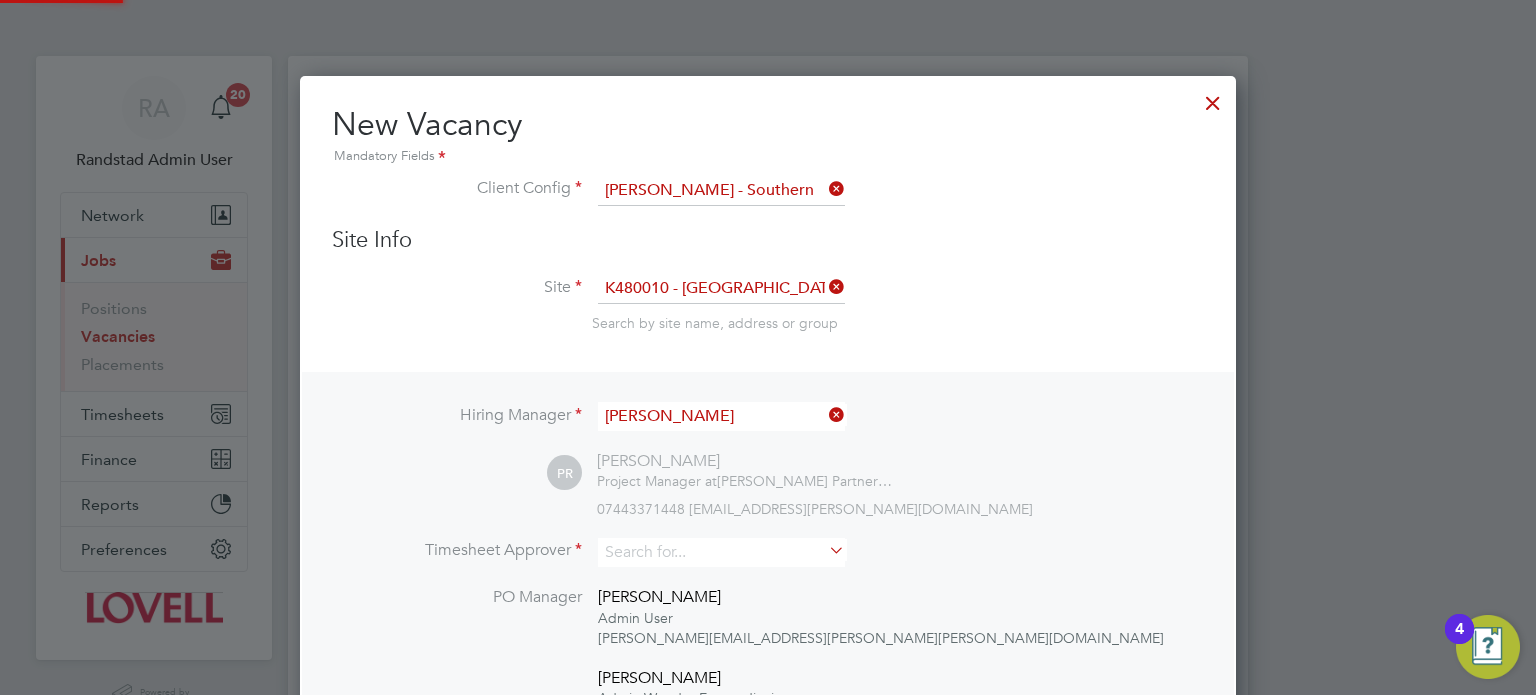 scroll, scrollTop: 10, scrollLeft: 10, axis: both 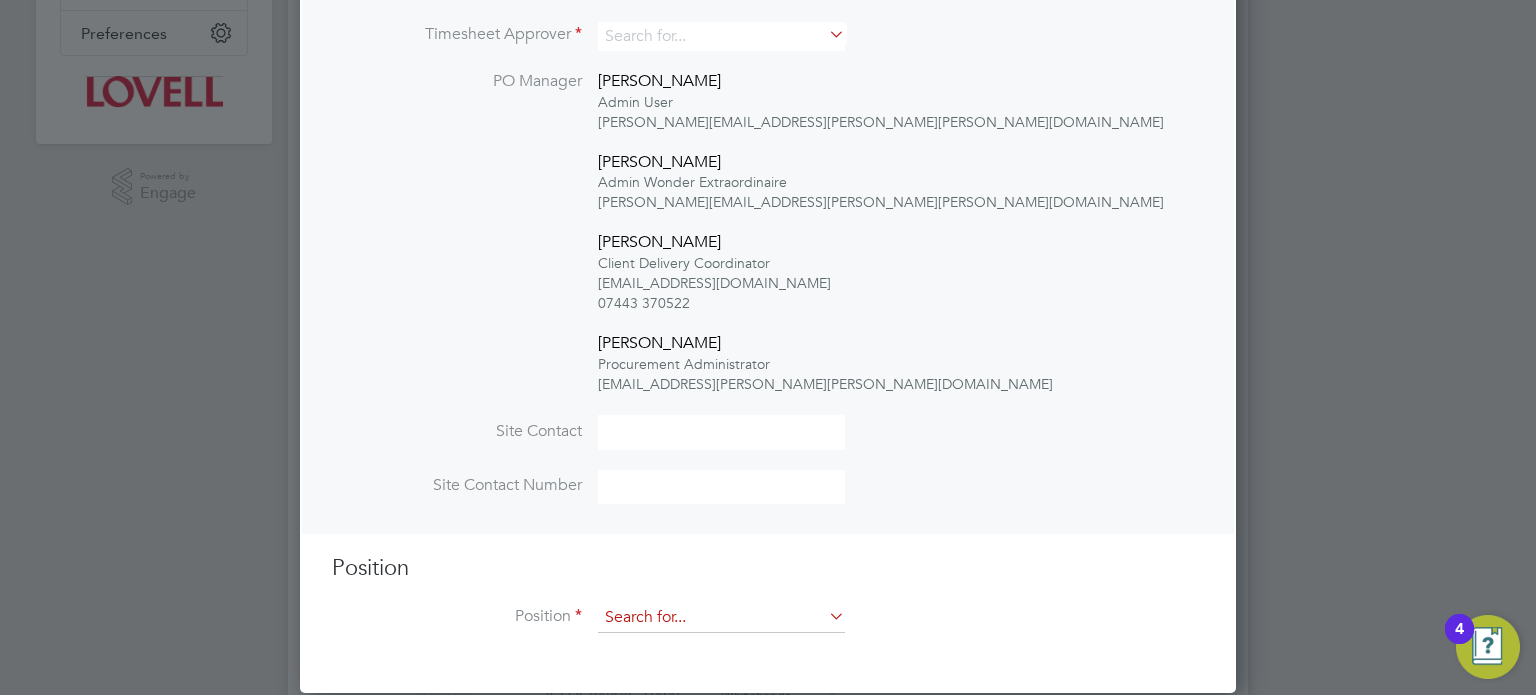 click at bounding box center [721, 618] 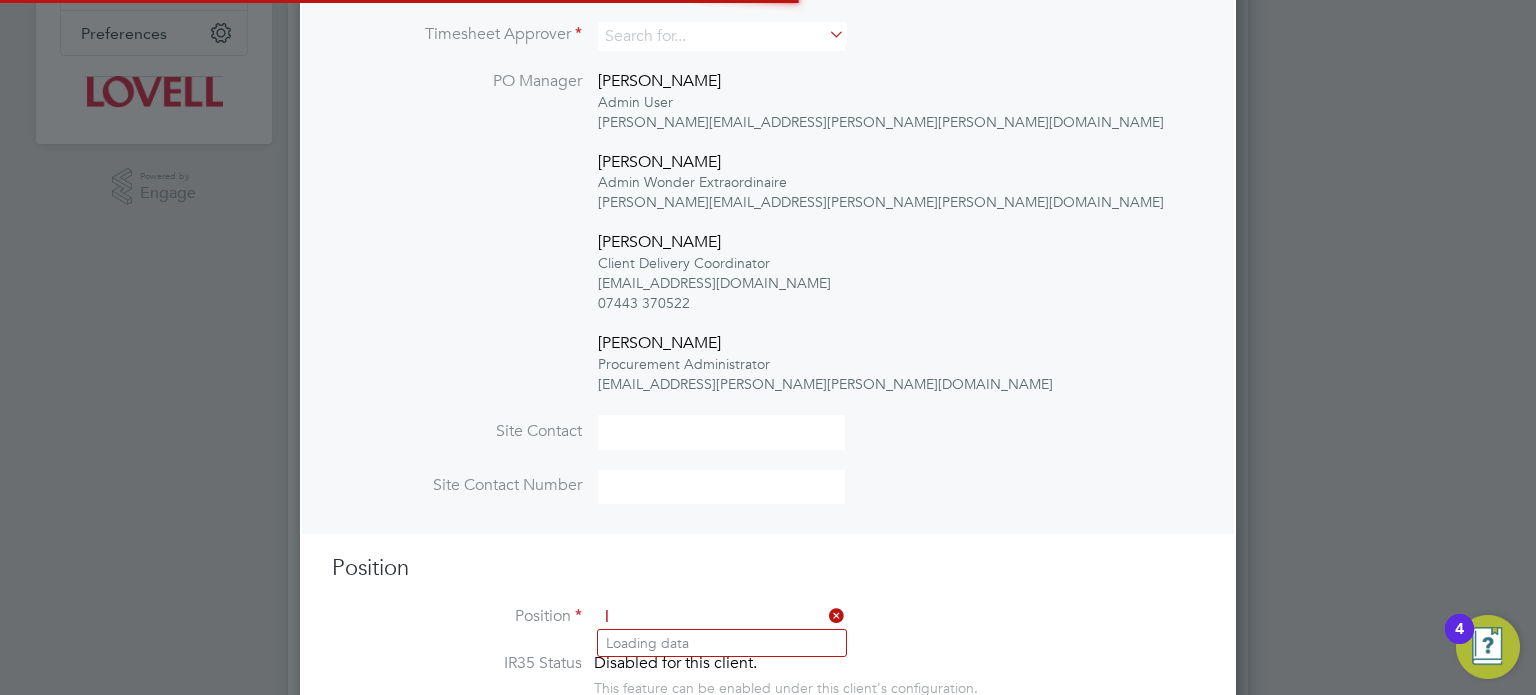 scroll, scrollTop: 9, scrollLeft: 10, axis: both 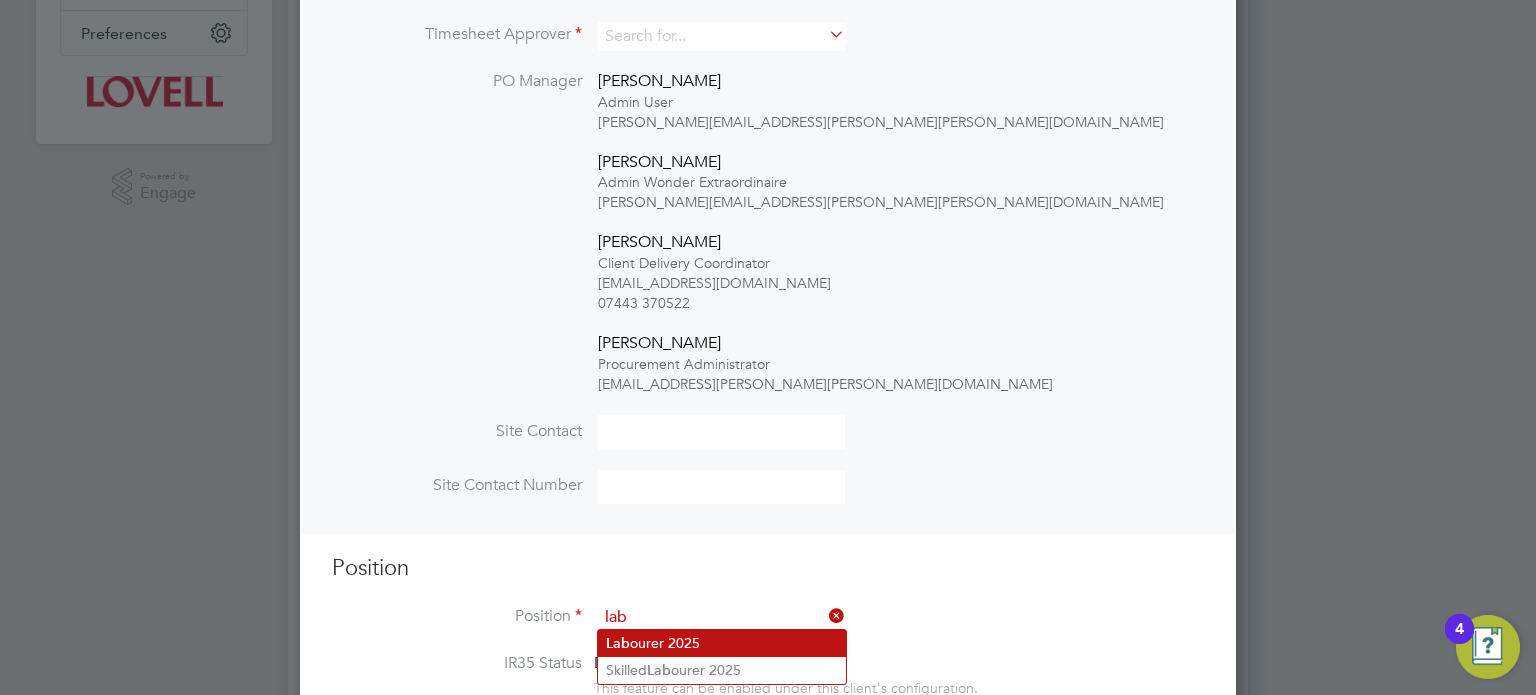 click on "Lab ourer 2025" 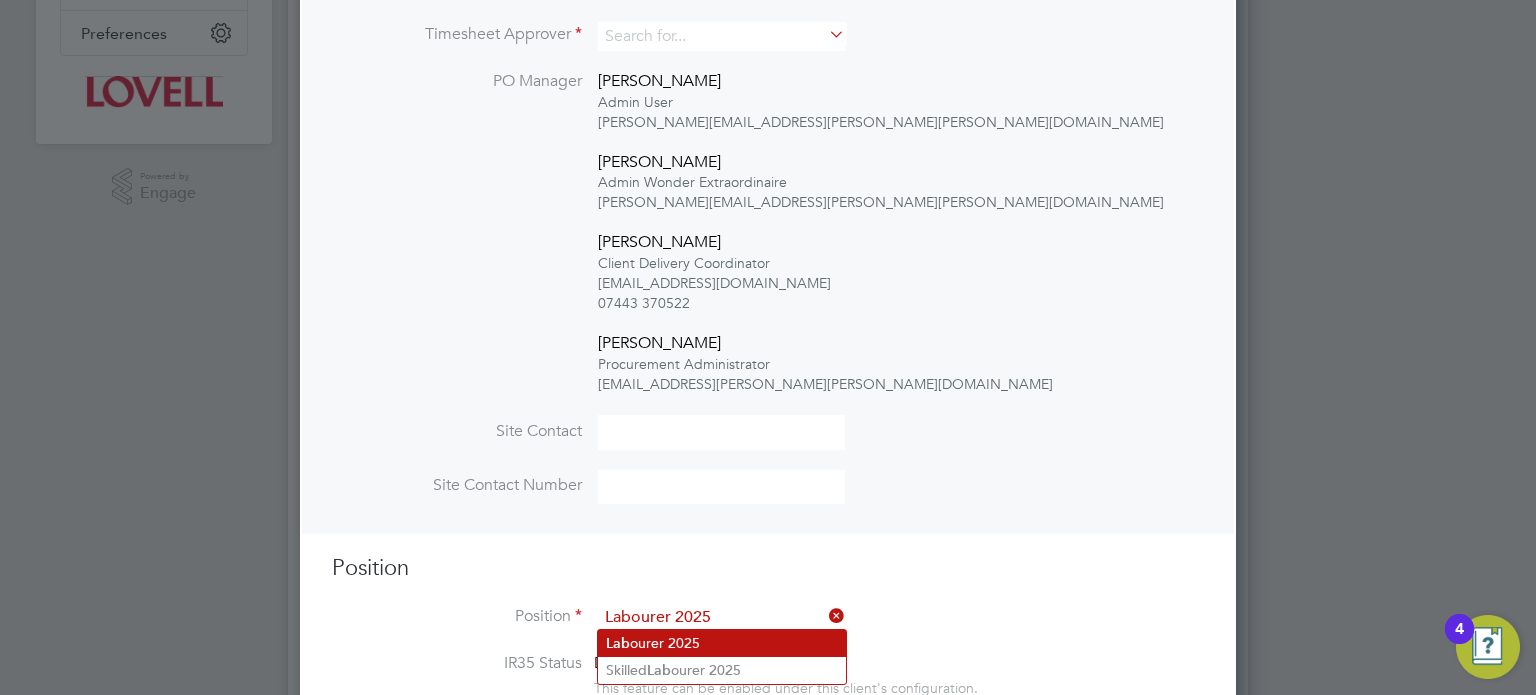 type on "Labourer Duties" 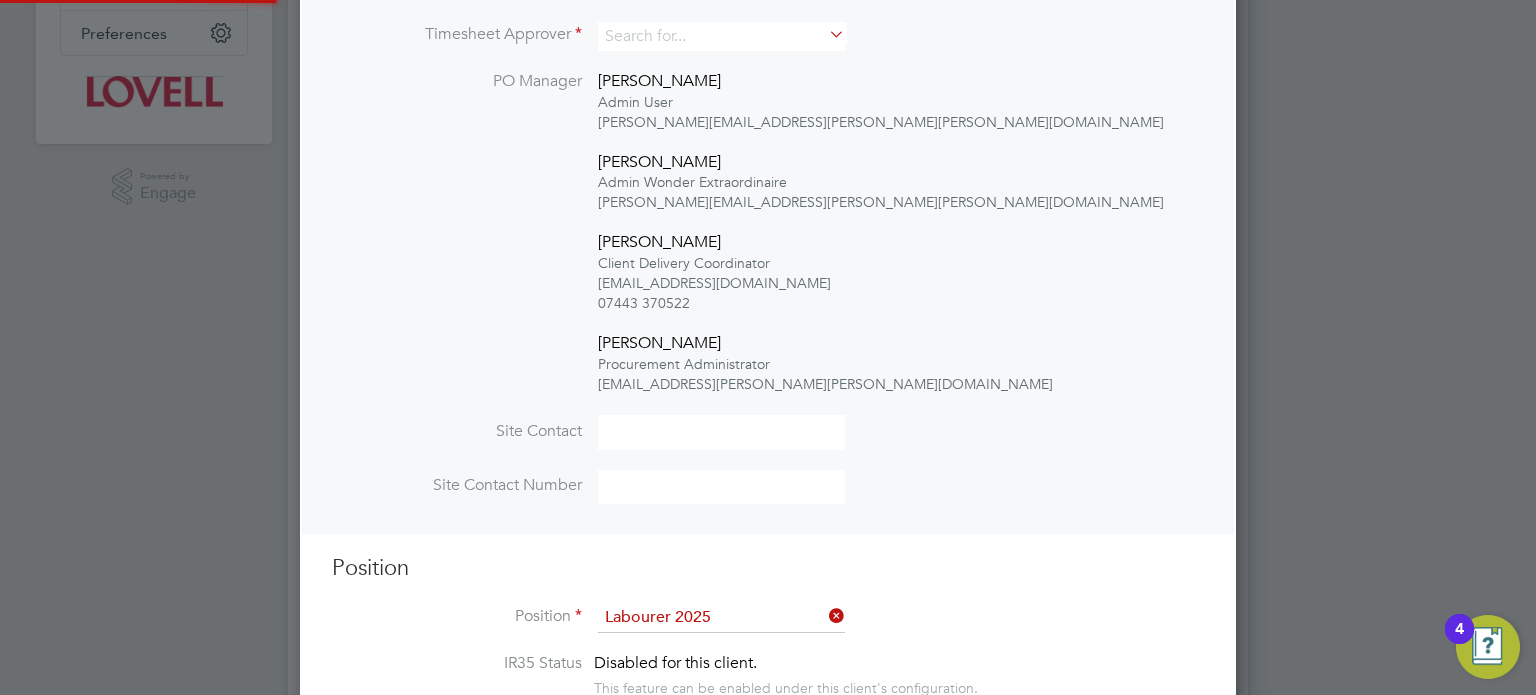 scroll, scrollTop: 9, scrollLeft: 10, axis: both 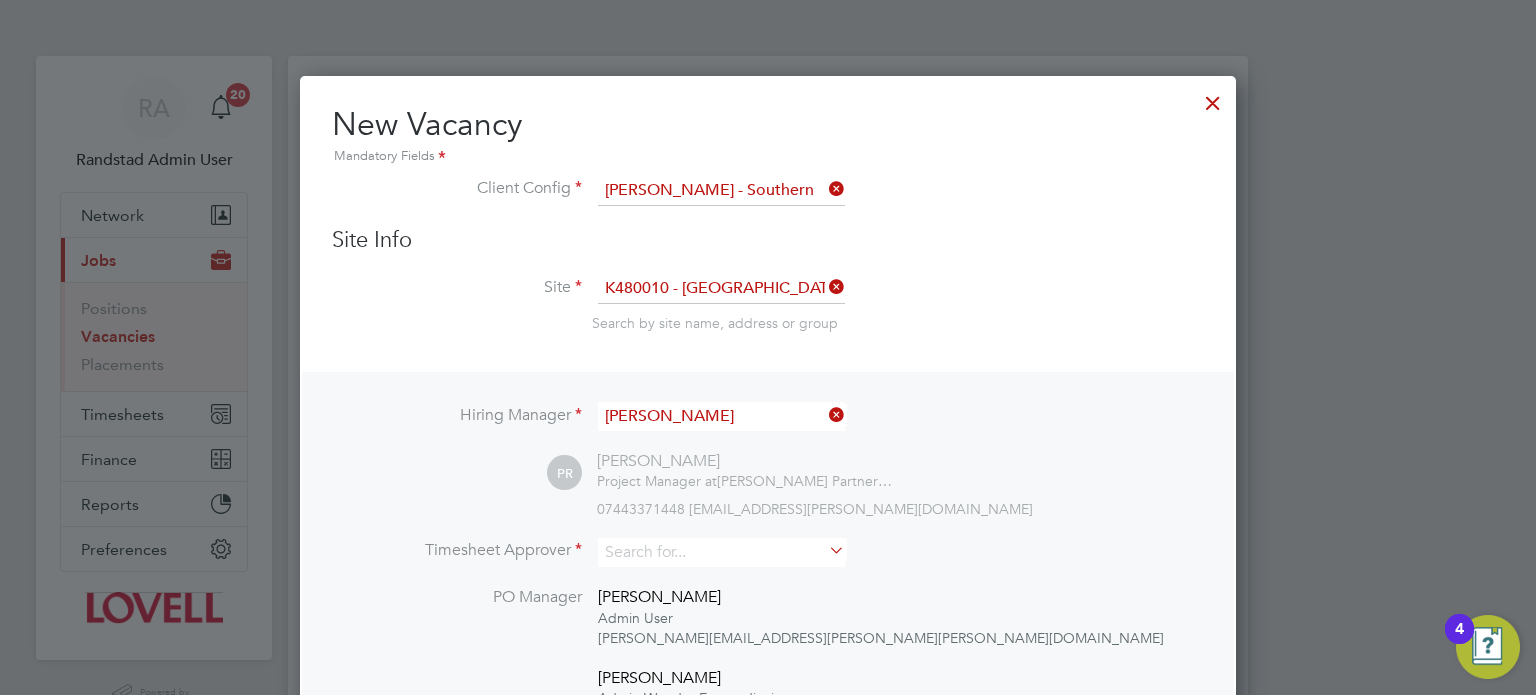 click at bounding box center (1213, 98) 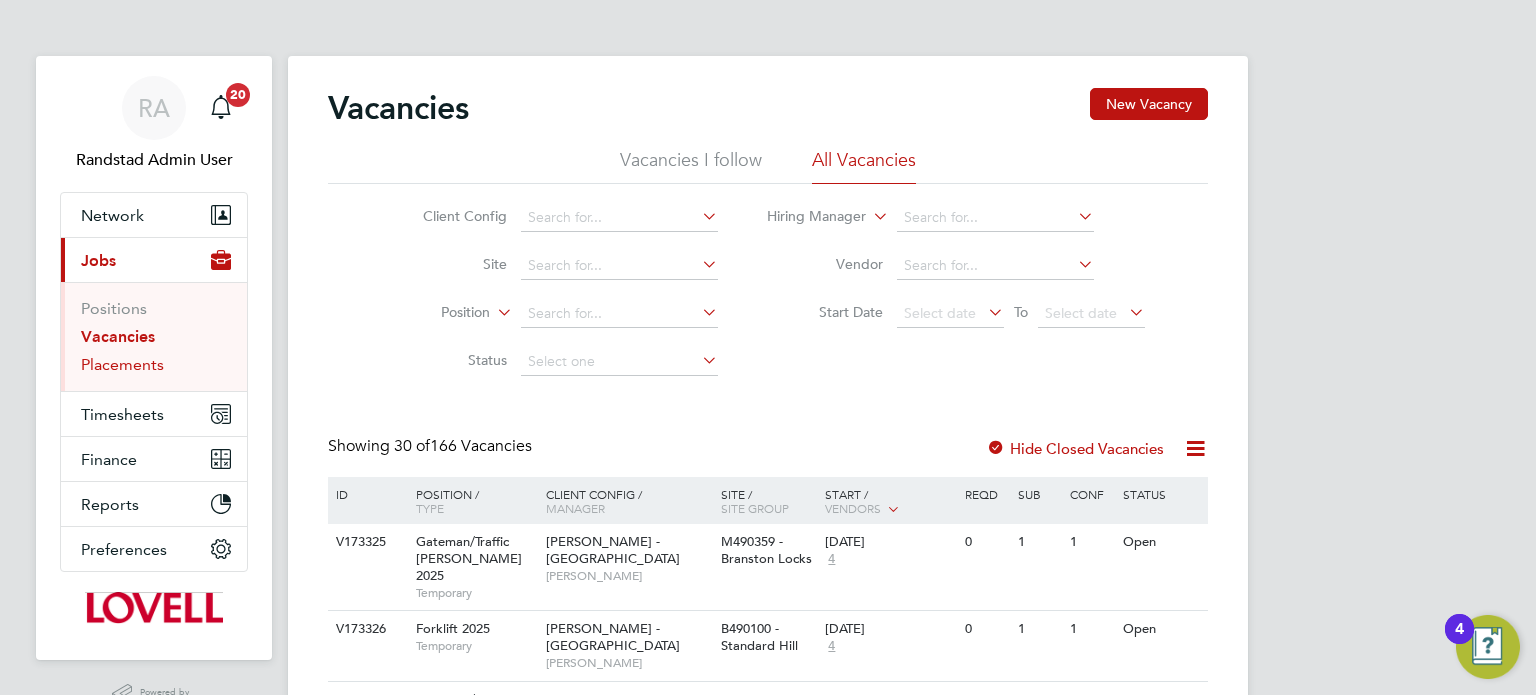 click on "Placements" at bounding box center [122, 364] 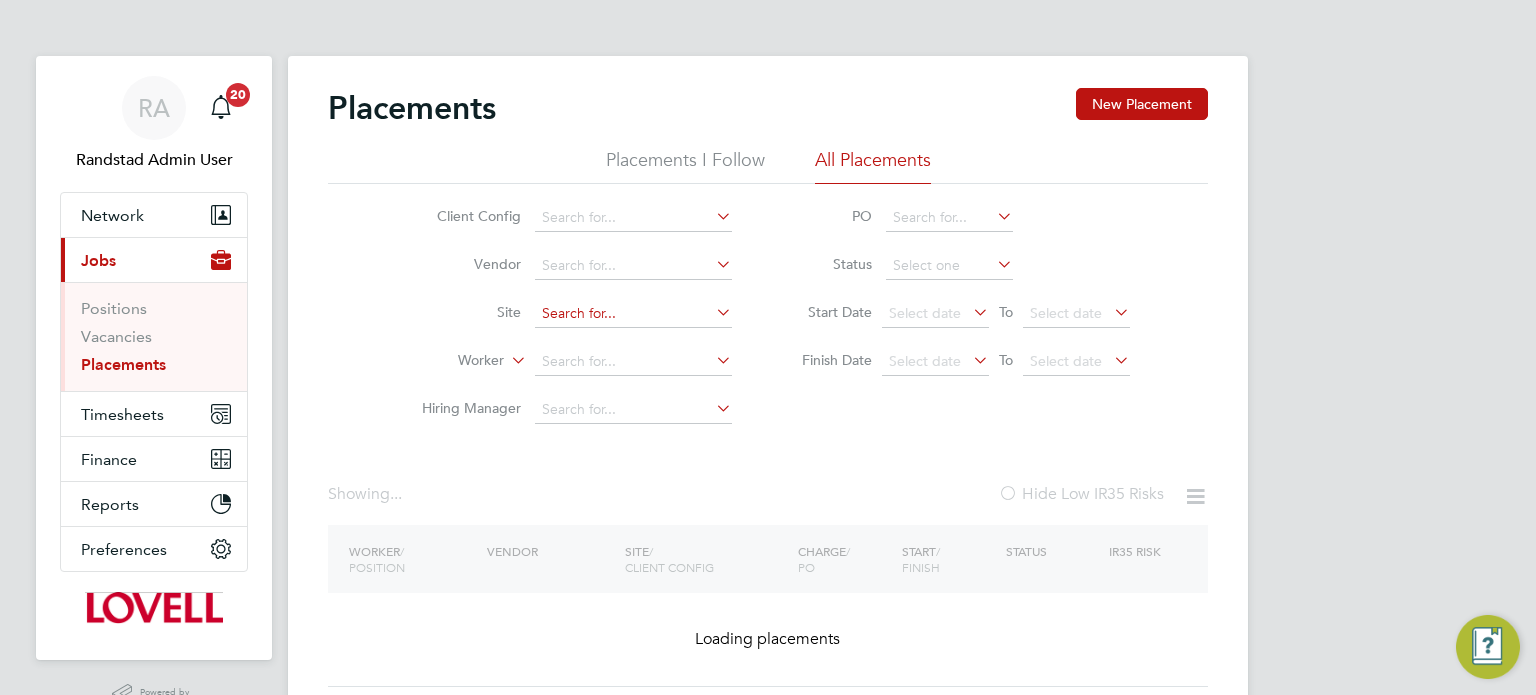 click 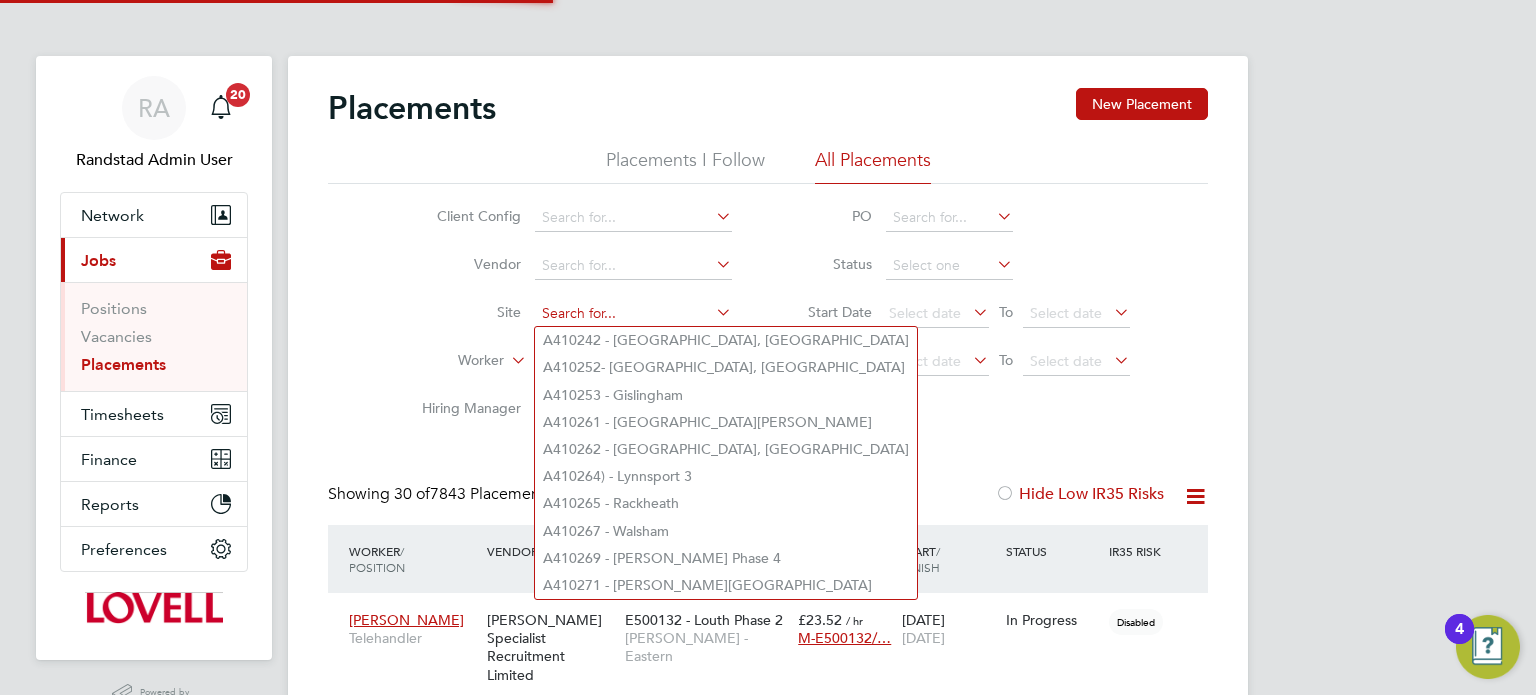 scroll, scrollTop: 9, scrollLeft: 9, axis: both 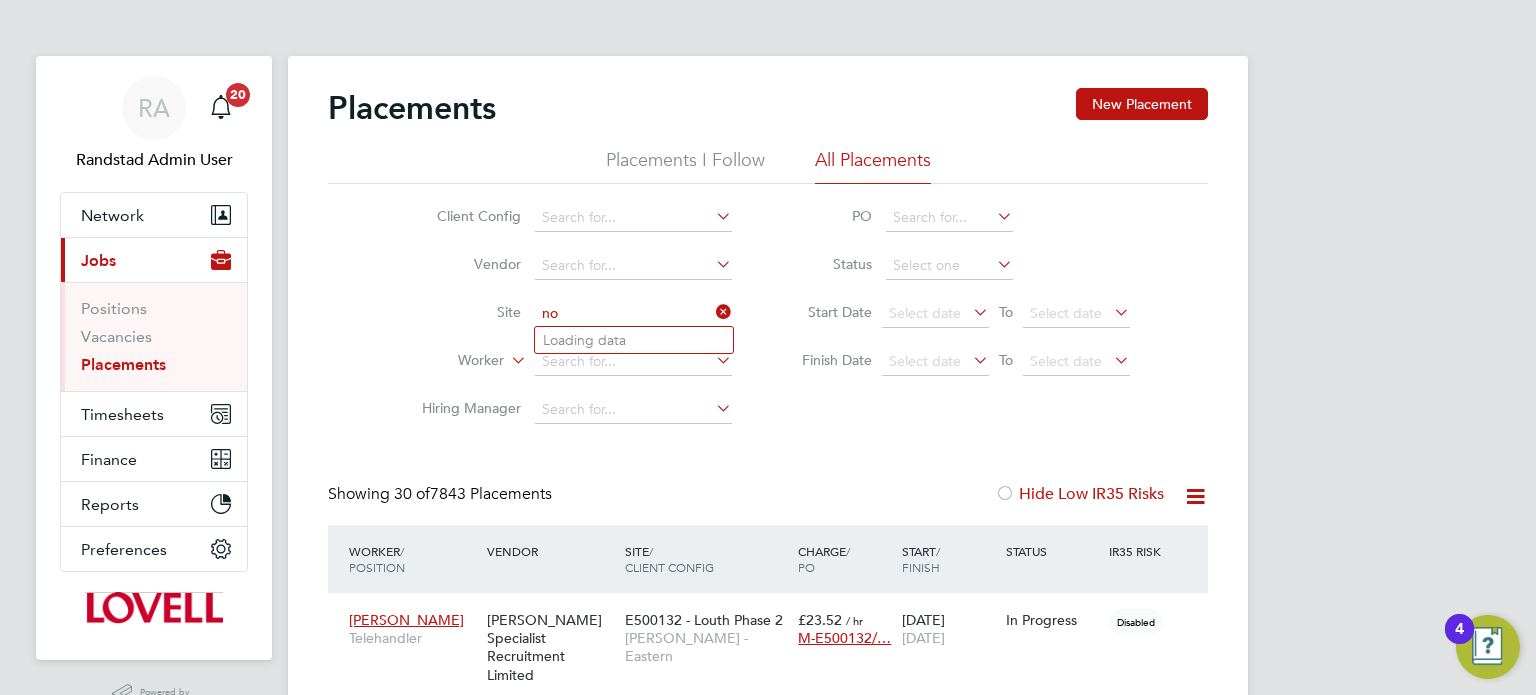 type on "n" 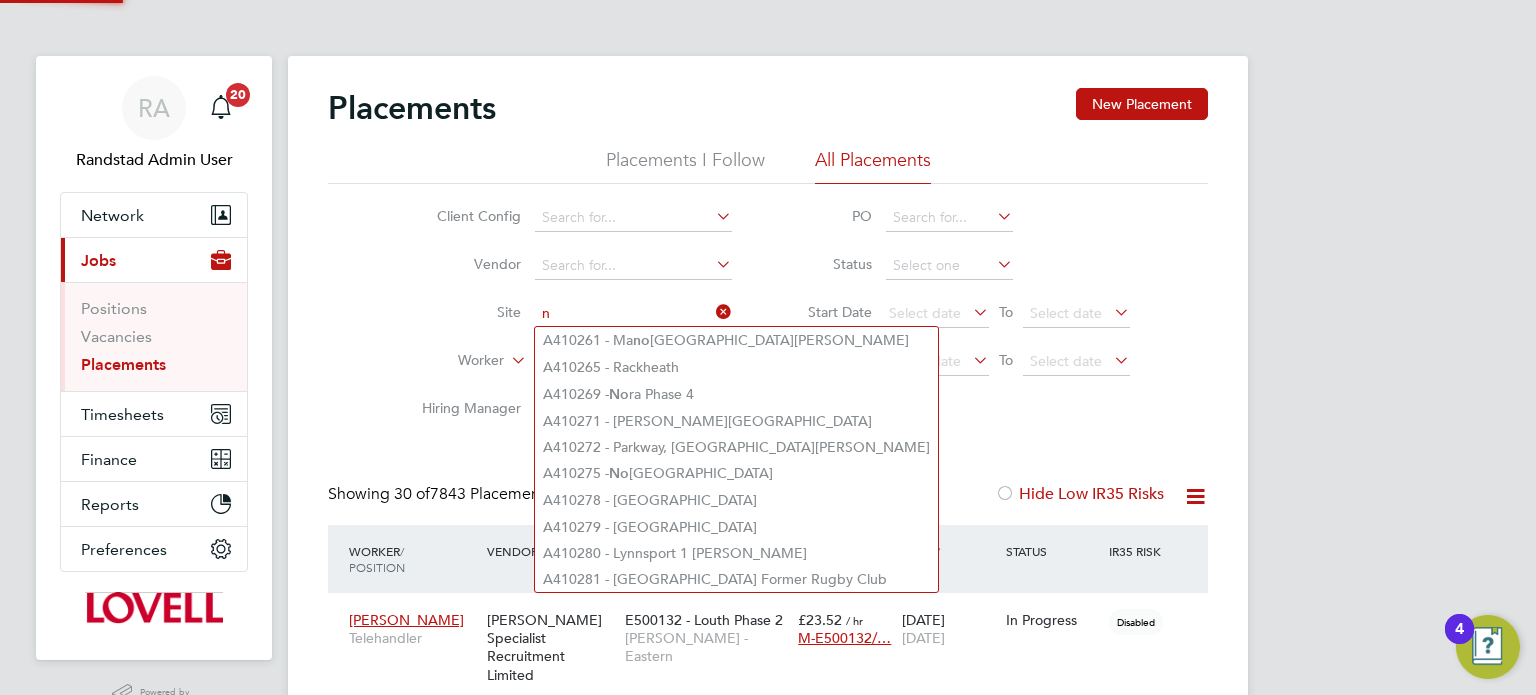 type 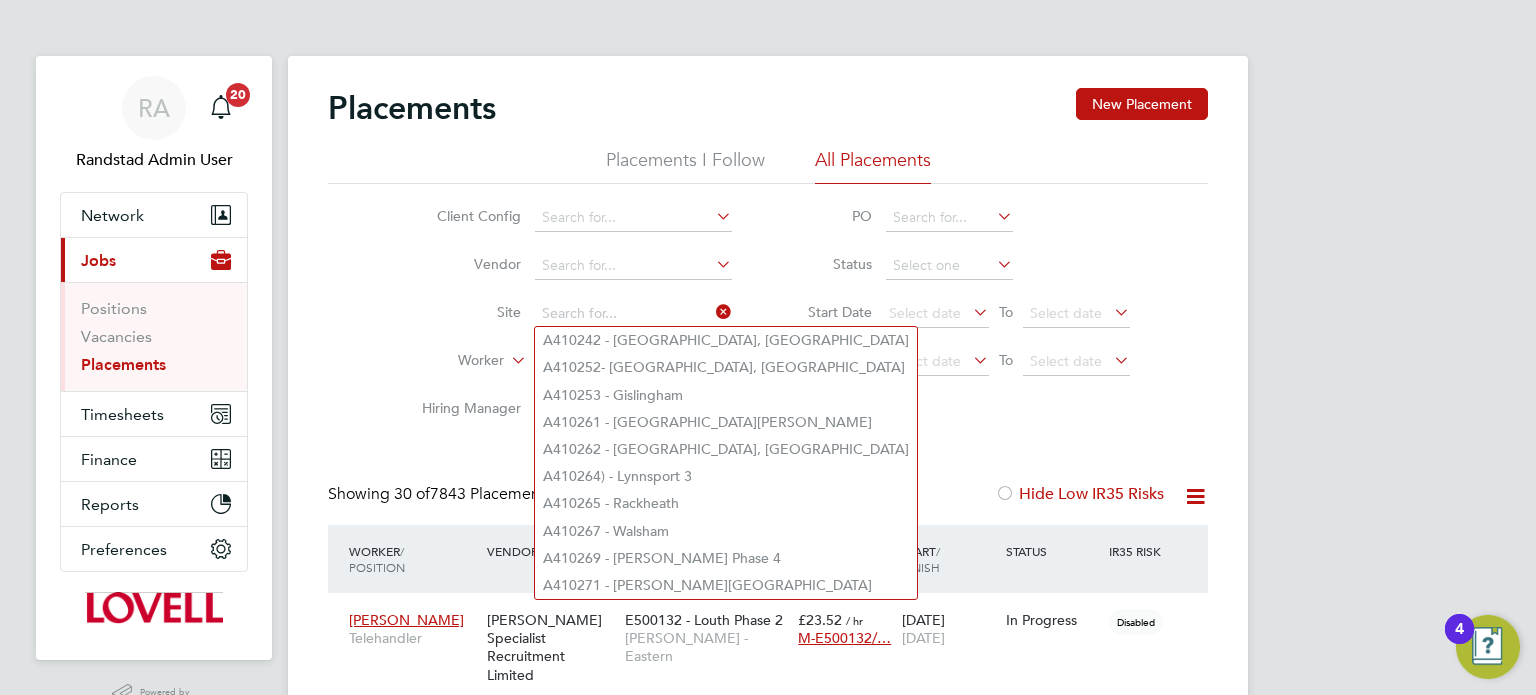 click on "Client Config   Vendor     Site     Worker     Hiring Manager   PO   Status   Start Date
Select date
To
Select date
Finish Date
Select date
To
Select date" 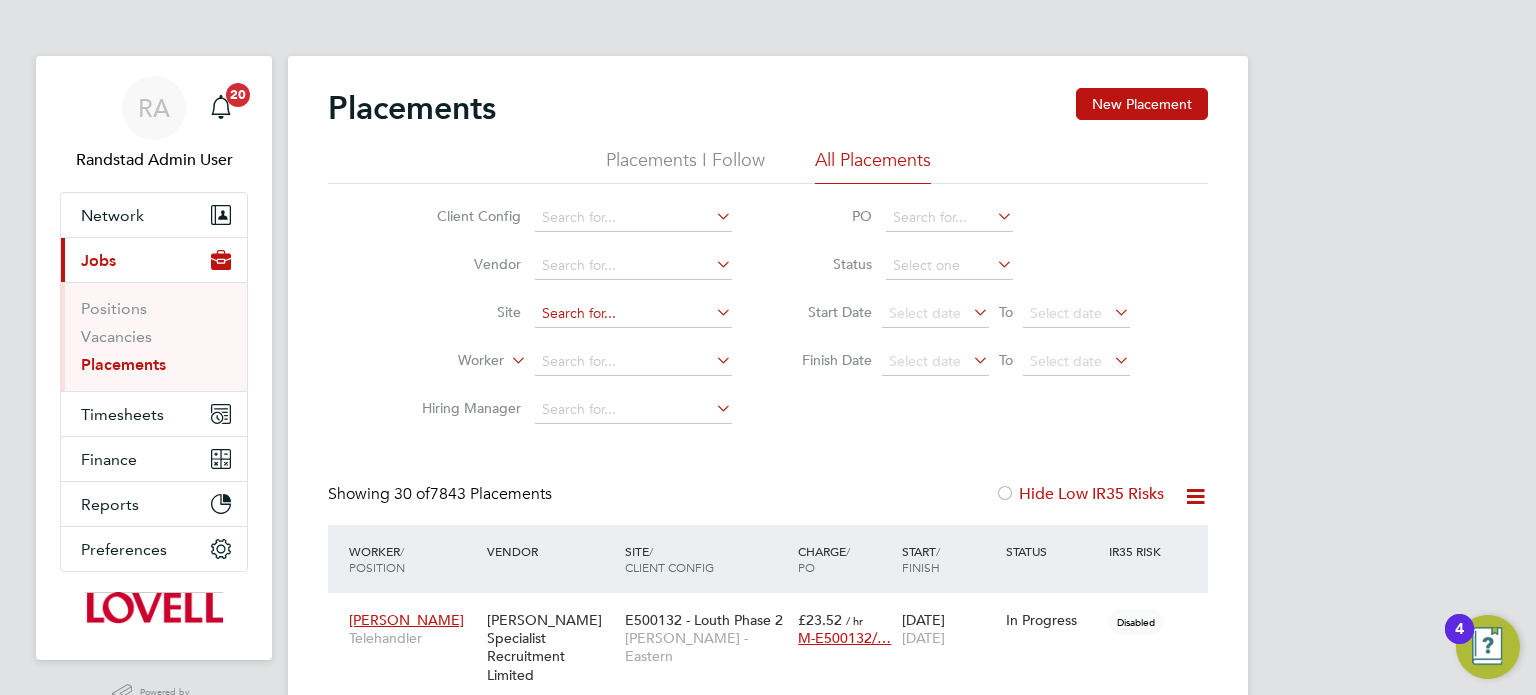 click 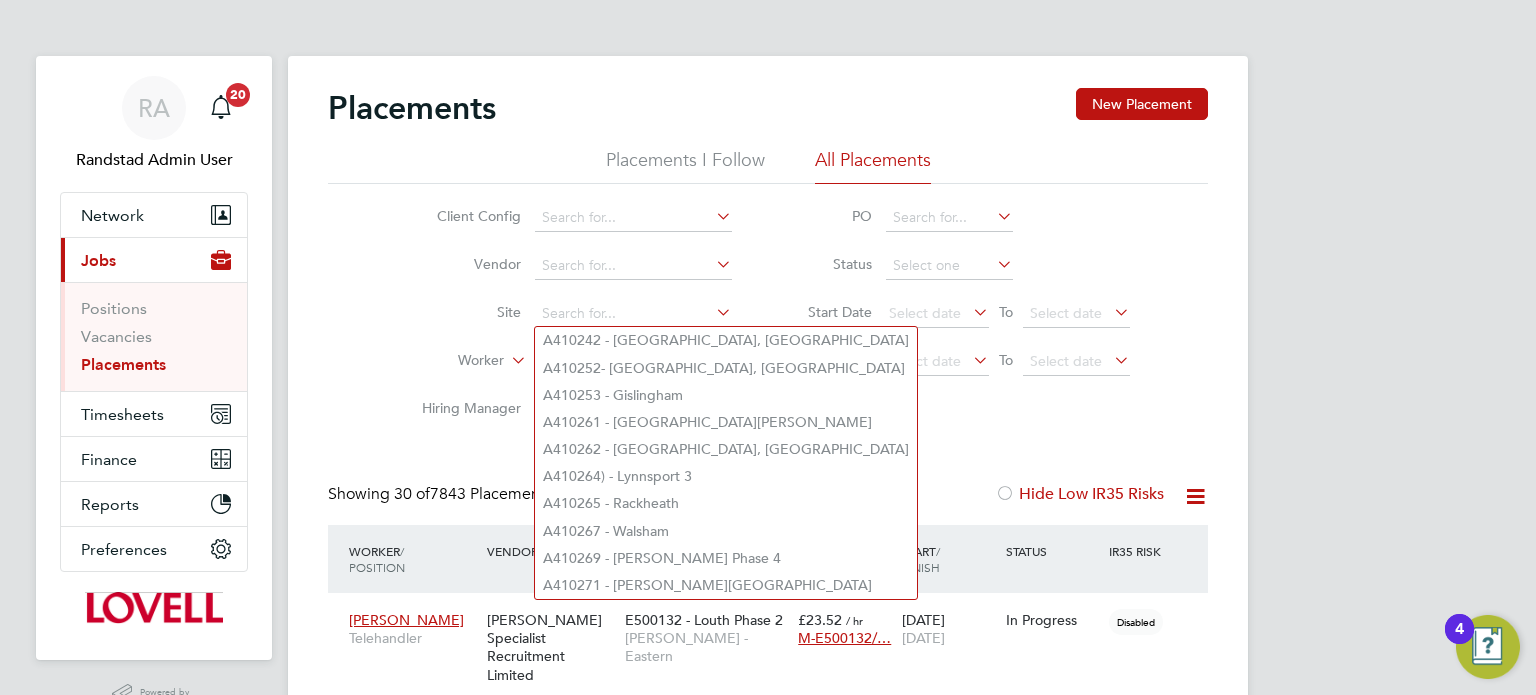 click on "Site" 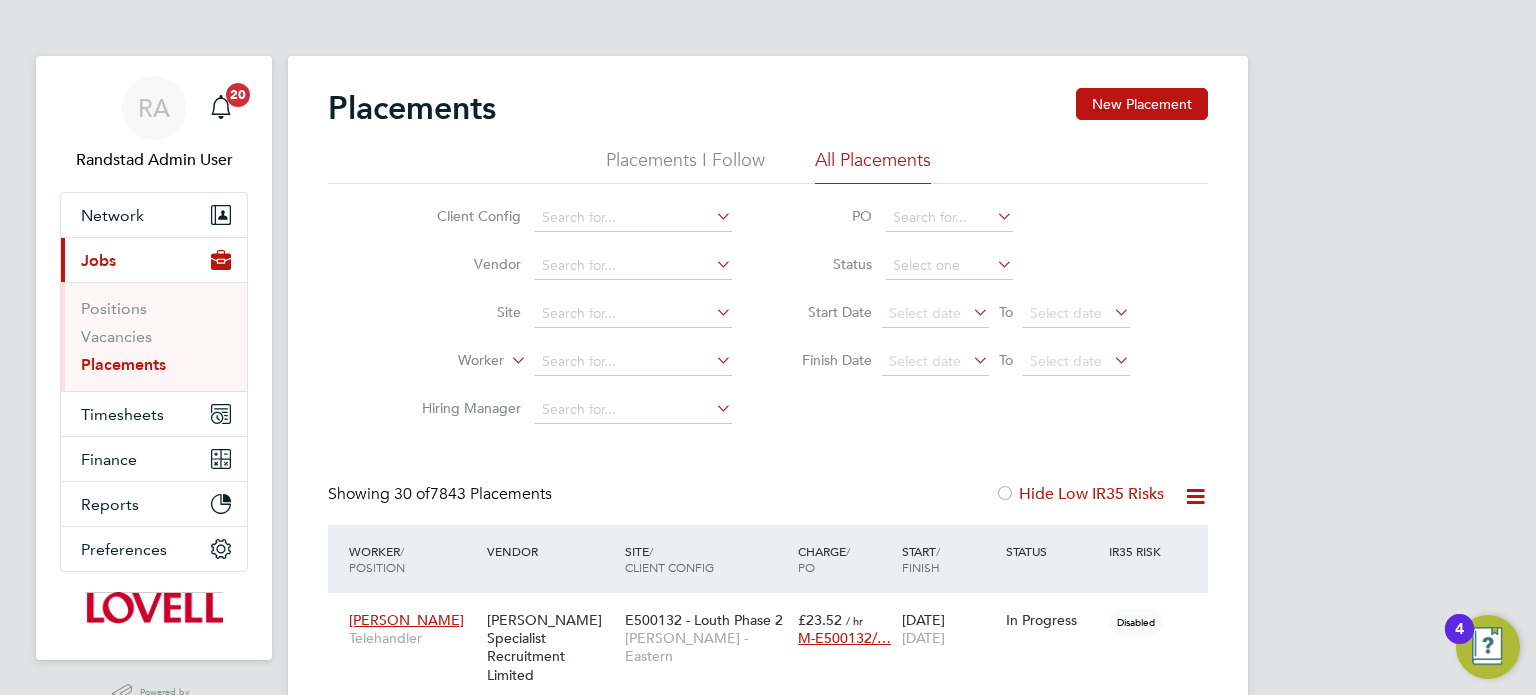 click on "Placements New Placement" 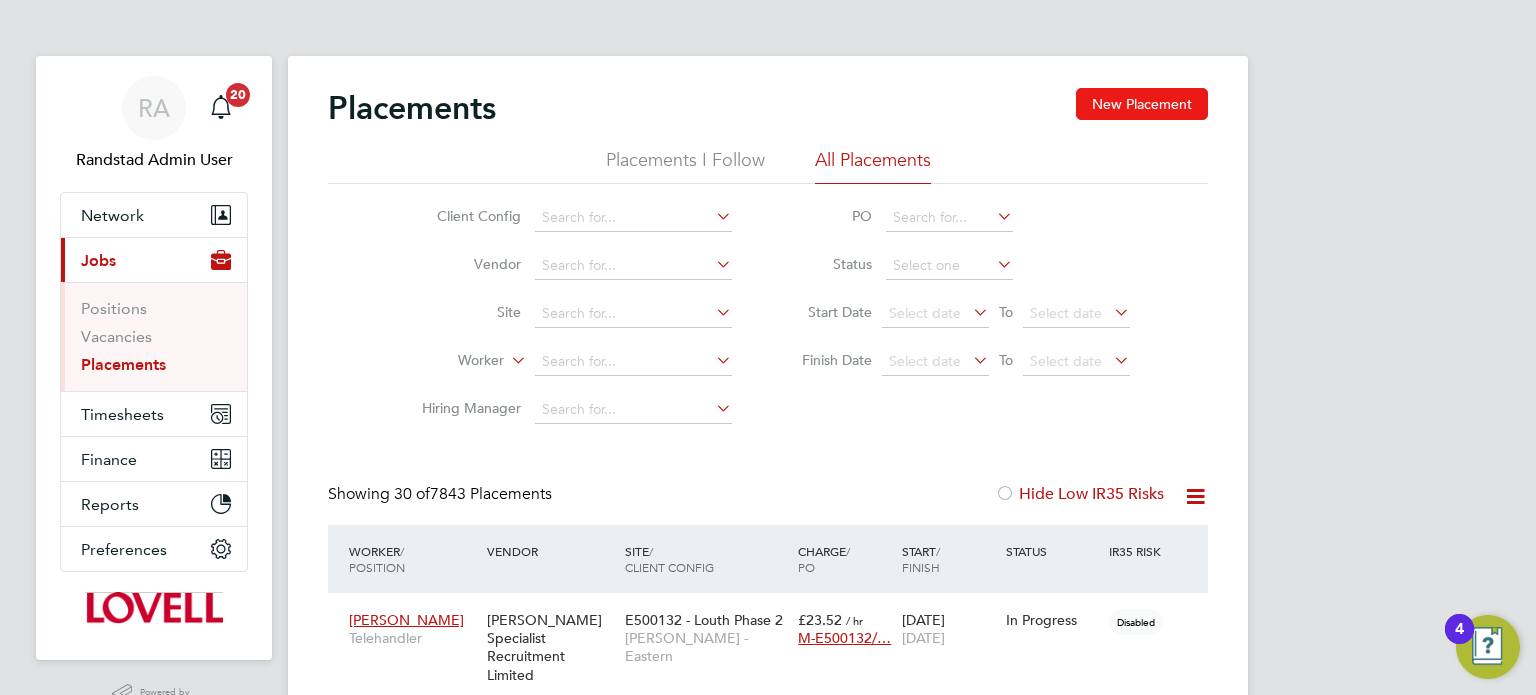 click on "New Placement" 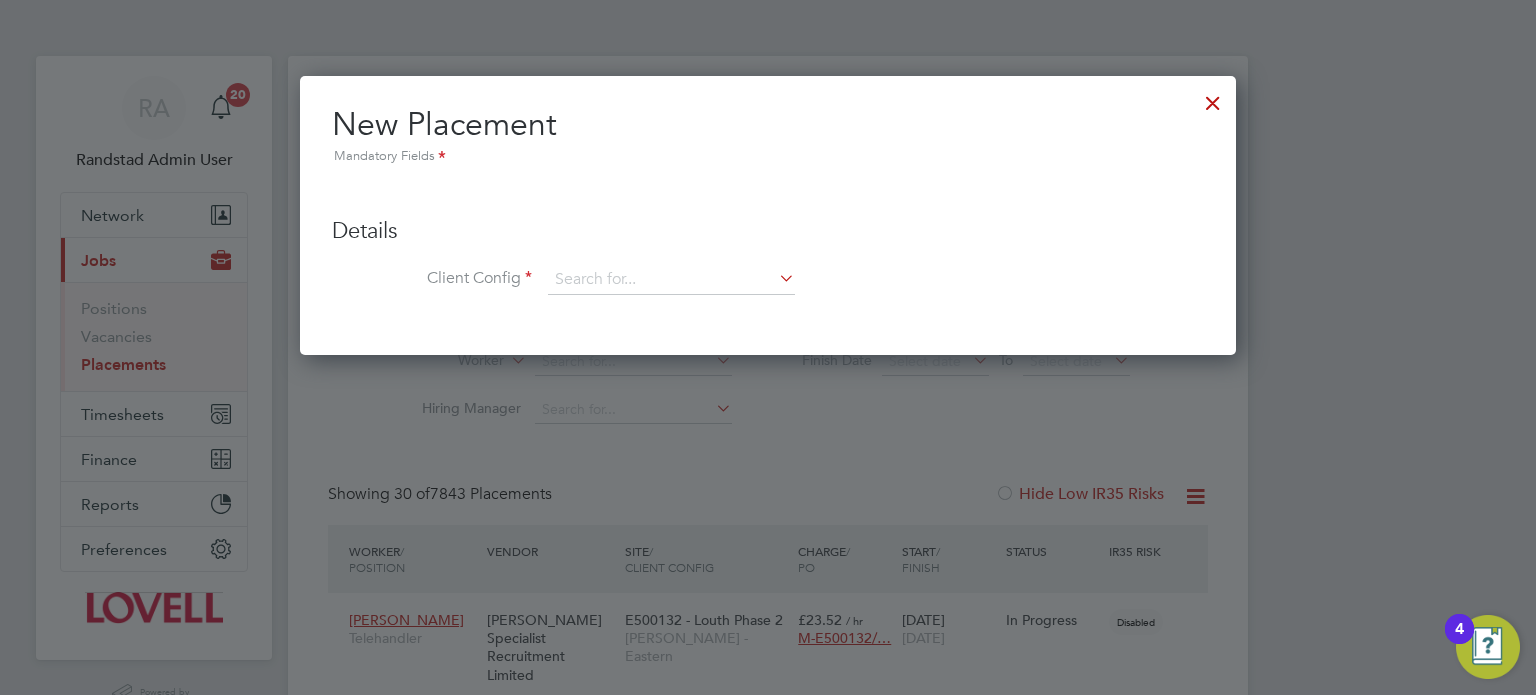 click at bounding box center (1213, 98) 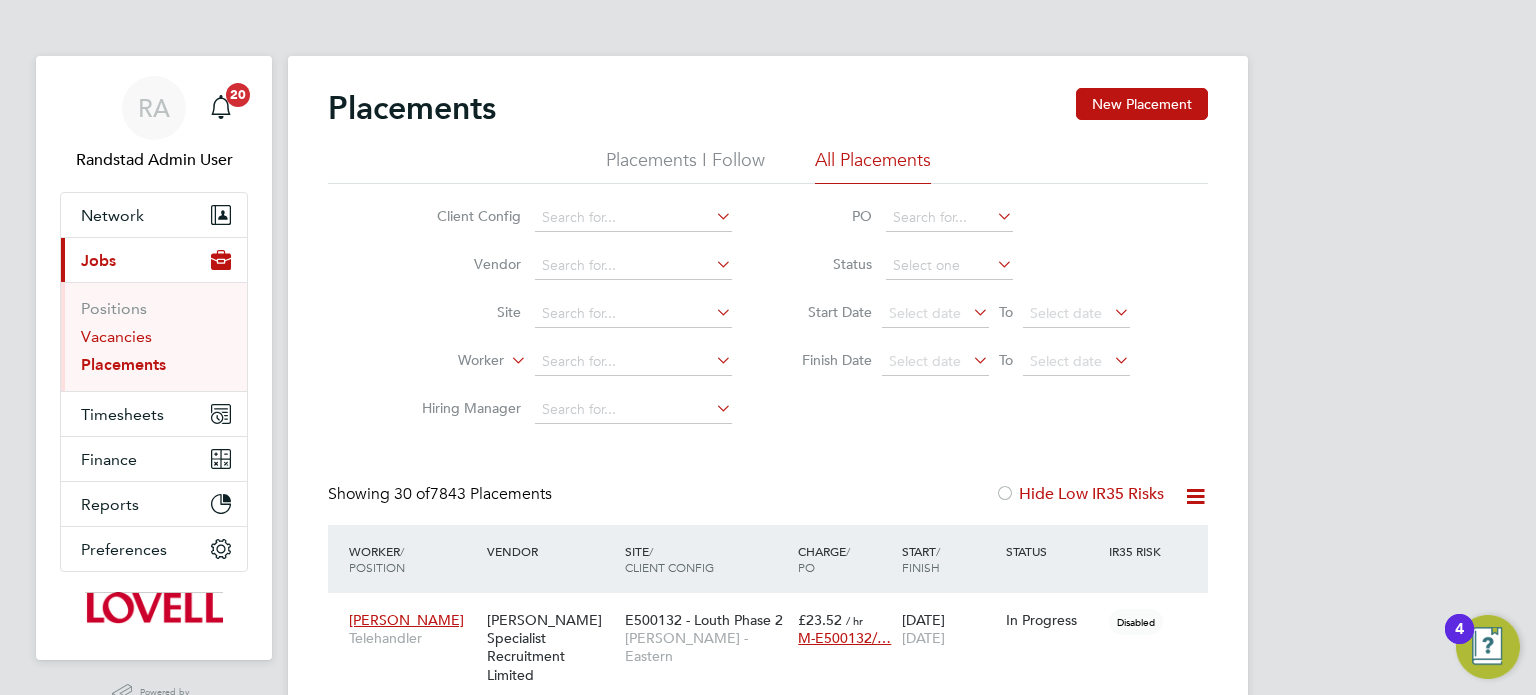 click on "Vacancies" at bounding box center [116, 336] 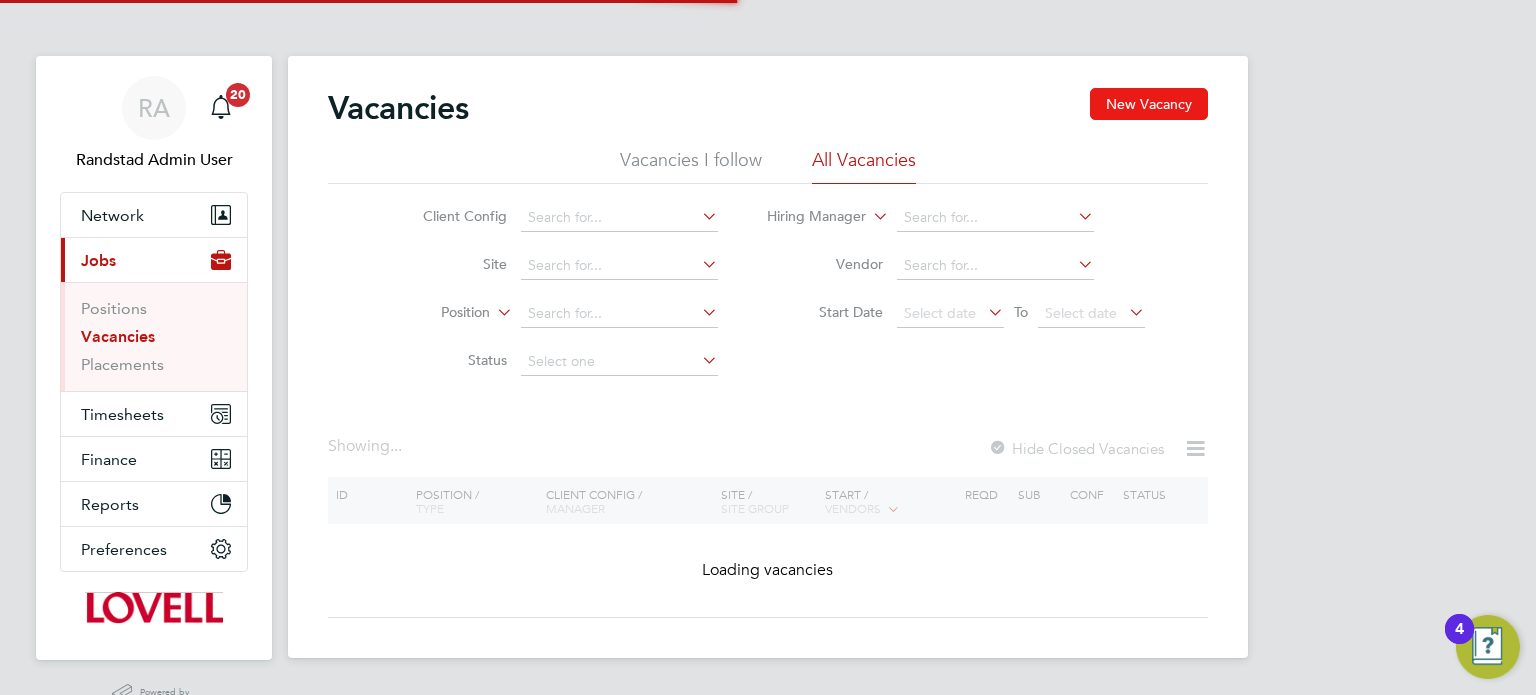 click on "New Vacancy" 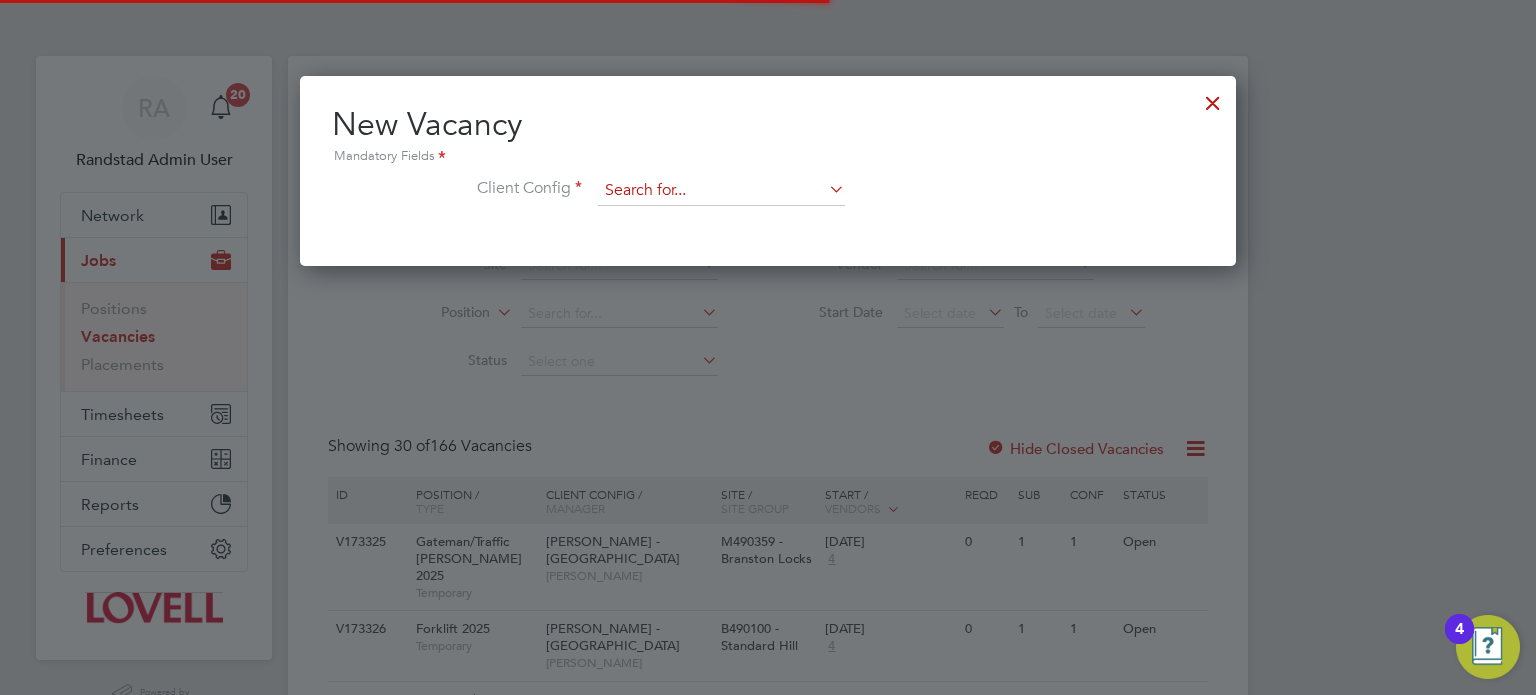 click at bounding box center [721, 191] 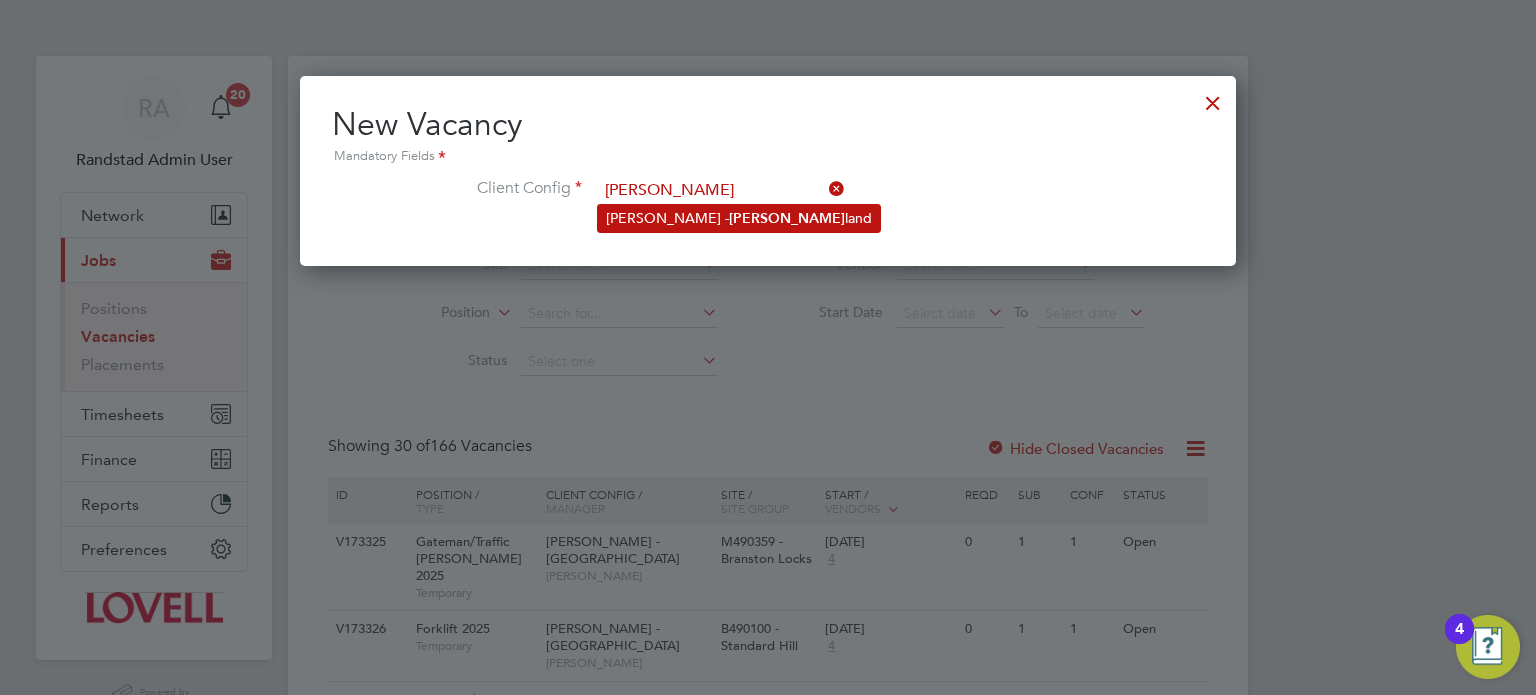 click on "Lovell -  Scot land" 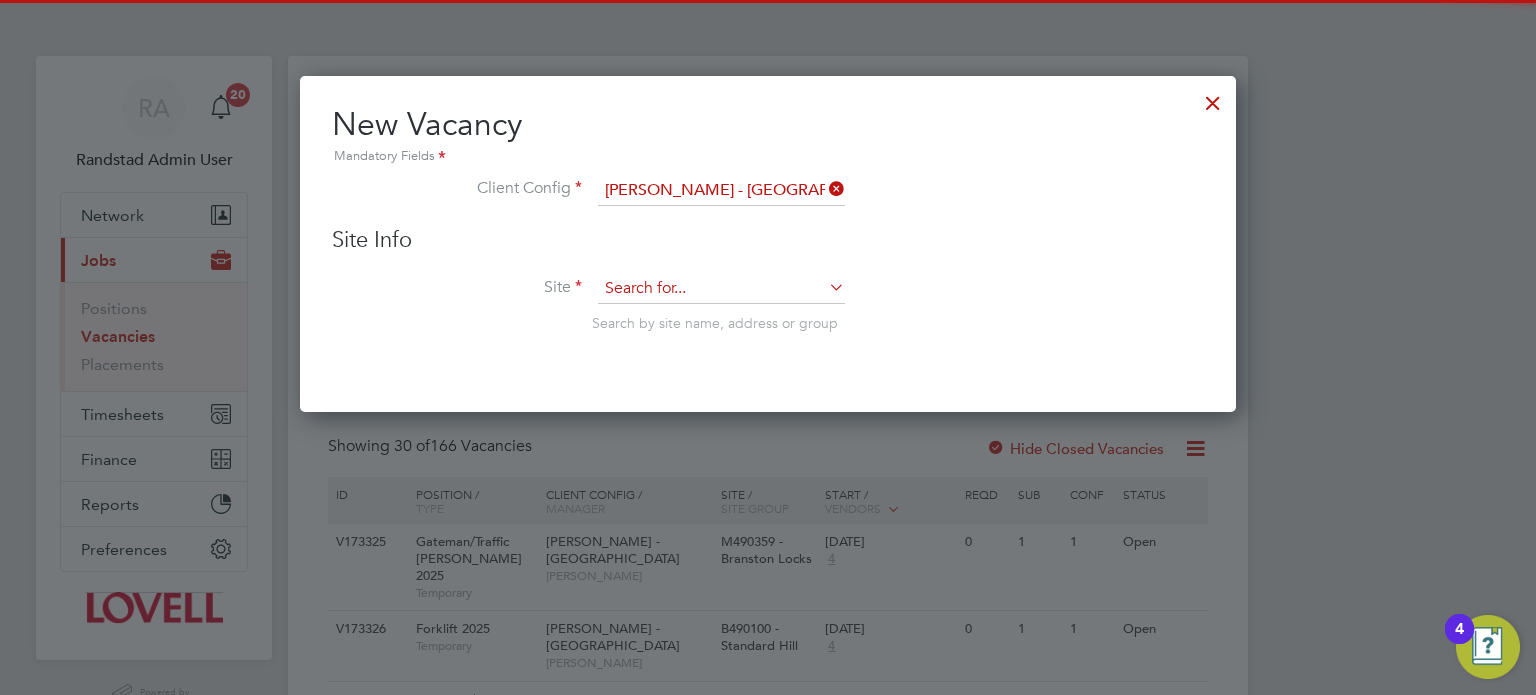 click at bounding box center (721, 289) 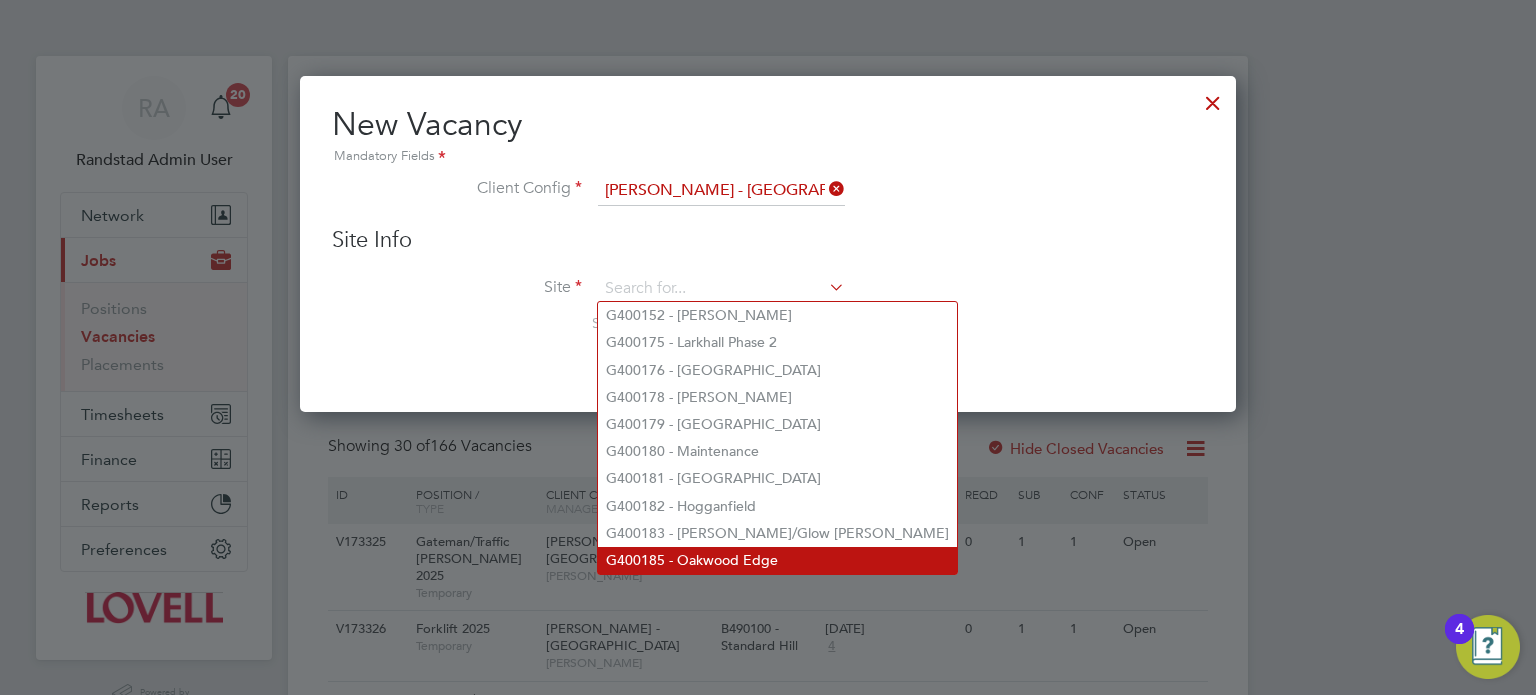 click on "G400185 - Oakwood Edge" 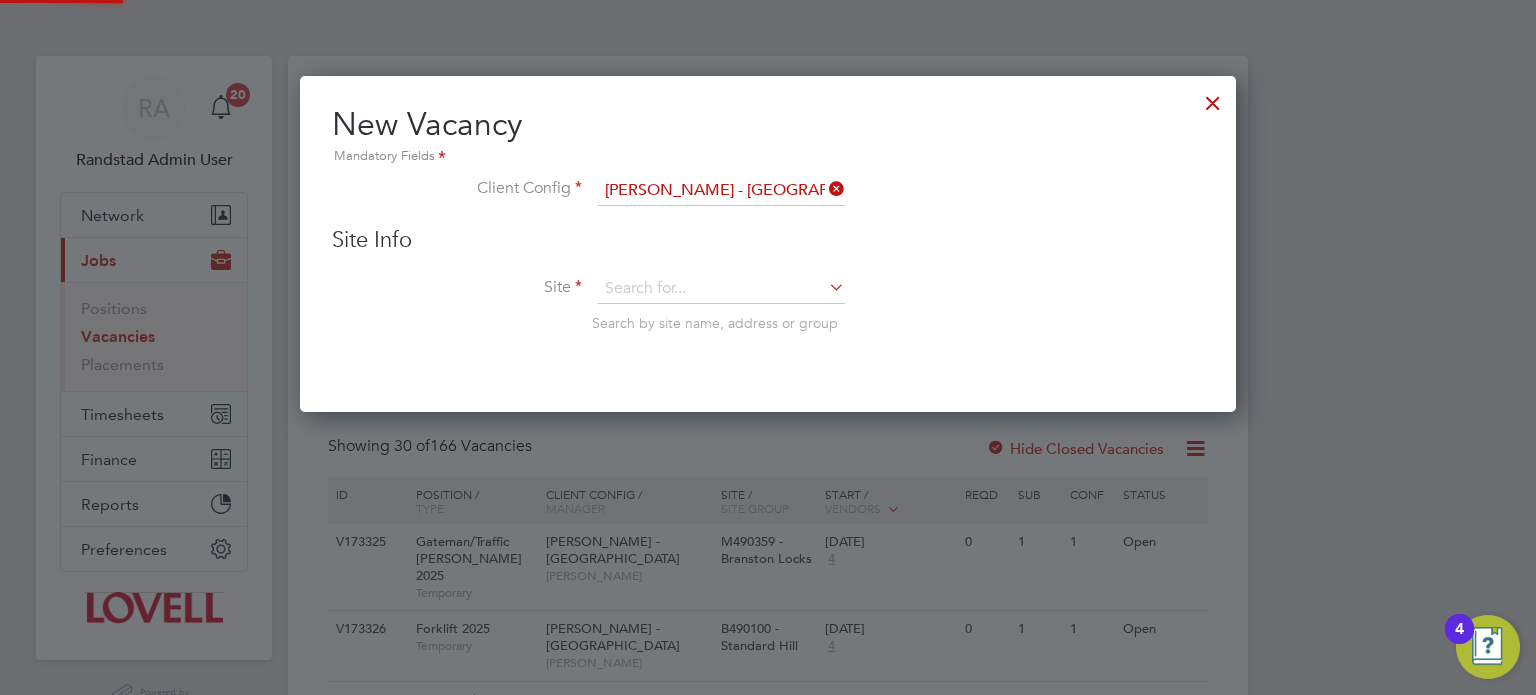 click on "G400185 - Oakwood Edge" 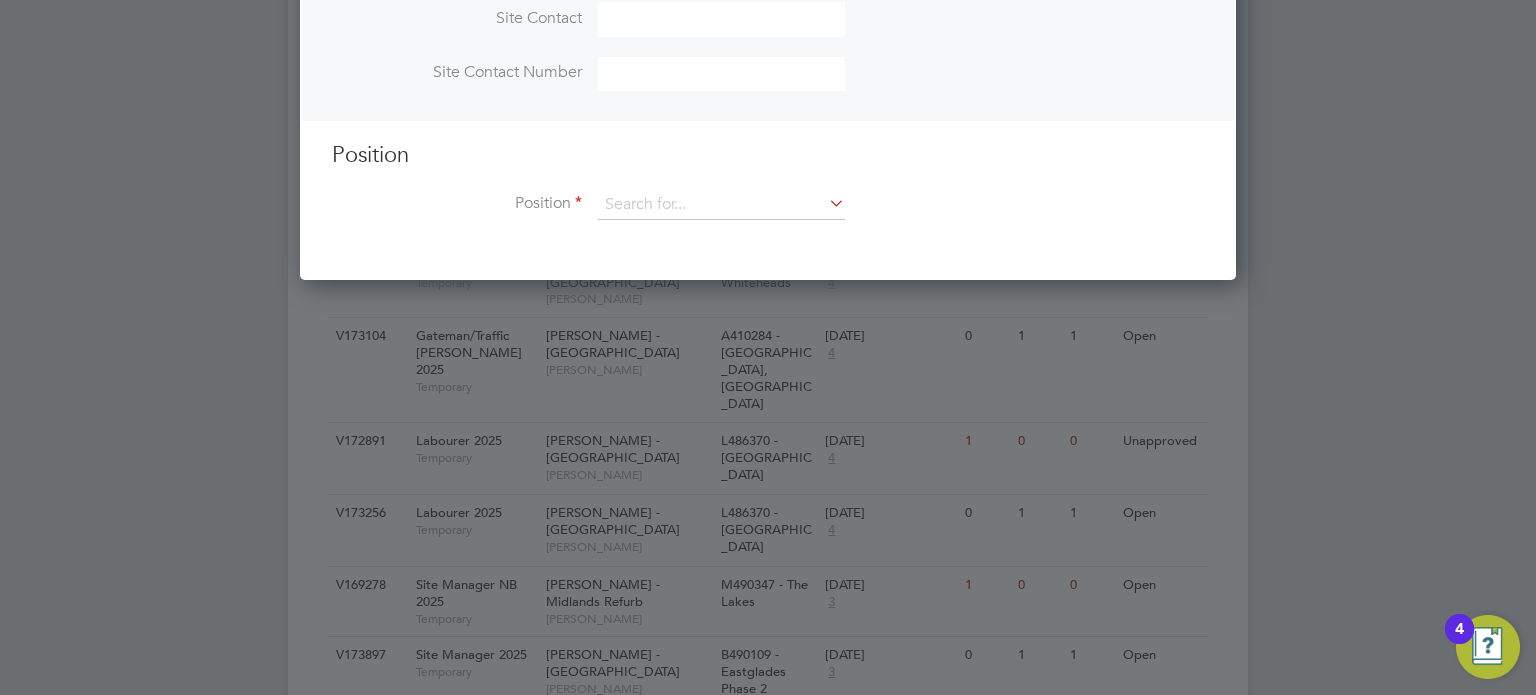 click on "Position Position" at bounding box center [768, 190] 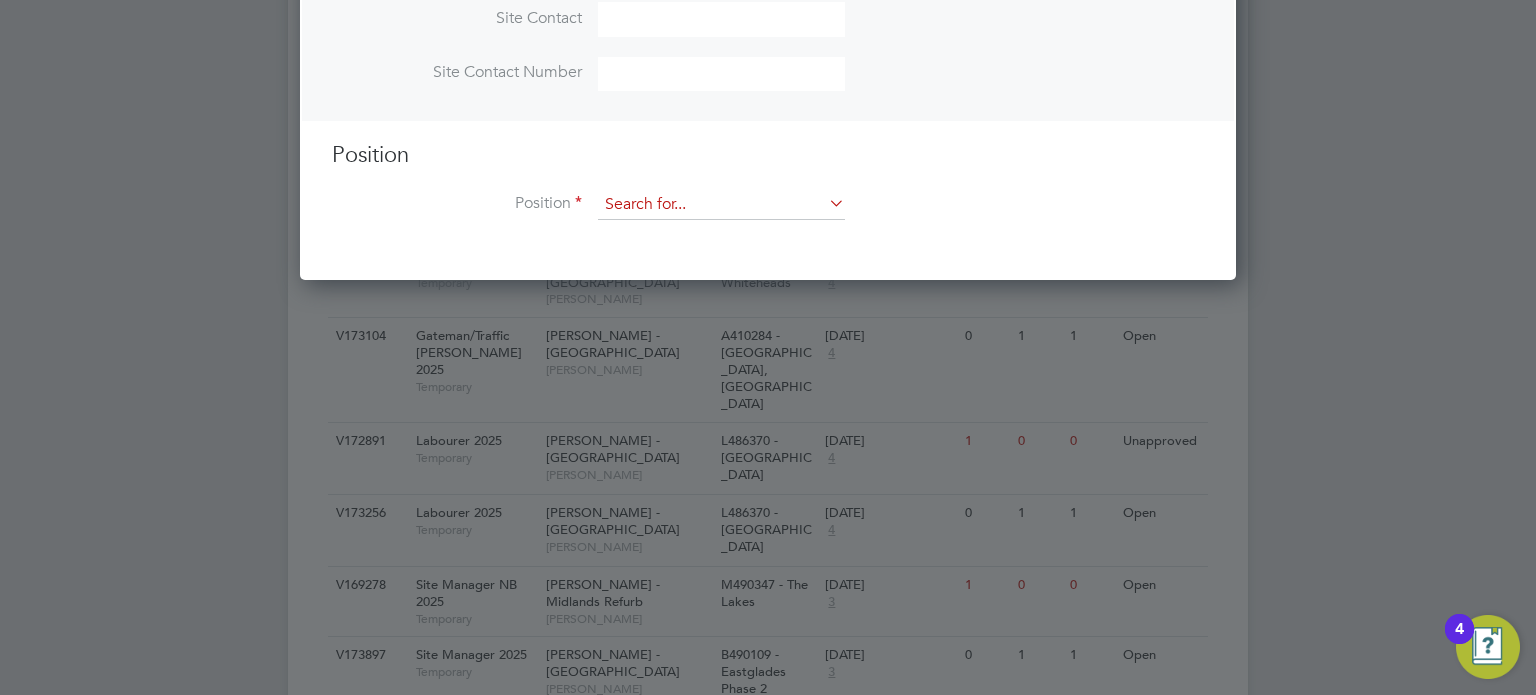 click at bounding box center [721, 205] 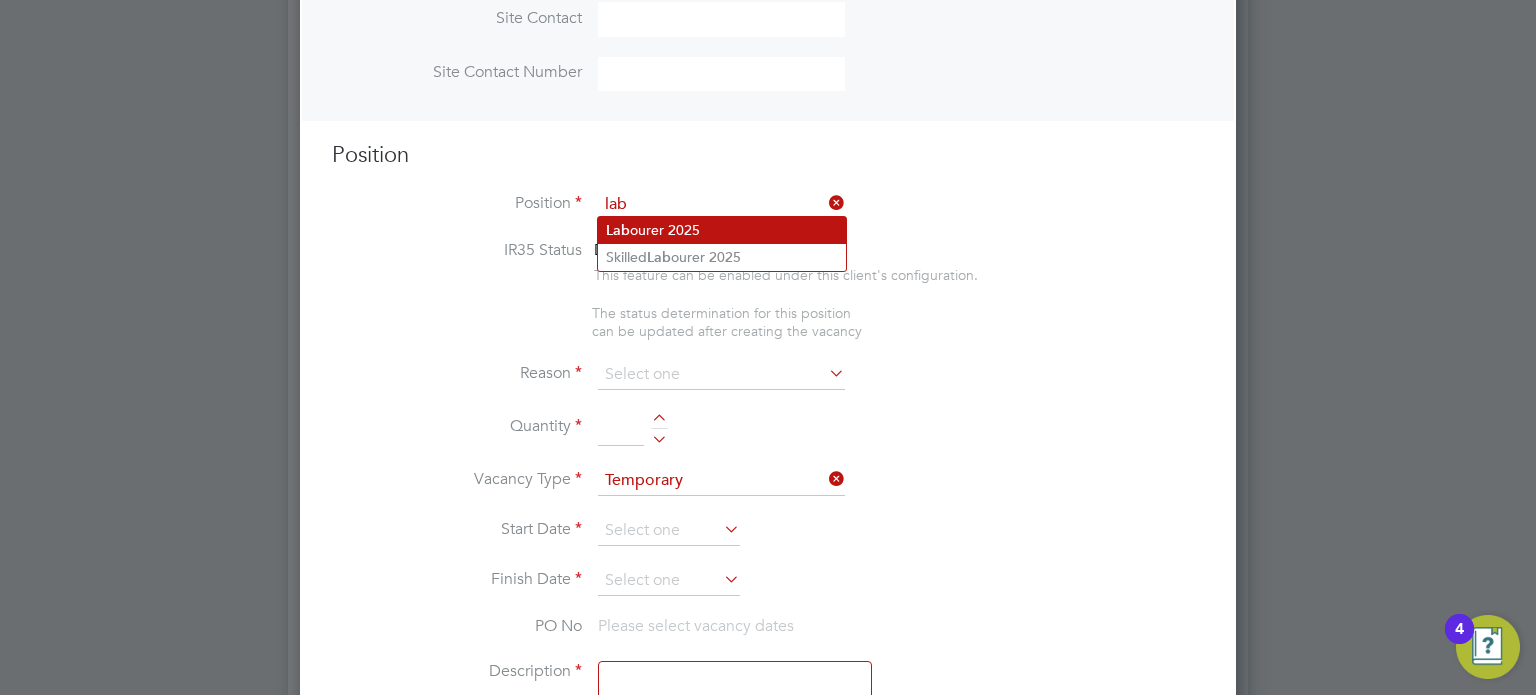 click on "Lab ourer 2025" 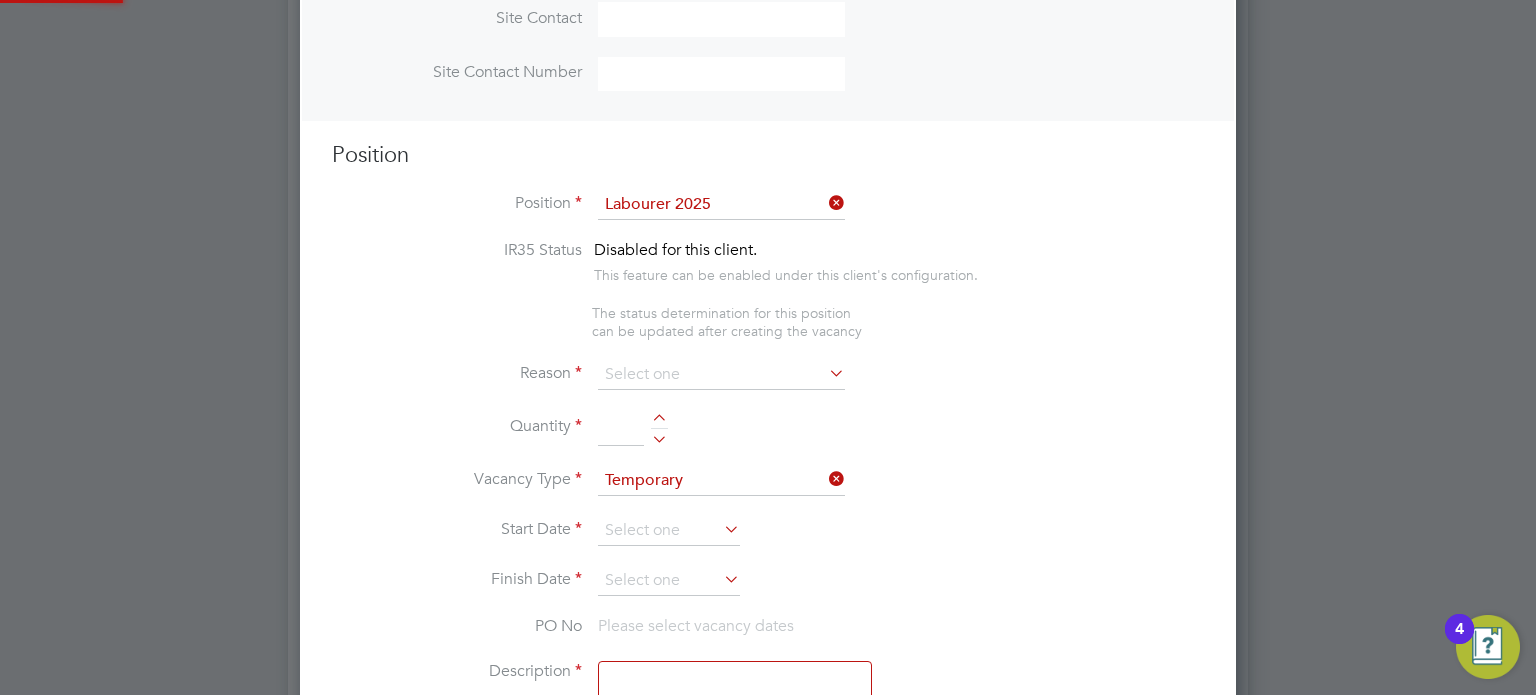 type on "Sweeping site, removing rubbish, unloading and transporting material, equipment etc. under close supervision." 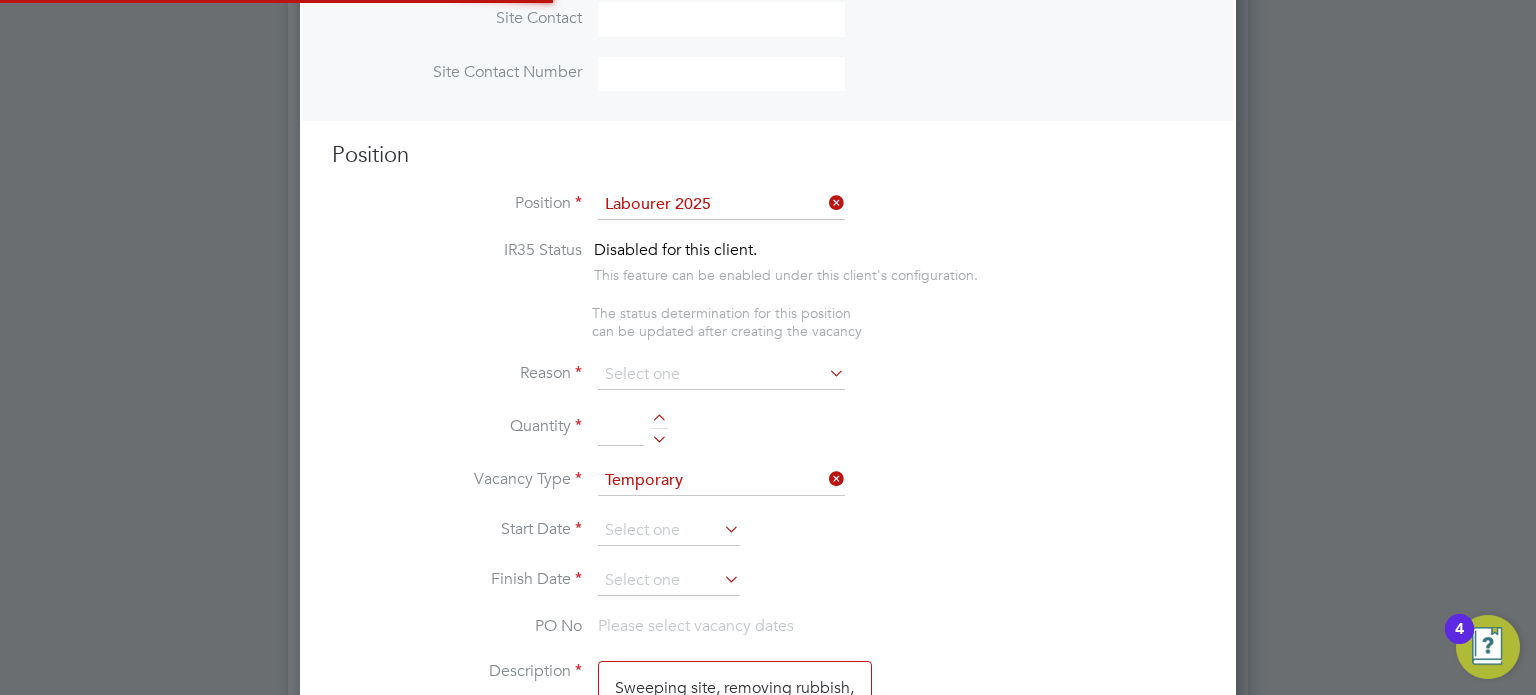 click at bounding box center [721, 74] 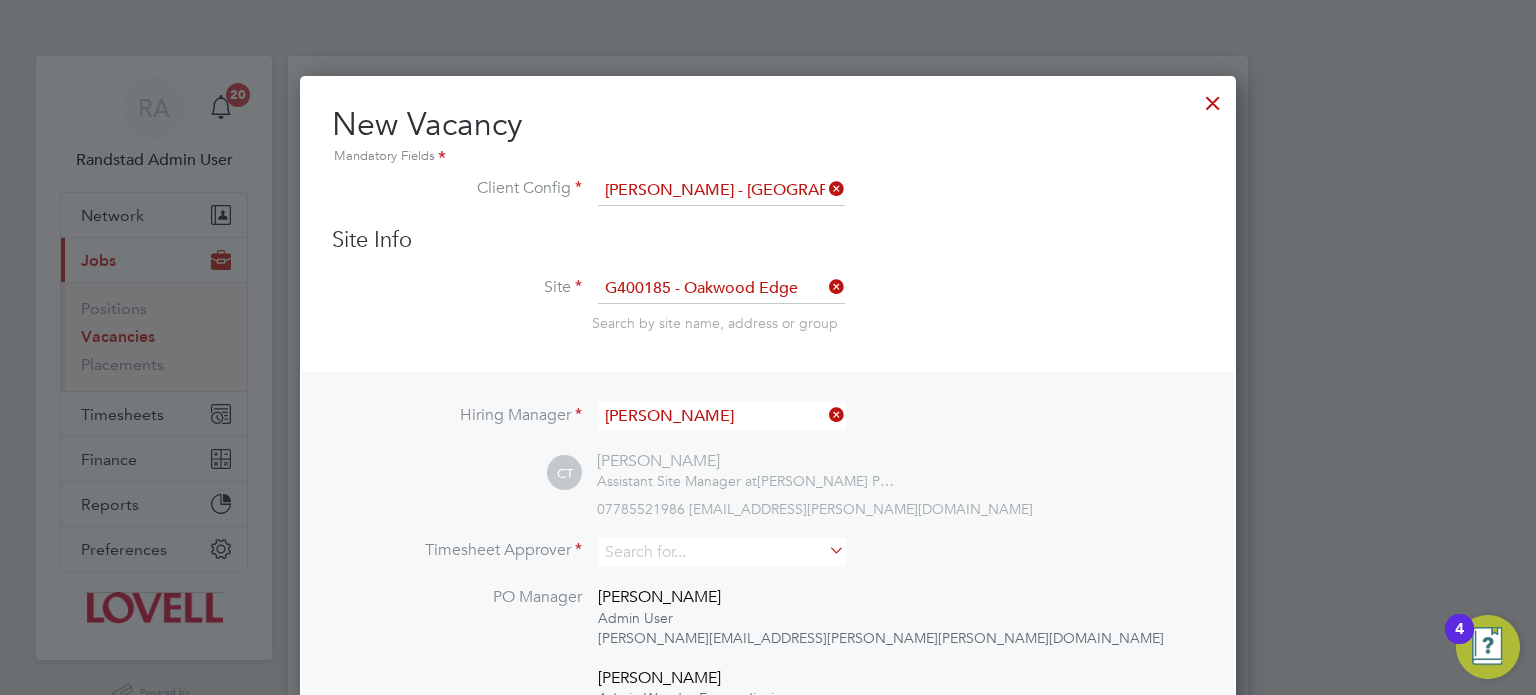 click at bounding box center (1213, 98) 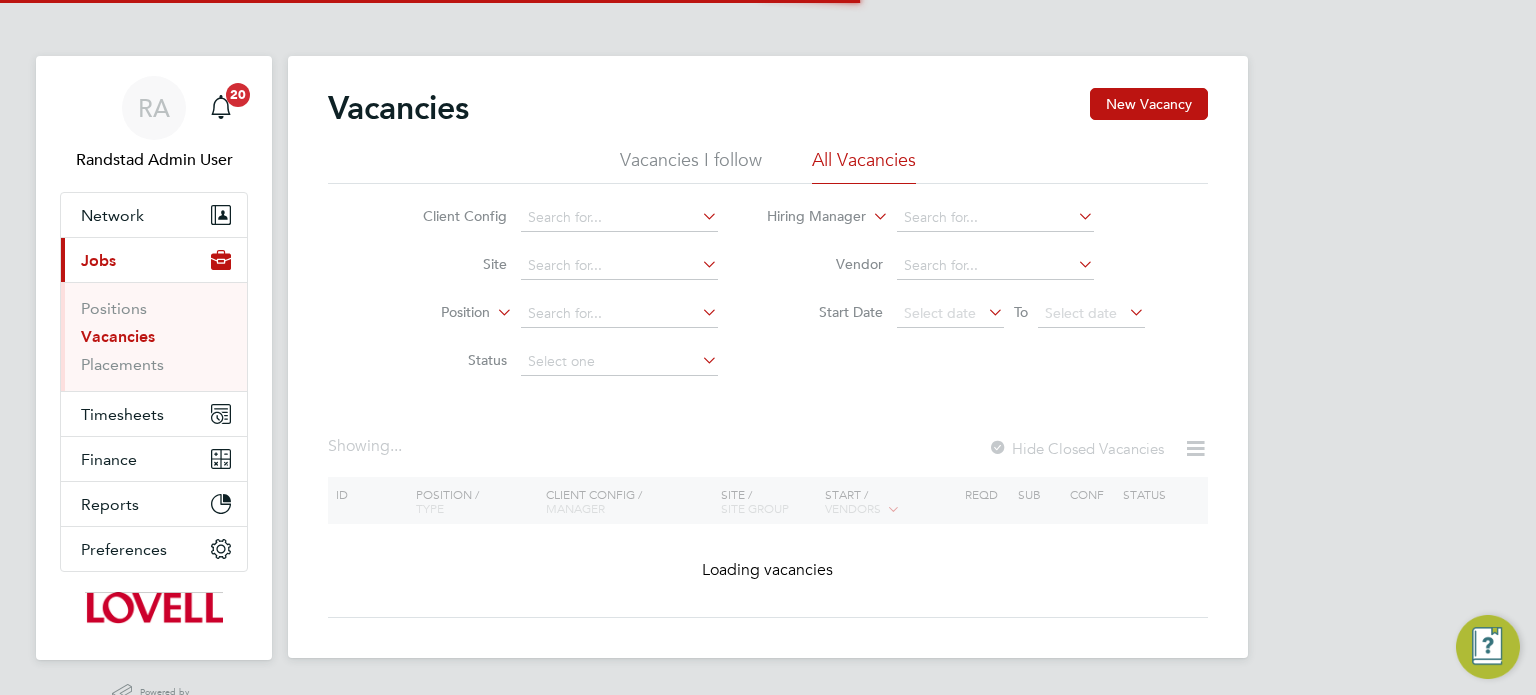 scroll, scrollTop: 0, scrollLeft: 0, axis: both 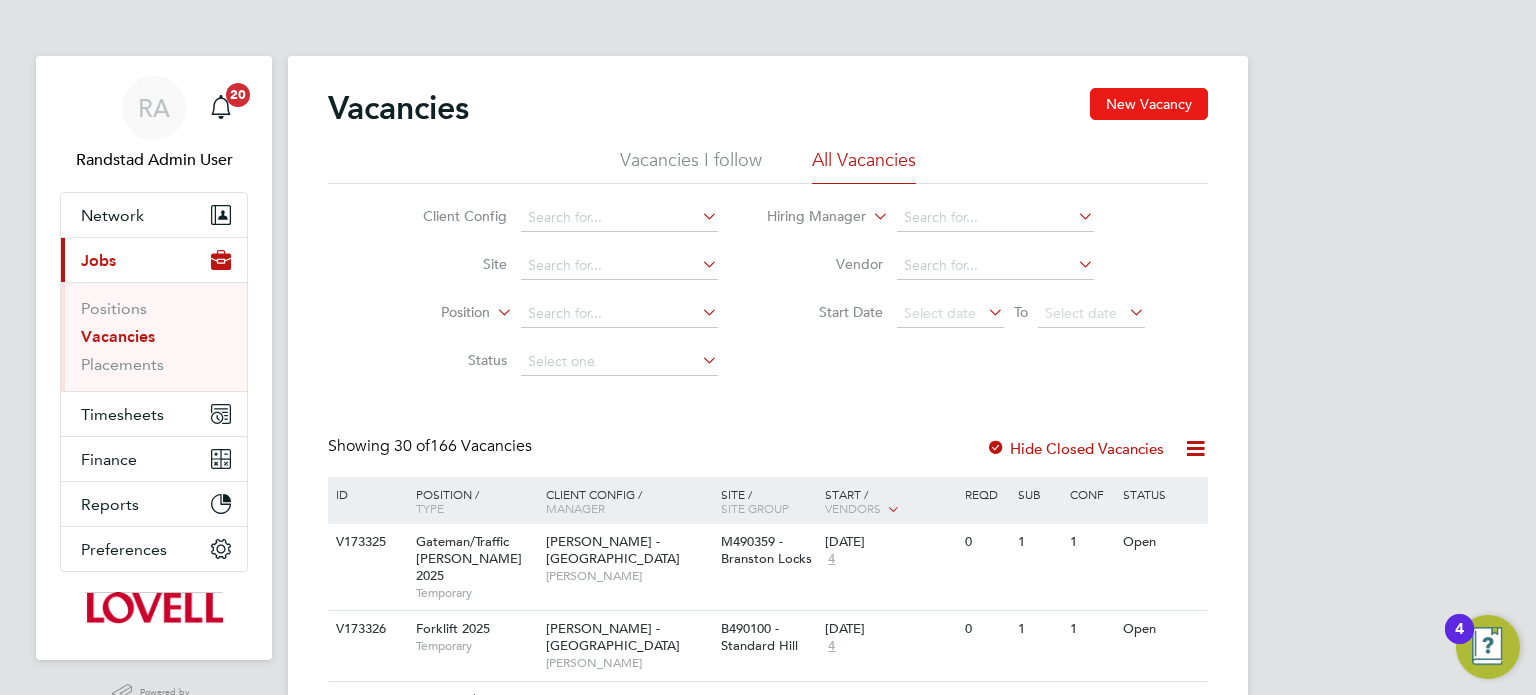 click on "New Vacancy" 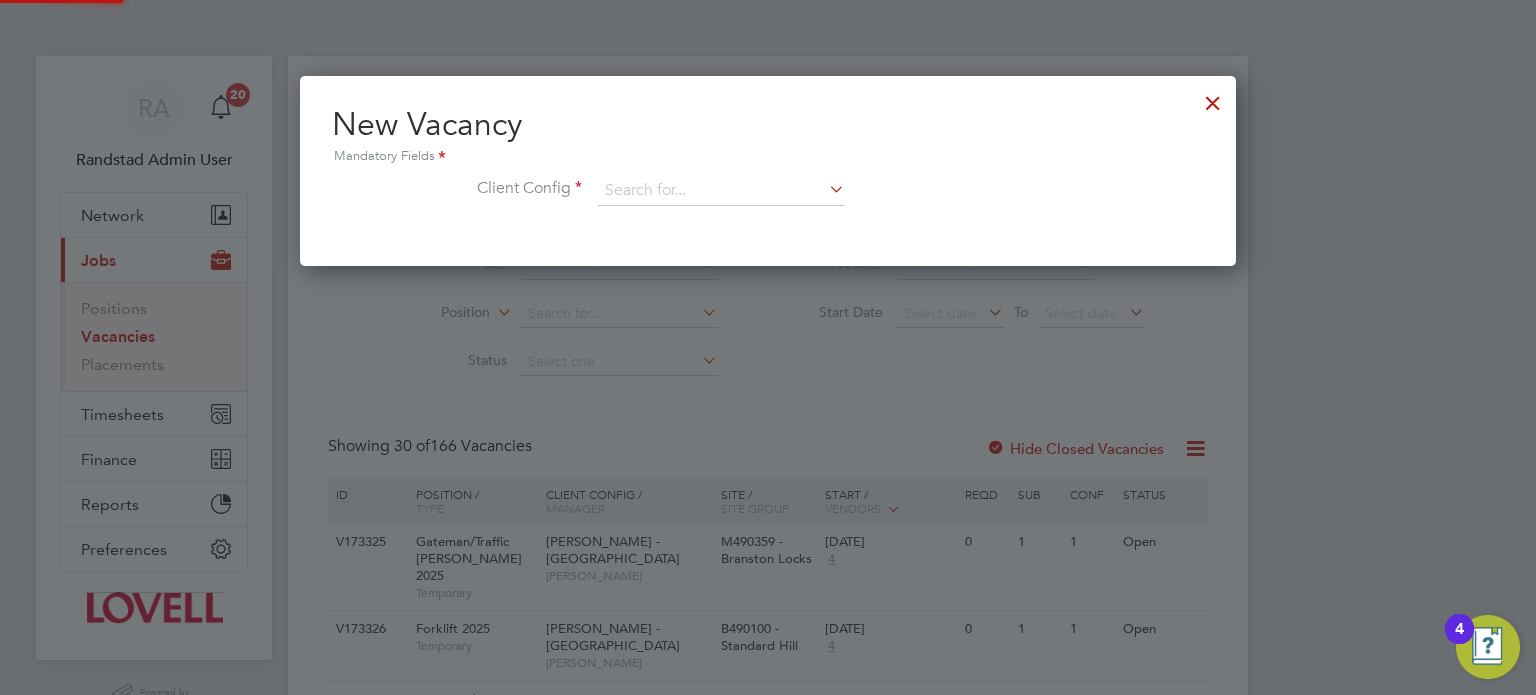 scroll, scrollTop: 10, scrollLeft: 10, axis: both 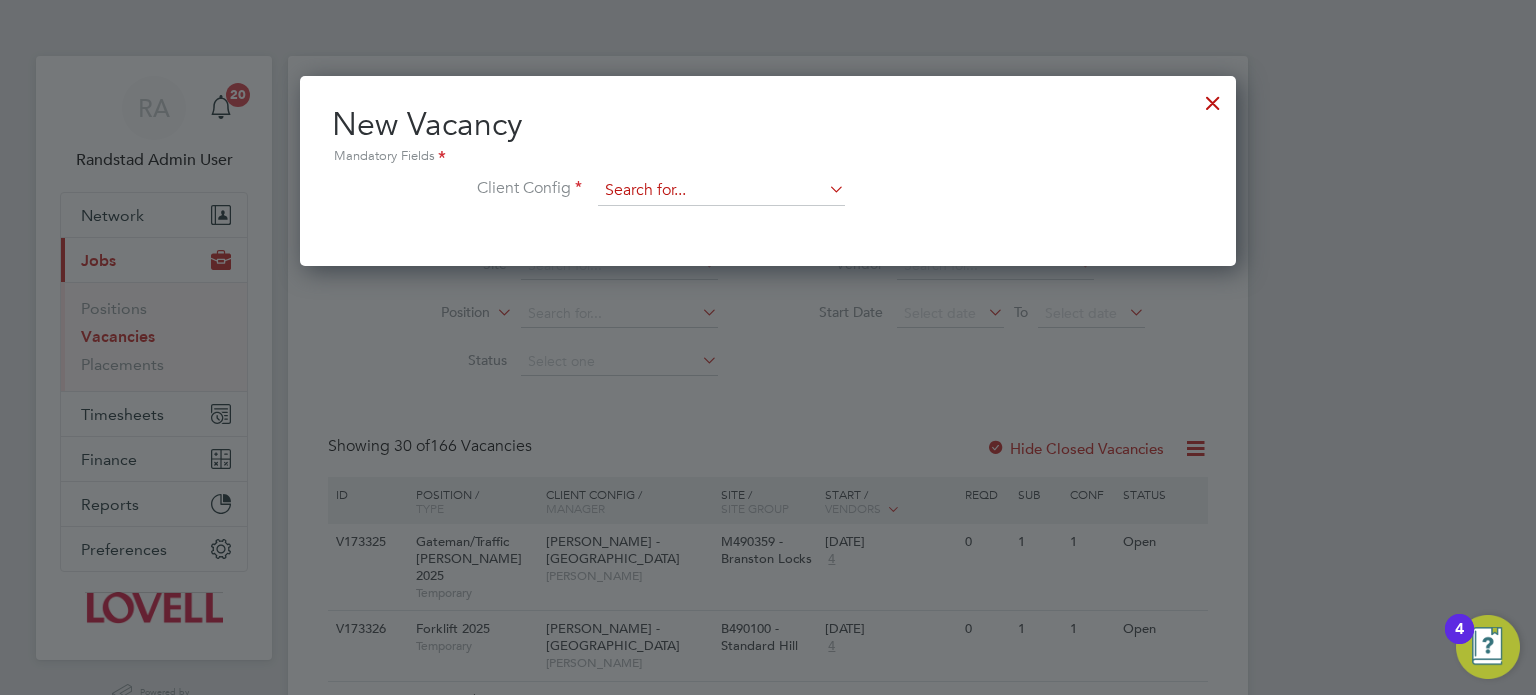 click at bounding box center [721, 191] 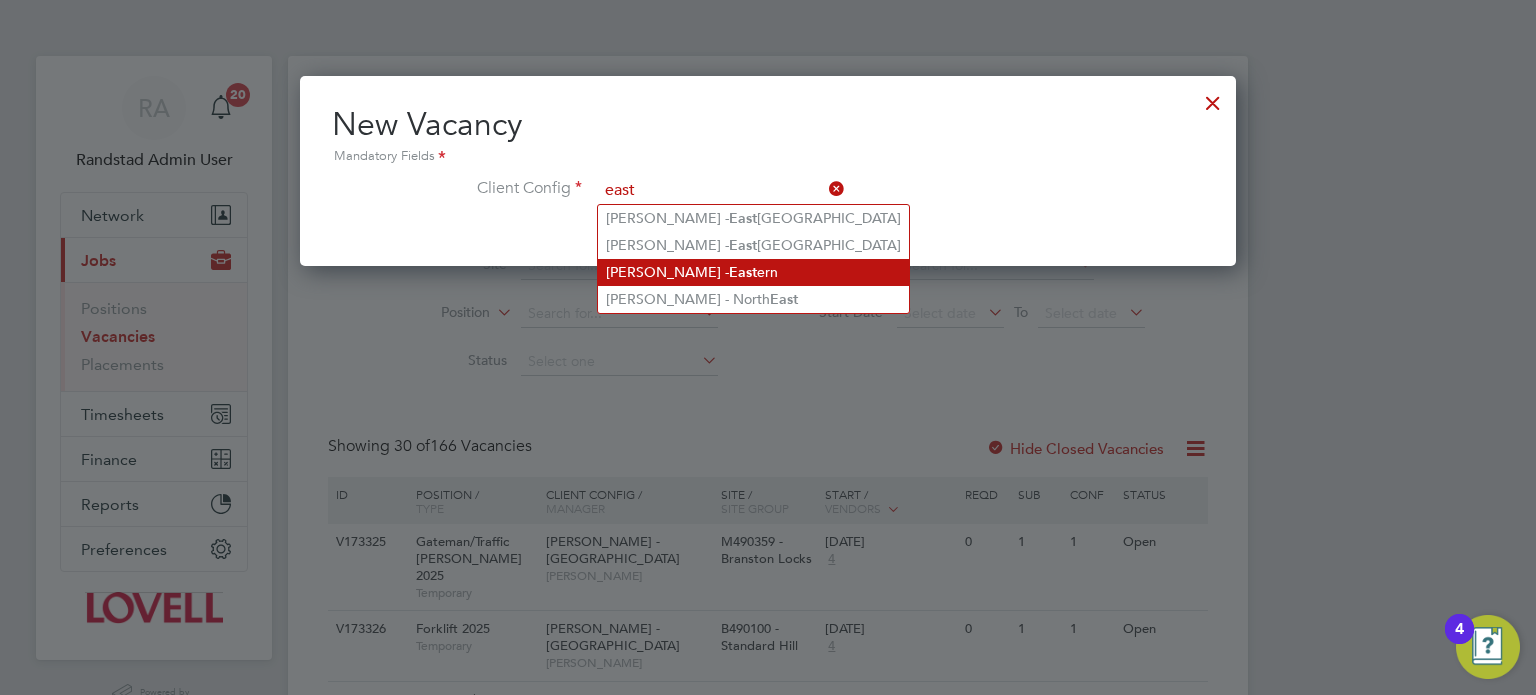 click on "East" 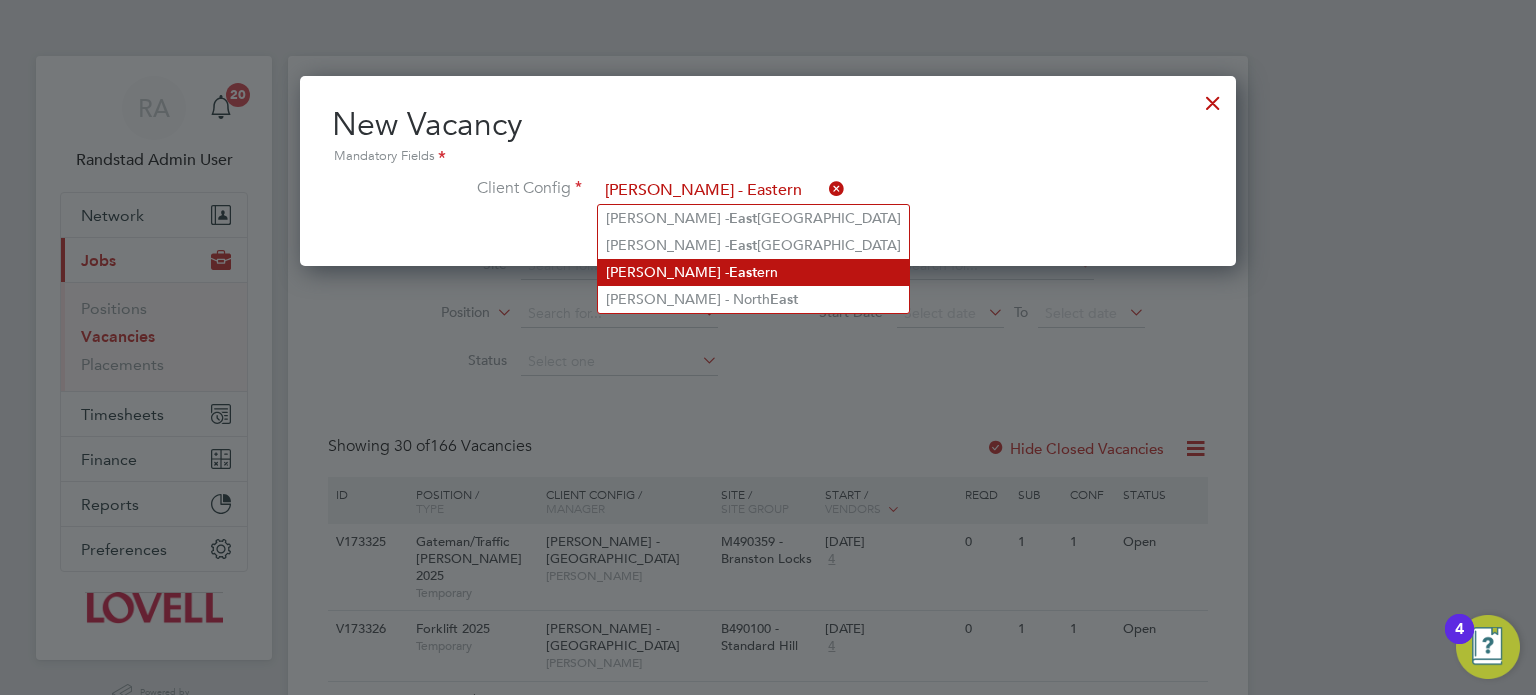 scroll, scrollTop: 11, scrollLeft: 10, axis: both 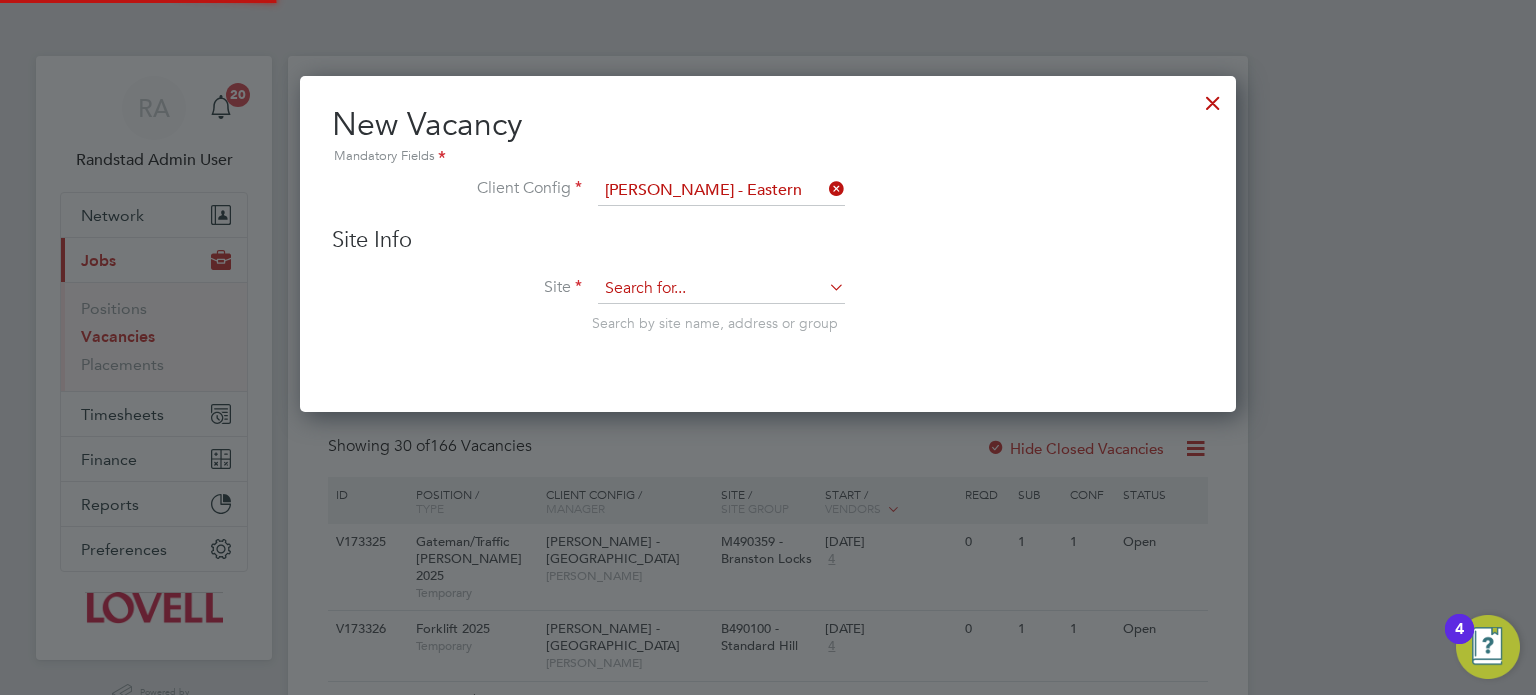 click at bounding box center [721, 289] 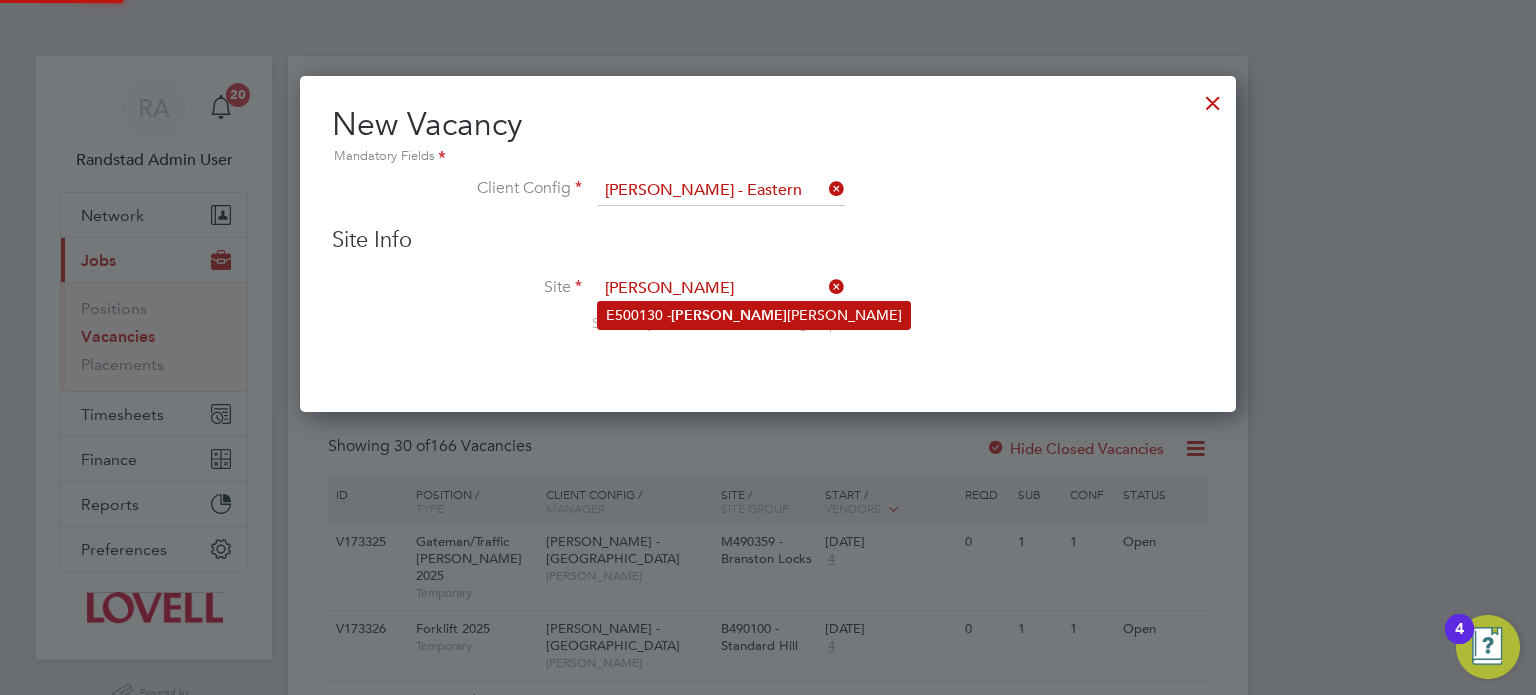 click on "Kirk" 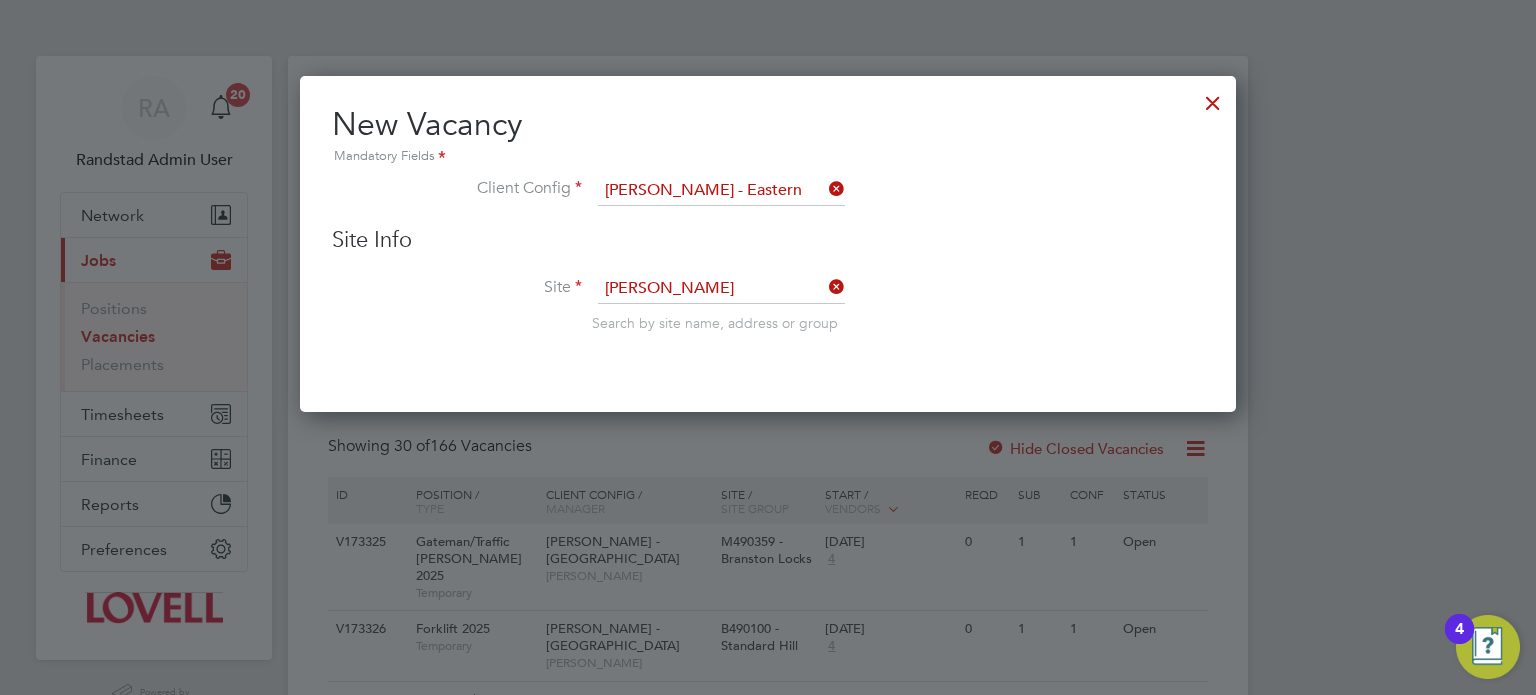 type on "E500130 - Kirk Ella" 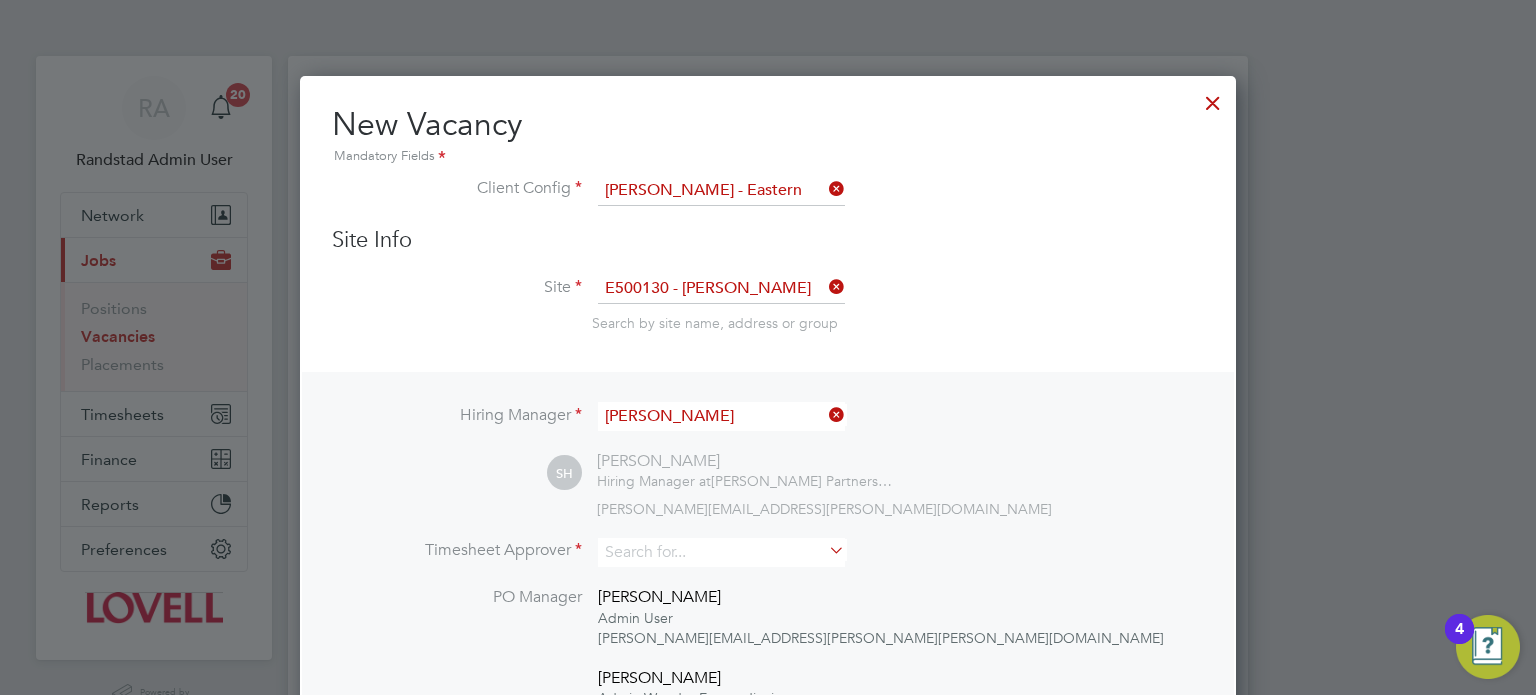 scroll, scrollTop: 10, scrollLeft: 10, axis: both 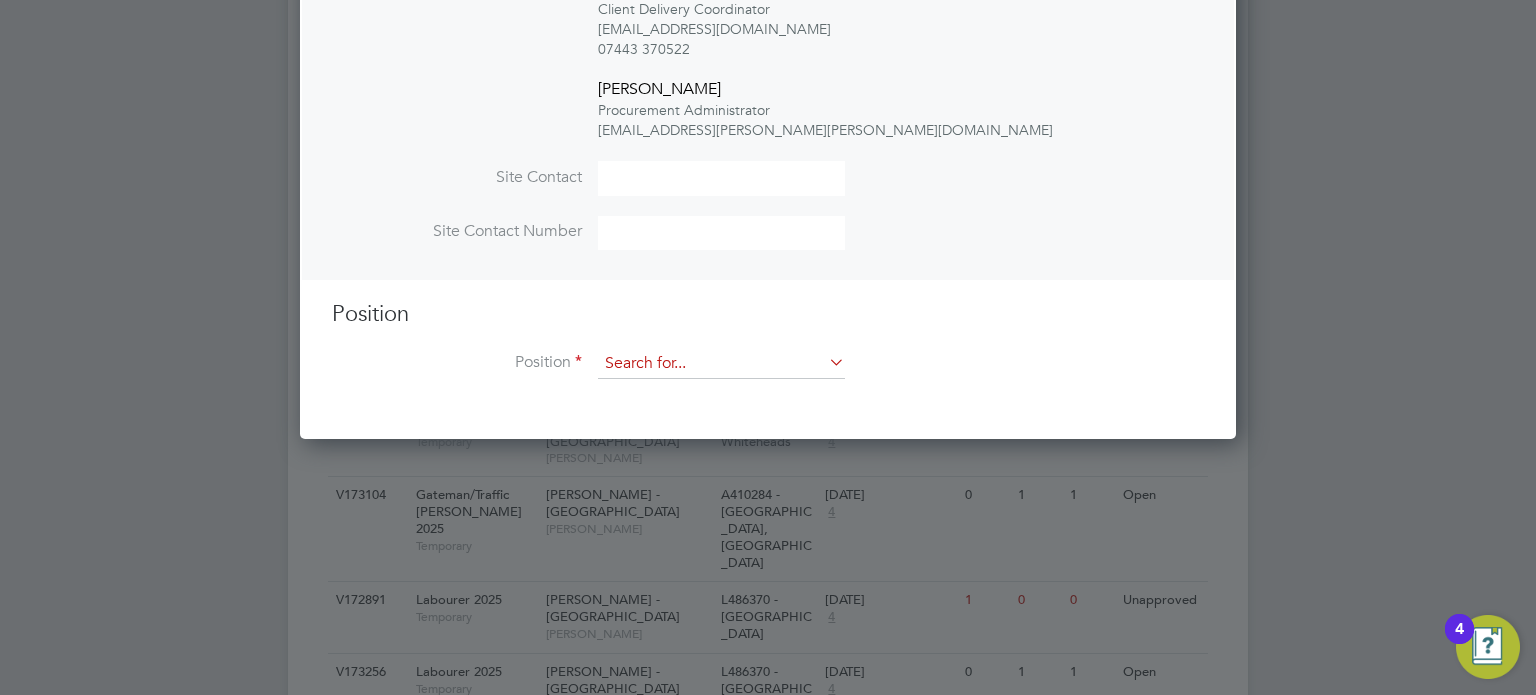 click at bounding box center (721, 364) 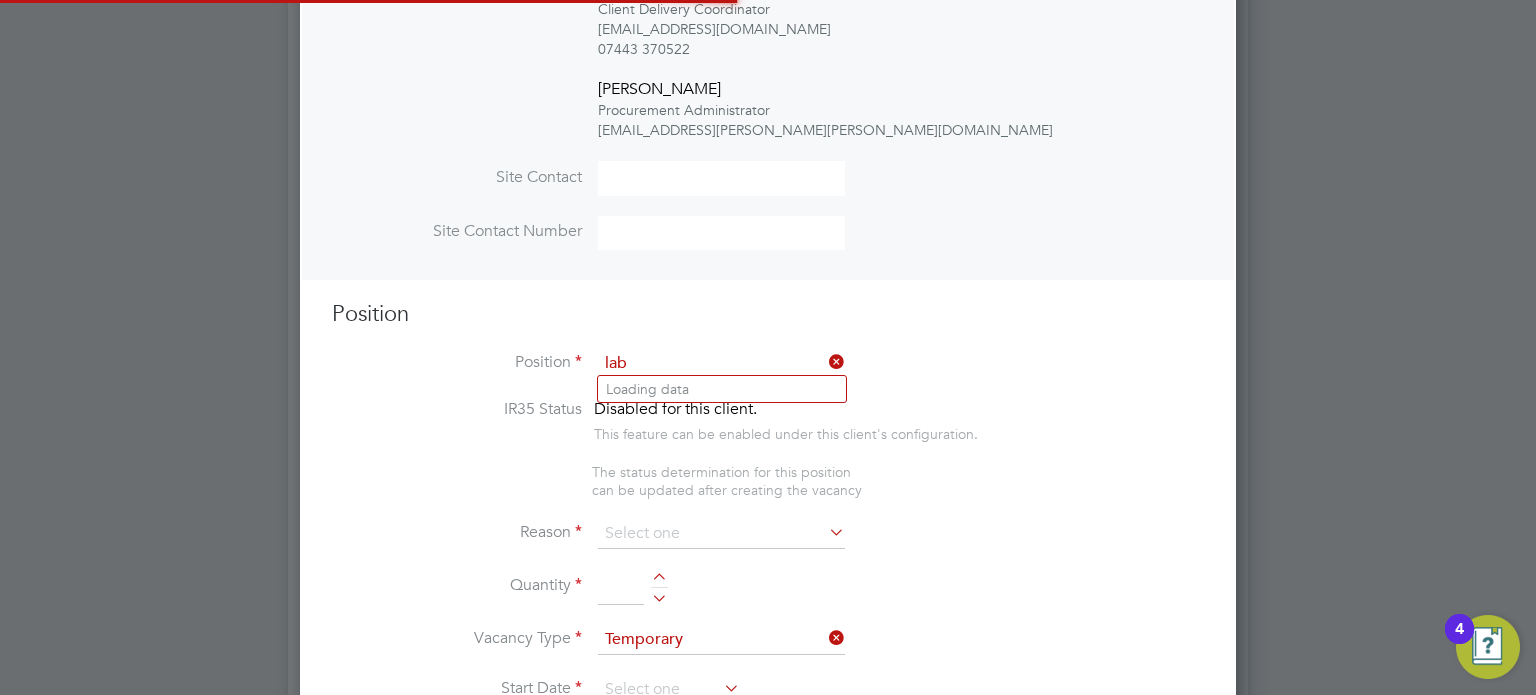 scroll, scrollTop: 10, scrollLeft: 10, axis: both 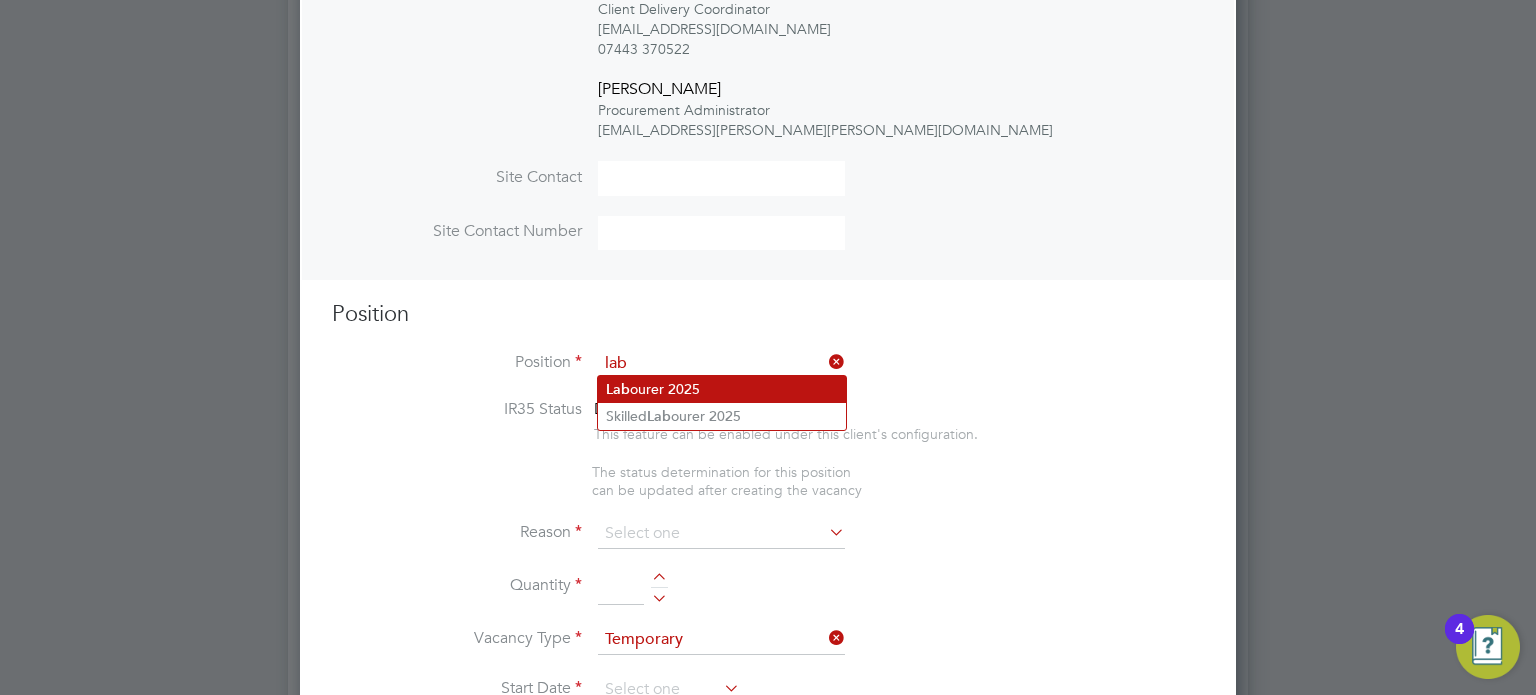 click on "Lab ourer 2025" 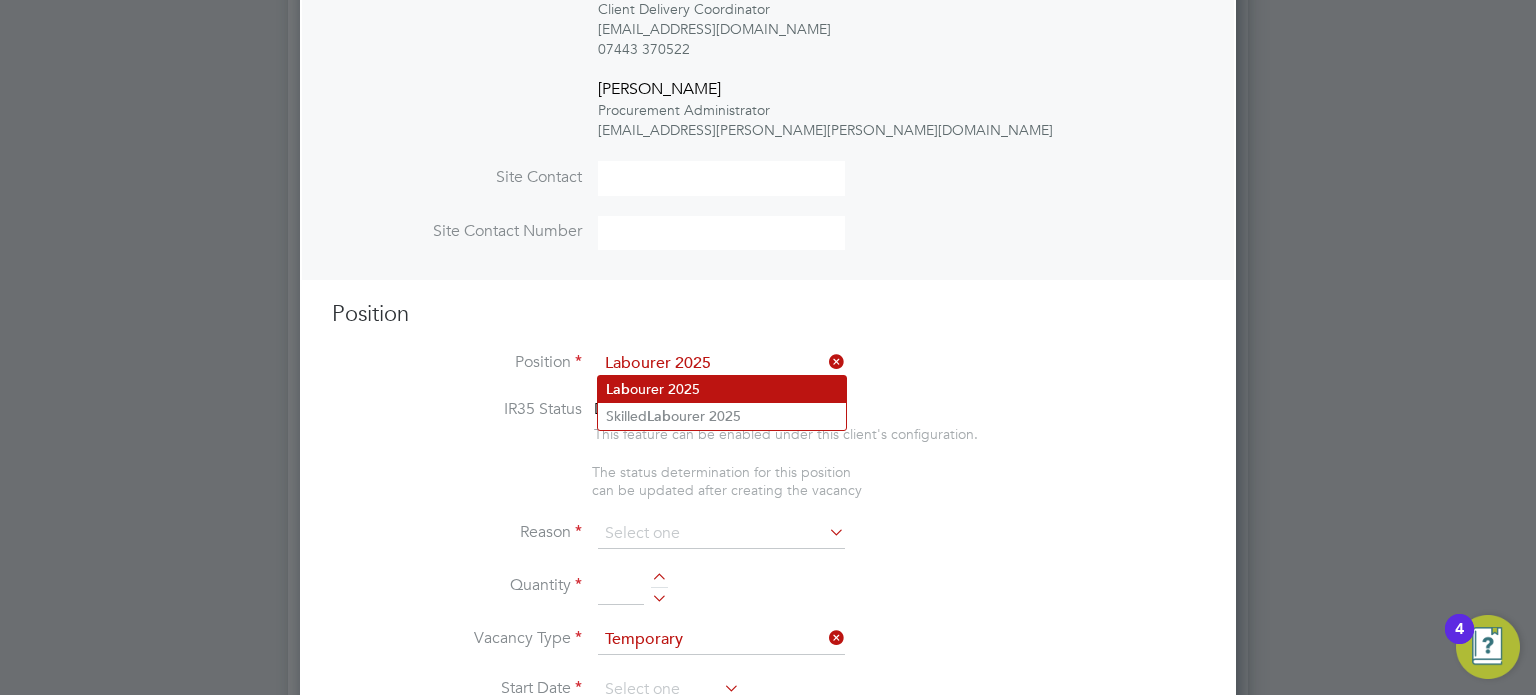 type on "Sweeping site, removing rubbish, unloading and transporting material, equipment etc. under close supervision." 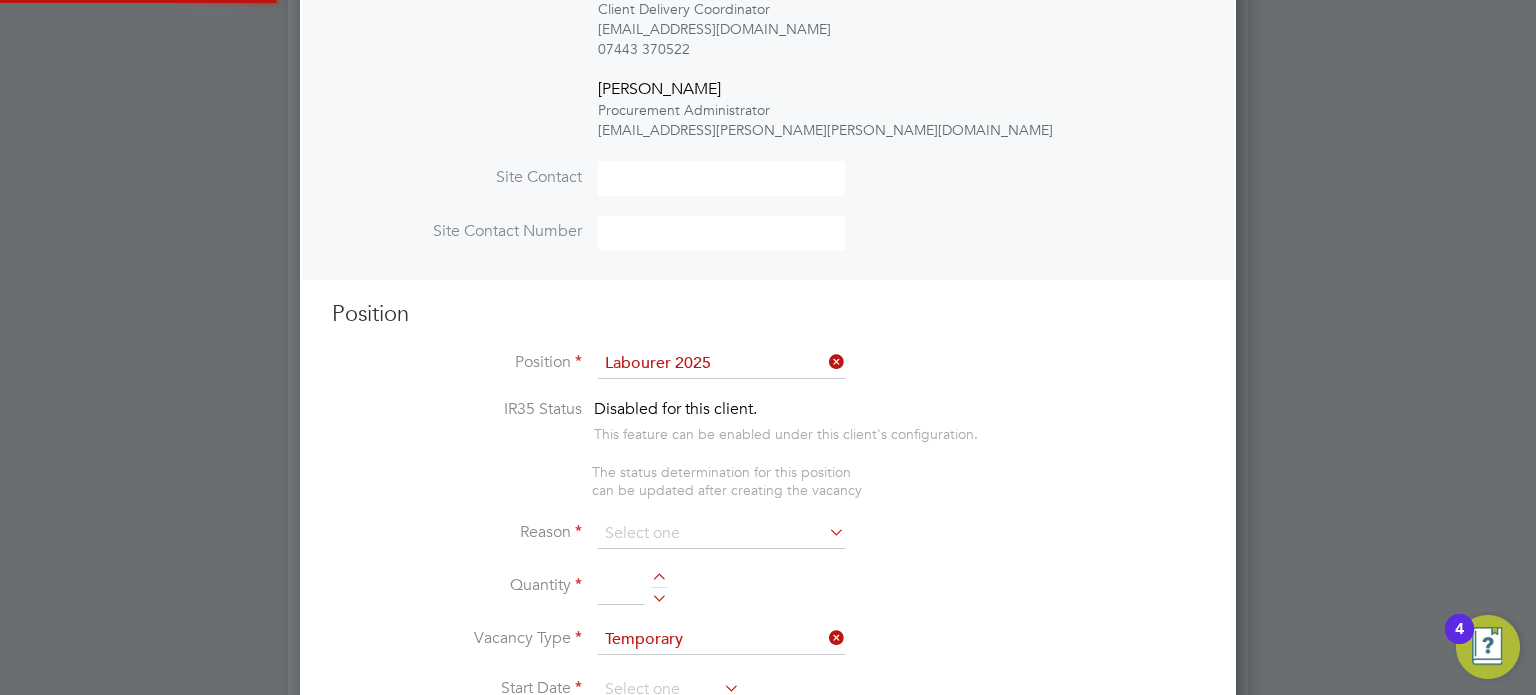 scroll, scrollTop: 10, scrollLeft: 10, axis: both 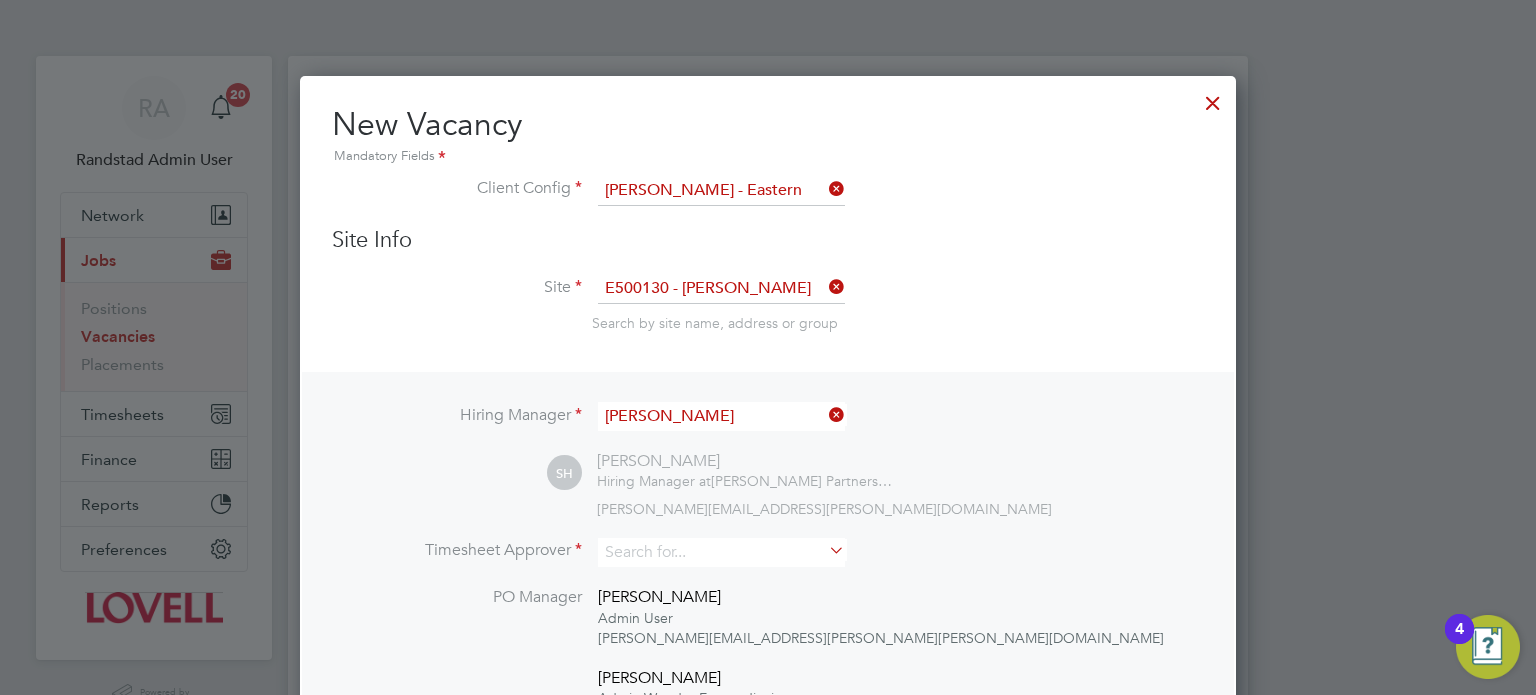 click at bounding box center [1213, 98] 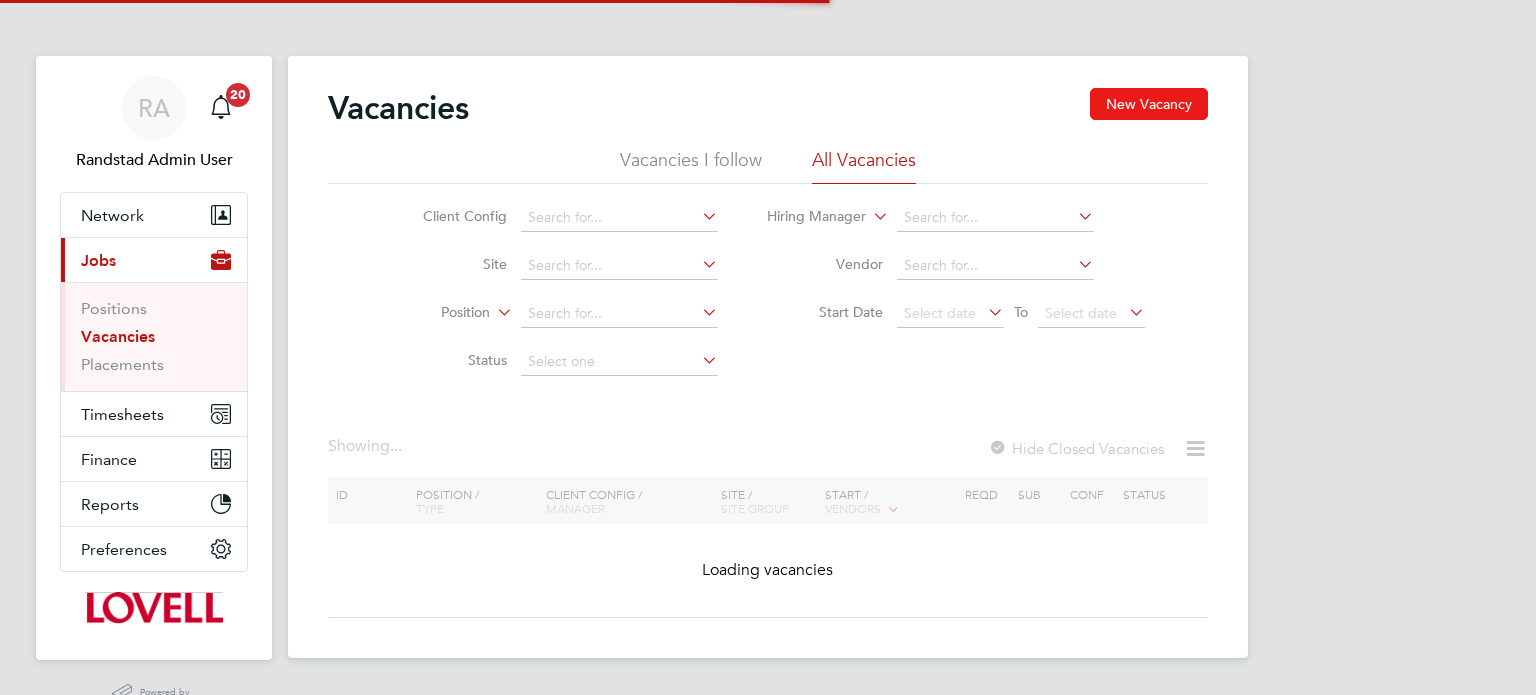scroll, scrollTop: 0, scrollLeft: 0, axis: both 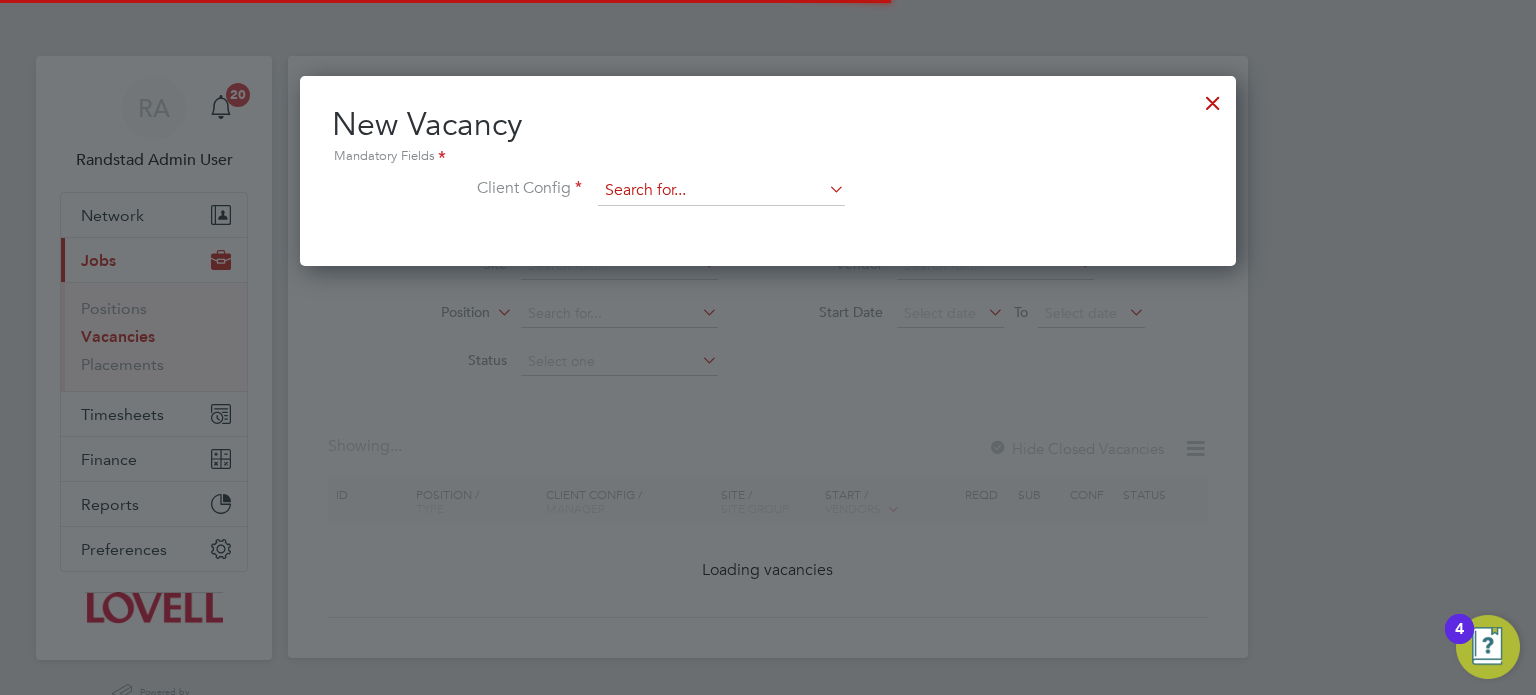 click at bounding box center [721, 191] 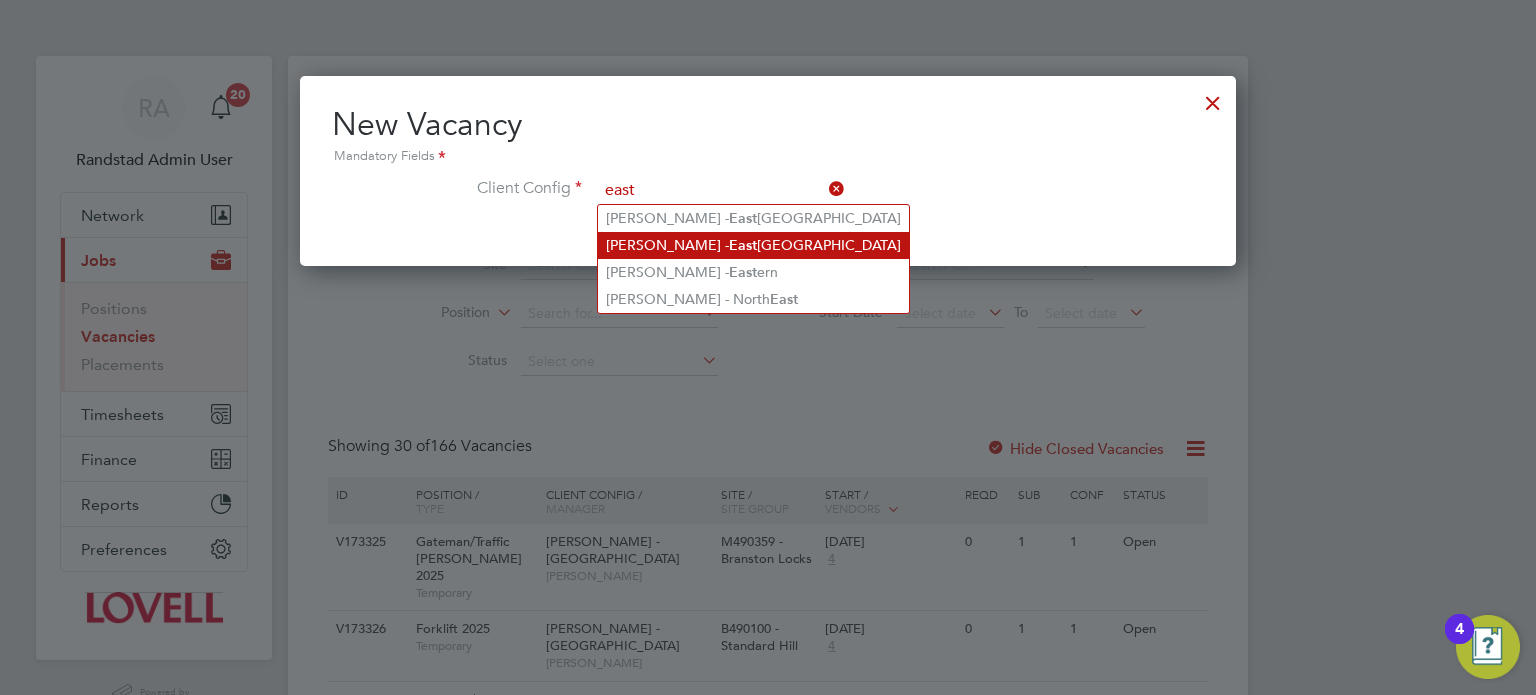 click on "[PERSON_NAME] -  [GEOGRAPHIC_DATA]" 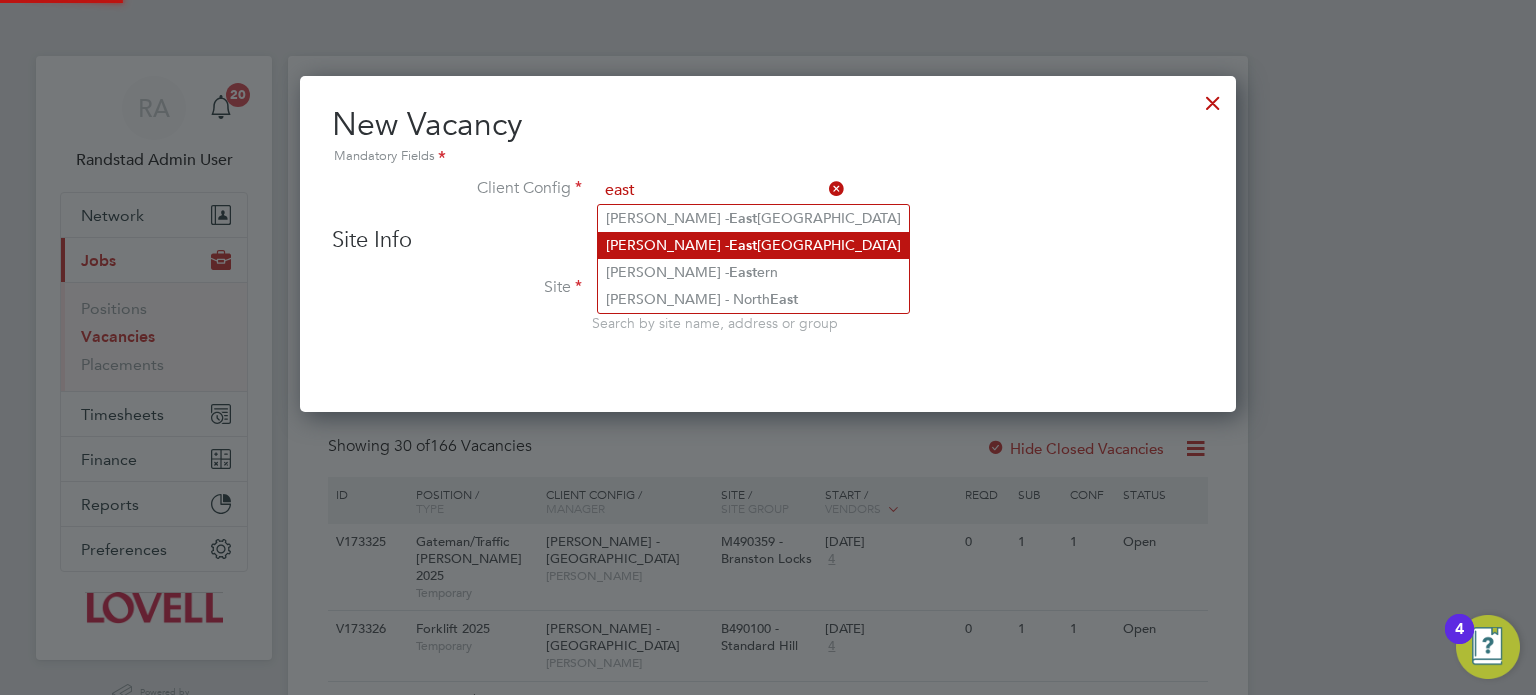 type on "[PERSON_NAME] - [GEOGRAPHIC_DATA]" 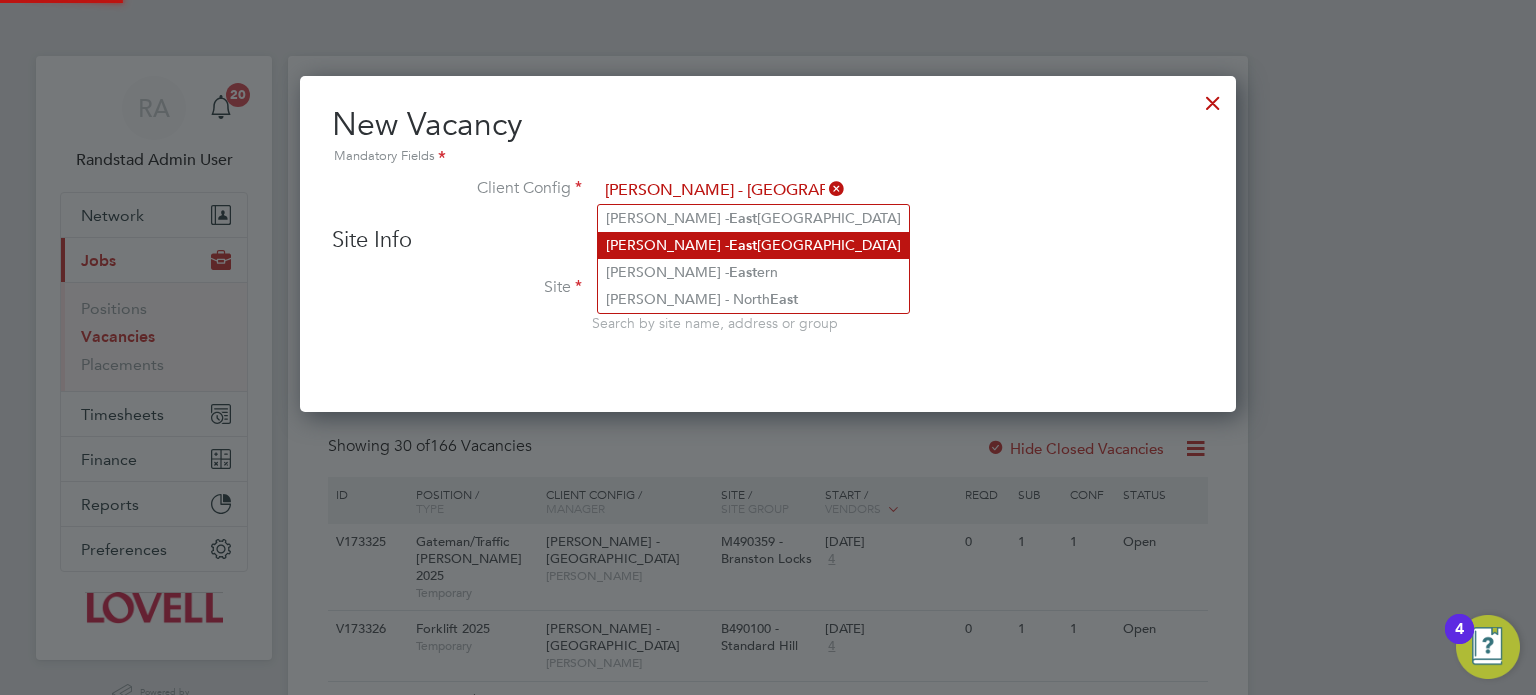 scroll, scrollTop: 11, scrollLeft: 10, axis: both 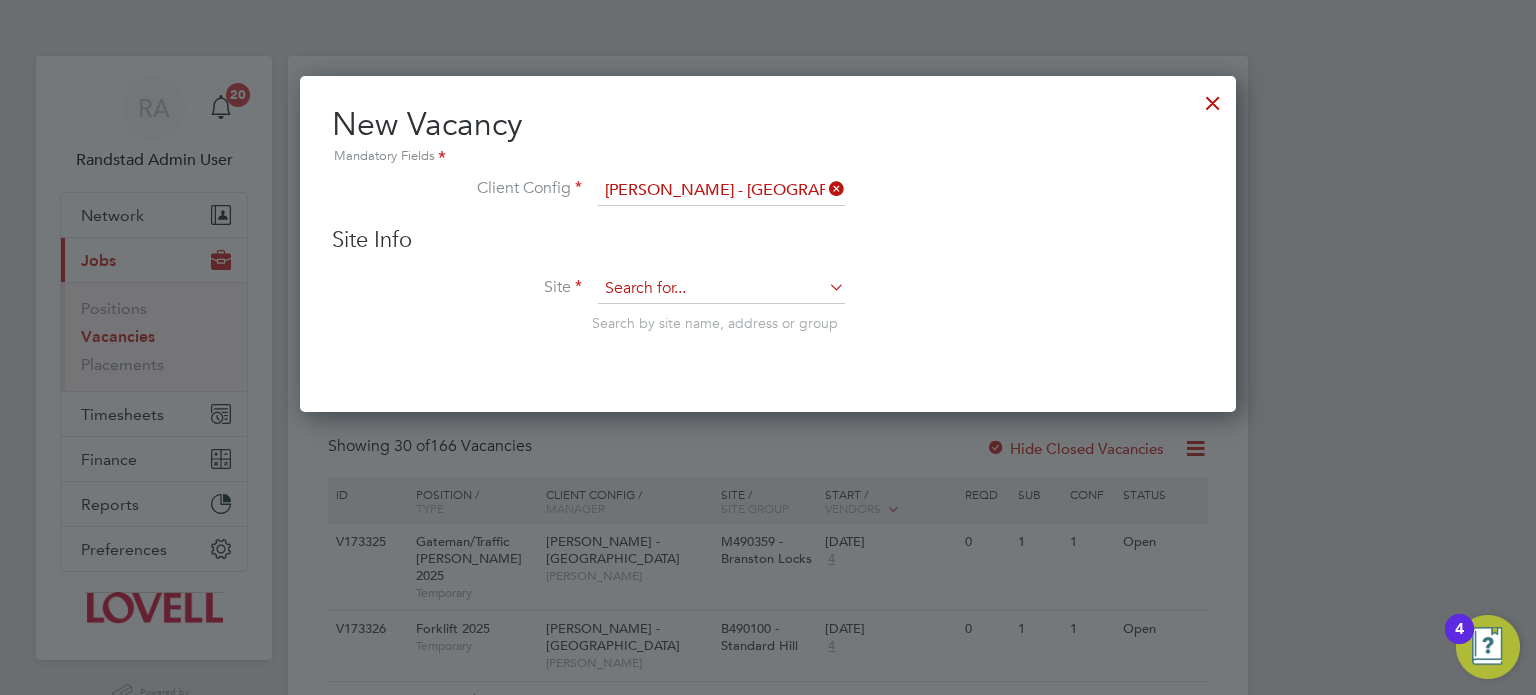 click at bounding box center (721, 289) 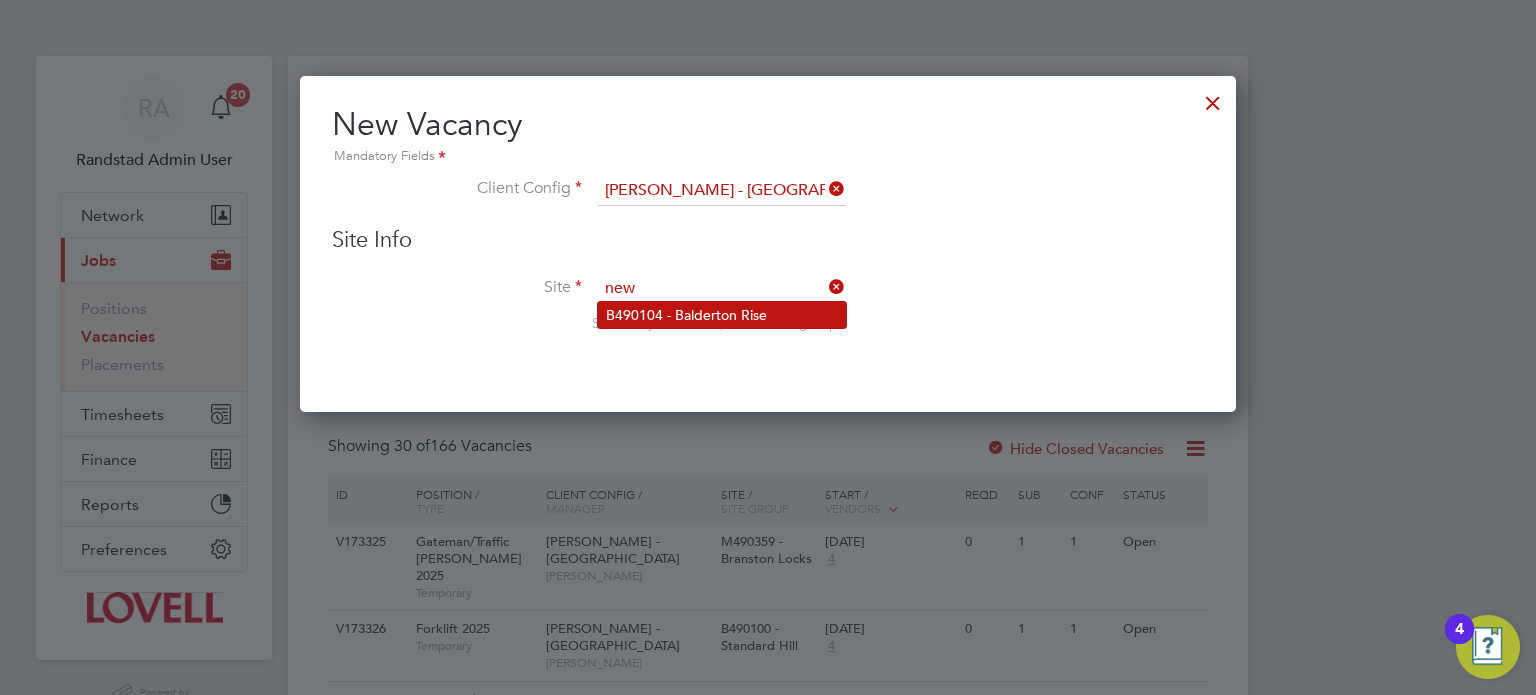 click on "B490104 - Balderton Rise" 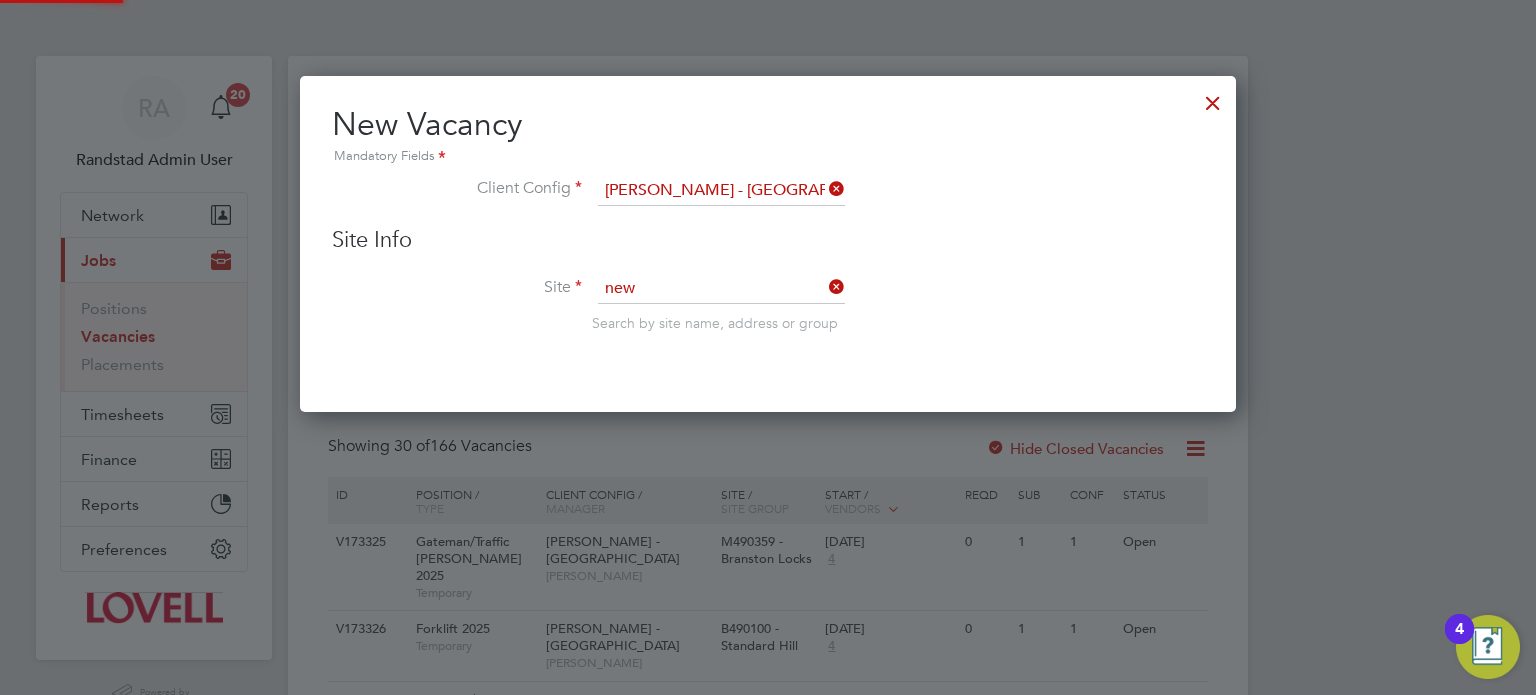 type on "B490104 - Balderton Rise" 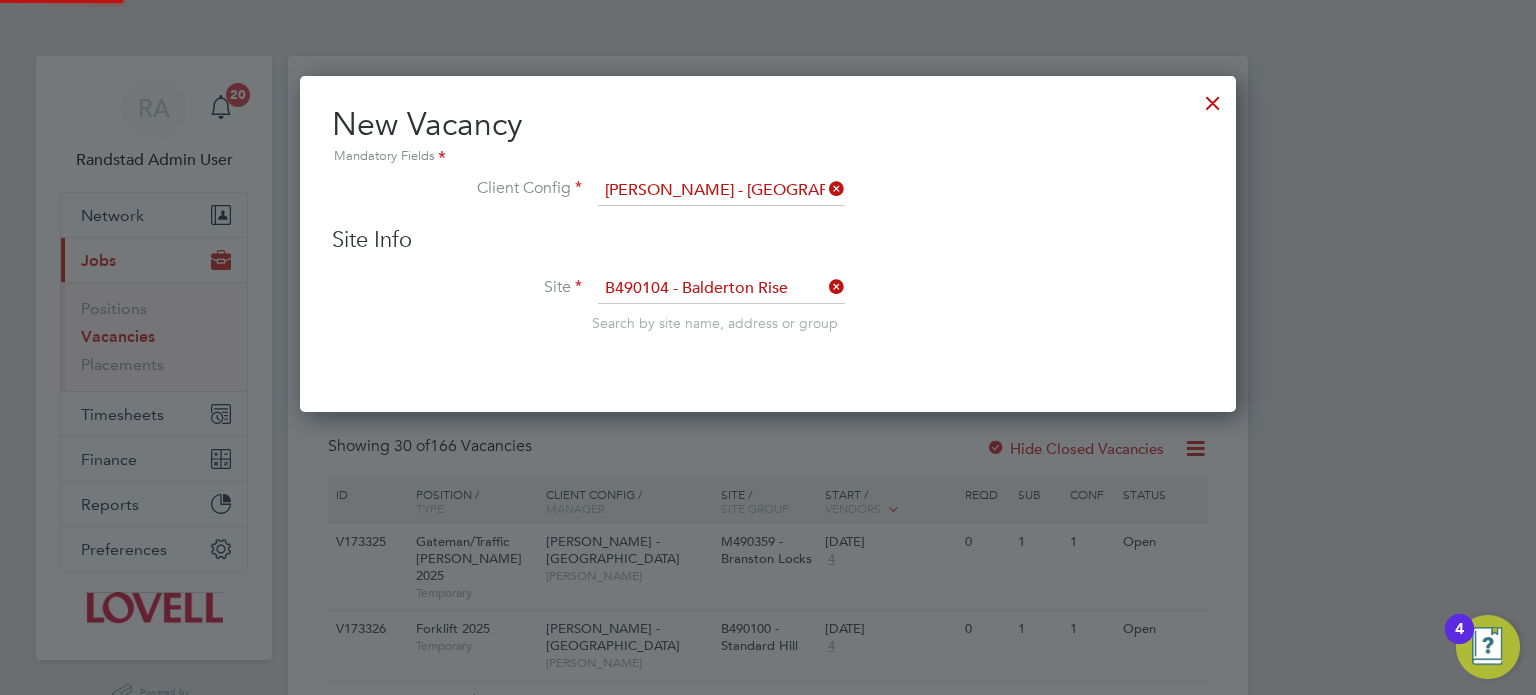 scroll, scrollTop: 10, scrollLeft: 10, axis: both 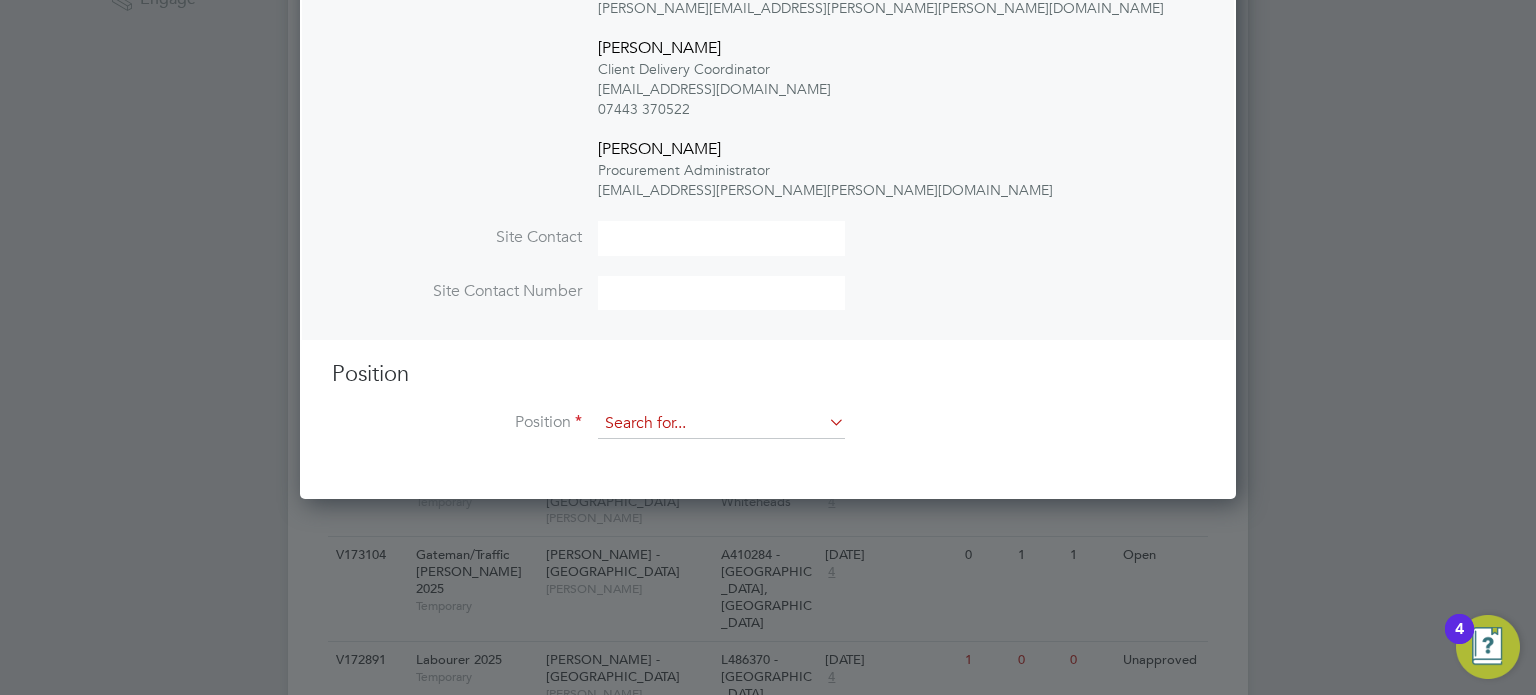 click at bounding box center [721, 424] 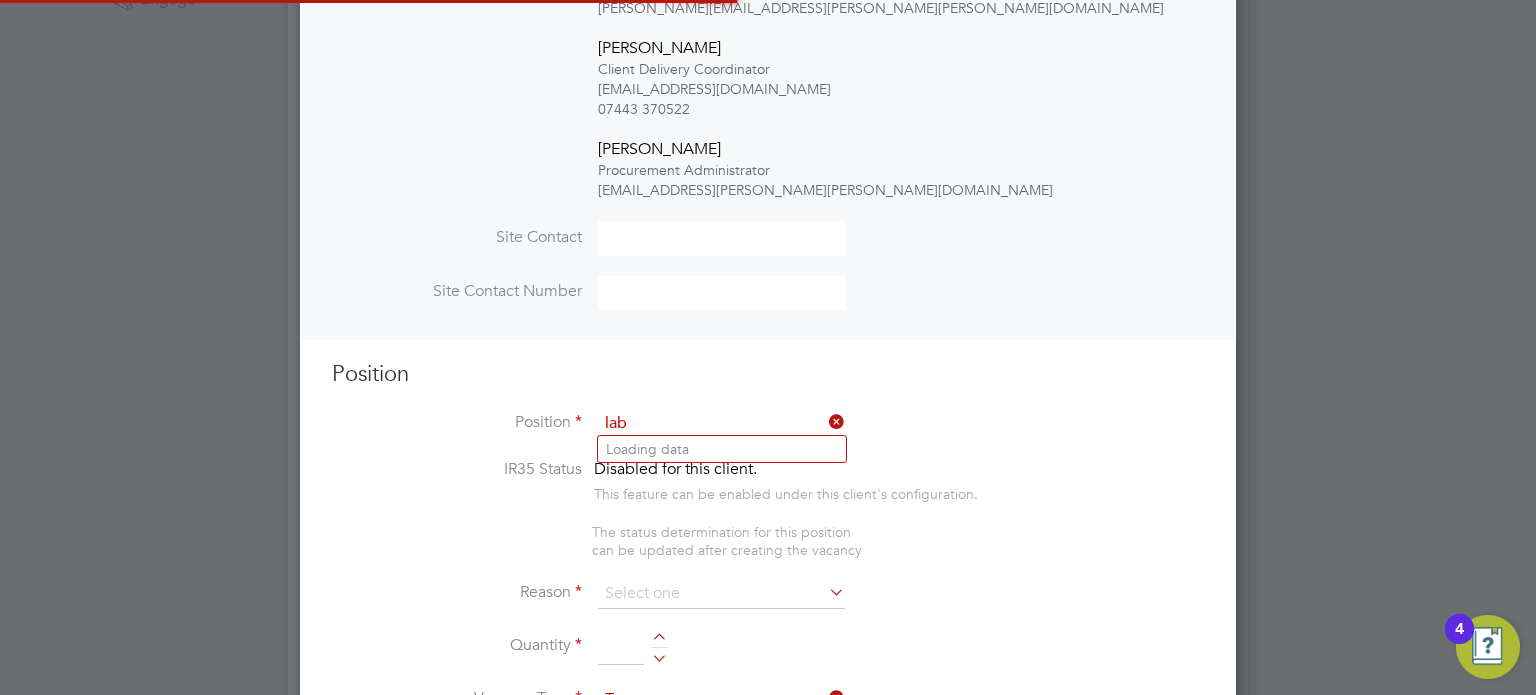 scroll, scrollTop: 9, scrollLeft: 10, axis: both 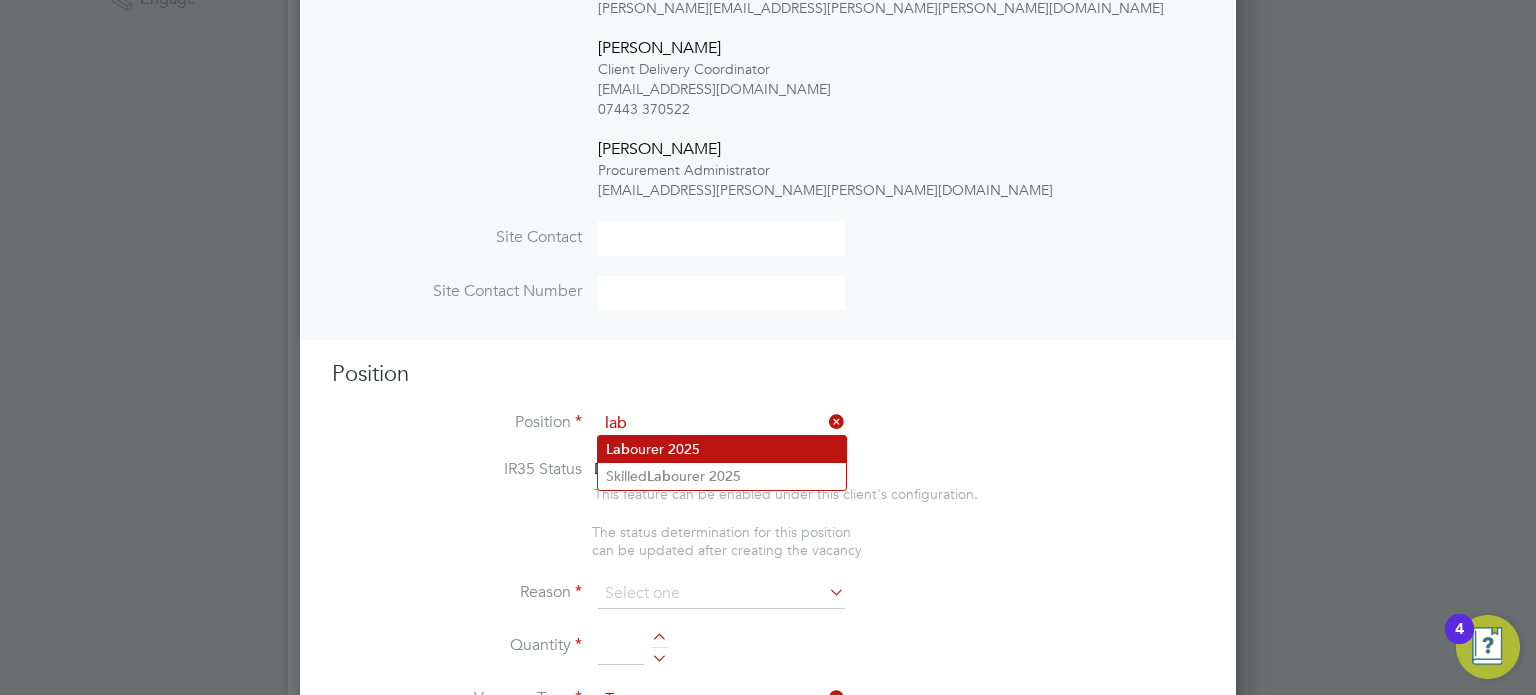 click on "Lab ourer 2025" 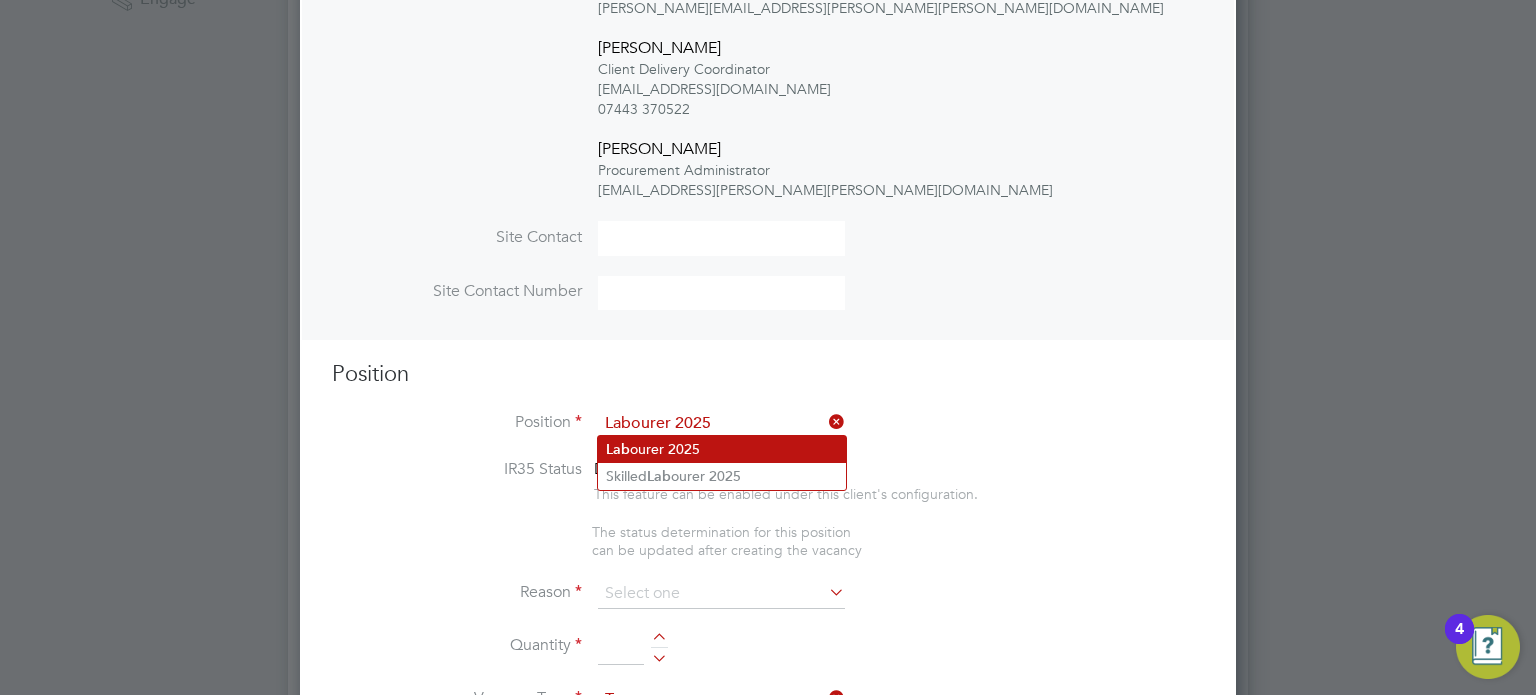 type on "Sweeping site, removing rubbish, unloading and transporting material, equipment etc. under close supervision." 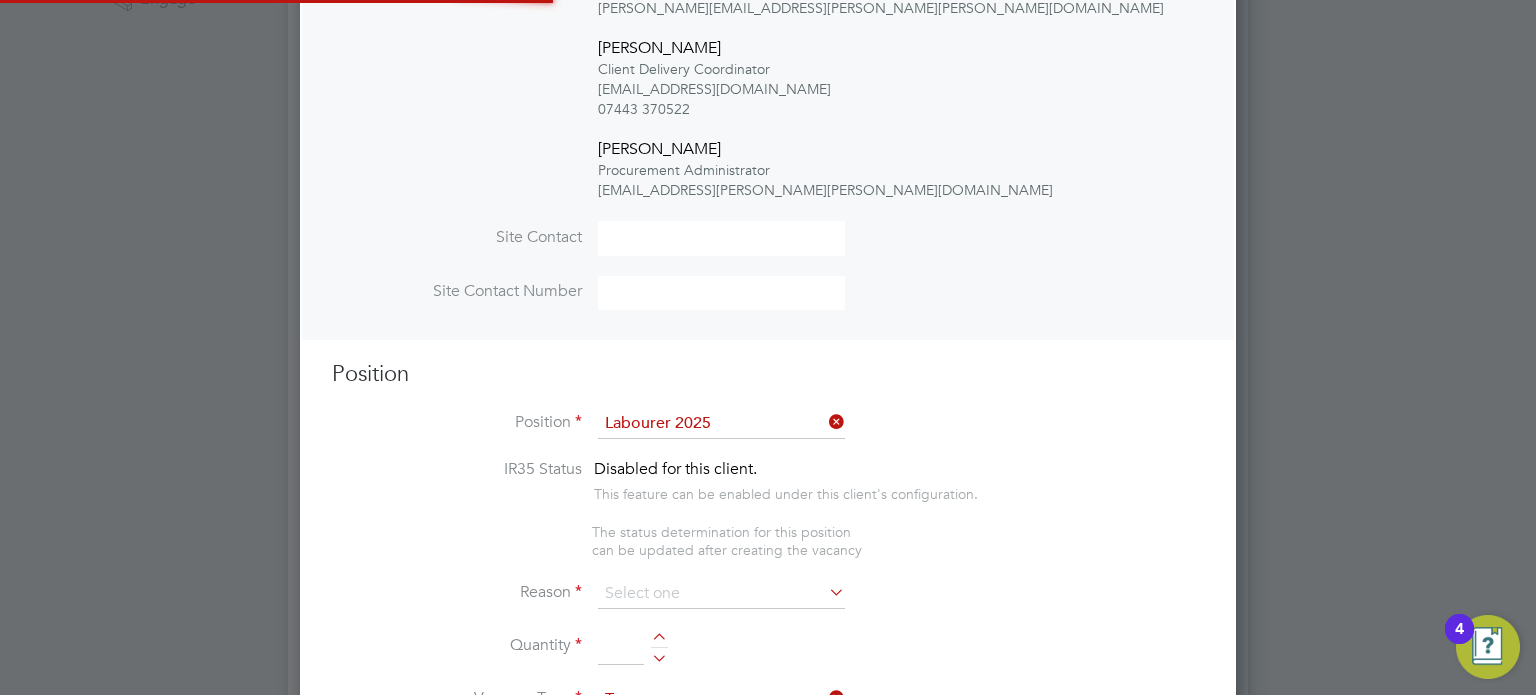 scroll, scrollTop: 10, scrollLeft: 10, axis: both 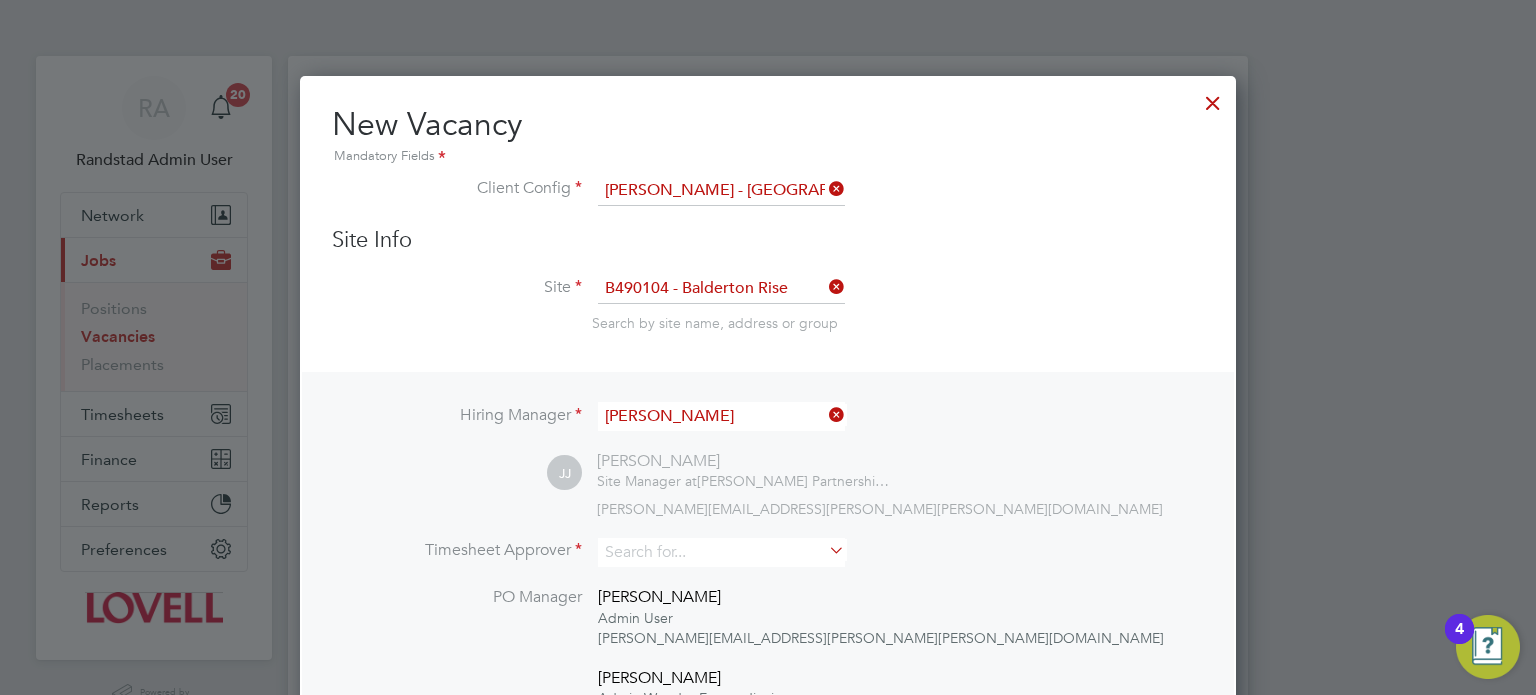 click at bounding box center (1213, 98) 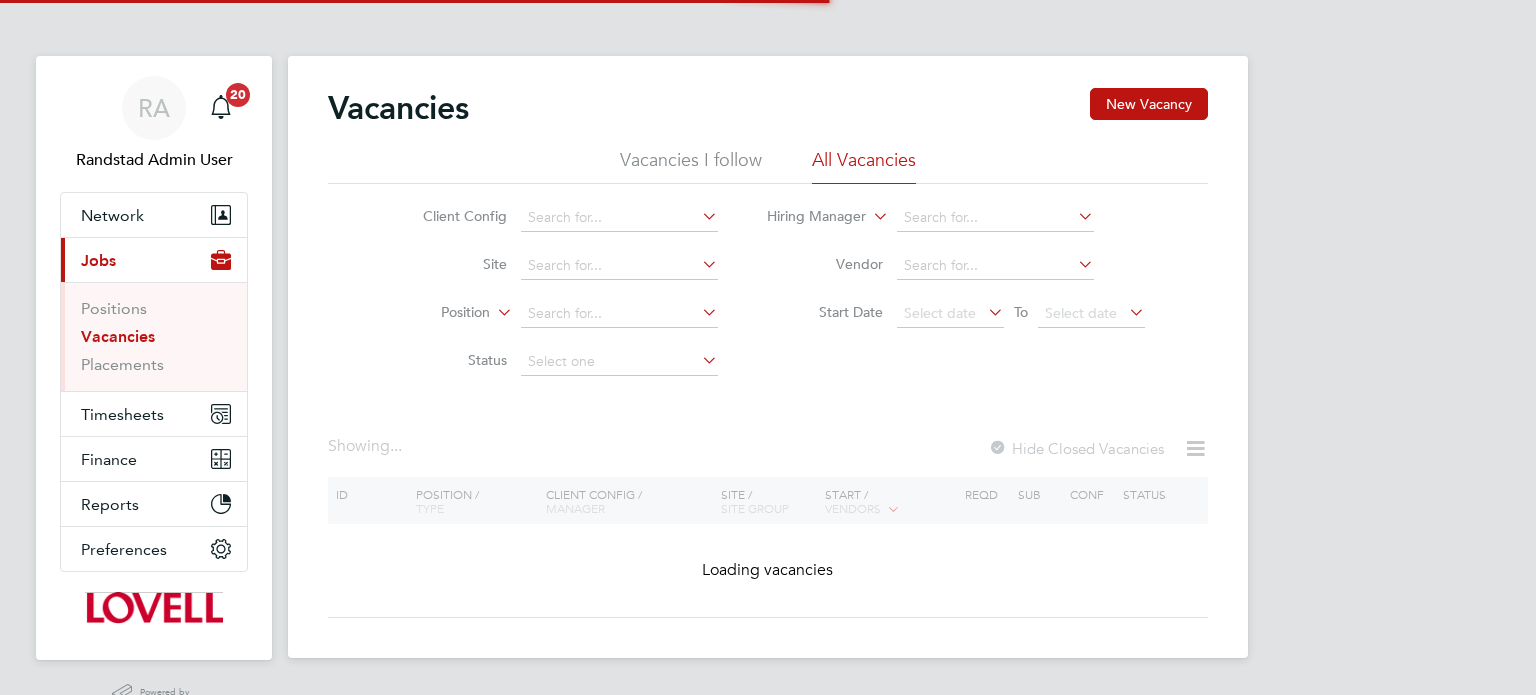 scroll, scrollTop: 0, scrollLeft: 0, axis: both 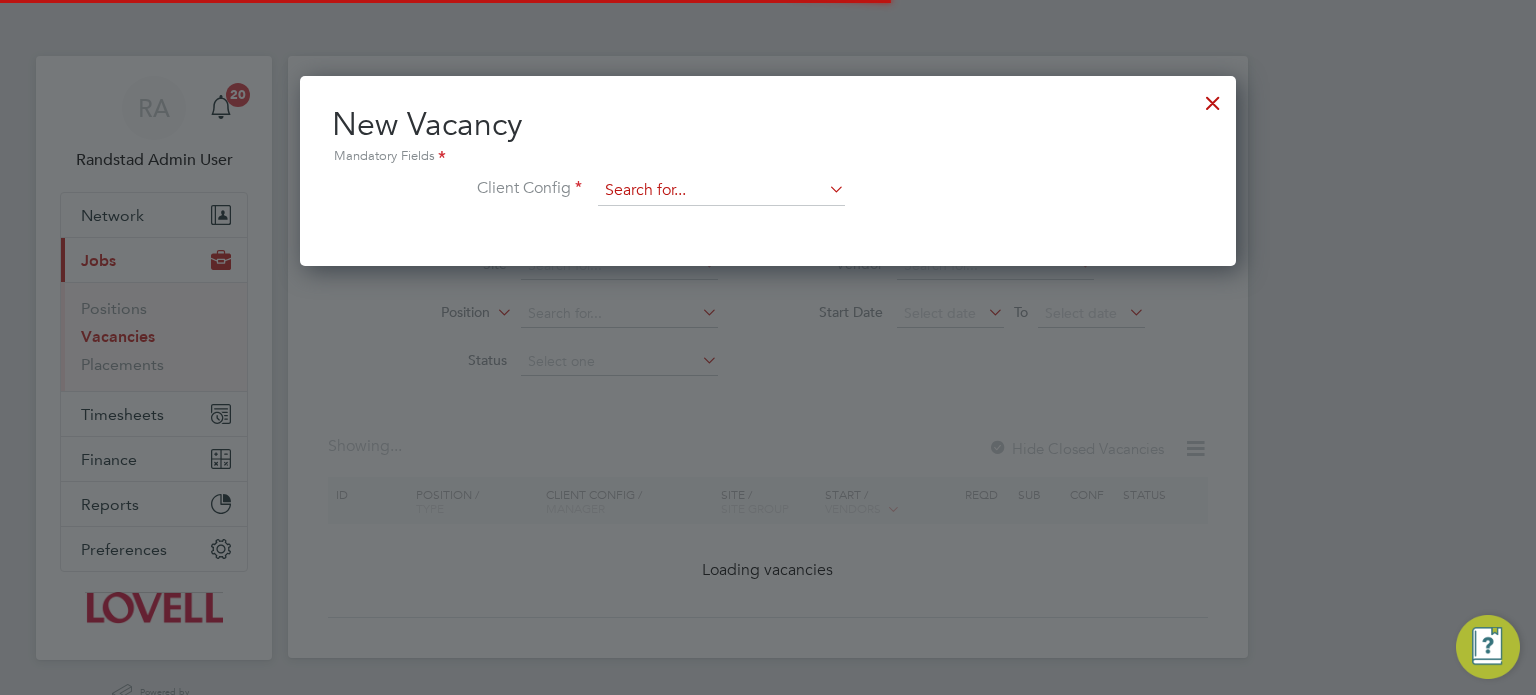 click at bounding box center (721, 191) 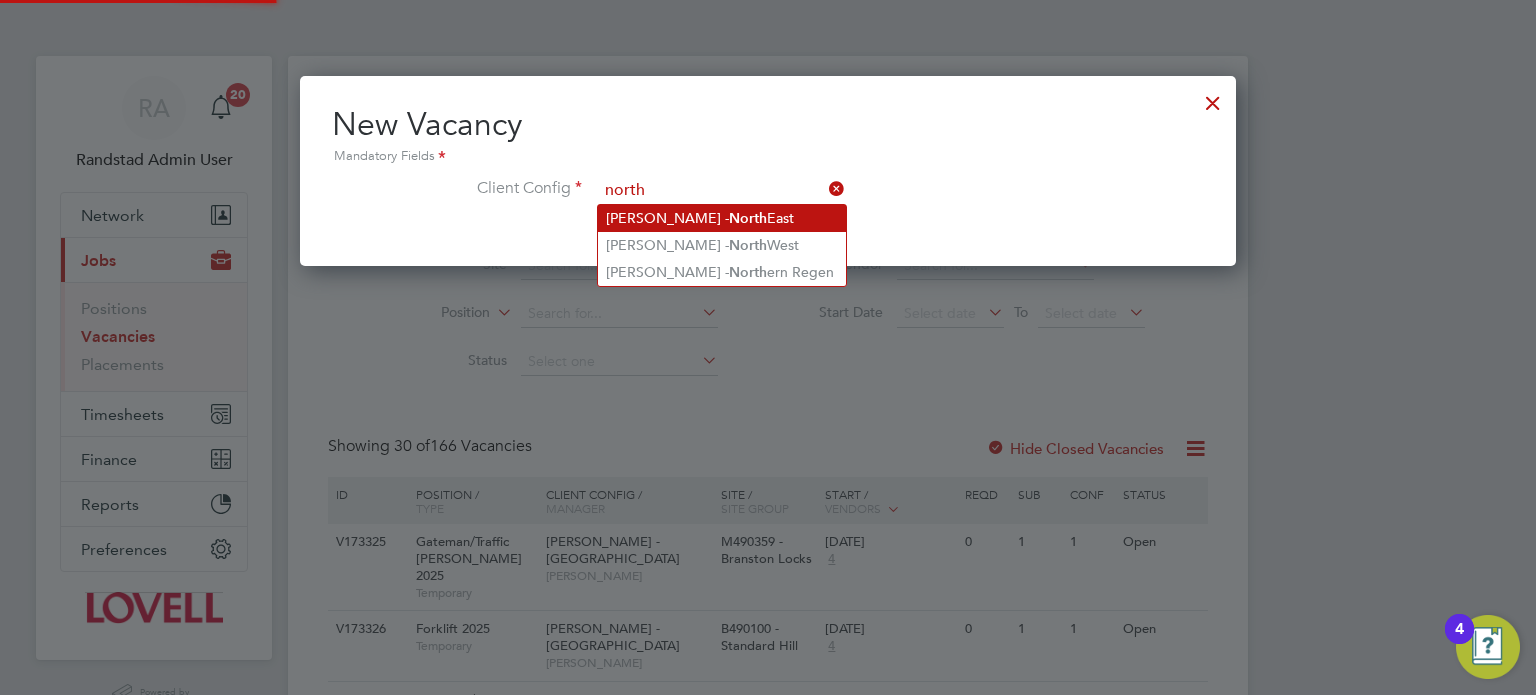 click on "North" 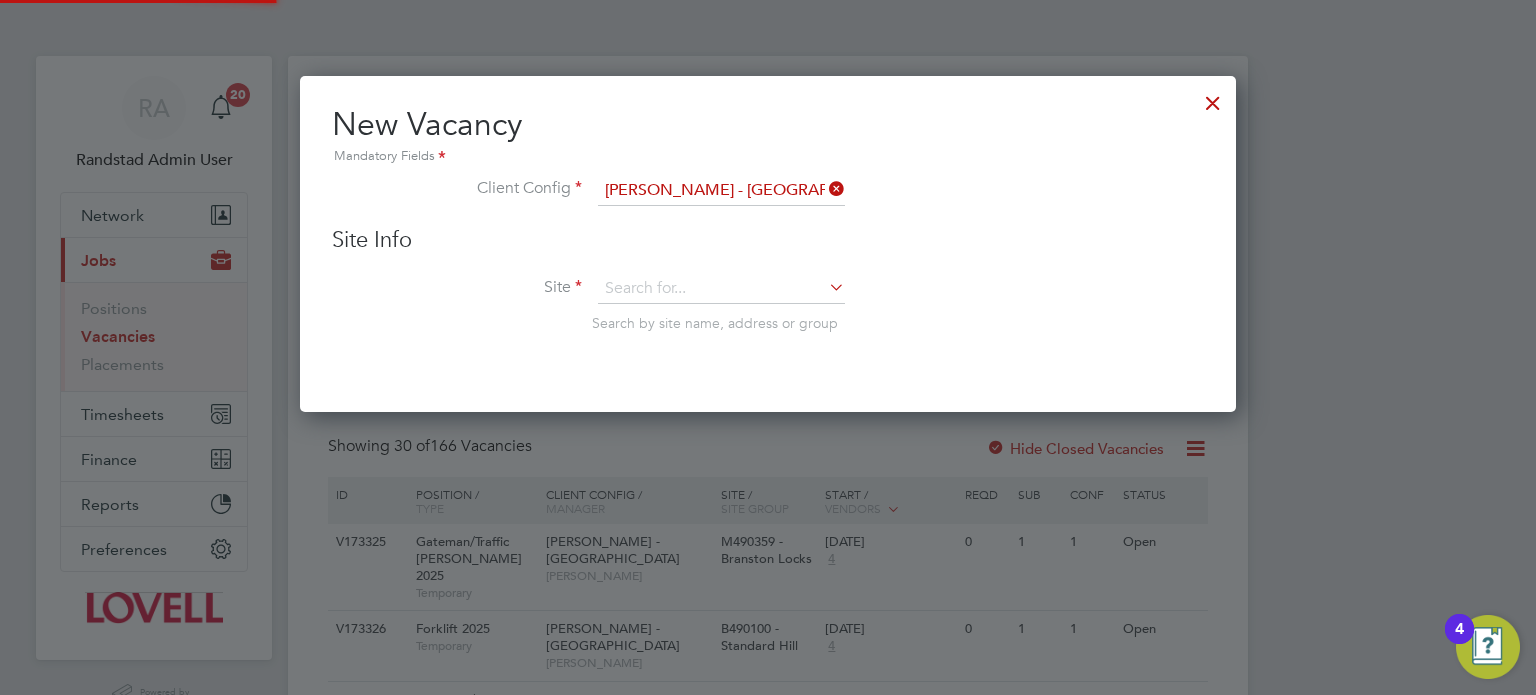 scroll, scrollTop: 11, scrollLeft: 10, axis: both 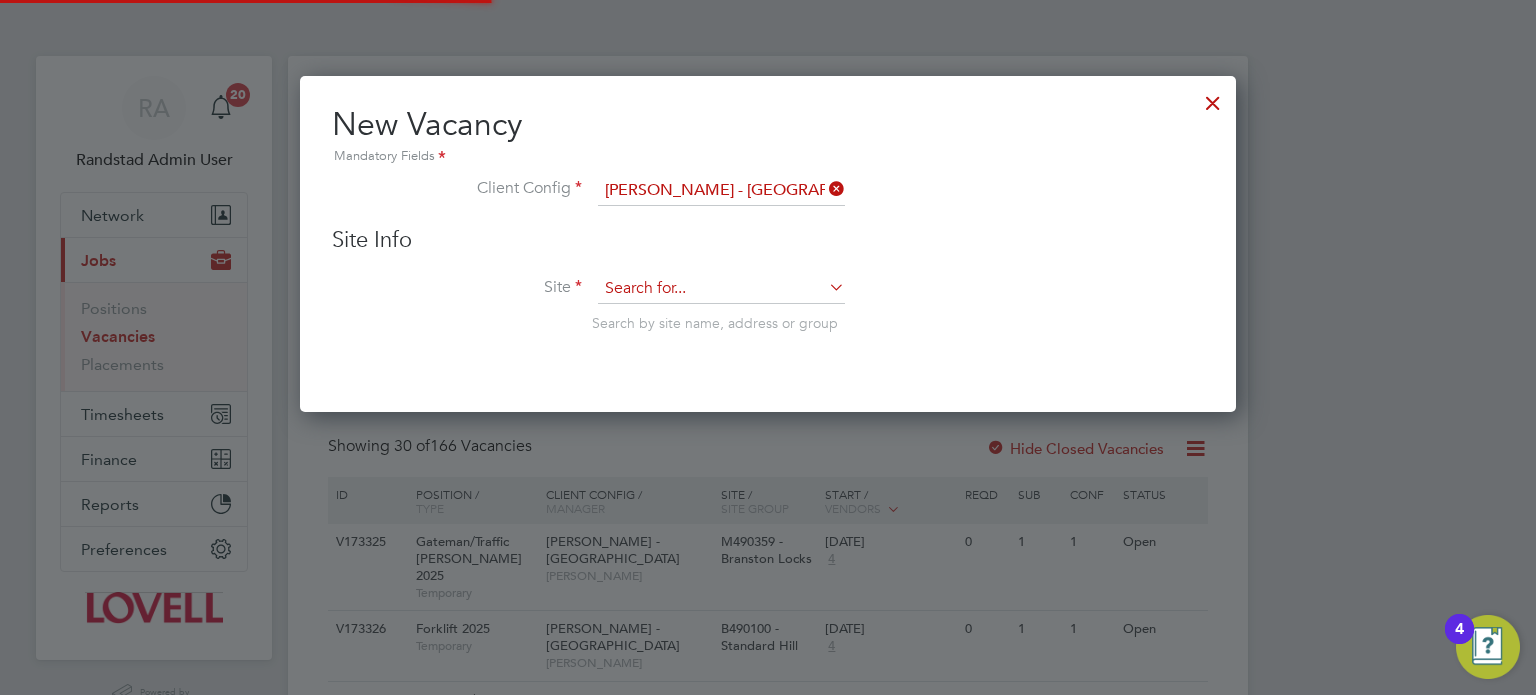 click at bounding box center [721, 289] 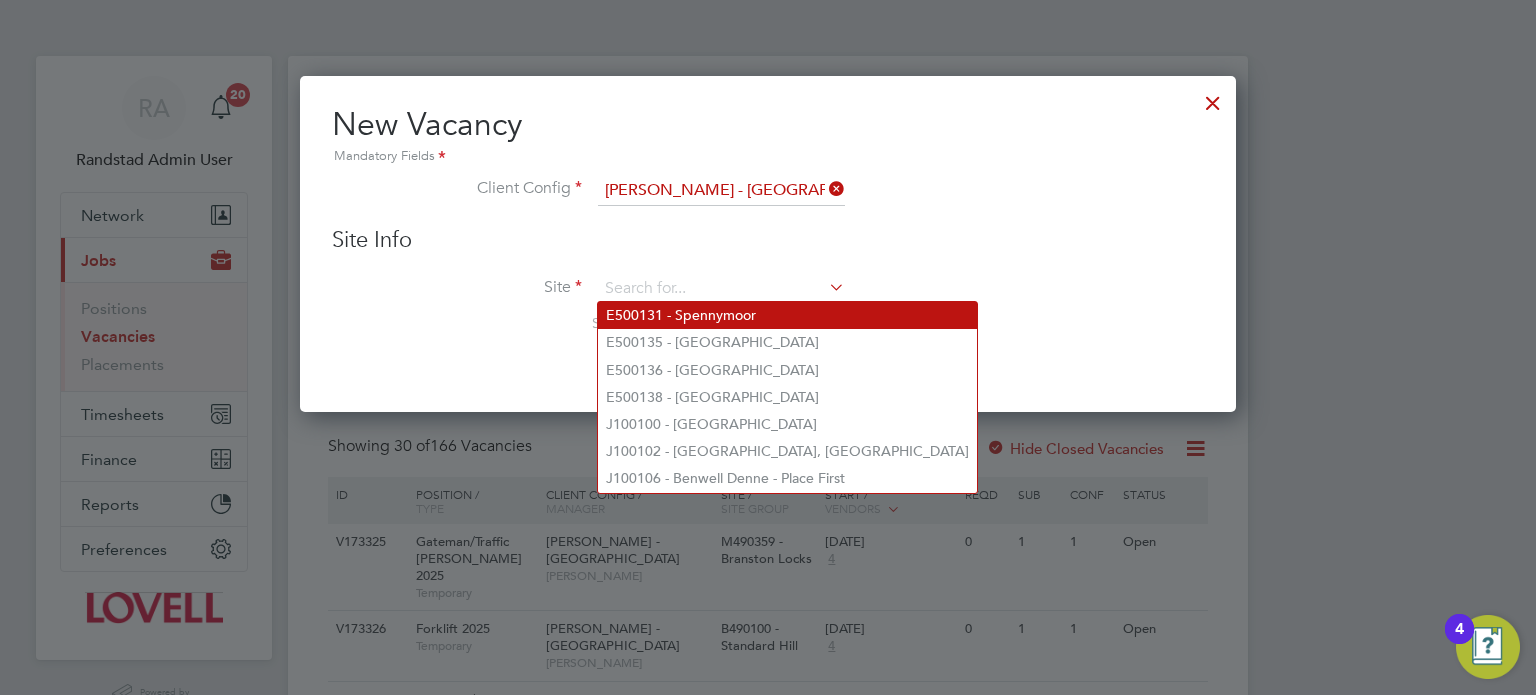 click on "E500131 - Spennymoor" 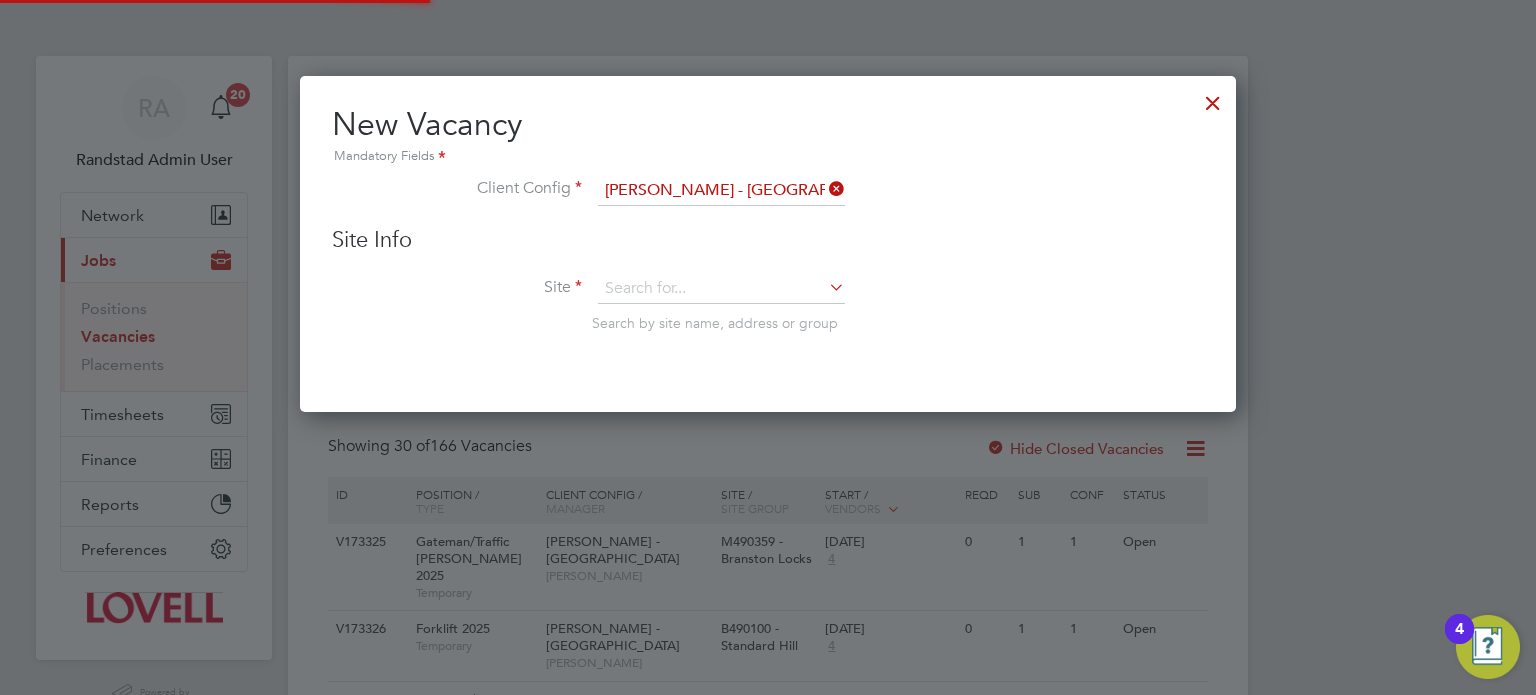 type on "E500131 - Spennymoor" 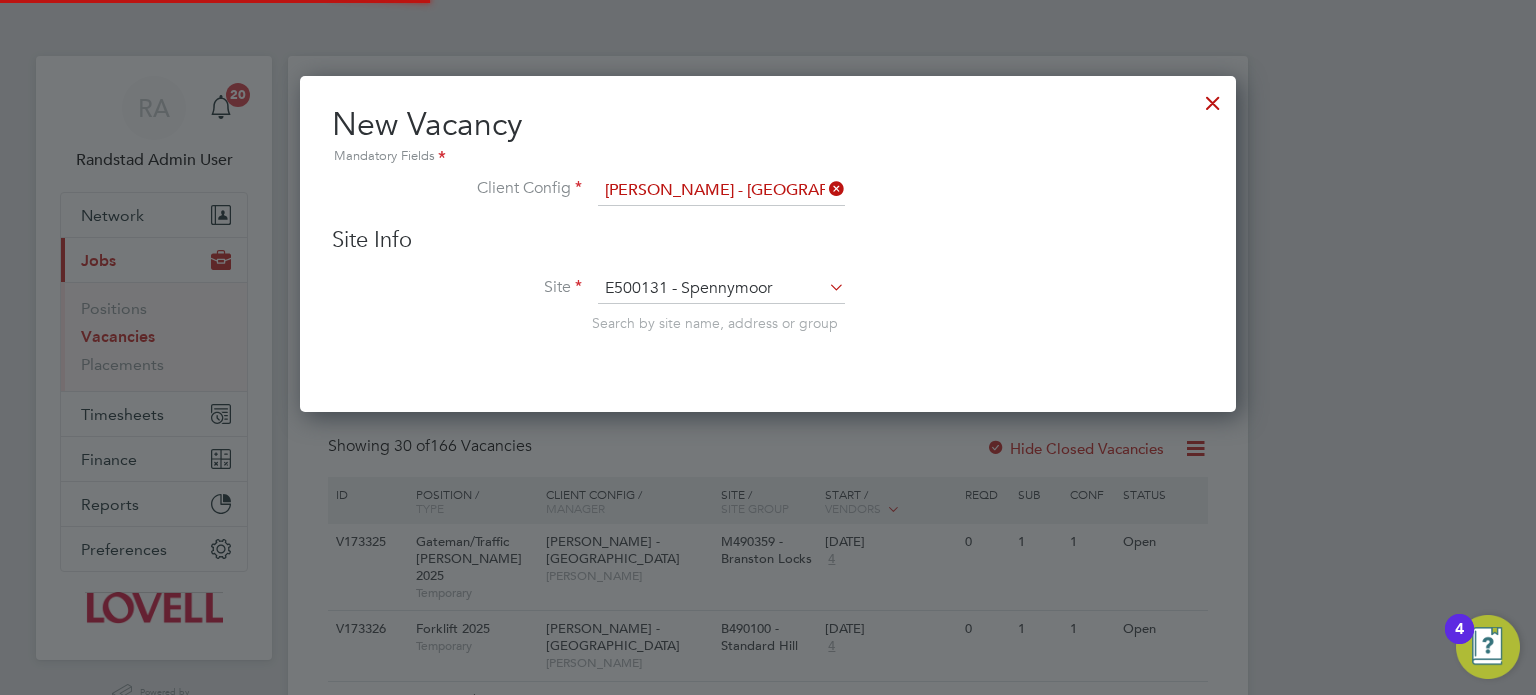 scroll, scrollTop: 10, scrollLeft: 10, axis: both 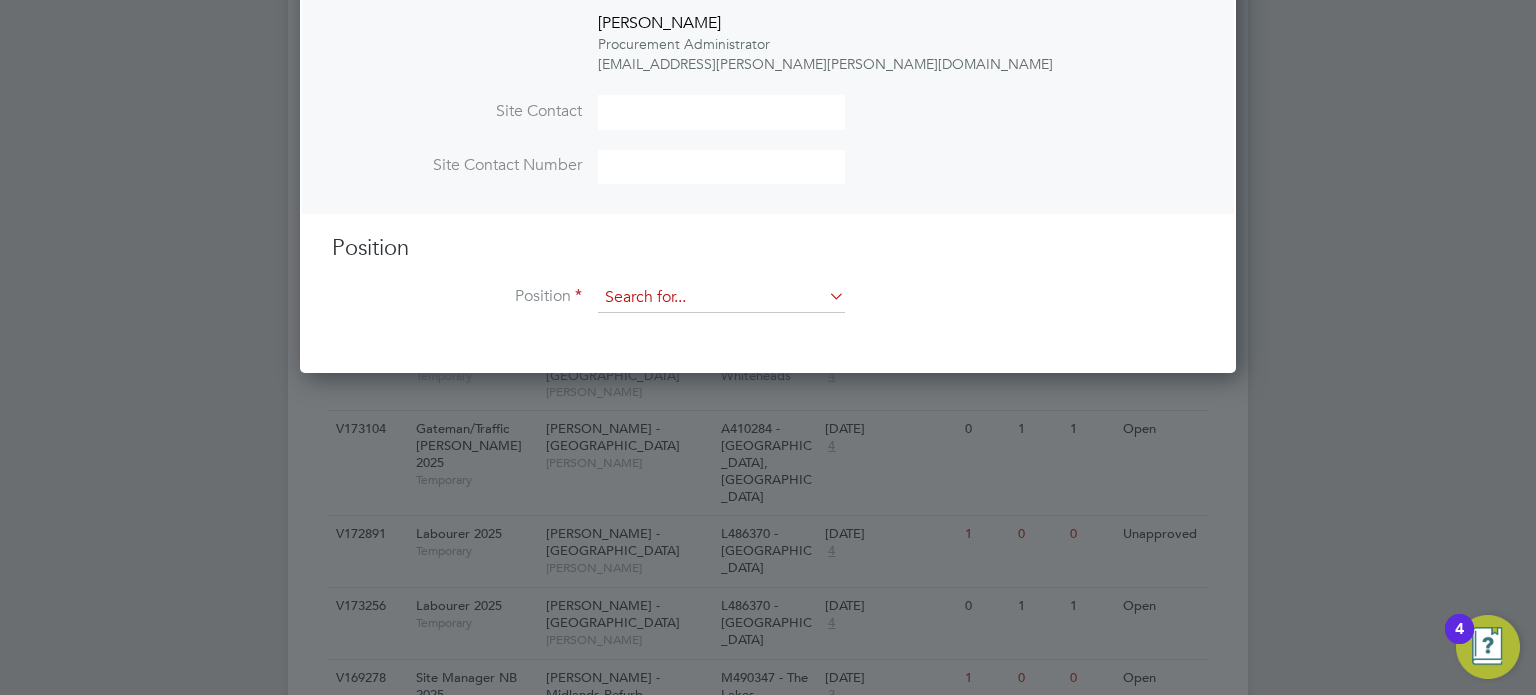 click at bounding box center [721, 298] 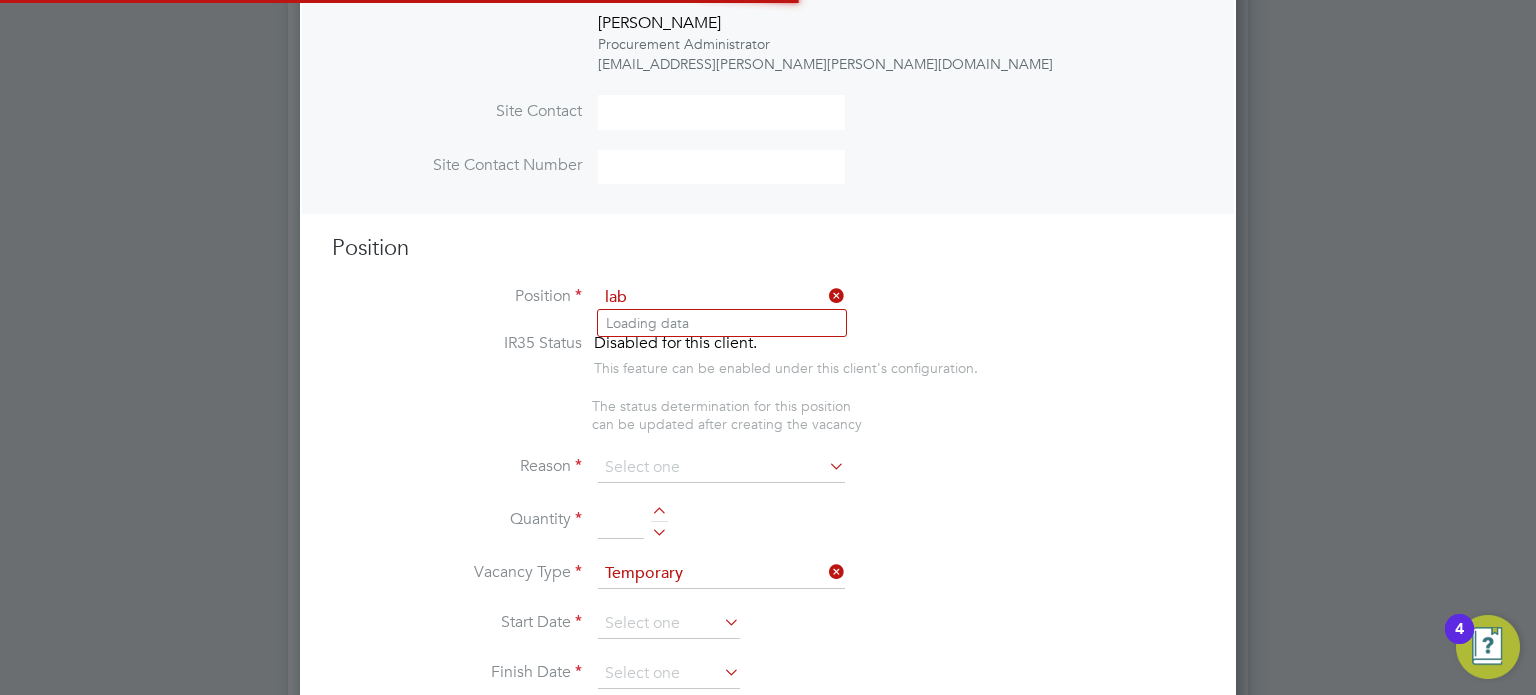 scroll, scrollTop: 9, scrollLeft: 10, axis: both 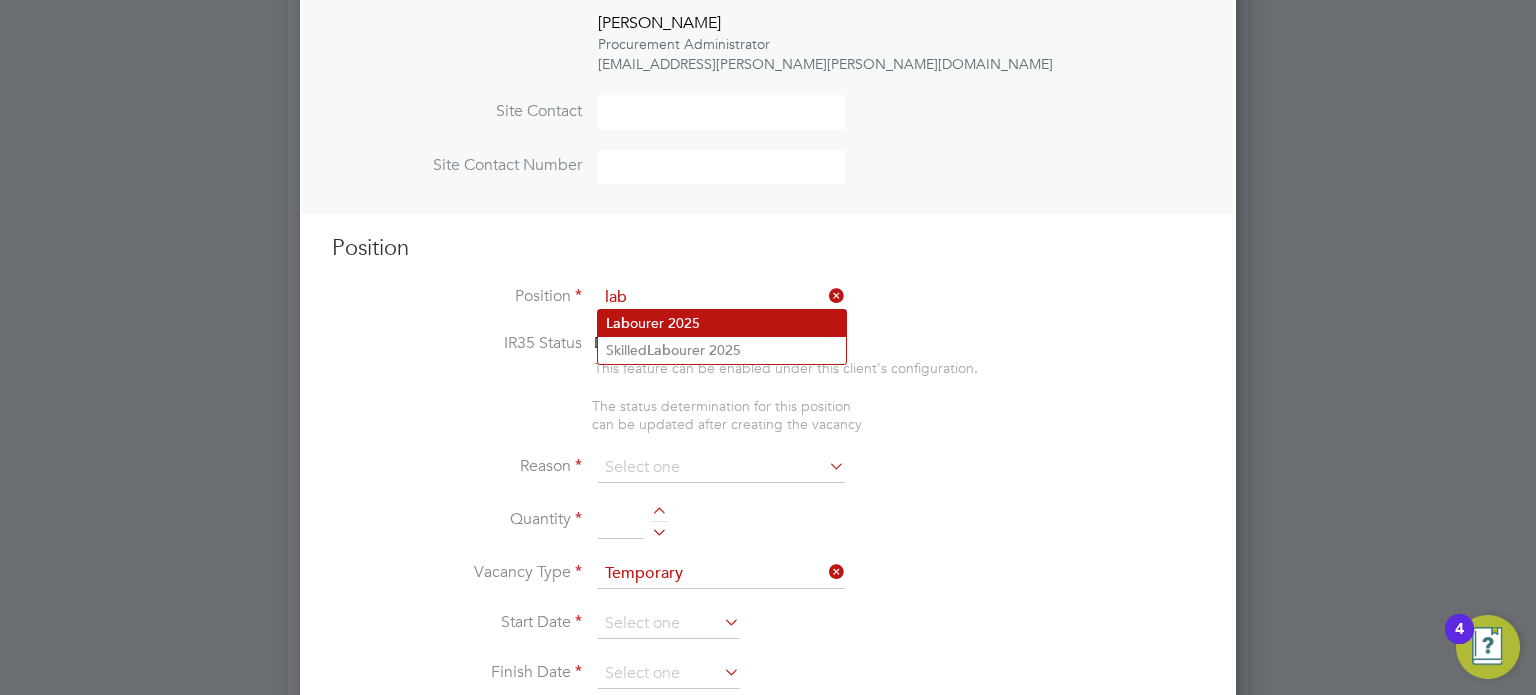 click on "Lab ourer 2025" 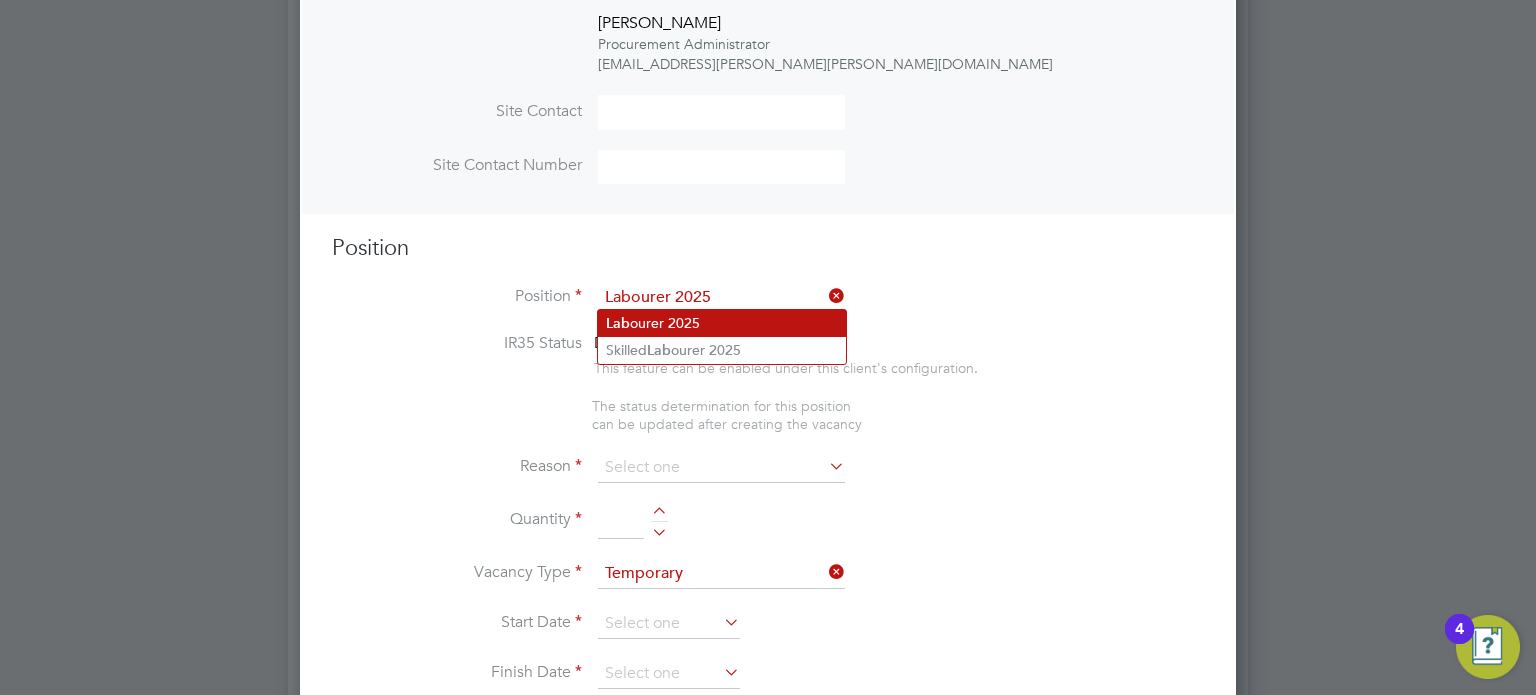 type on "." 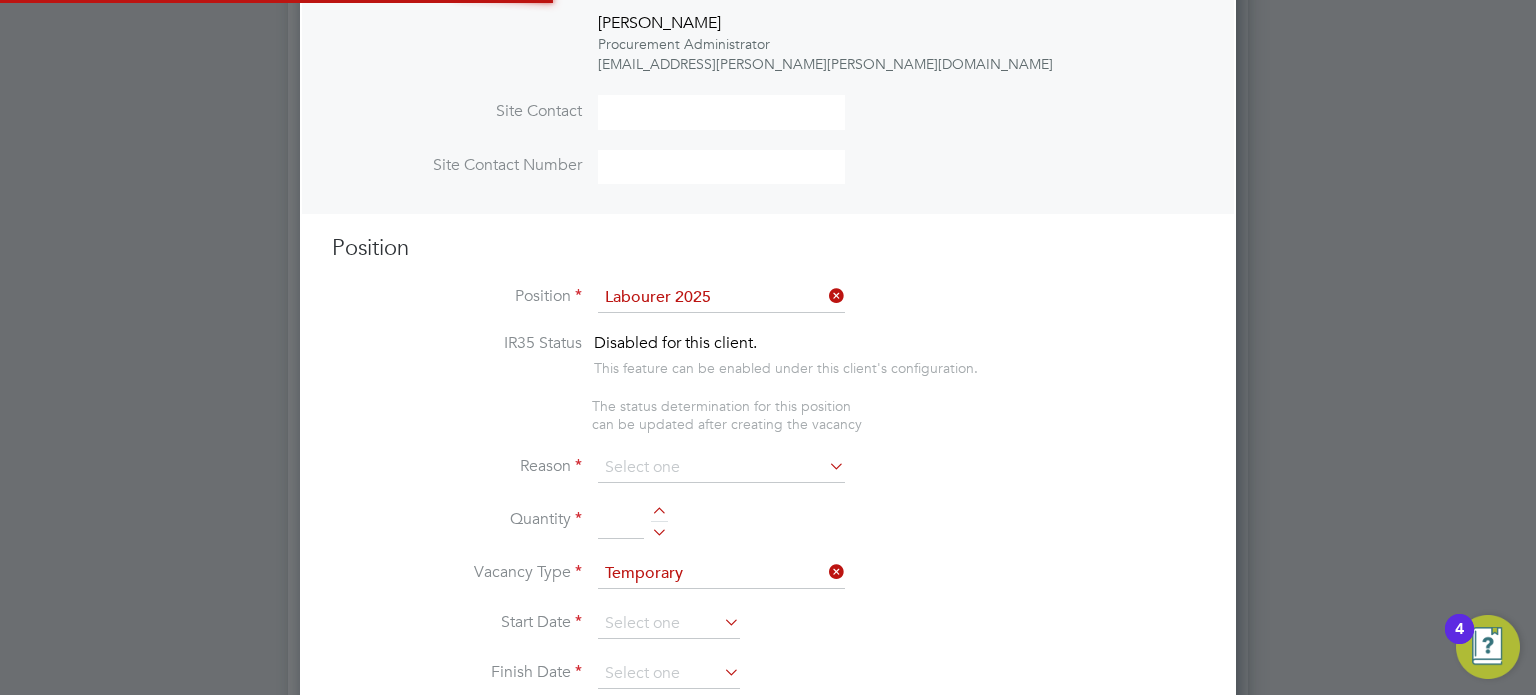 scroll, scrollTop: 9, scrollLeft: 10, axis: both 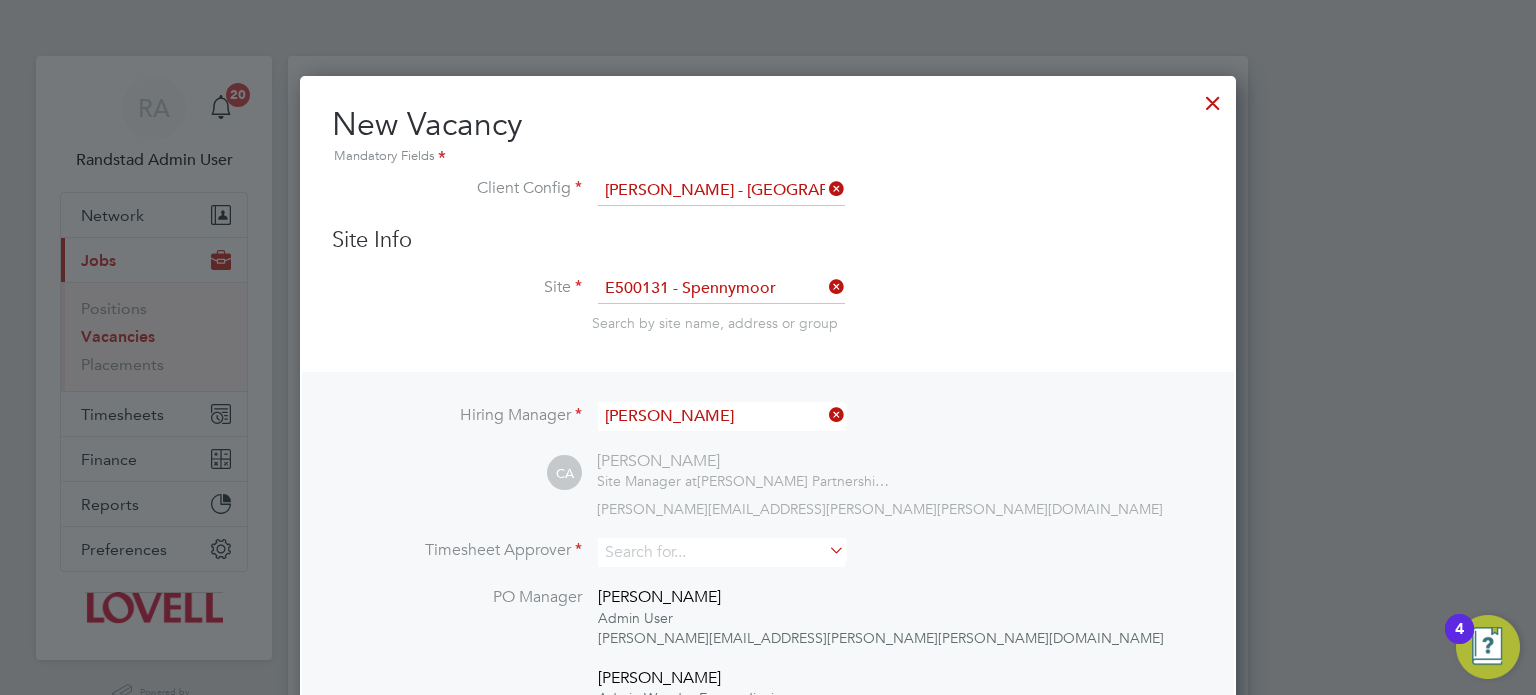 click at bounding box center (1213, 98) 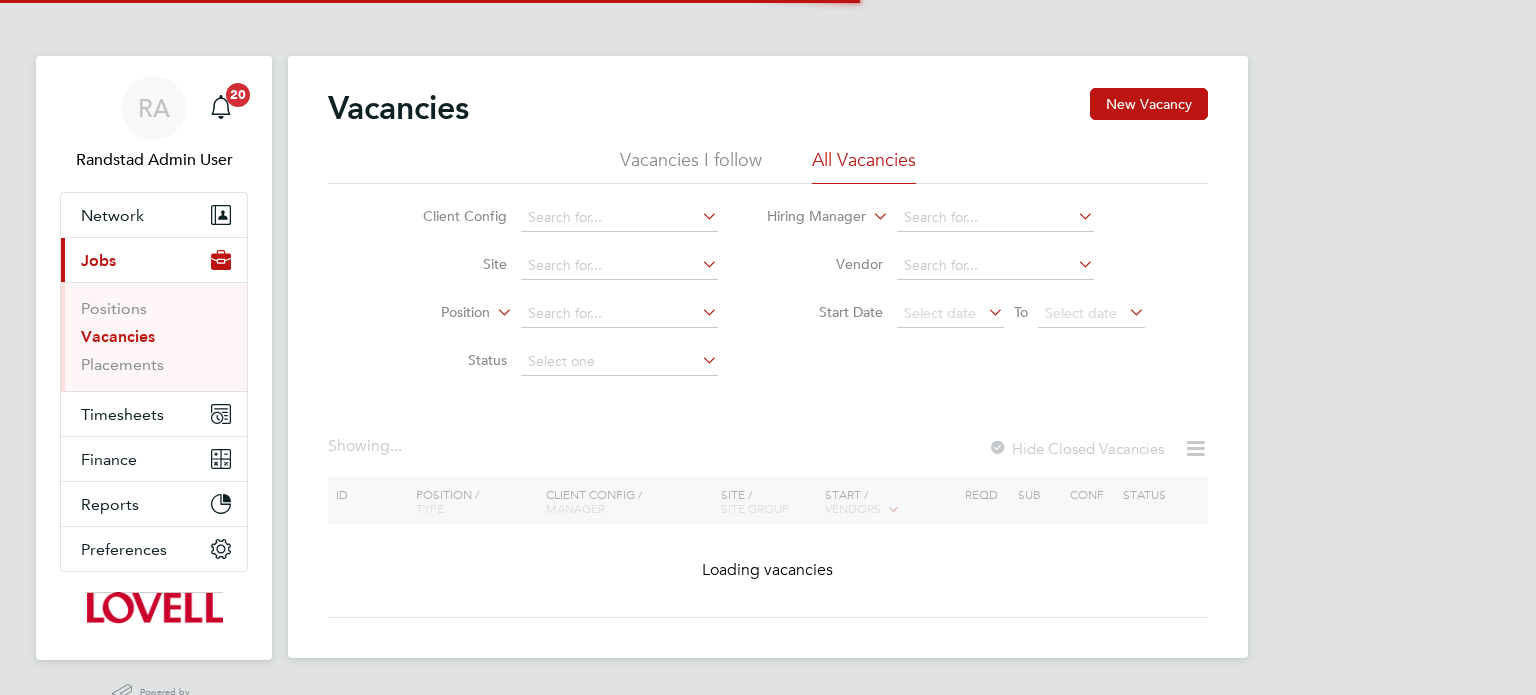 scroll, scrollTop: 0, scrollLeft: 0, axis: both 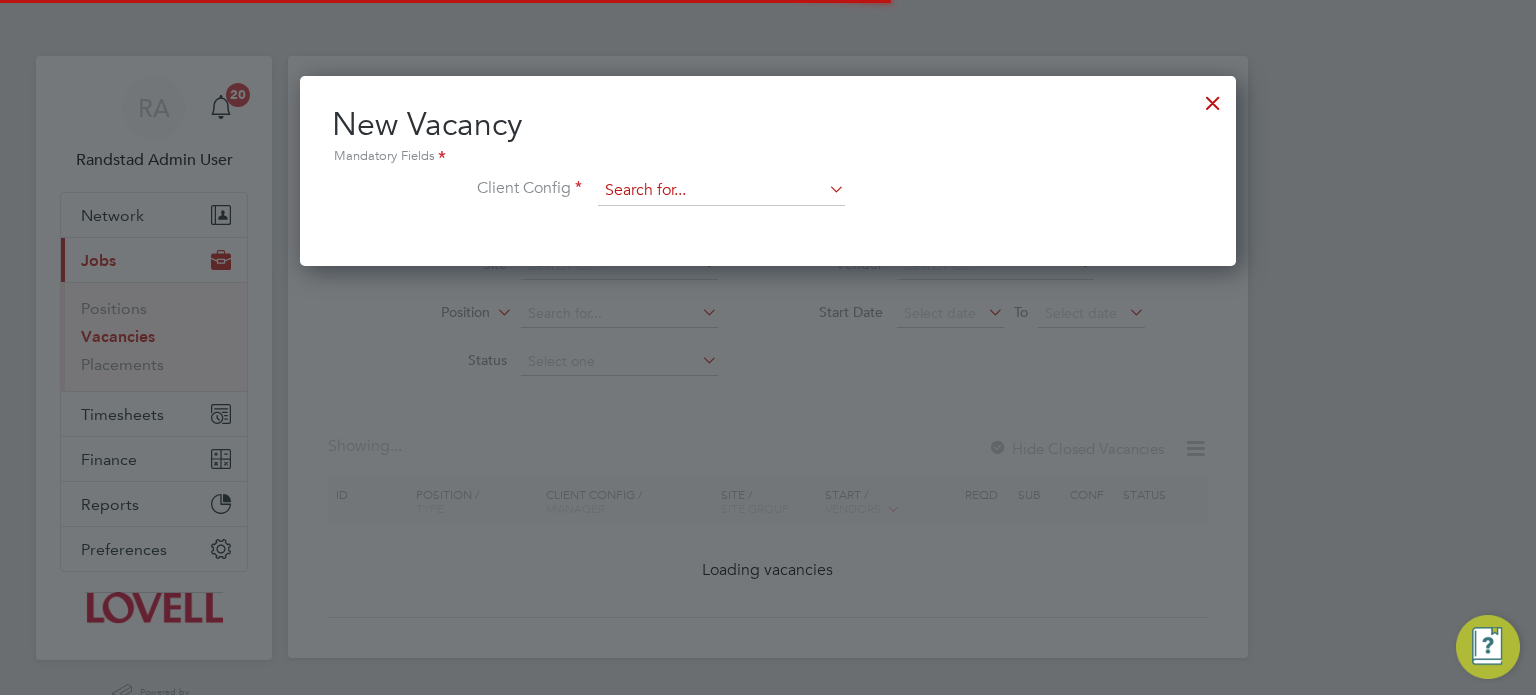 click at bounding box center (721, 191) 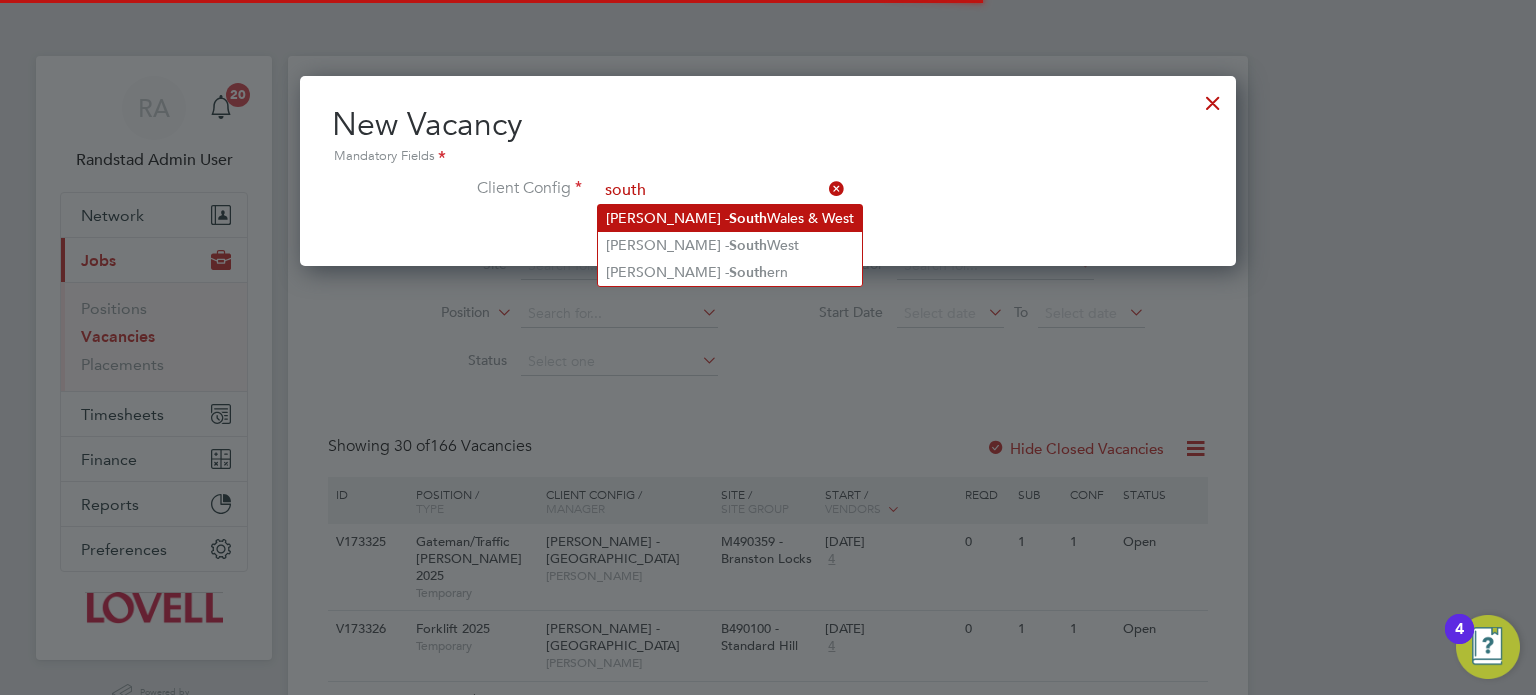 click on "[PERSON_NAME] -  [GEOGRAPHIC_DATA]" 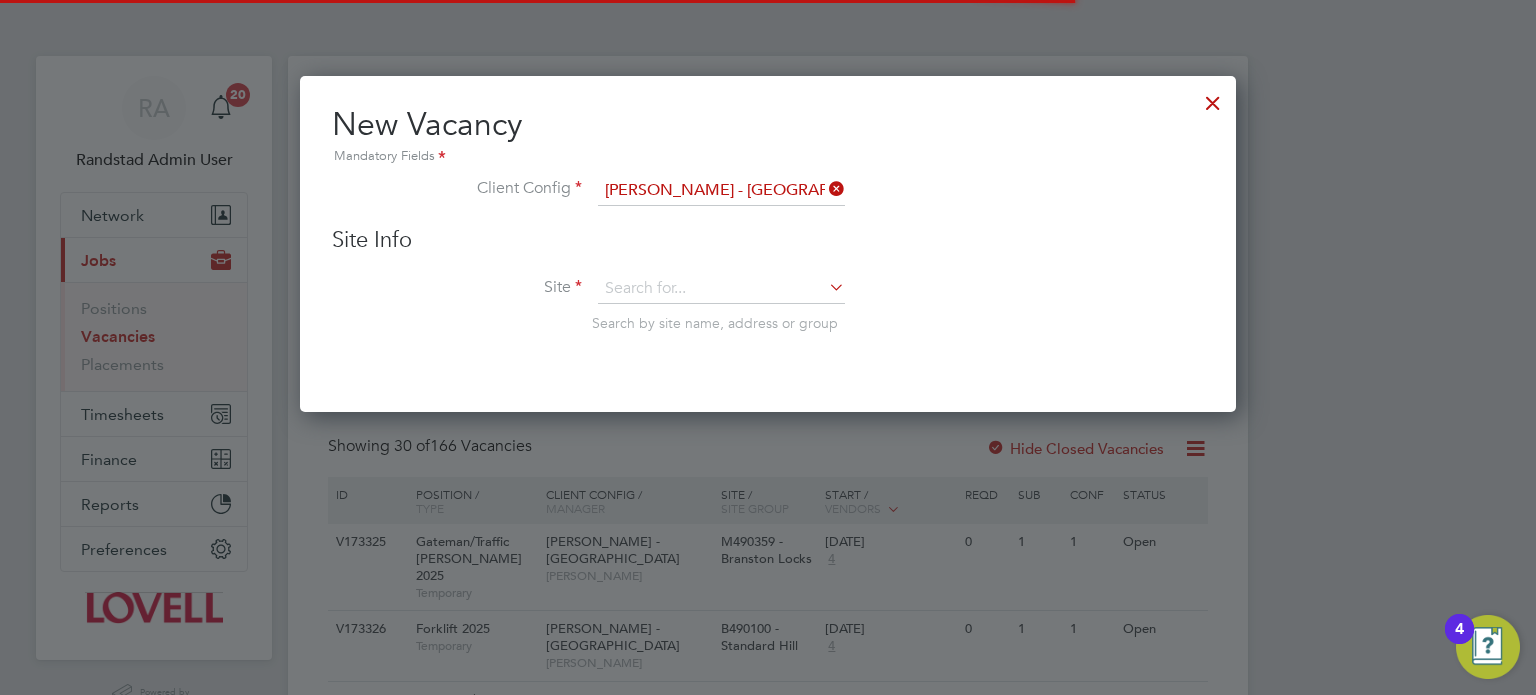 scroll, scrollTop: 11, scrollLeft: 10, axis: both 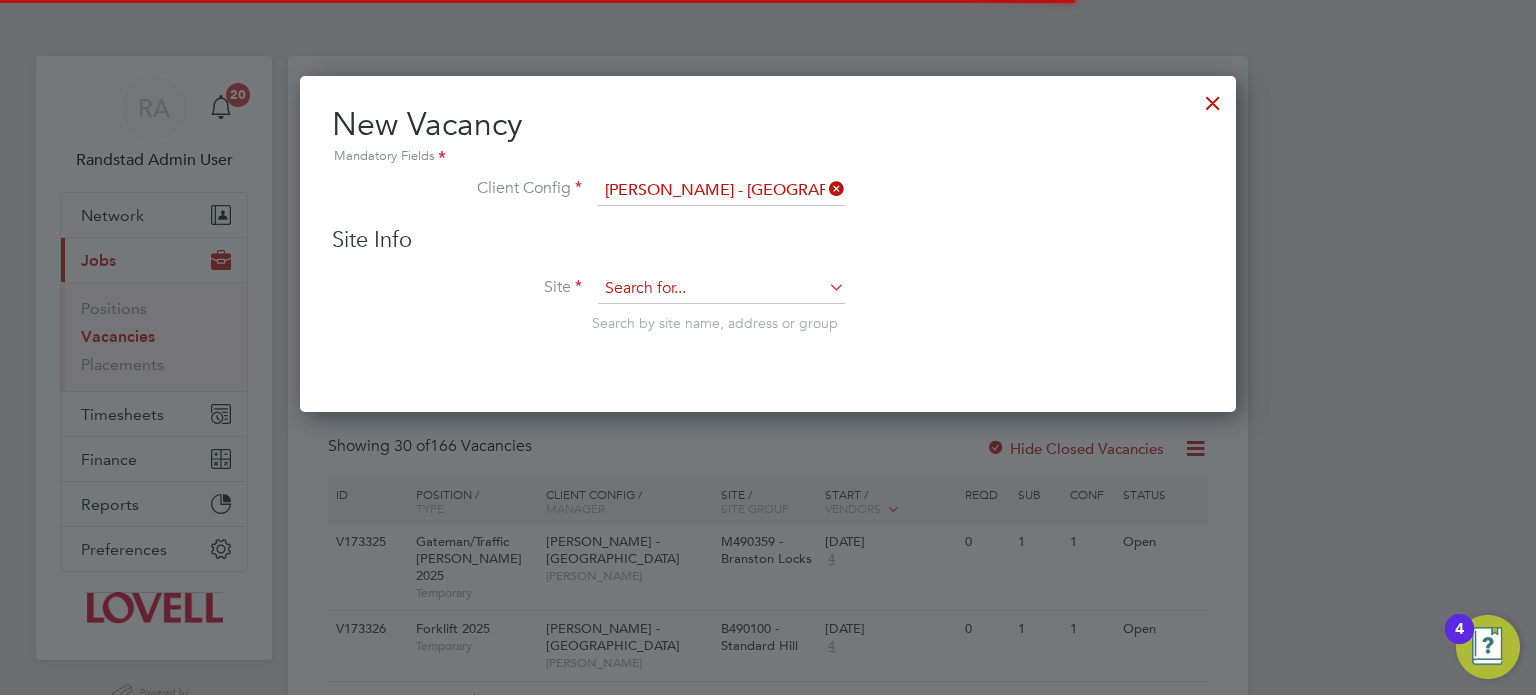click at bounding box center (721, 289) 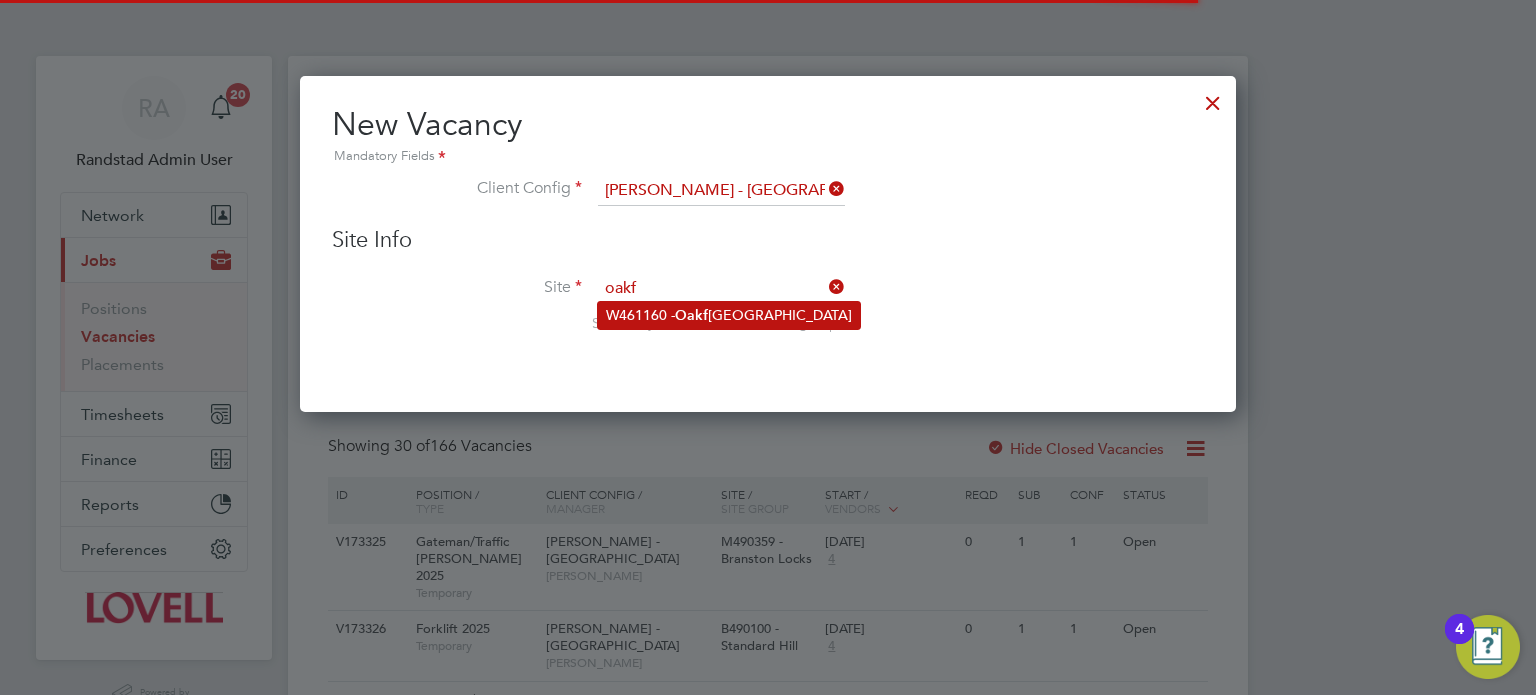 click on "Oakf" 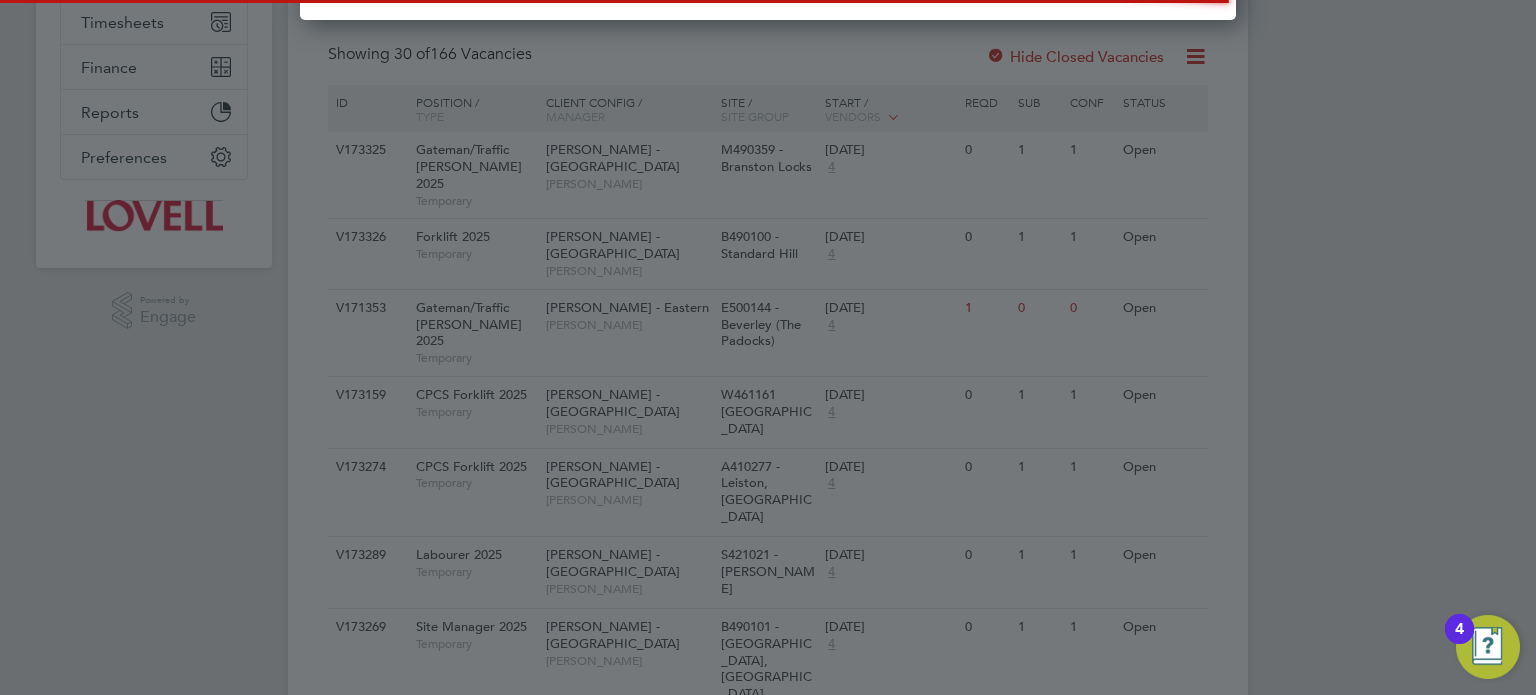 type on "W461160 - Oakfield Campus" 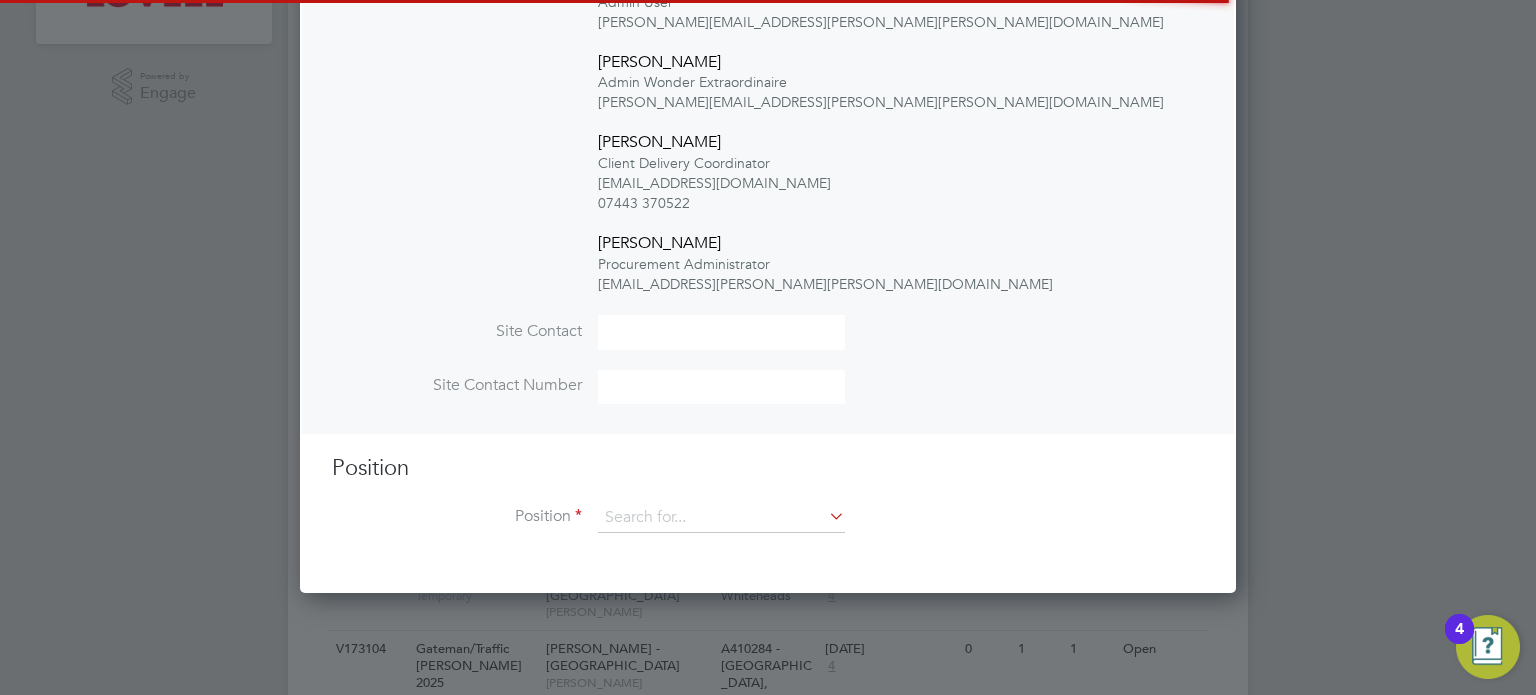 scroll, scrollTop: 10, scrollLeft: 10, axis: both 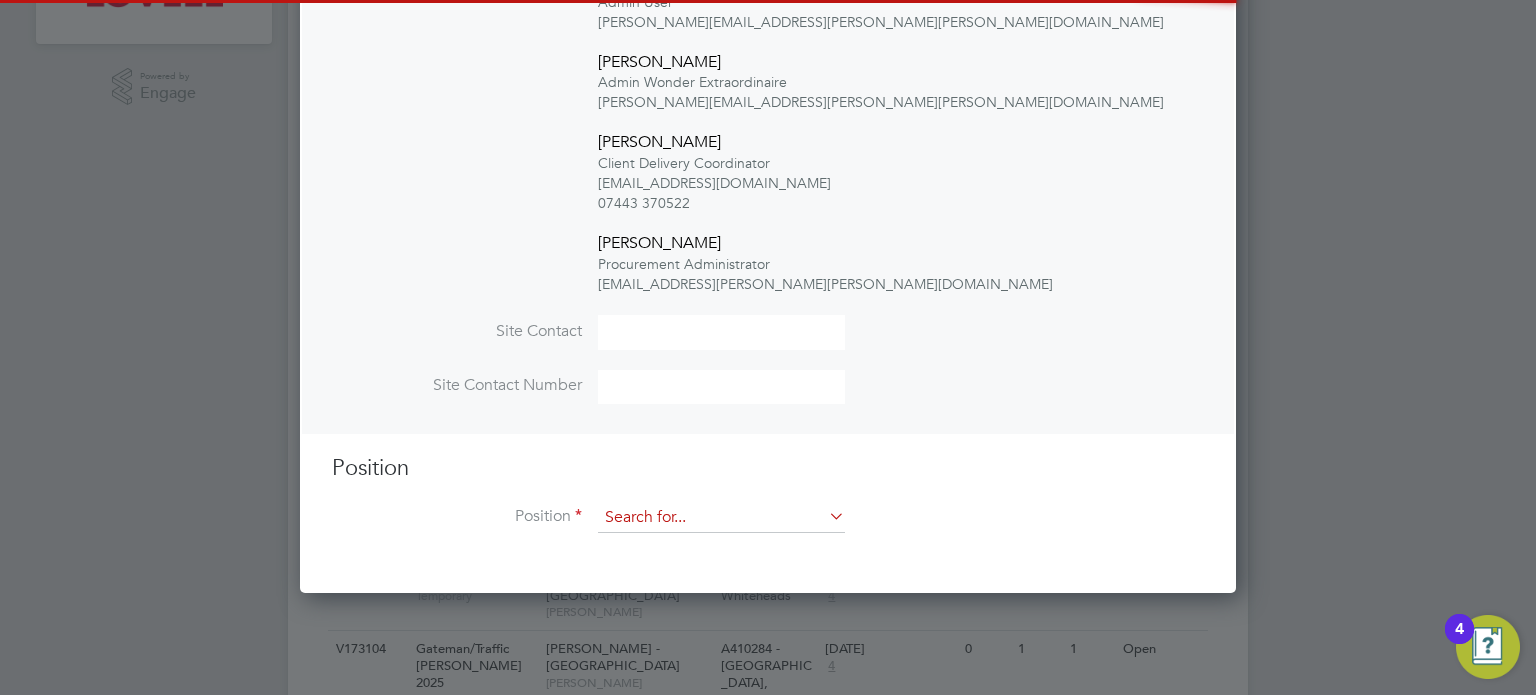 click at bounding box center [721, 518] 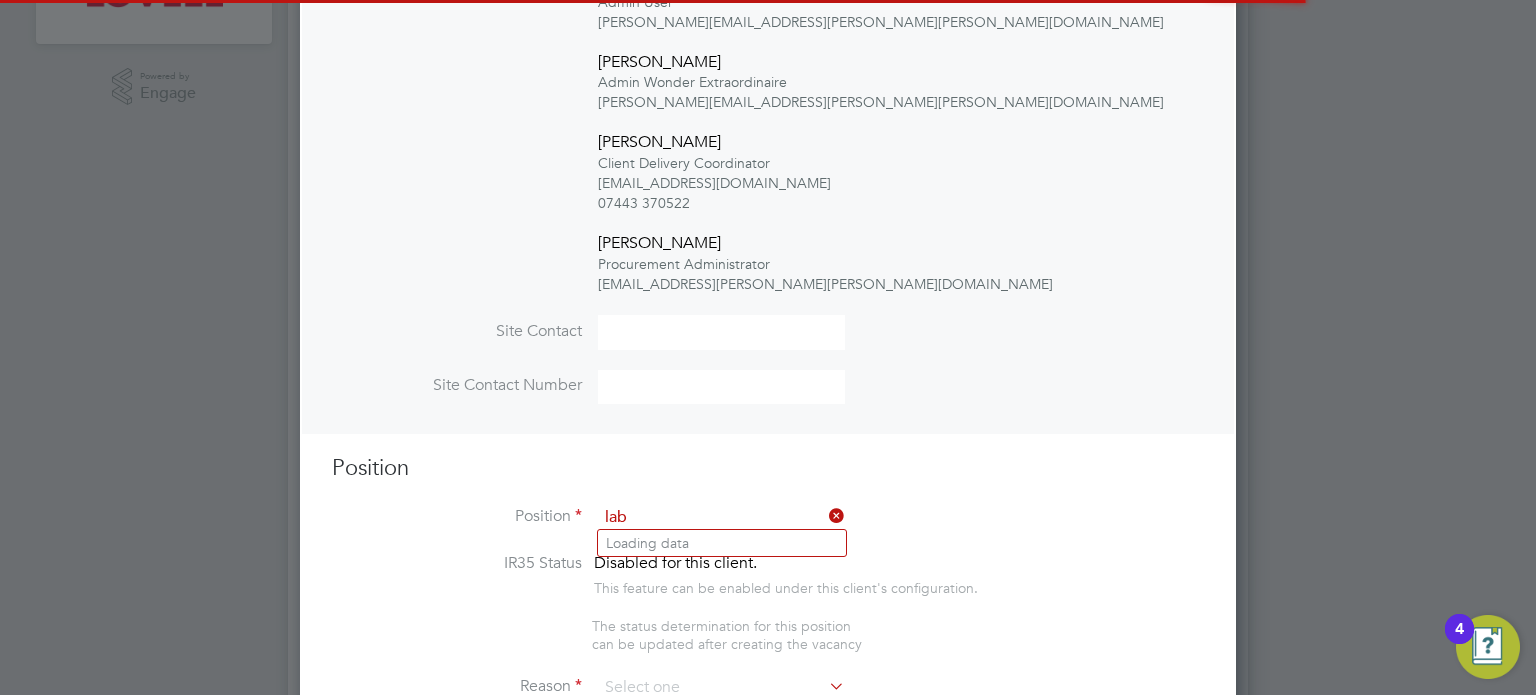 scroll, scrollTop: 9, scrollLeft: 10, axis: both 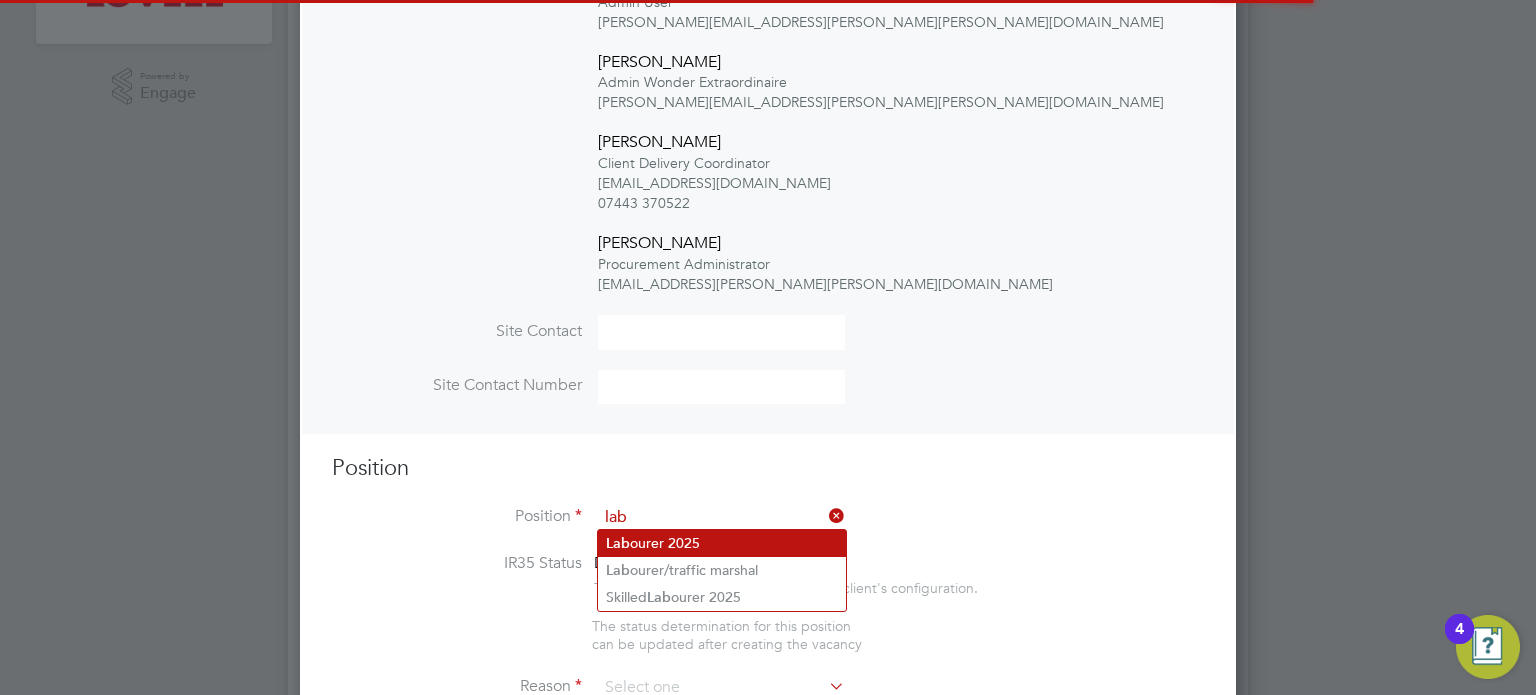 click on "Lab ourer 2025" 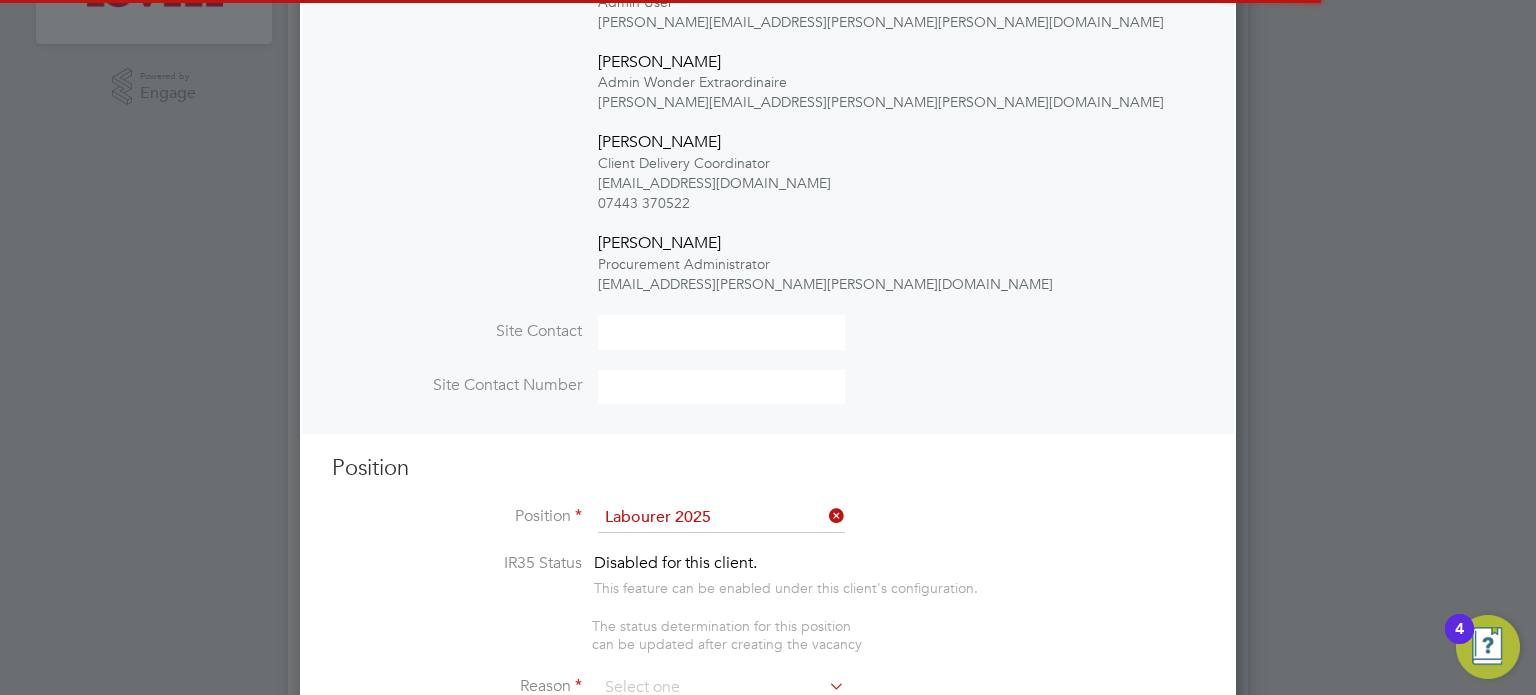 type on "Sweeping site, removing rubbish, unloading and transporting material, equipment etc. under close supervision." 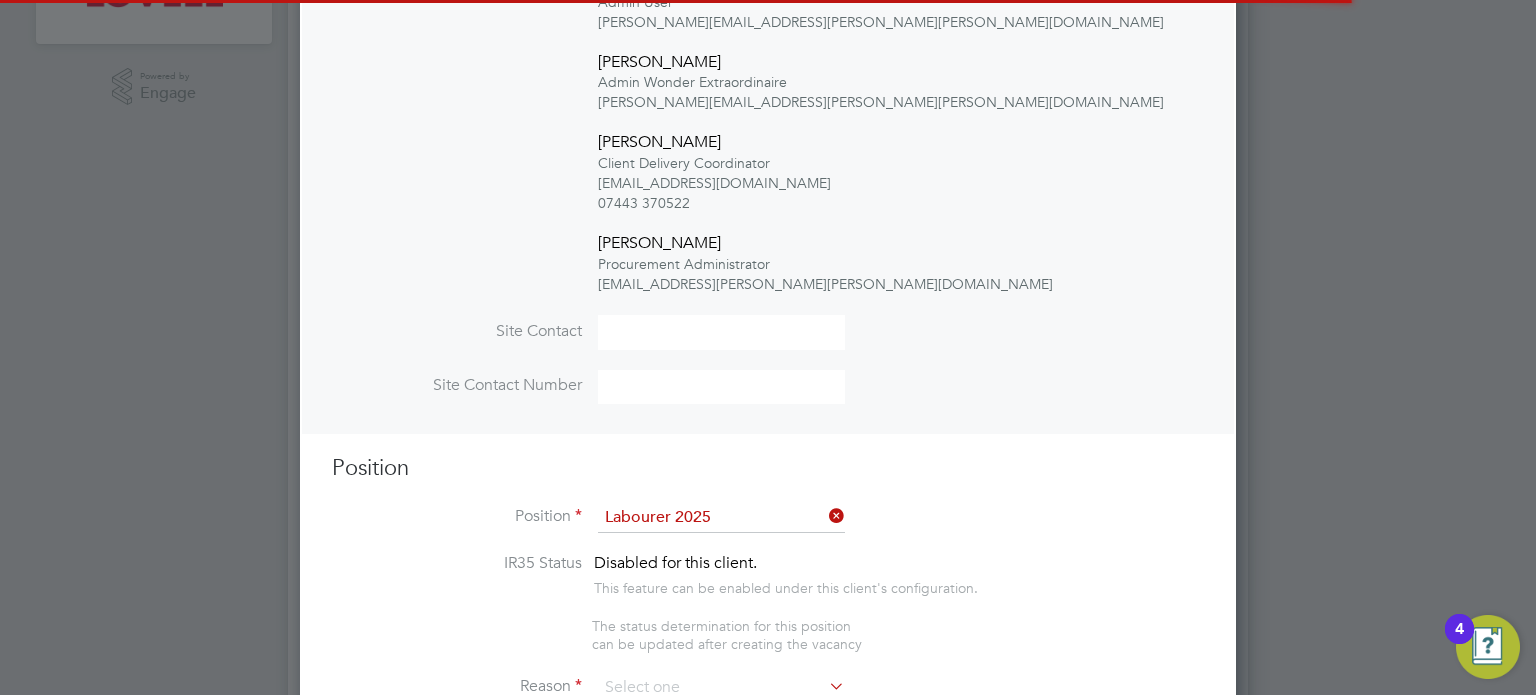 scroll, scrollTop: 9, scrollLeft: 9, axis: both 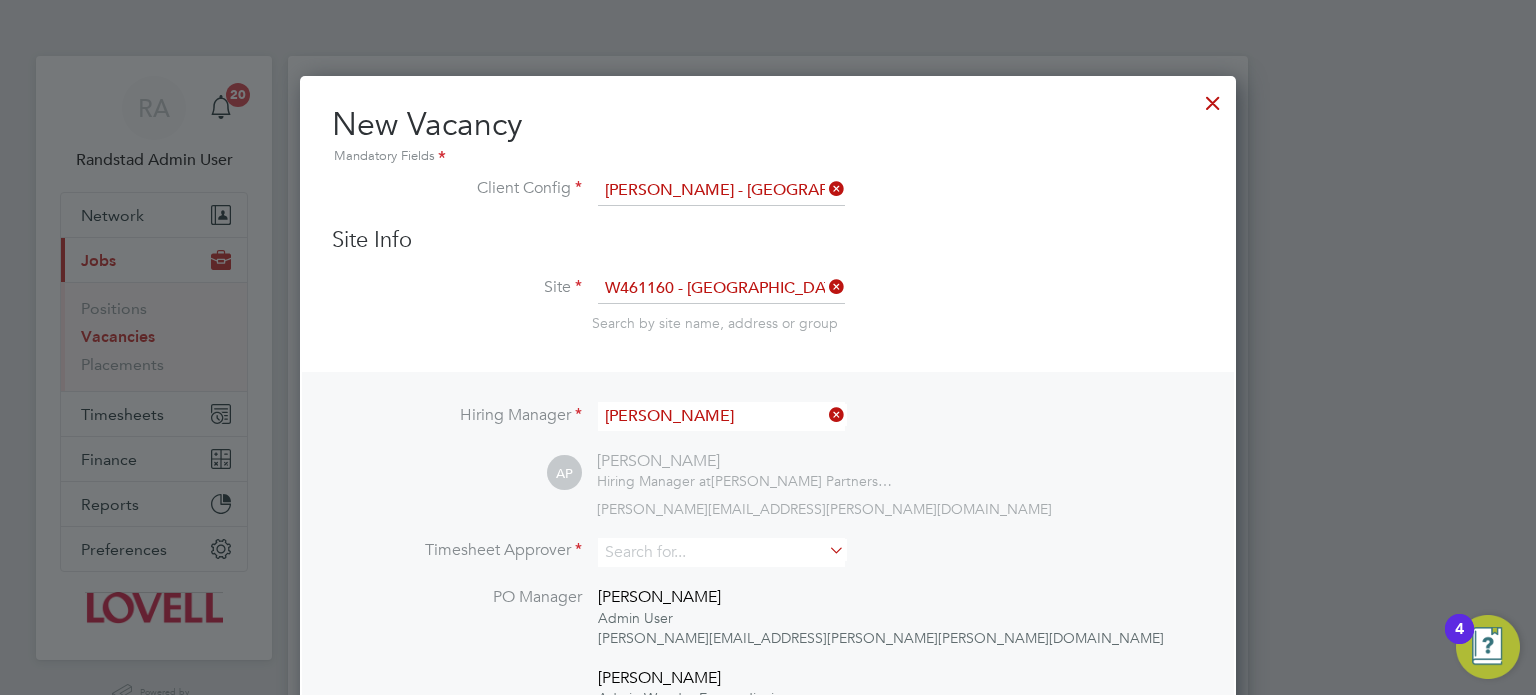 click at bounding box center [1213, 98] 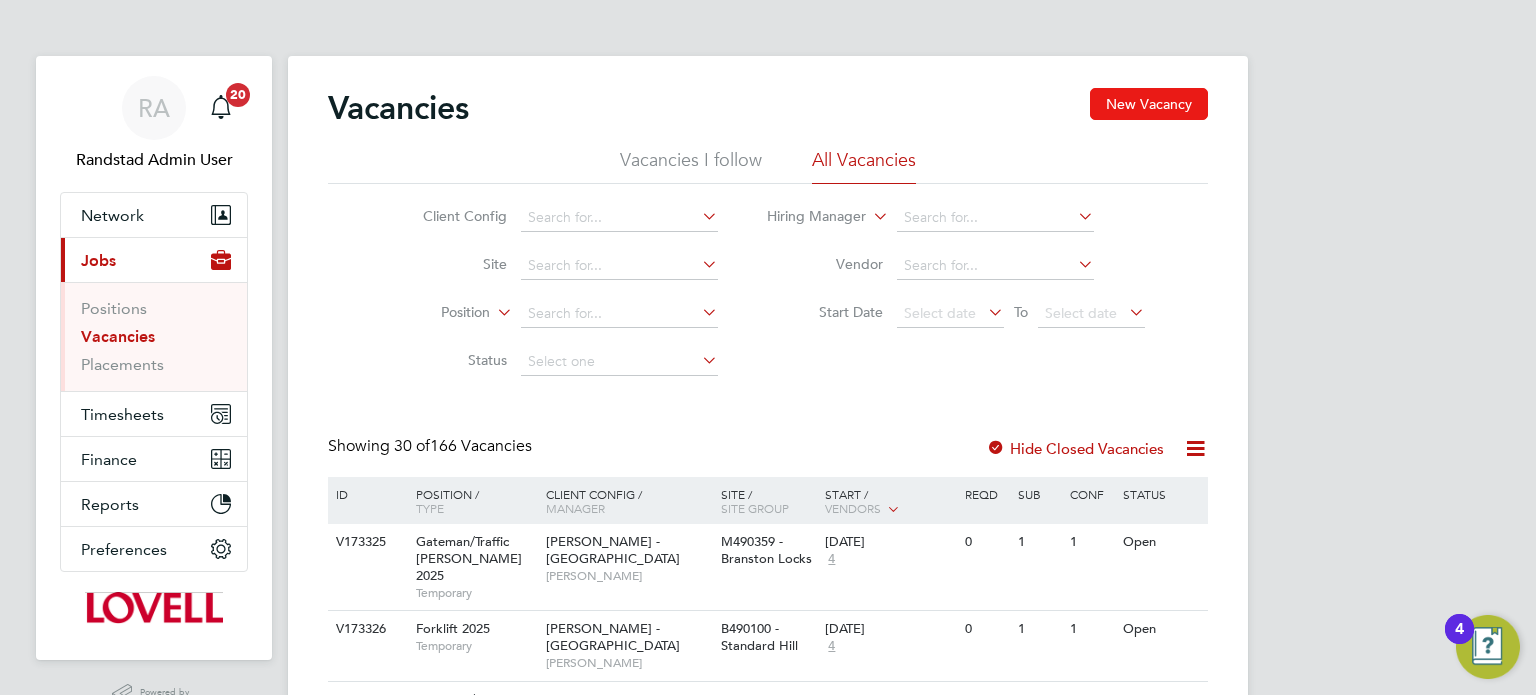 click on "New Vacancy" 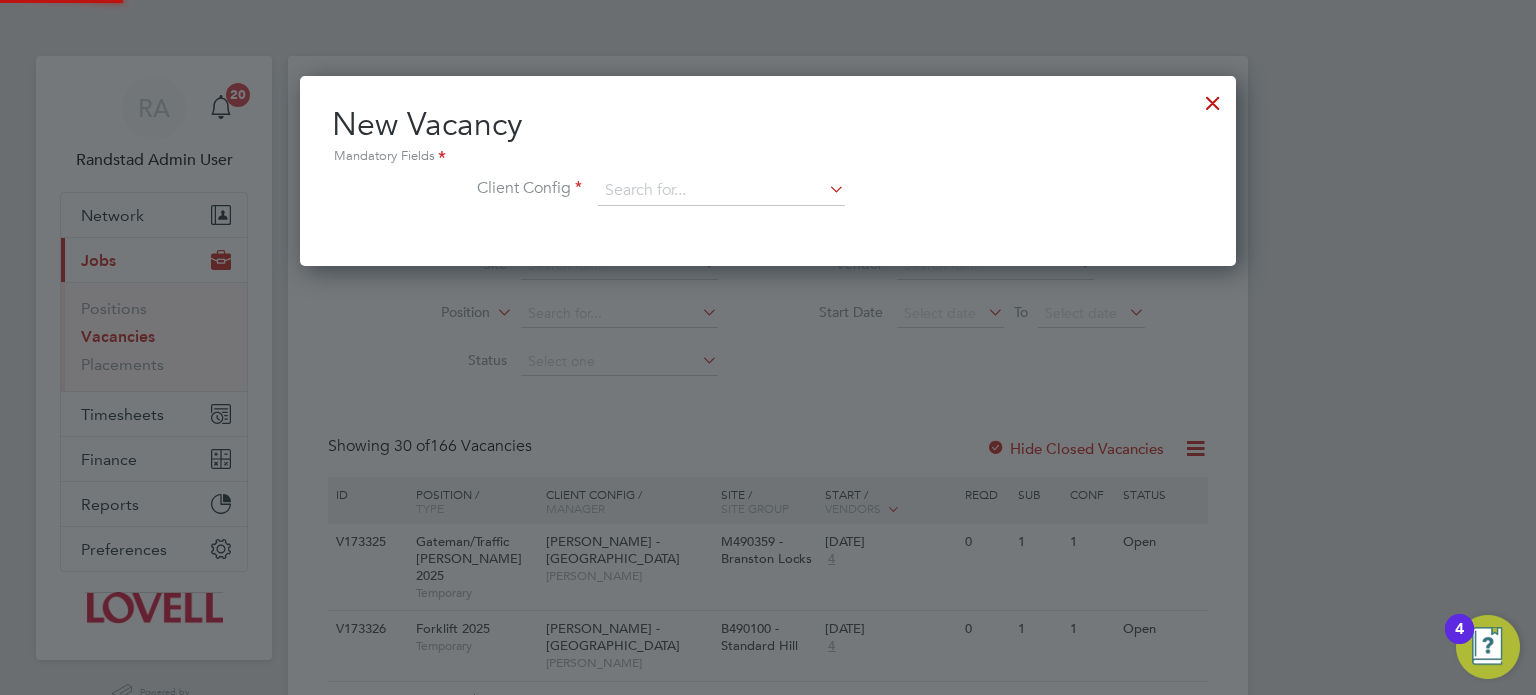 scroll, scrollTop: 10, scrollLeft: 10, axis: both 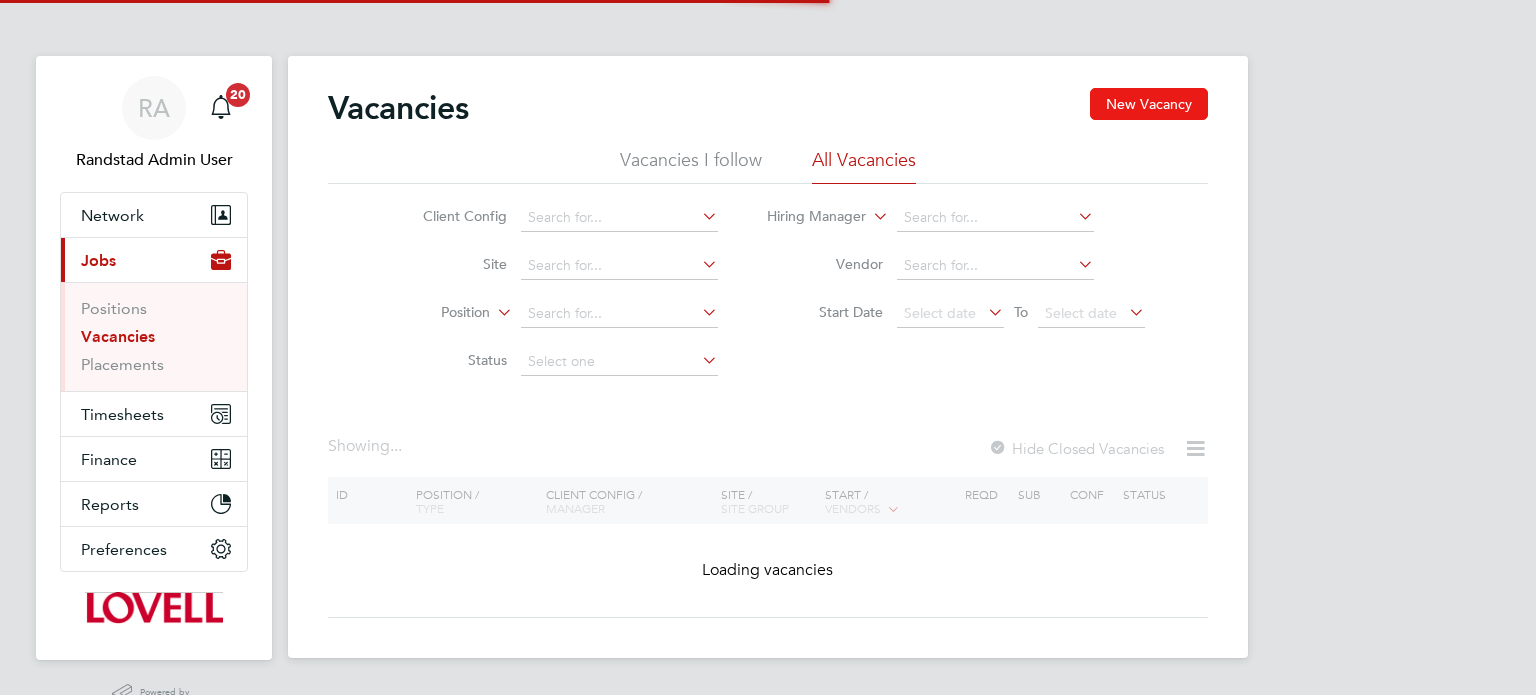 click on "New Vacancy" 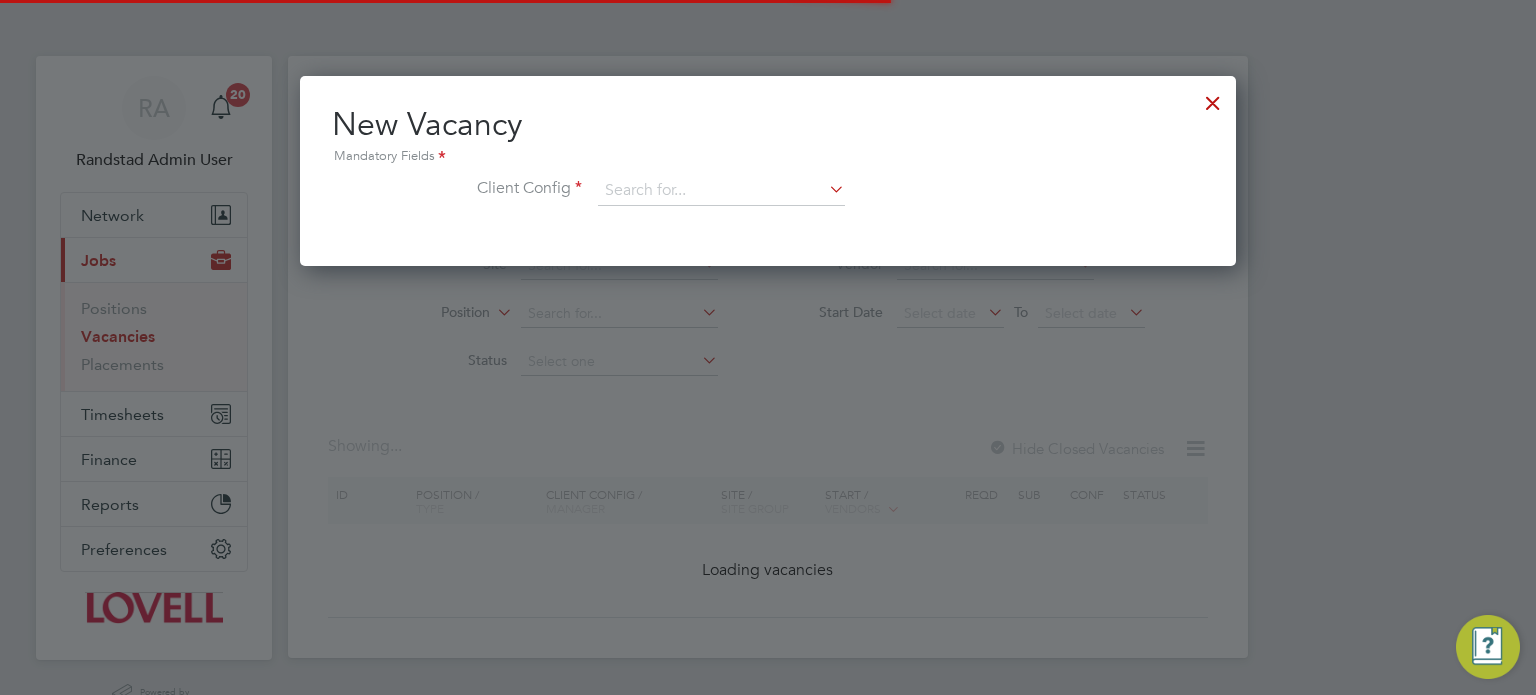 scroll, scrollTop: 10, scrollLeft: 10, axis: both 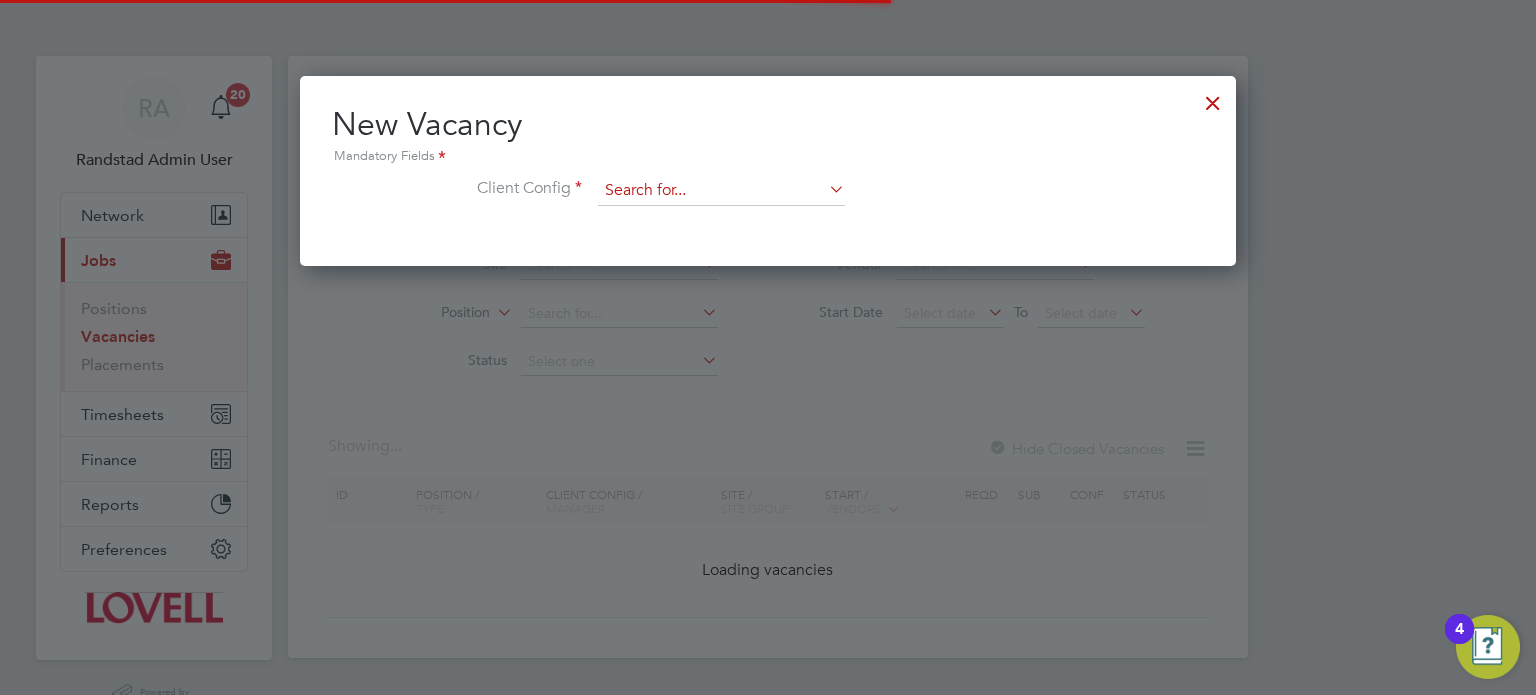 click at bounding box center (721, 191) 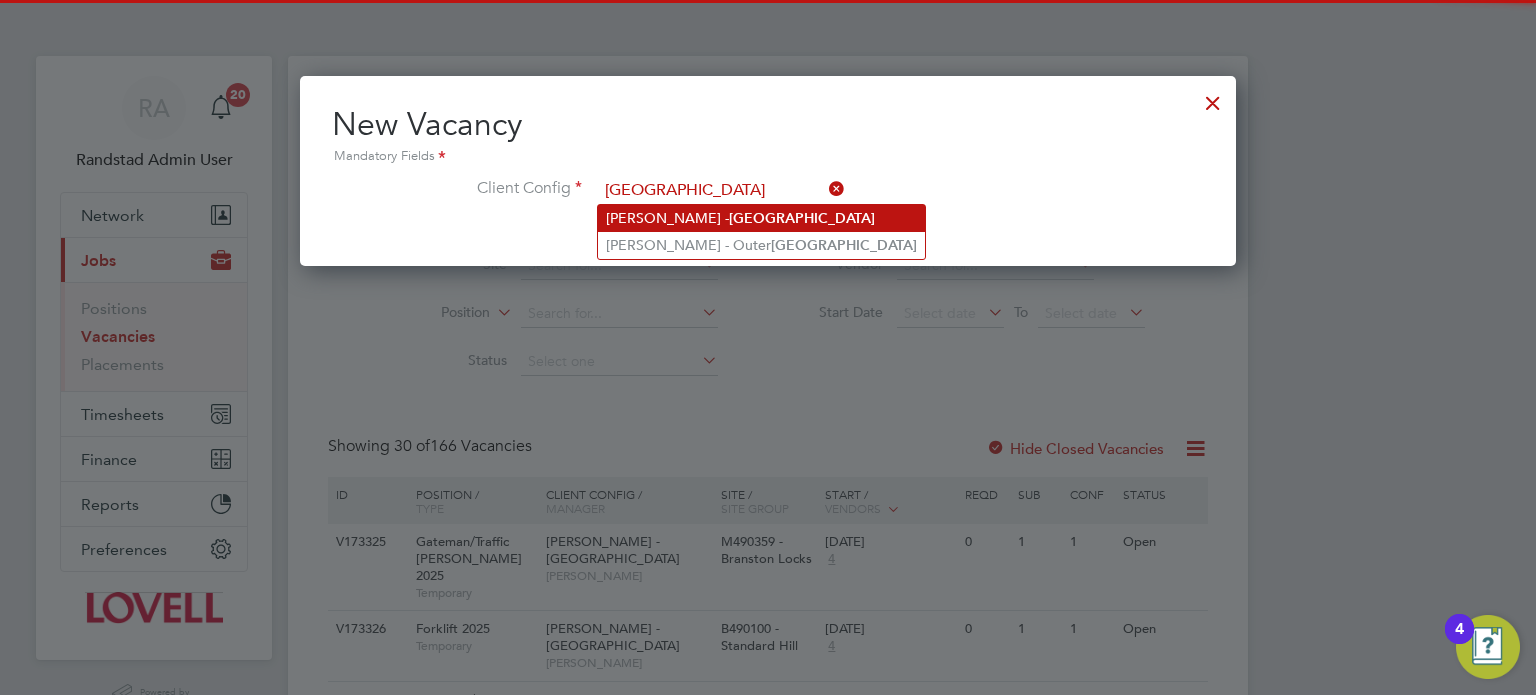 click on "Lovell -  London" 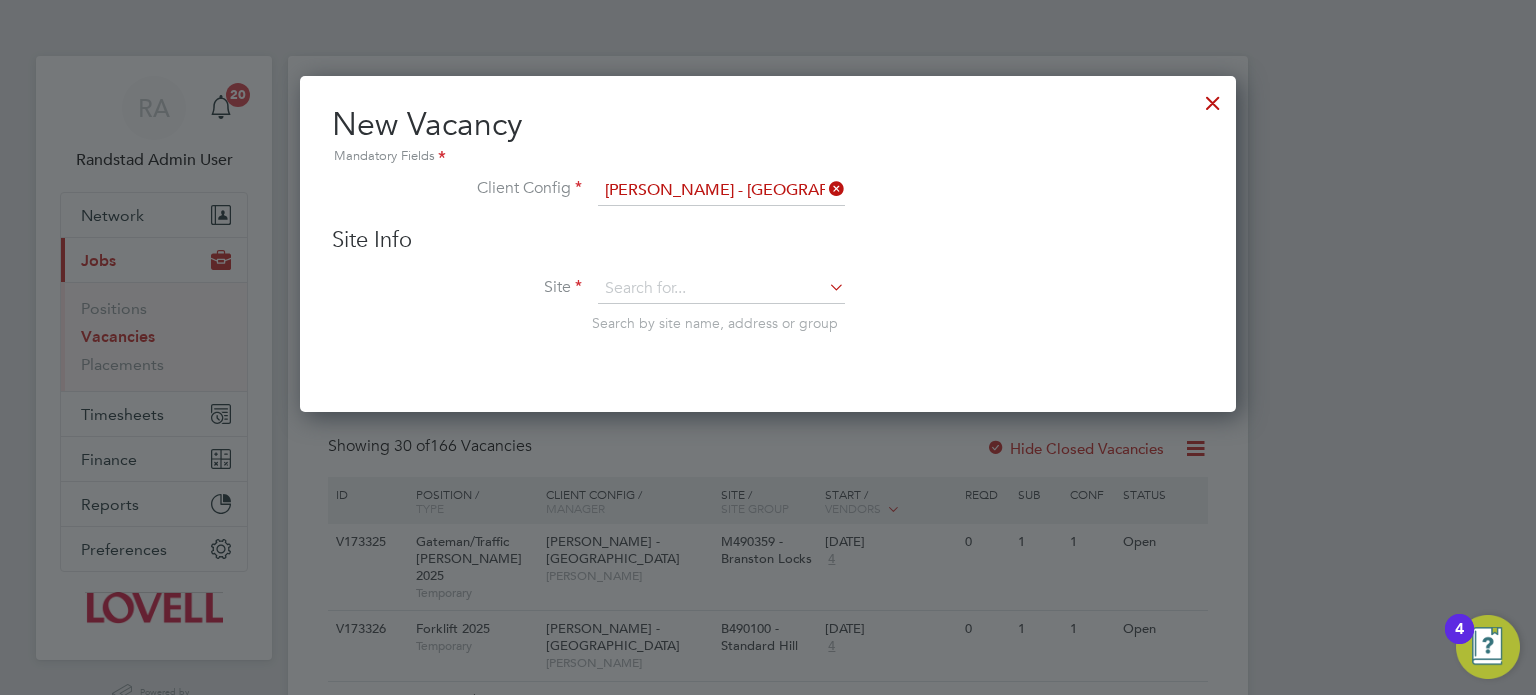 scroll, scrollTop: 11, scrollLeft: 10, axis: both 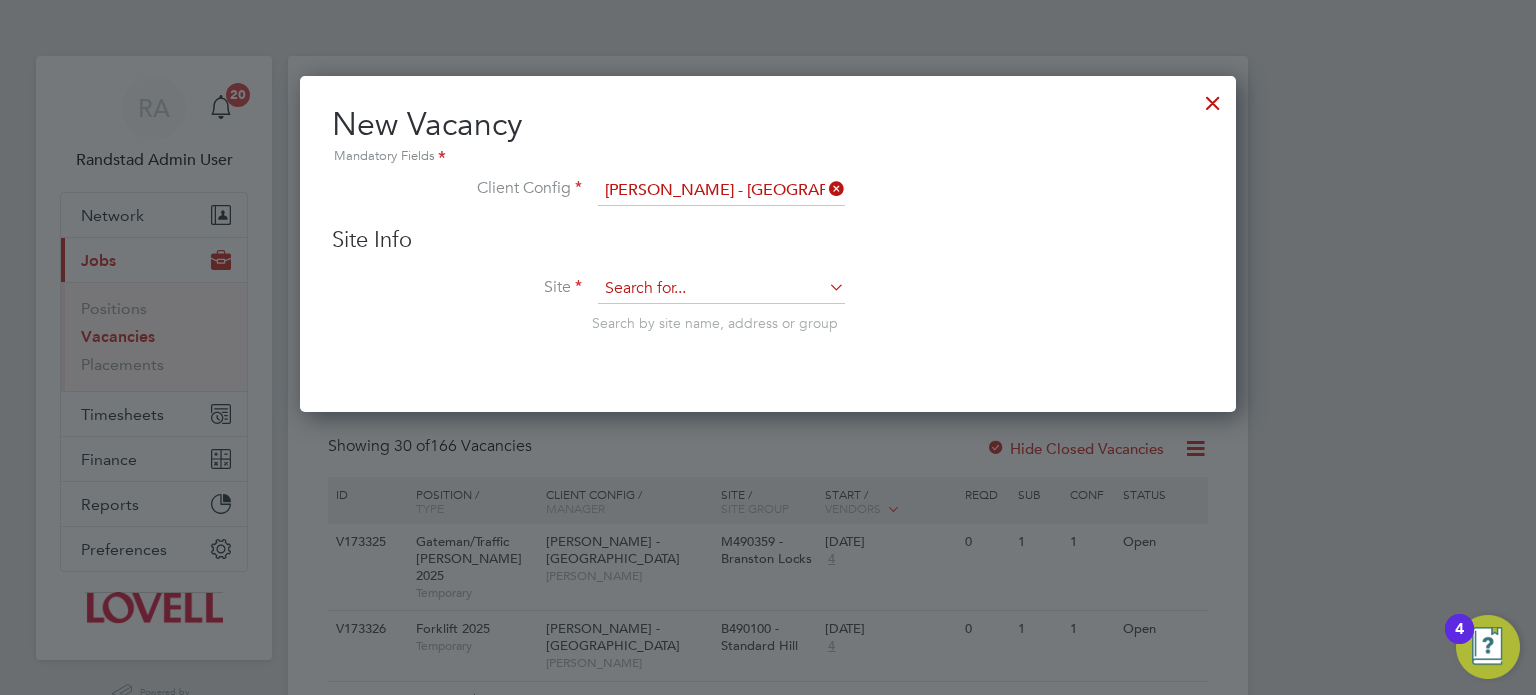 click at bounding box center [721, 289] 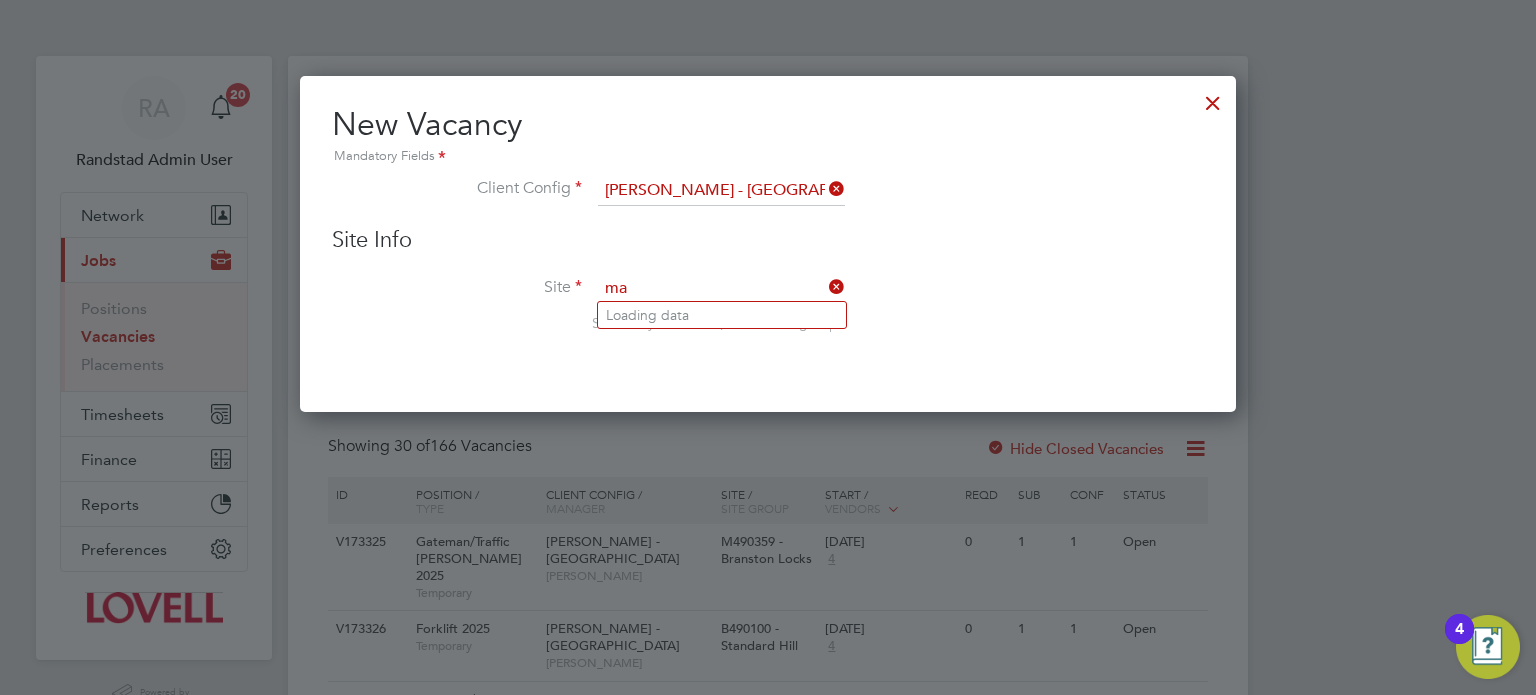 type on "m" 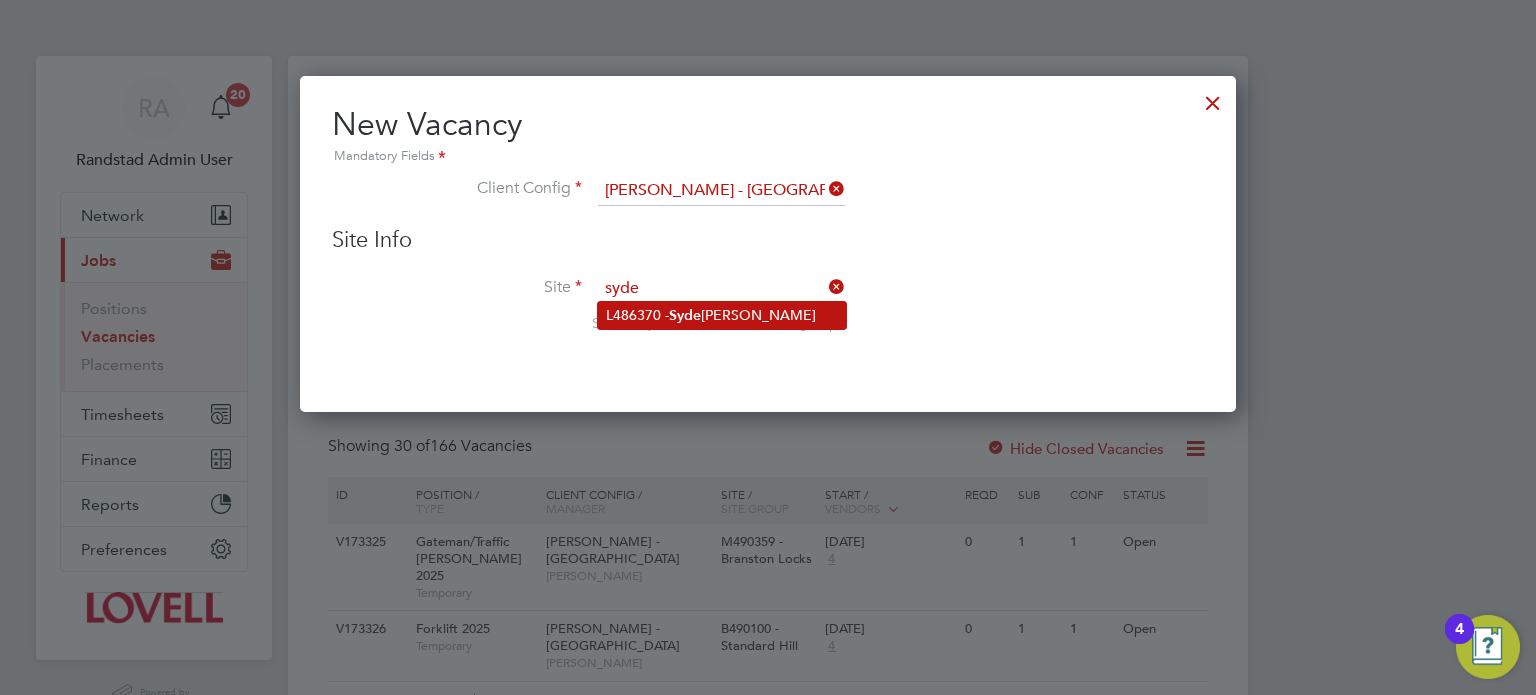 click on "L486370 -  Syde nham Hill" 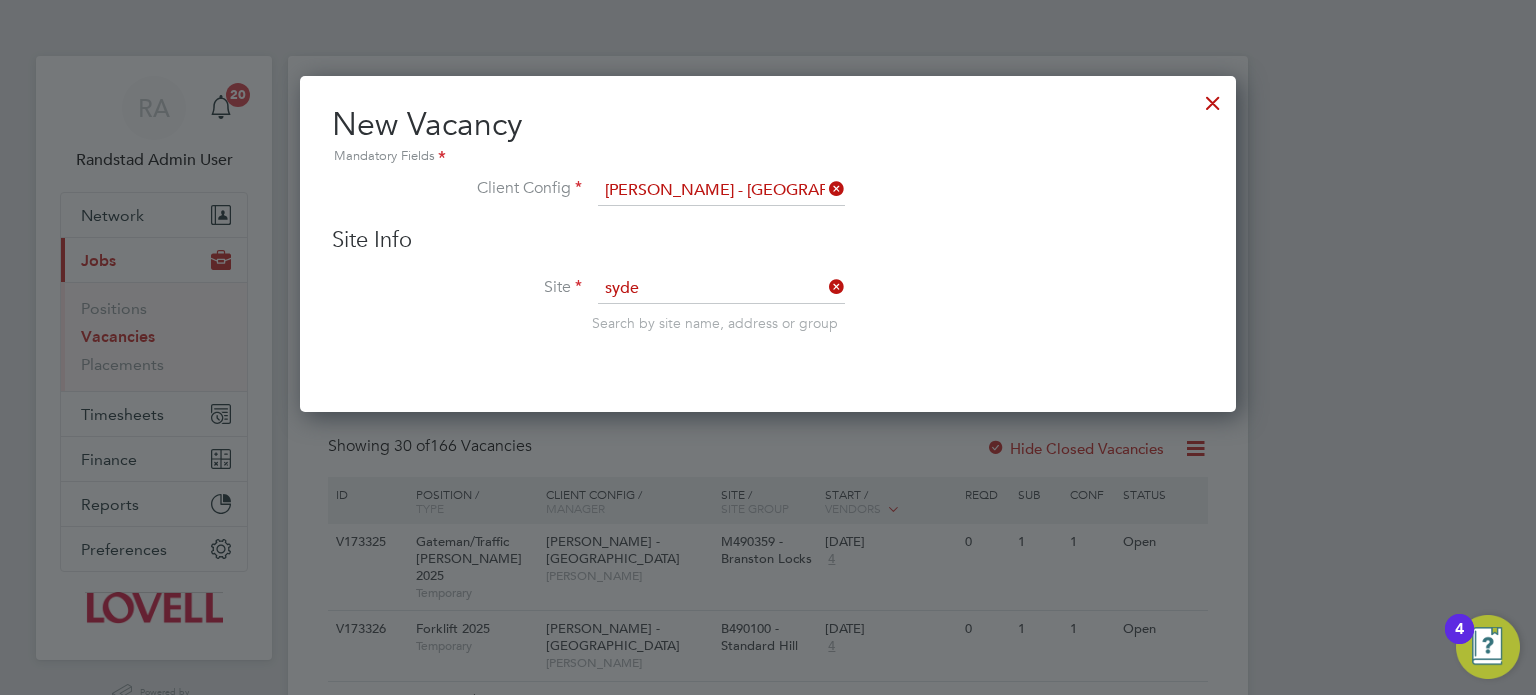 type on "L486370 - [GEOGRAPHIC_DATA]" 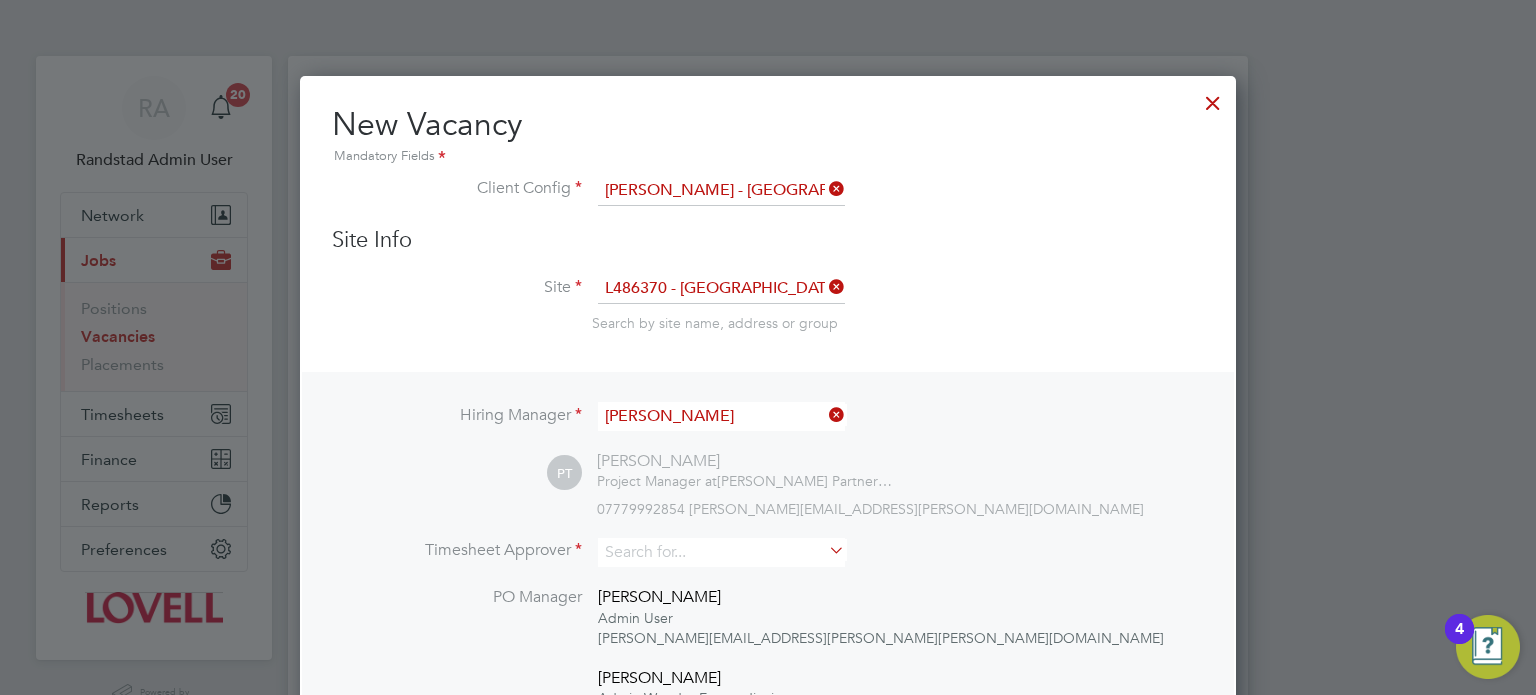 scroll, scrollTop: 10, scrollLeft: 10, axis: both 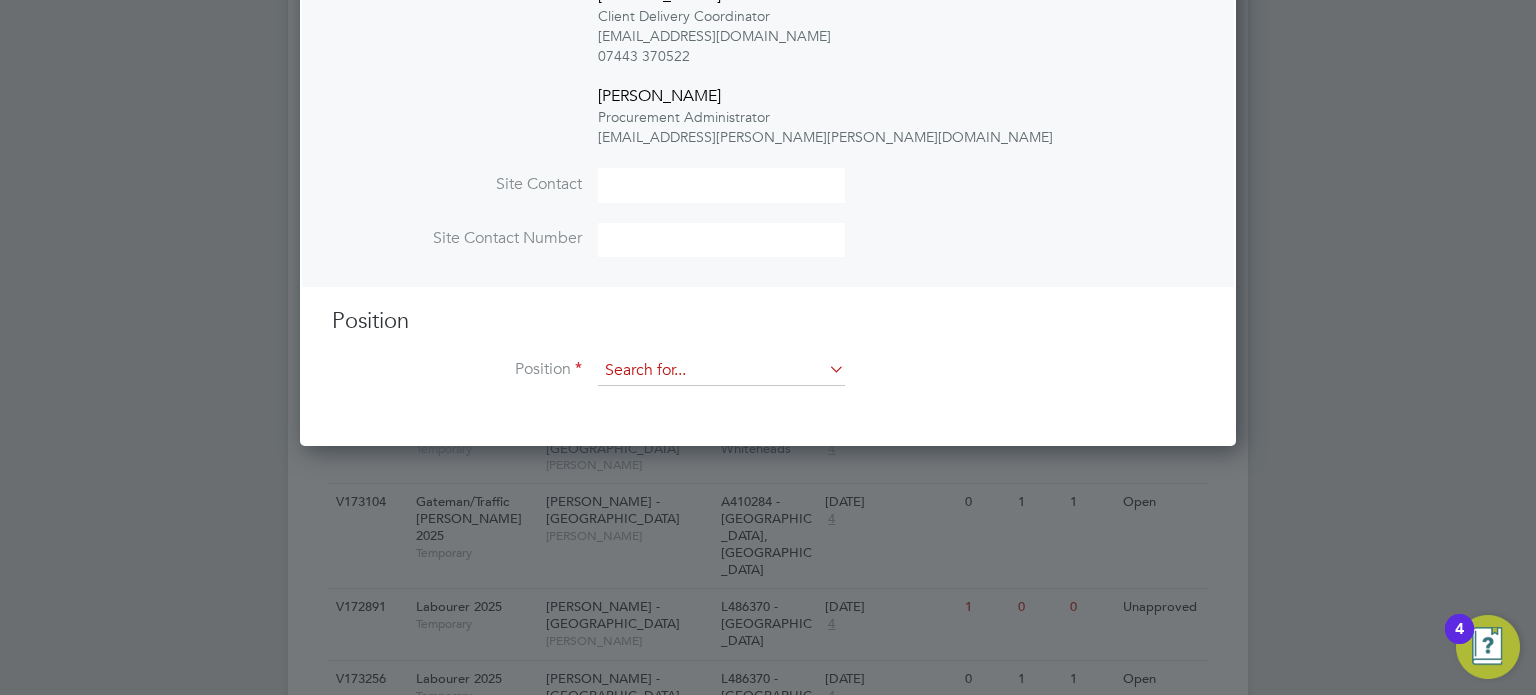 click at bounding box center [721, 371] 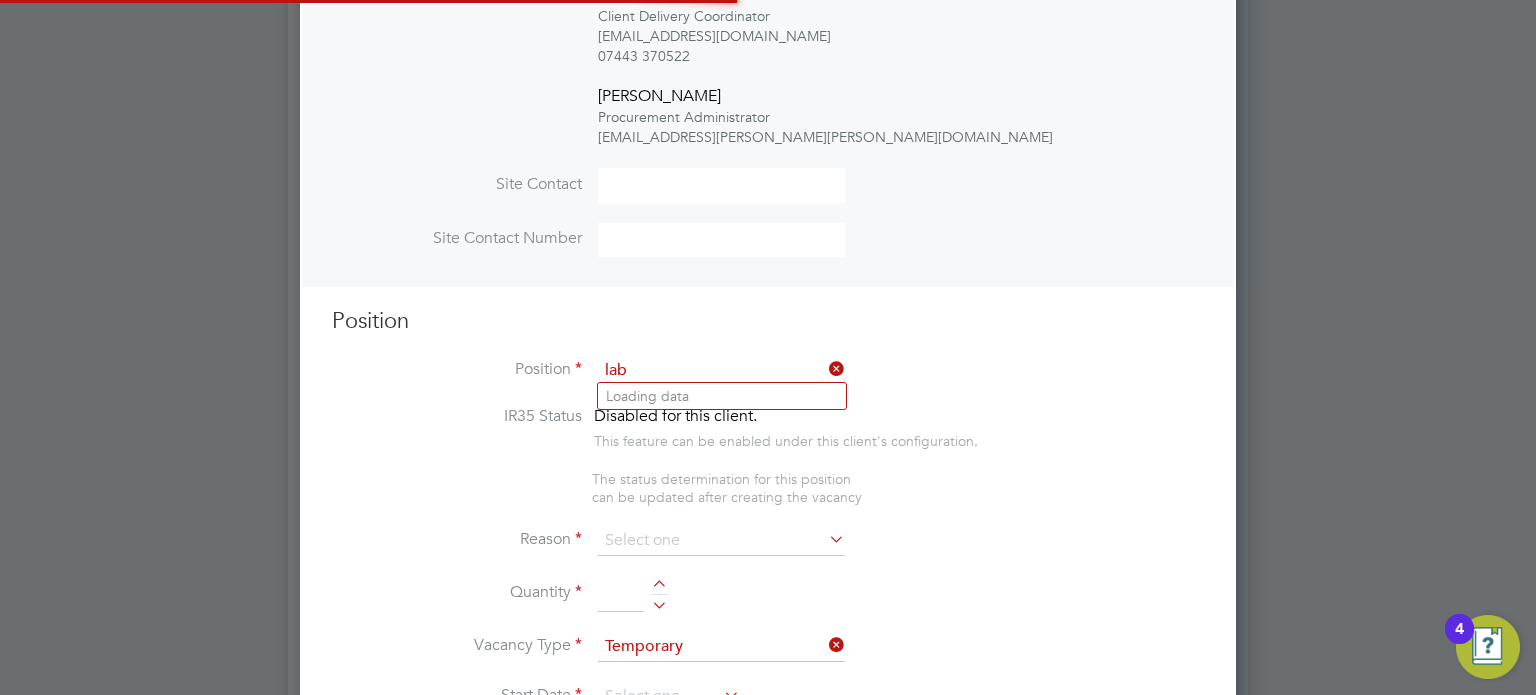scroll, scrollTop: 10, scrollLeft: 10, axis: both 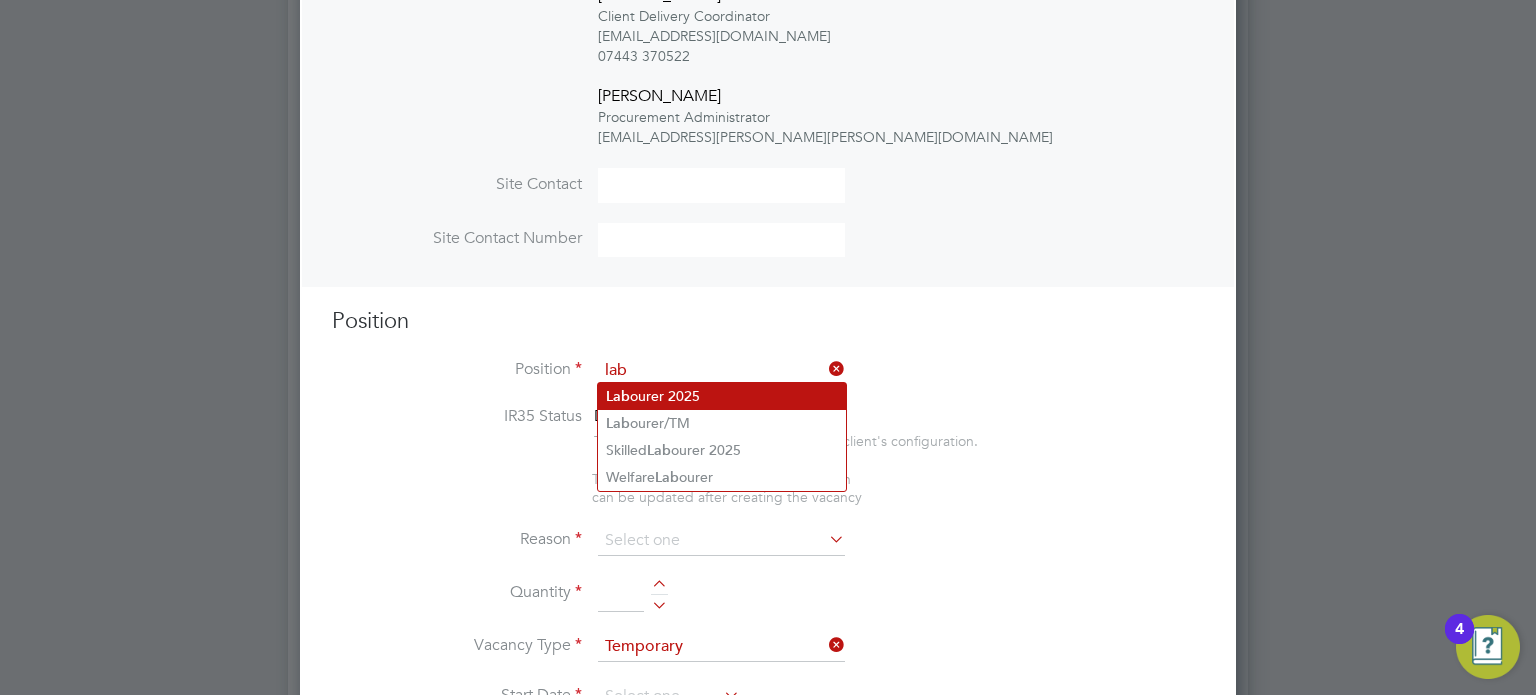 click on "Lab ourer 2025" 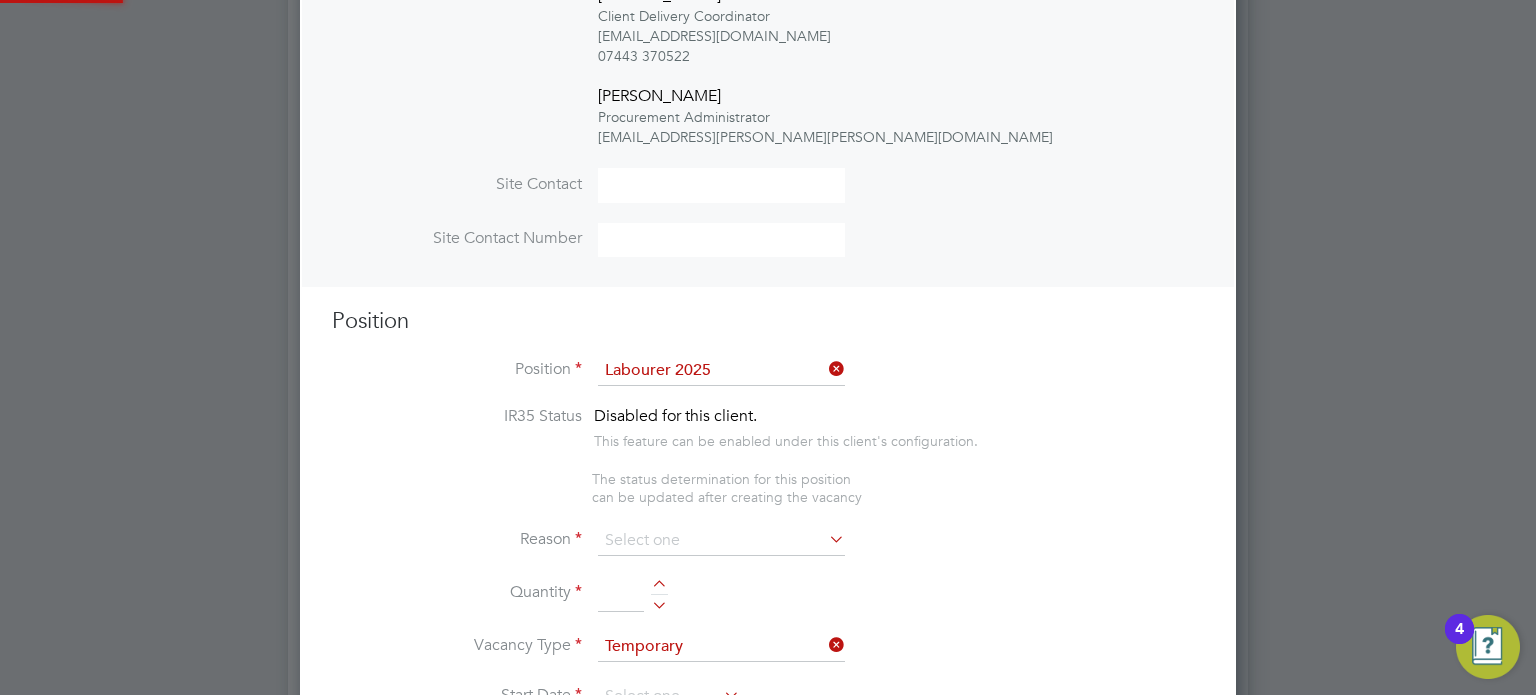 type on "Sweeping site, removing rubbish, unloading and transporting material, equipment etc. under close supervision." 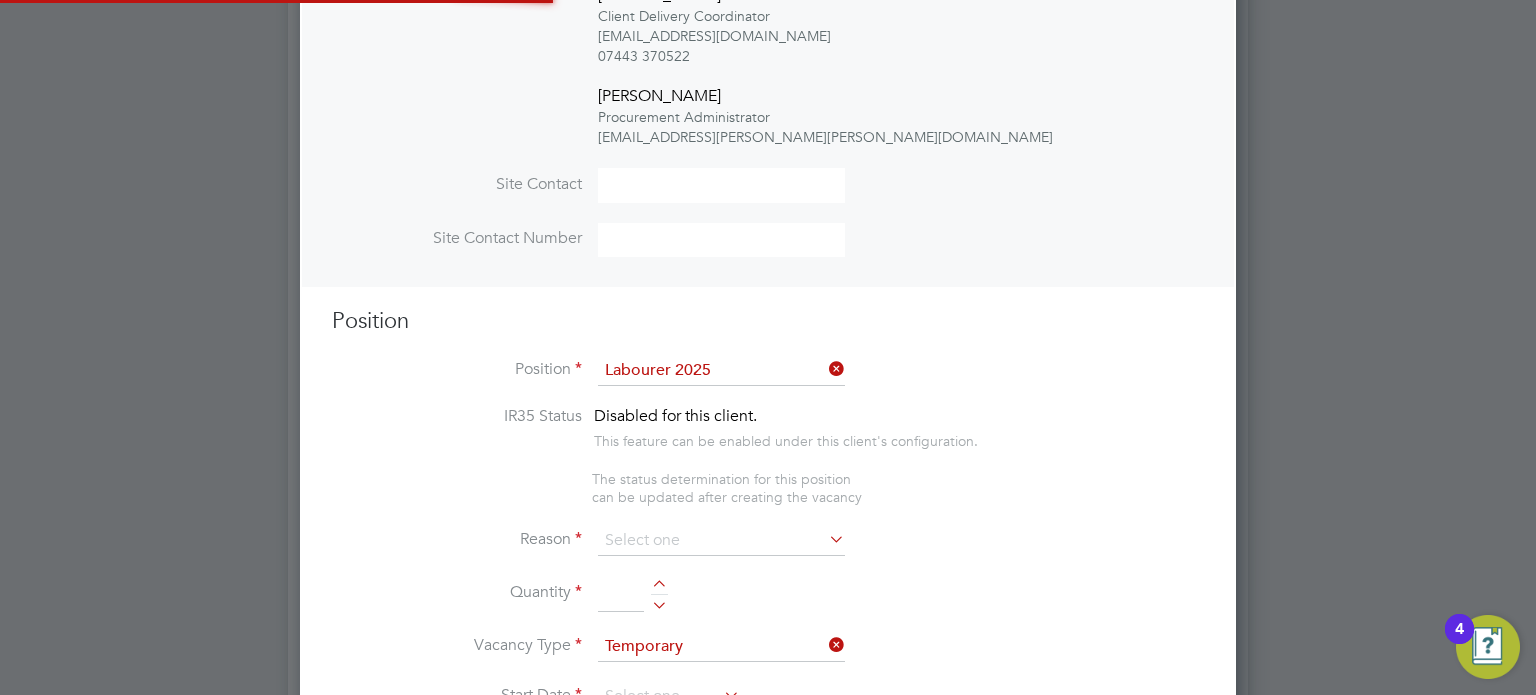 scroll, scrollTop: 10, scrollLeft: 10, axis: both 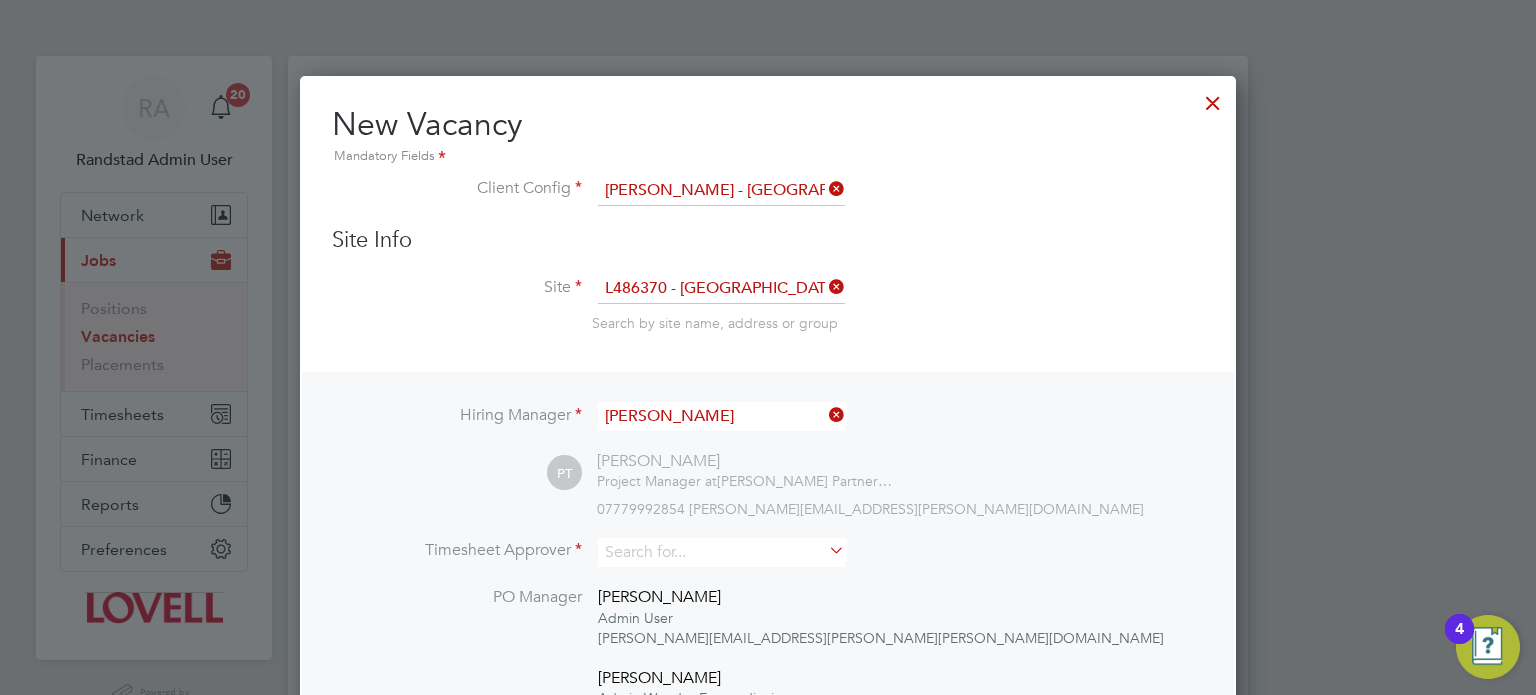 click at bounding box center [1213, 98] 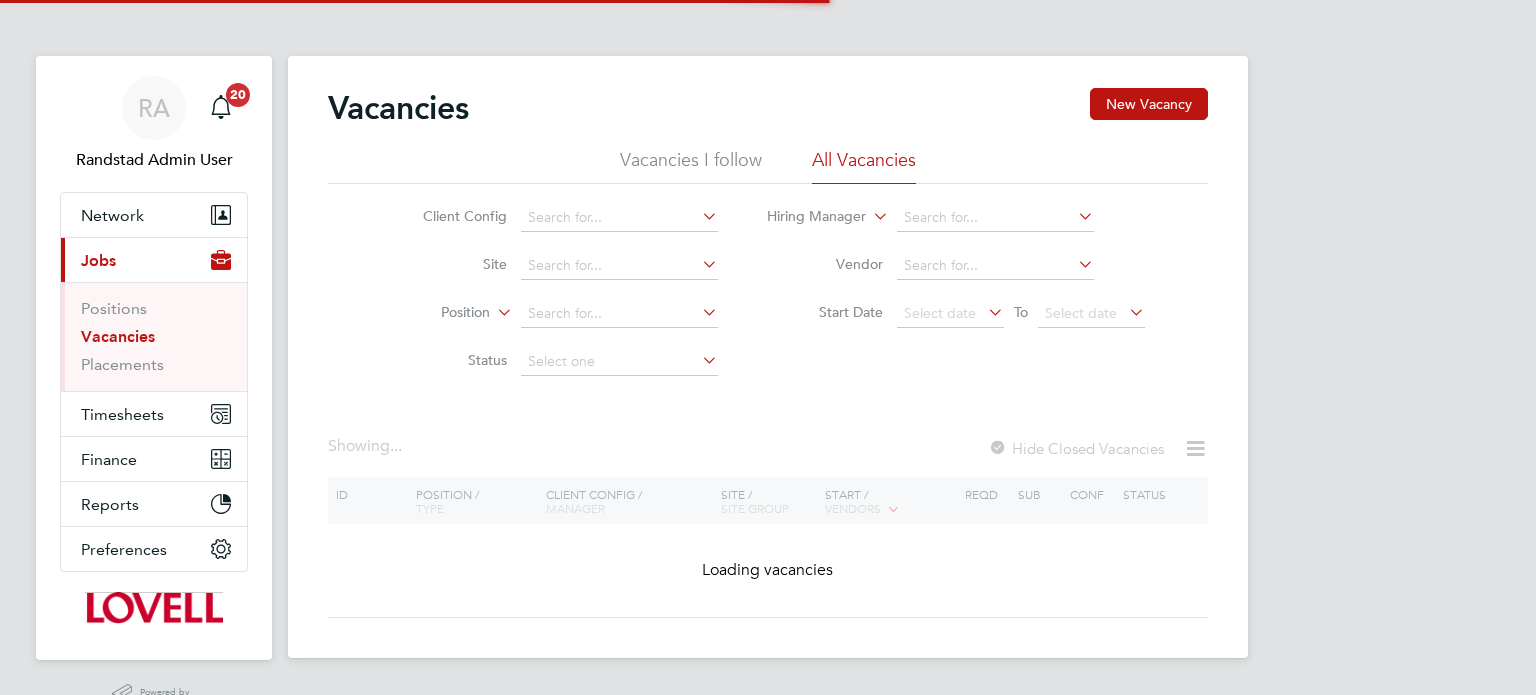 scroll, scrollTop: 0, scrollLeft: 0, axis: both 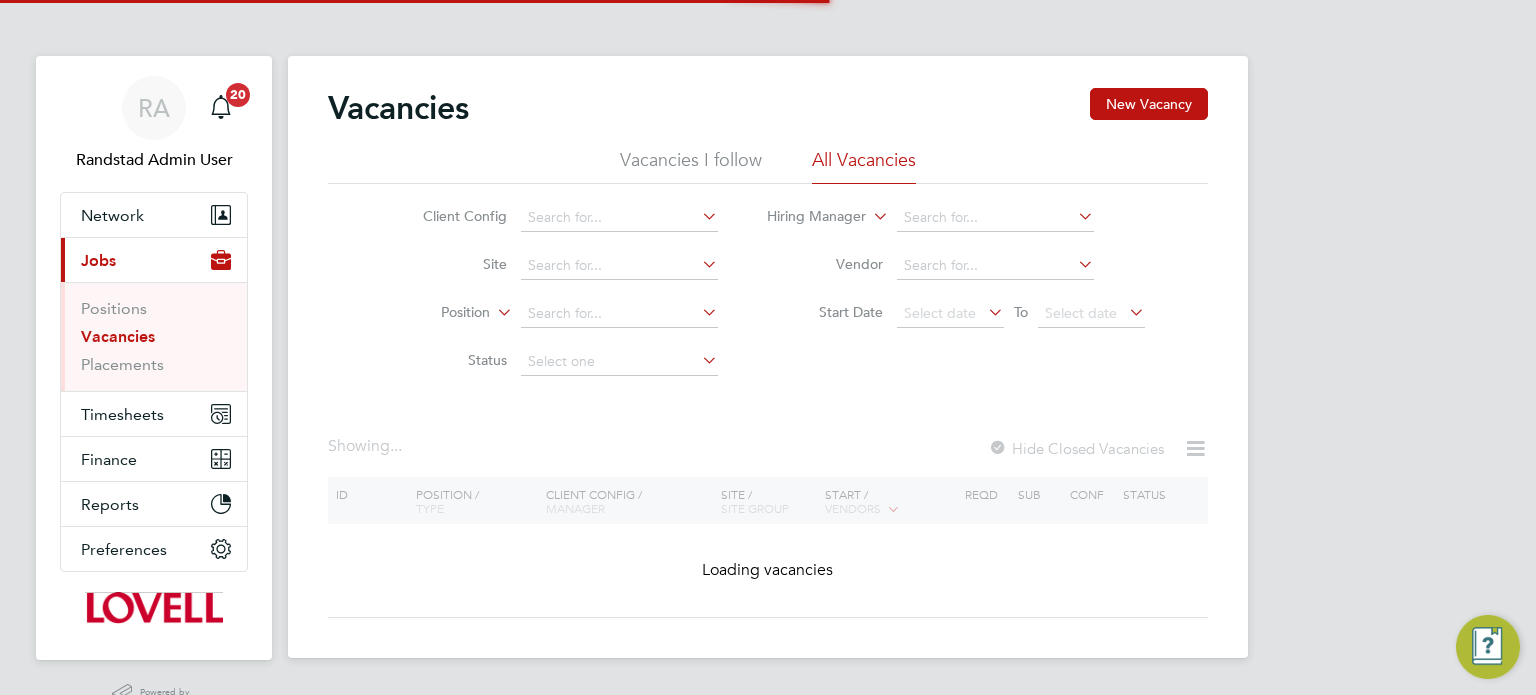click on "New Vacancy" 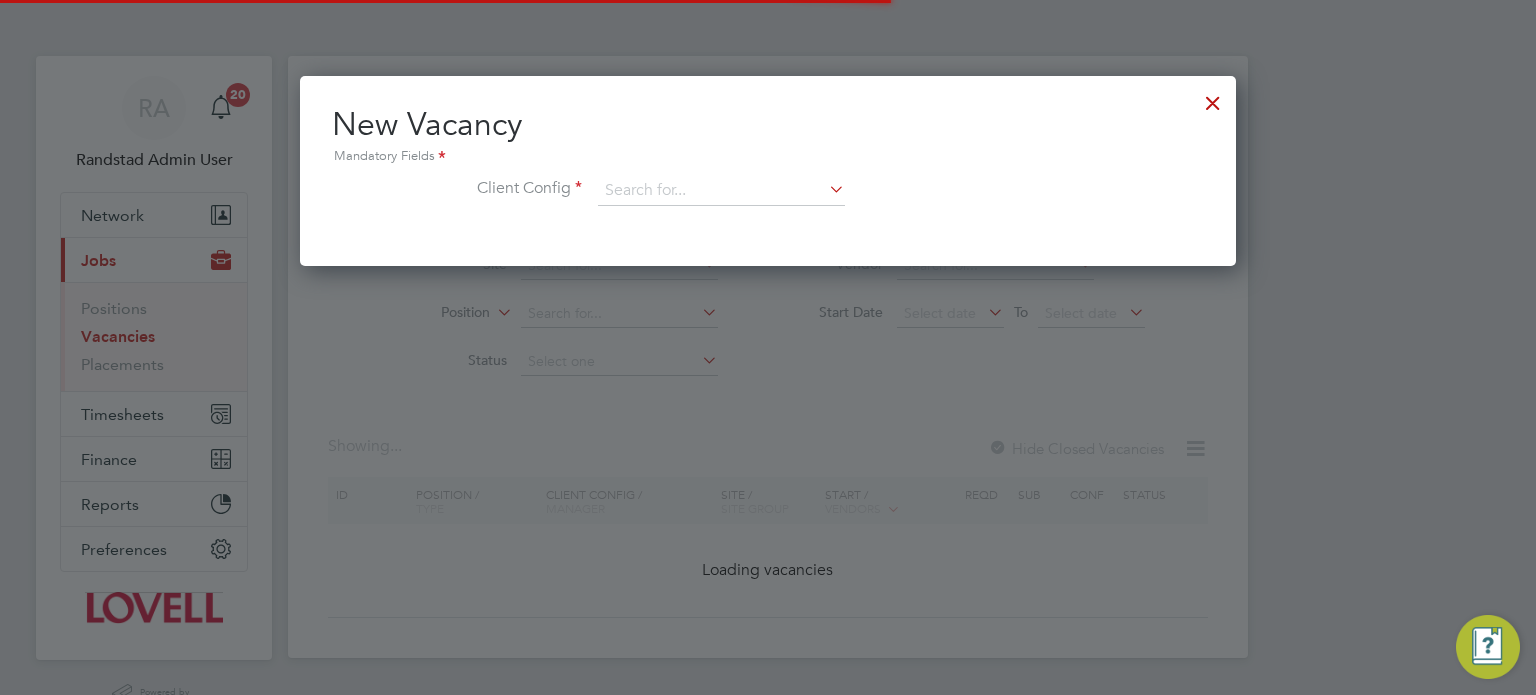scroll, scrollTop: 10, scrollLeft: 10, axis: both 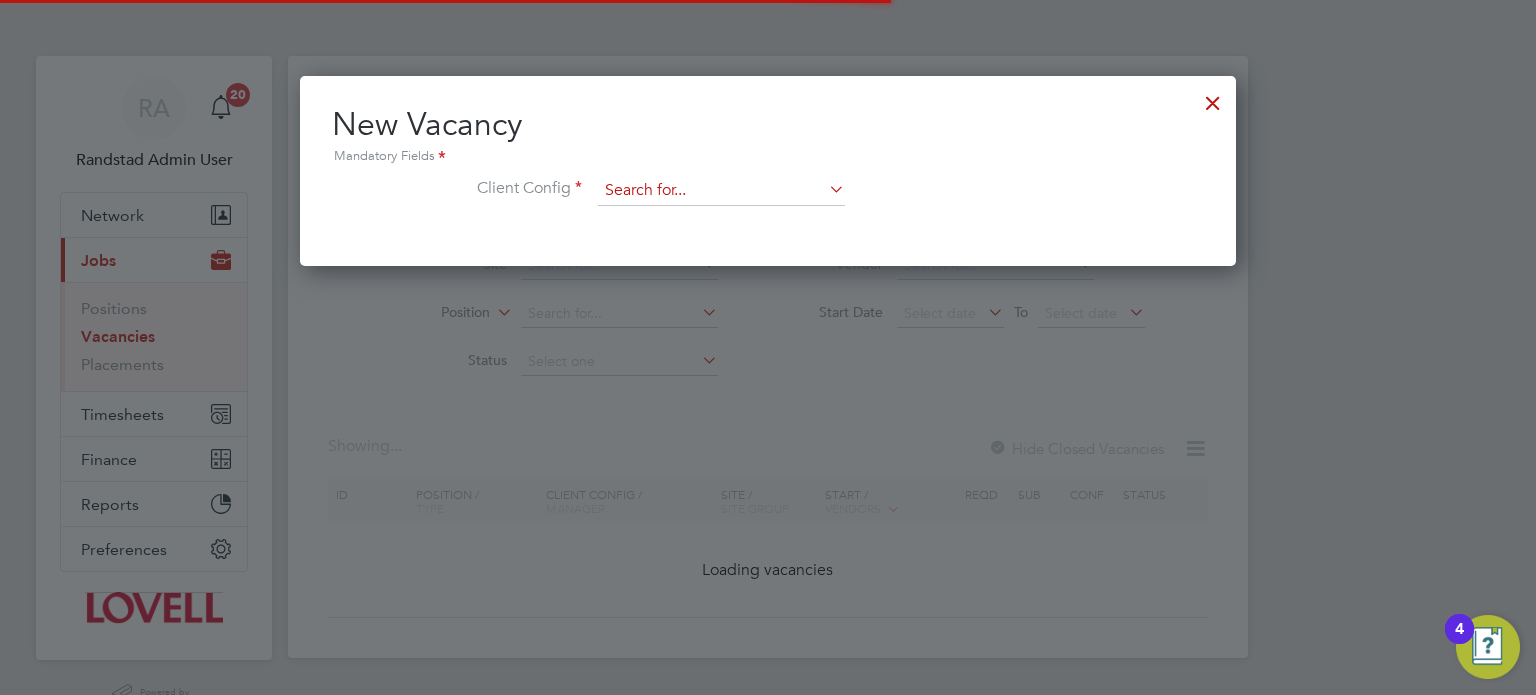 click at bounding box center [721, 191] 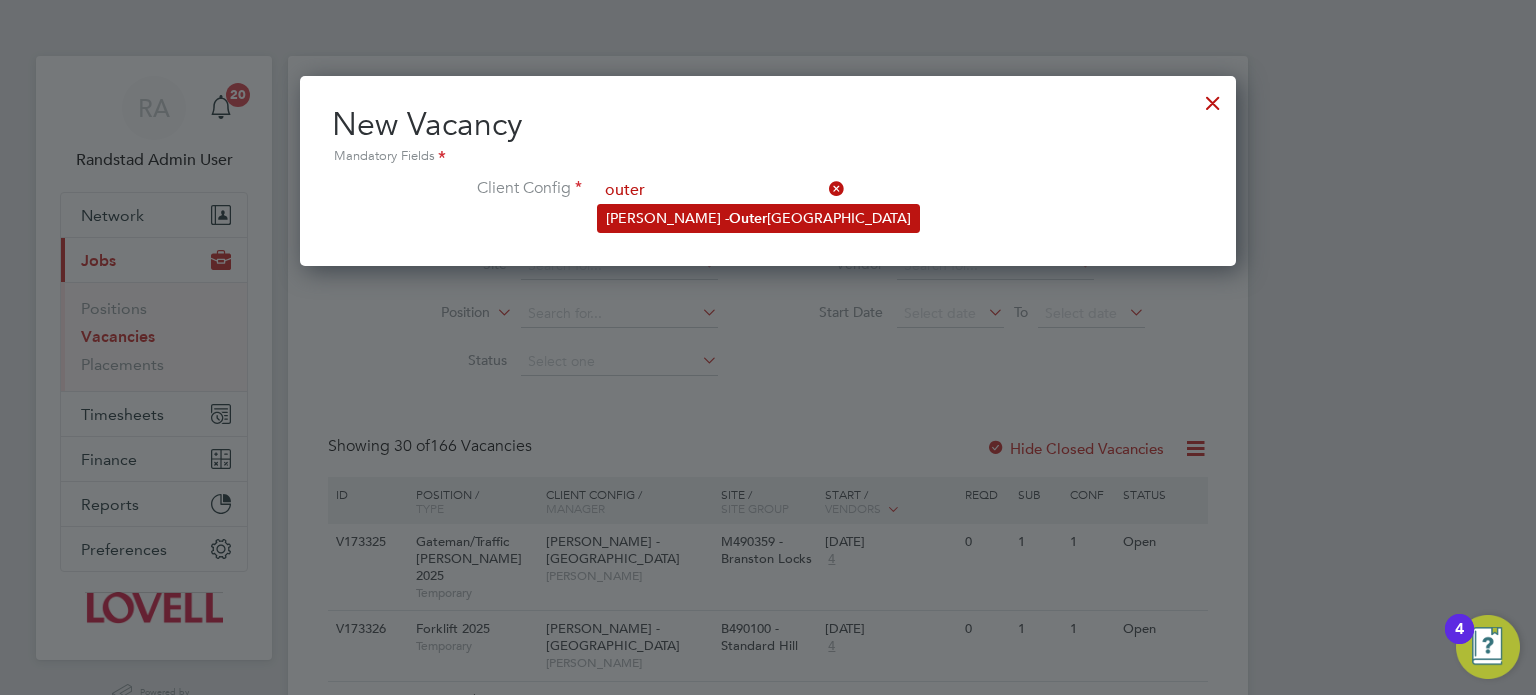 click on "[PERSON_NAME] -  [GEOGRAPHIC_DATA]" 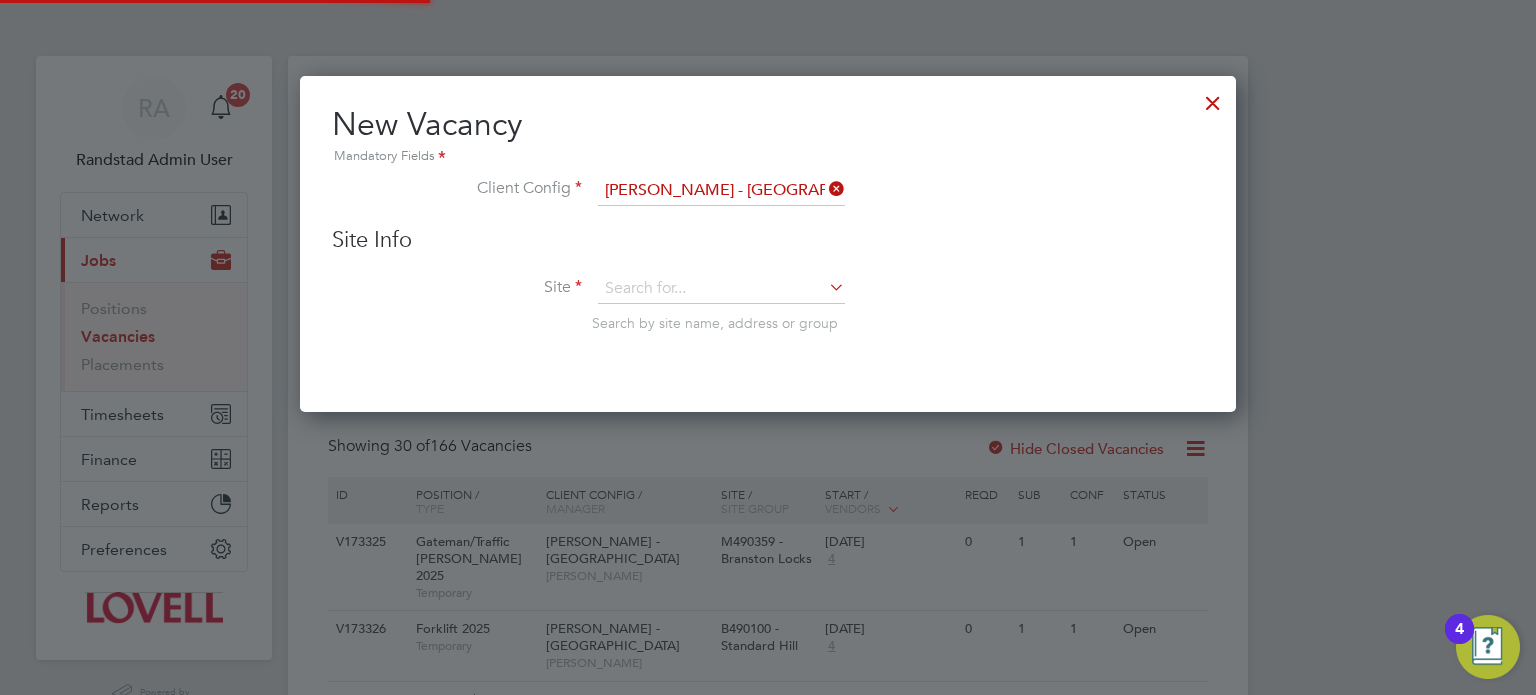 scroll, scrollTop: 11, scrollLeft: 10, axis: both 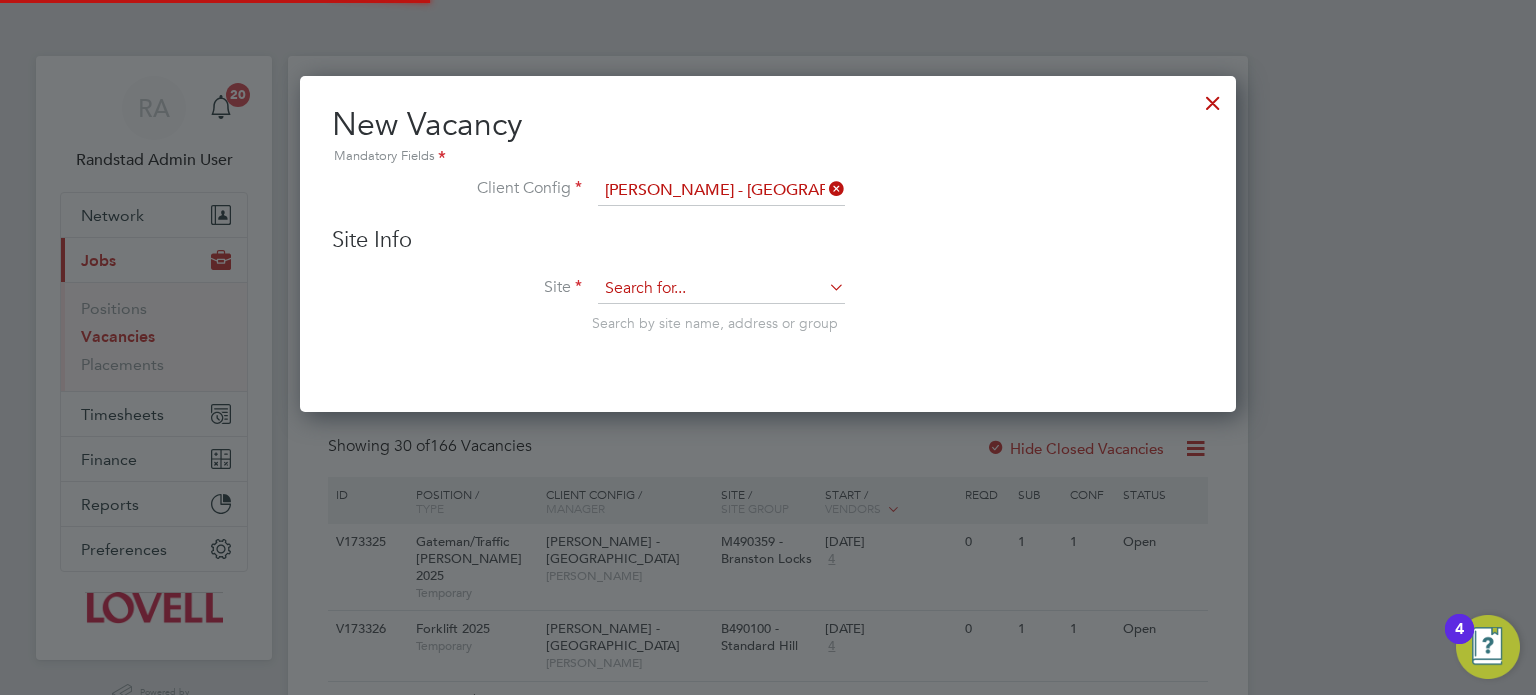 click at bounding box center (721, 289) 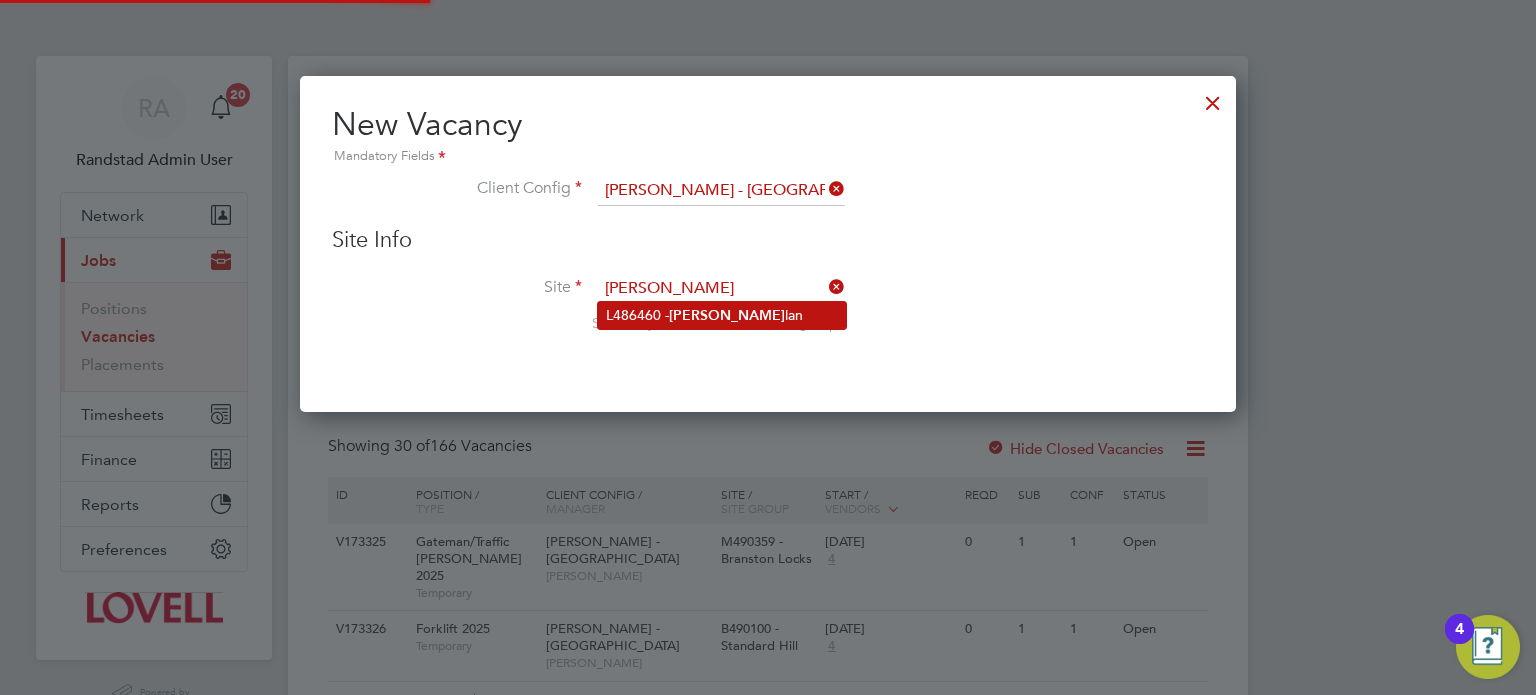 click on "L486460 -  Mata lan" 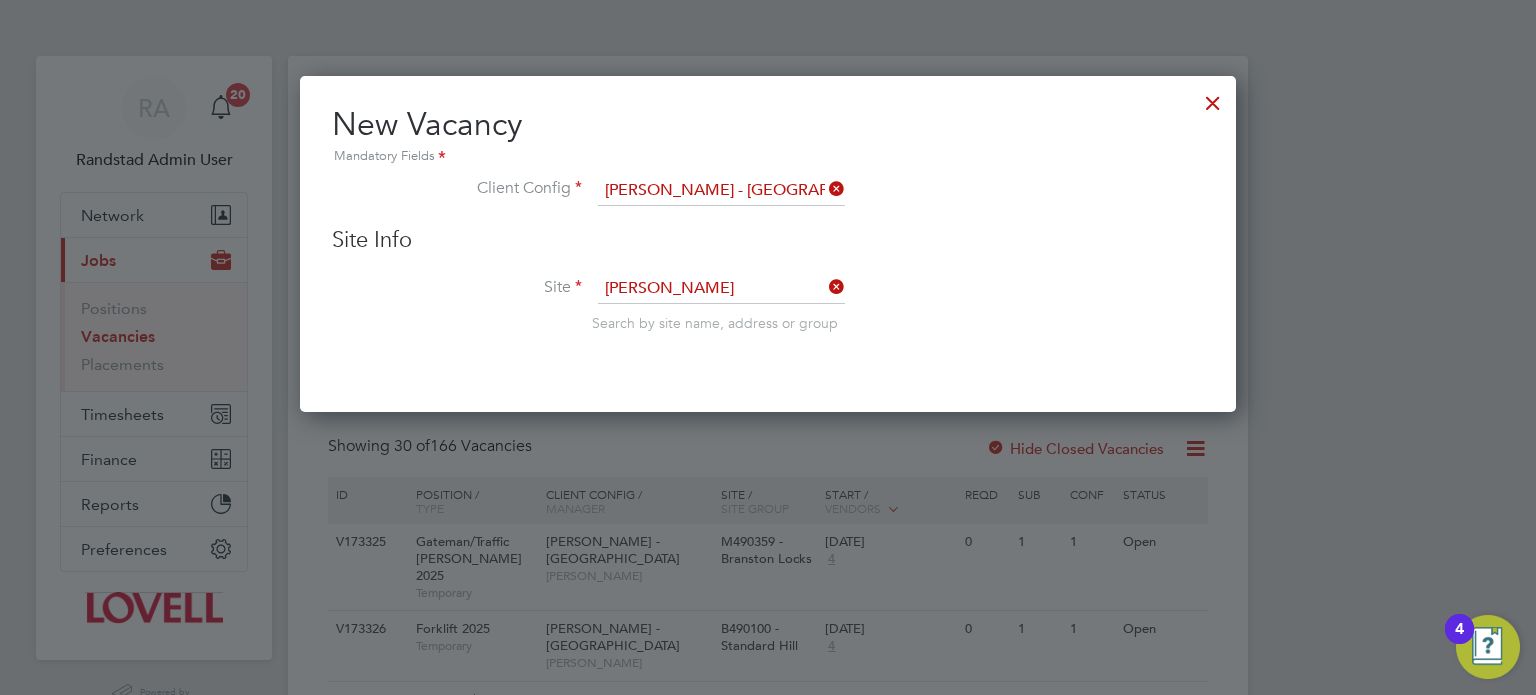 type on "L486460 - Matalan" 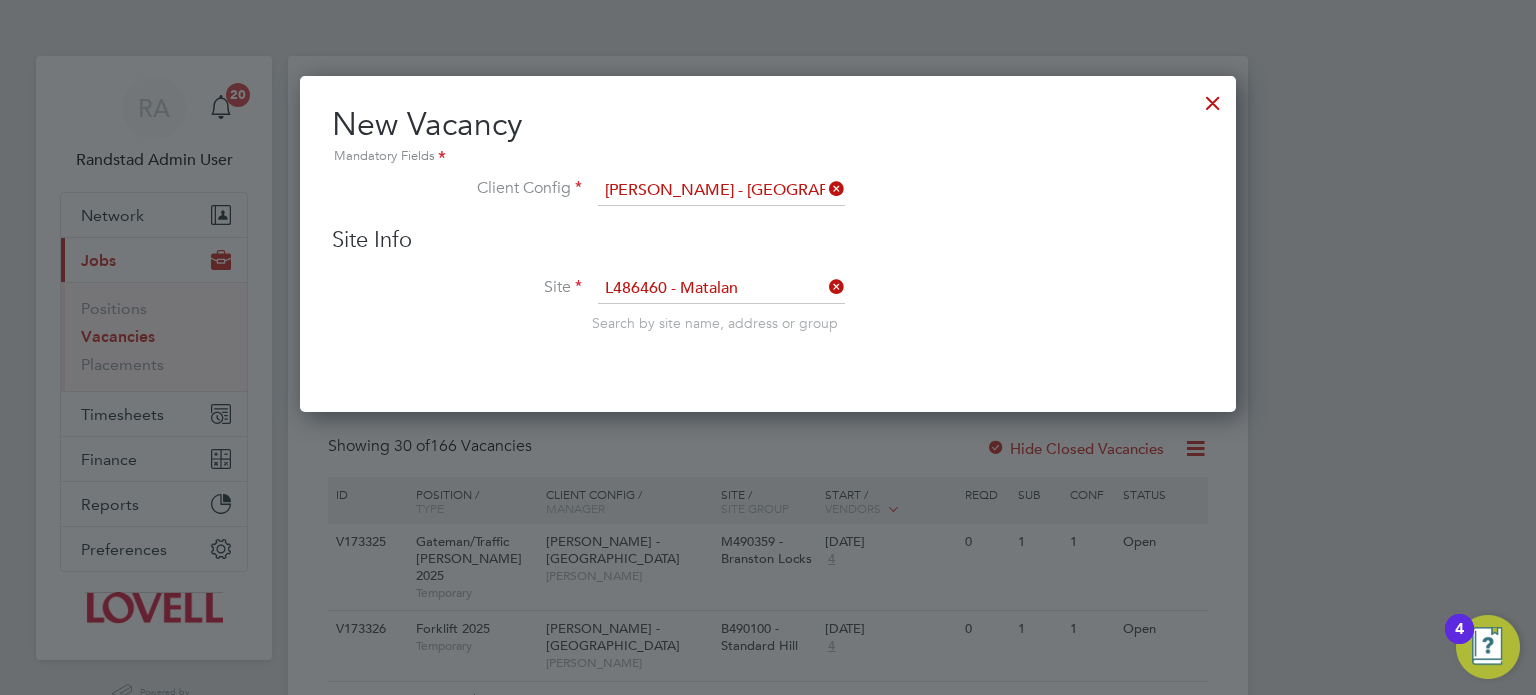scroll, scrollTop: 10, scrollLeft: 10, axis: both 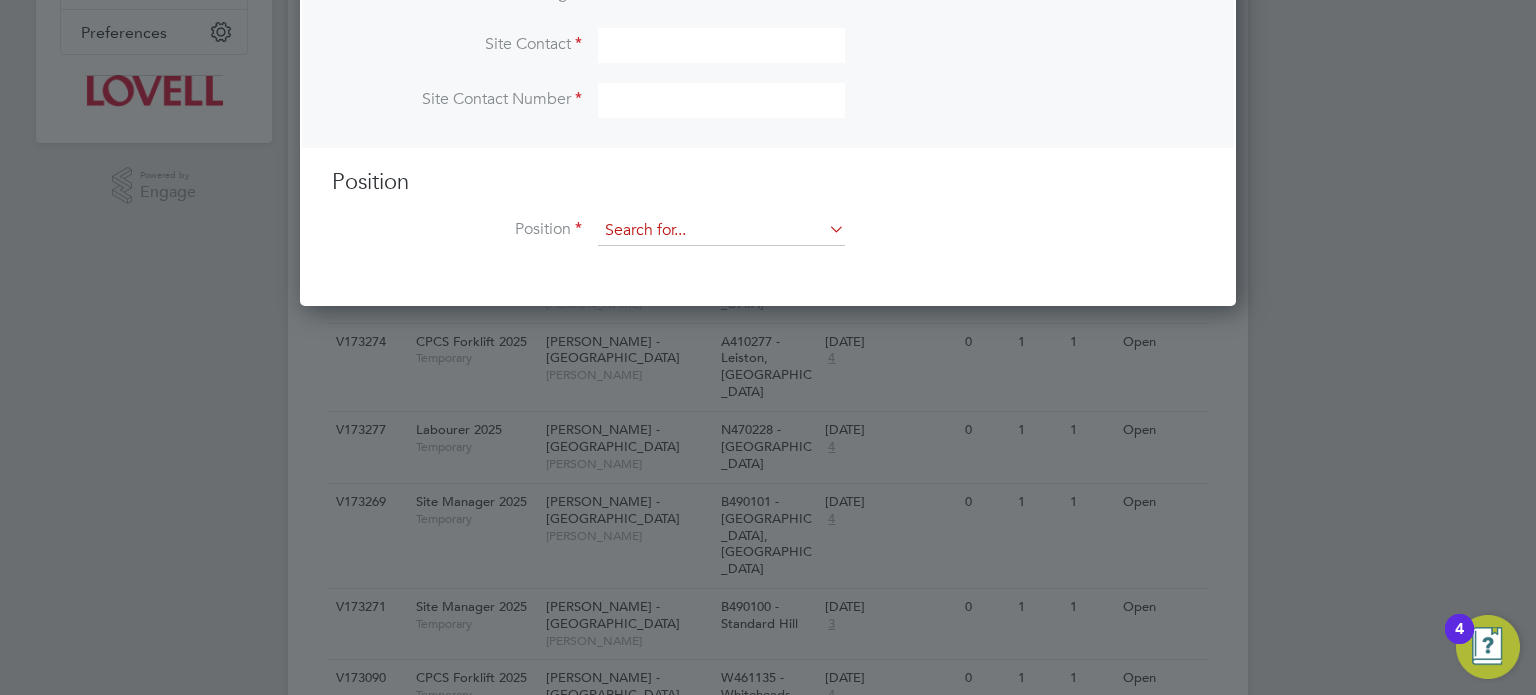 click at bounding box center (721, 231) 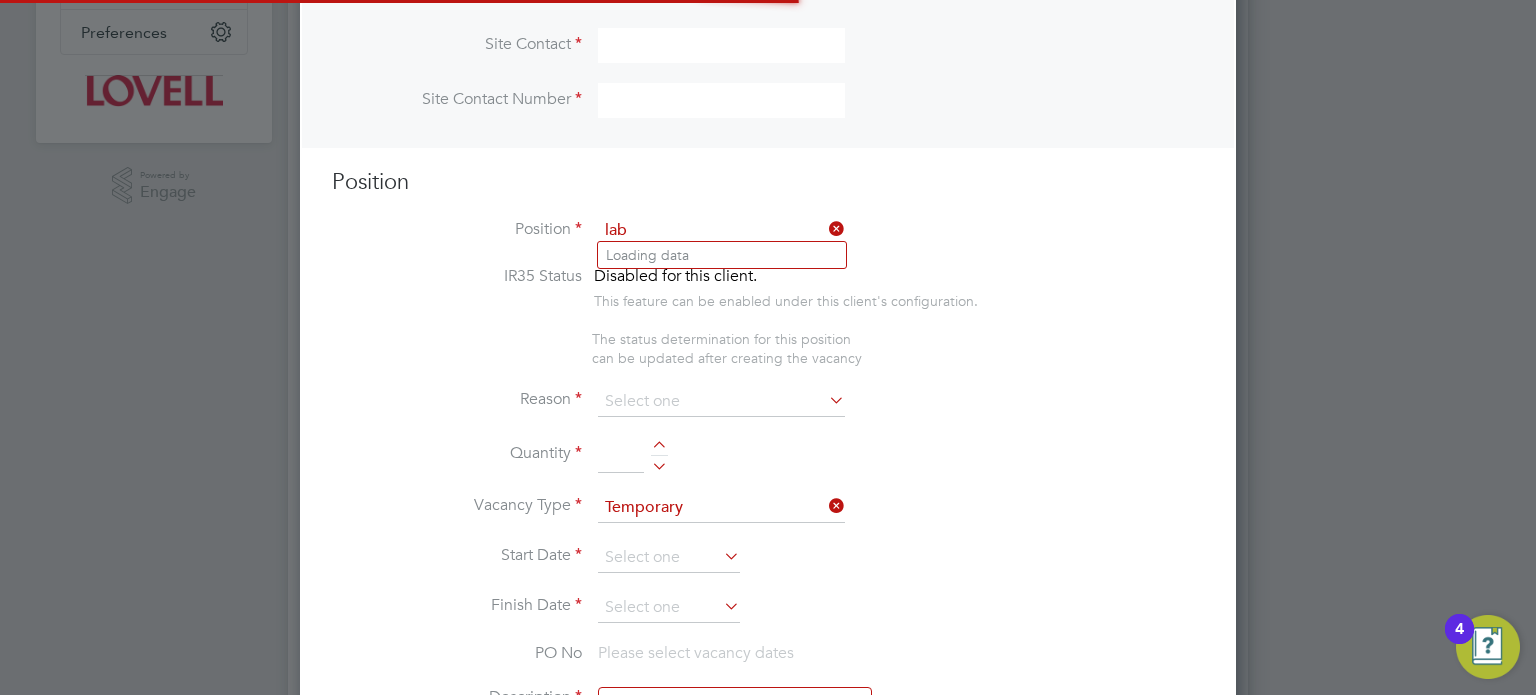scroll, scrollTop: 9, scrollLeft: 10, axis: both 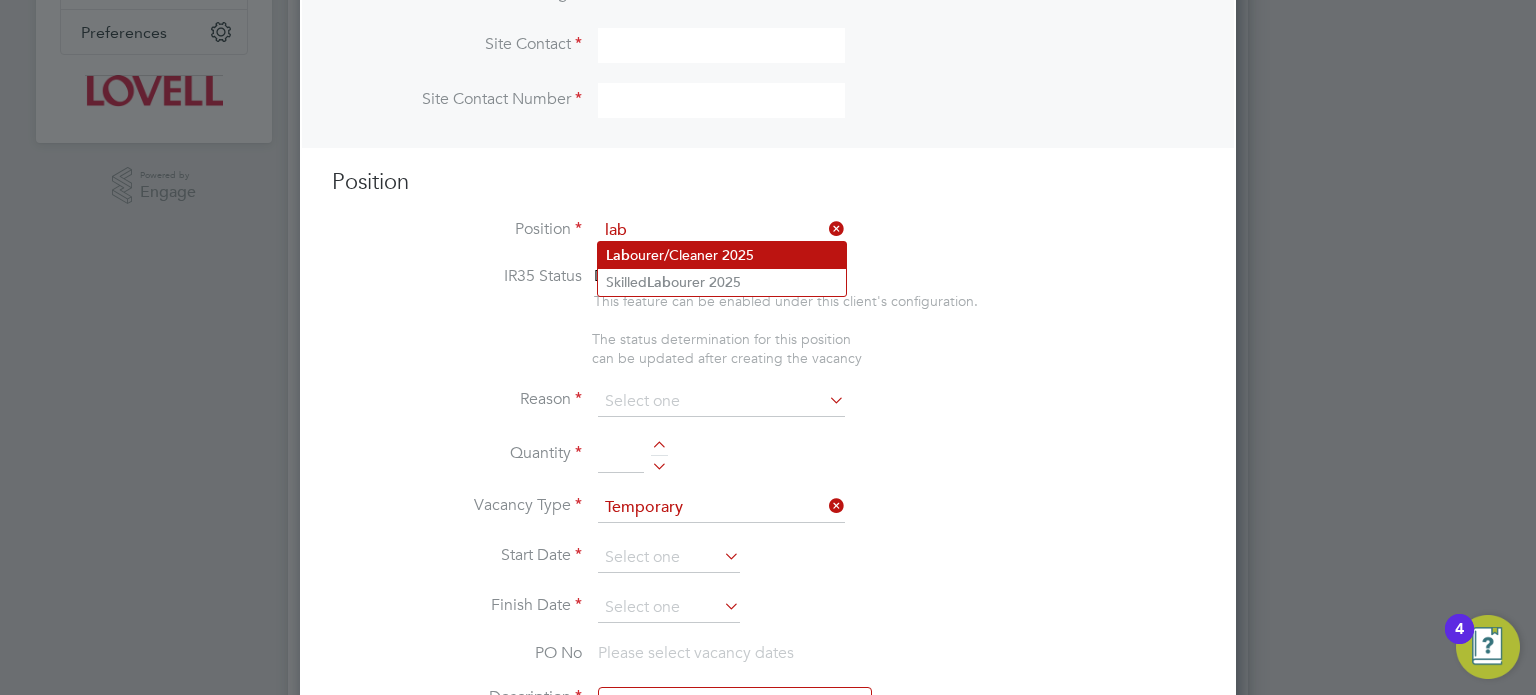 click on "Lab ourer/Cleaner 2025" 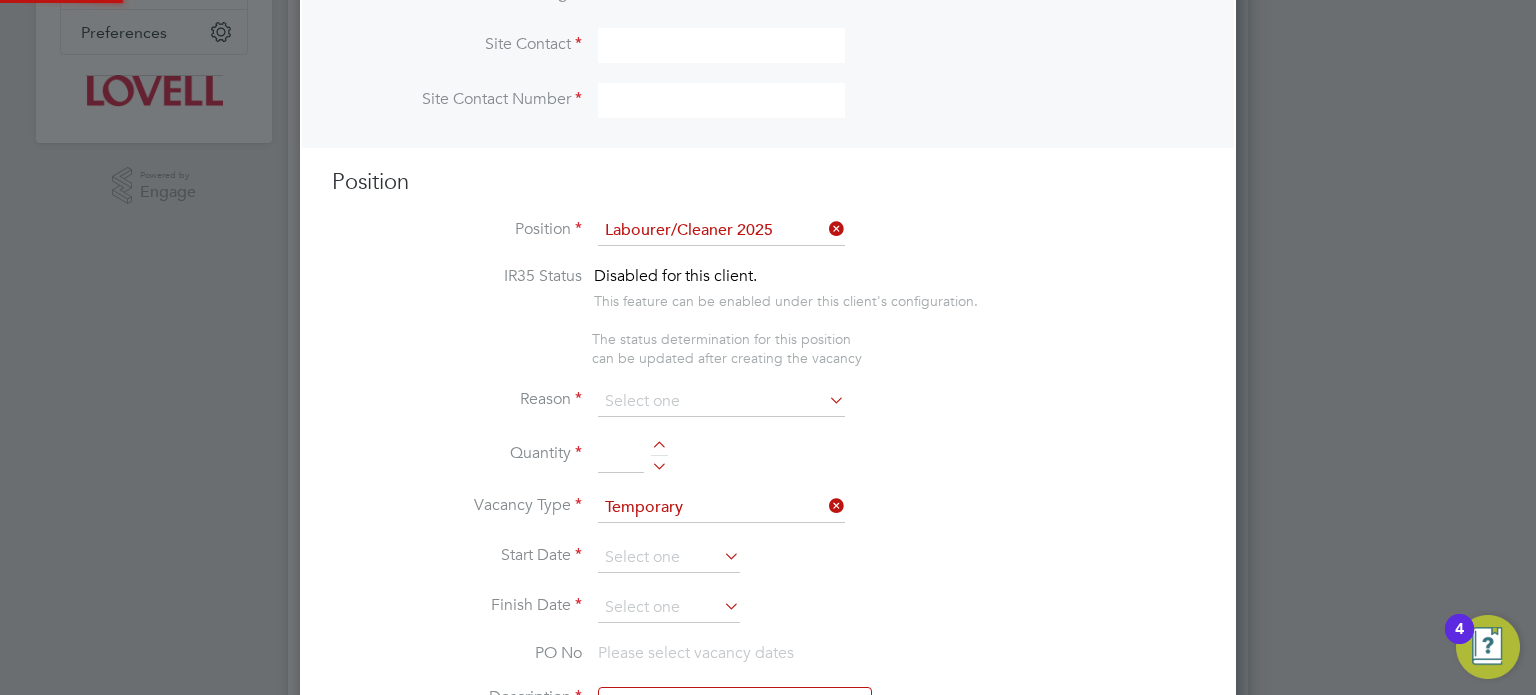 type on "tbc" 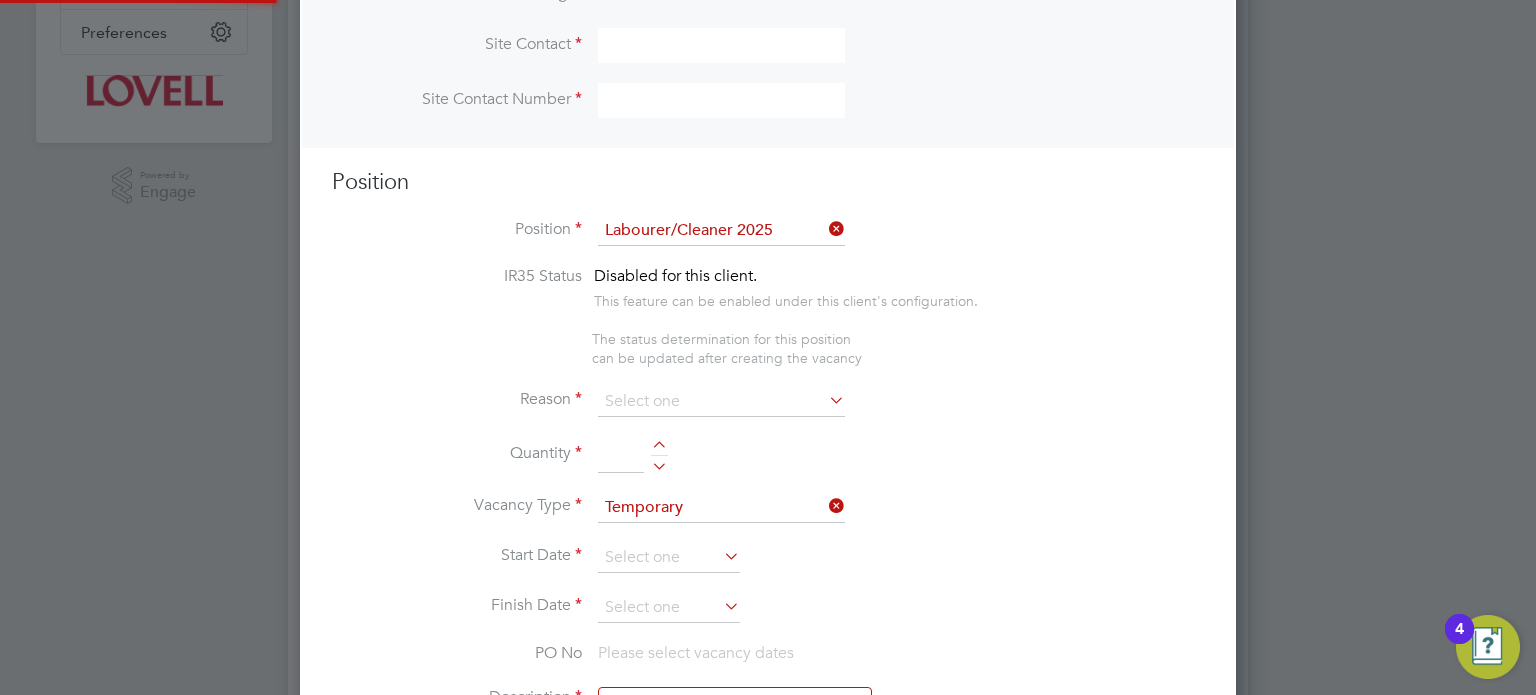 scroll, scrollTop: 10, scrollLeft: 10, axis: both 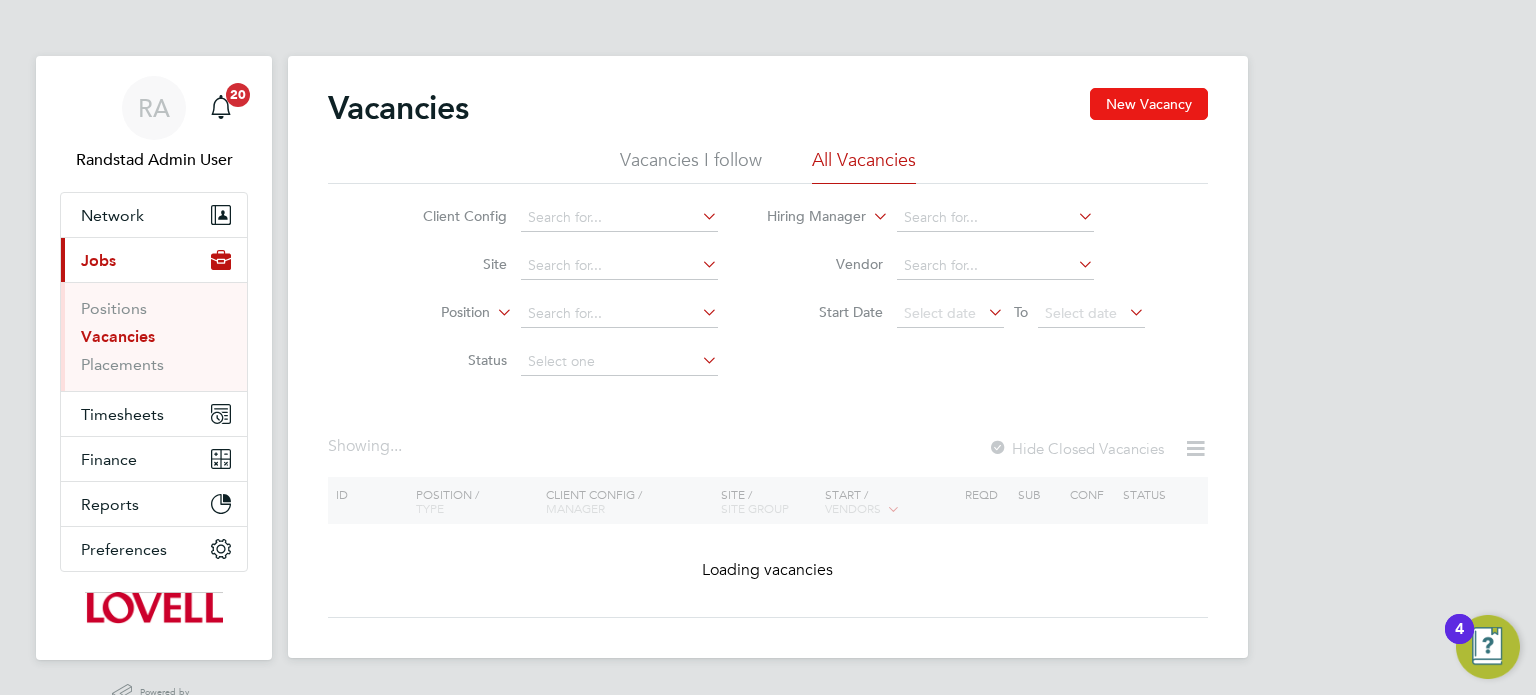 click on "New Vacancy" 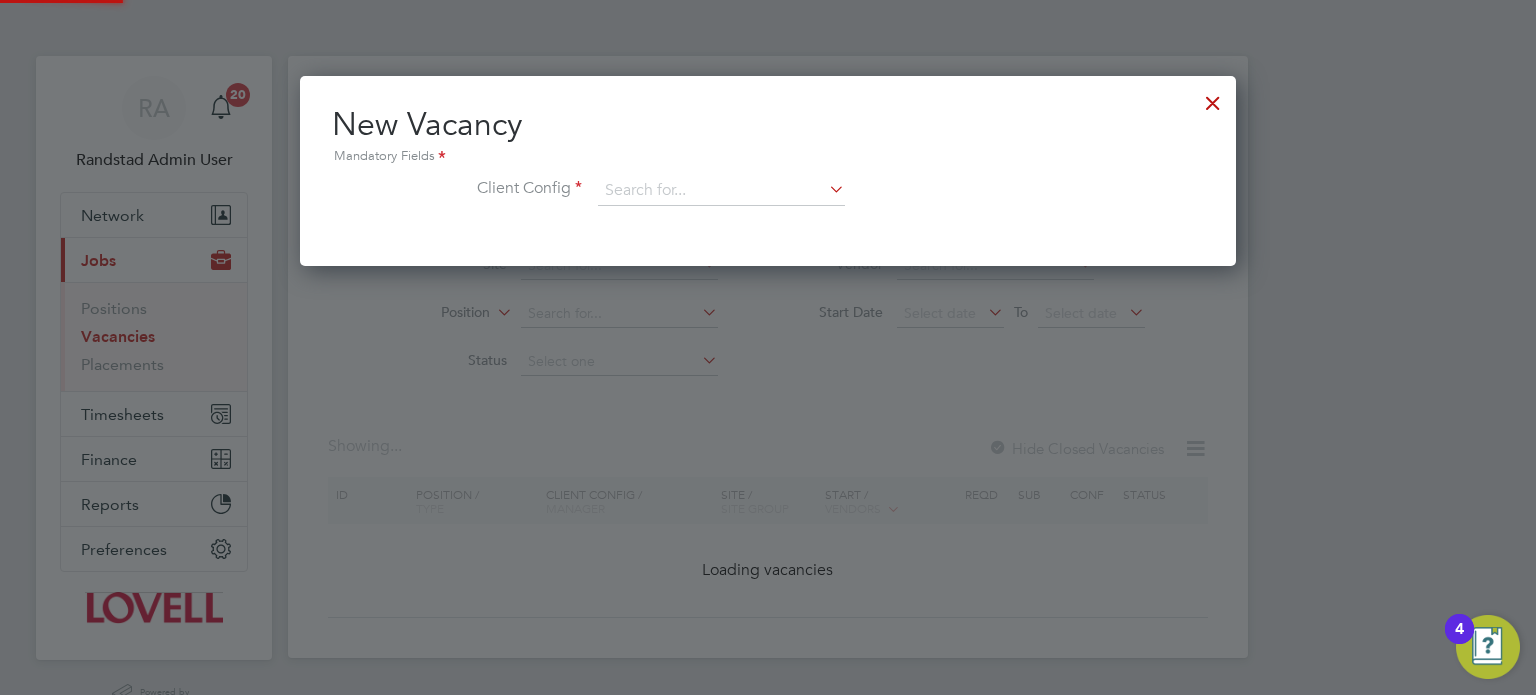scroll, scrollTop: 10, scrollLeft: 10, axis: both 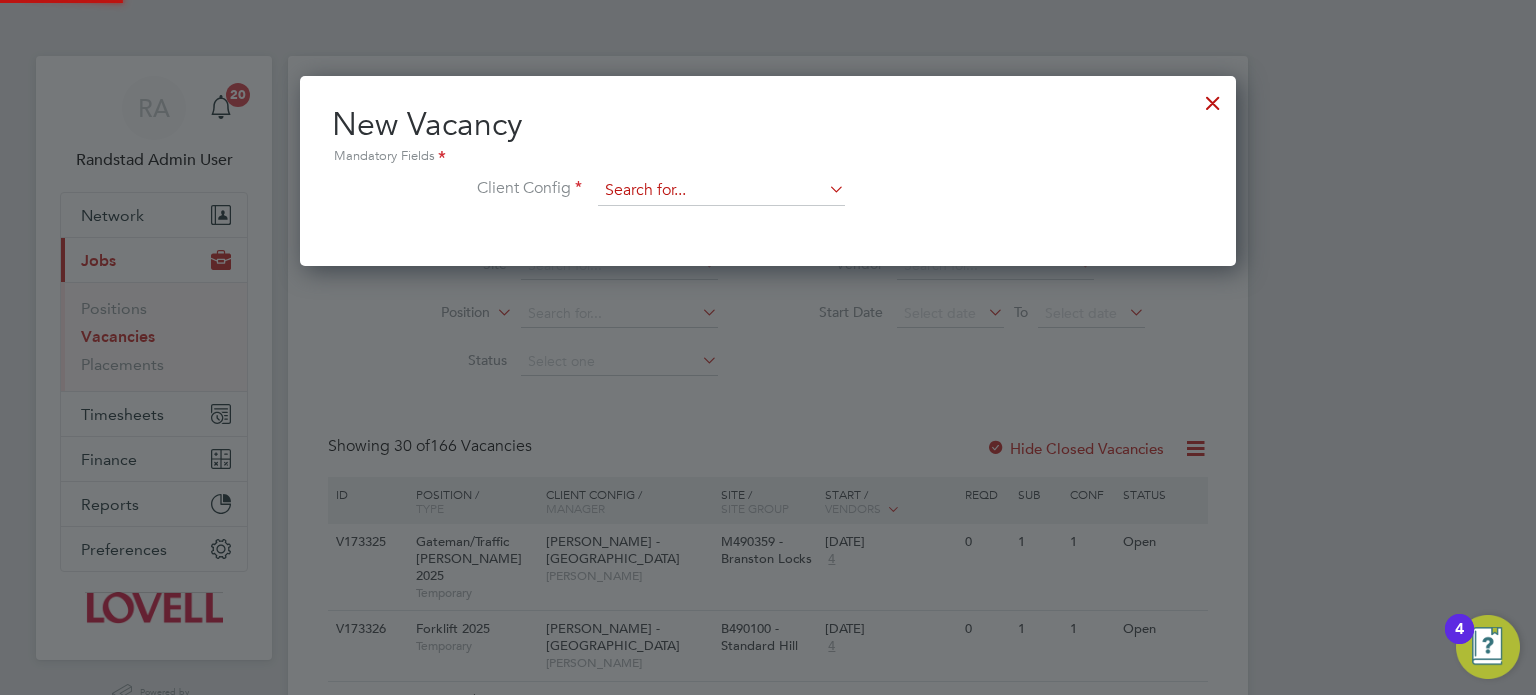 click at bounding box center (721, 191) 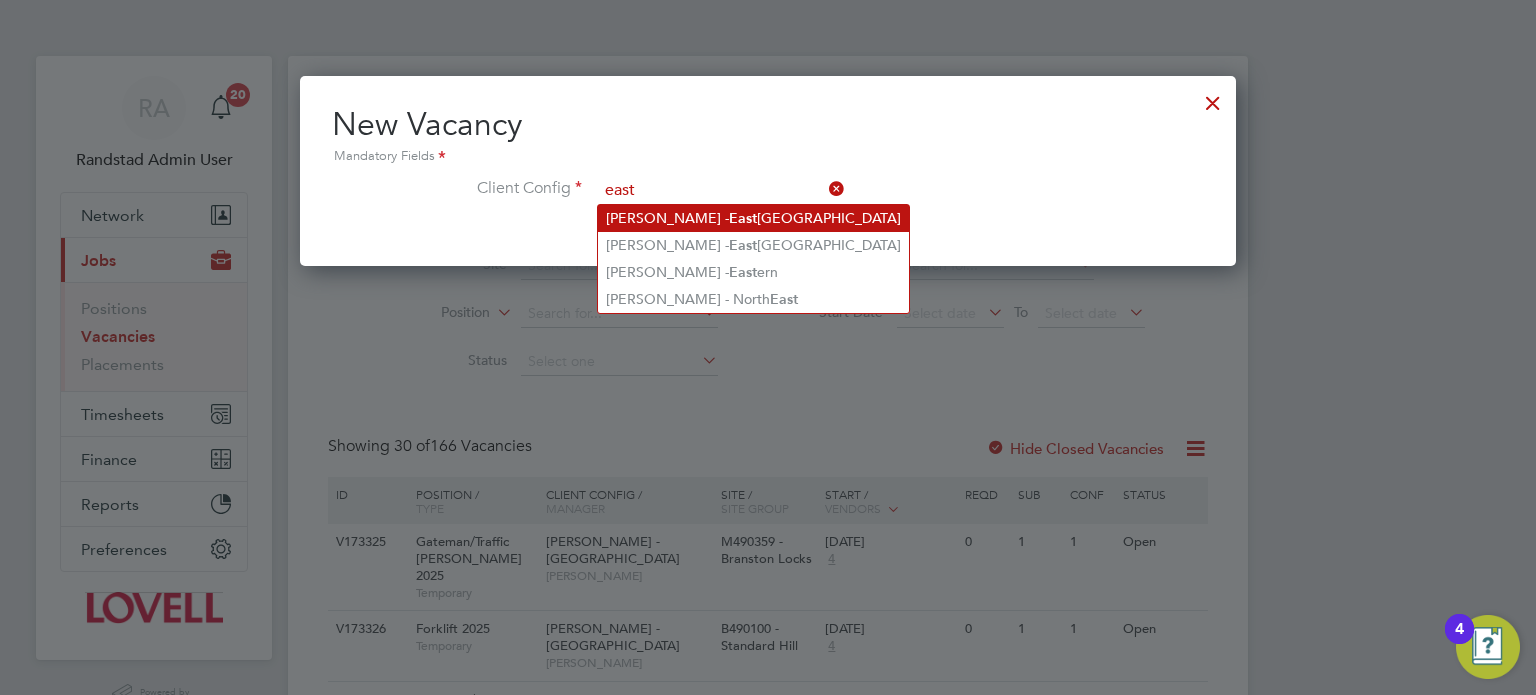 click on "[PERSON_NAME] -  [GEOGRAPHIC_DATA]" 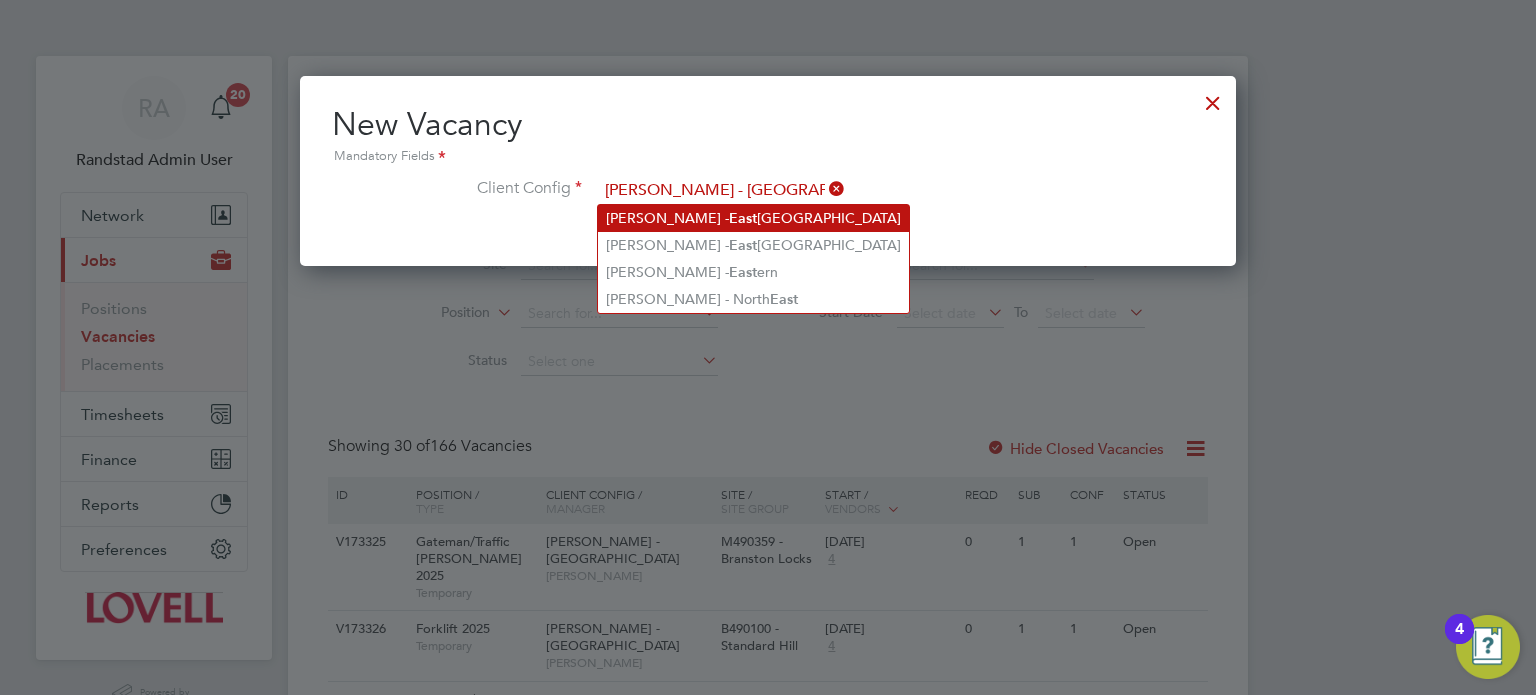 scroll, scrollTop: 11, scrollLeft: 10, axis: both 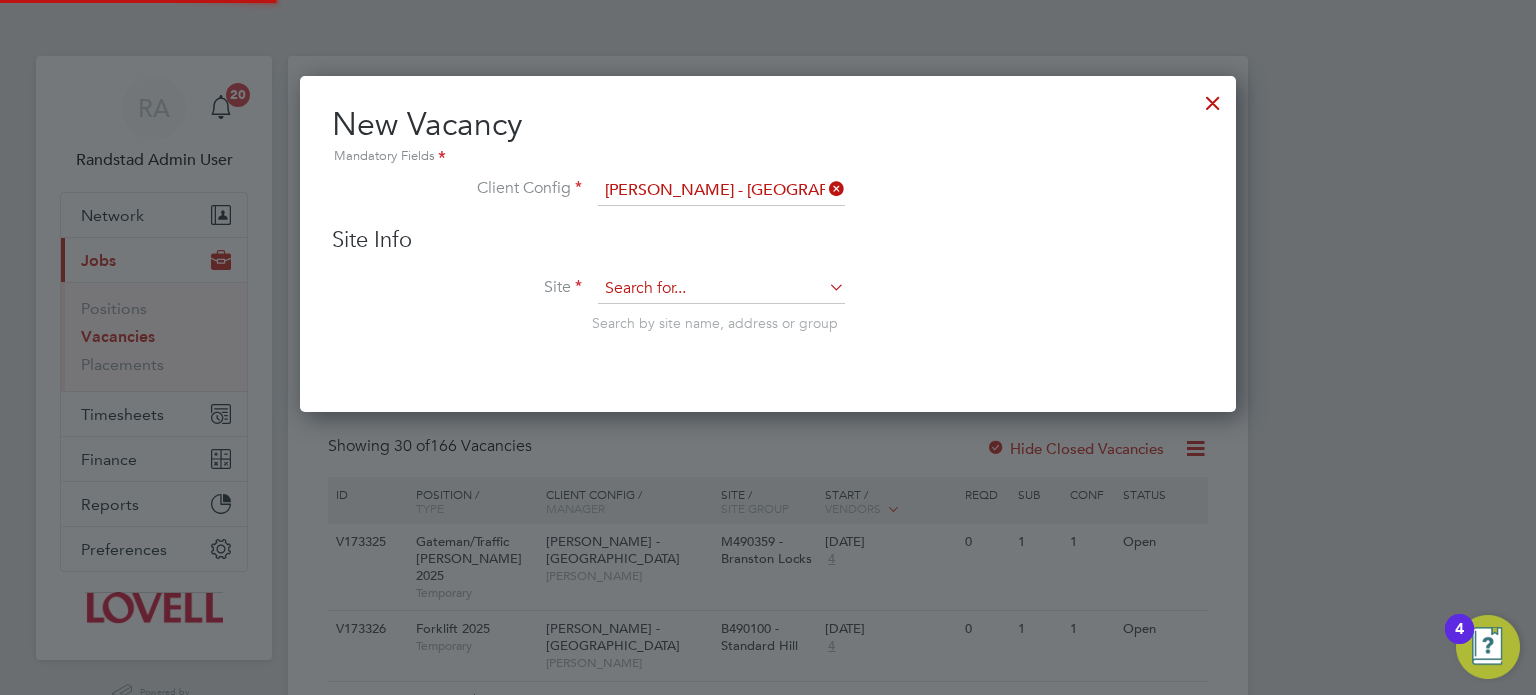 click at bounding box center (721, 289) 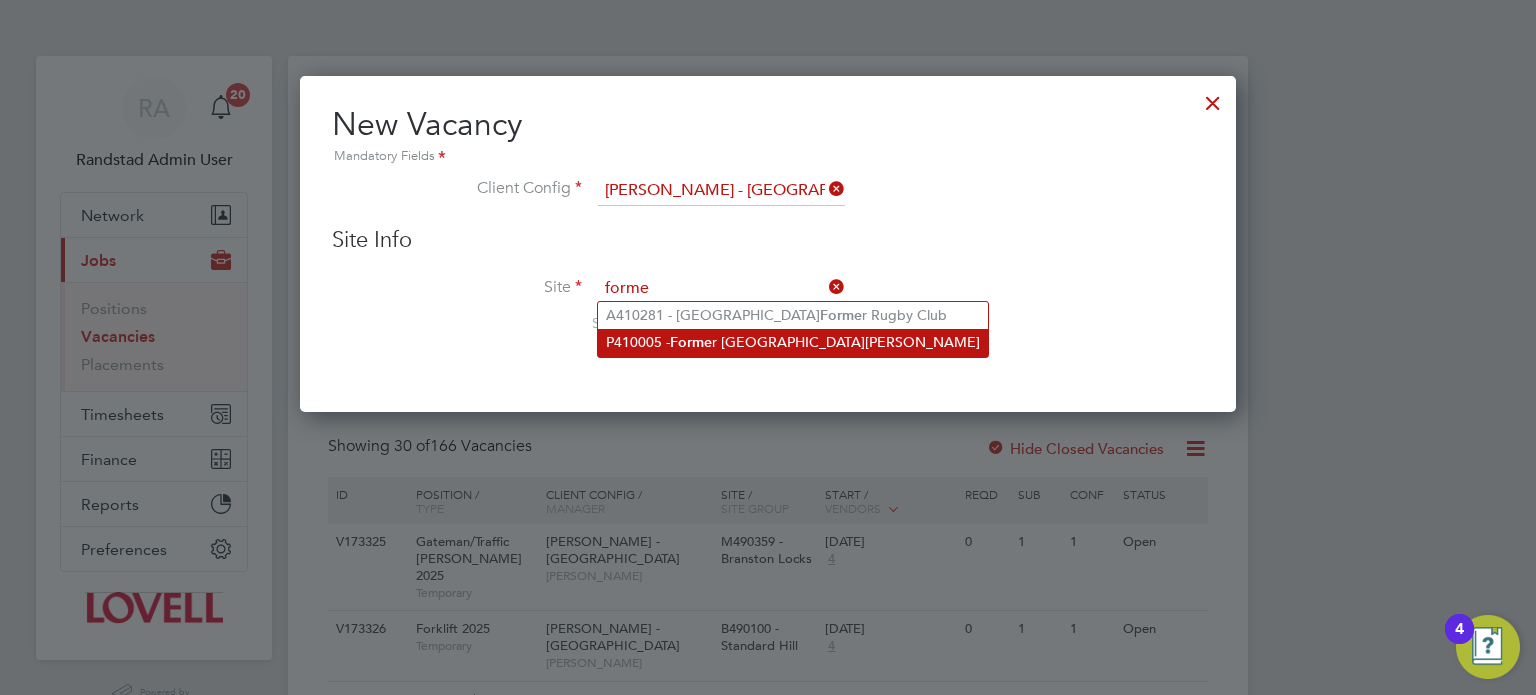 click on "Forme" 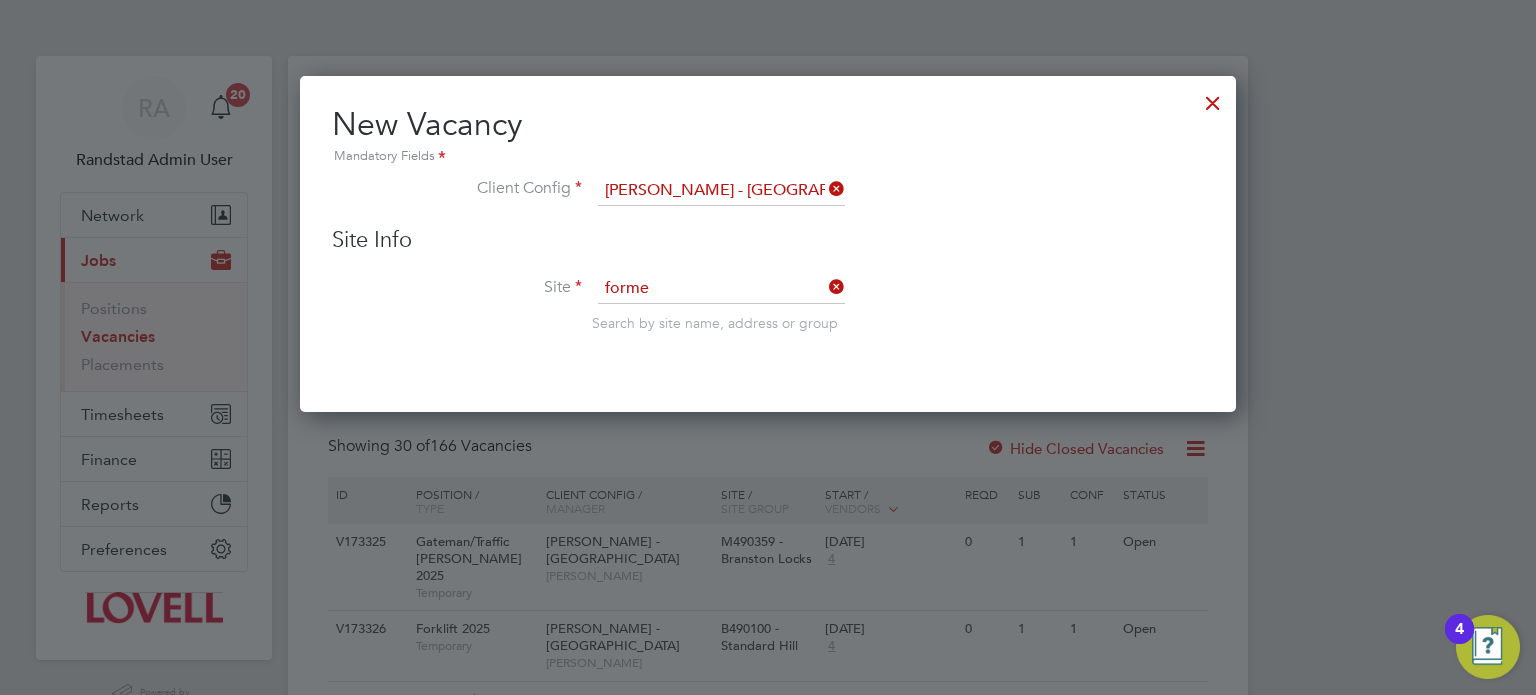 type on "P410005 - Former St Felix Middle School" 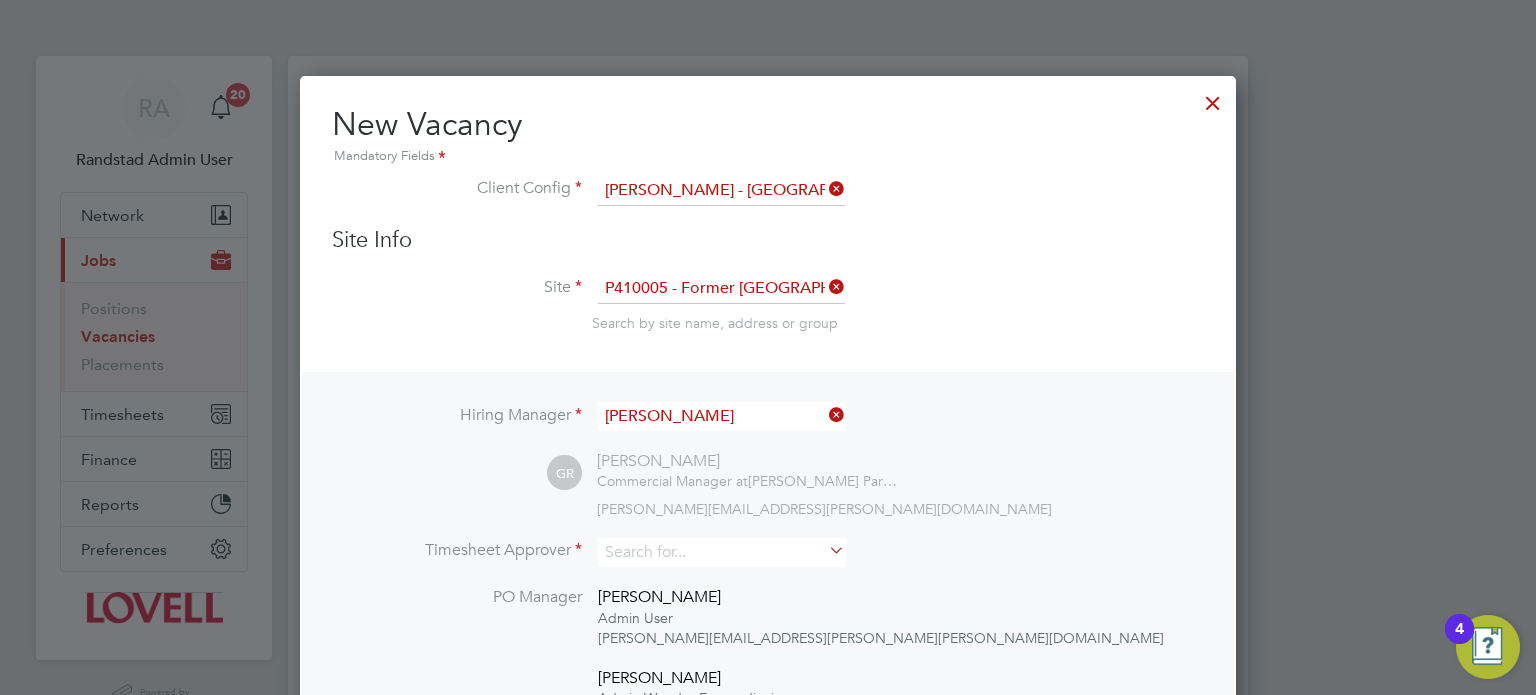 scroll, scrollTop: 10, scrollLeft: 10, axis: both 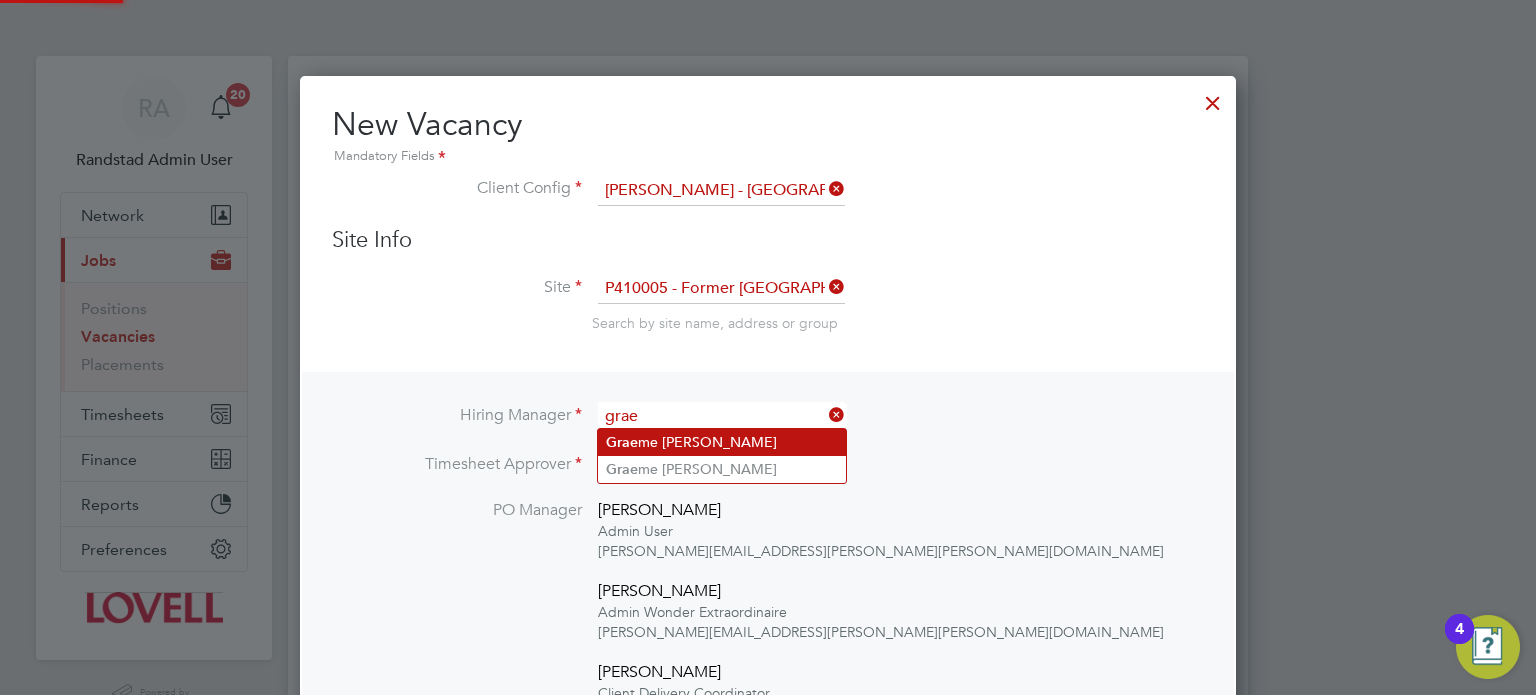 click on "Grae me Simpson" 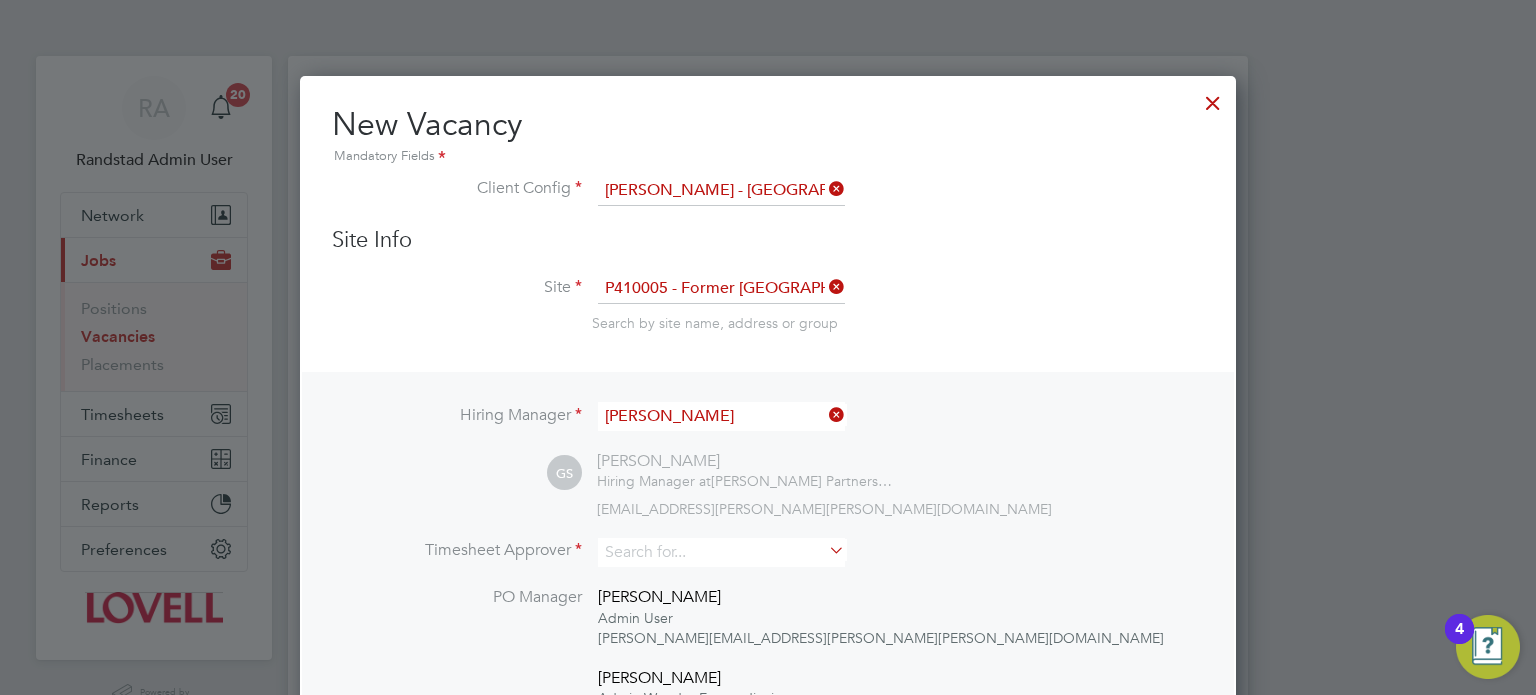 scroll, scrollTop: 10, scrollLeft: 10, axis: both 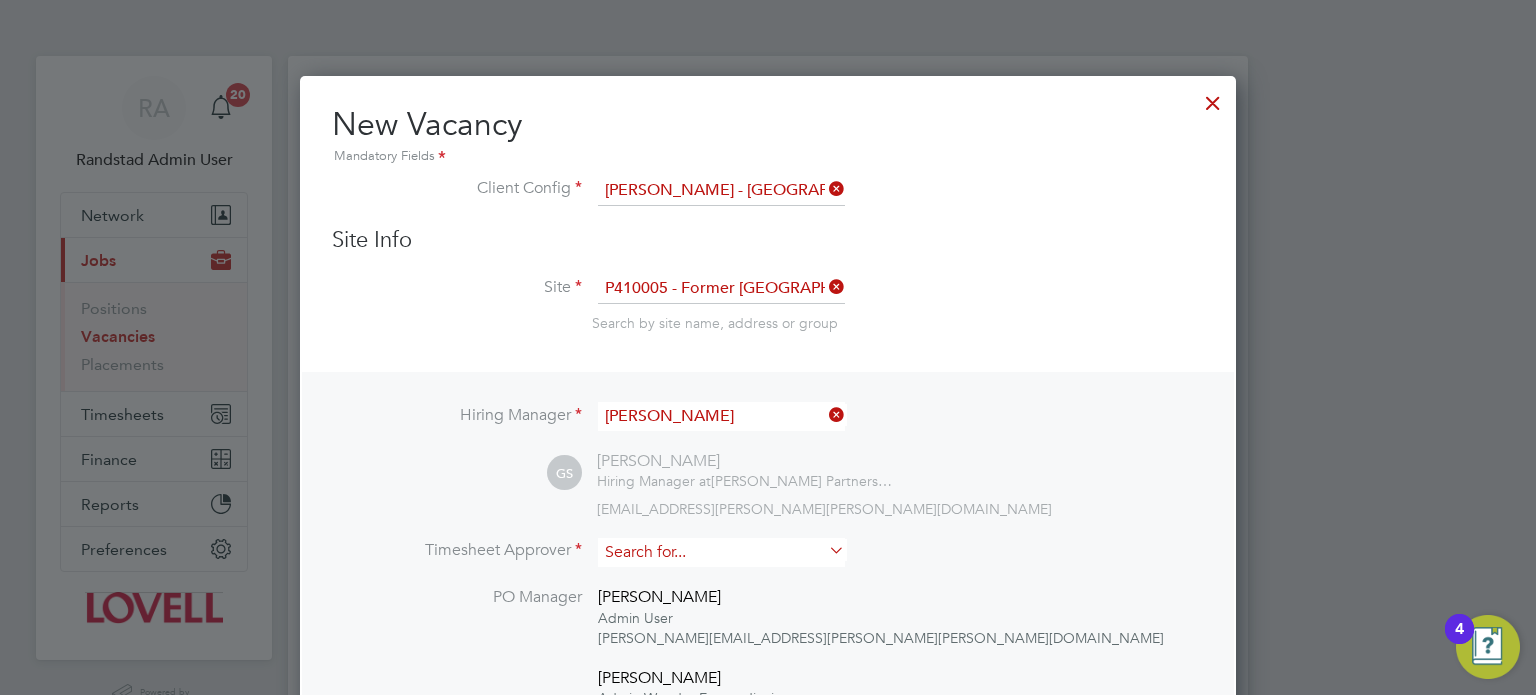 click at bounding box center [721, 552] 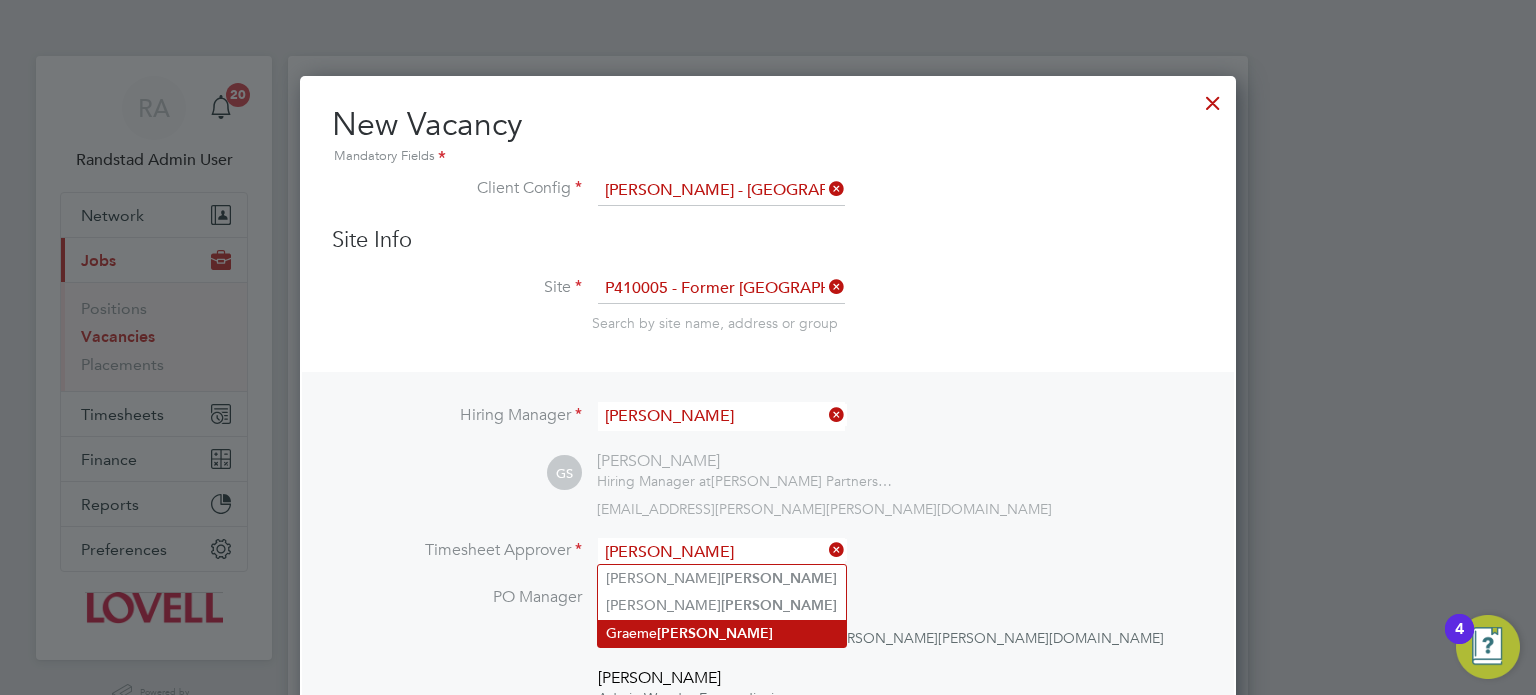 click on "Simpson" 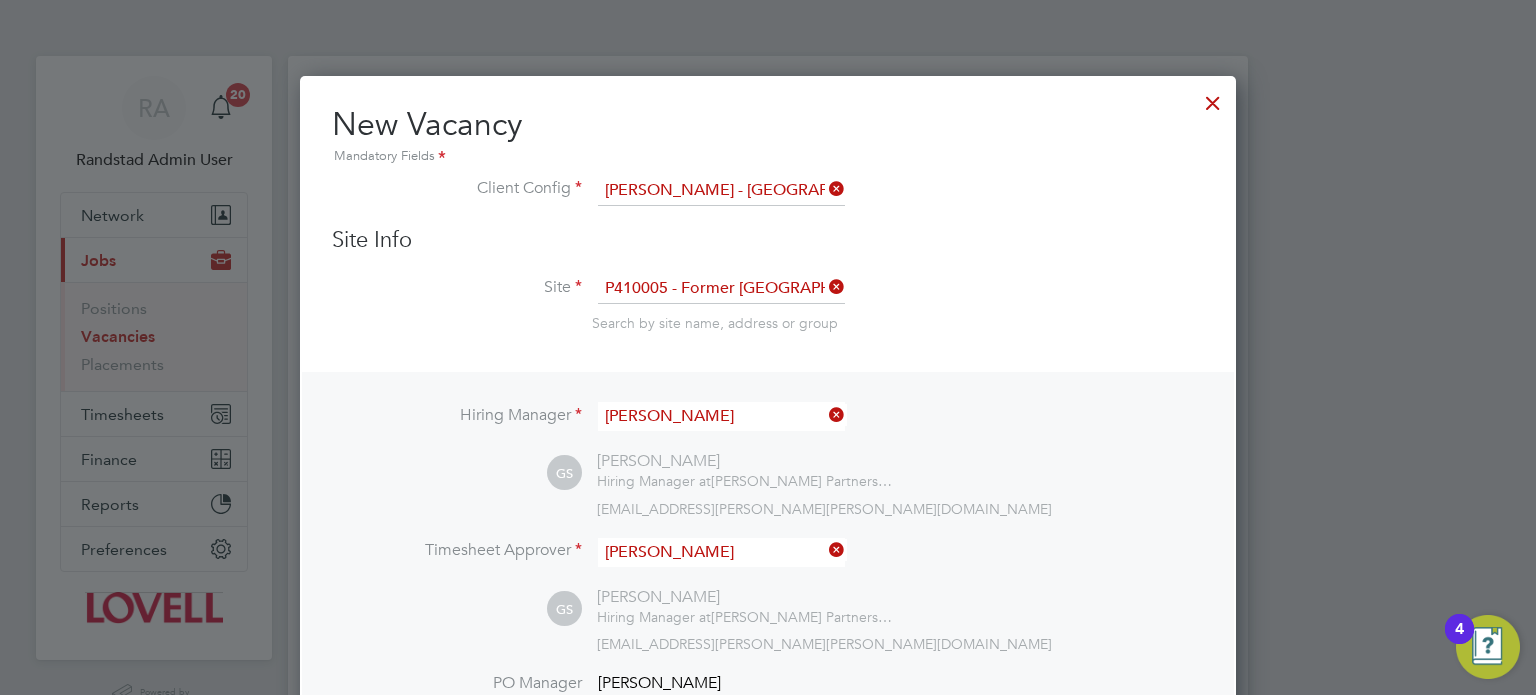 type on "Graeme Simpson" 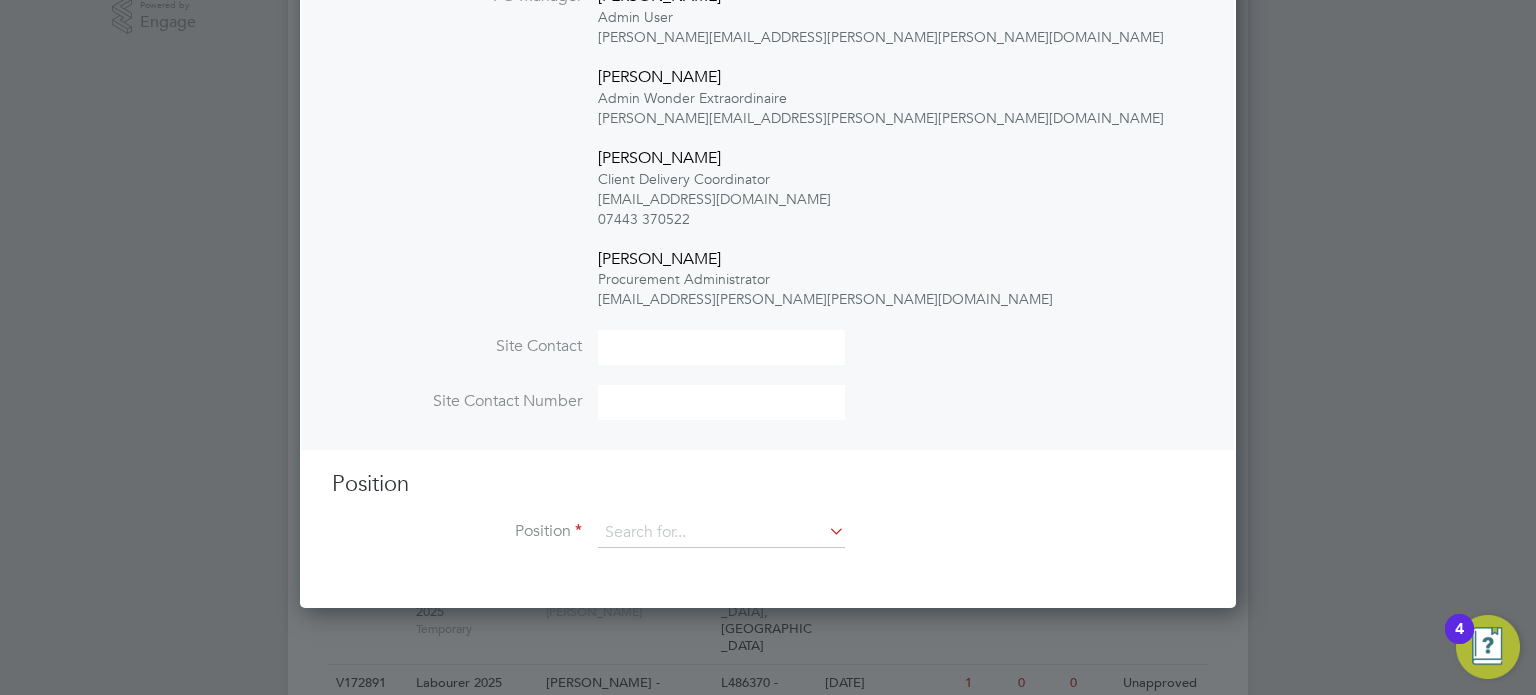 scroll, scrollTop: 731, scrollLeft: 0, axis: vertical 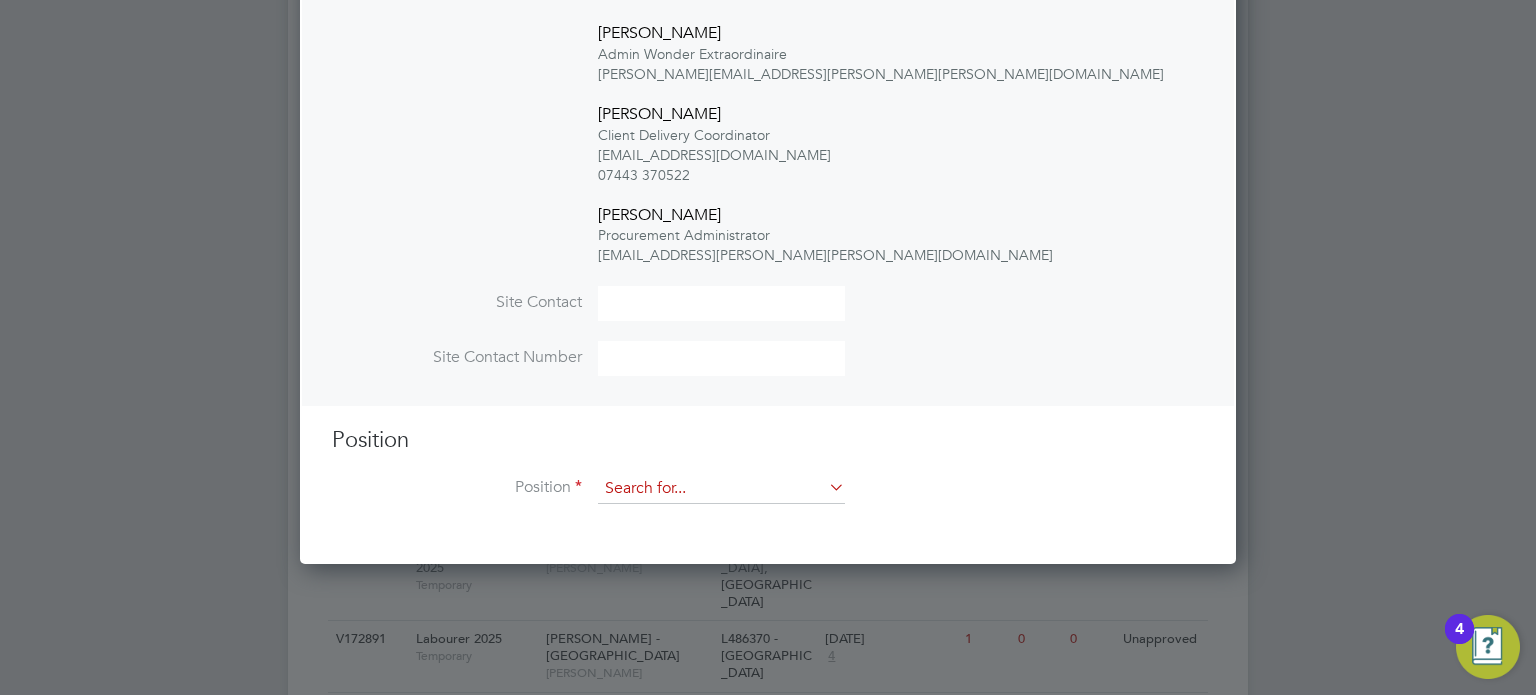 click at bounding box center (721, 489) 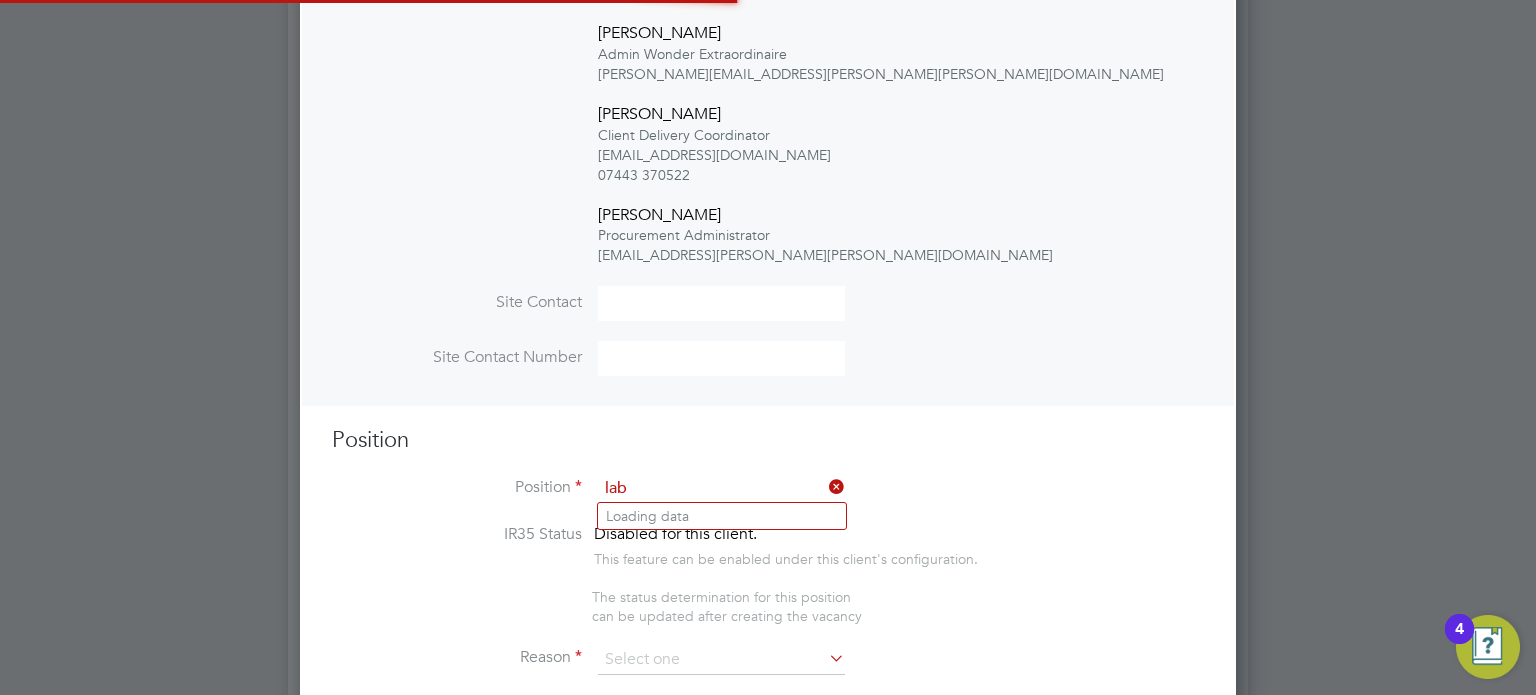 scroll, scrollTop: 9, scrollLeft: 10, axis: both 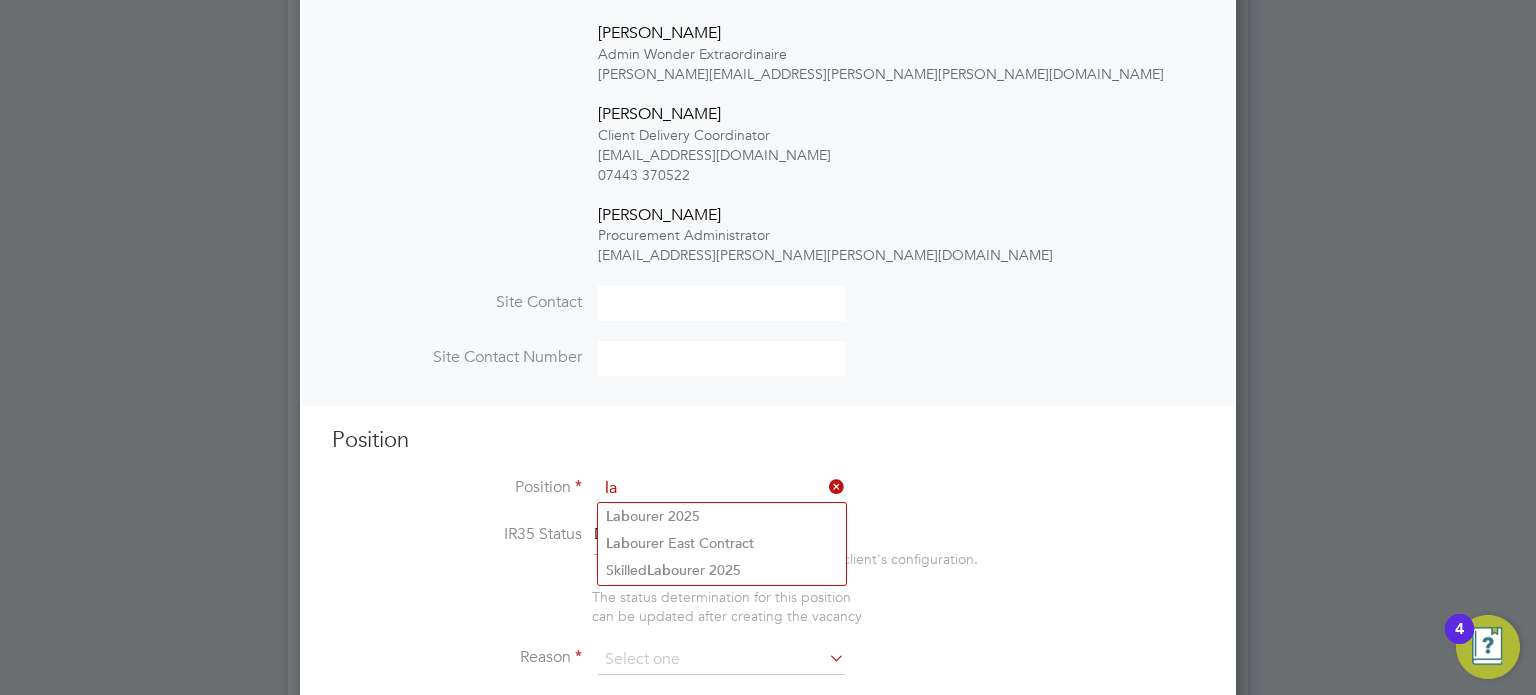type on "l" 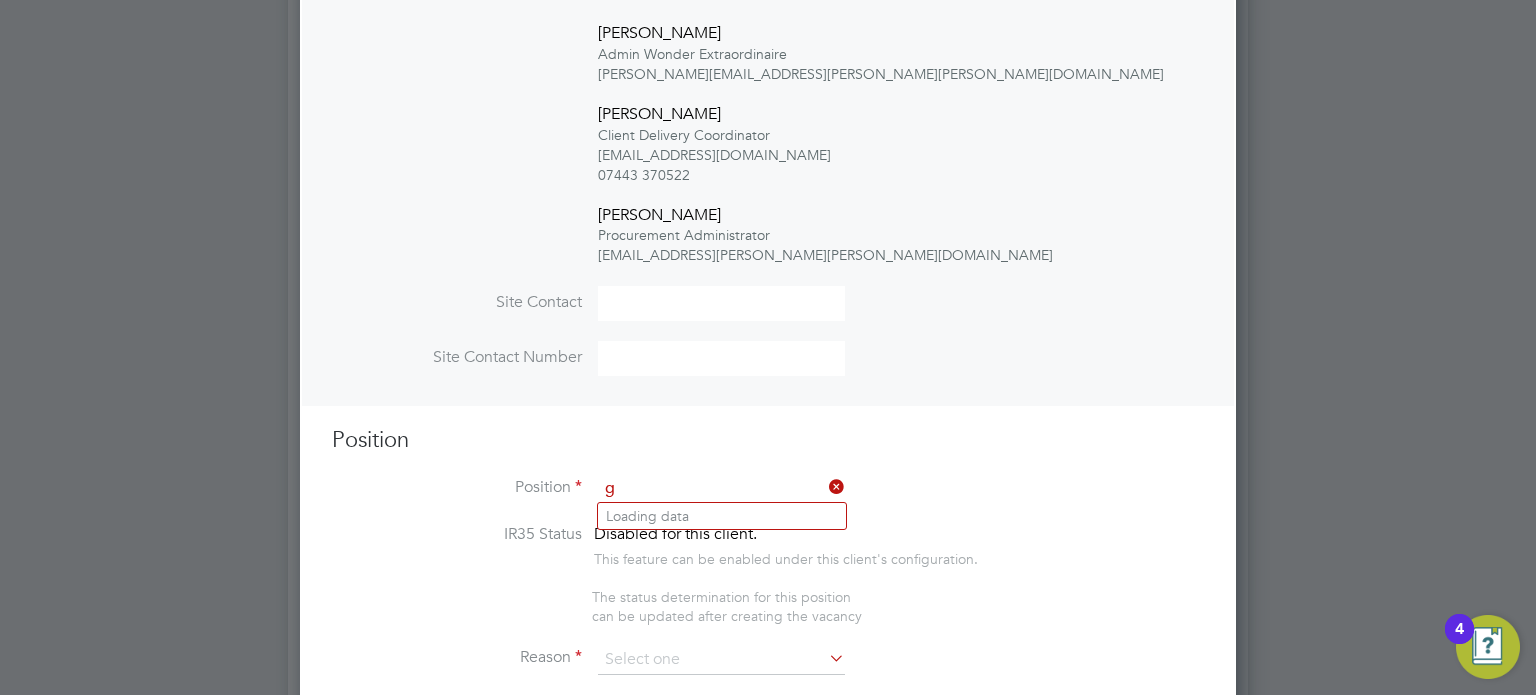 scroll, scrollTop: 3488, scrollLeft: 937, axis: both 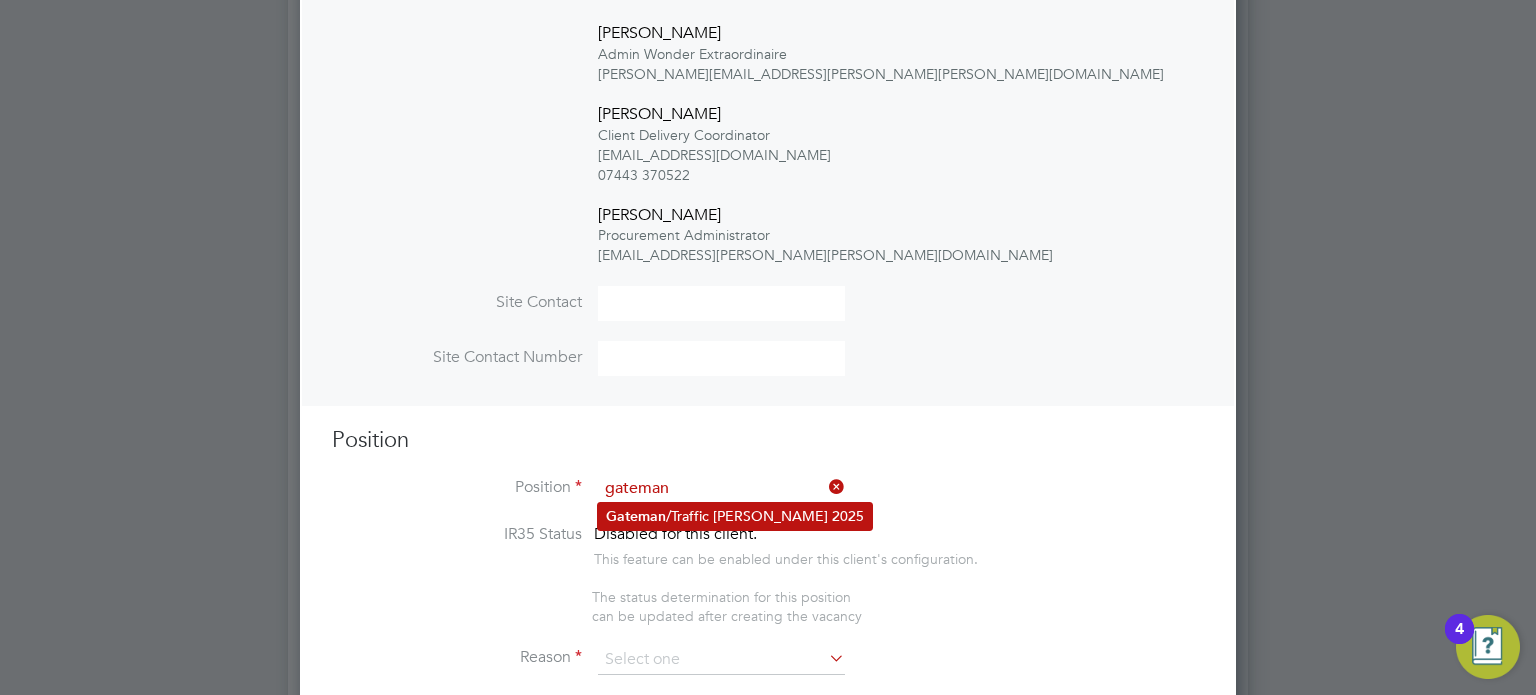 click on "Gateman /Traffic Marshall 2025" 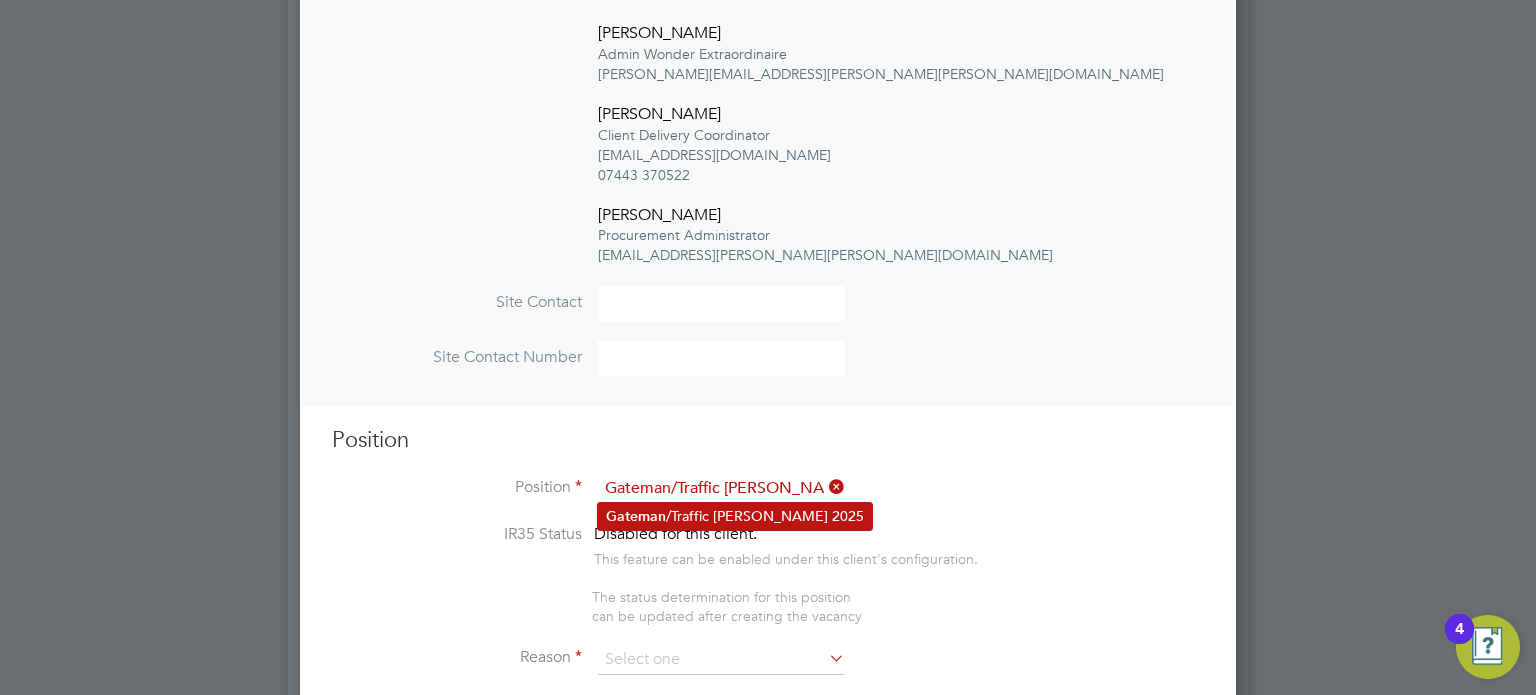 type on "Duties as general labourer, but will control access to site and sign vehicles in/out and accept and sign for deliveries." 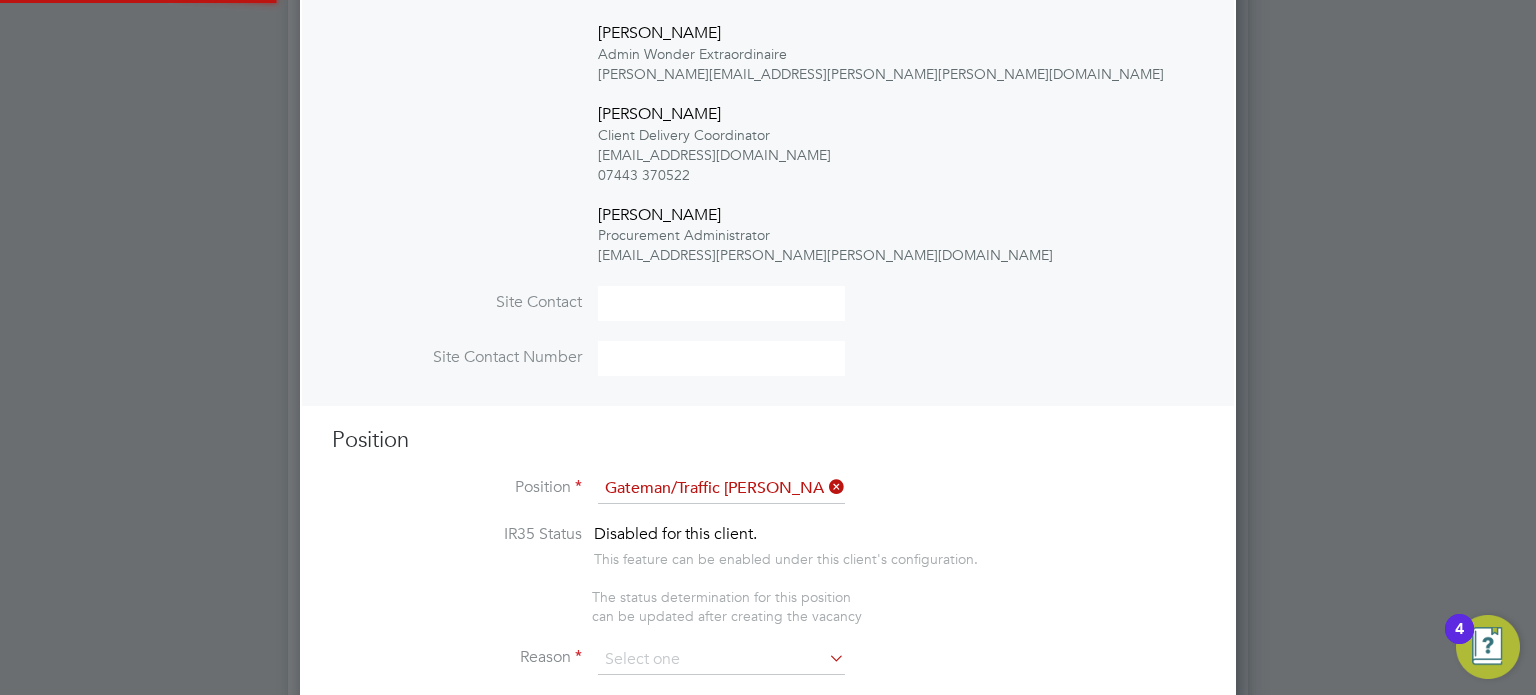 scroll, scrollTop: 103, scrollLeft: 10, axis: both 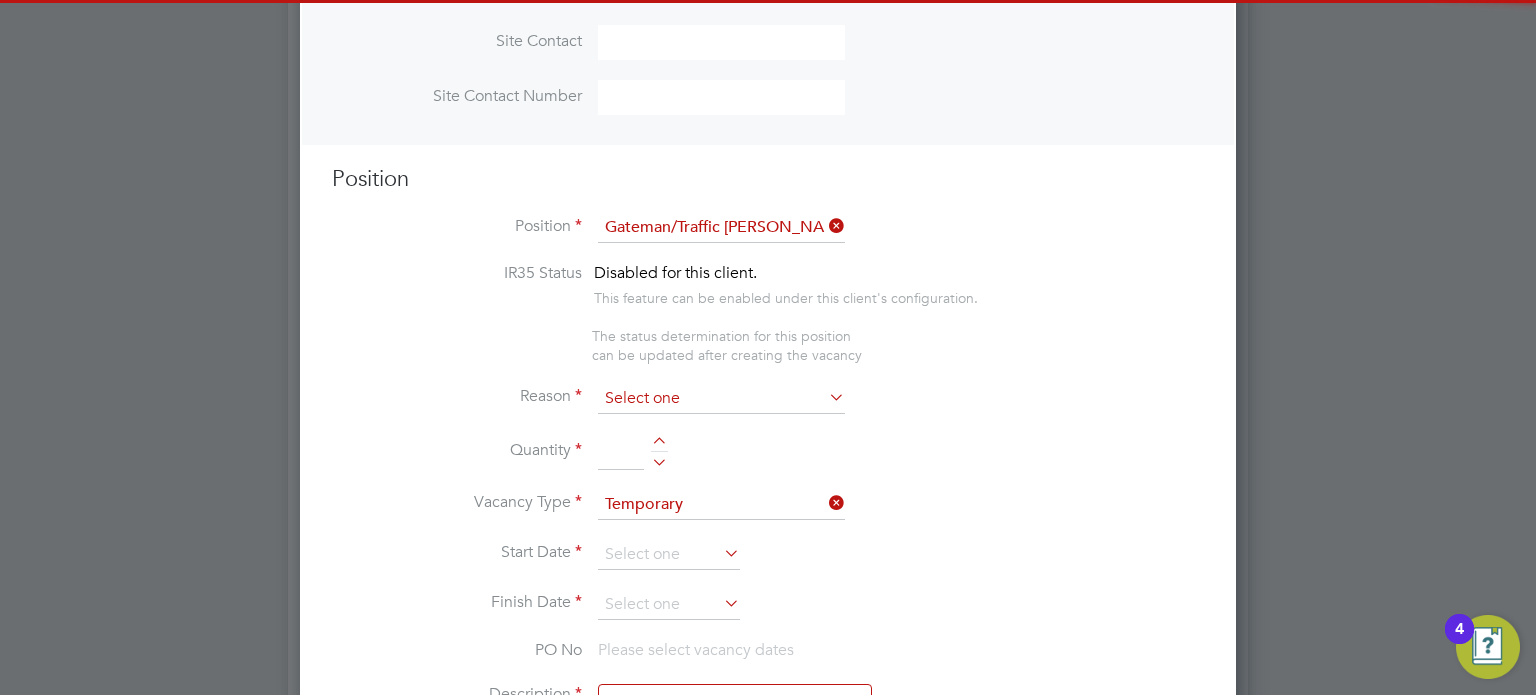 click at bounding box center (721, 399) 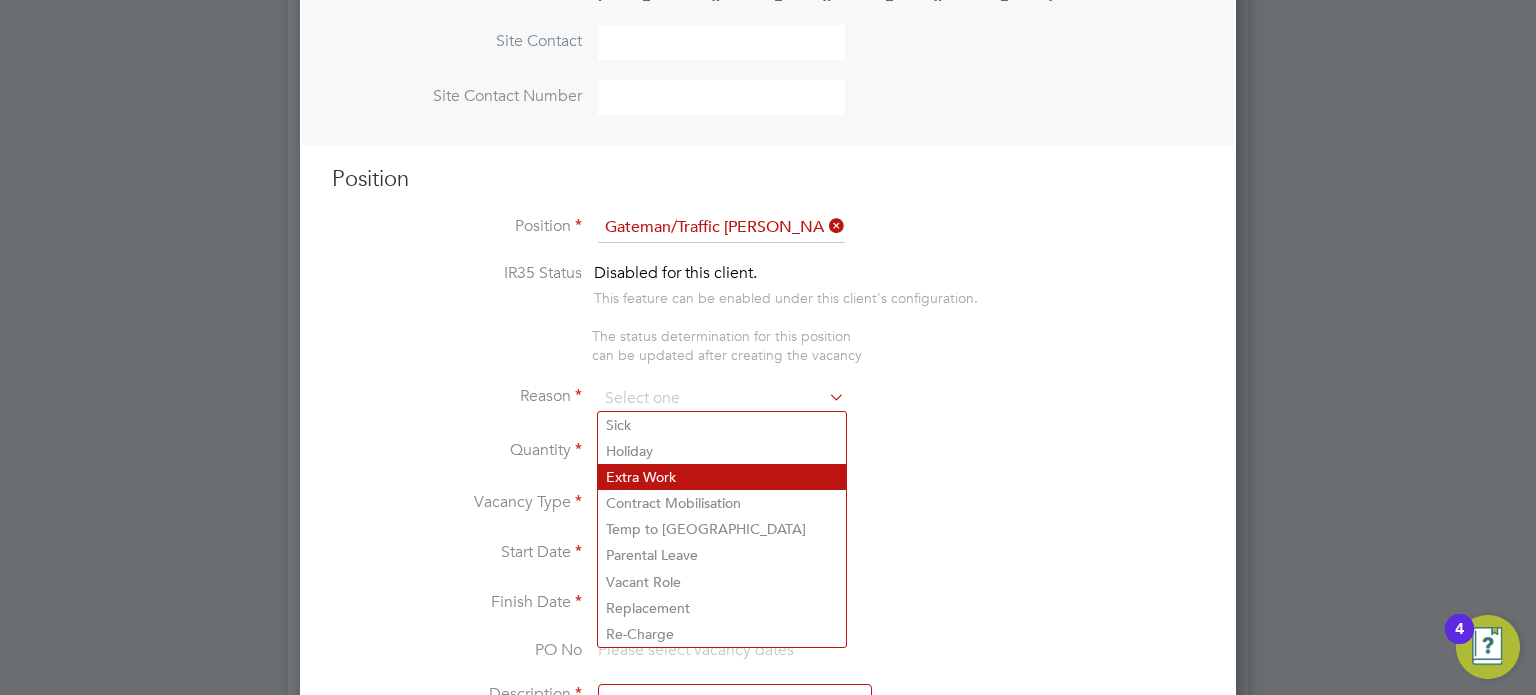click on "Extra Work" 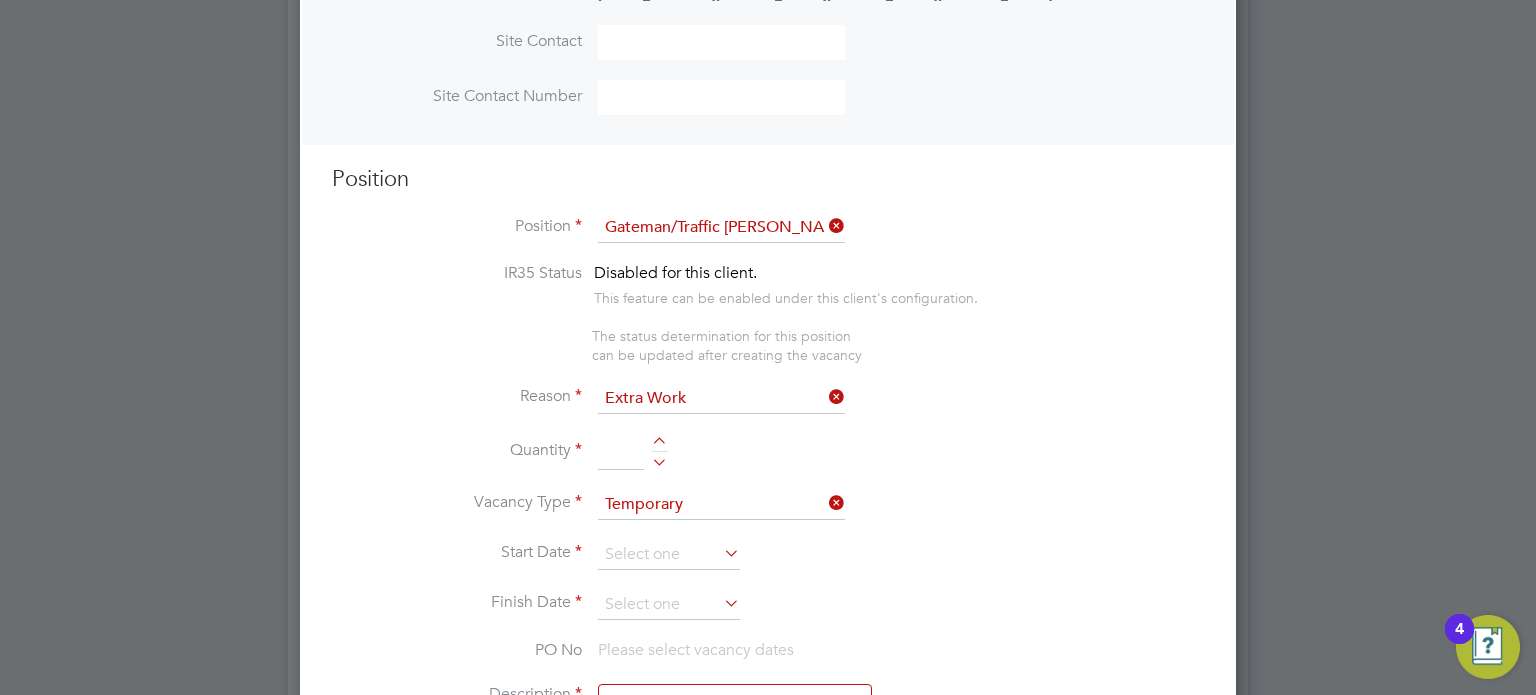 click at bounding box center [659, 459] 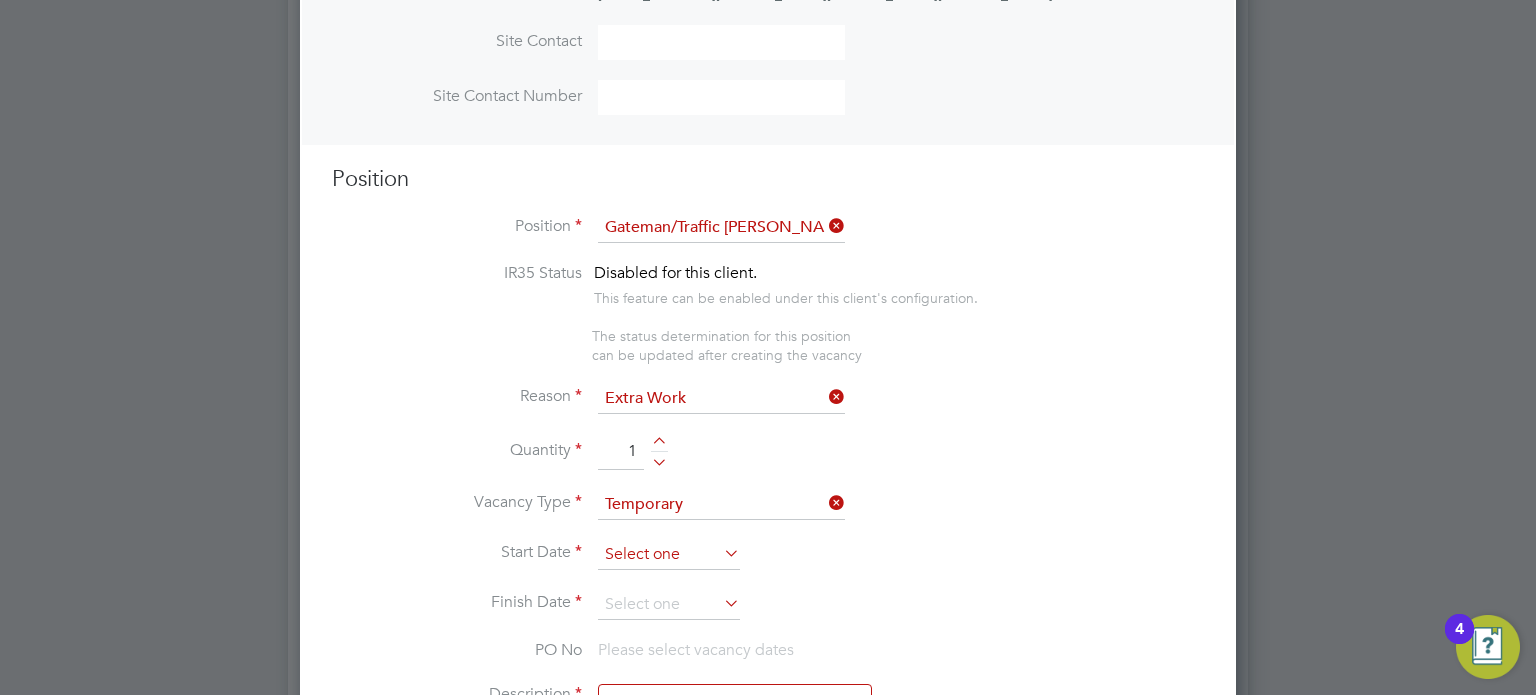 click at bounding box center (669, 555) 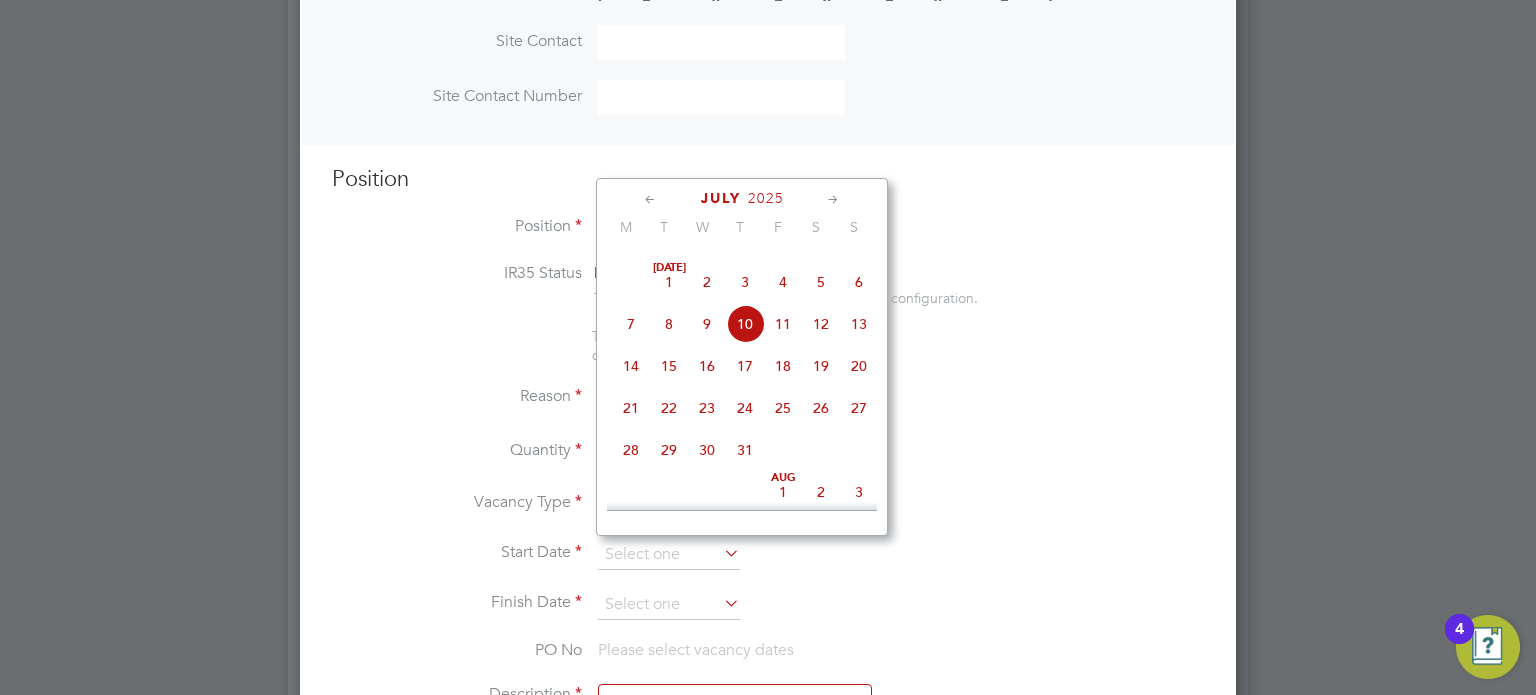click on "14" 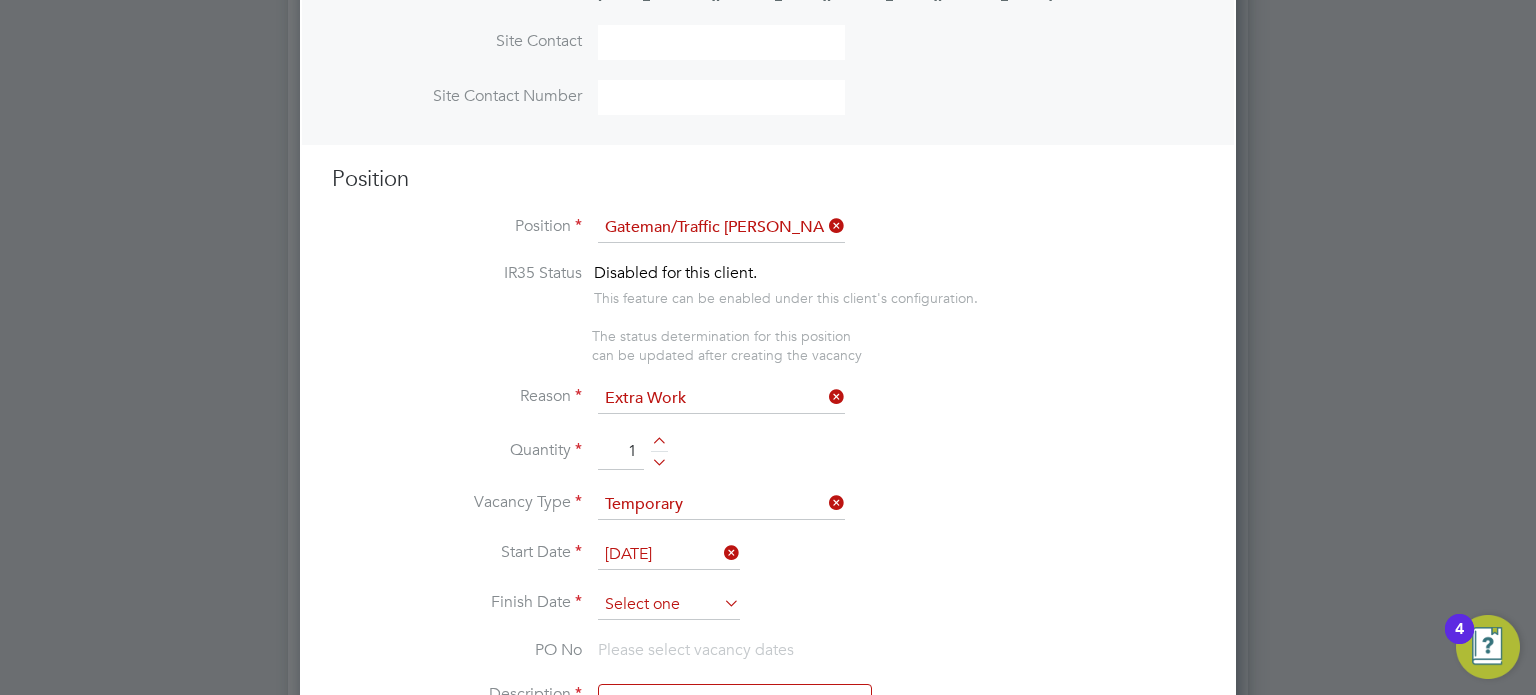click at bounding box center (669, 605) 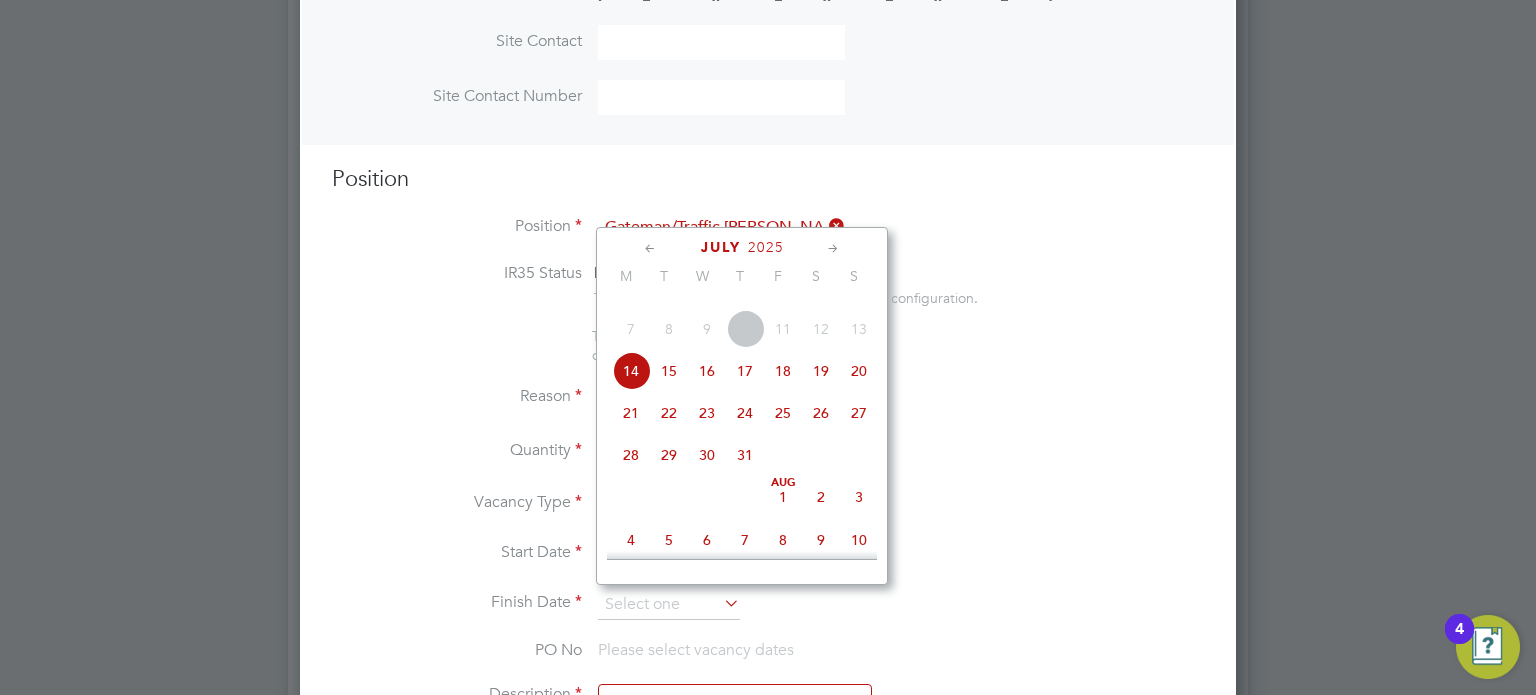 click on "16" 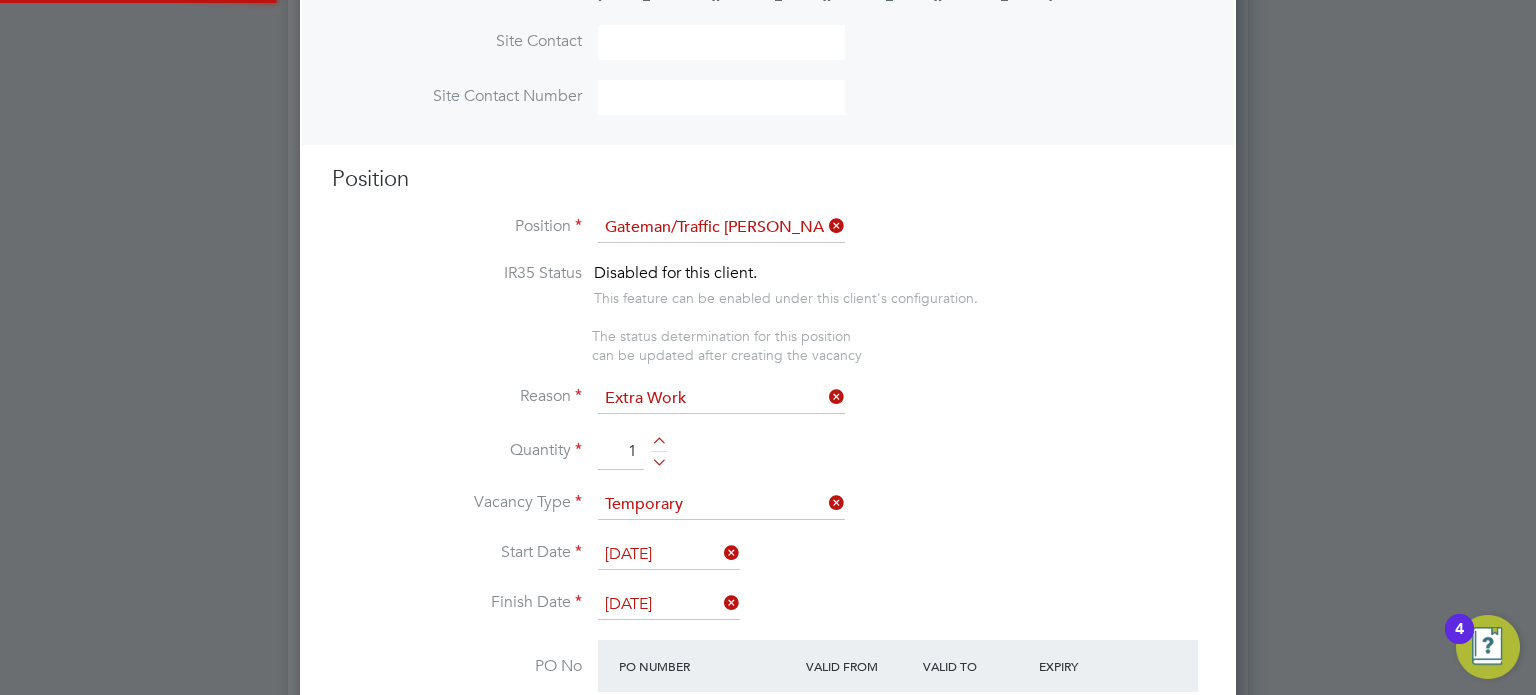 click on "Extra Work" at bounding box center (721, 399) 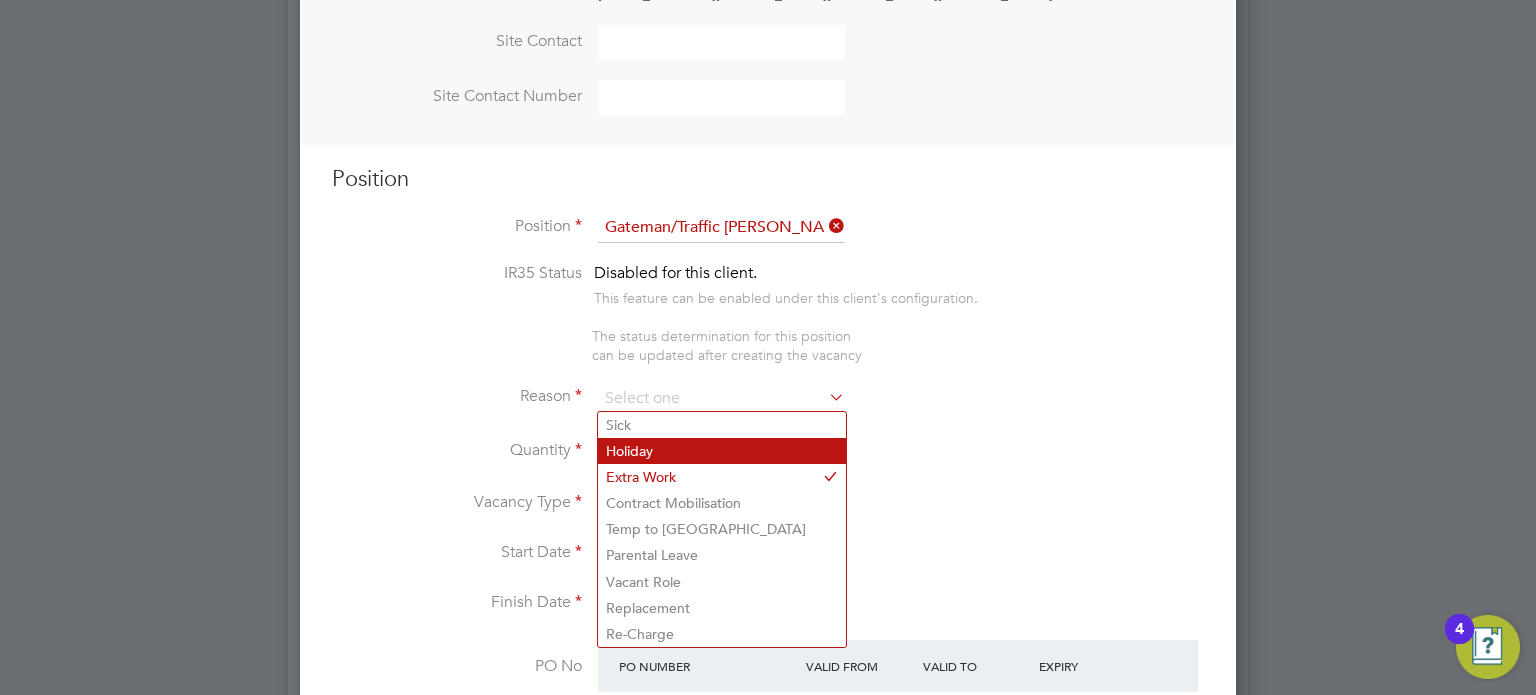 click on "Holiday" 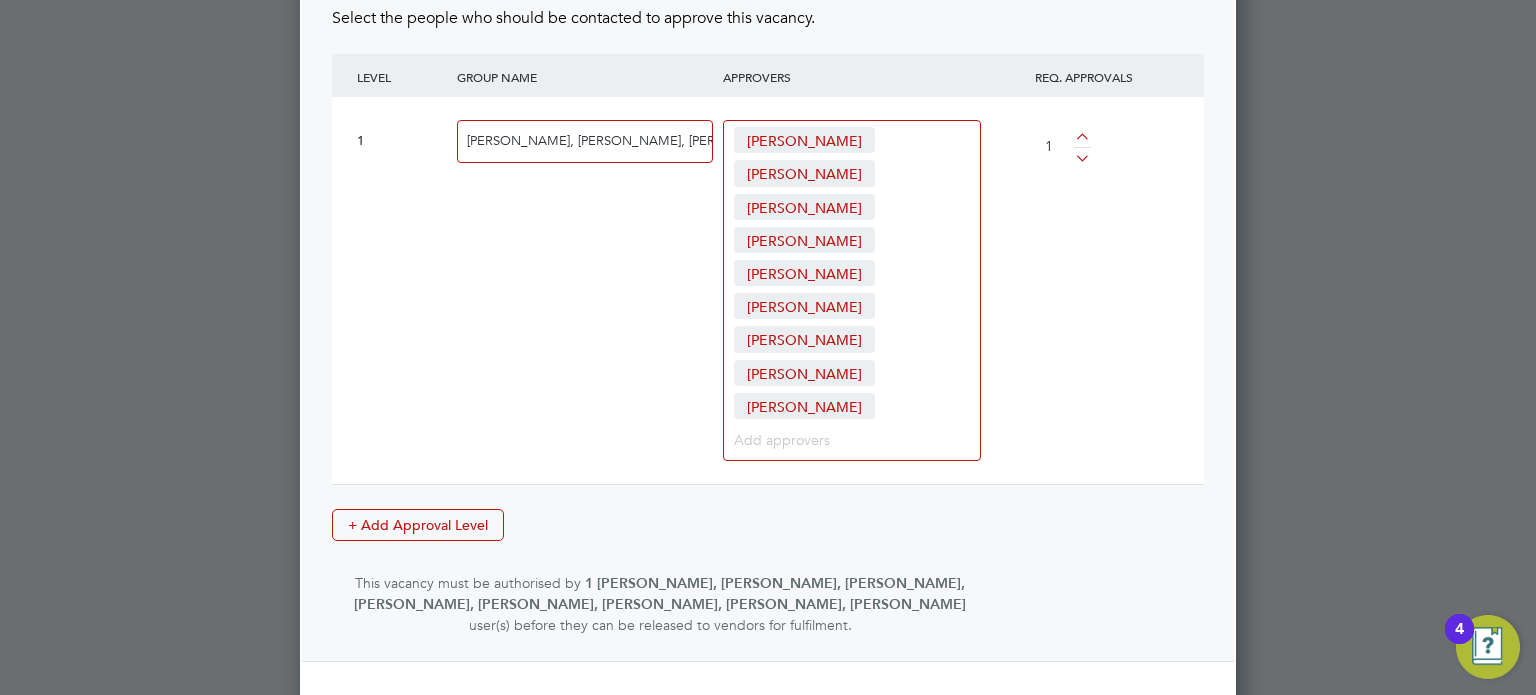click on "Create Vacancy" at bounding box center [807, 718] 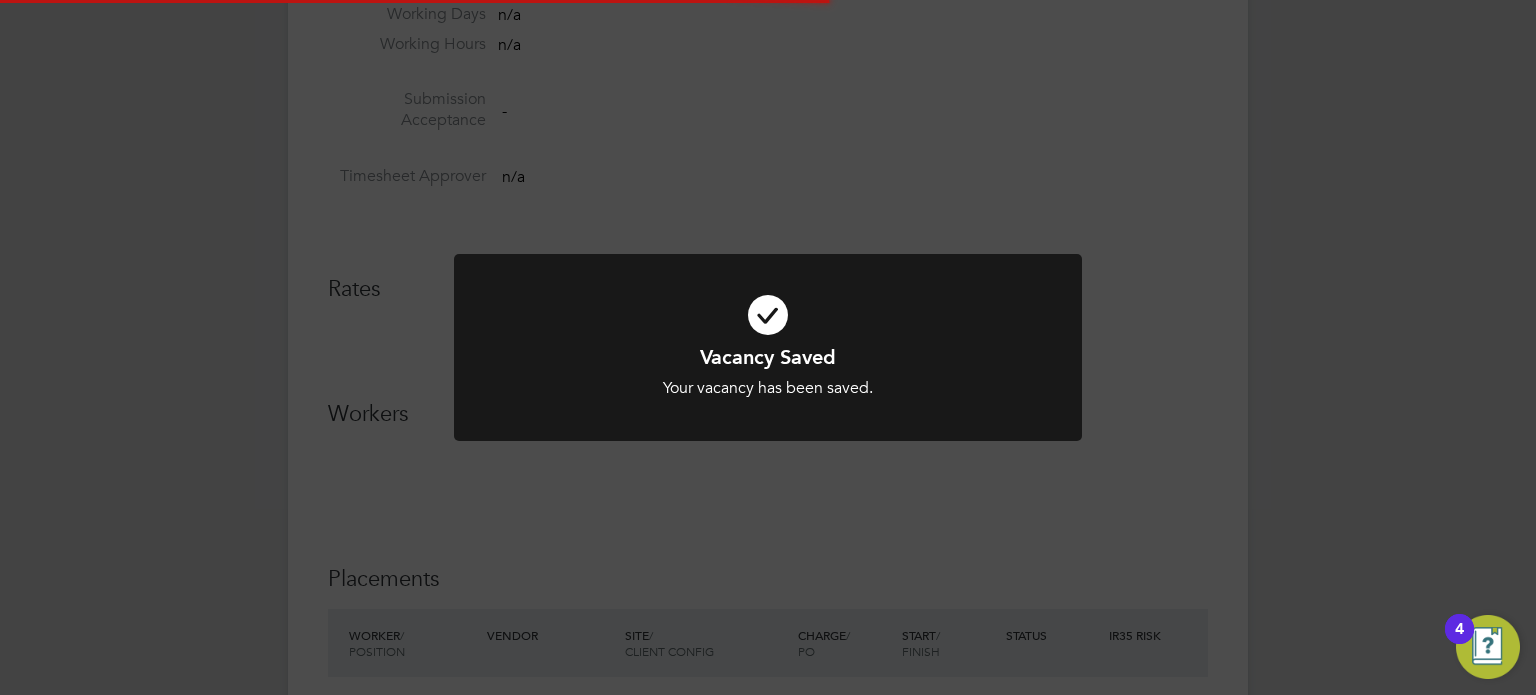 click on "Vacancy Saved Your vacancy has been saved. Cancel Okay" 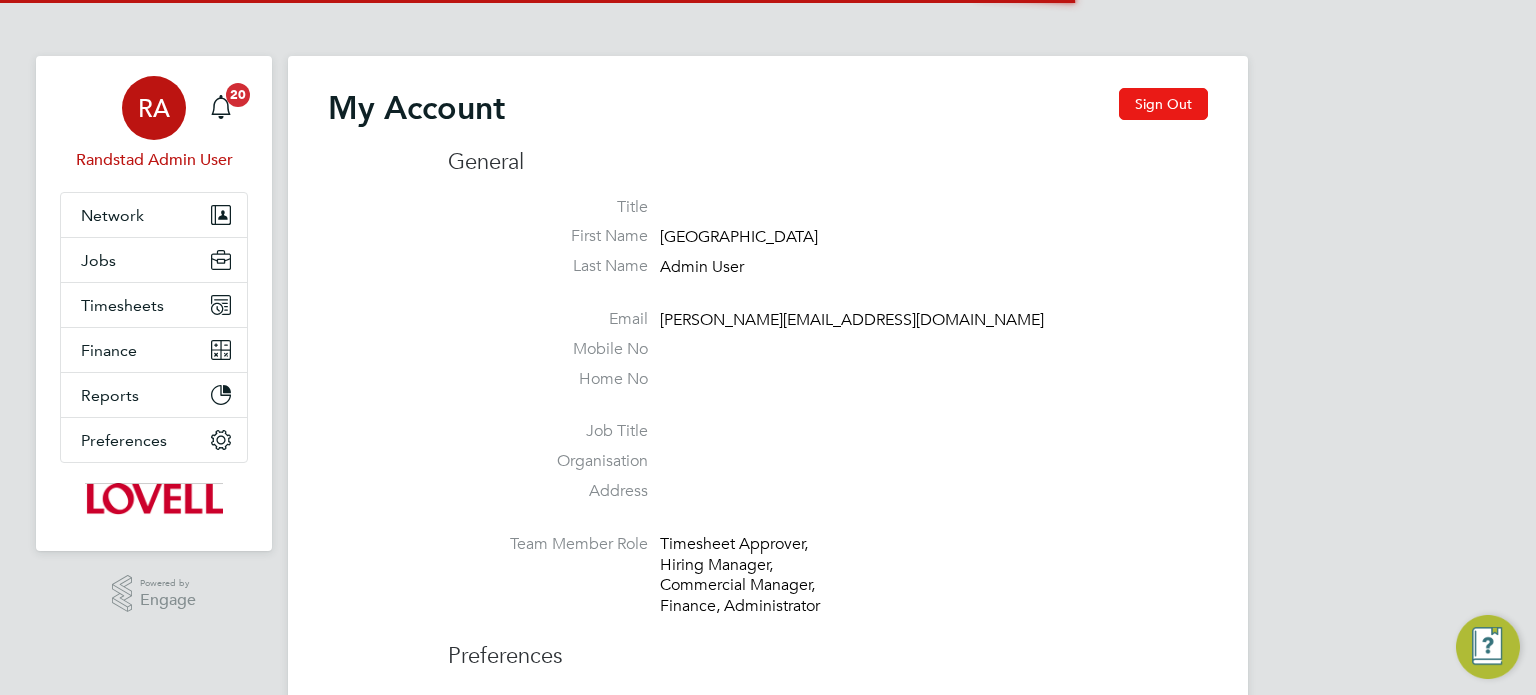 type on "[PERSON_NAME][EMAIL_ADDRESS][DOMAIN_NAME]" 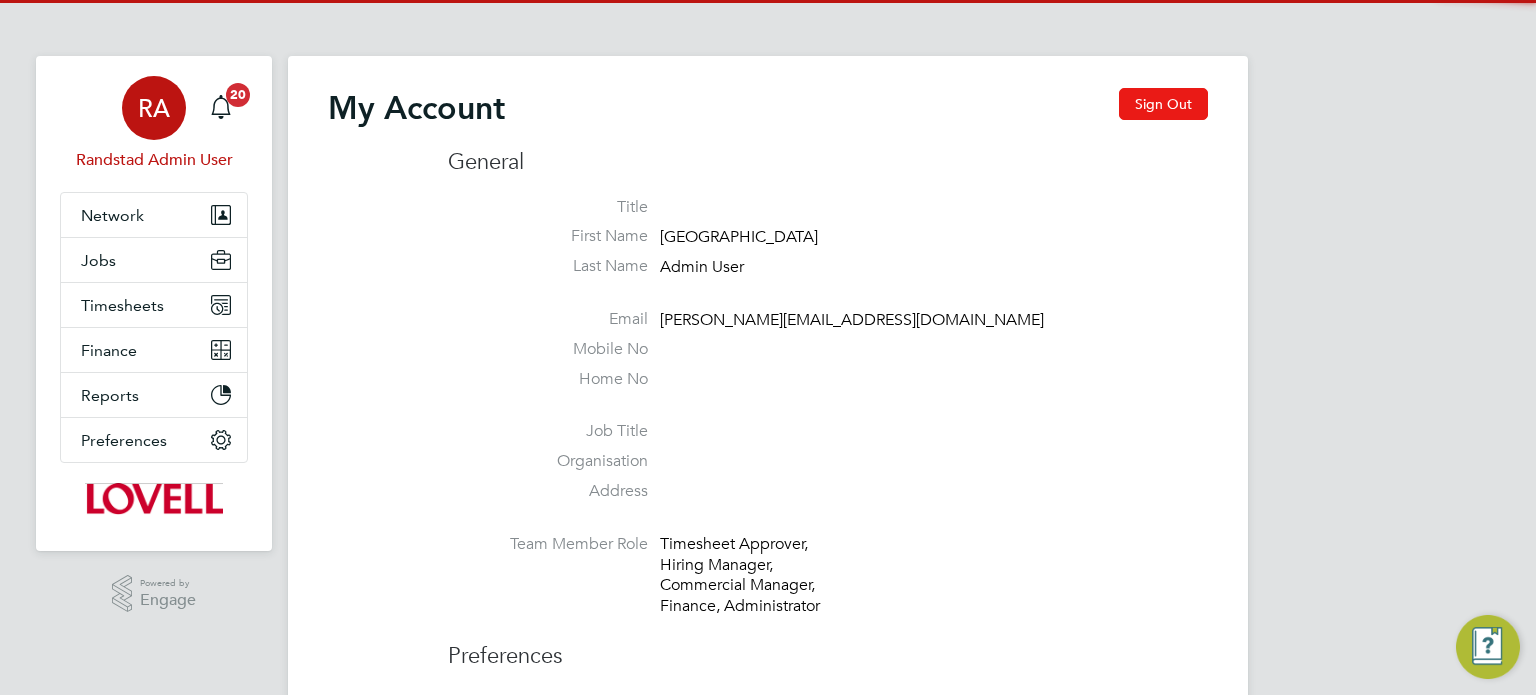 click on "Sign Out" at bounding box center (1163, 104) 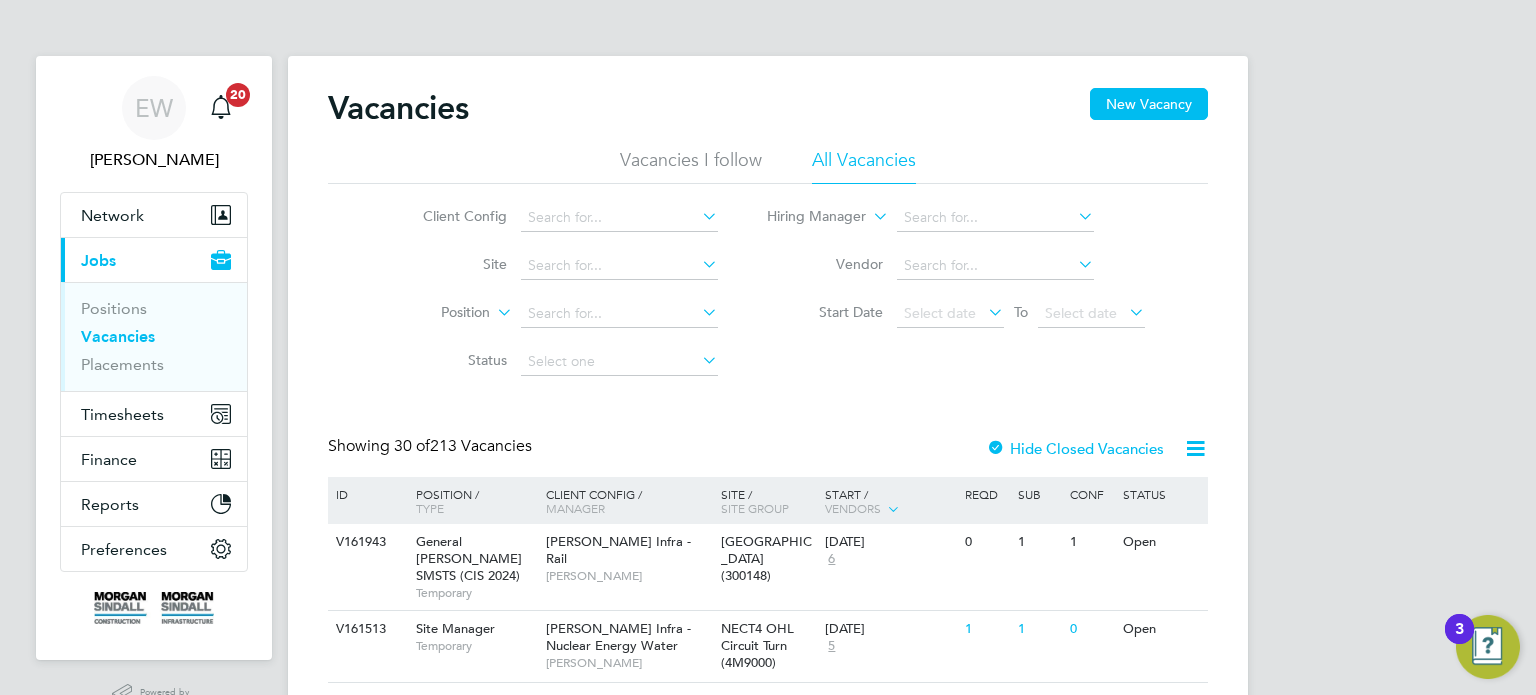 scroll, scrollTop: 0, scrollLeft: 0, axis: both 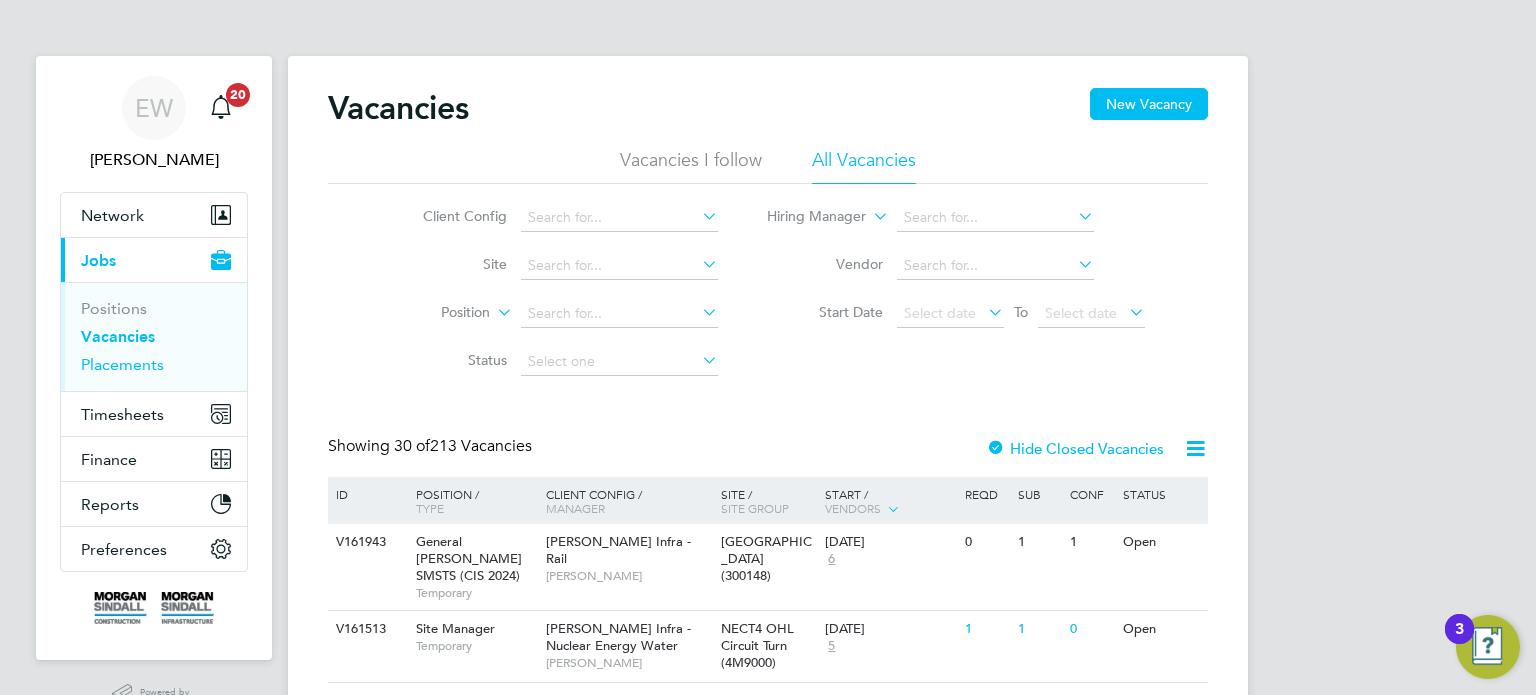 click on "Placements" at bounding box center (122, 364) 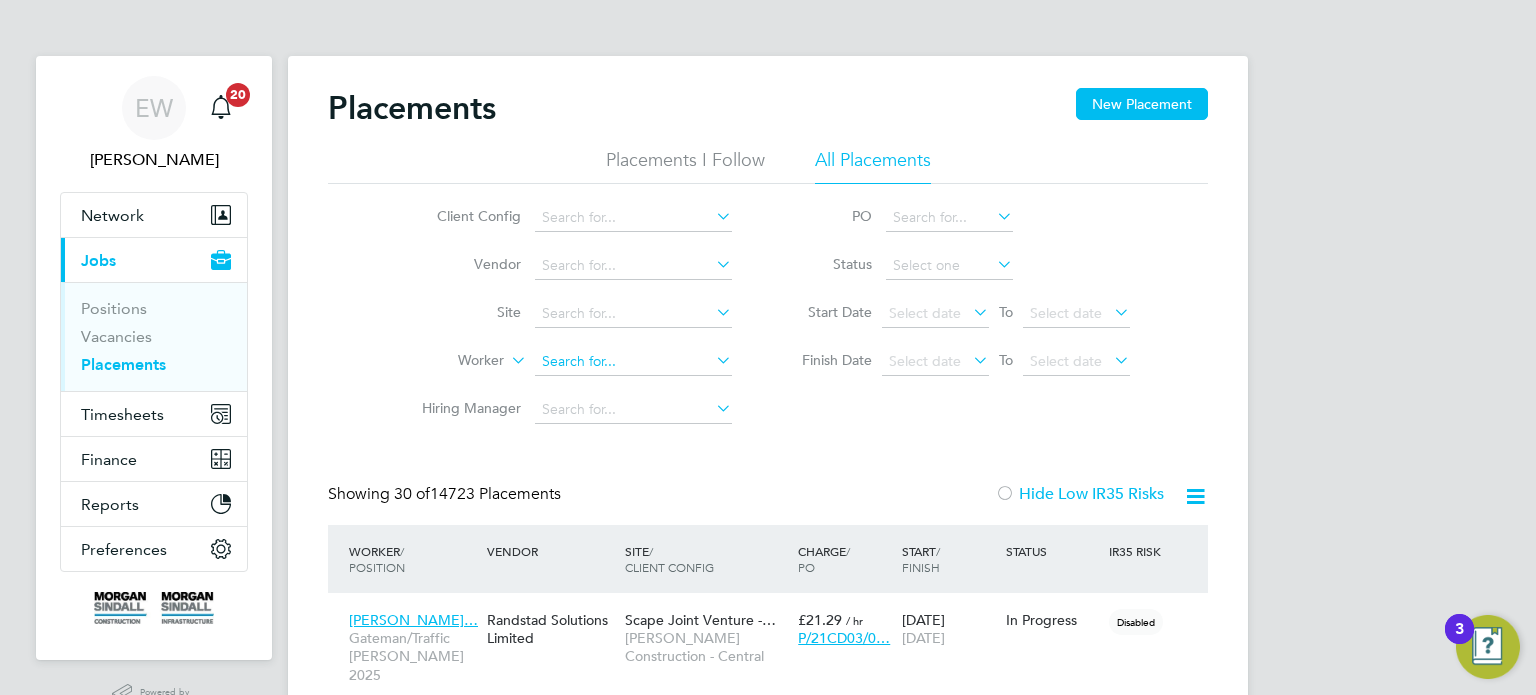 scroll, scrollTop: 10, scrollLeft: 9, axis: both 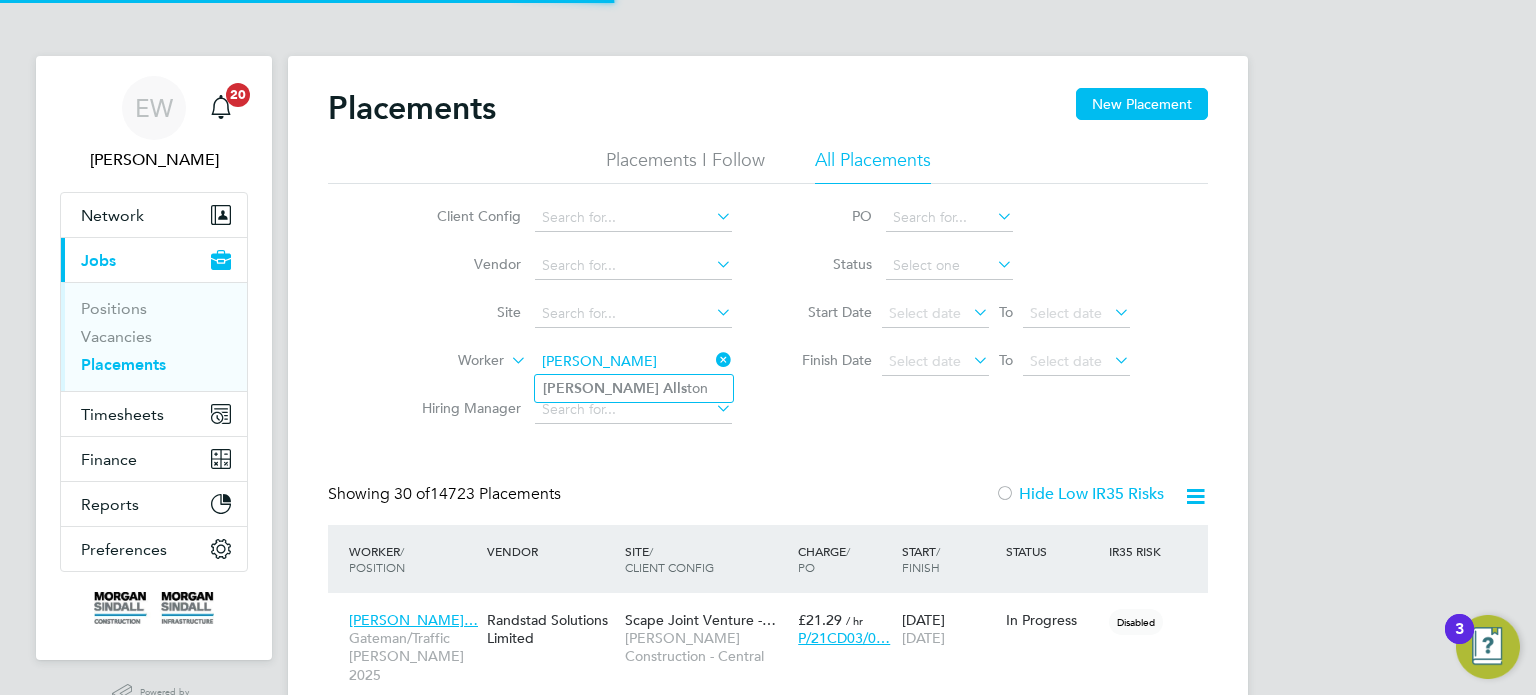 click on "David   Alls ton" 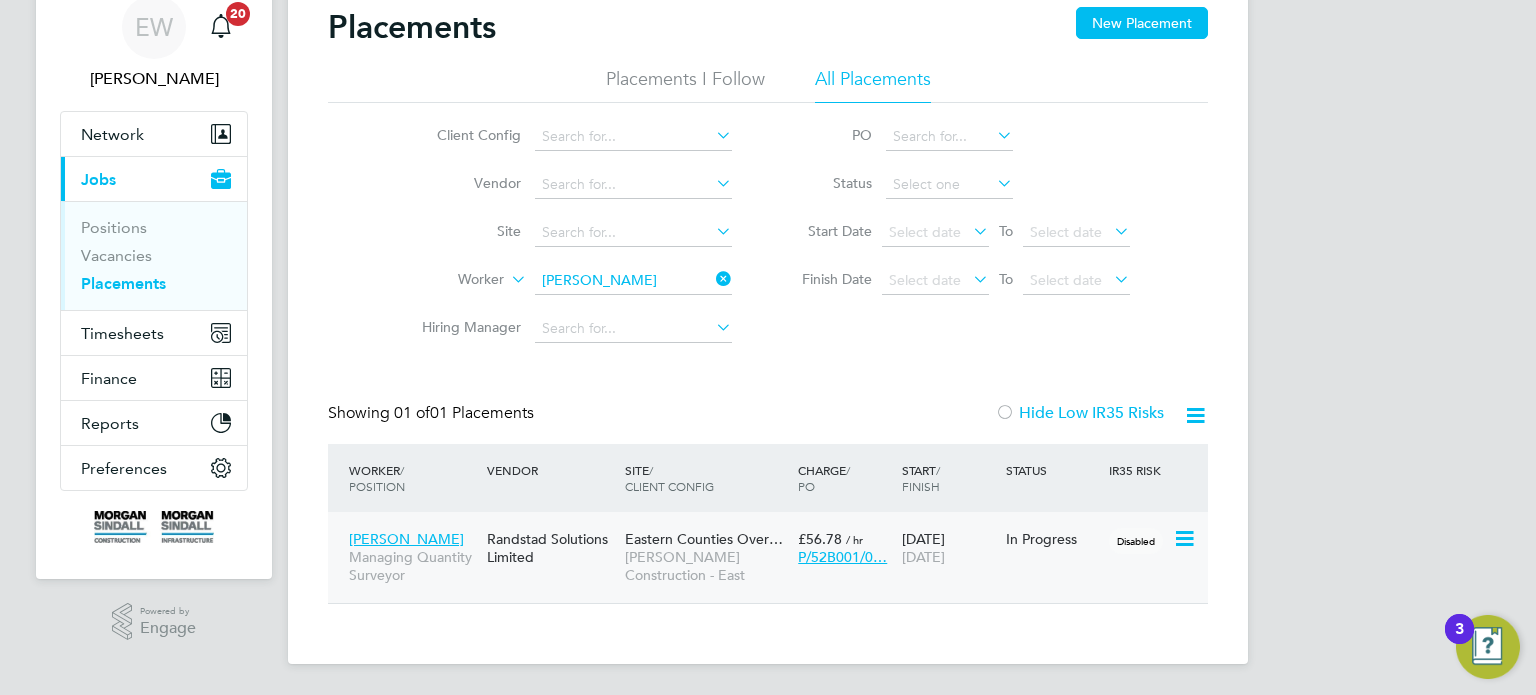 click on "[PERSON_NAME] Construction - East" 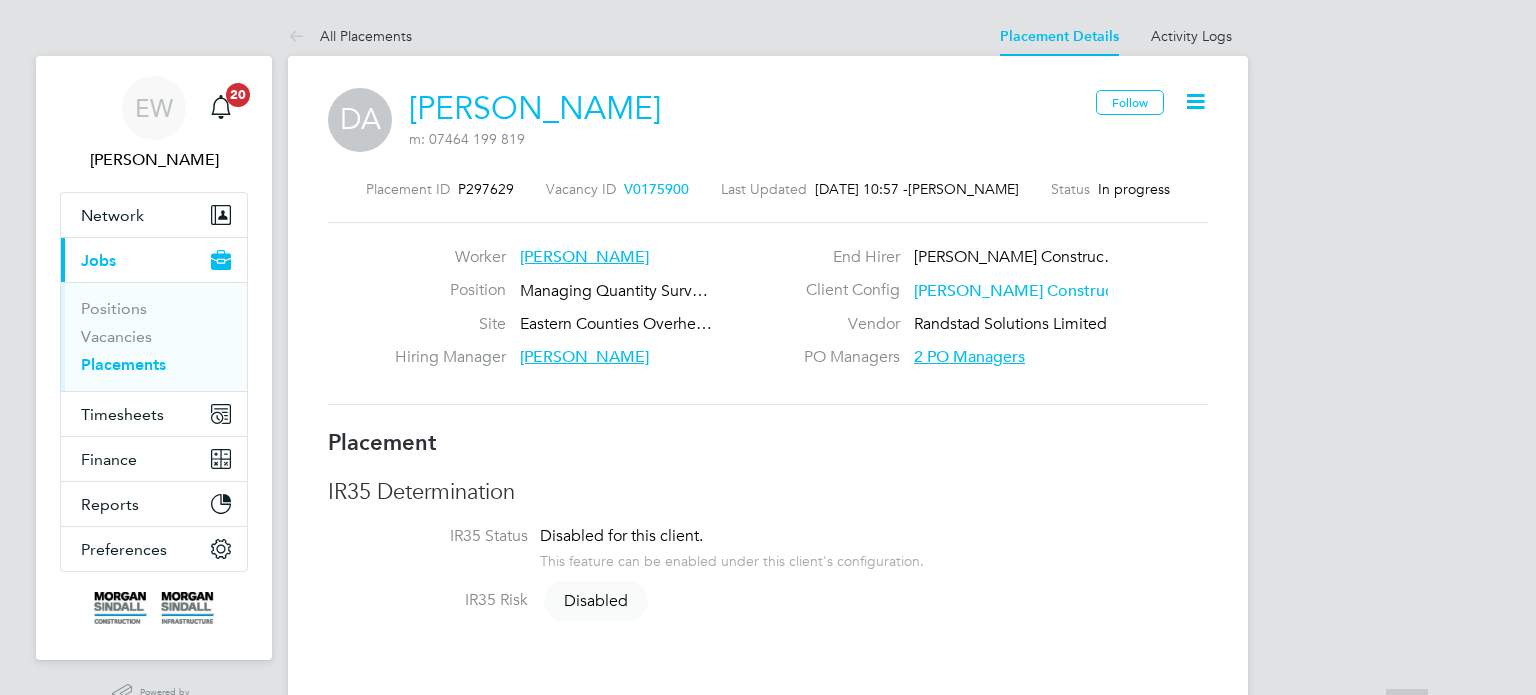 scroll, scrollTop: 630, scrollLeft: 0, axis: vertical 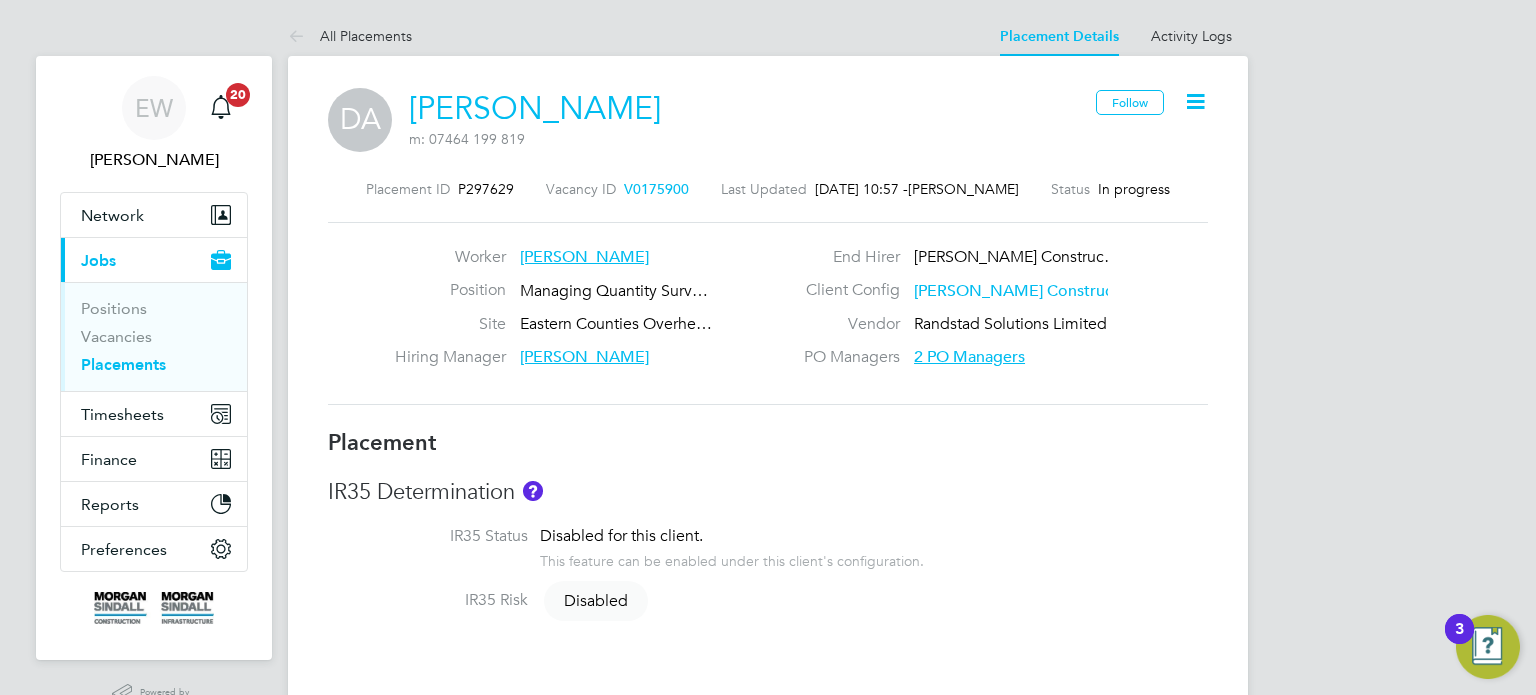 click 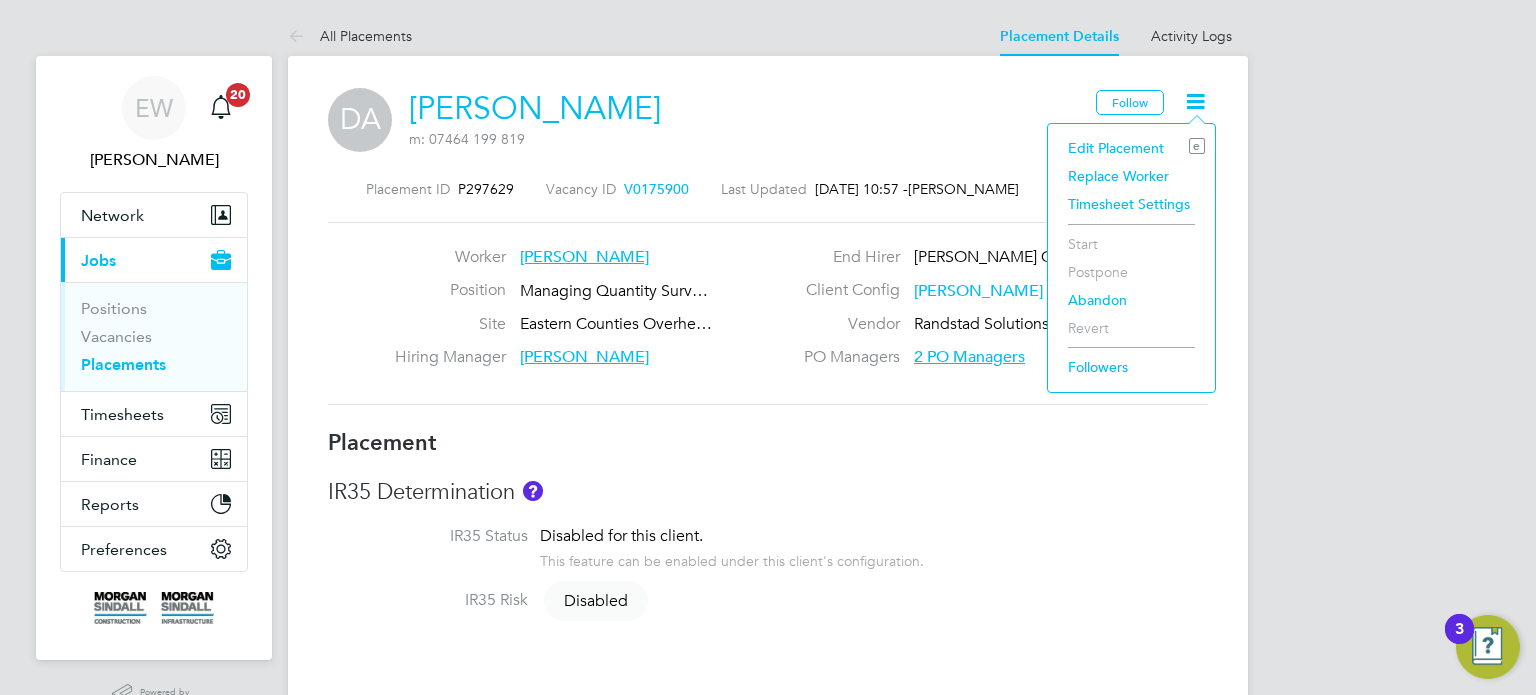 click on "Edit Placement e" 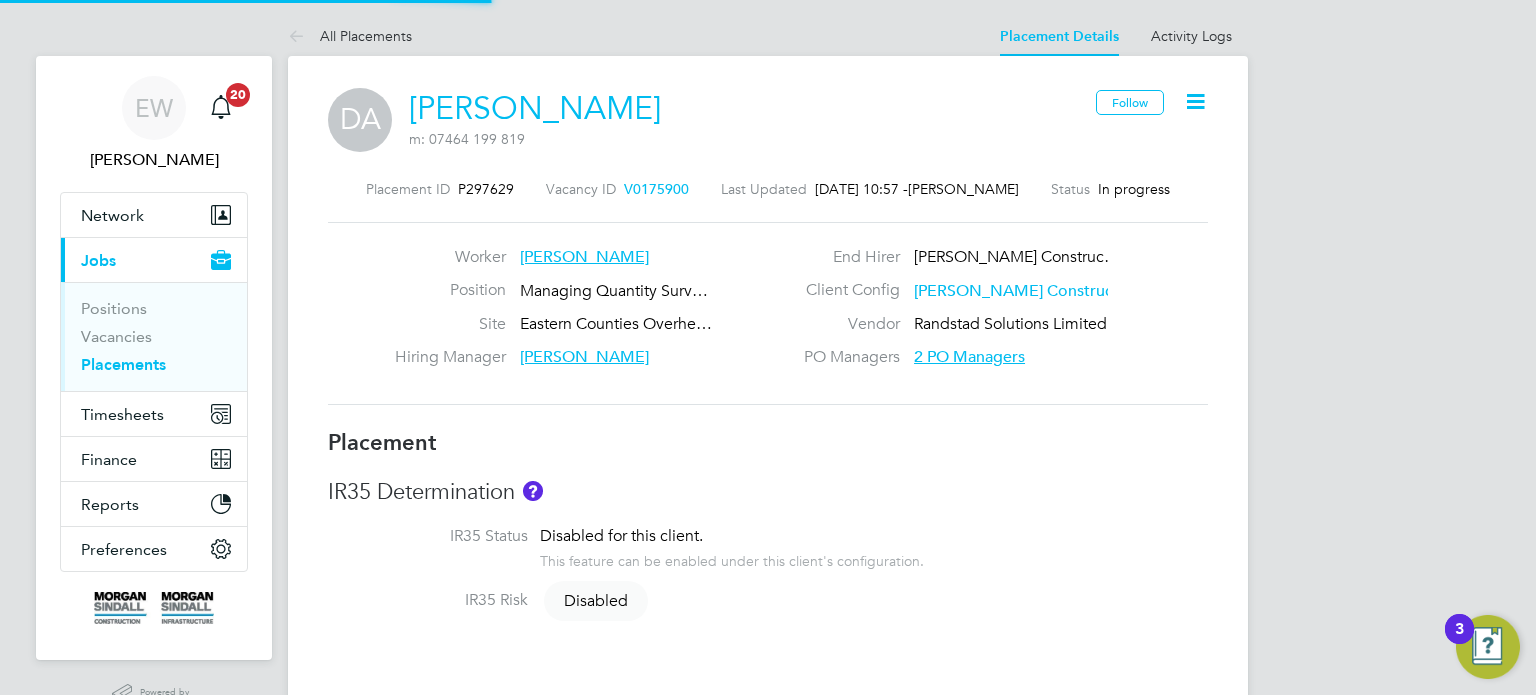 type on "Nicki Dawson" 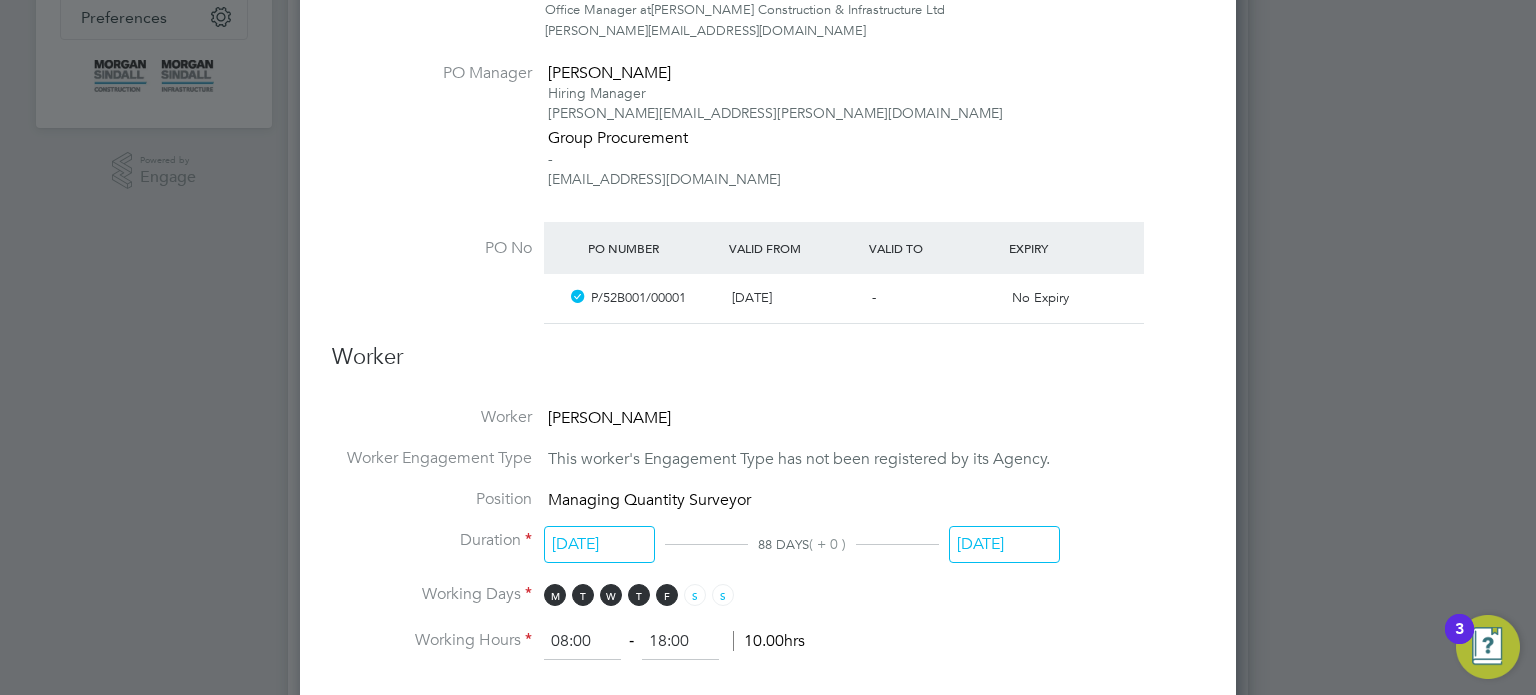 click on "-" at bounding box center [934, 298] 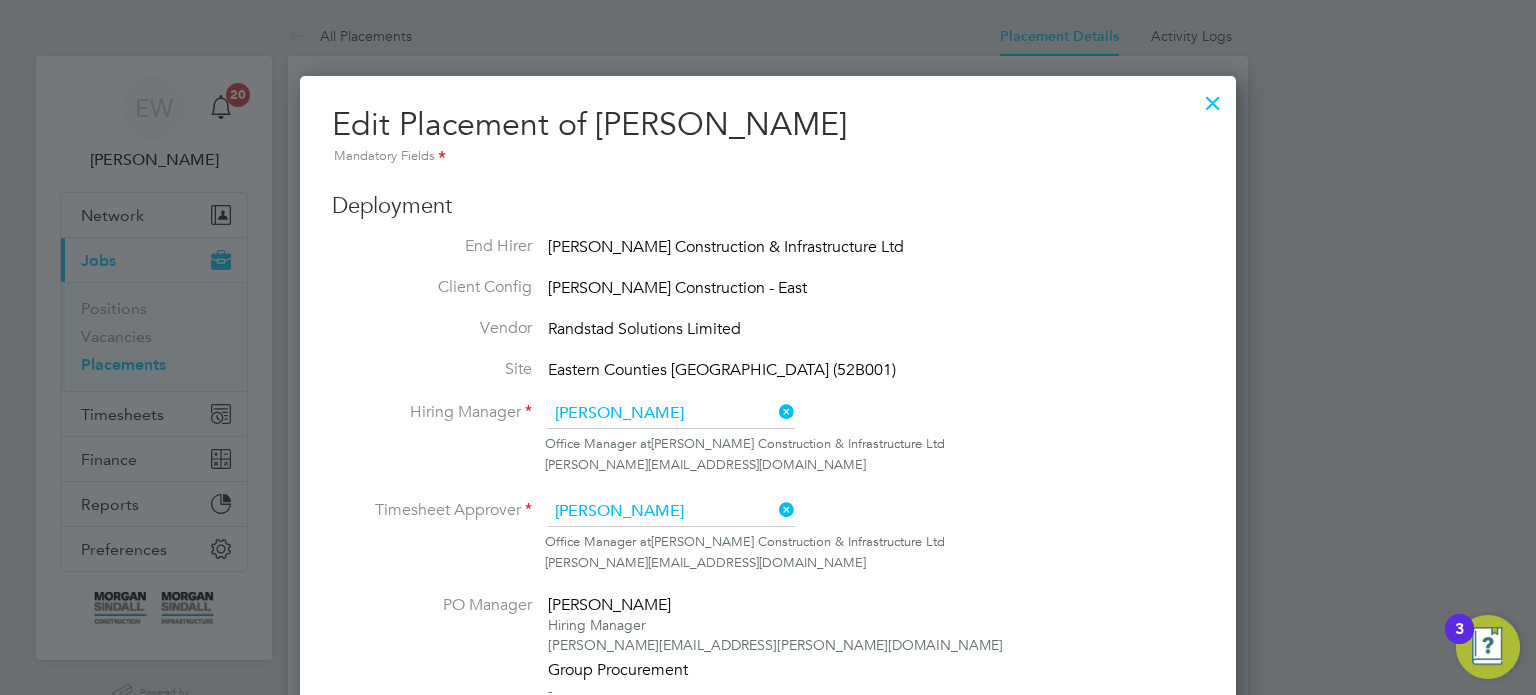 click at bounding box center [1213, 98] 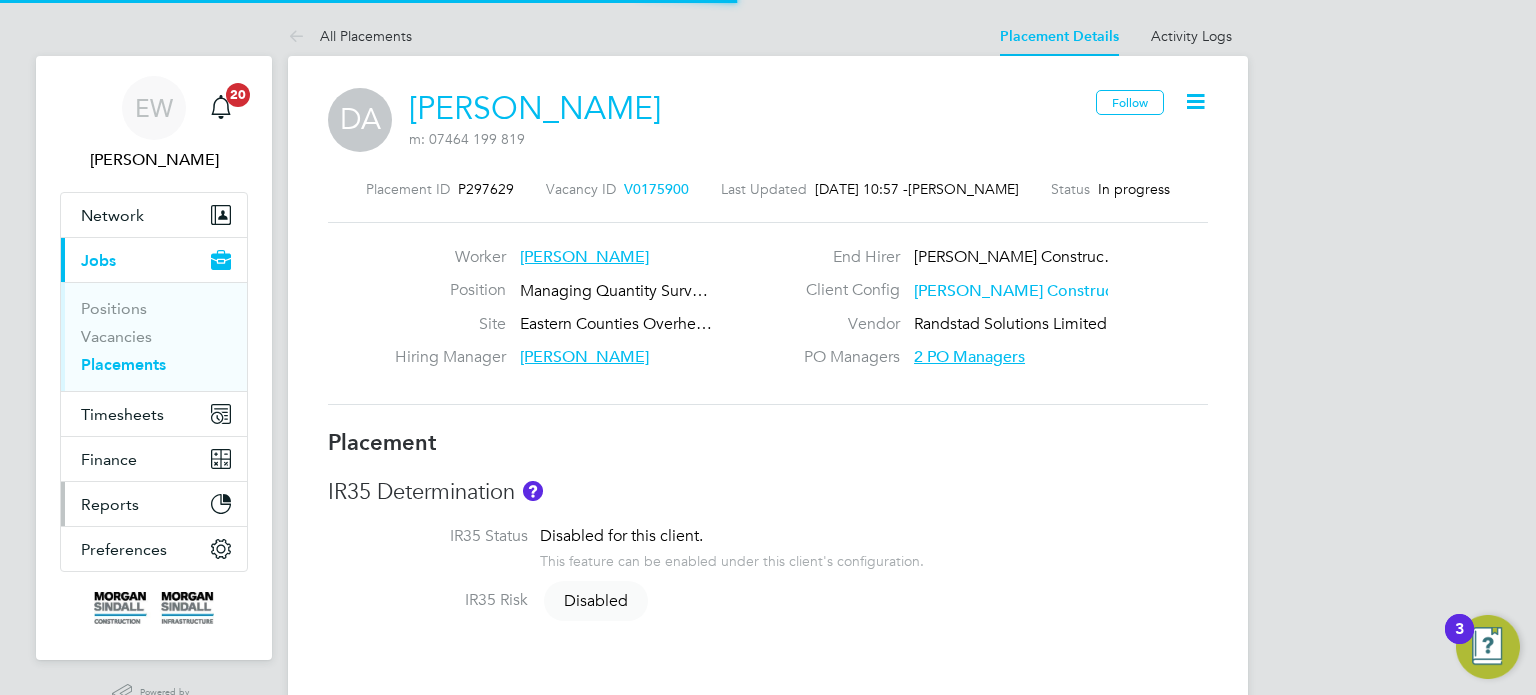 click on "Reports" at bounding box center [110, 504] 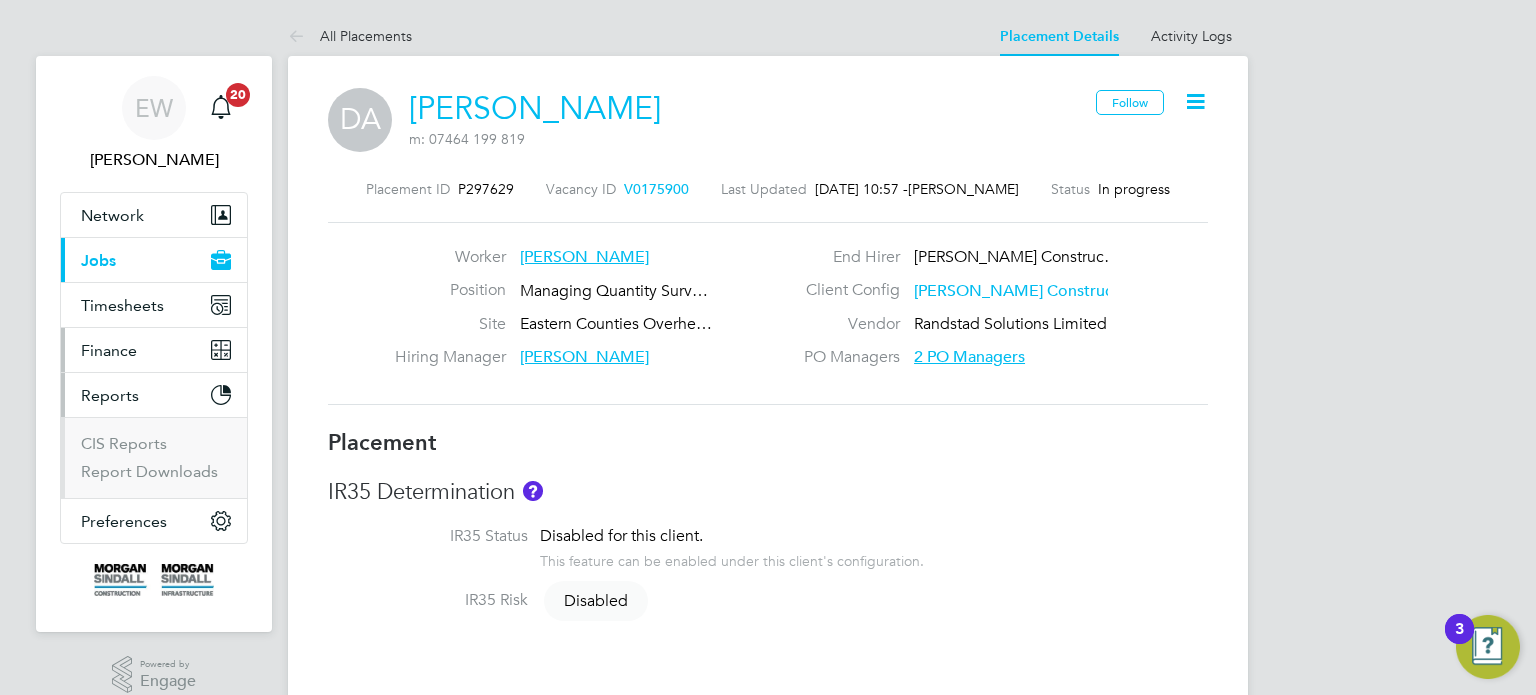 click on "Finance" at bounding box center (109, 350) 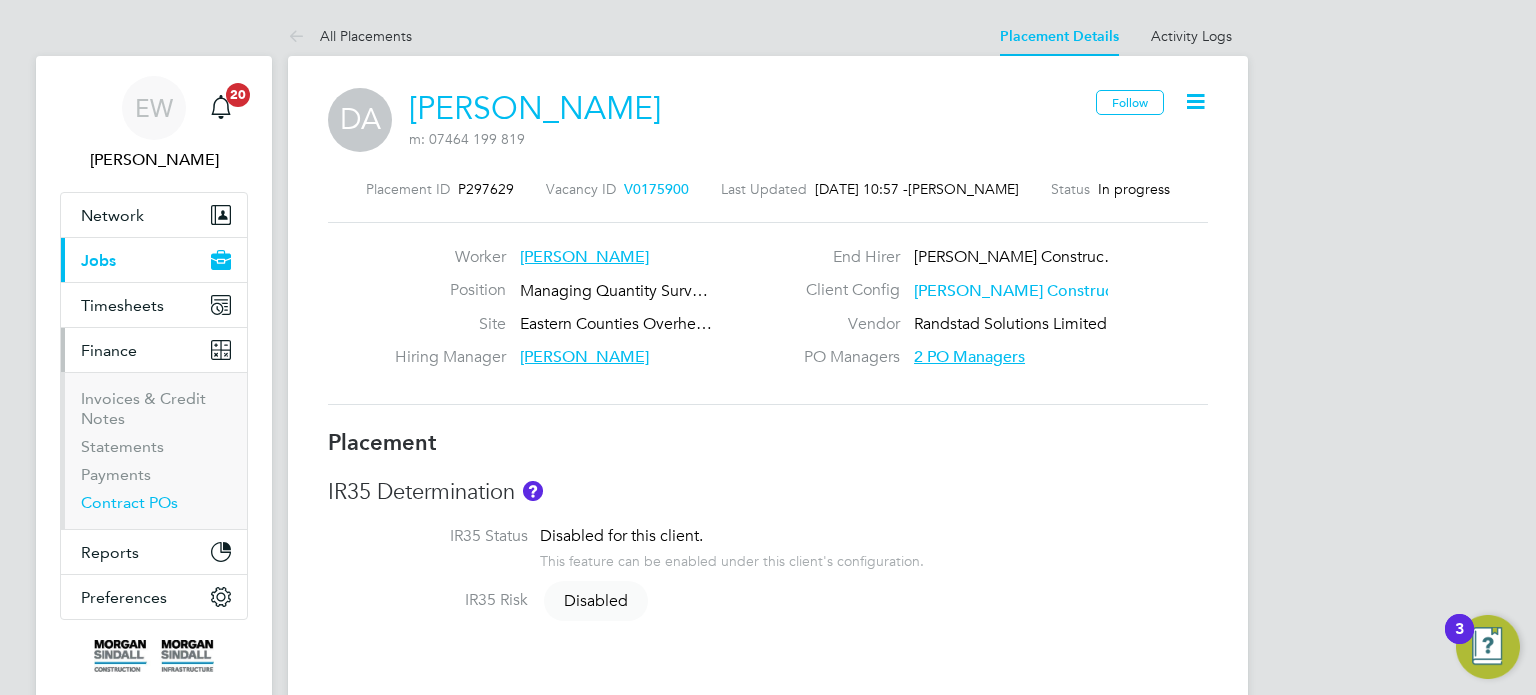 click on "Contract POs" at bounding box center (129, 502) 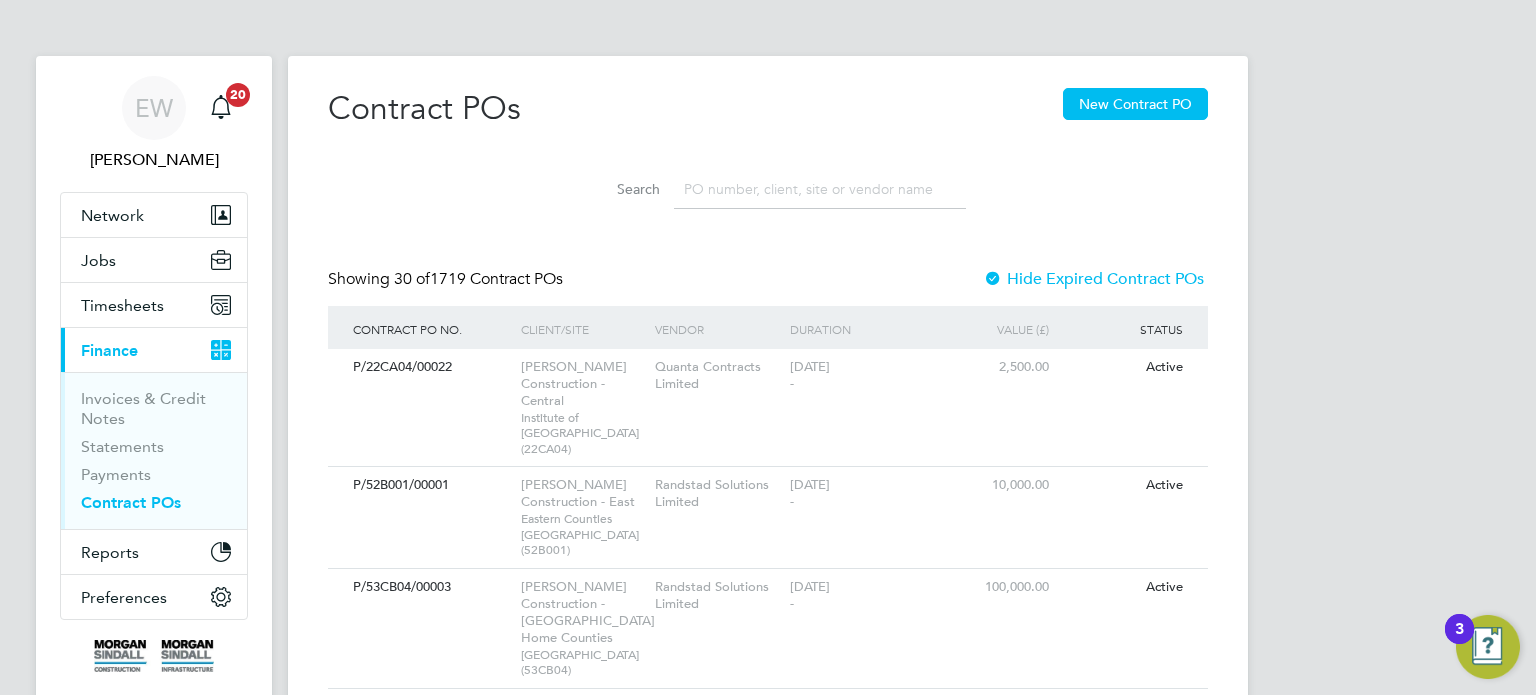 click 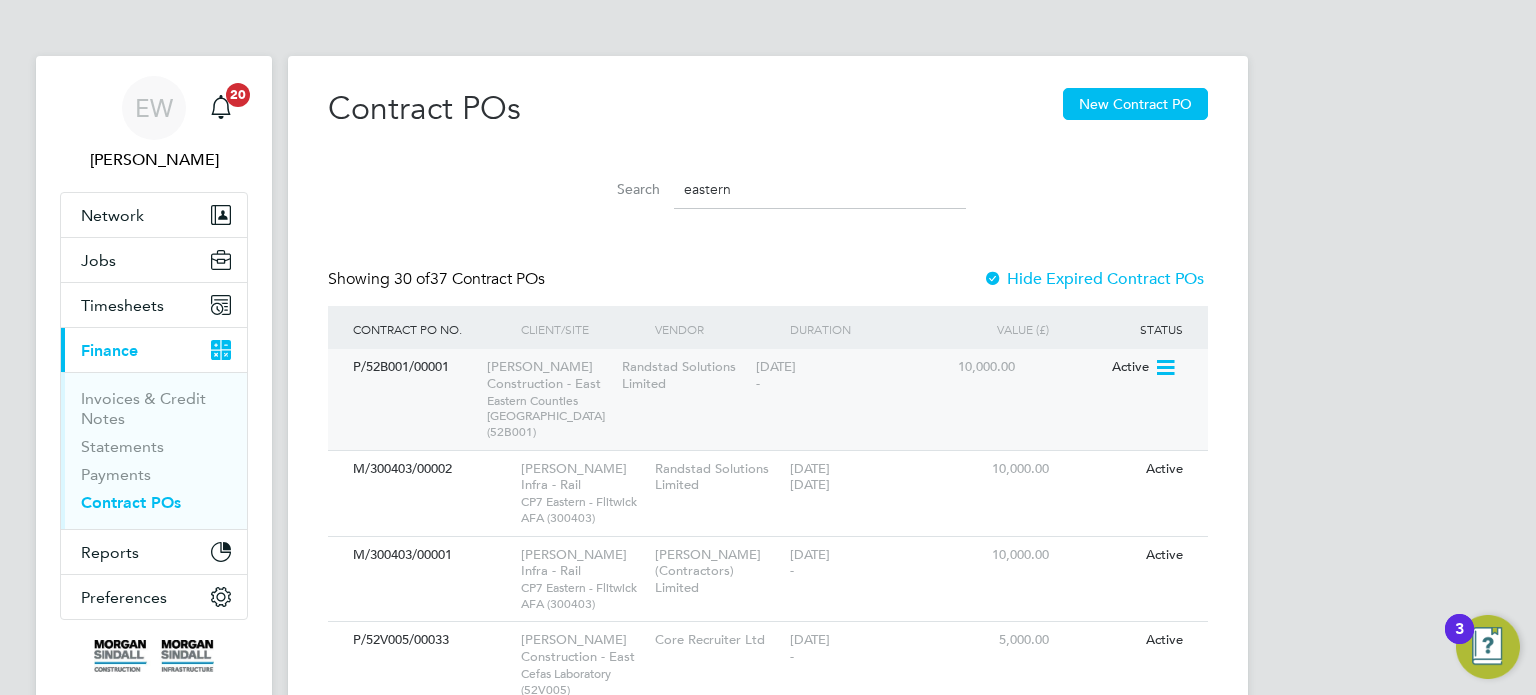 type on "eastern" 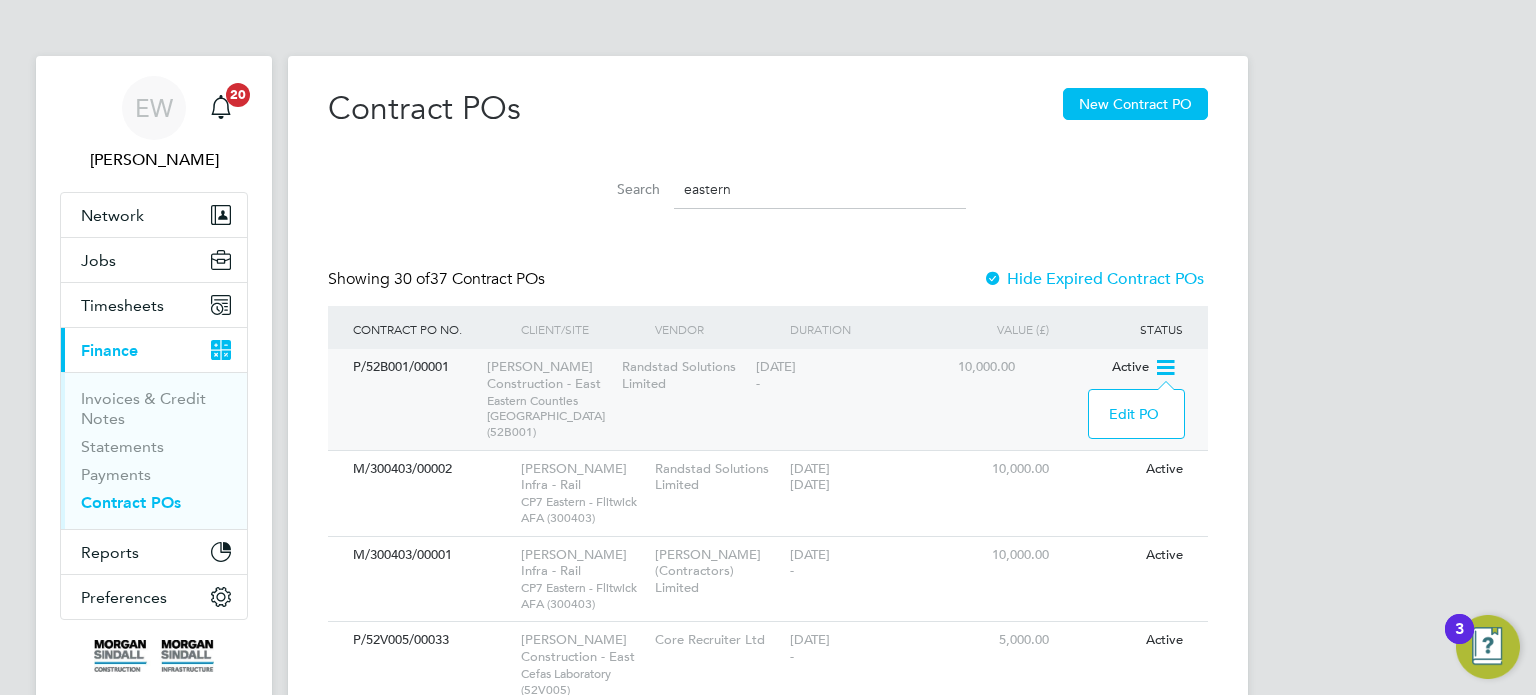 click on "Edit PO" 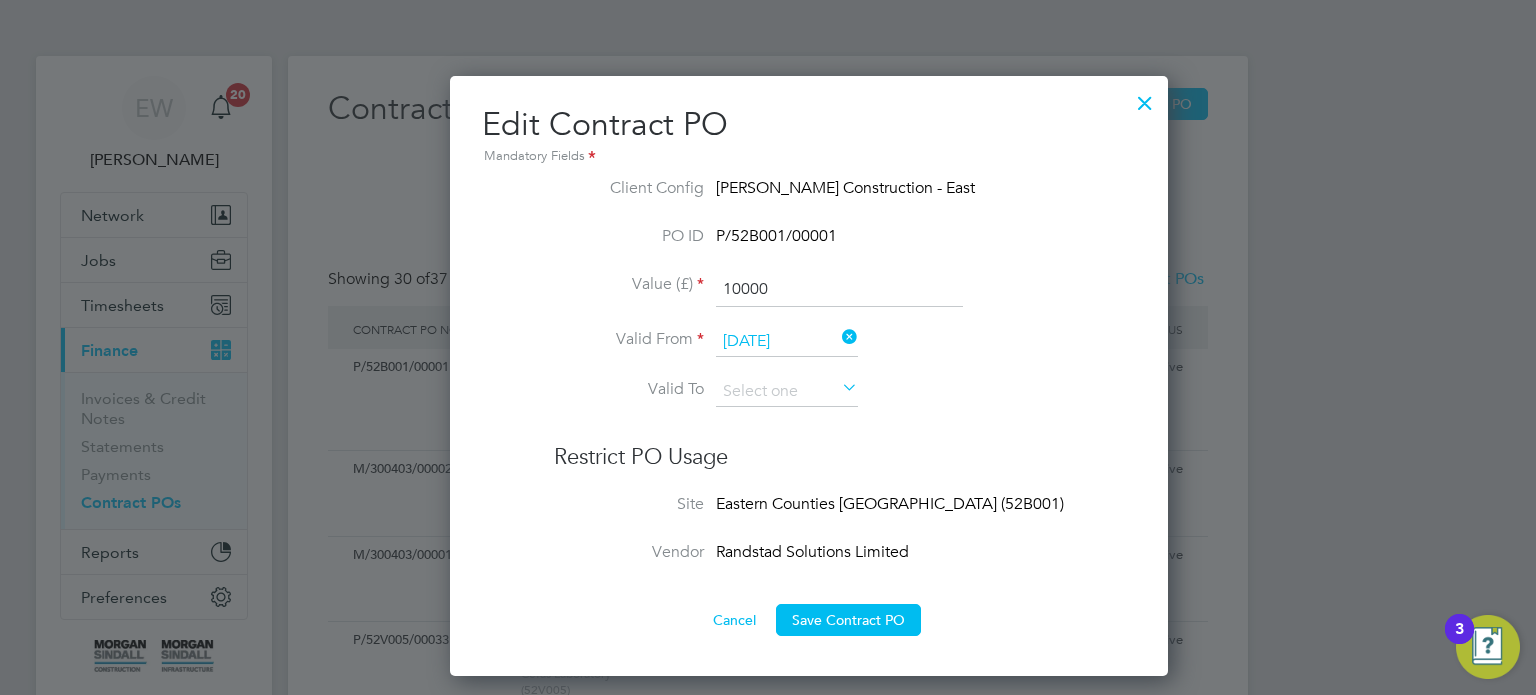 click on "16 Jun 2025" at bounding box center [787, 342] 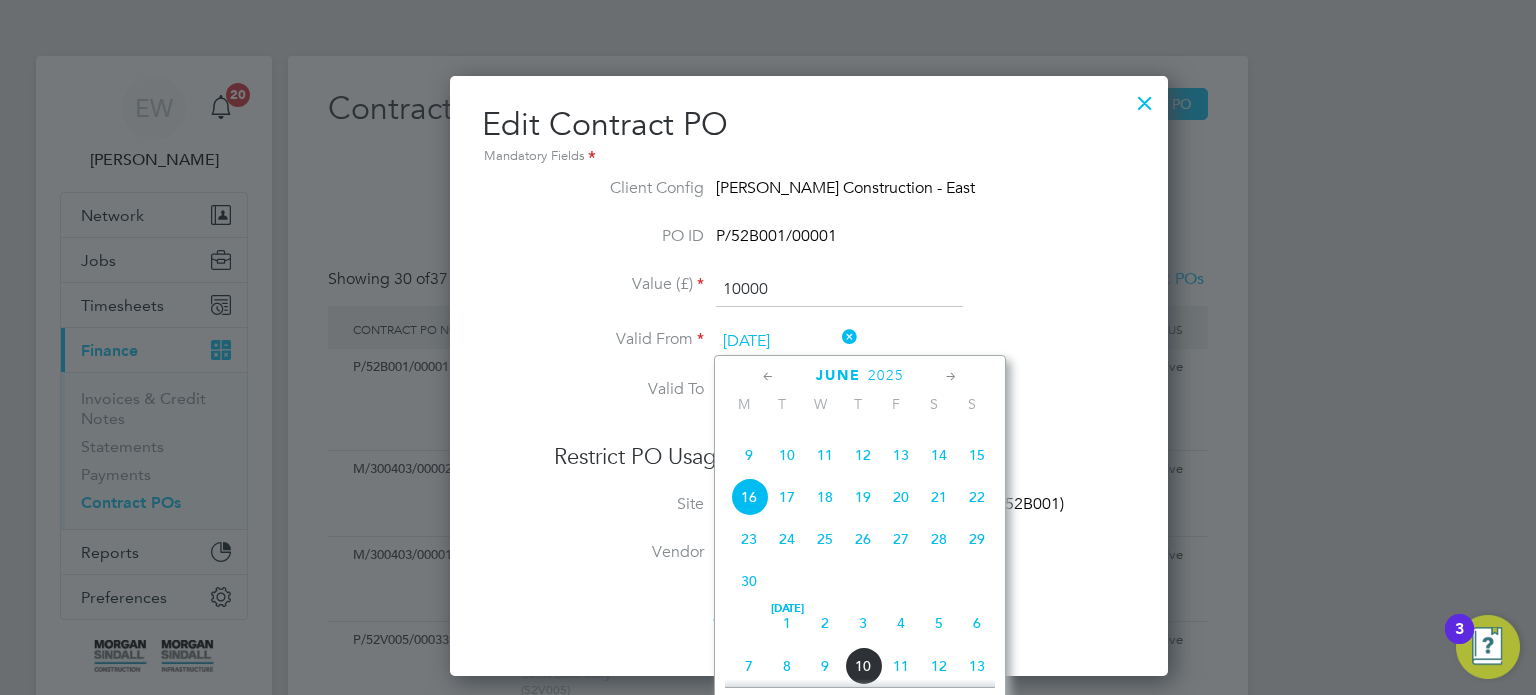 click 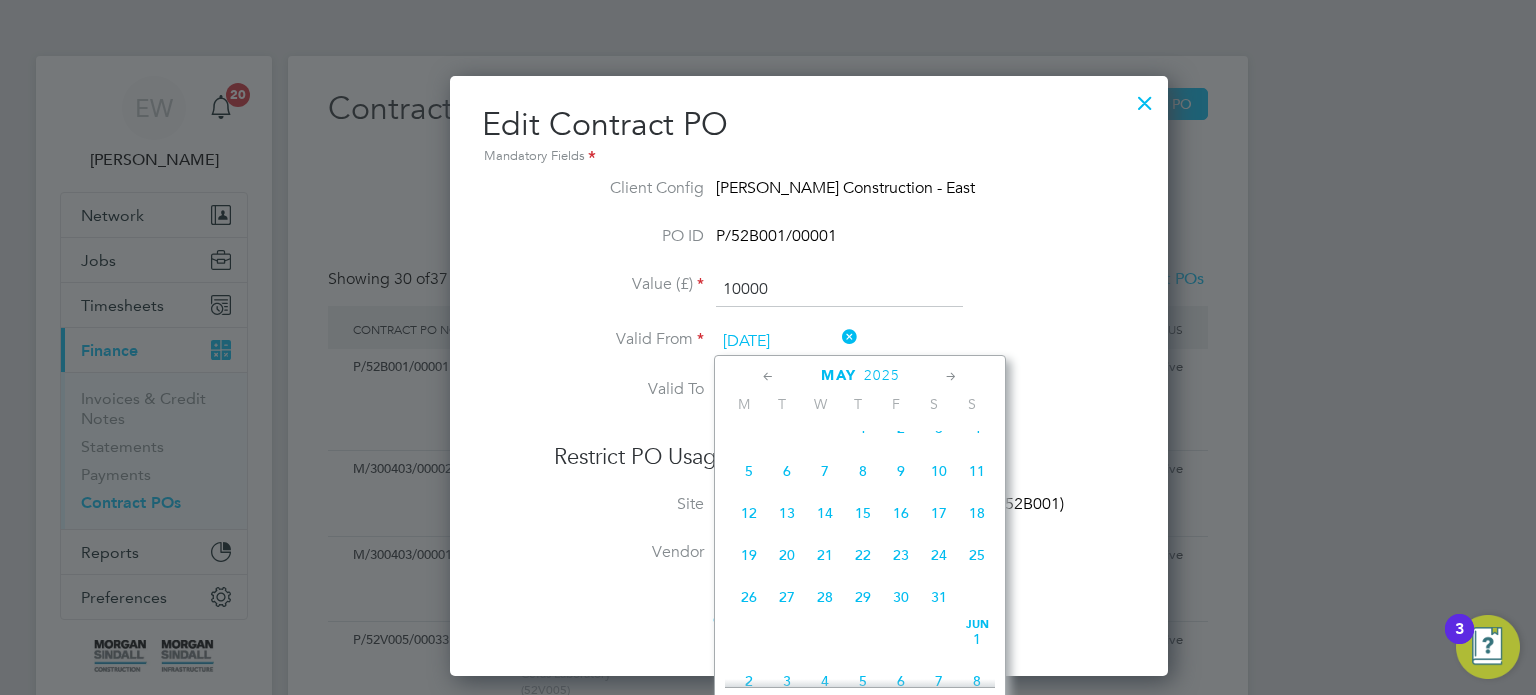 click 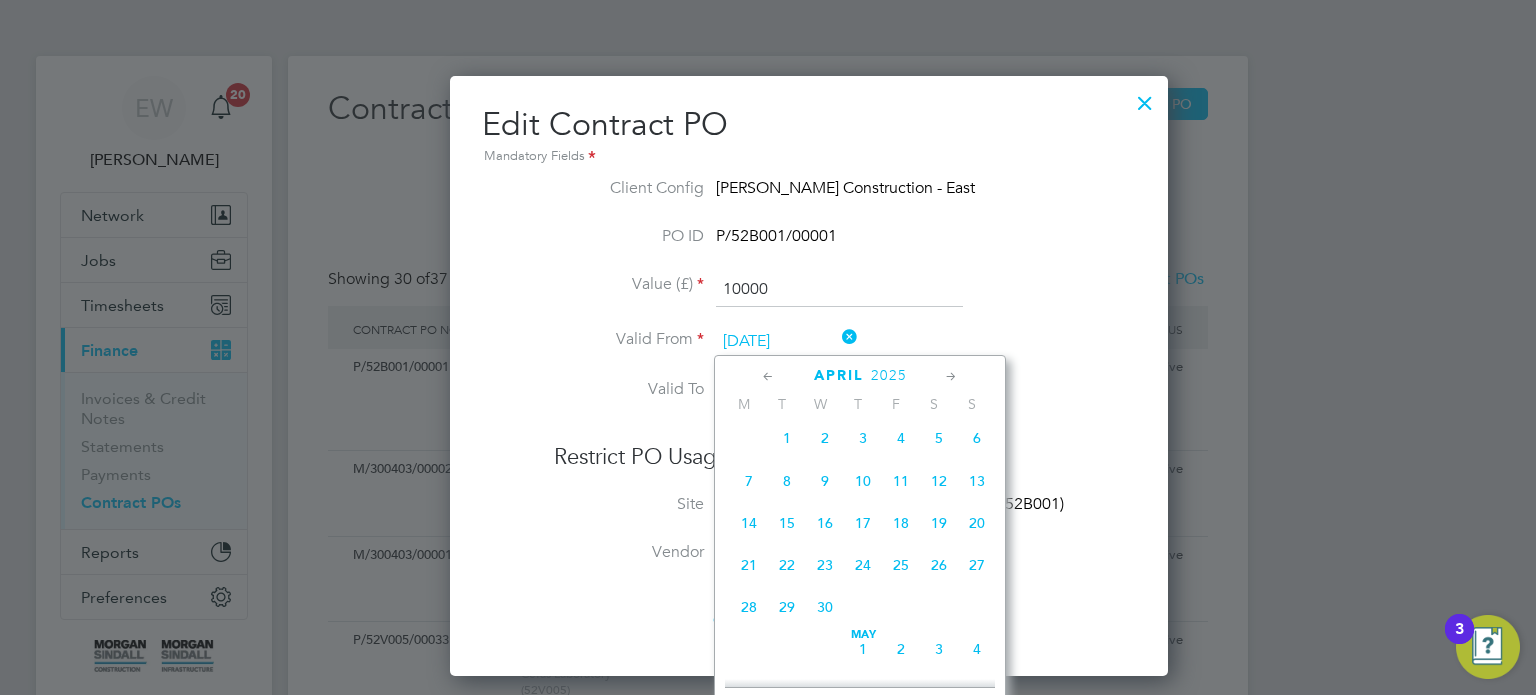 click 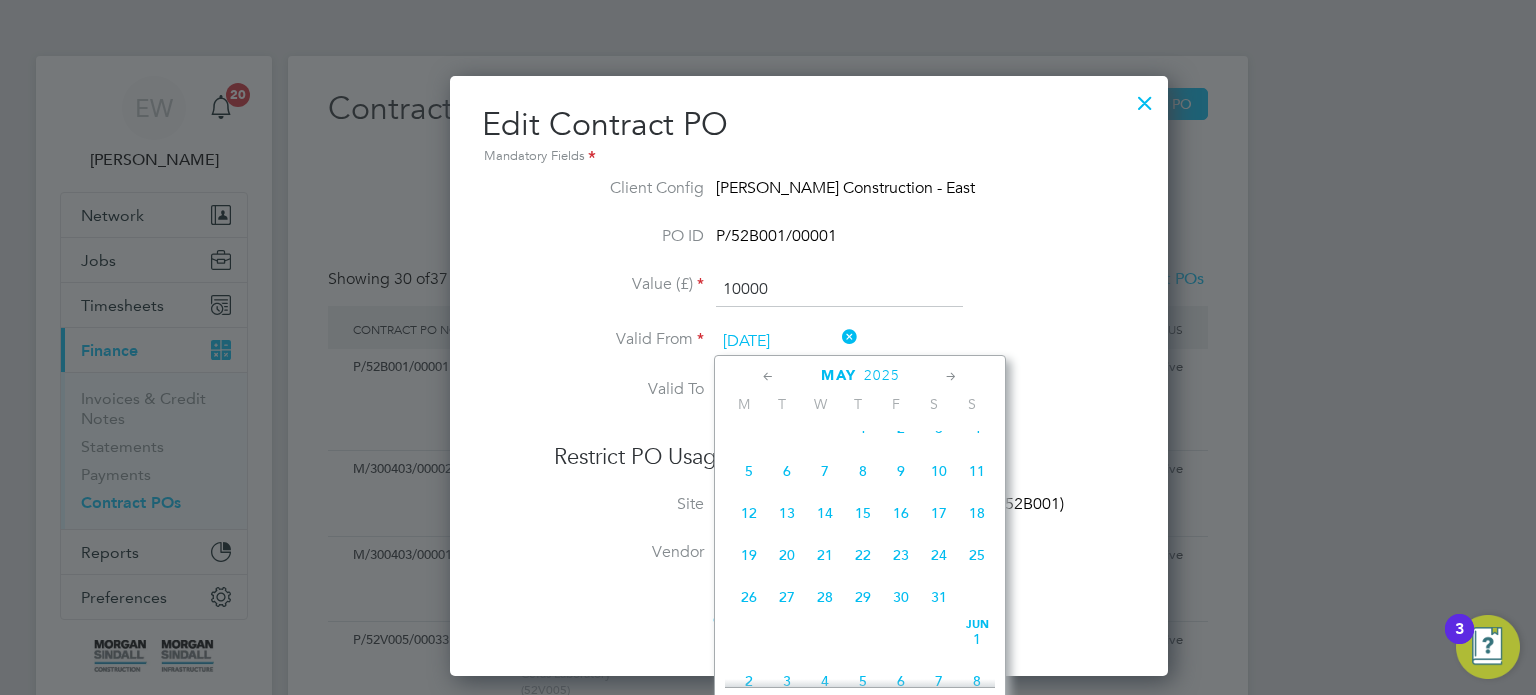 click on "6" 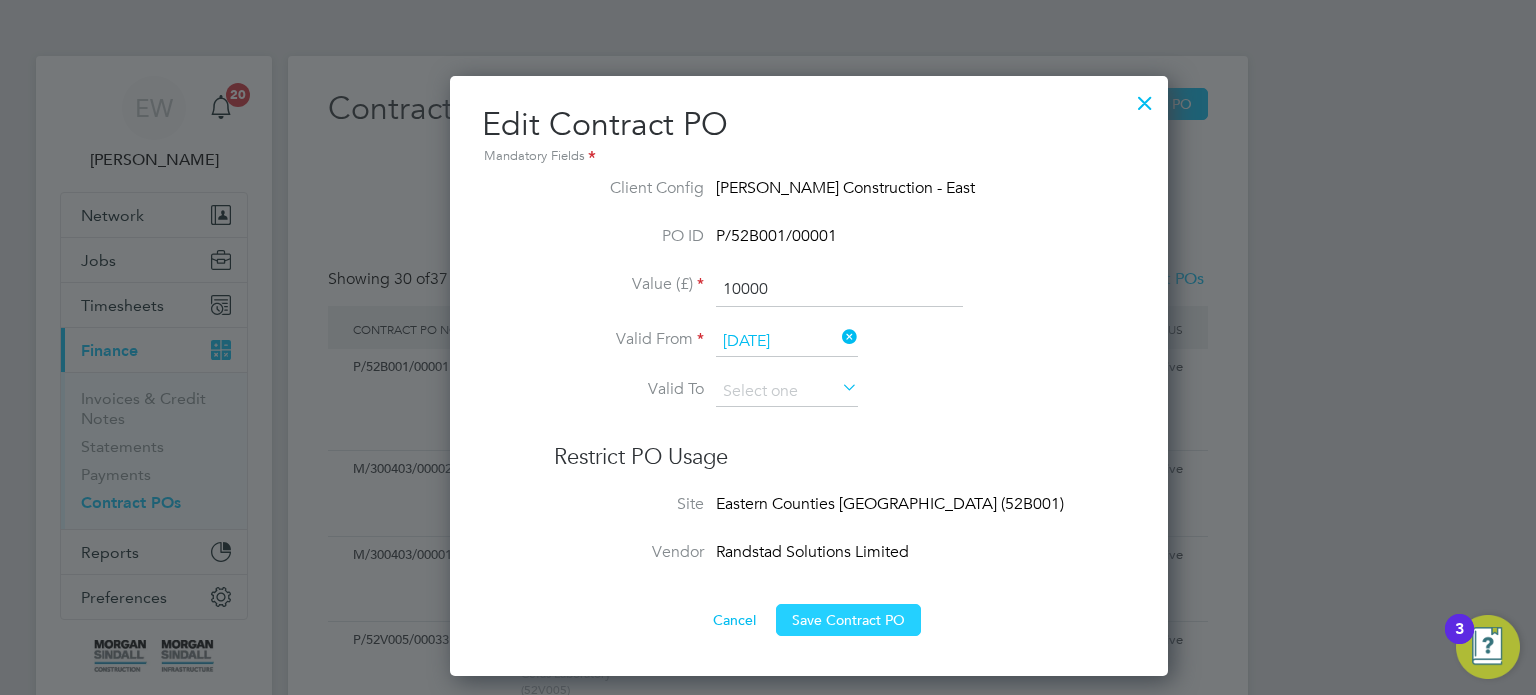 click on "Save Contract PO" at bounding box center (848, 620) 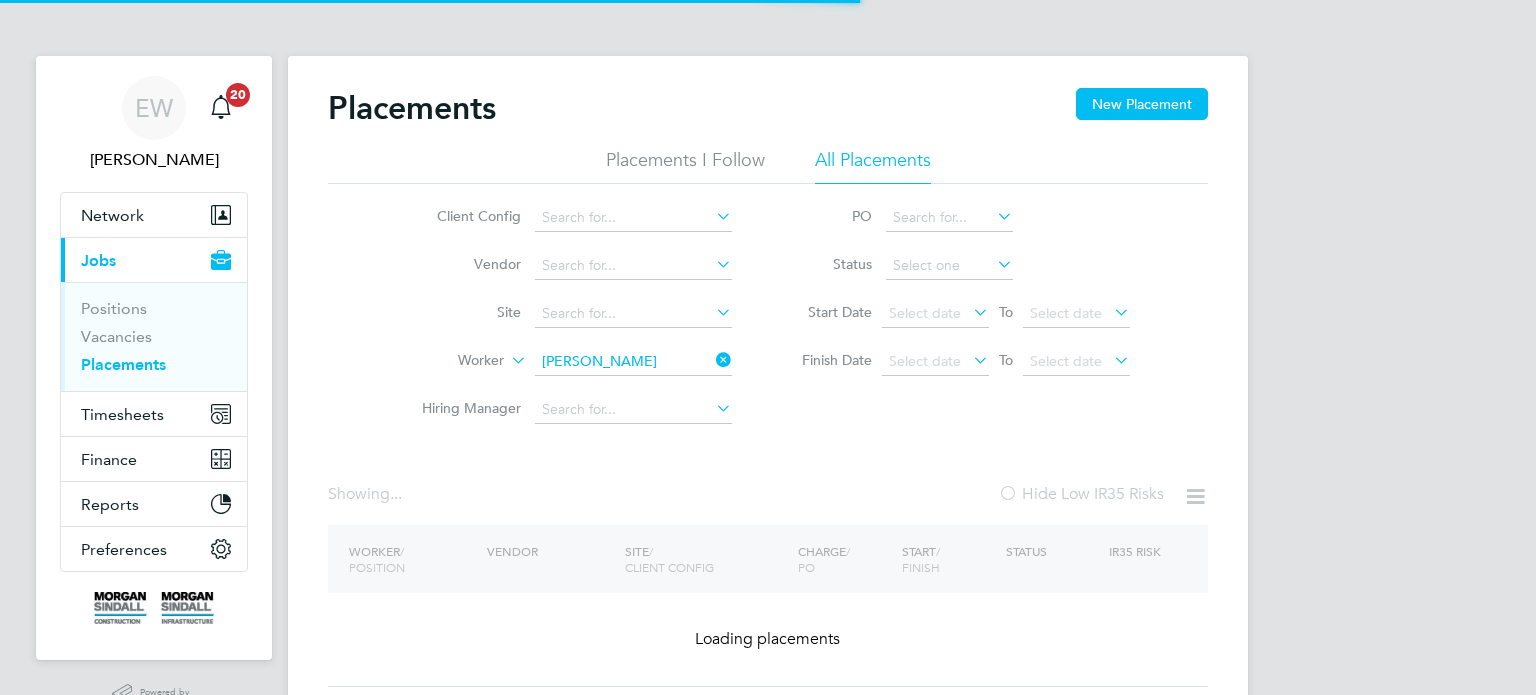 scroll, scrollTop: 0, scrollLeft: 0, axis: both 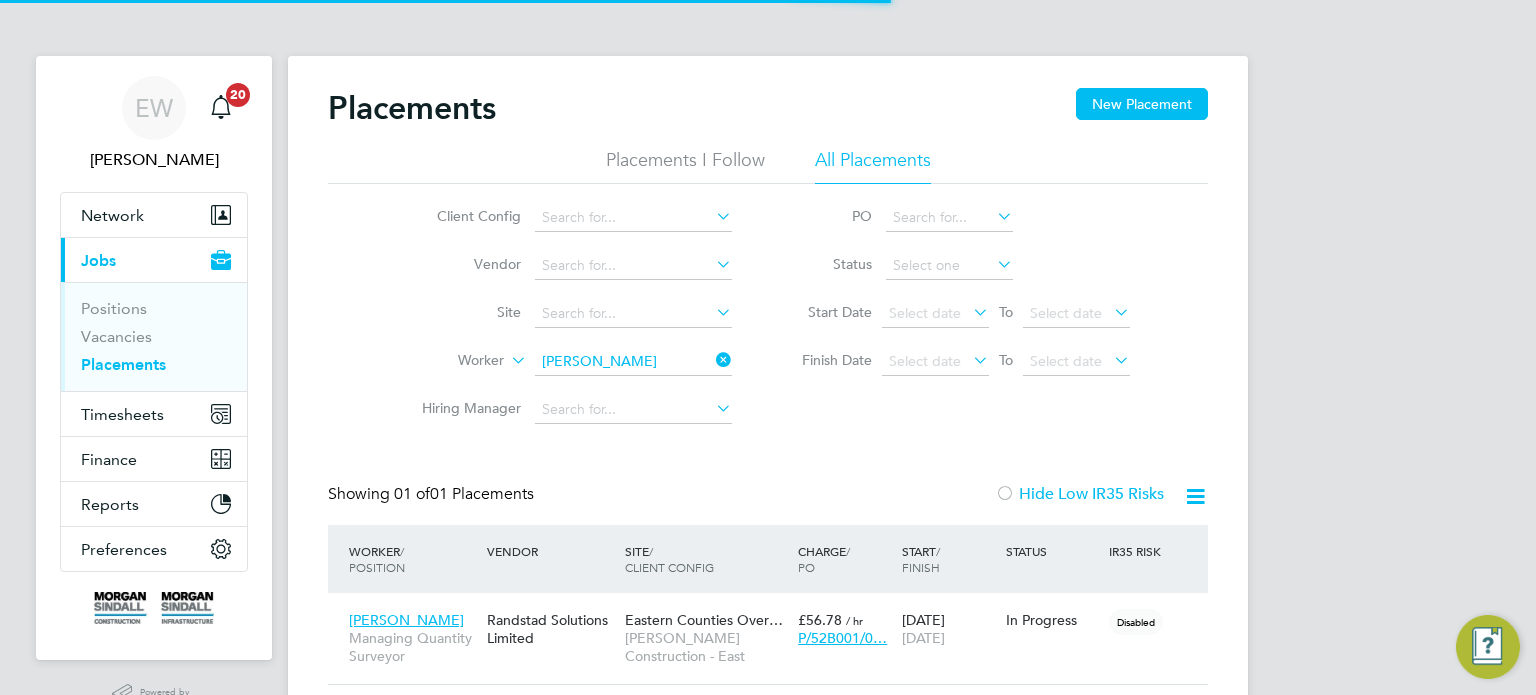 click on "Site" 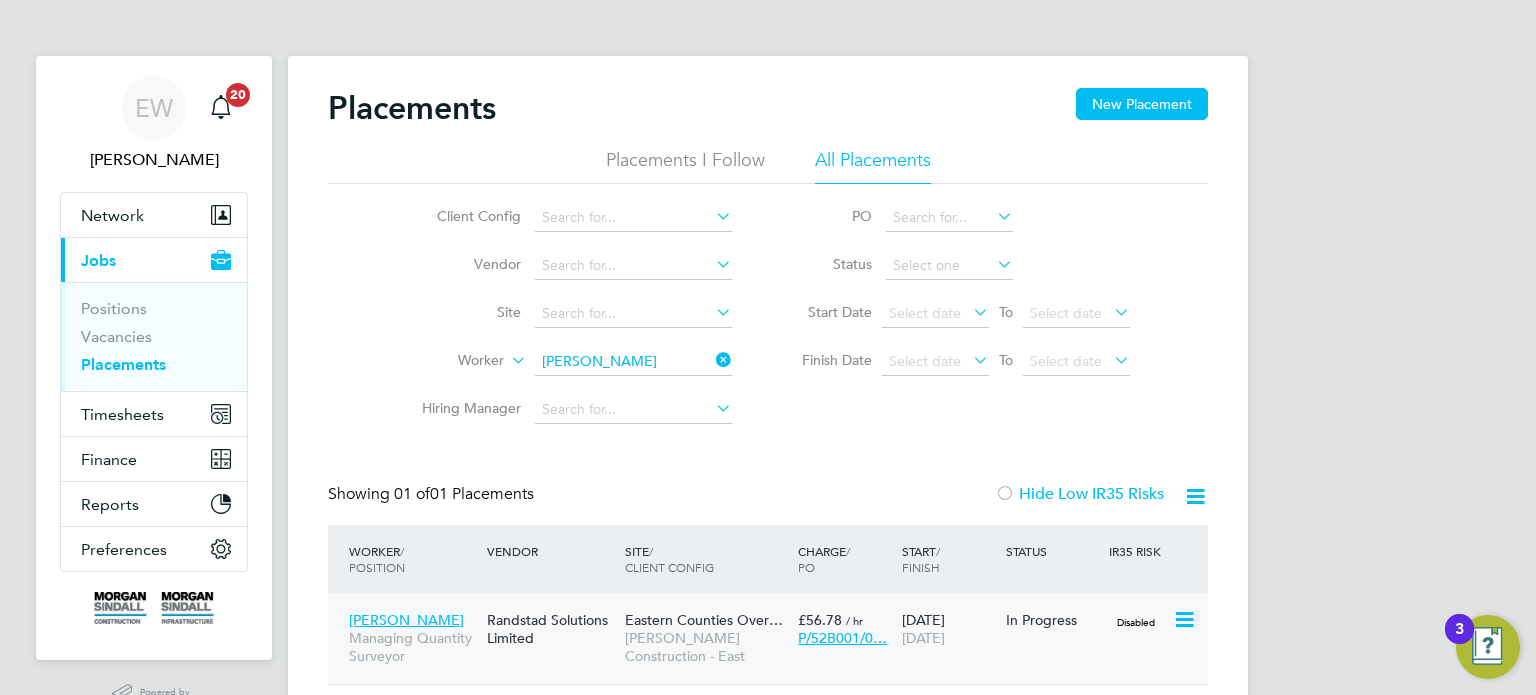 click on "[PERSON_NAME] Construction - East" 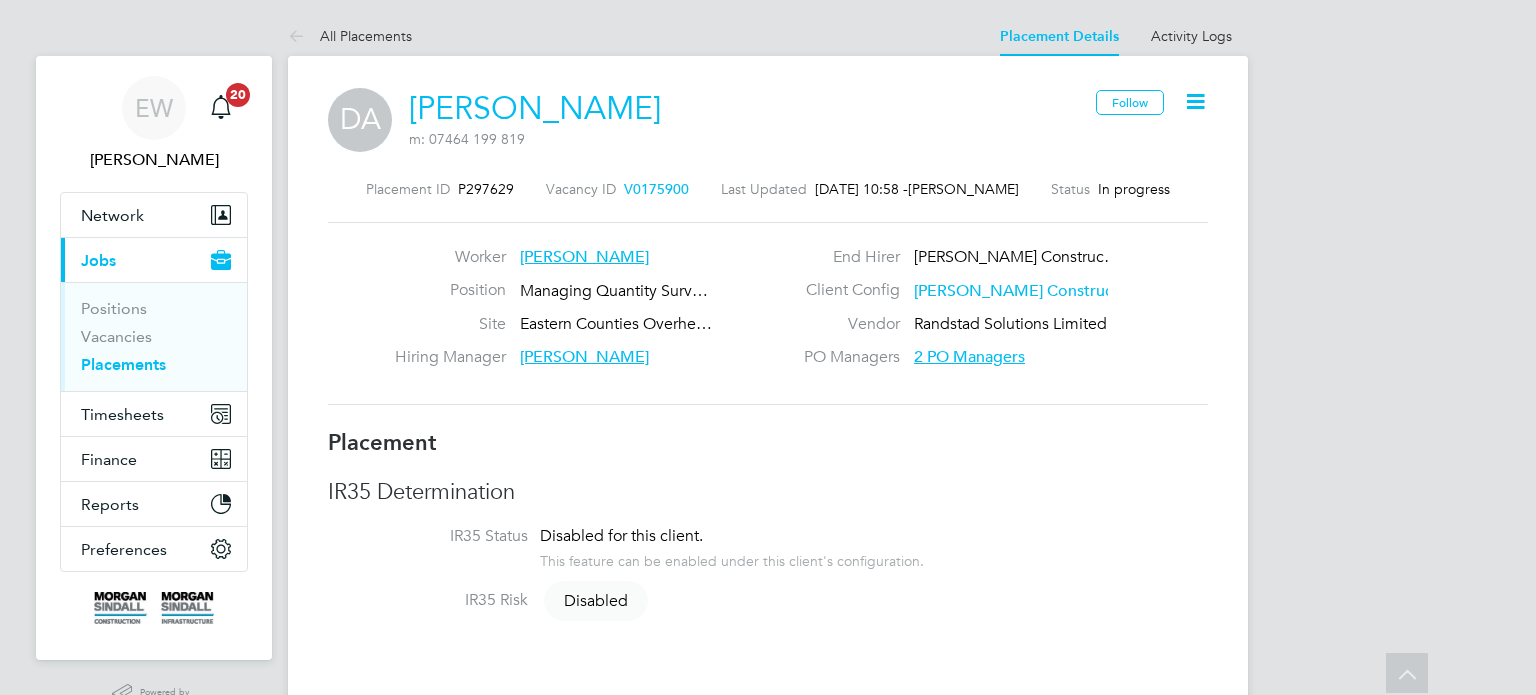 scroll, scrollTop: 922, scrollLeft: 0, axis: vertical 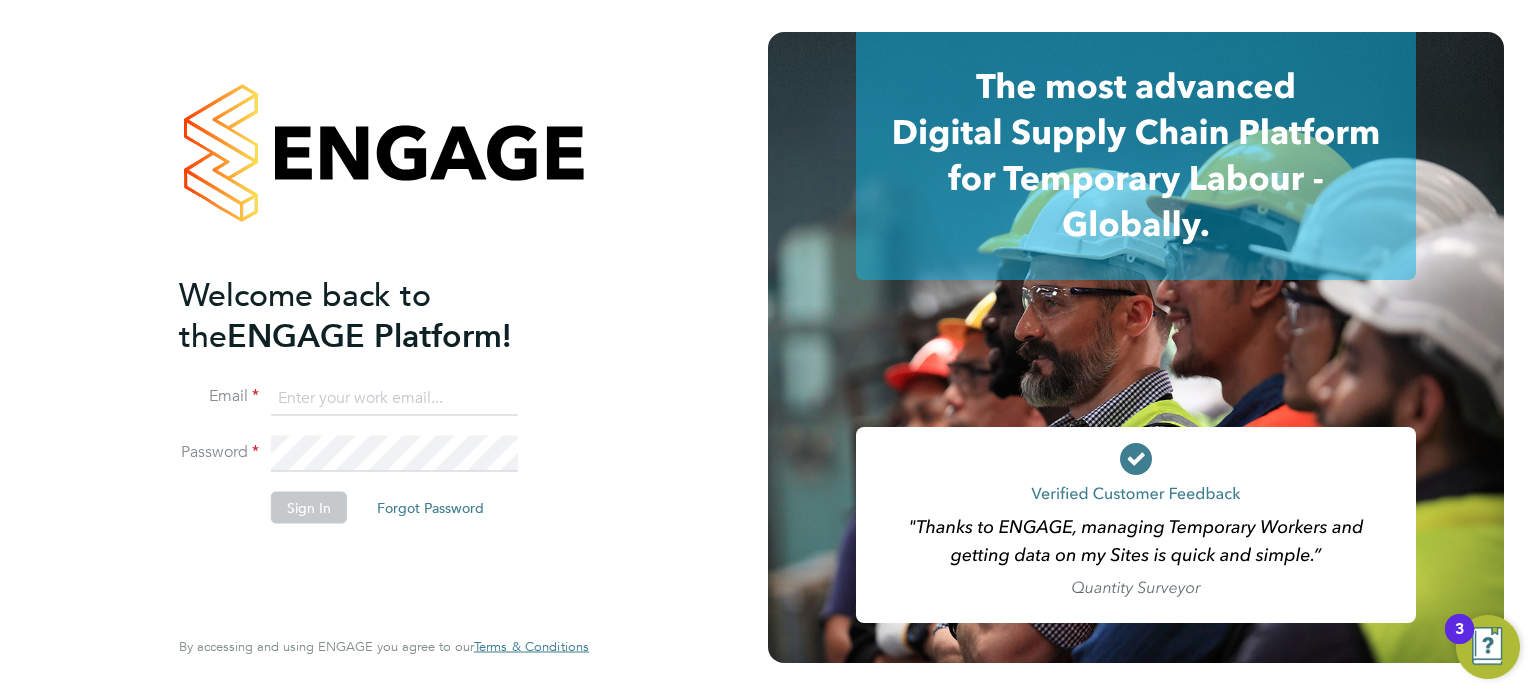 type on "emma.wells@randstad.co.uk" 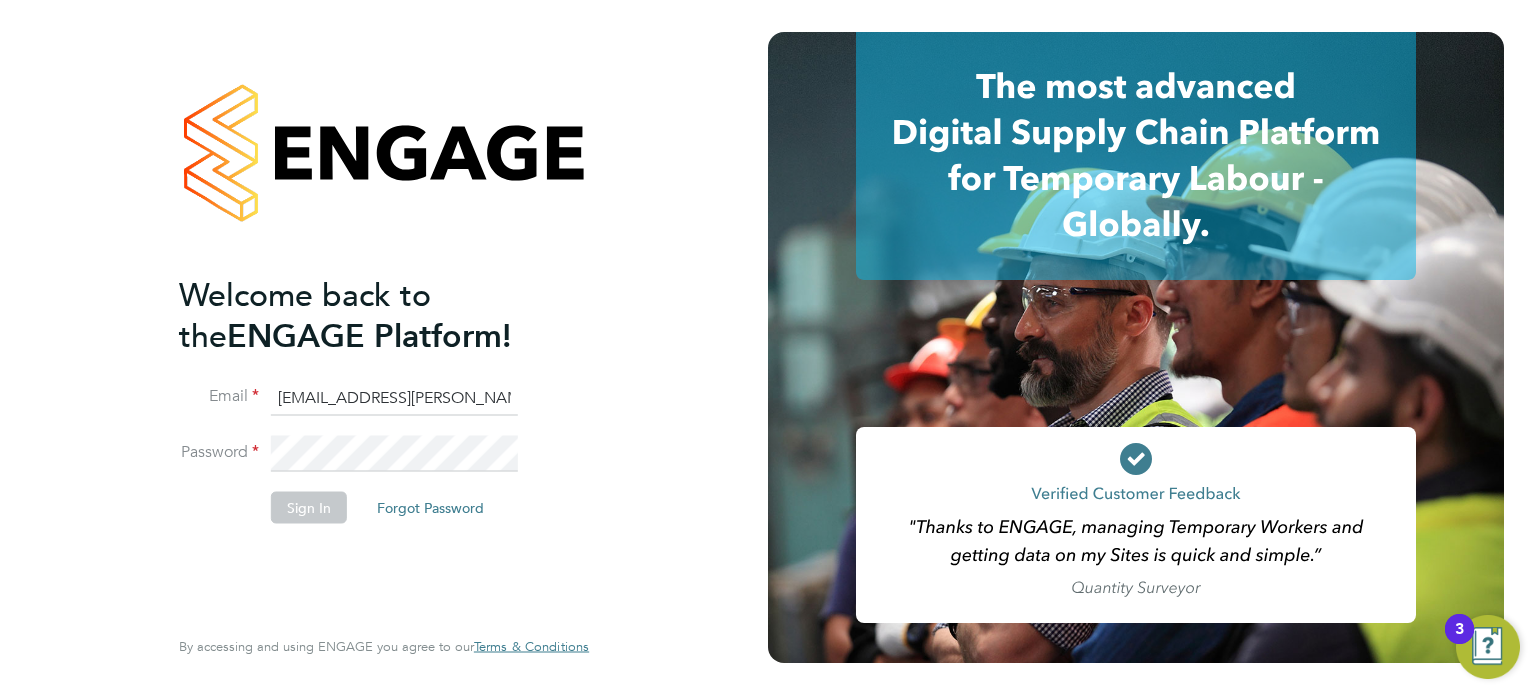 click on "Sign In" 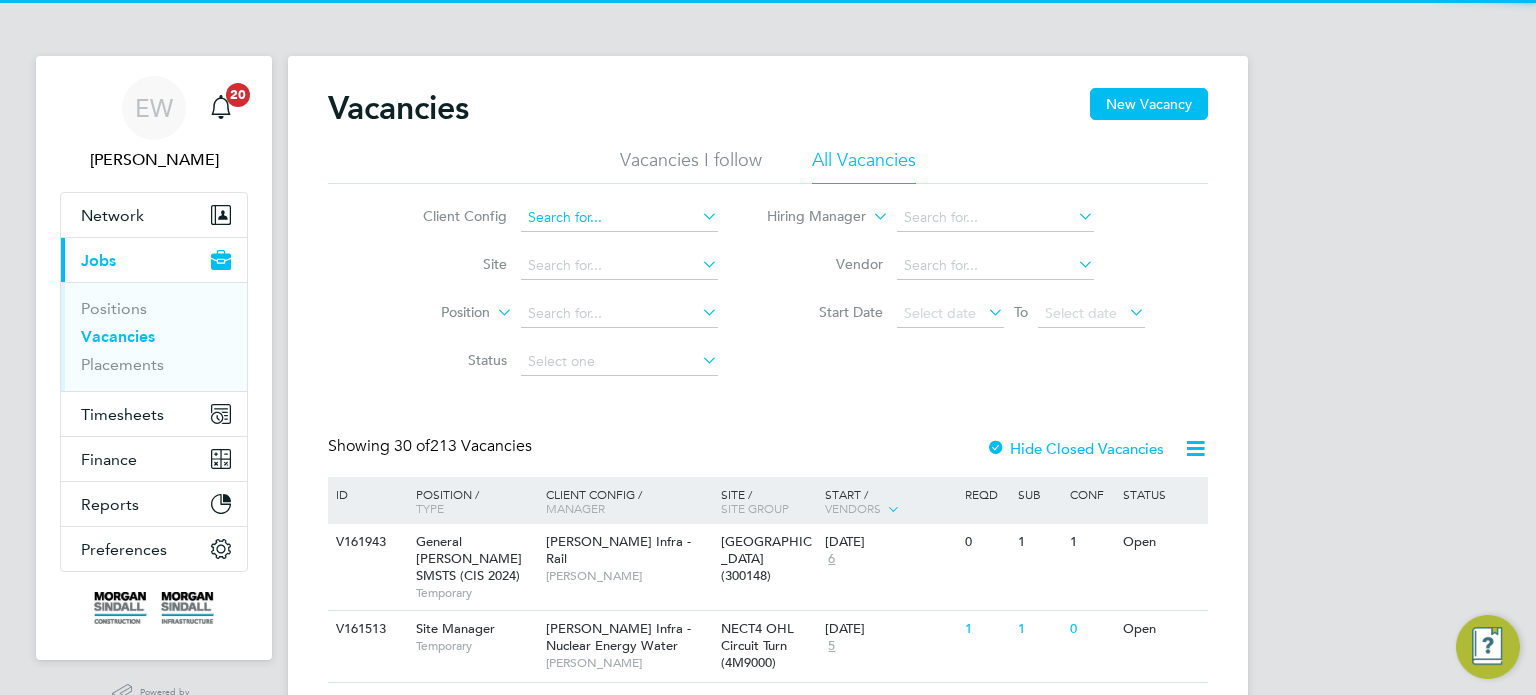 scroll, scrollTop: 0, scrollLeft: 0, axis: both 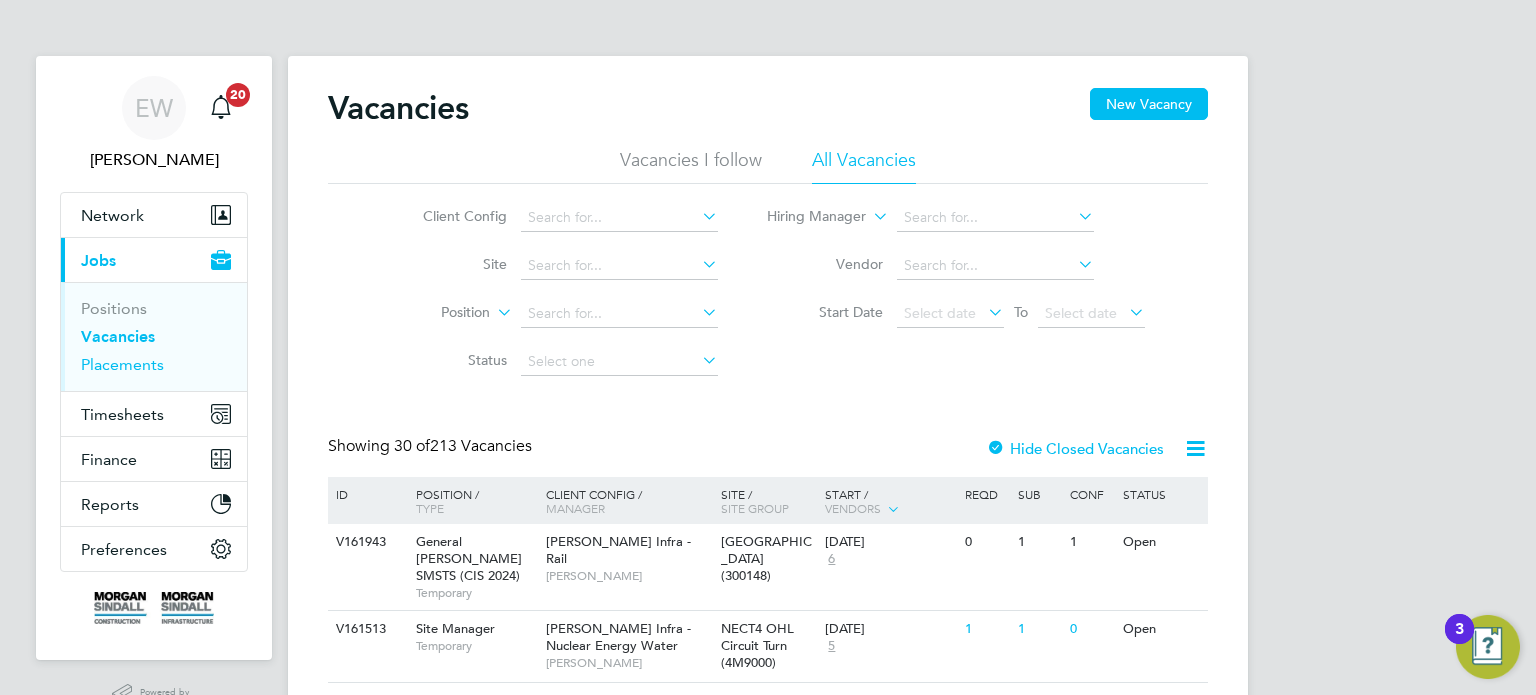 click on "Placements" at bounding box center [122, 364] 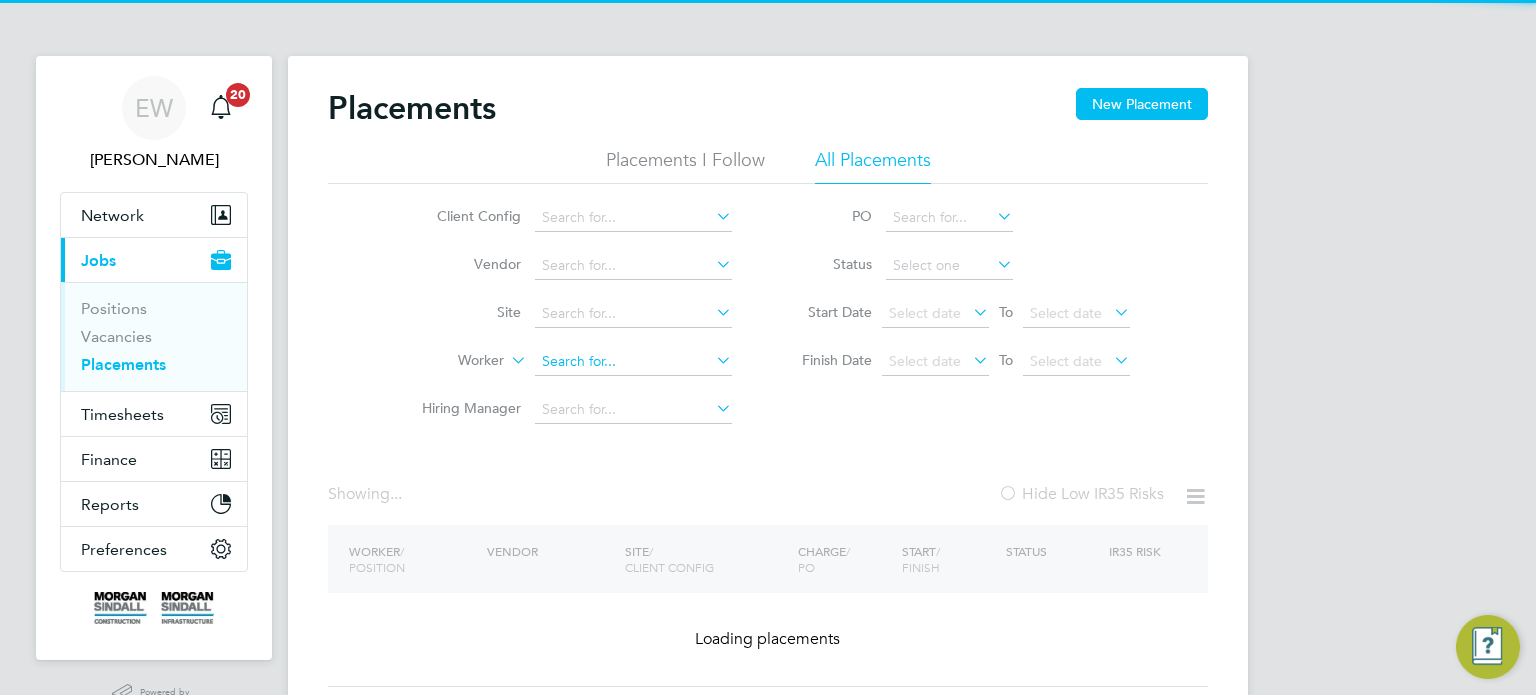 click 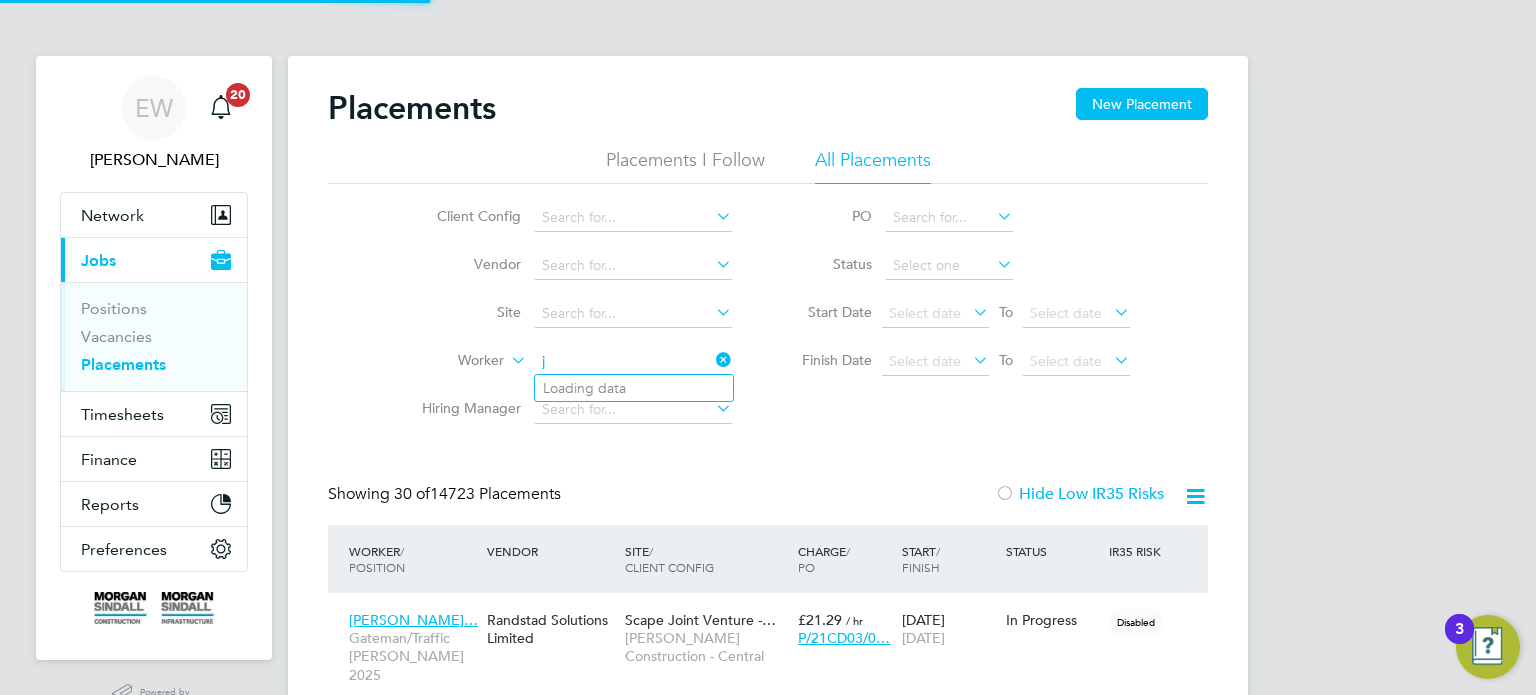 scroll, scrollTop: 10, scrollLeft: 9, axis: both 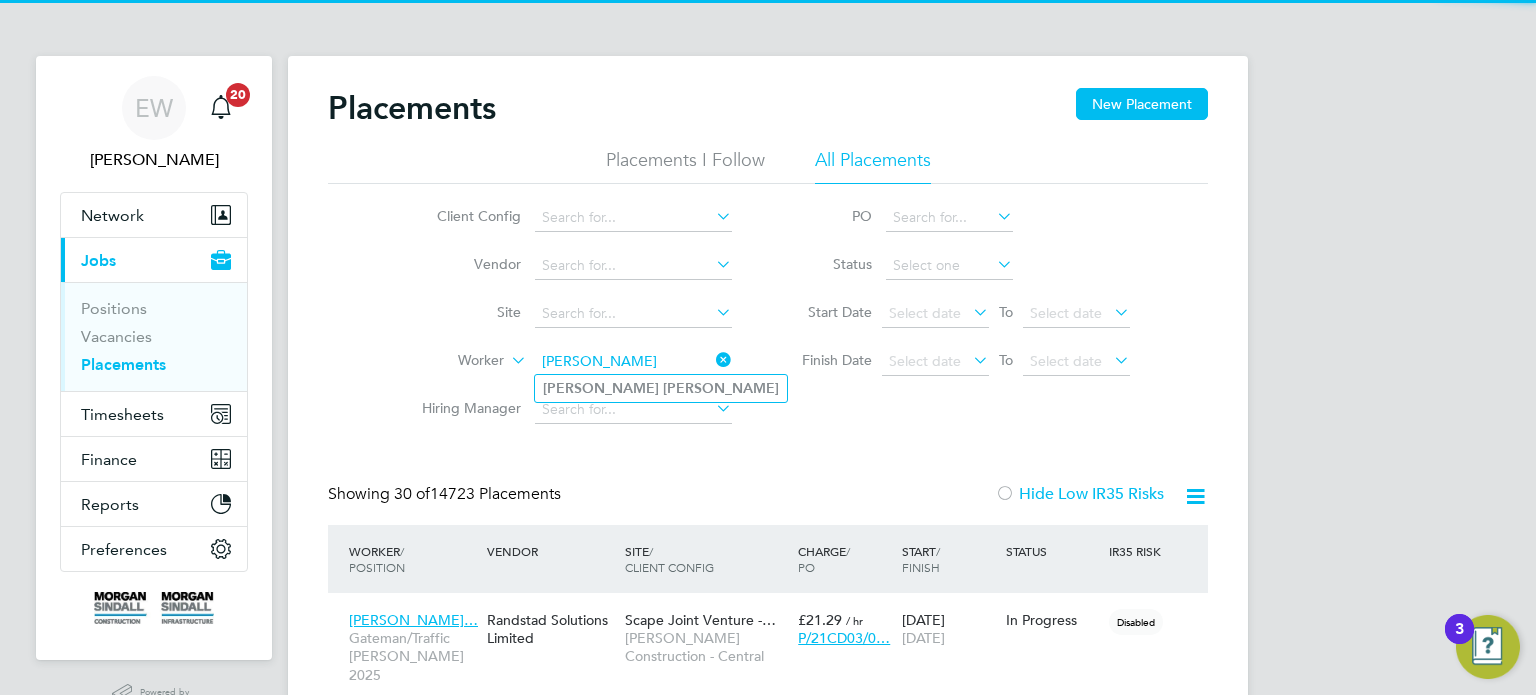 click on "Wright" 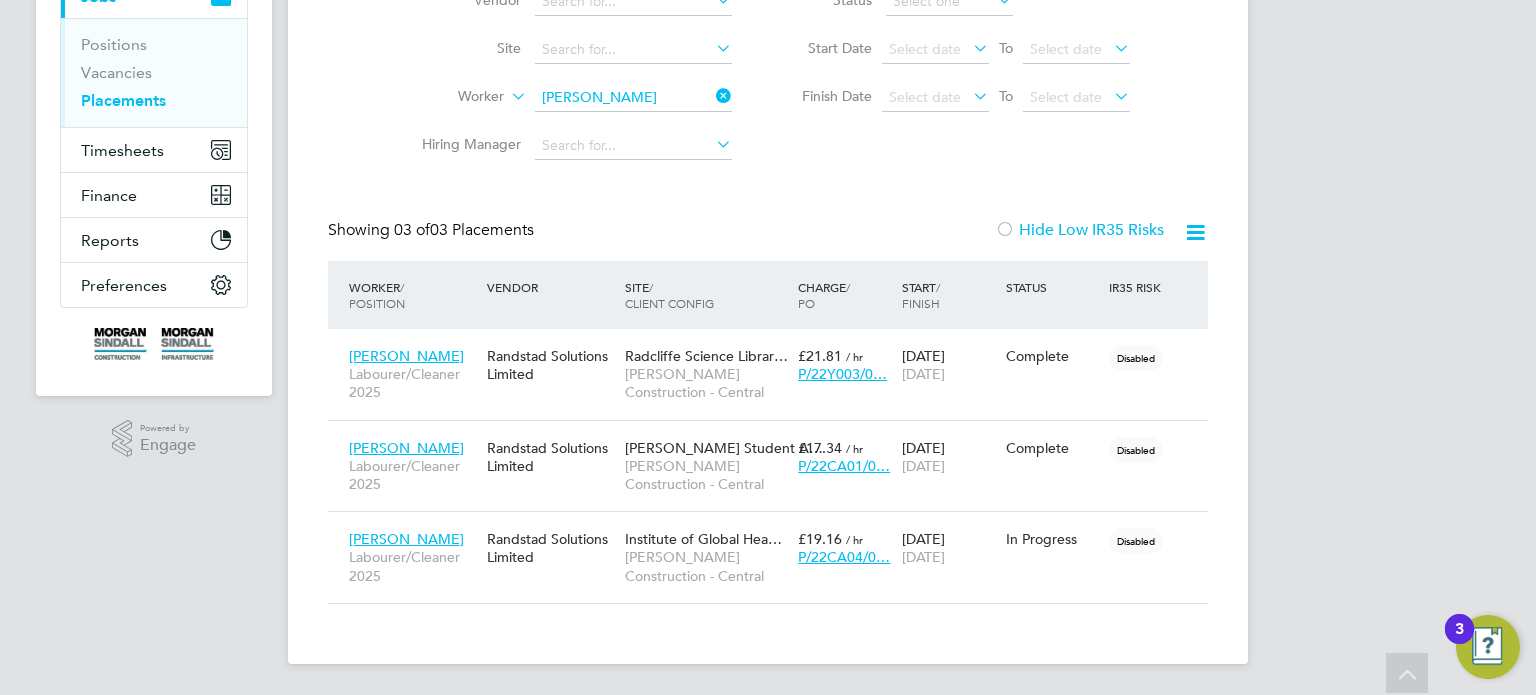 click on "Joshua Wright" 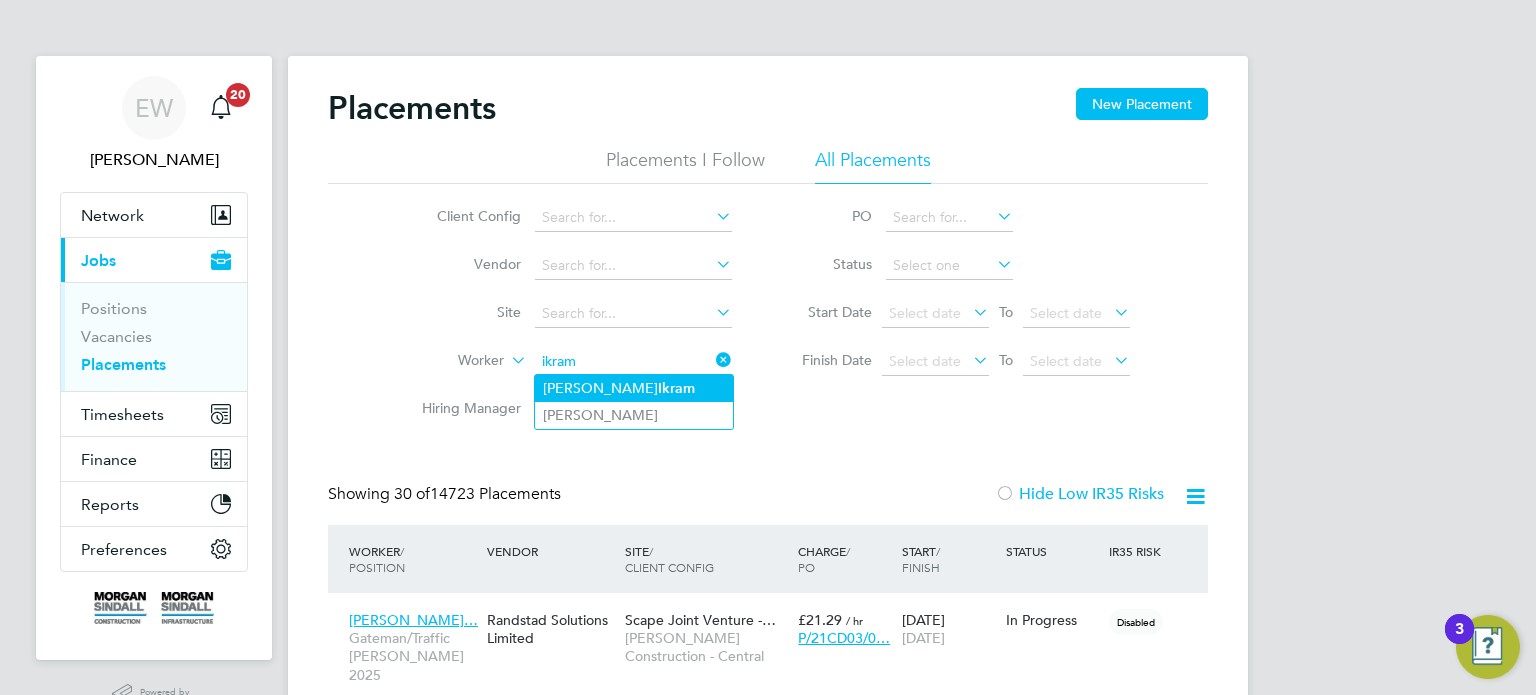 click on "Mohammed  Ikram" 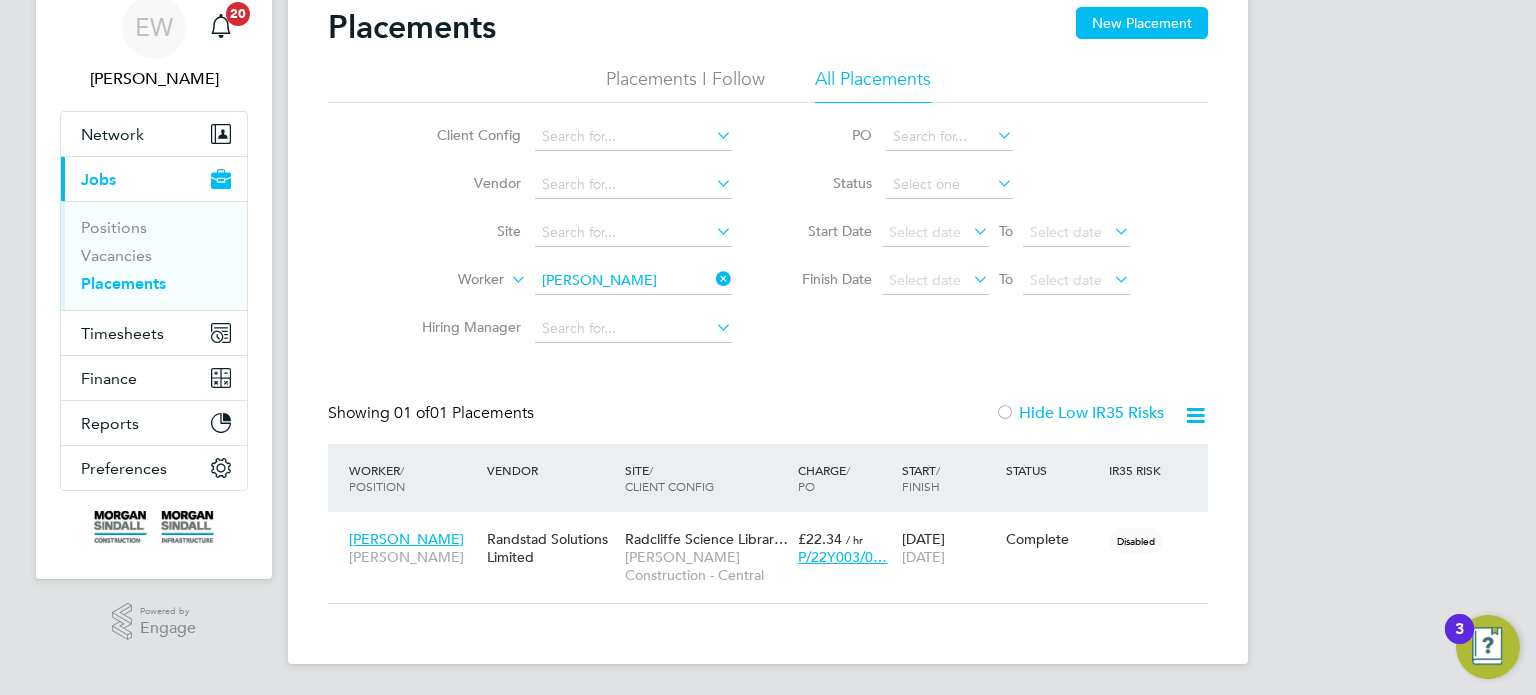 click on "Mohammed Ikram" 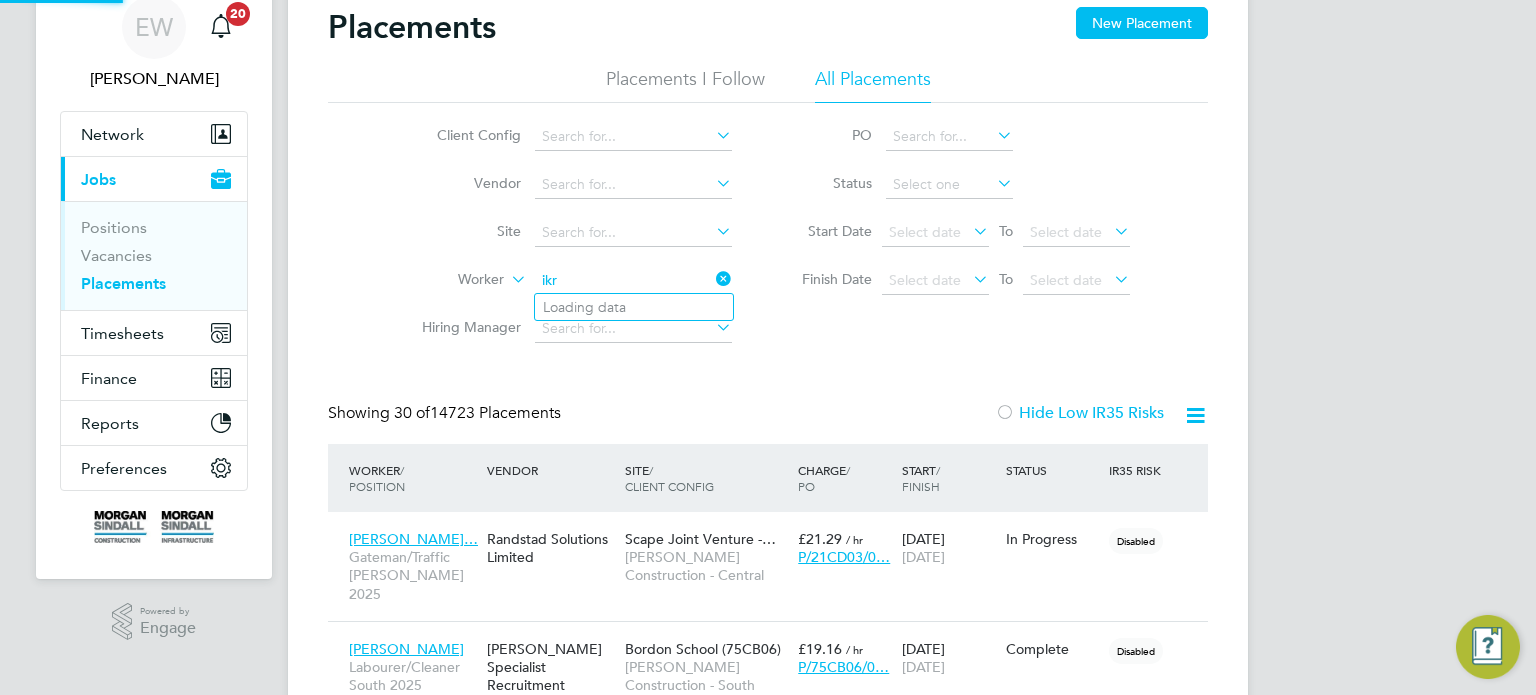 type on "ikra" 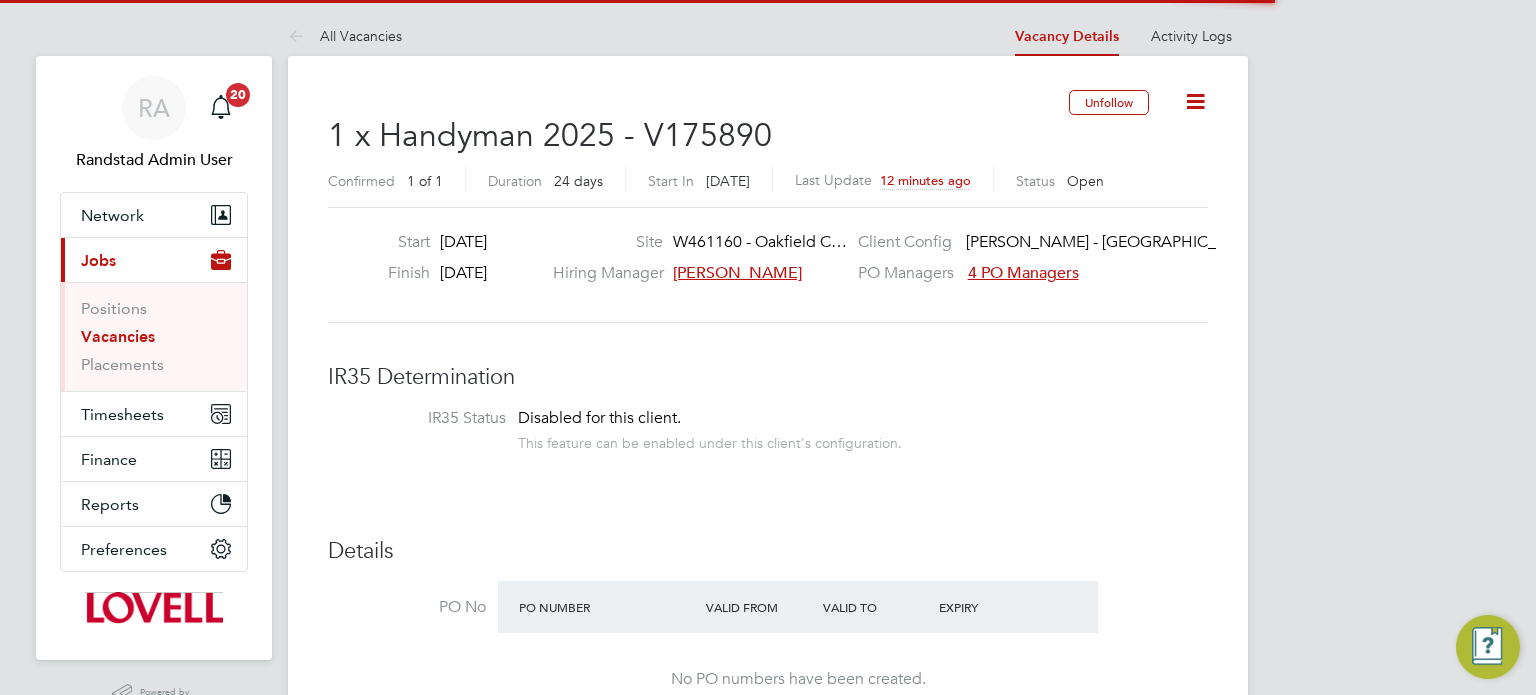 scroll, scrollTop: 0, scrollLeft: 0, axis: both 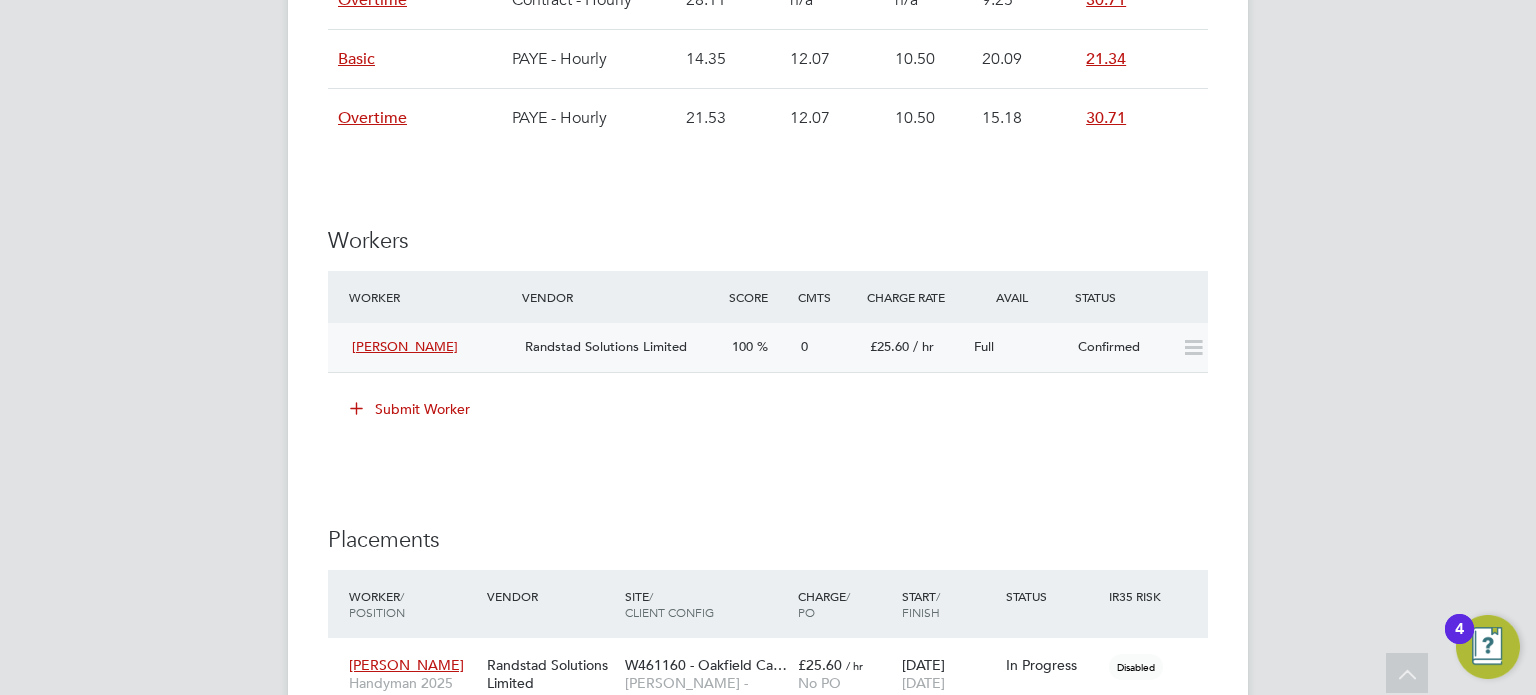click on "Randstad Solutions Limited" 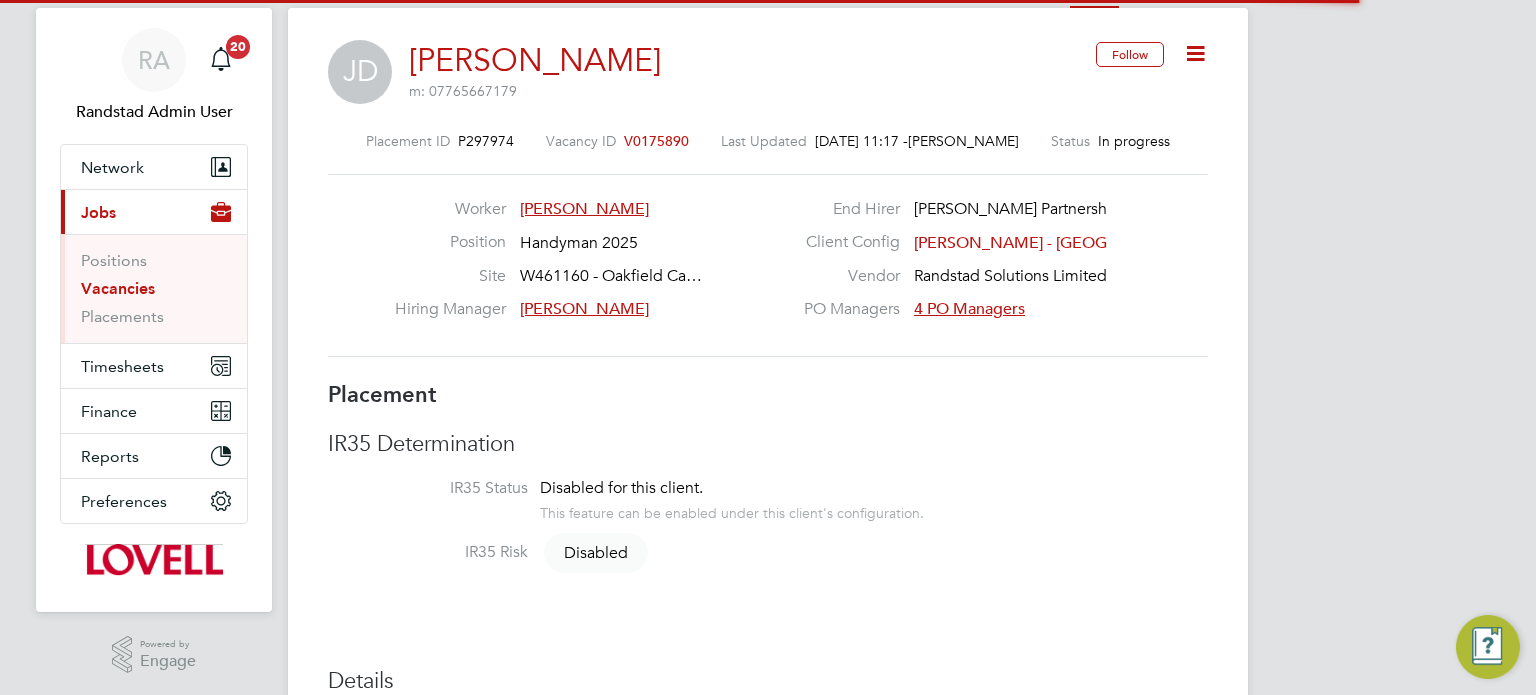 scroll, scrollTop: 10, scrollLeft: 10, axis: both 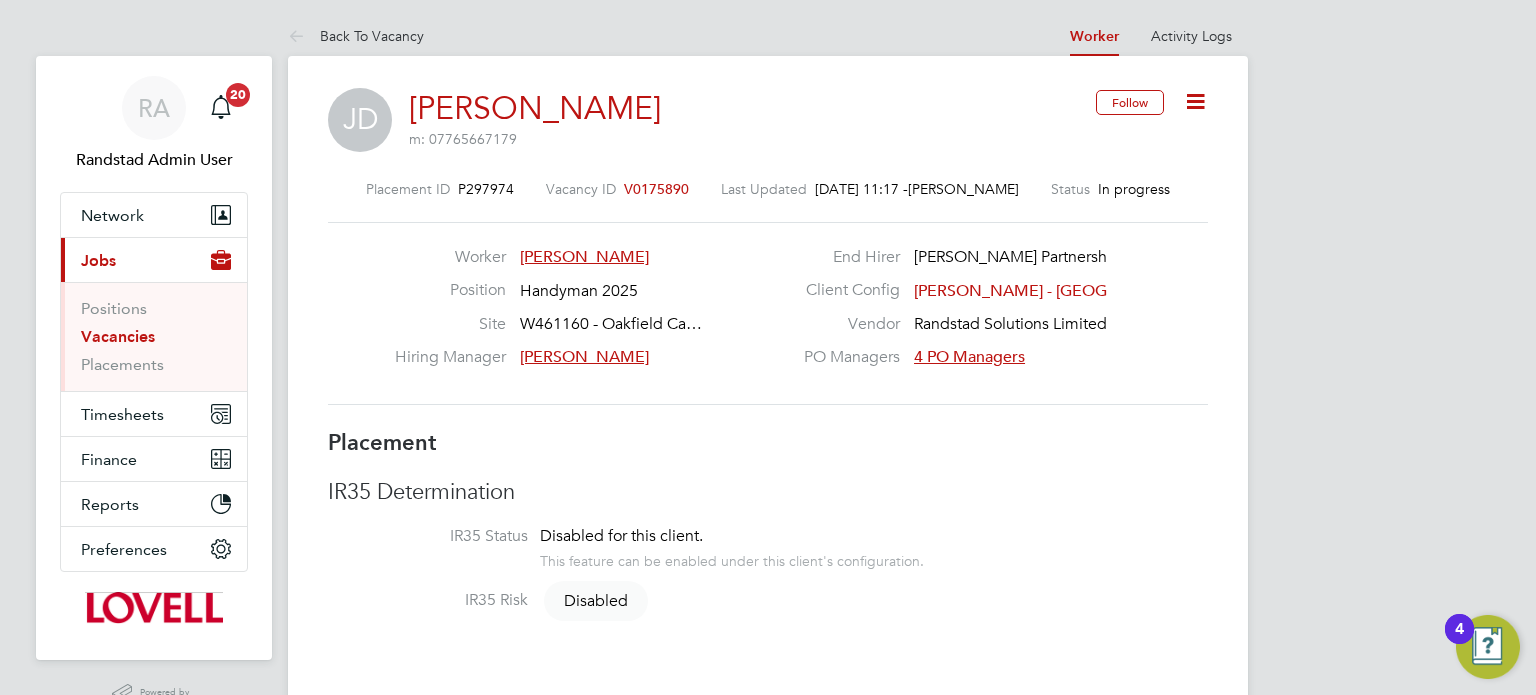 click 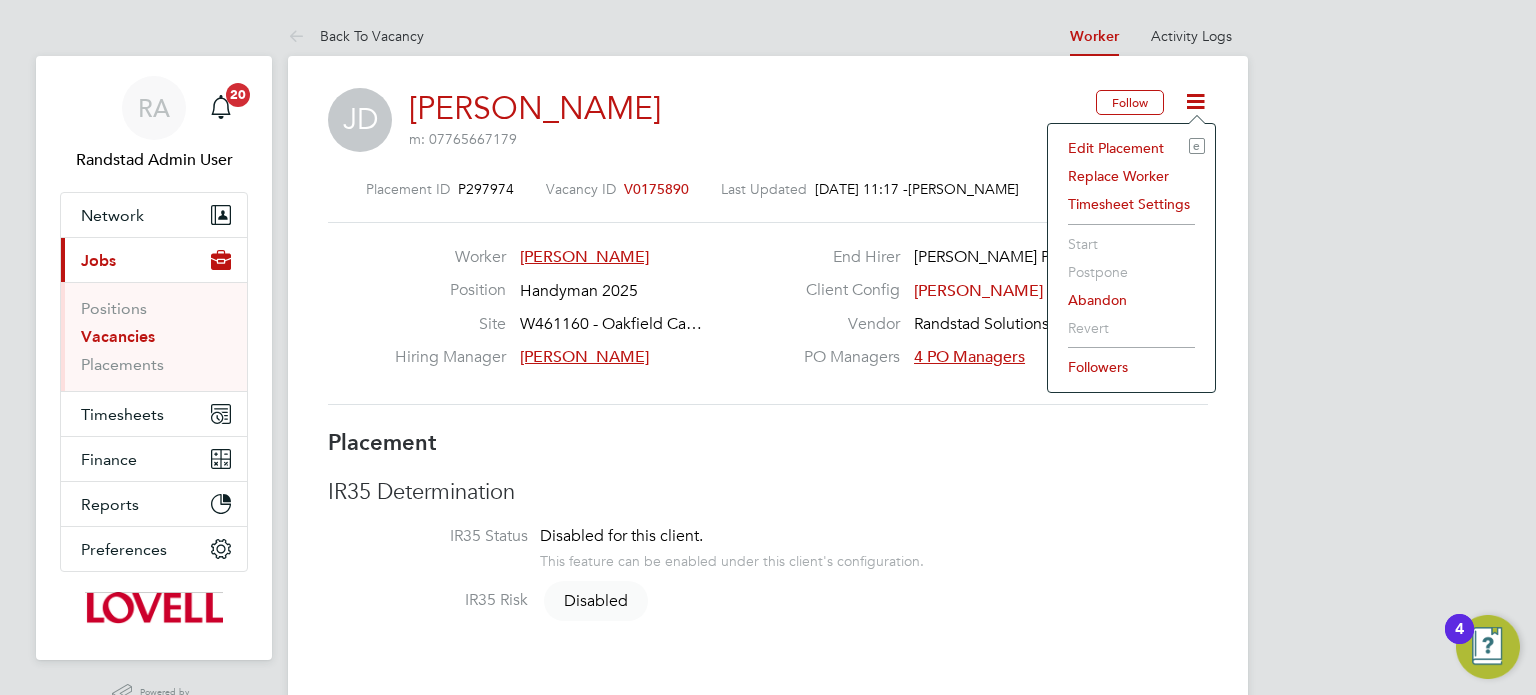 click on "Edit Placement e" 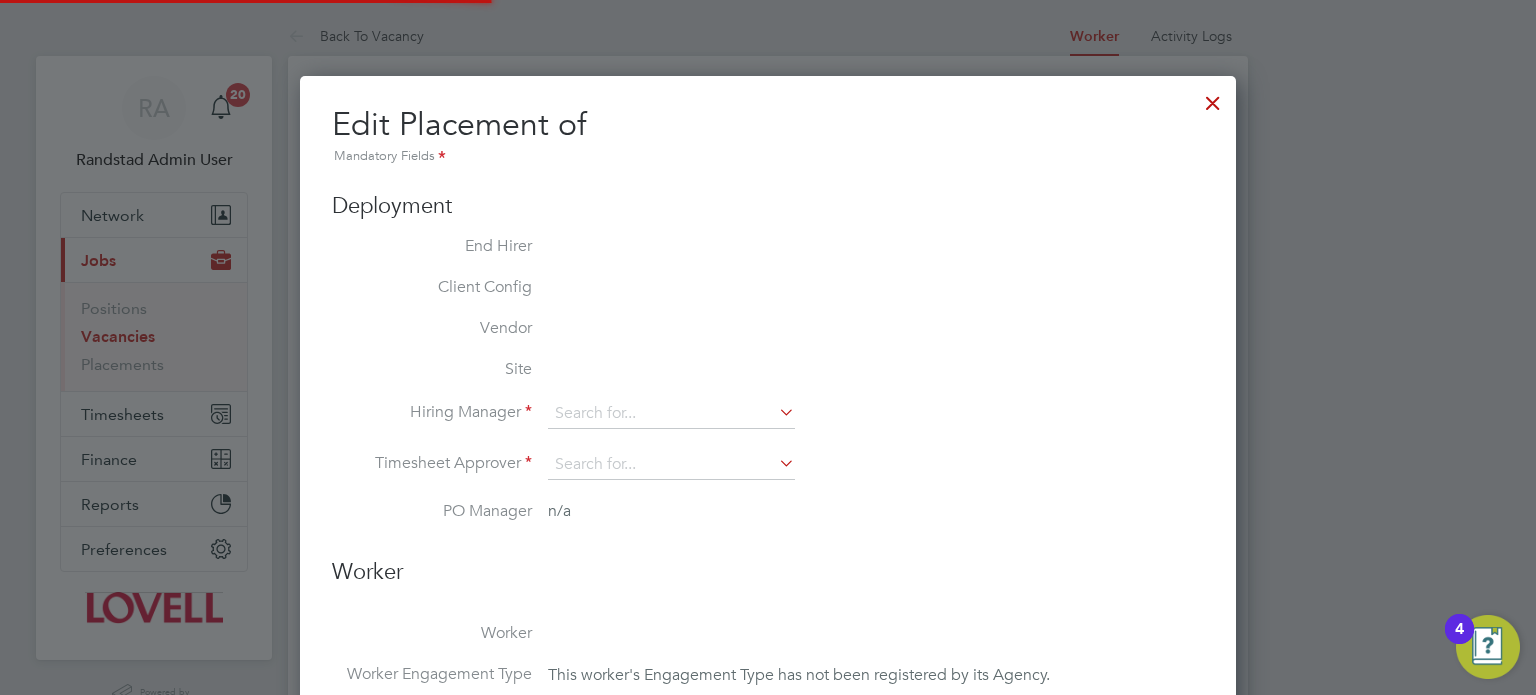 type on "Michael Darcy" 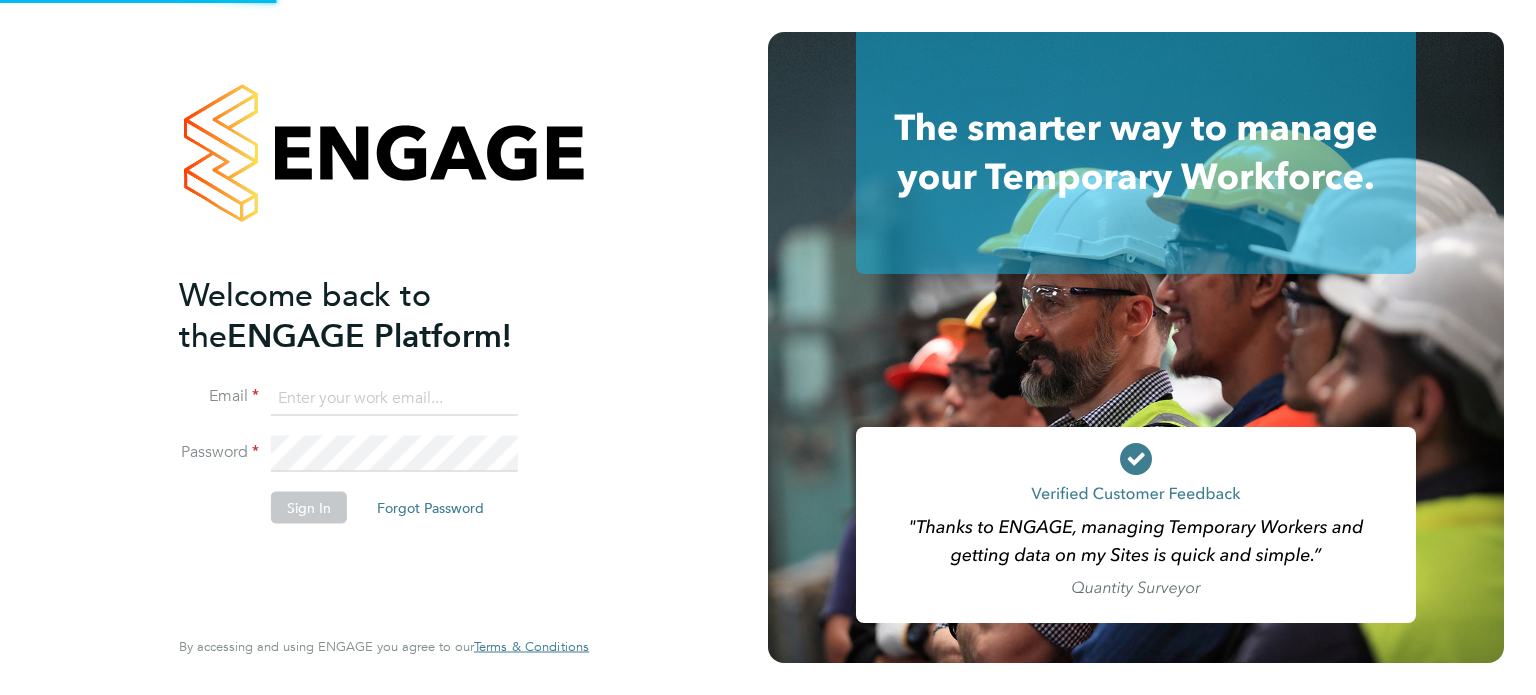 scroll, scrollTop: 0, scrollLeft: 0, axis: both 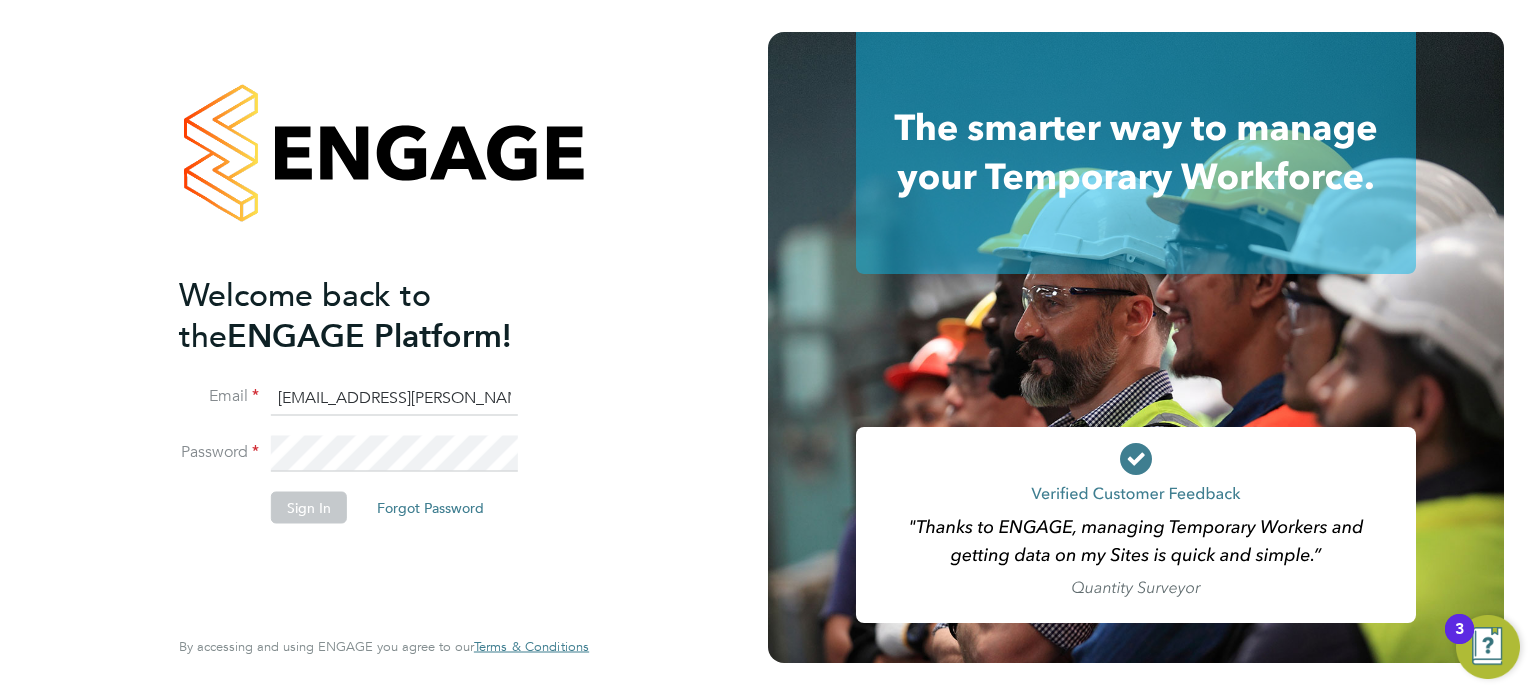click on "emma.wells@randstad.co.uk" 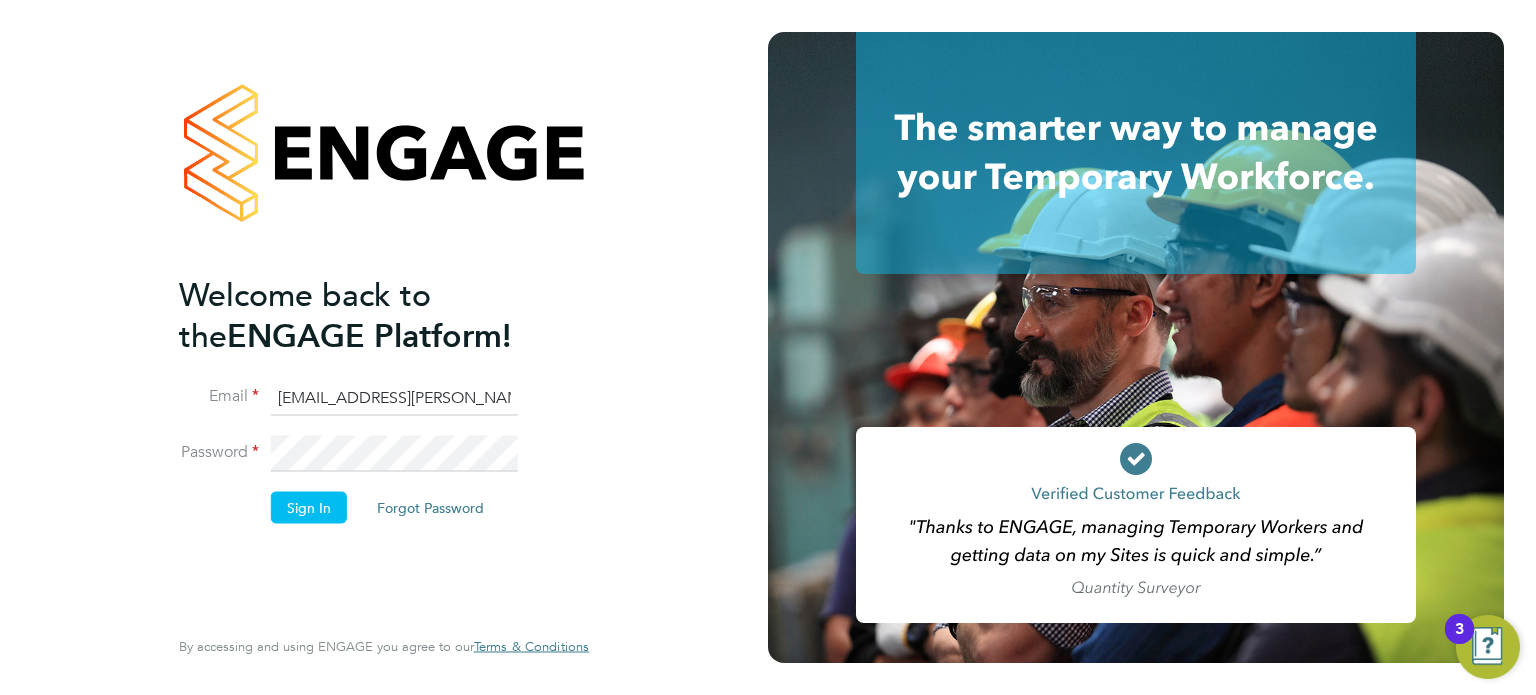 type on "lovell.midoffice@randstadcpe.com" 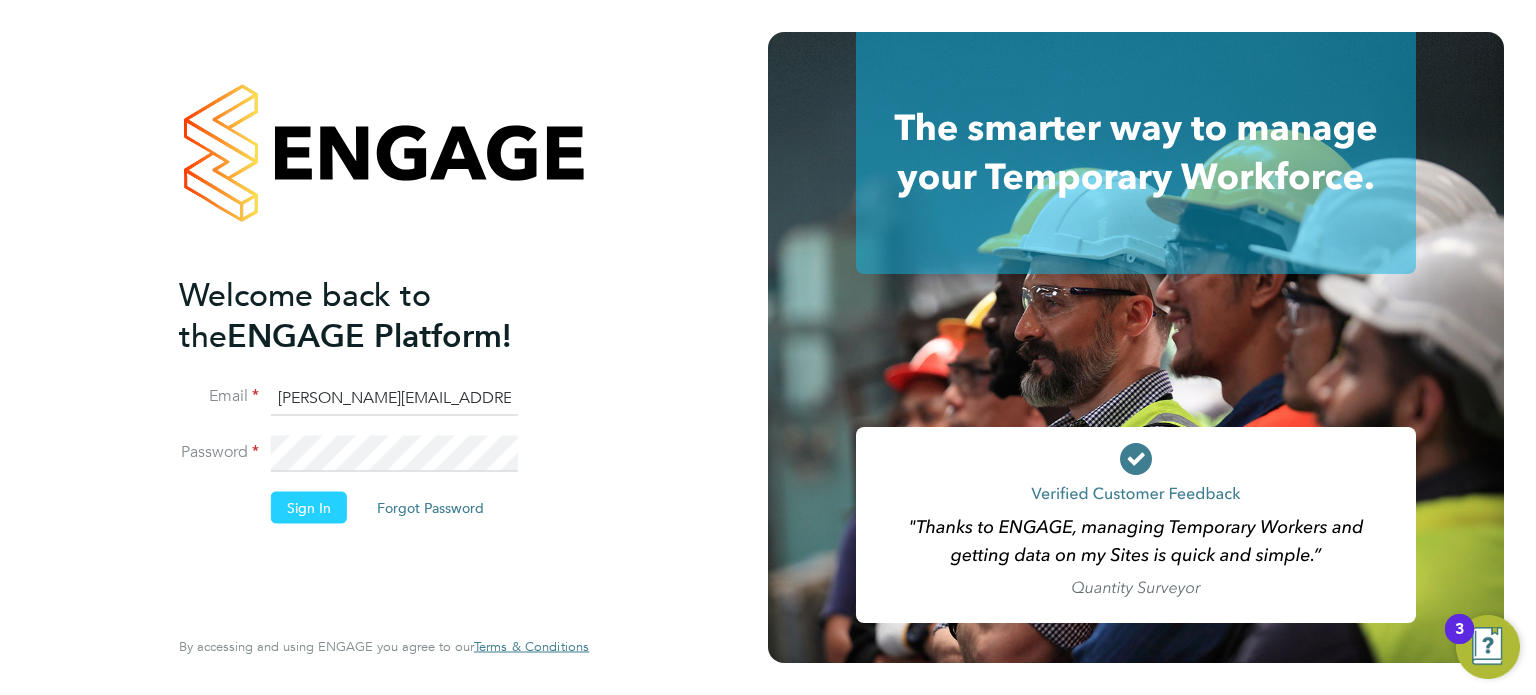 click on "Sign In" 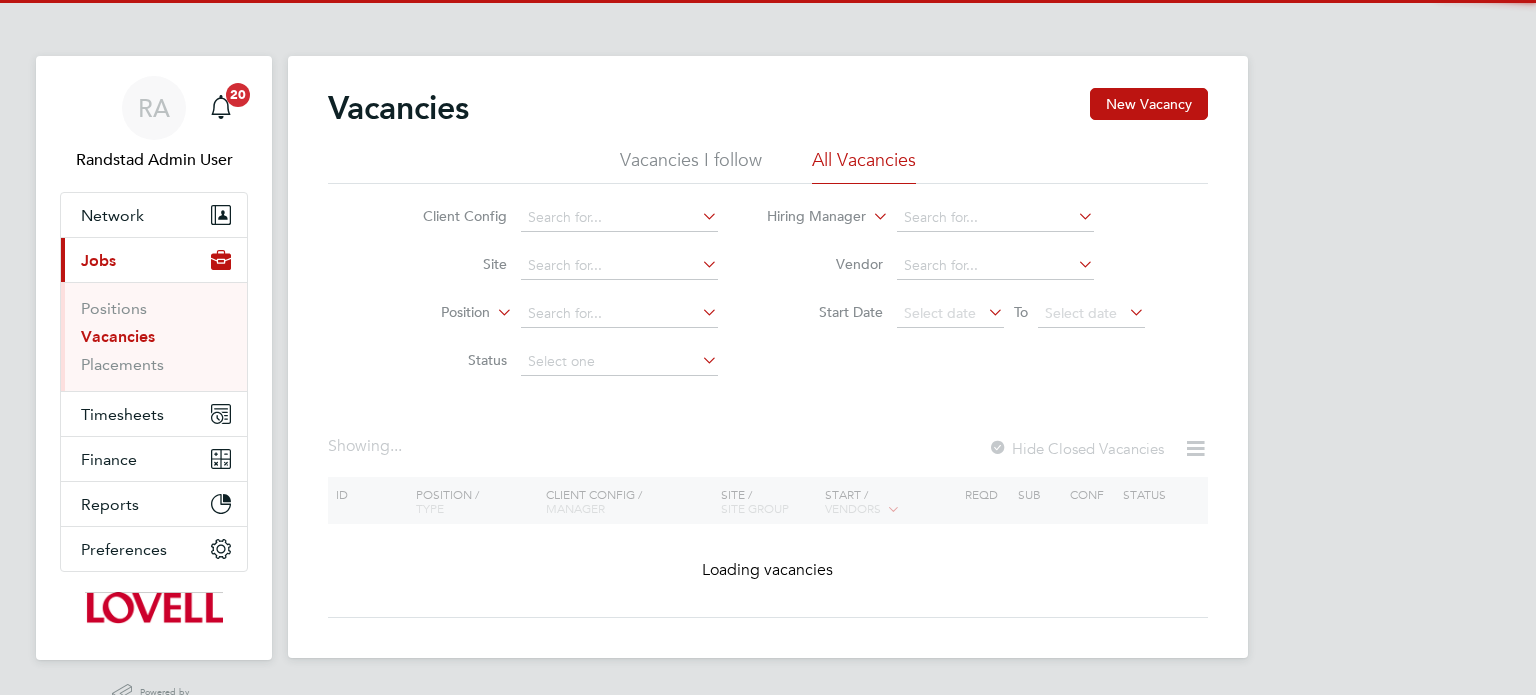 scroll, scrollTop: 0, scrollLeft: 0, axis: both 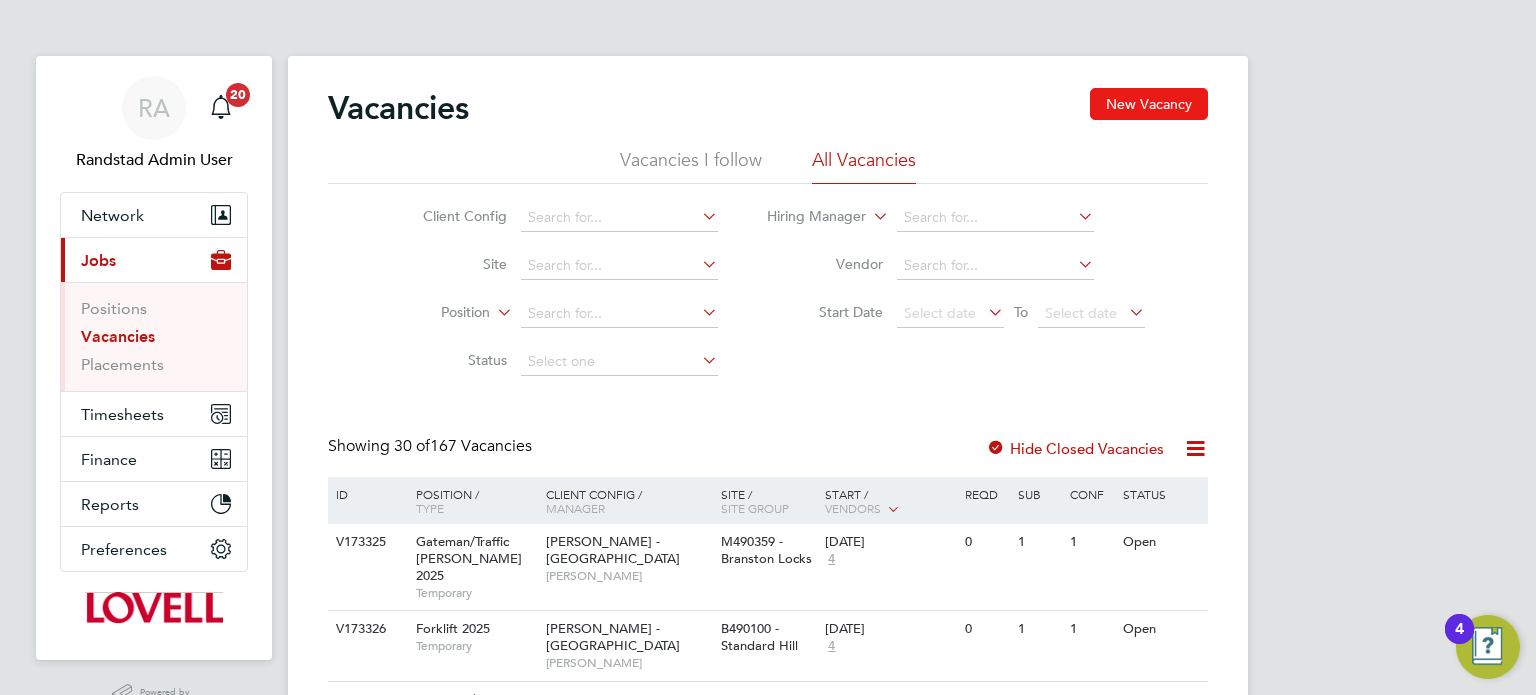 click on "New Vacancy" 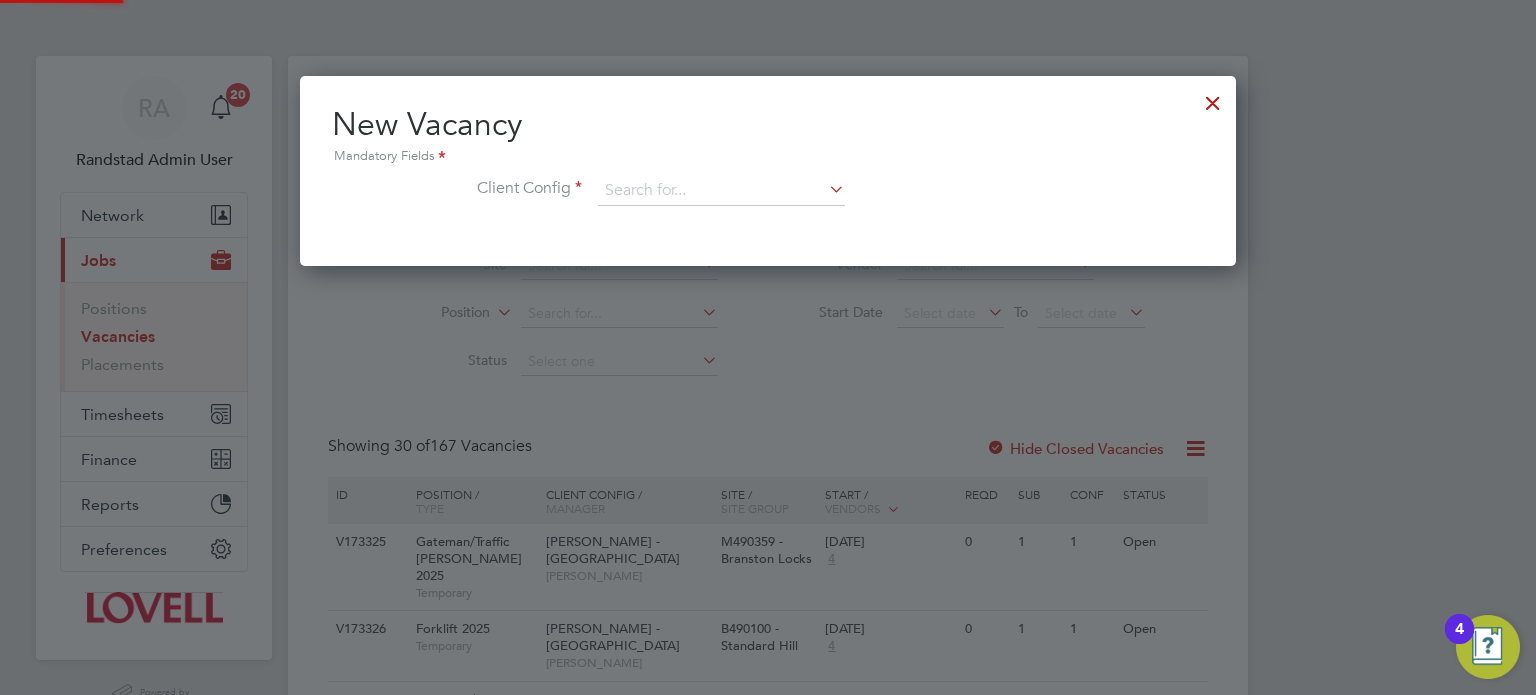 scroll, scrollTop: 10, scrollLeft: 10, axis: both 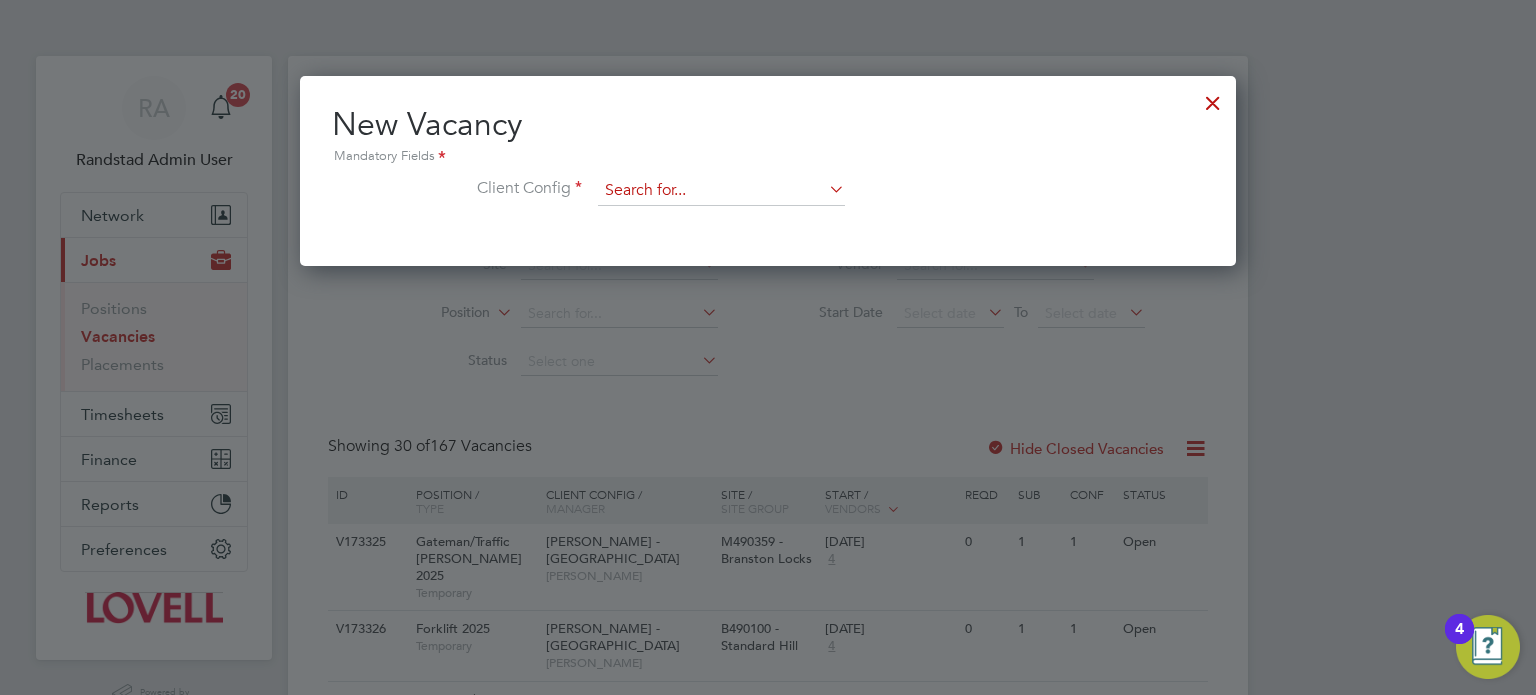 click at bounding box center (721, 191) 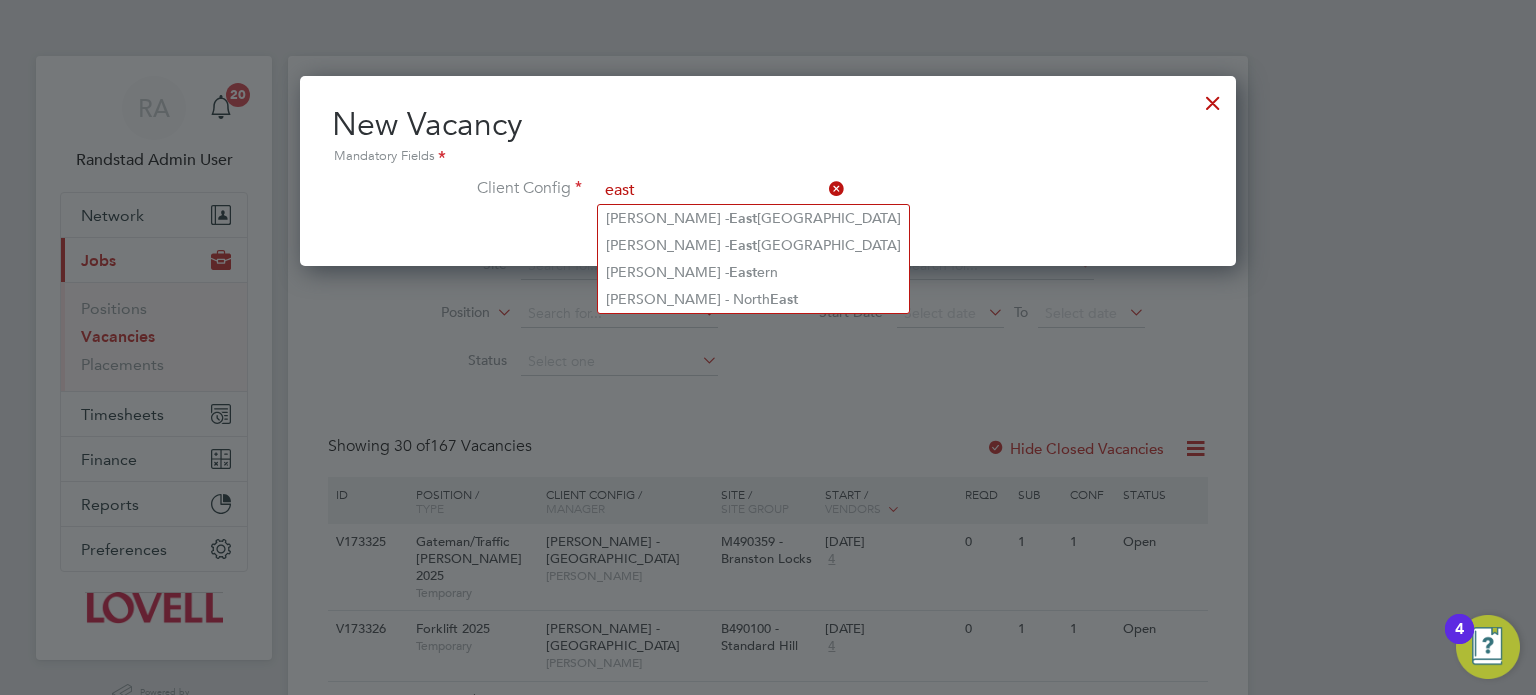 click on "East" 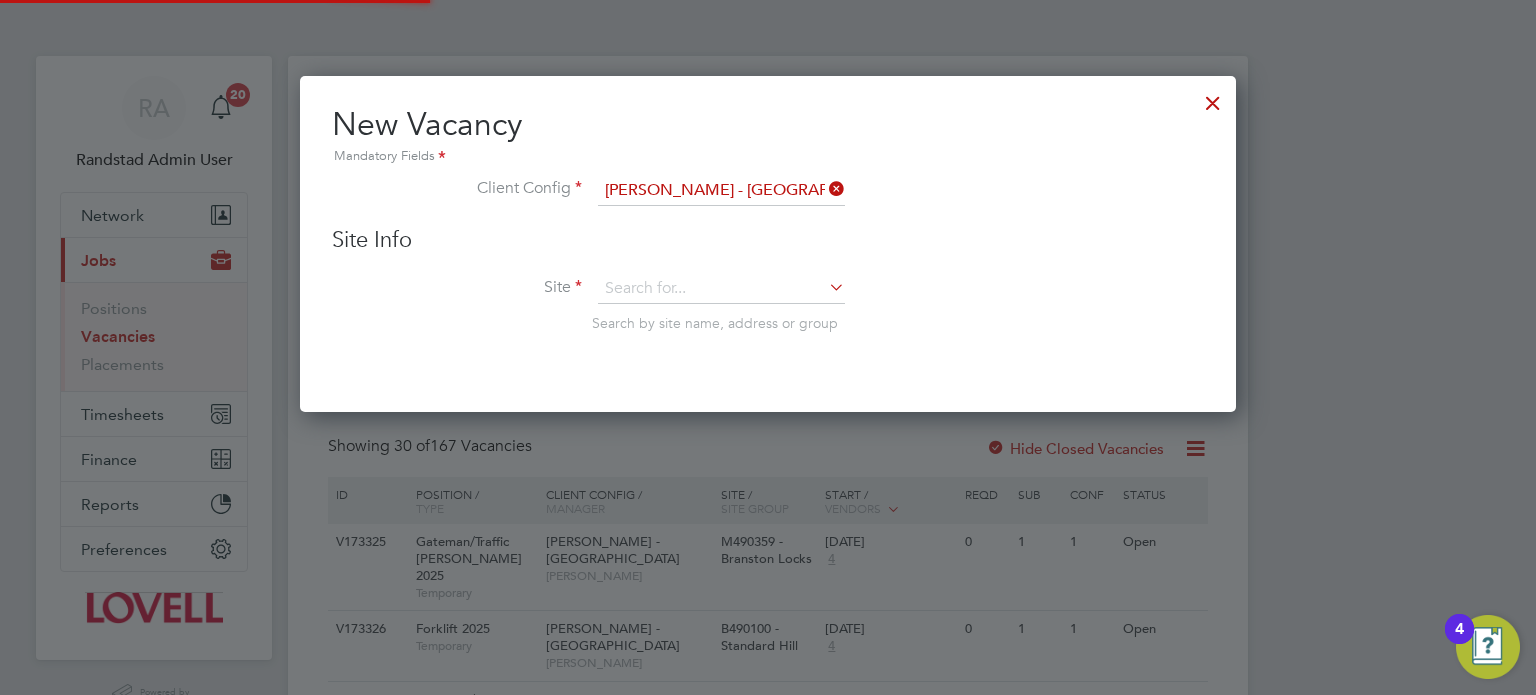scroll, scrollTop: 11, scrollLeft: 10, axis: both 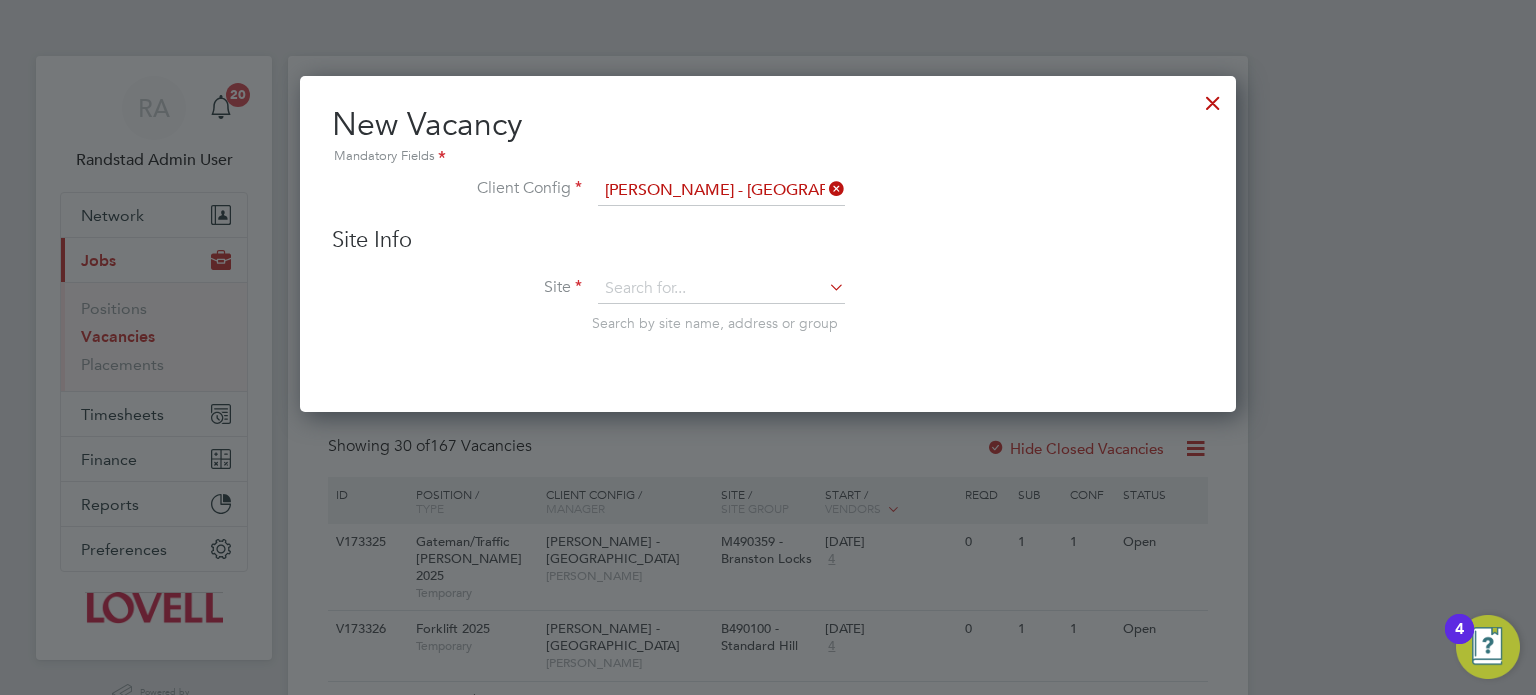 click on "Site   Search by site name, address or group" at bounding box center [768, 323] 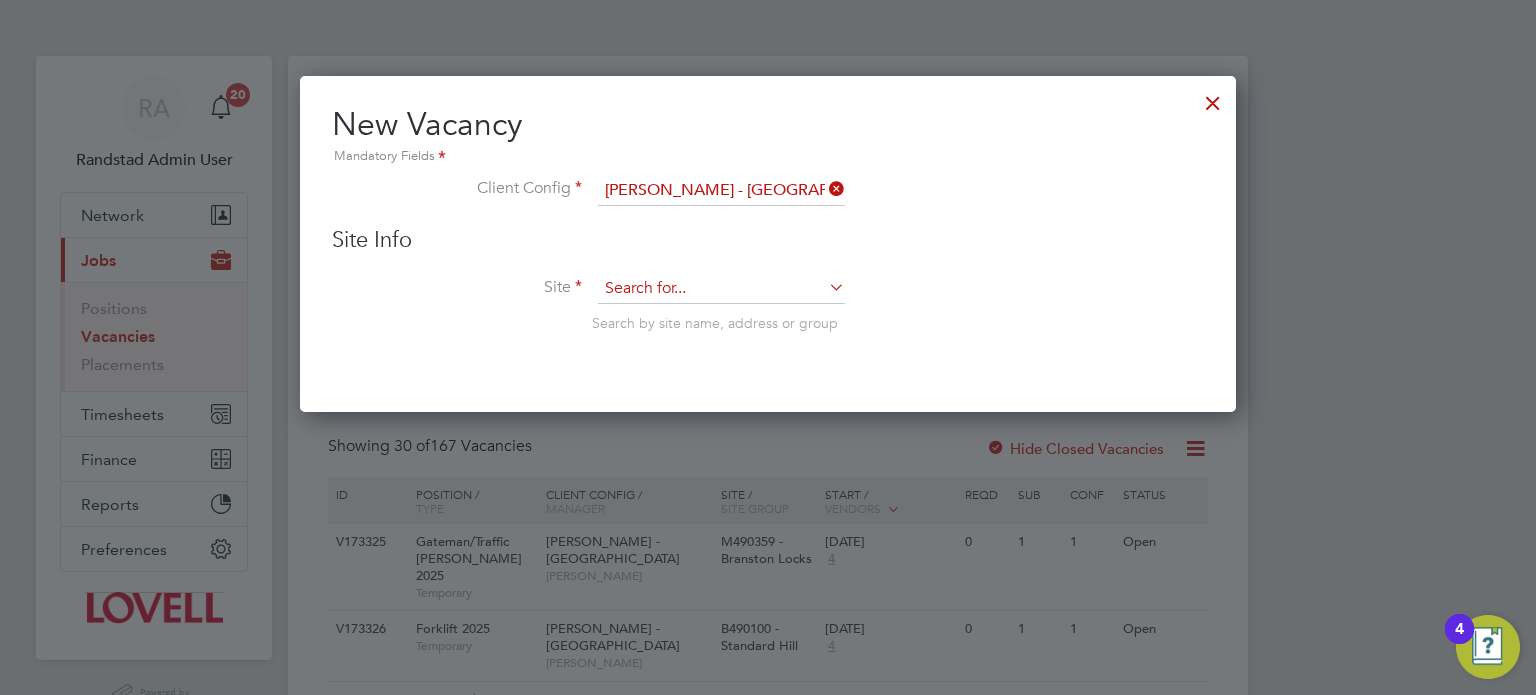click at bounding box center (721, 289) 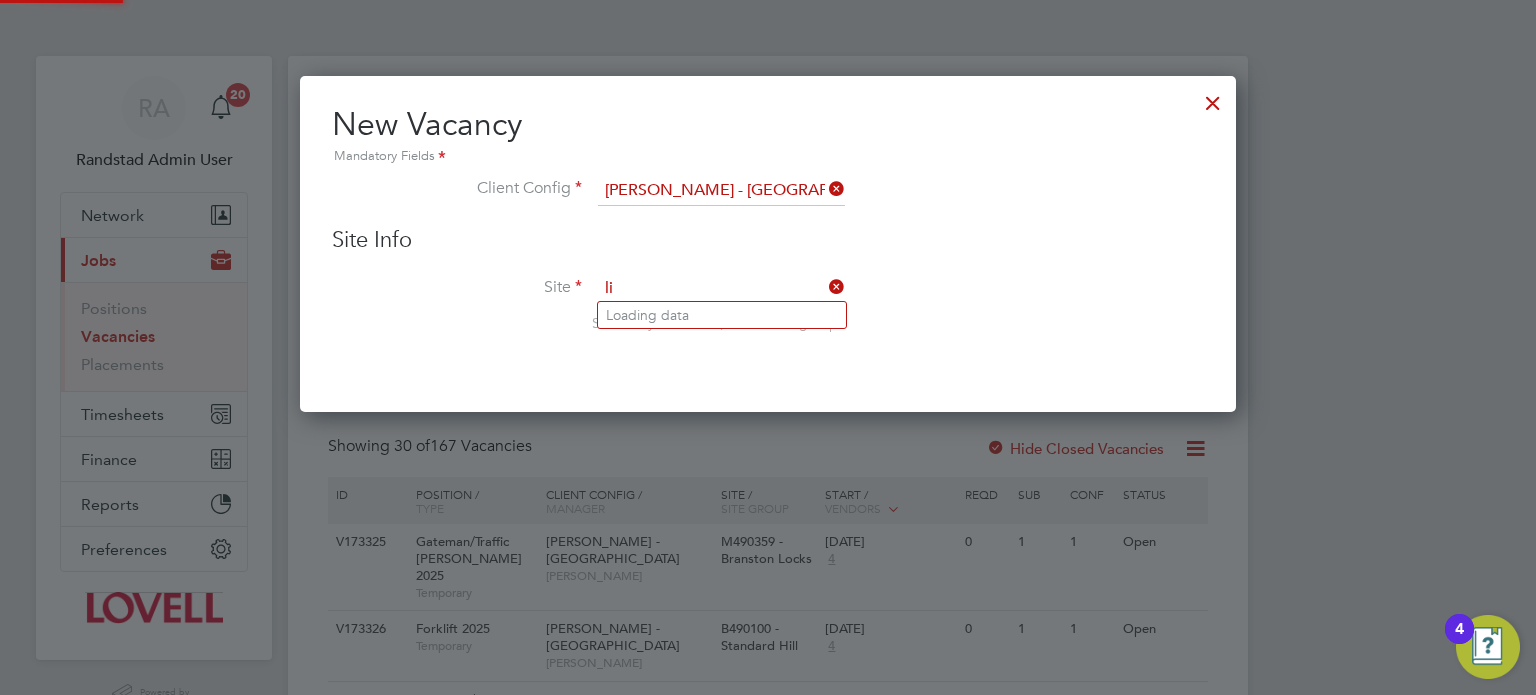 type on "l" 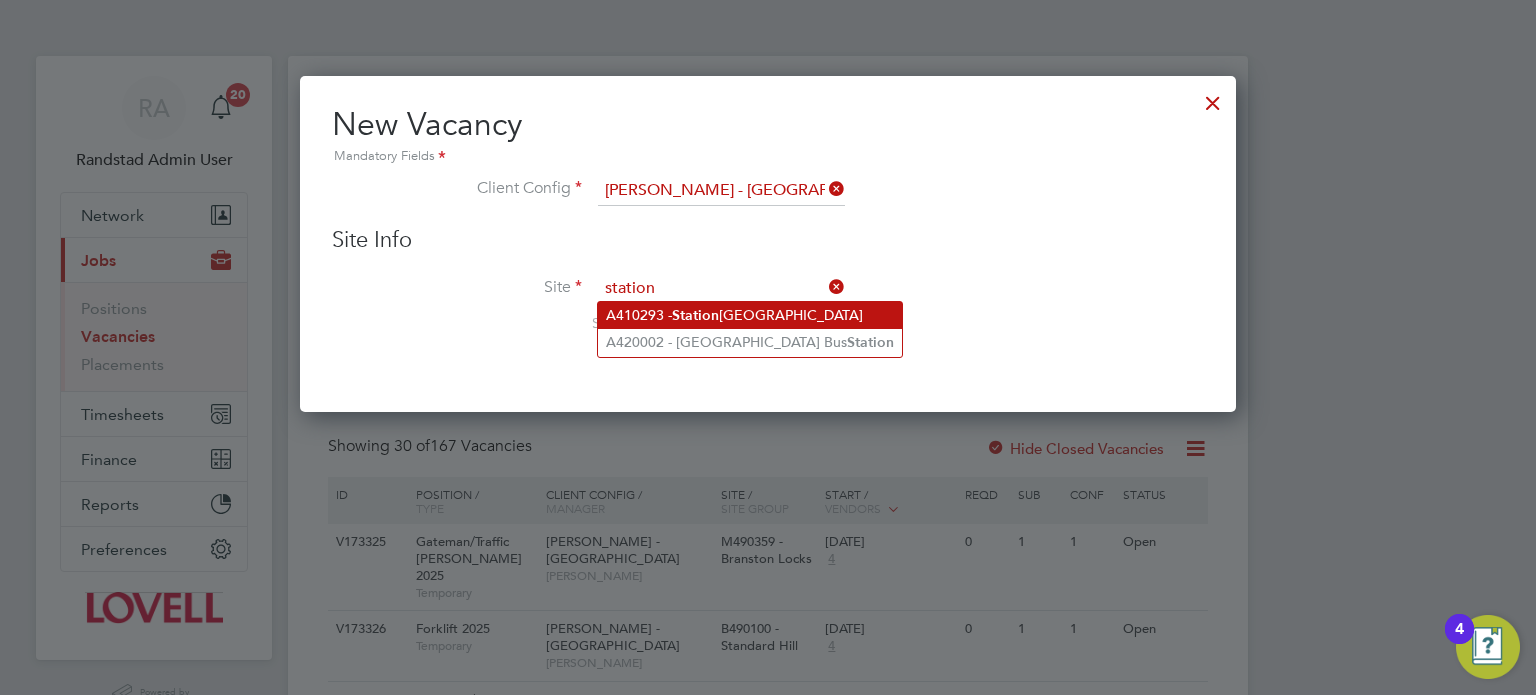 click on "Station" 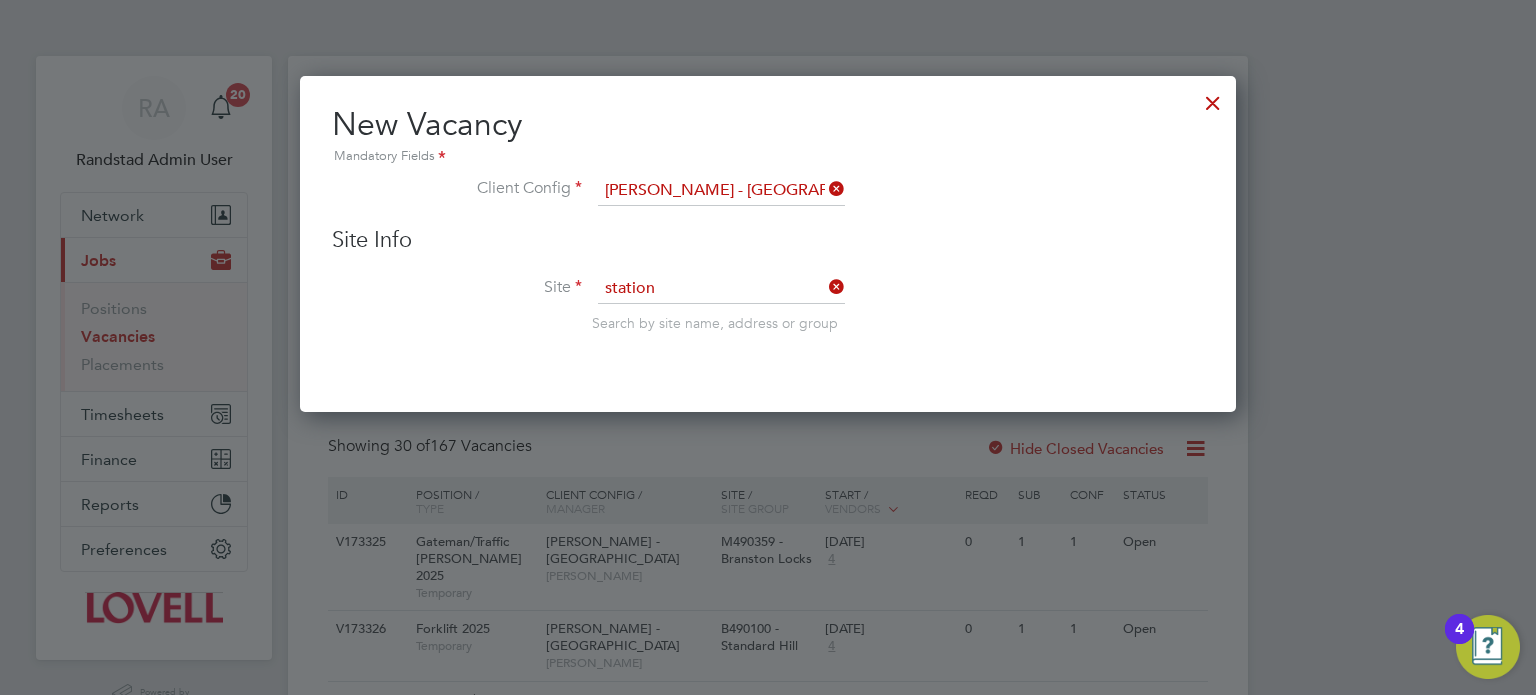 type on "A410293 - [GEOGRAPHIC_DATA]" 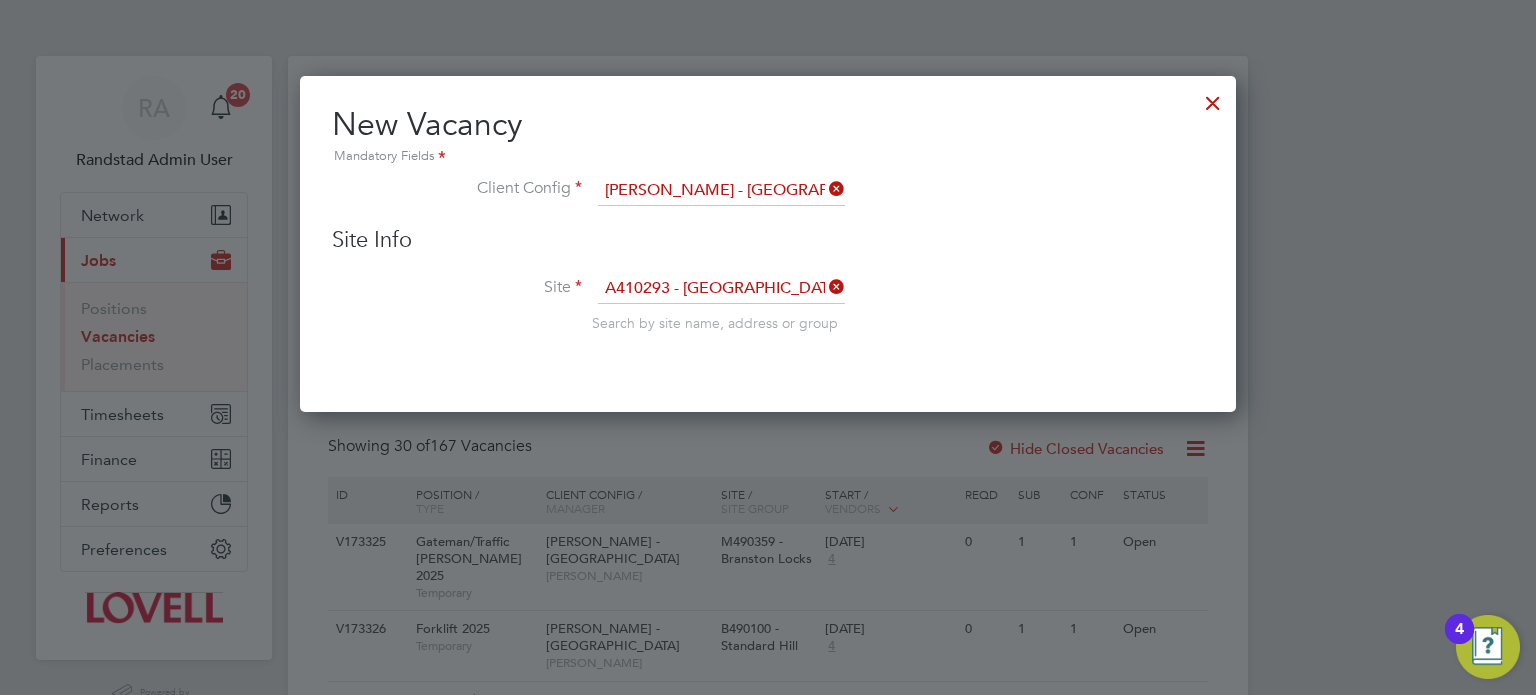scroll, scrollTop: 10, scrollLeft: 10, axis: both 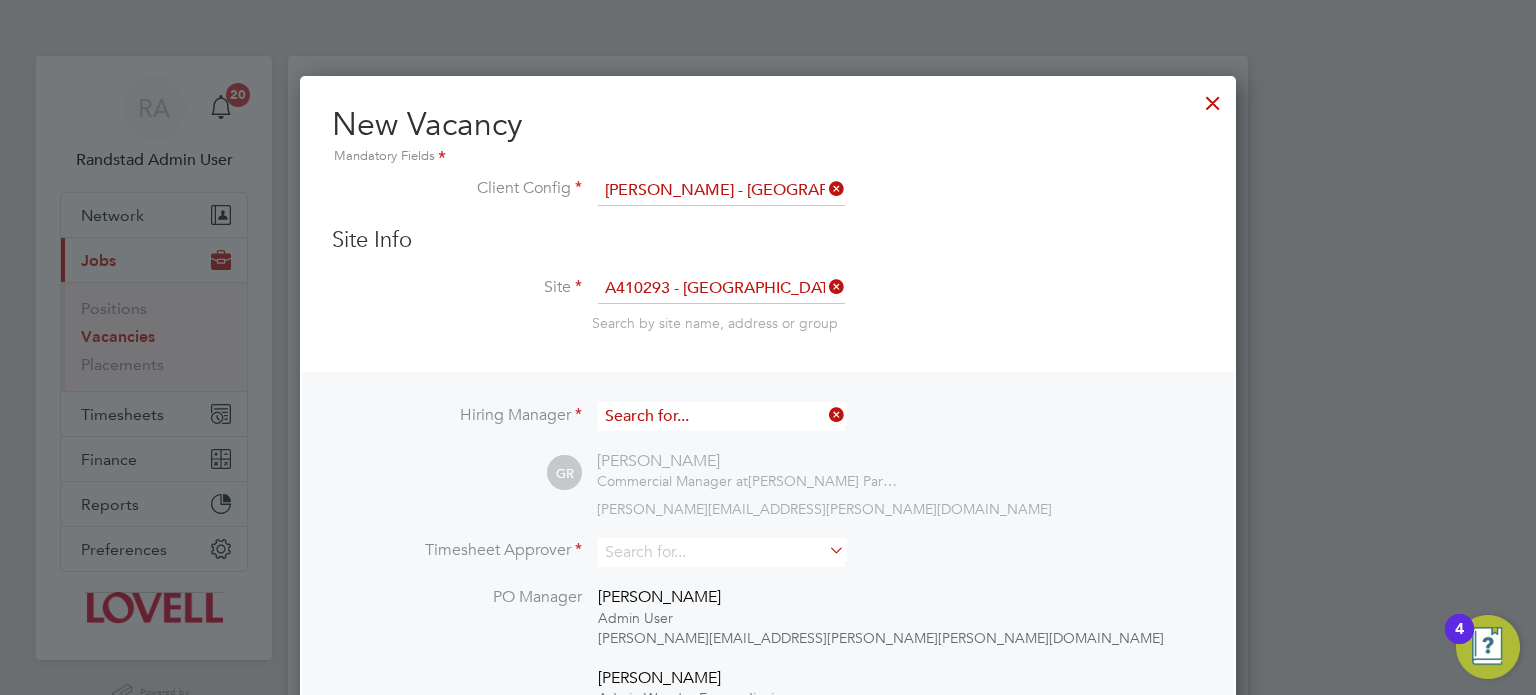 click at bounding box center [721, 416] 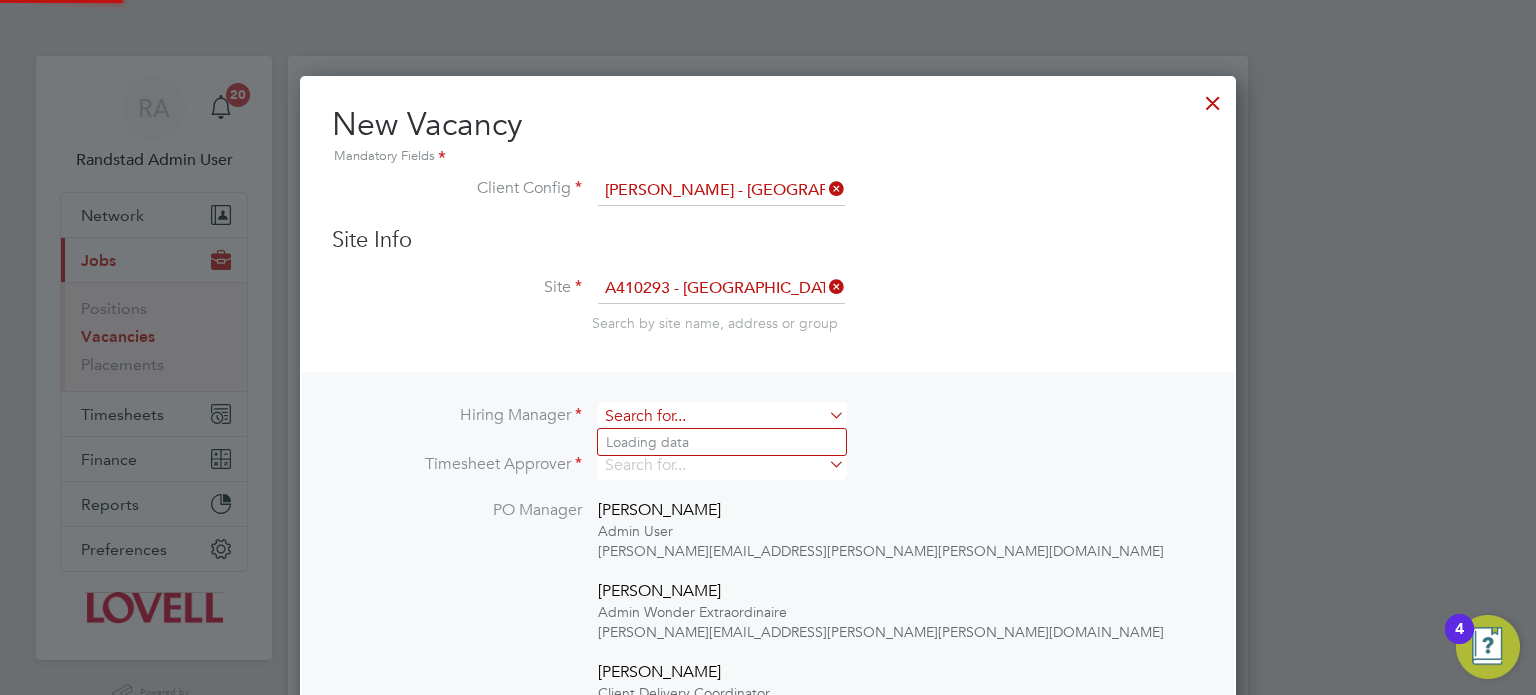scroll, scrollTop: 9, scrollLeft: 10, axis: both 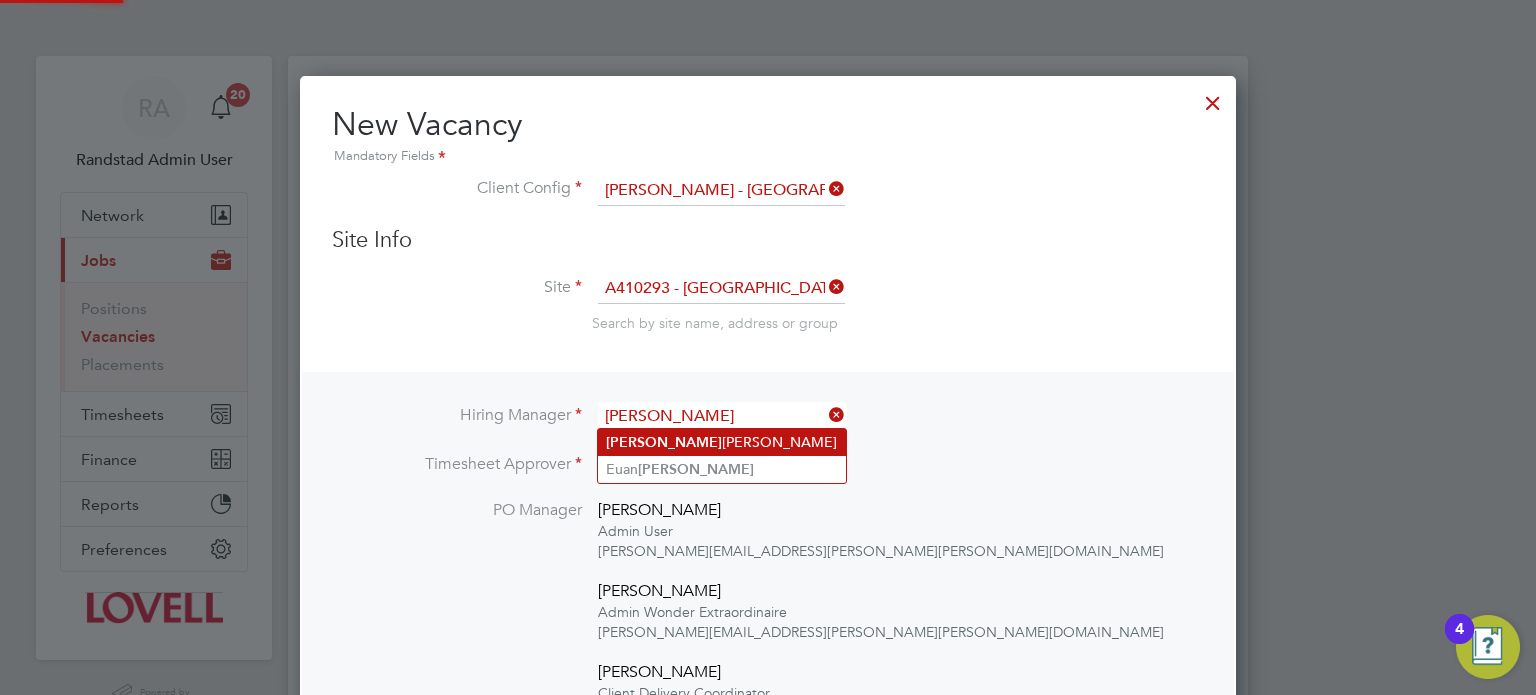 click on "[PERSON_NAME]" 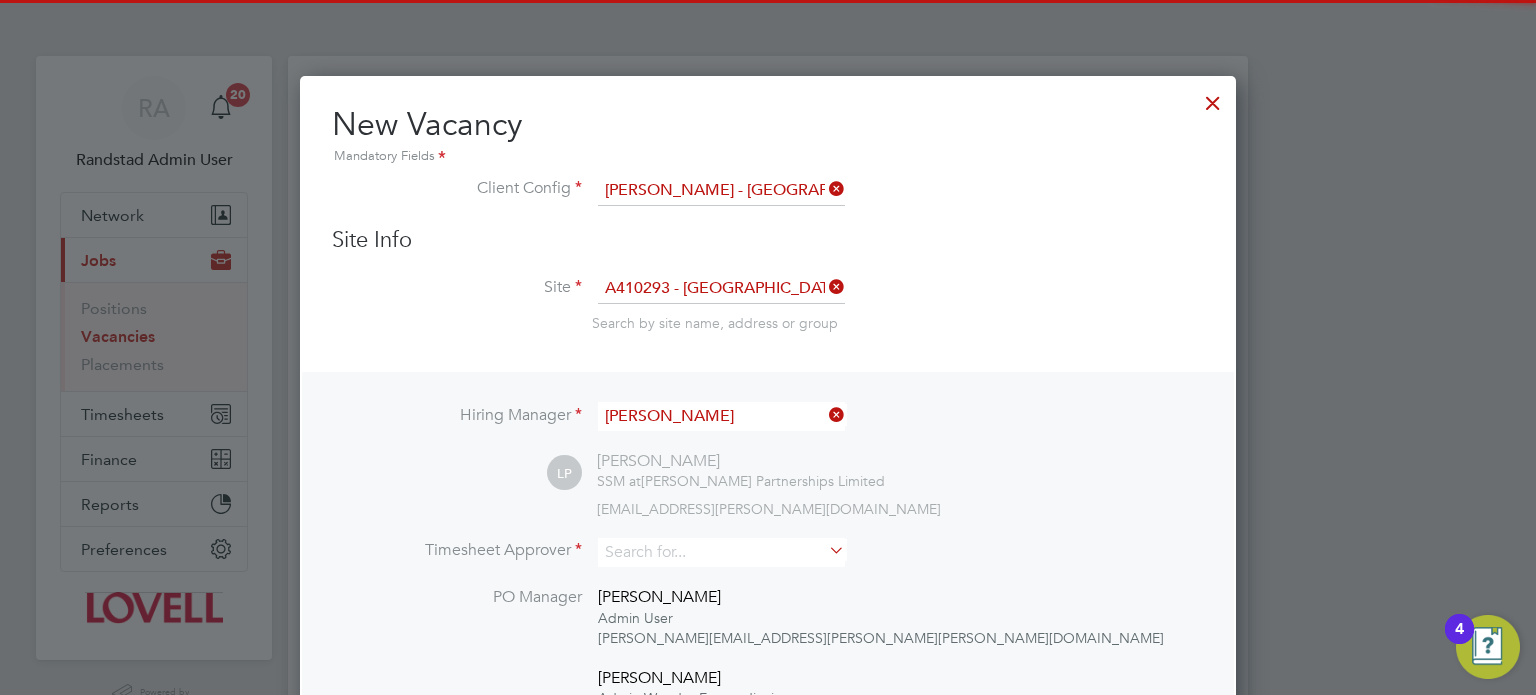 scroll, scrollTop: 10, scrollLeft: 10, axis: both 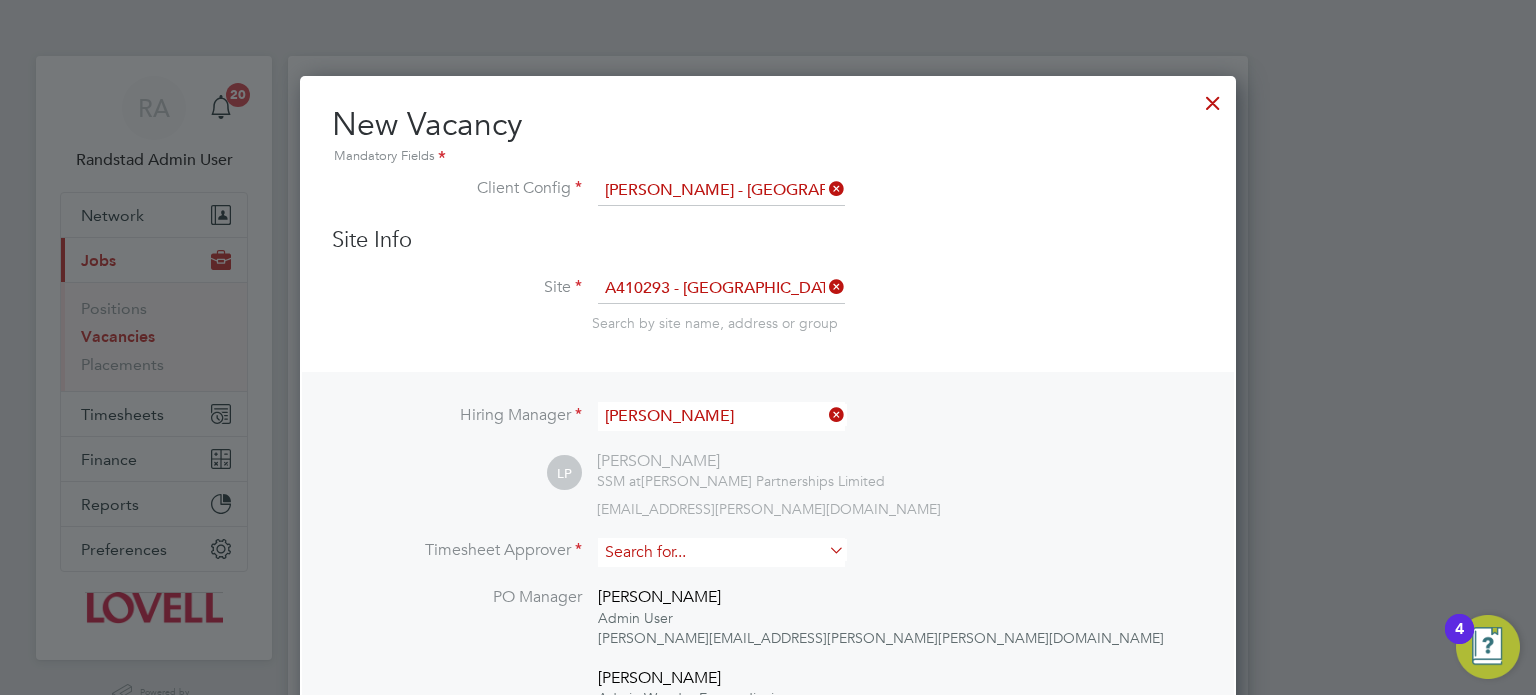 click at bounding box center [721, 552] 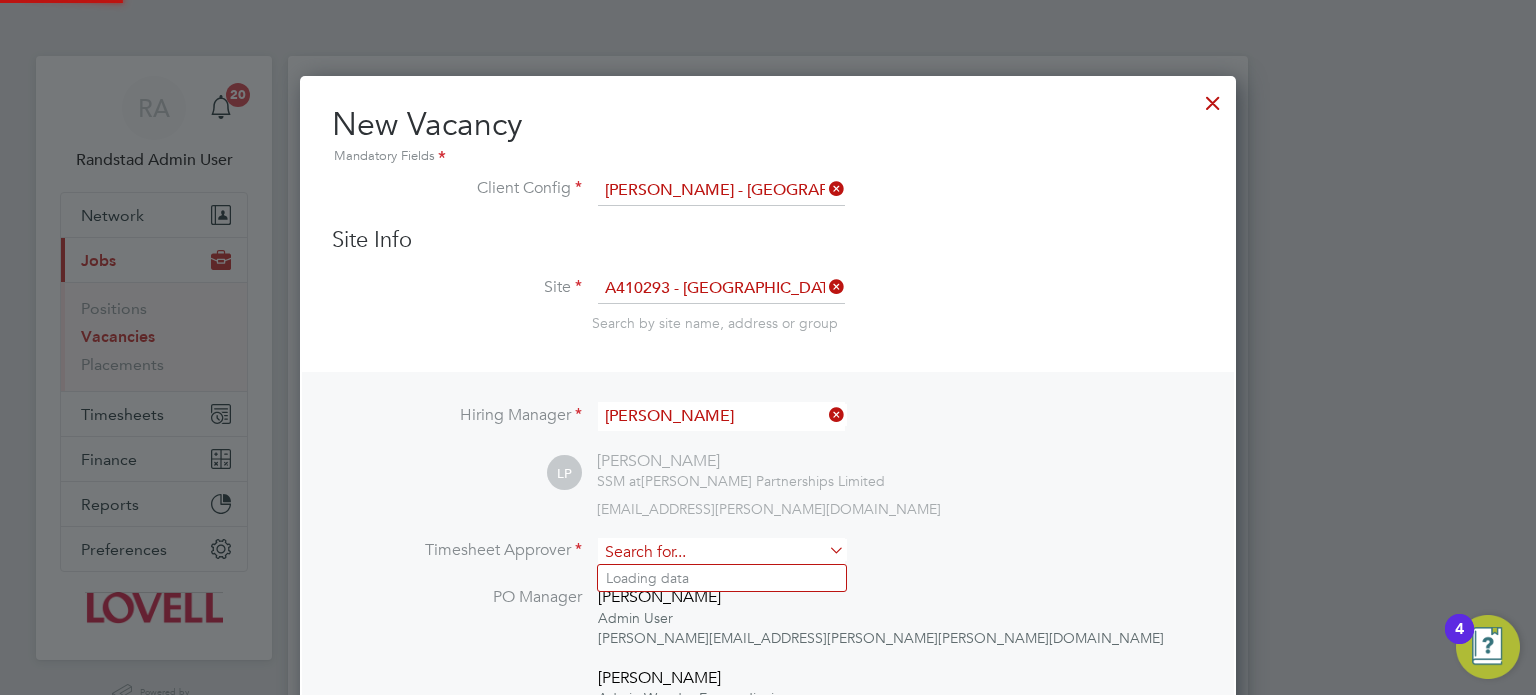click at bounding box center (721, 552) 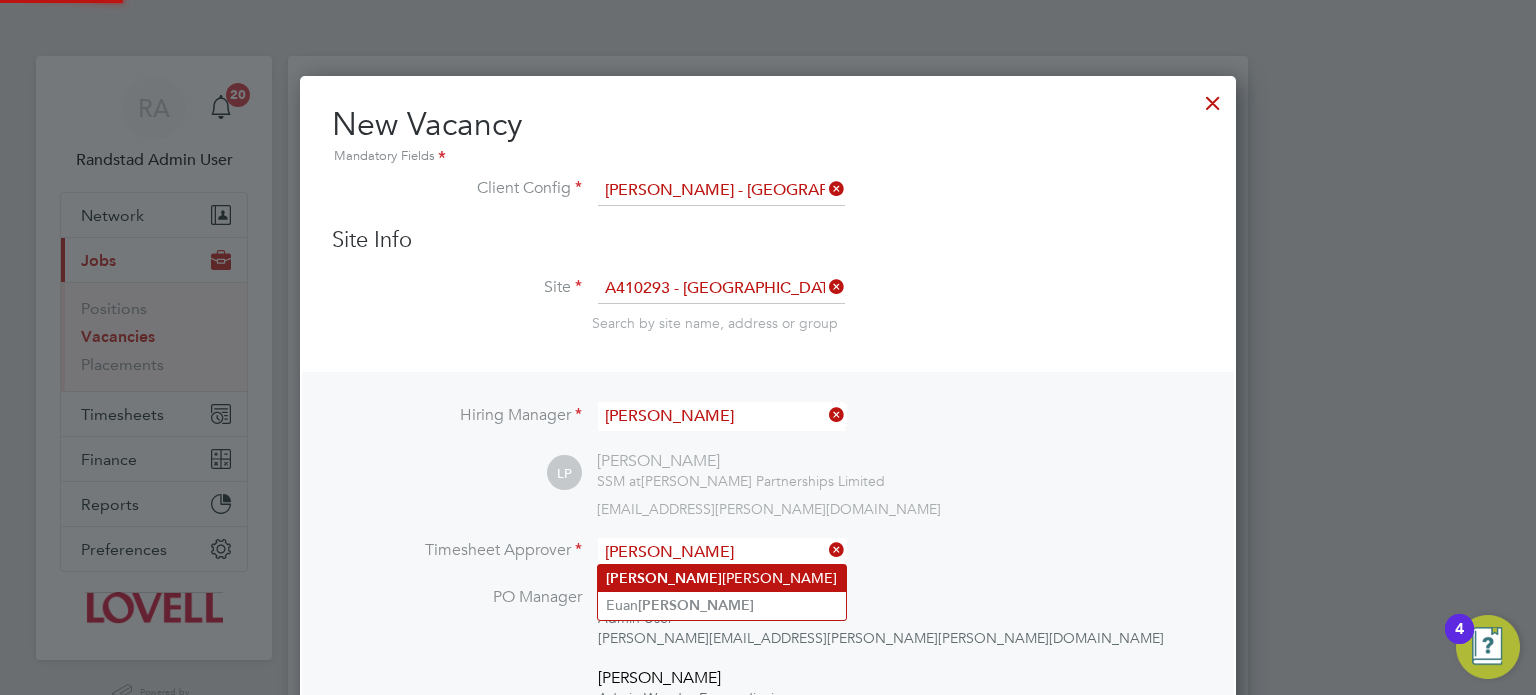 click on "[PERSON_NAME]" 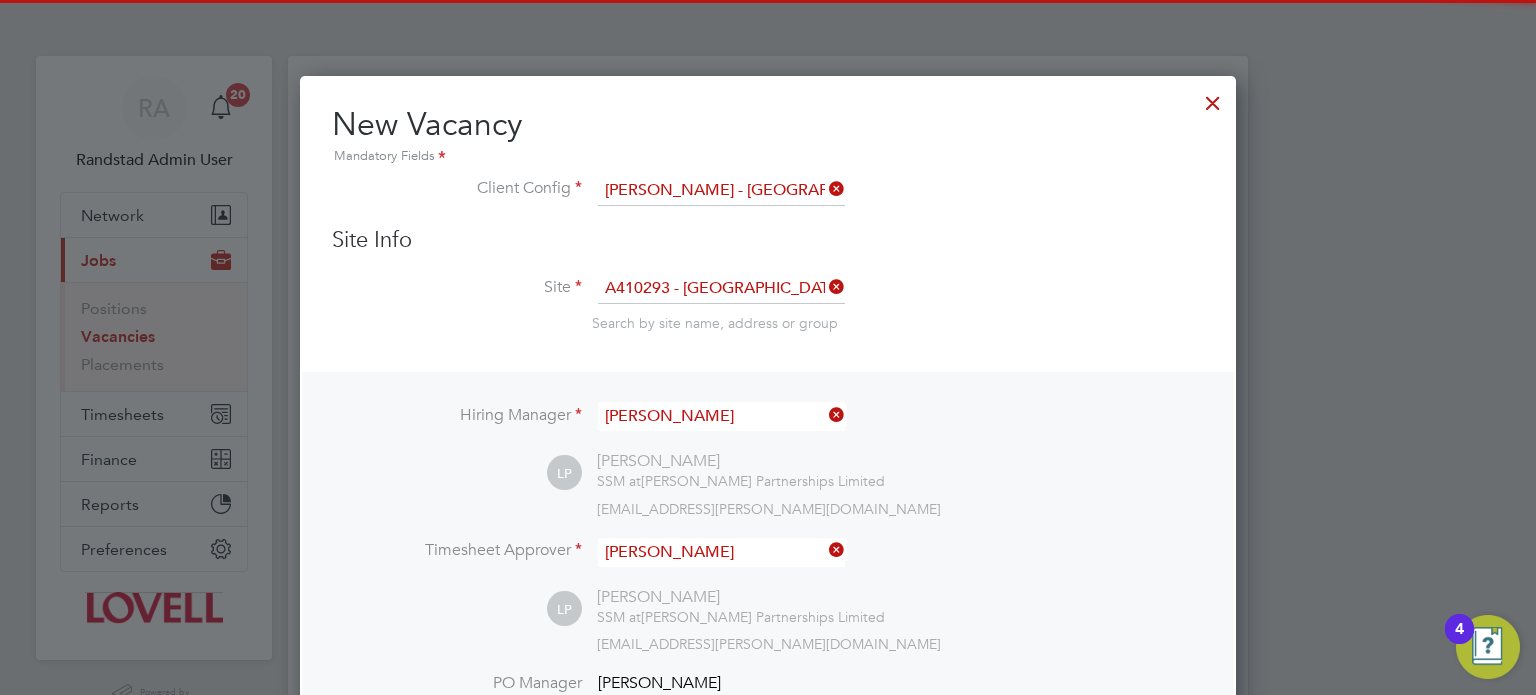 scroll, scrollTop: 9, scrollLeft: 10, axis: both 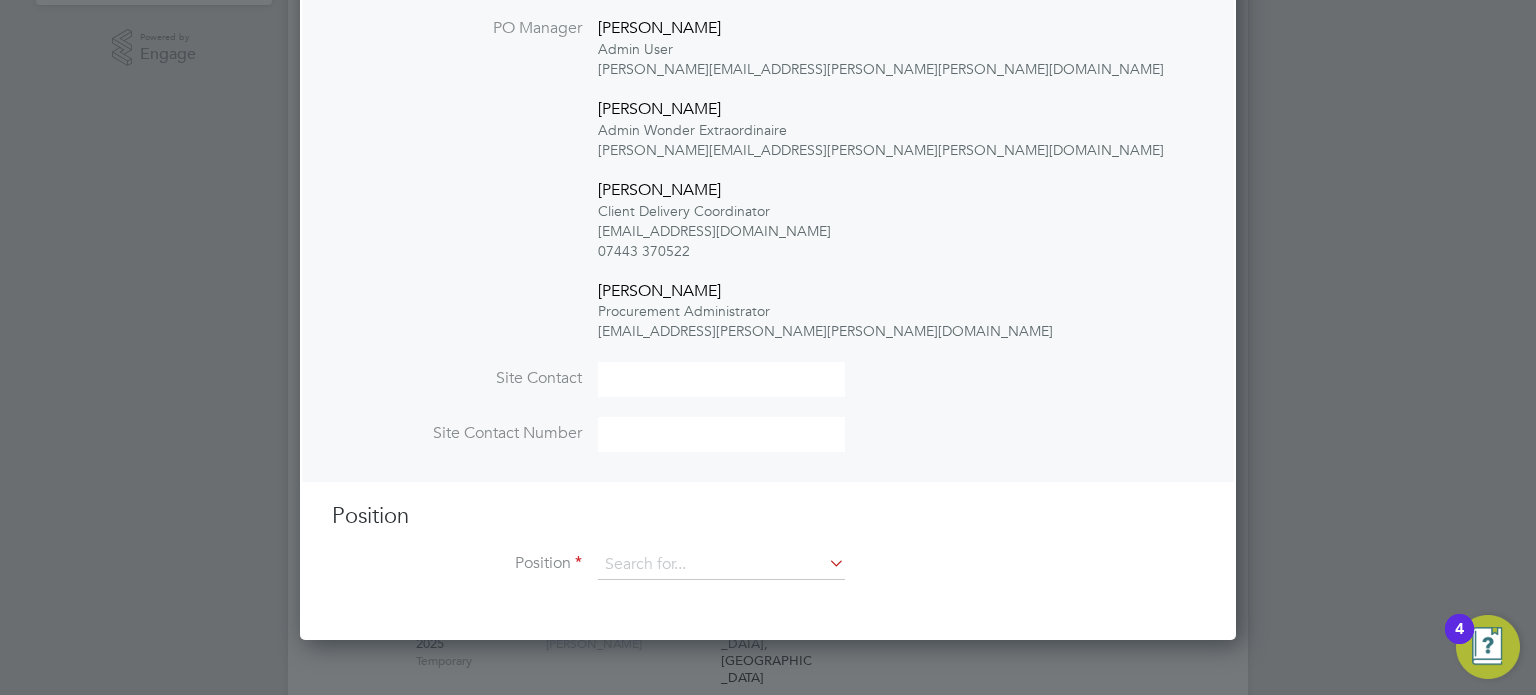 click on "Position" at bounding box center (768, 575) 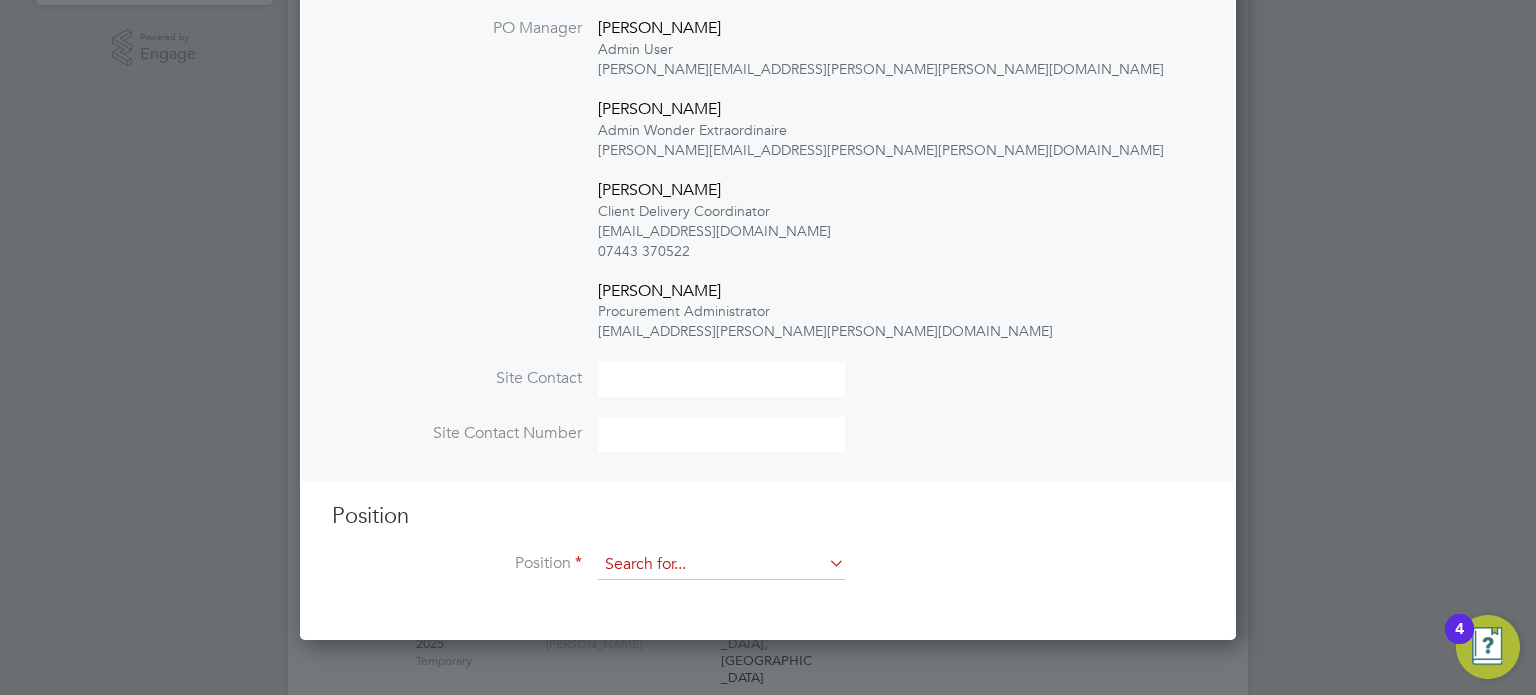 click at bounding box center (721, 565) 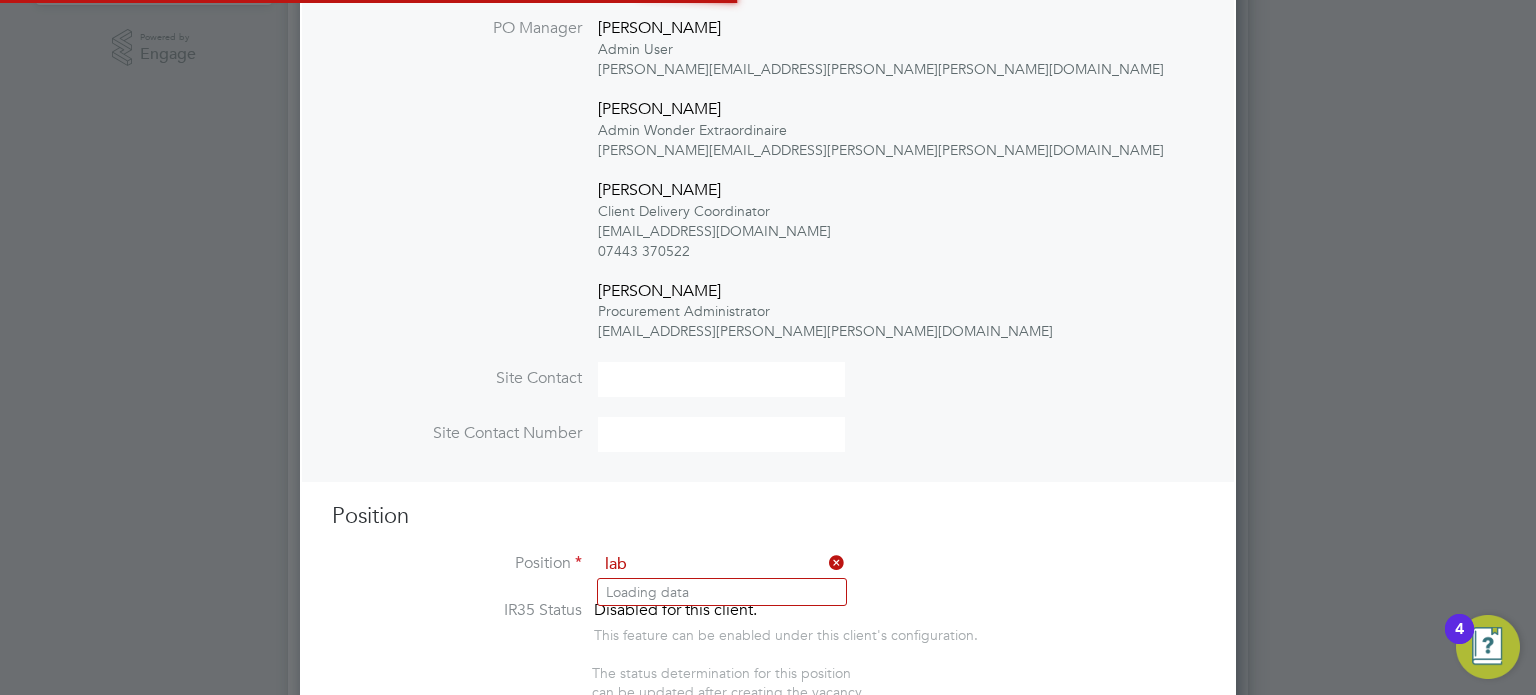 scroll, scrollTop: 9, scrollLeft: 10, axis: both 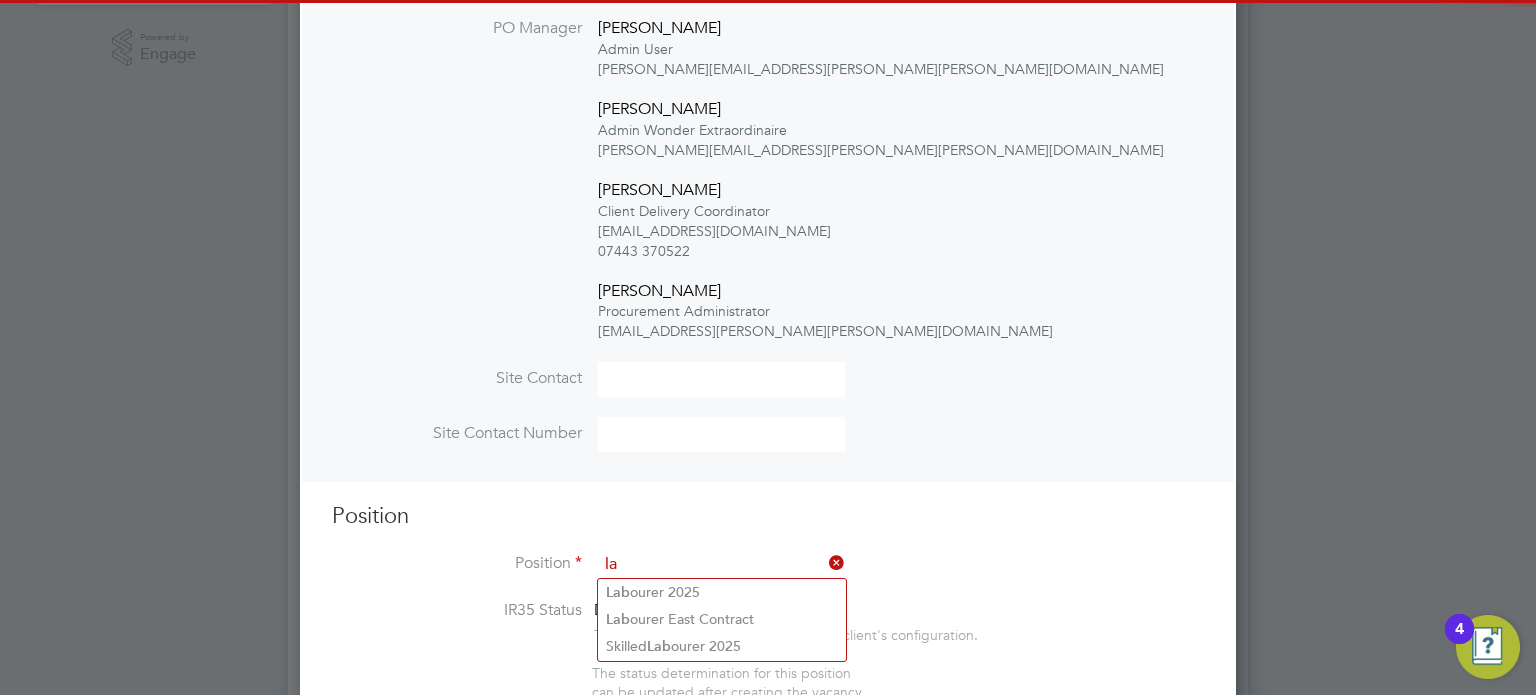 type on "l" 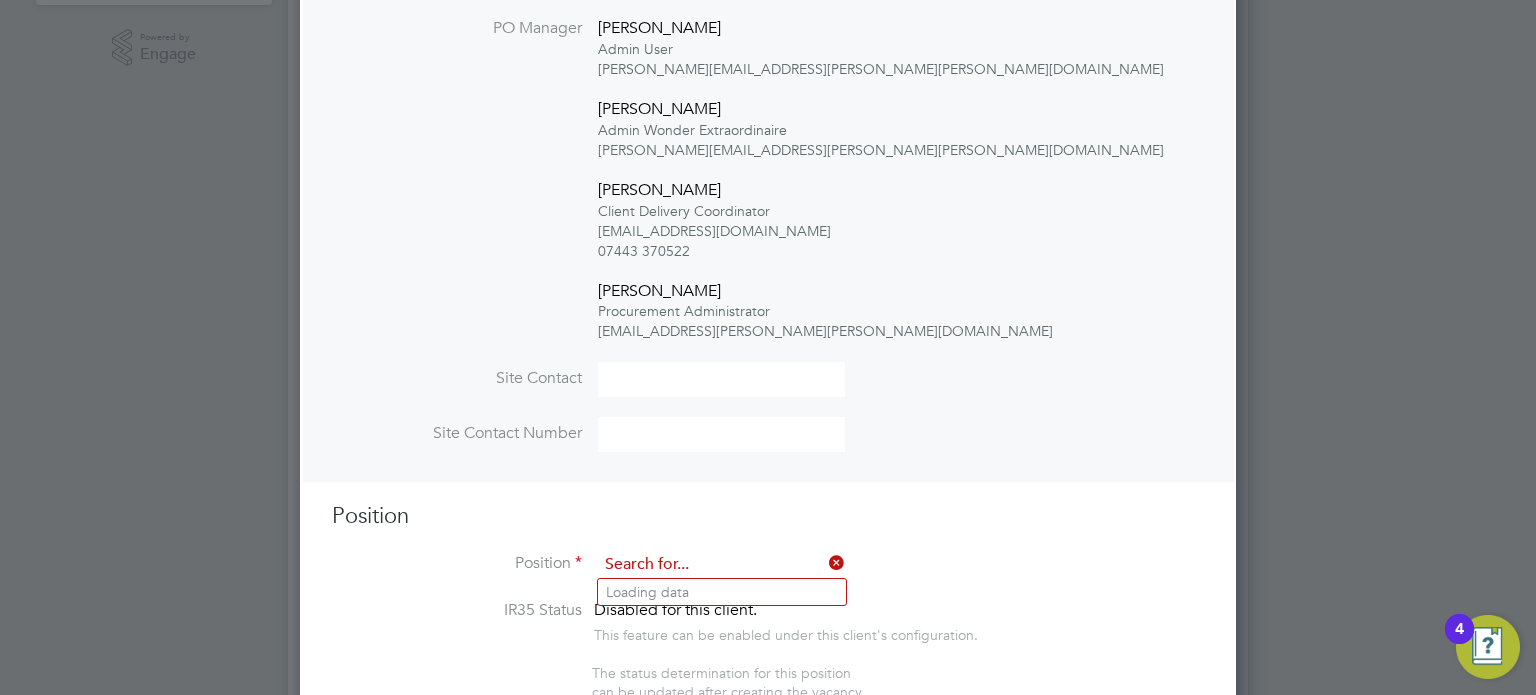 scroll, scrollTop: 1219, scrollLeft: 937, axis: both 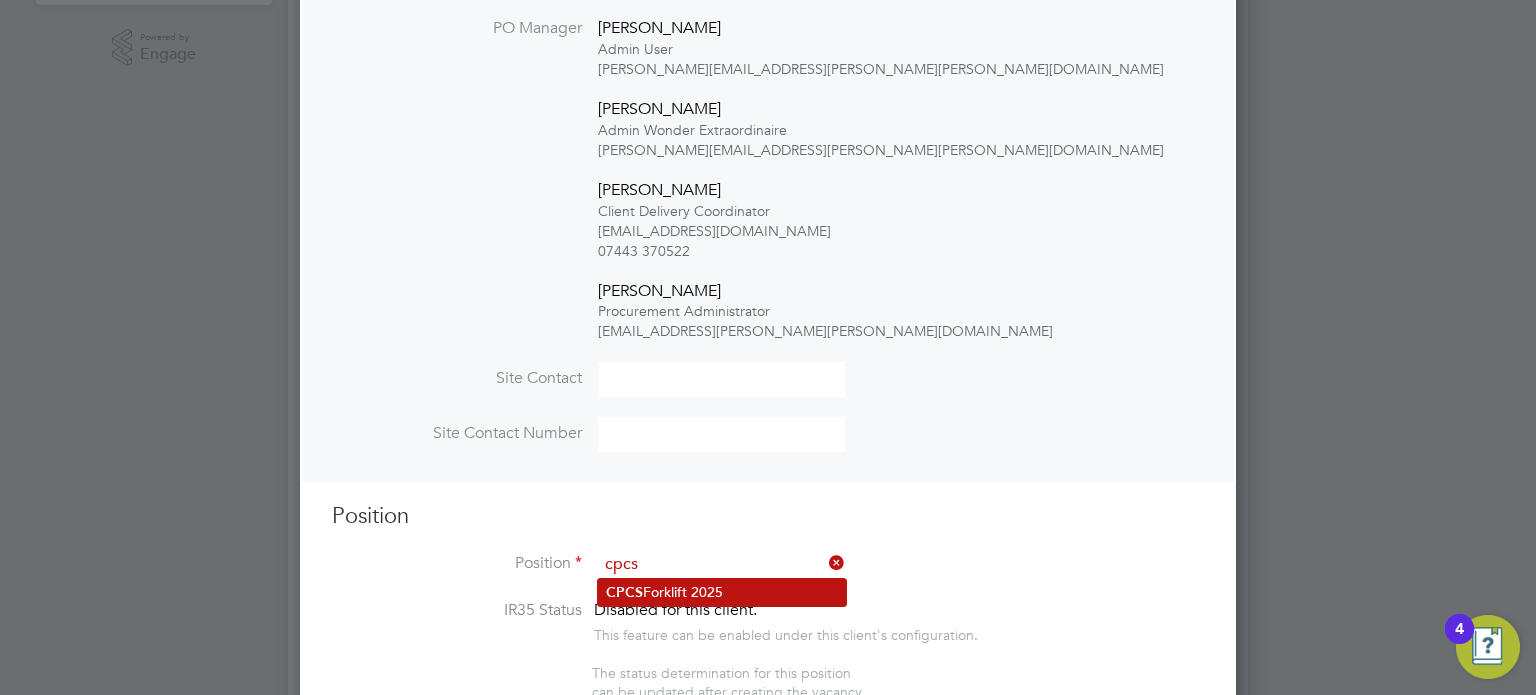 click on "CPCS  Forklift 2025" 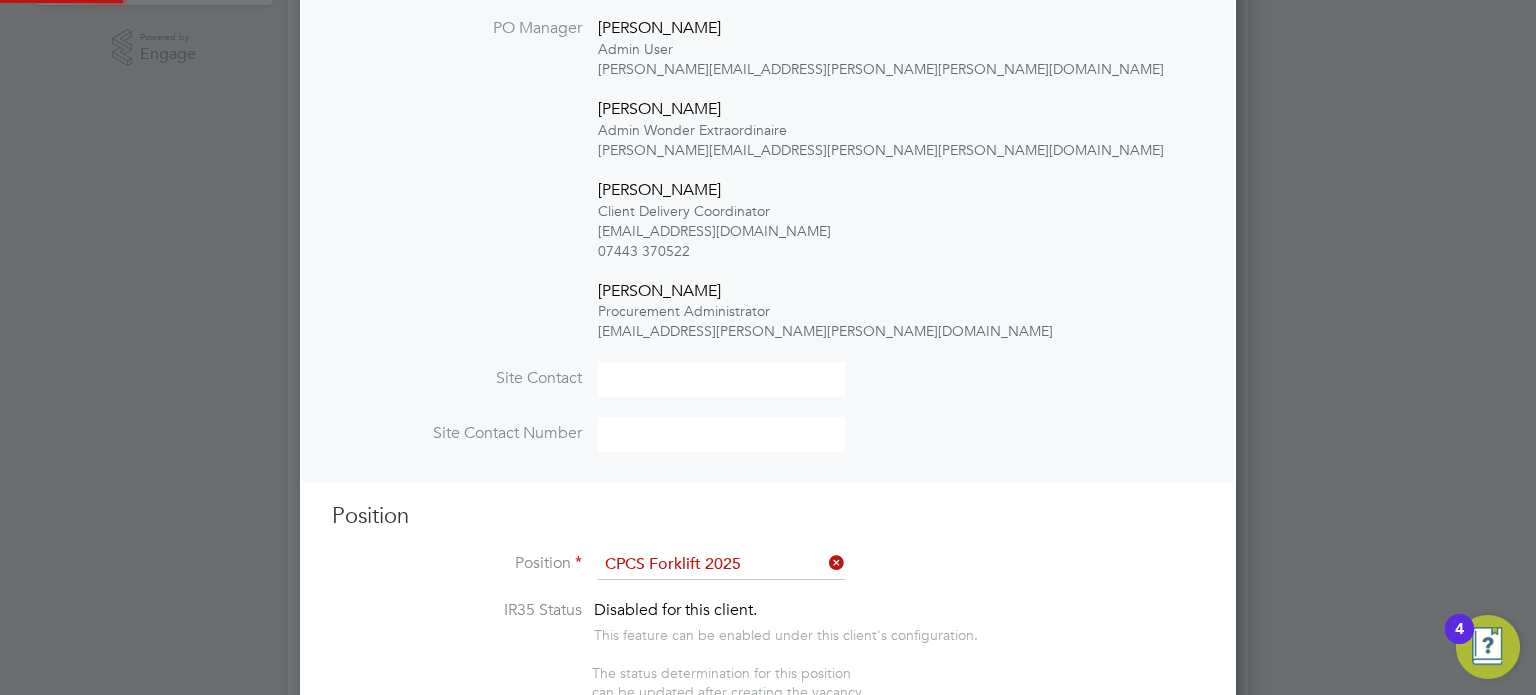 type on "Full understanding of all aspects and responsibilities associated with the operation of a telescopic handler.
Experienced and knowledgeable in the full operation of various types of telescopic handlers.
Knowledge of the safe operation of the telescopic handler including the ability to carry out visual checks and regular inspections.
Minimum 6 month documented (CPCS logbook) operating experience on housing sites using a 12m machine.
A review of the CPCS logbook to be undertaken prior to starting an assignment to validate experience.
Health & Safety awareness
Good understanding of English" 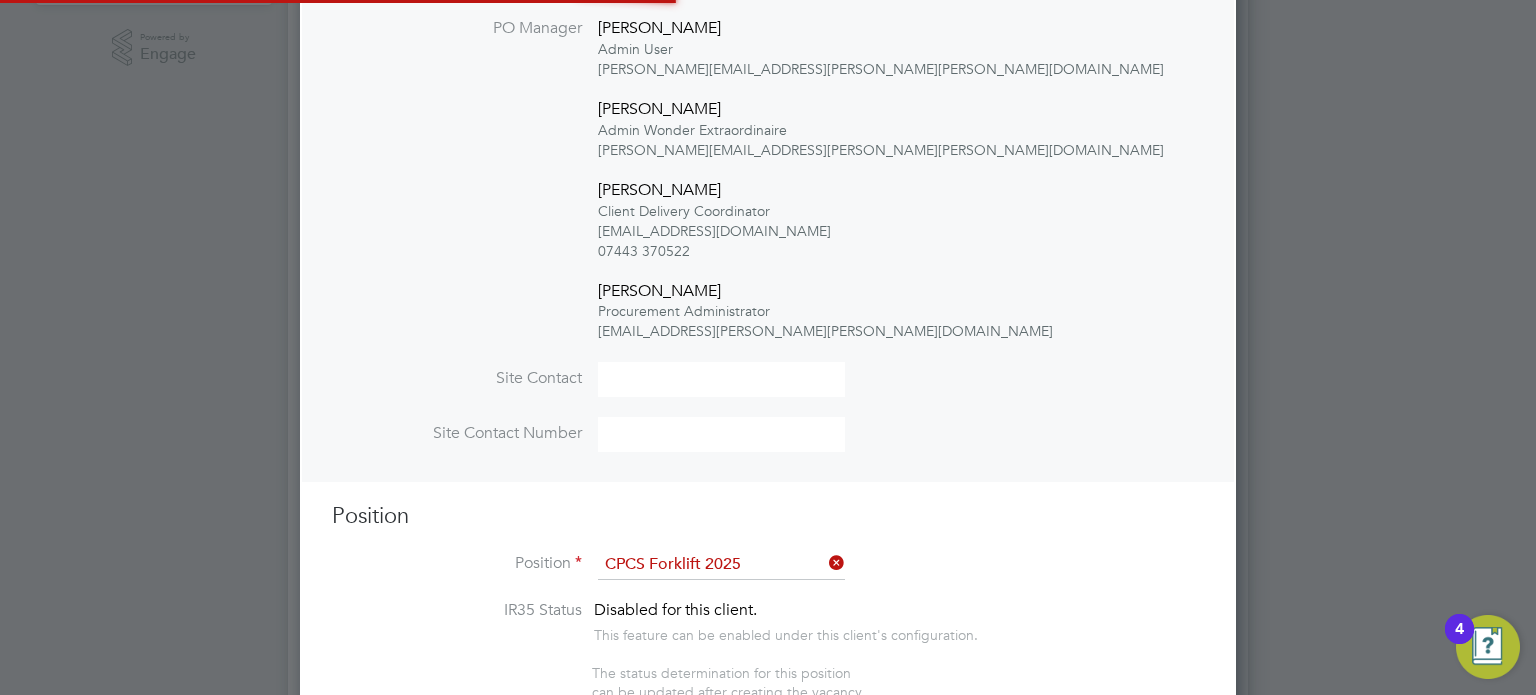 scroll, scrollTop: 922, scrollLeft: 0, axis: vertical 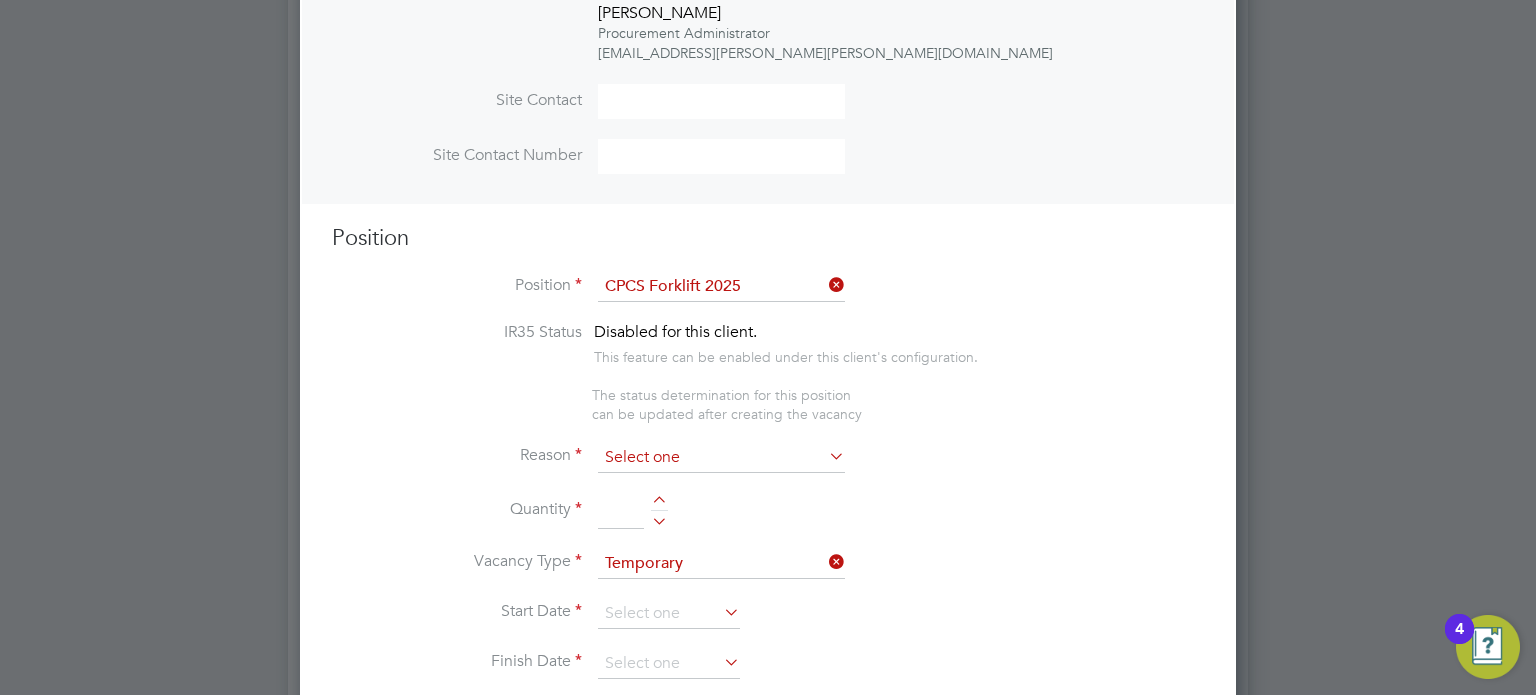 click at bounding box center [721, 458] 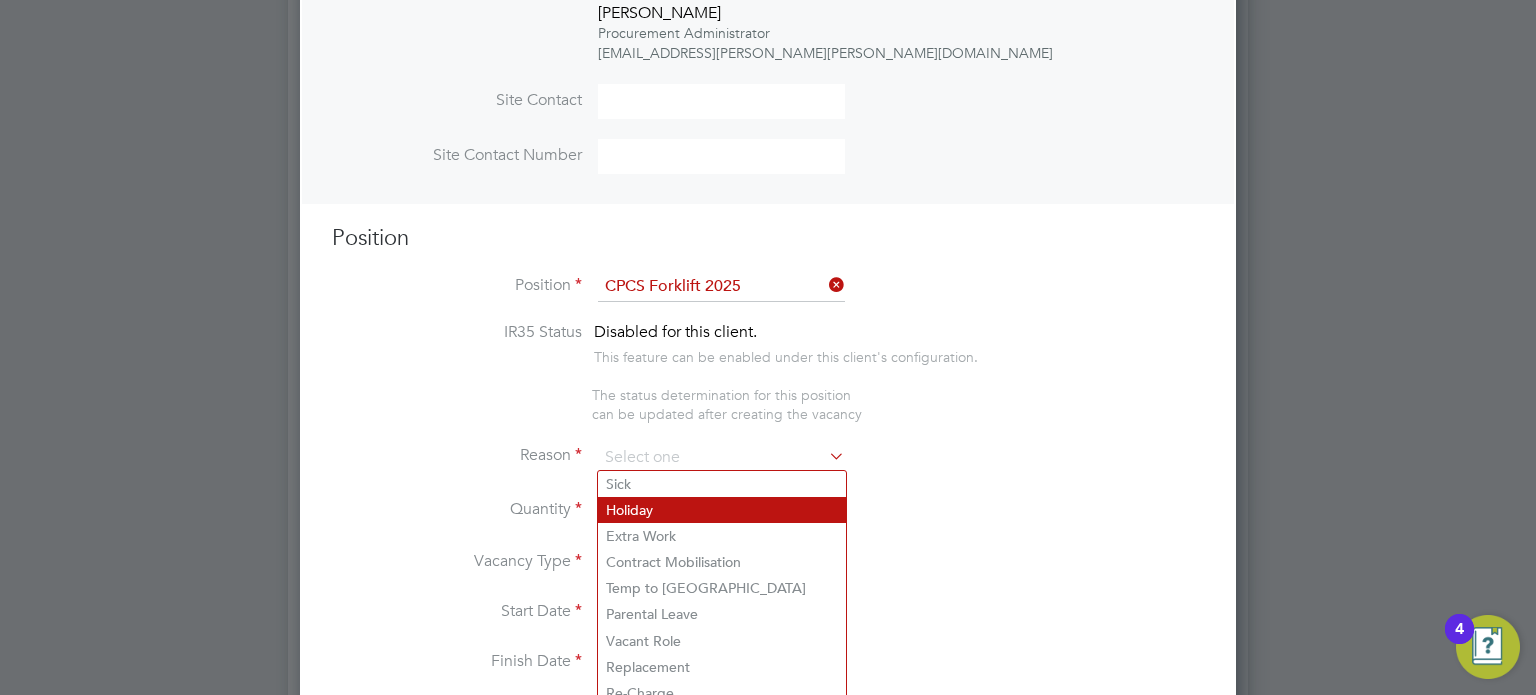 click on "Holiday" 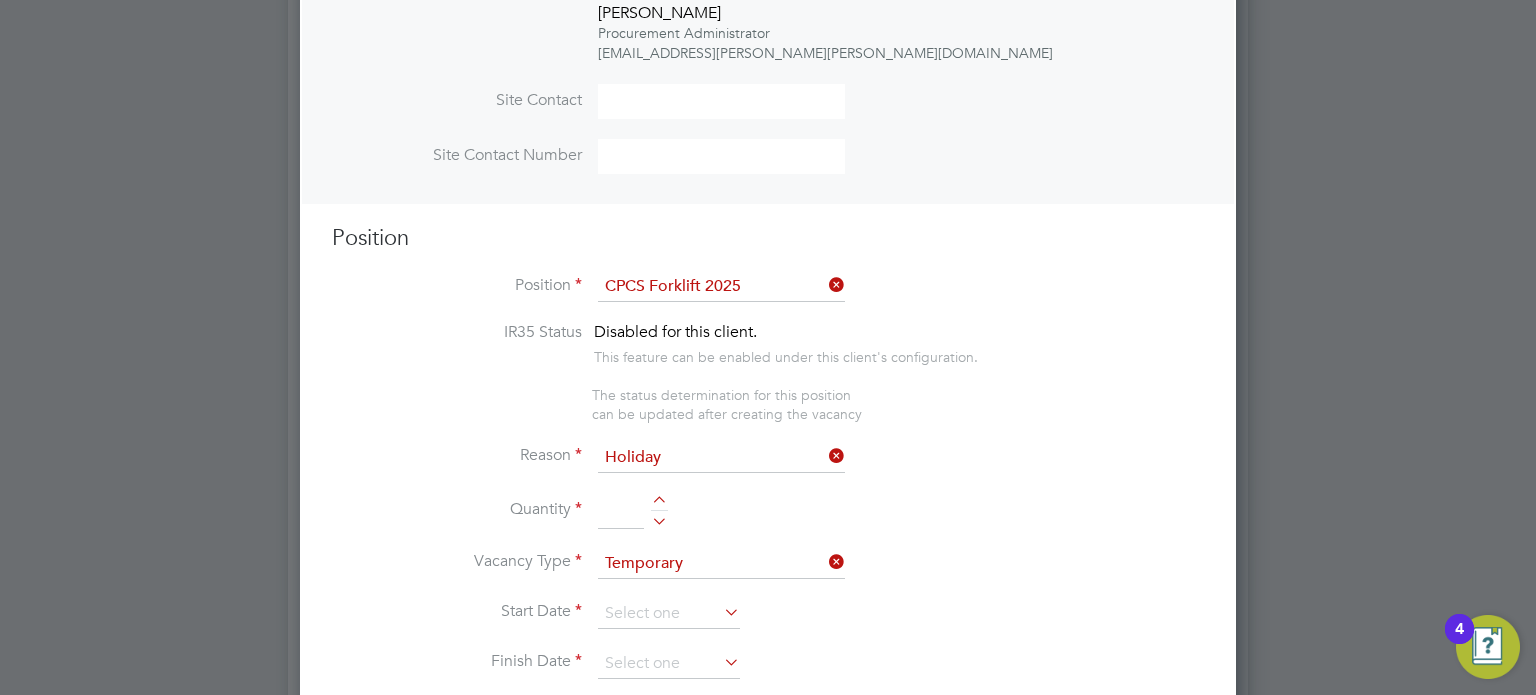 click at bounding box center [659, 518] 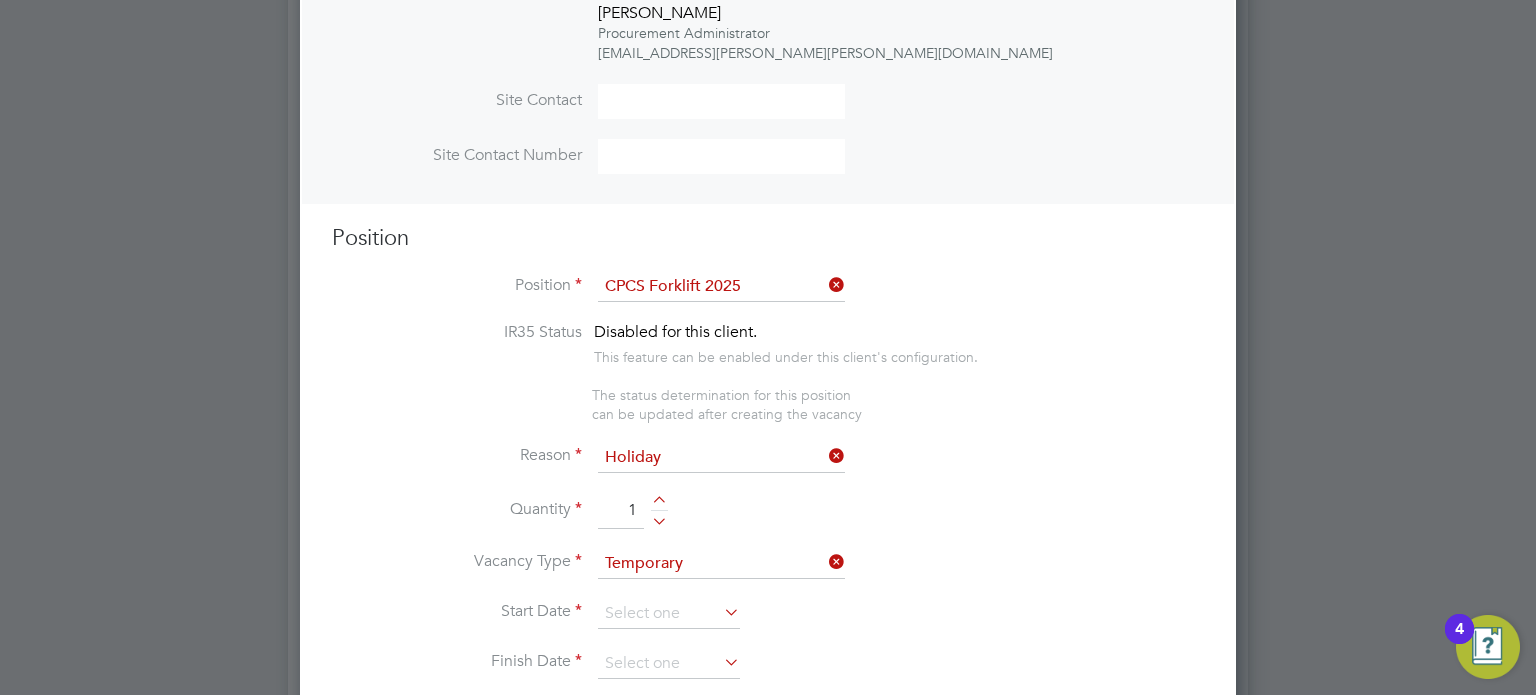 click on "Vacancy Type   Temporary" at bounding box center (768, 574) 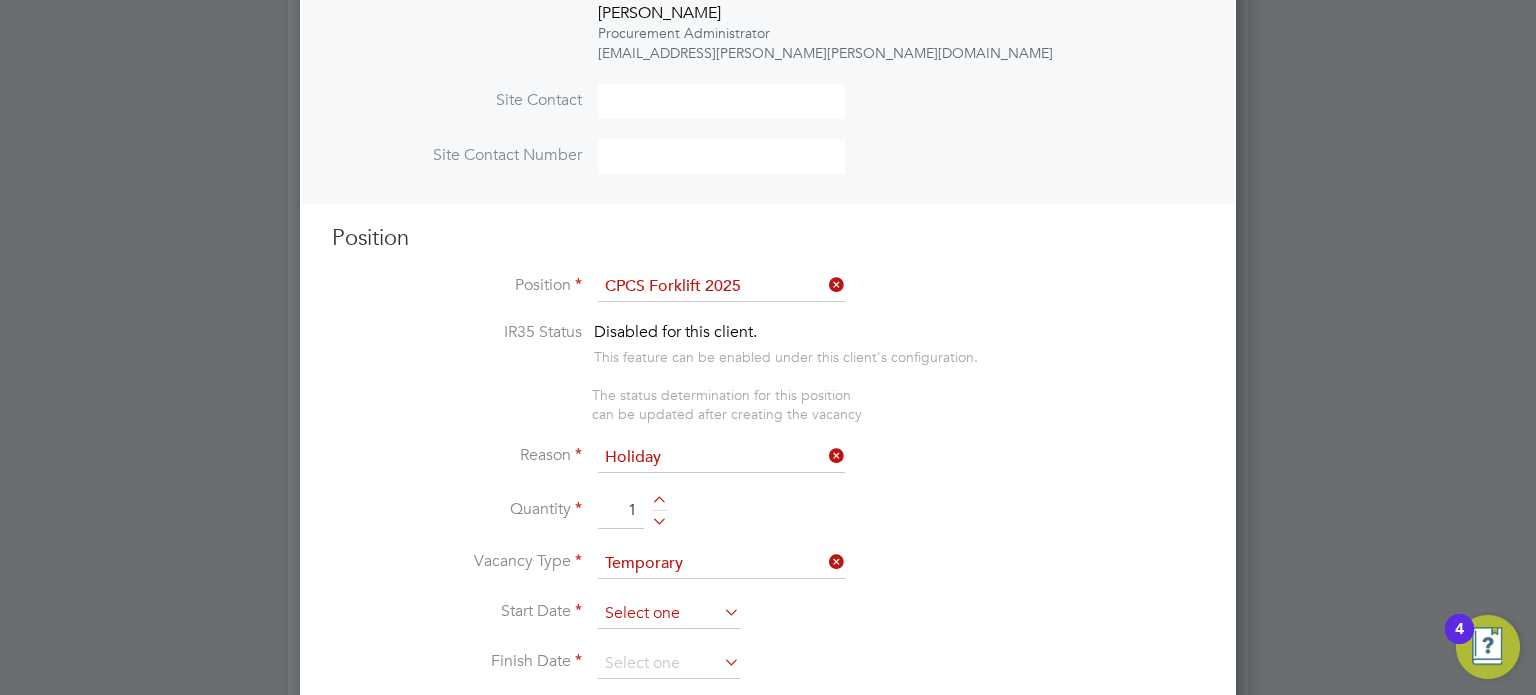 click at bounding box center (669, 614) 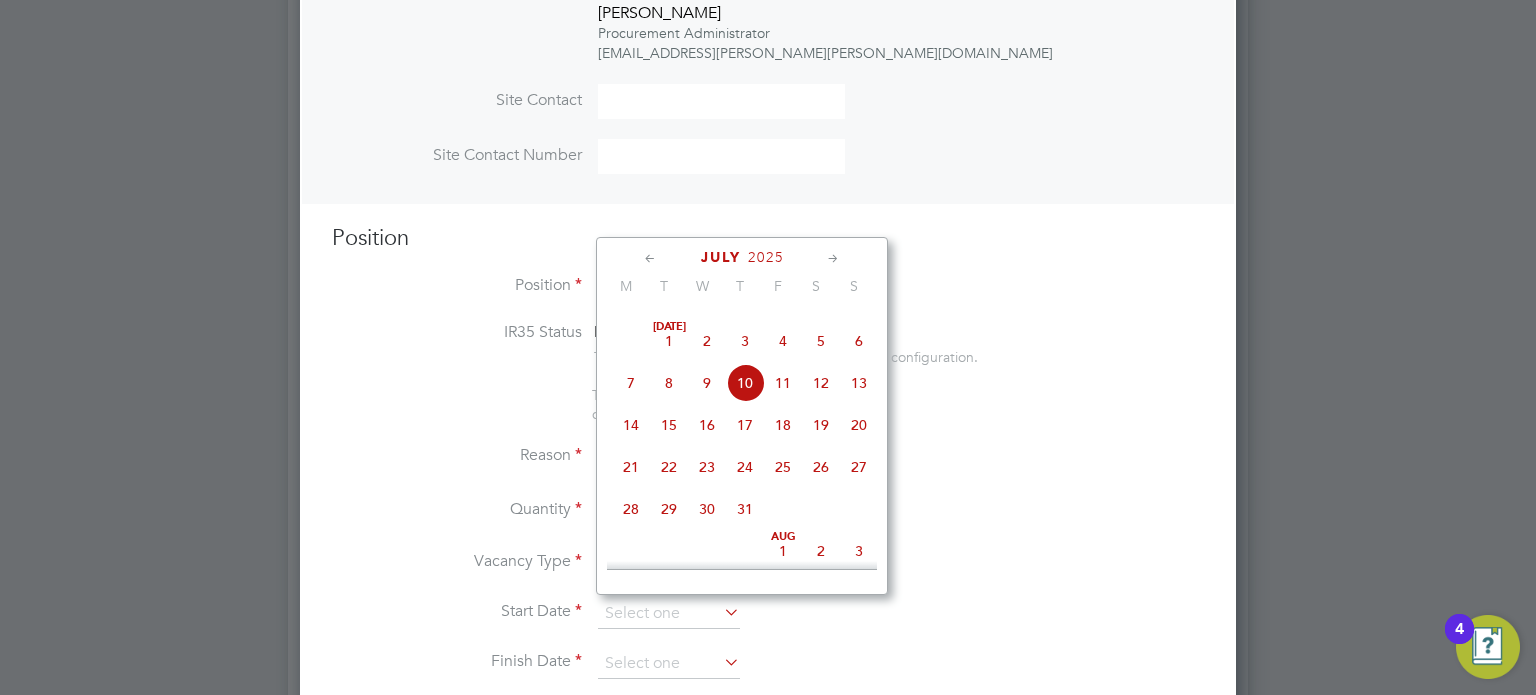 click on "14" 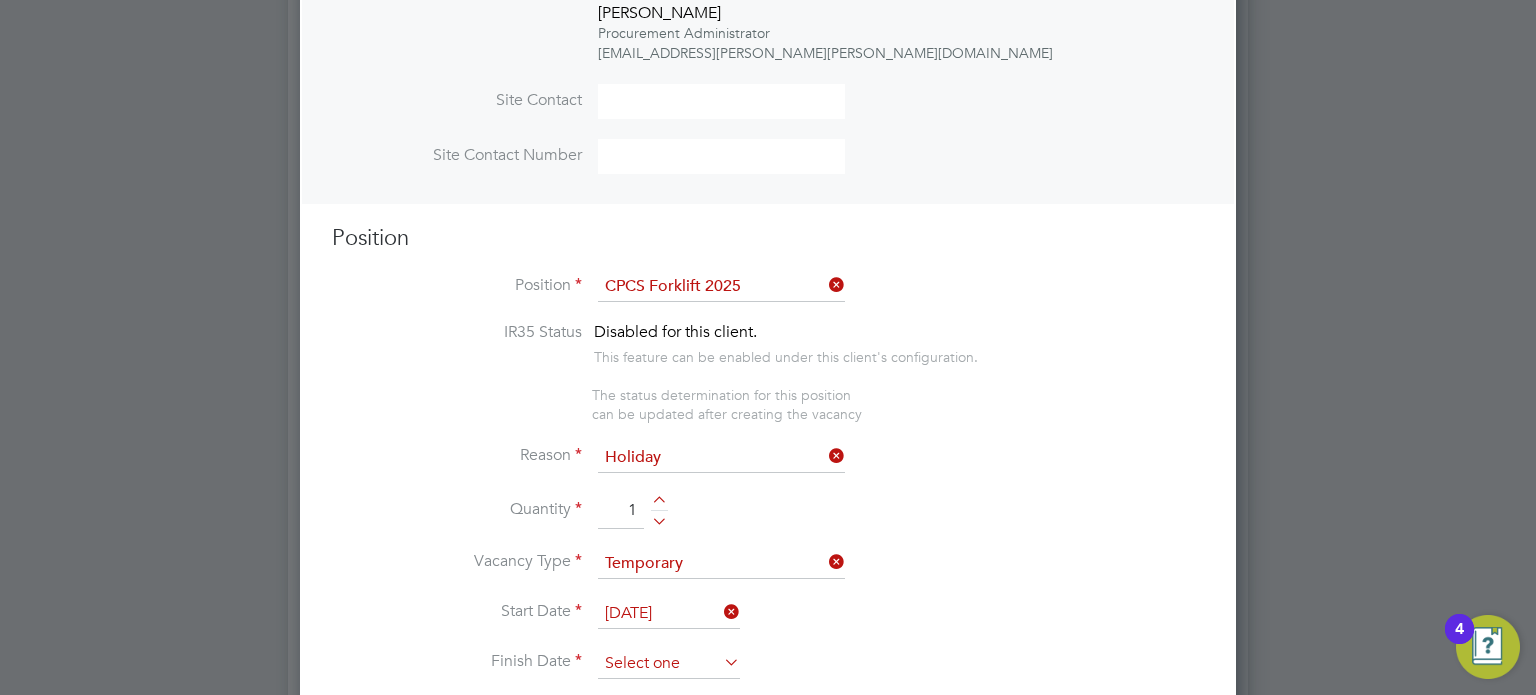 click at bounding box center [669, 664] 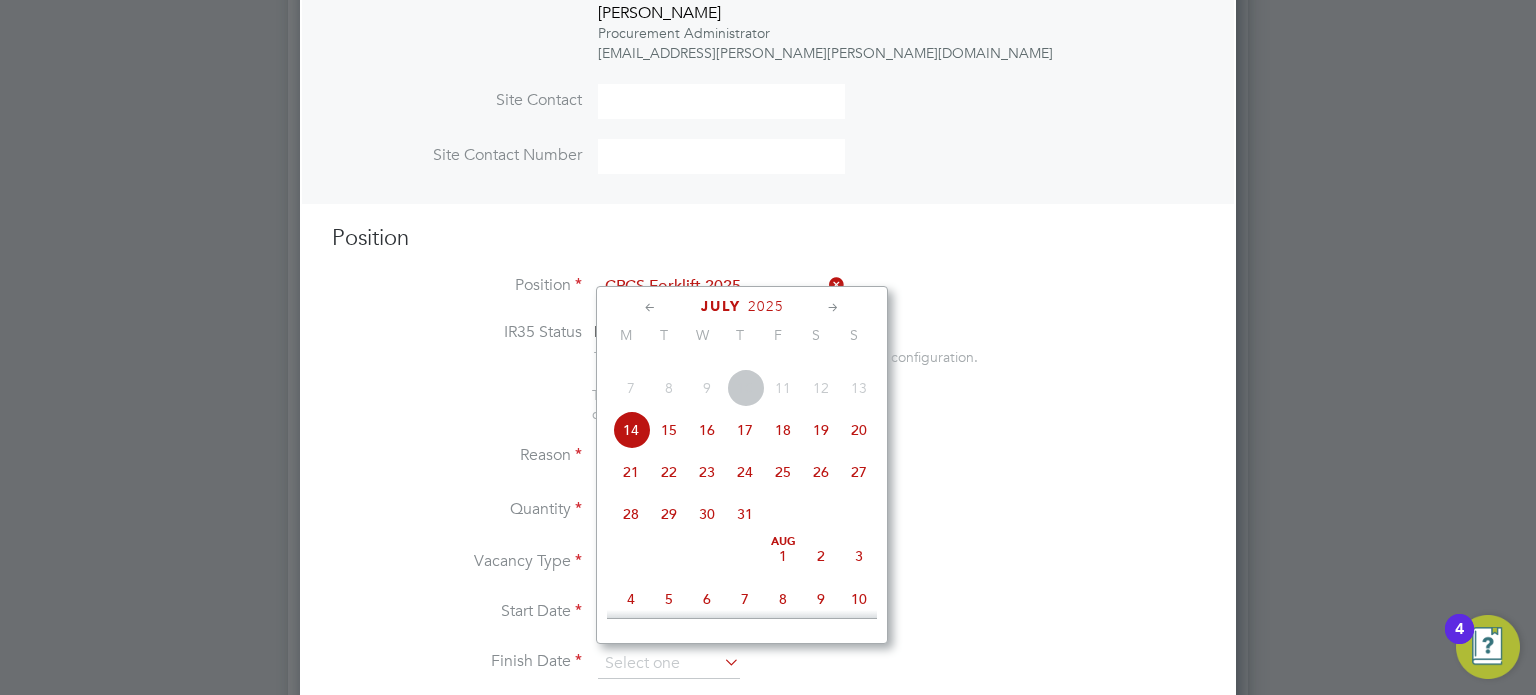 click on "15" 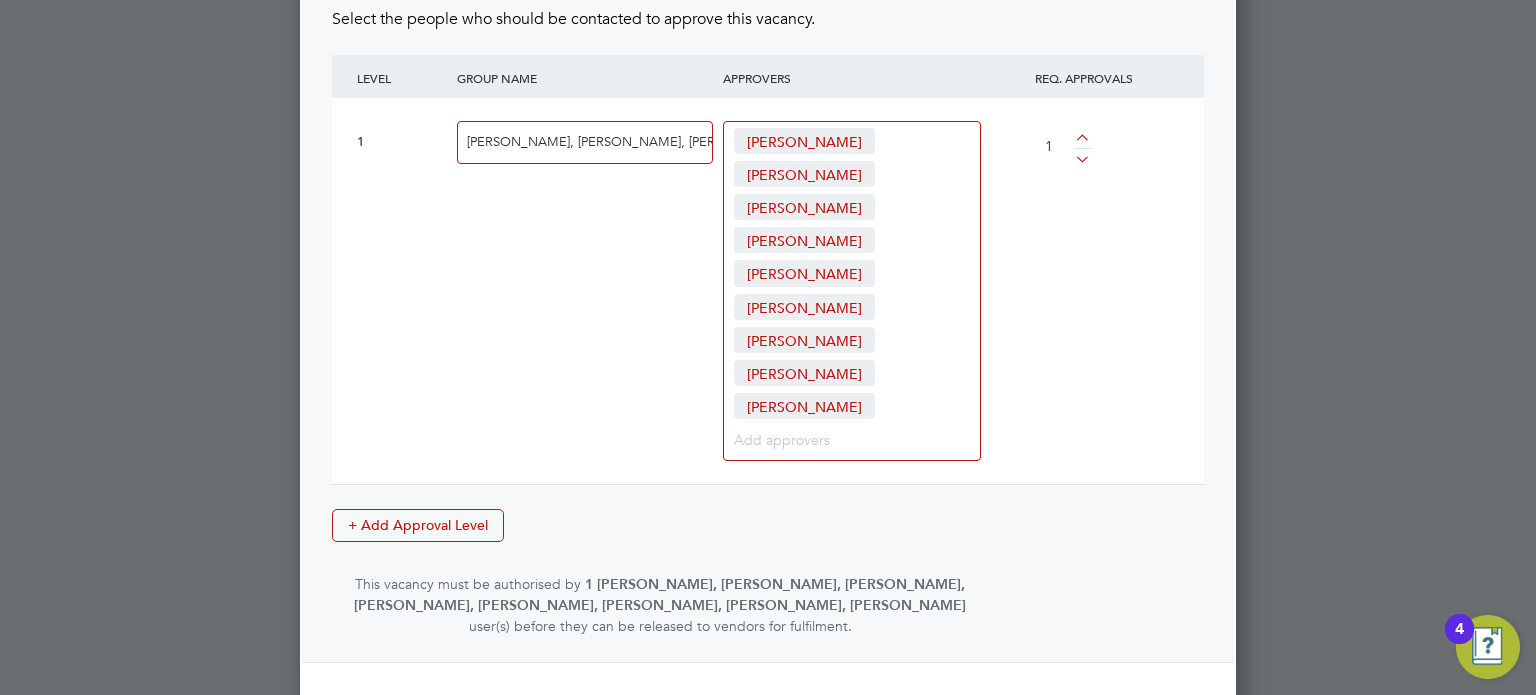 click on "Create Vacancy" at bounding box center [807, 719] 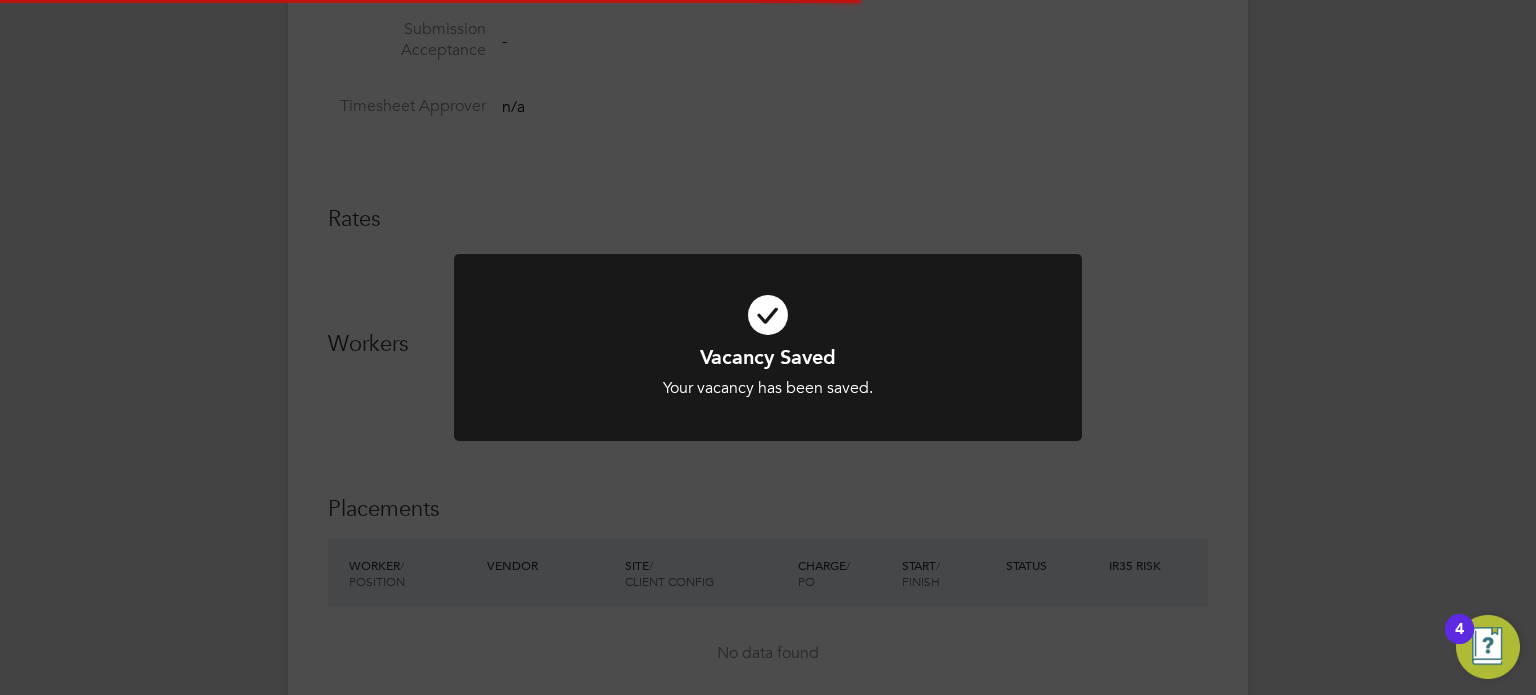 click on "Vacancy Saved Your vacancy has been saved. Cancel Okay" 